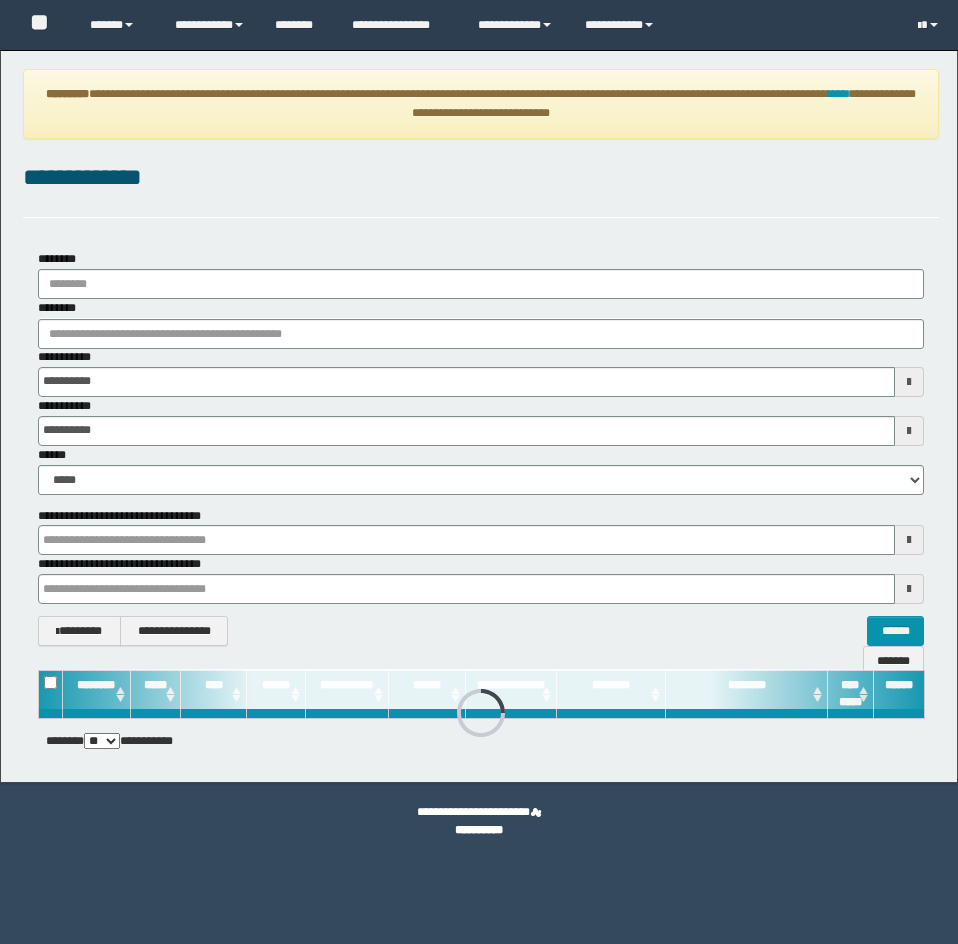 scroll, scrollTop: 0, scrollLeft: 0, axis: both 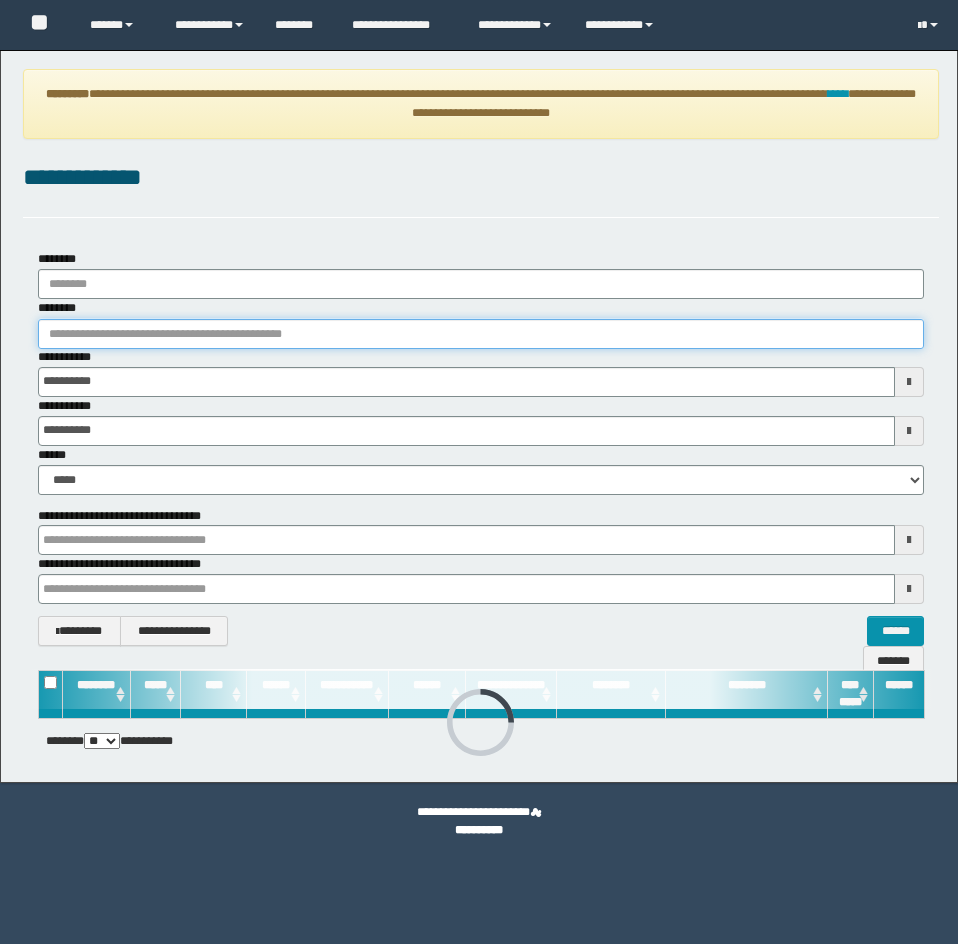 click on "********" at bounding box center (481, 334) 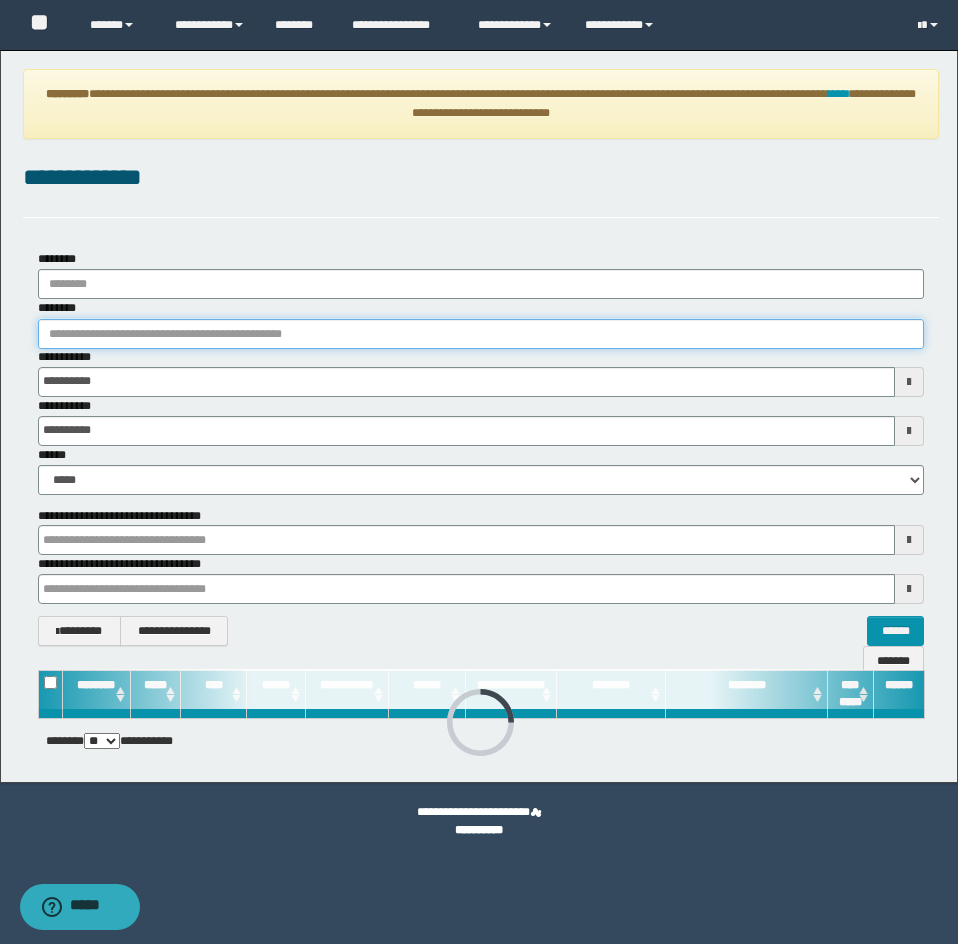 paste on "********" 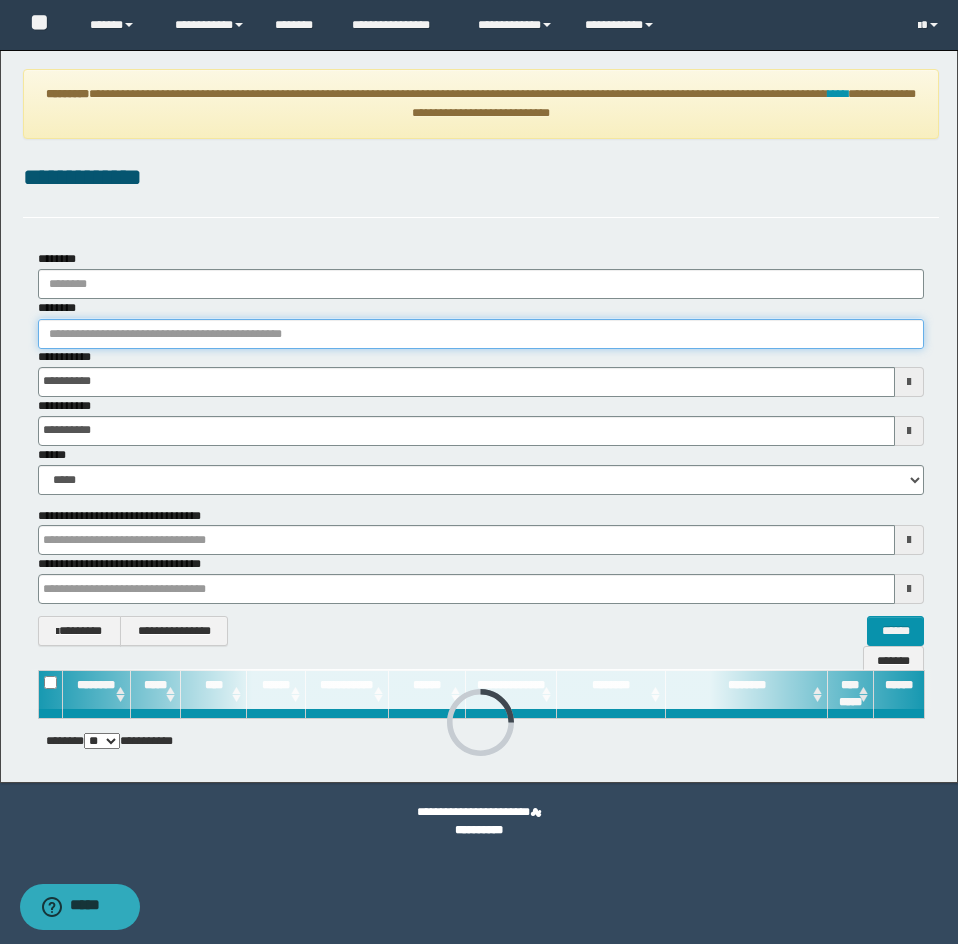 type on "********" 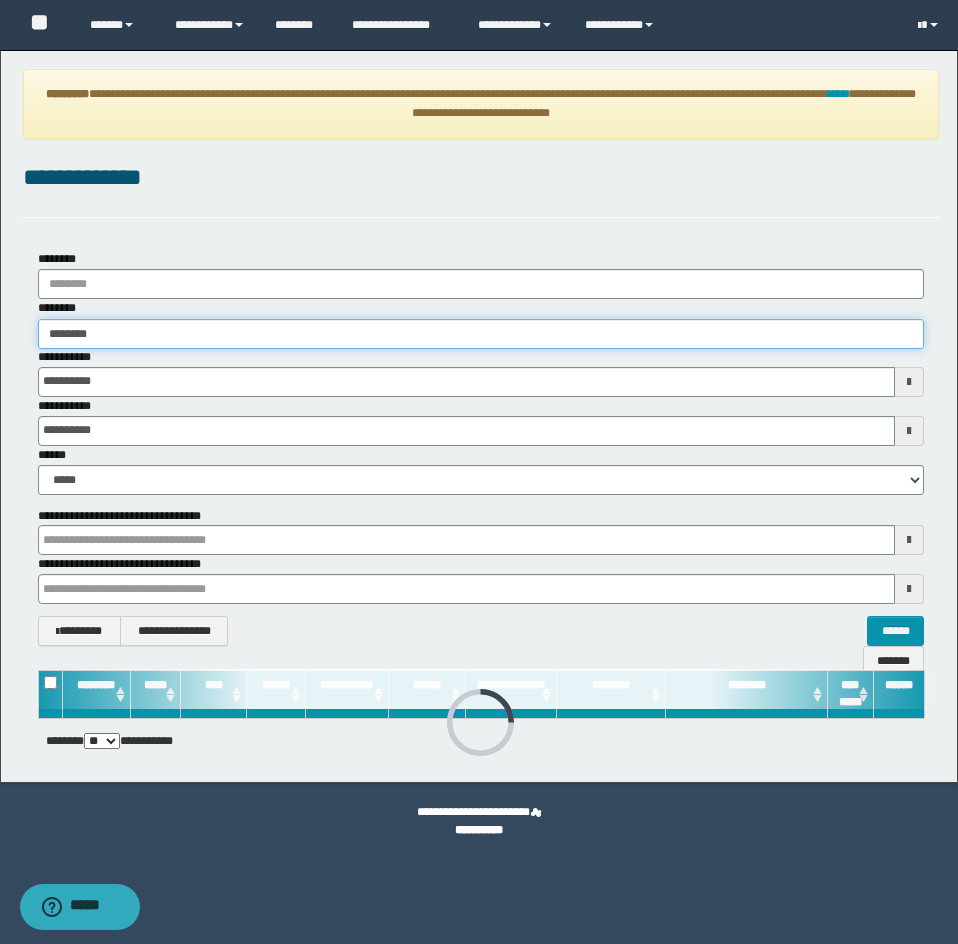 type on "********" 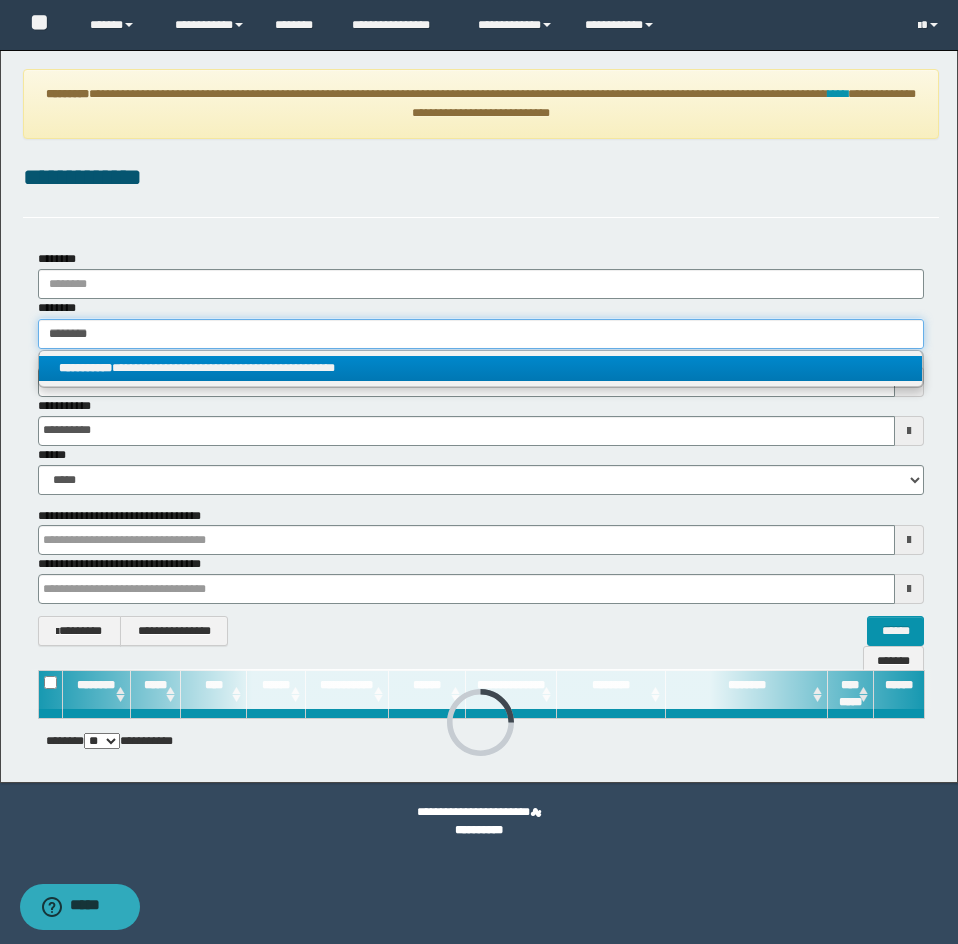 type on "********" 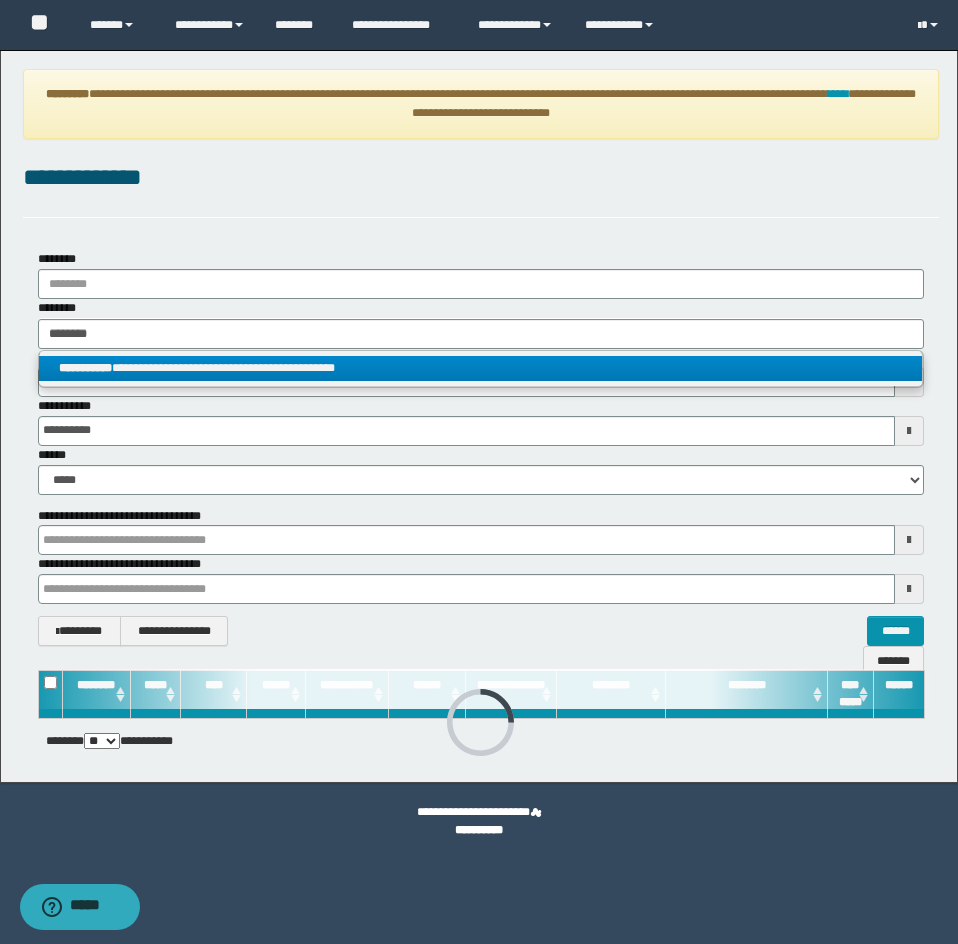 click on "**********" at bounding box center (480, 368) 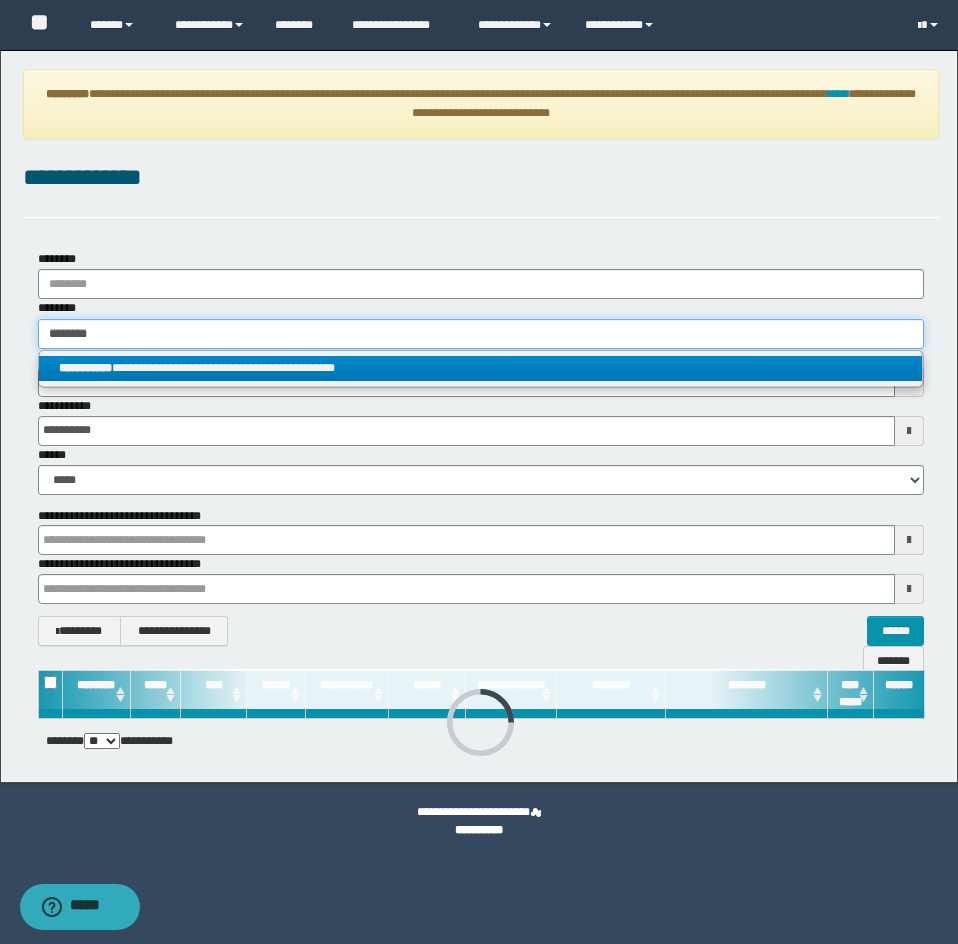 type 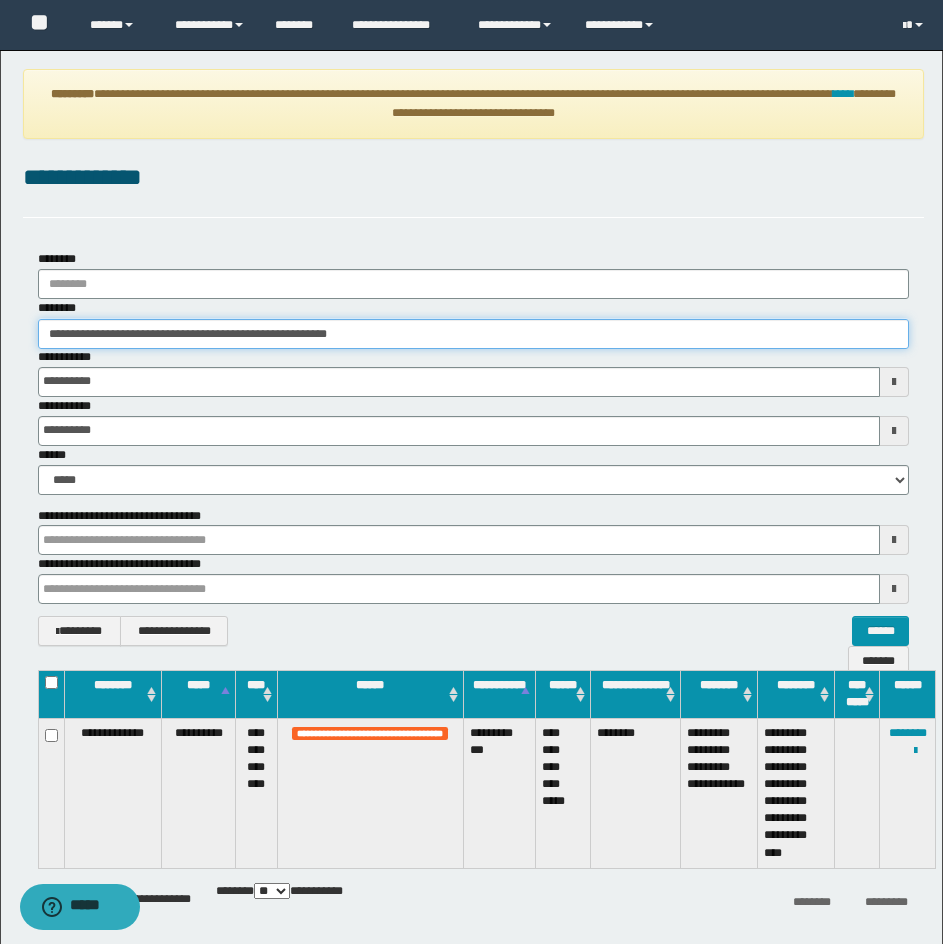 scroll, scrollTop: 83, scrollLeft: 0, axis: vertical 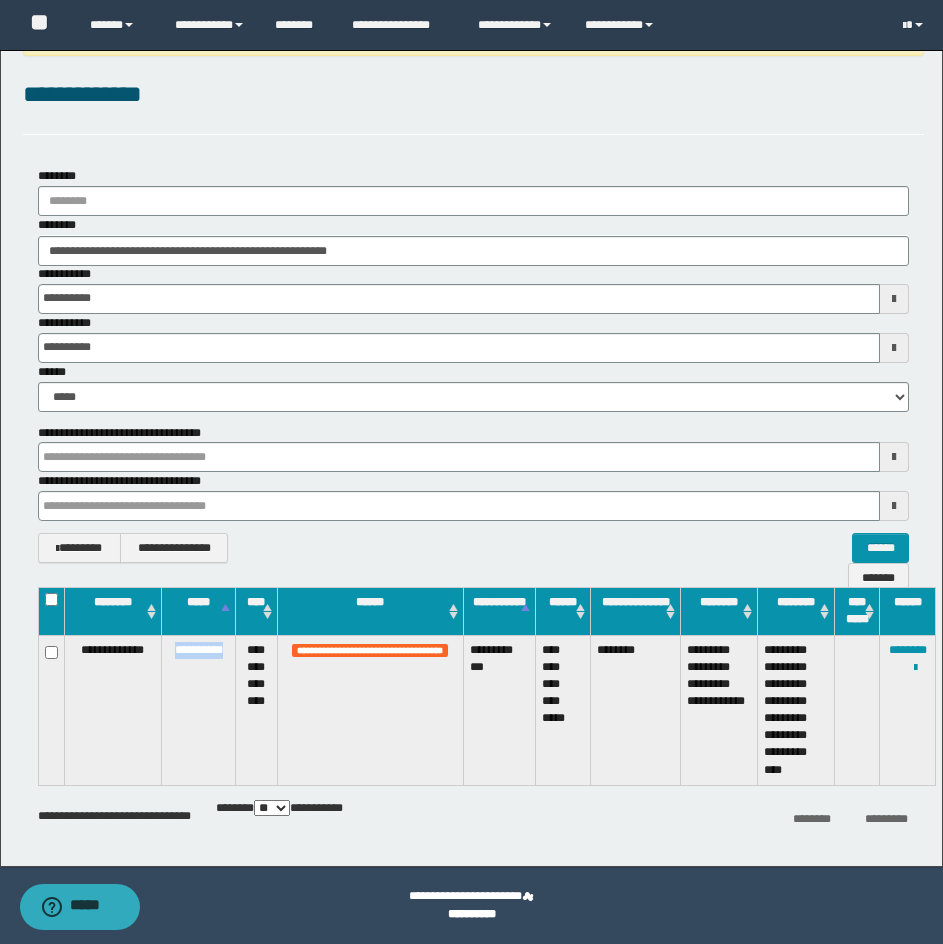 drag, startPoint x: 164, startPoint y: 649, endPoint x: 228, endPoint y: 647, distance: 64.03124 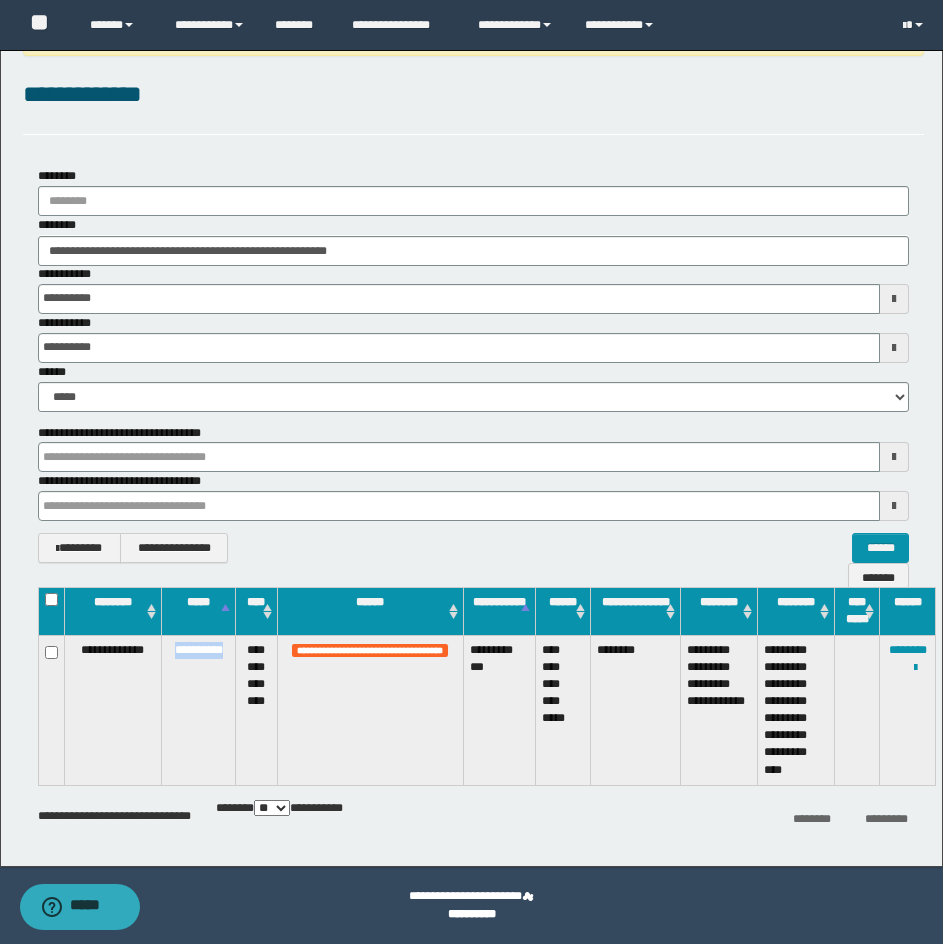 click on "**********" at bounding box center [199, 710] 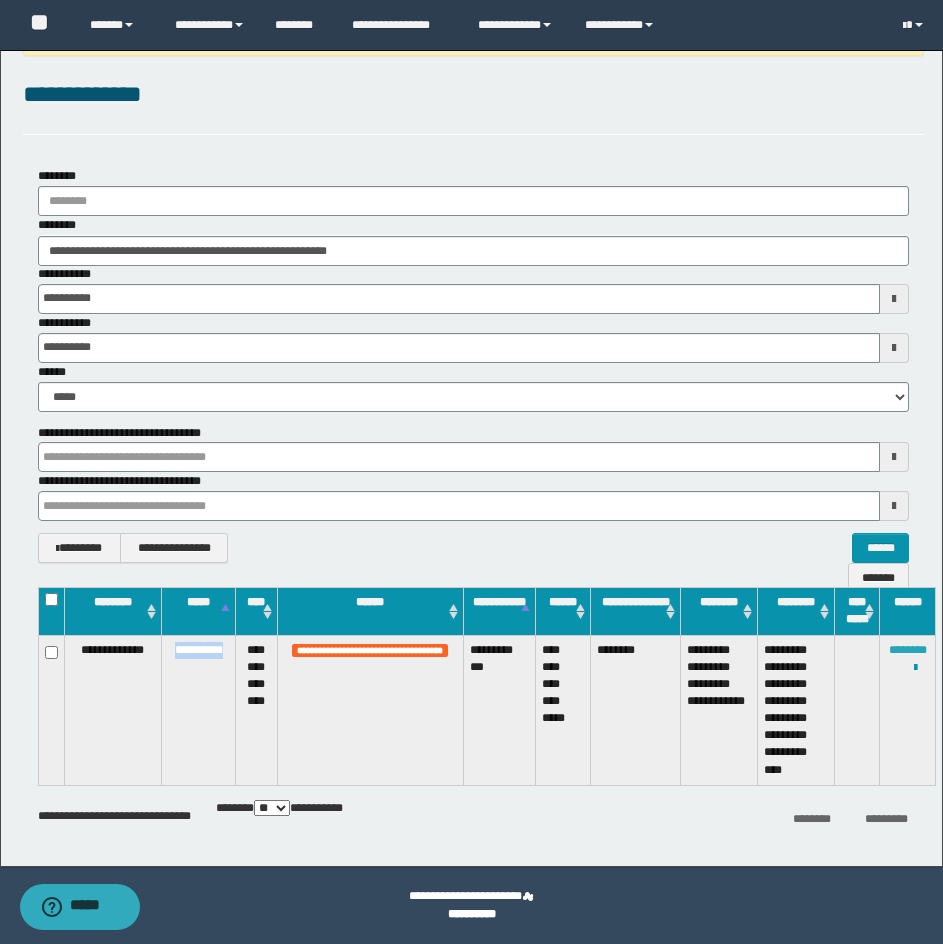 click on "********" at bounding box center [908, 650] 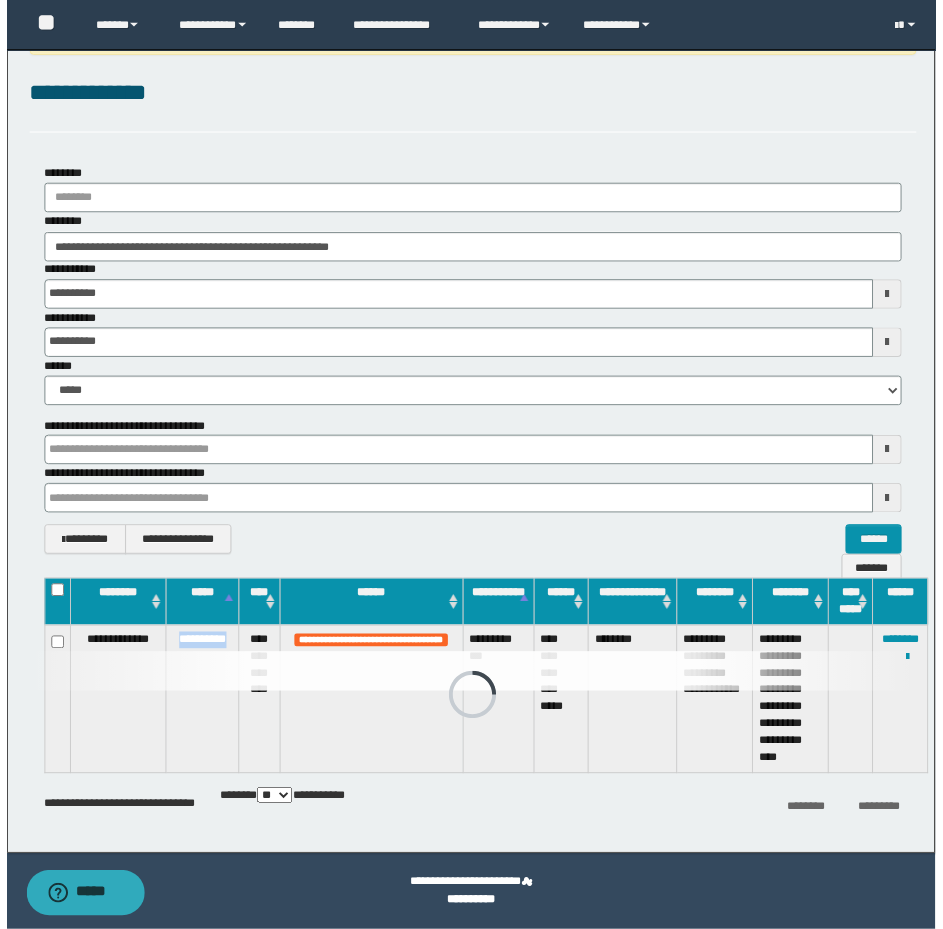 scroll, scrollTop: 81, scrollLeft: 0, axis: vertical 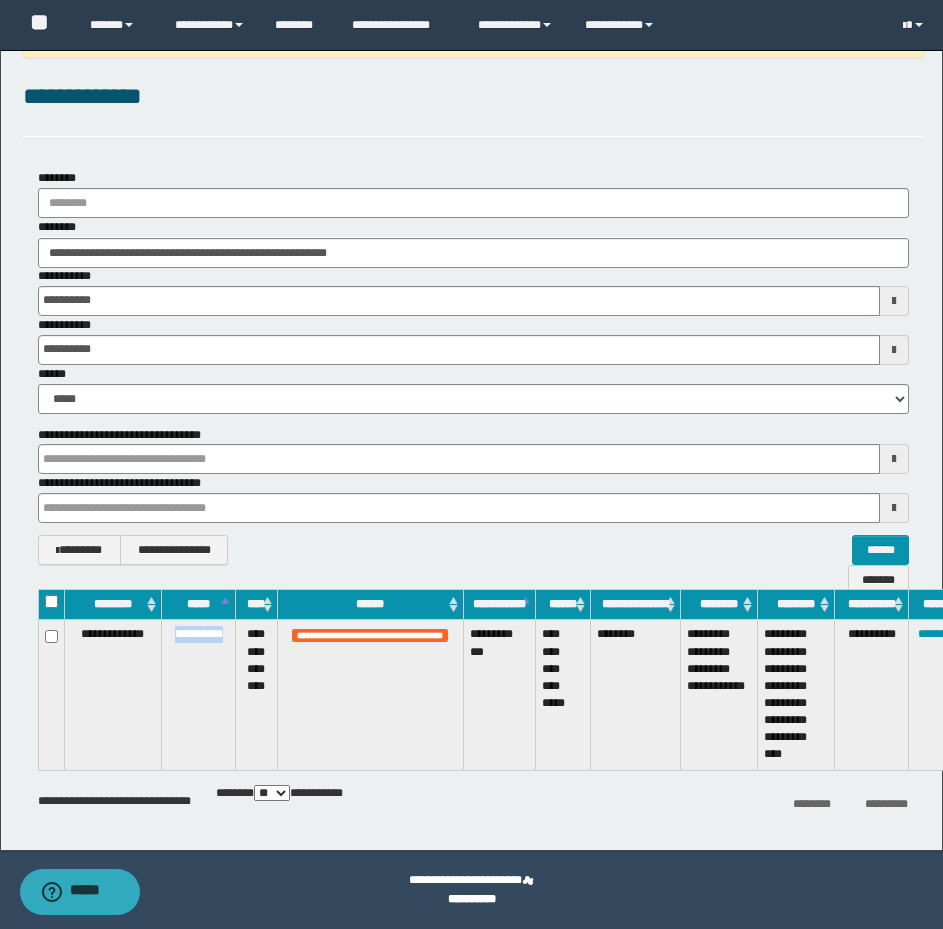 drag, startPoint x: 171, startPoint y: 637, endPoint x: 228, endPoint y: 631, distance: 57.31492 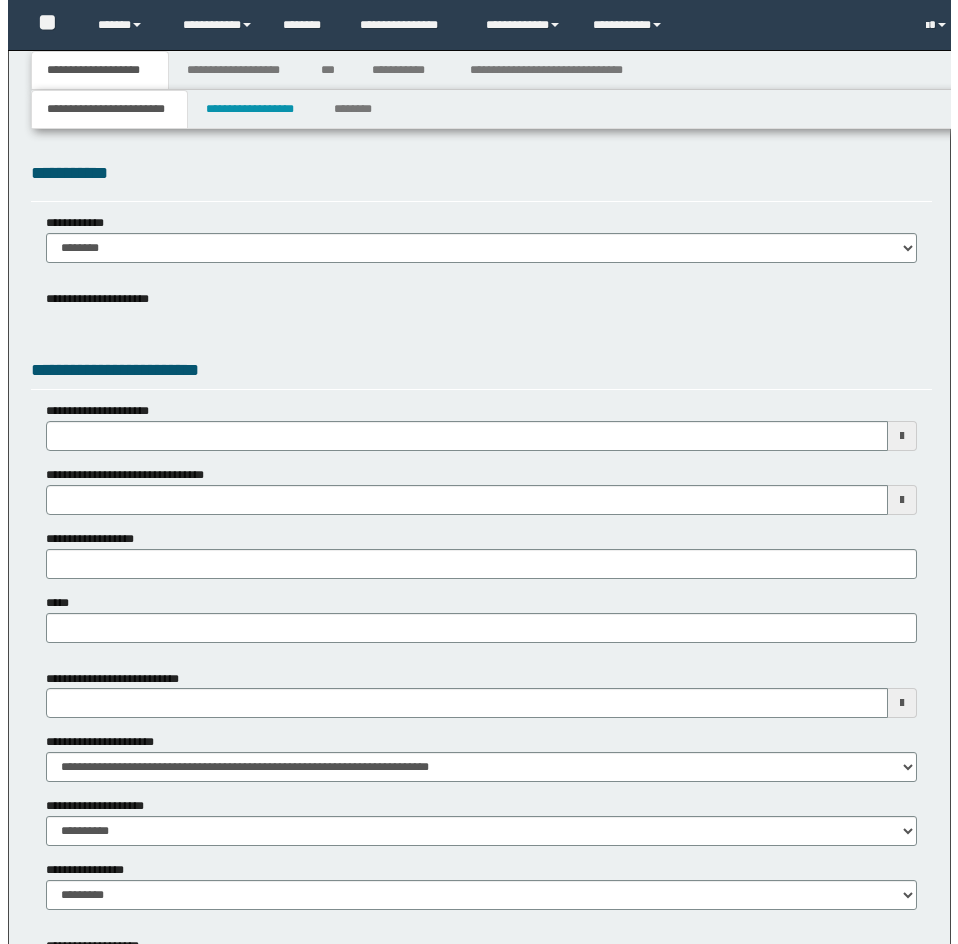scroll, scrollTop: 0, scrollLeft: 0, axis: both 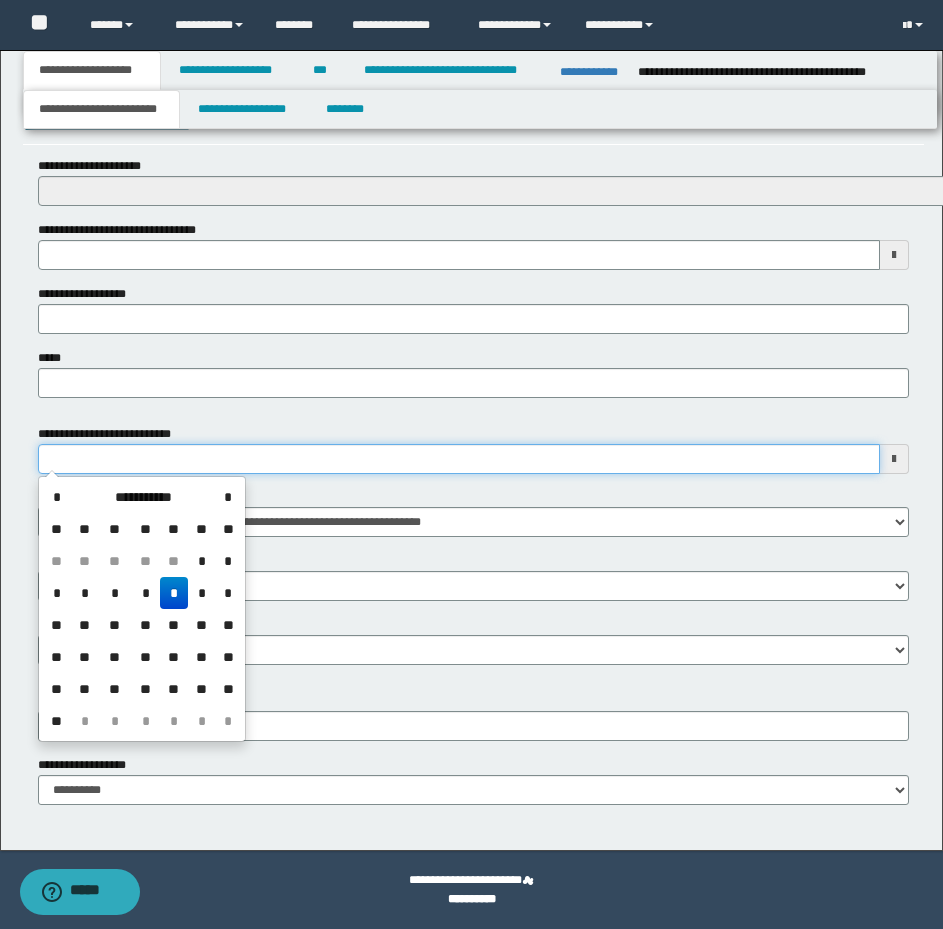 click on "**********" at bounding box center (459, 459) 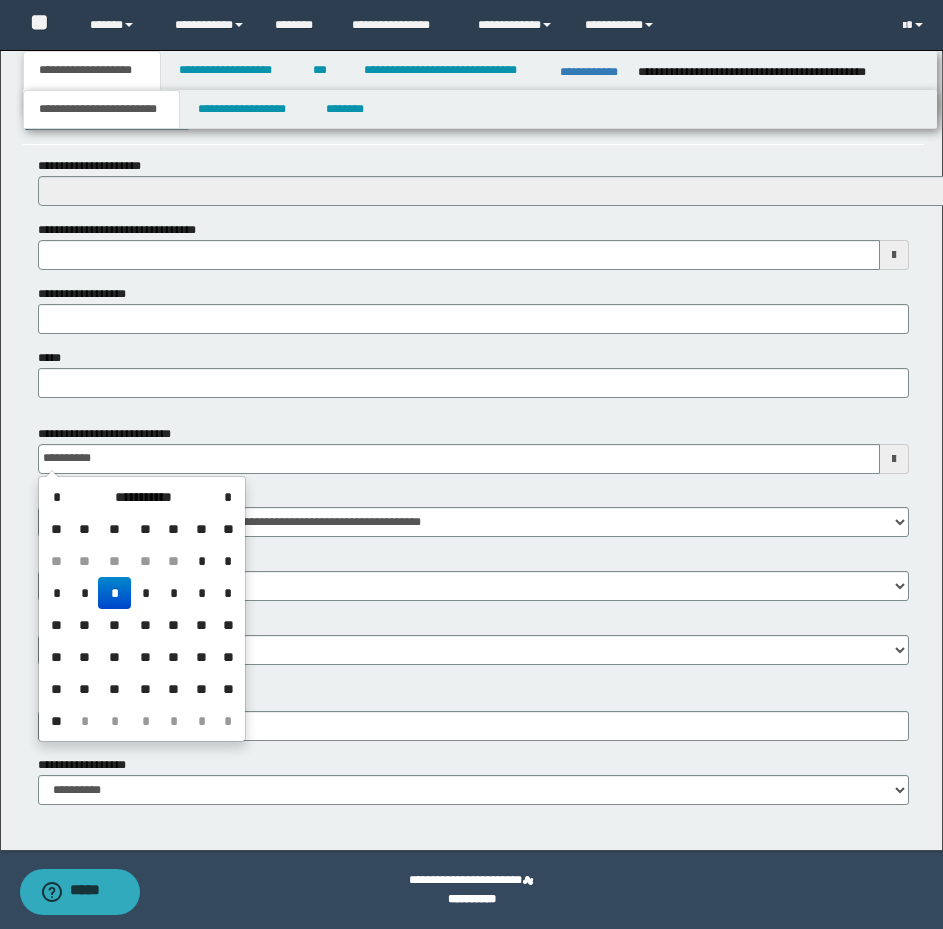 click on "*" at bounding box center (114, 593) 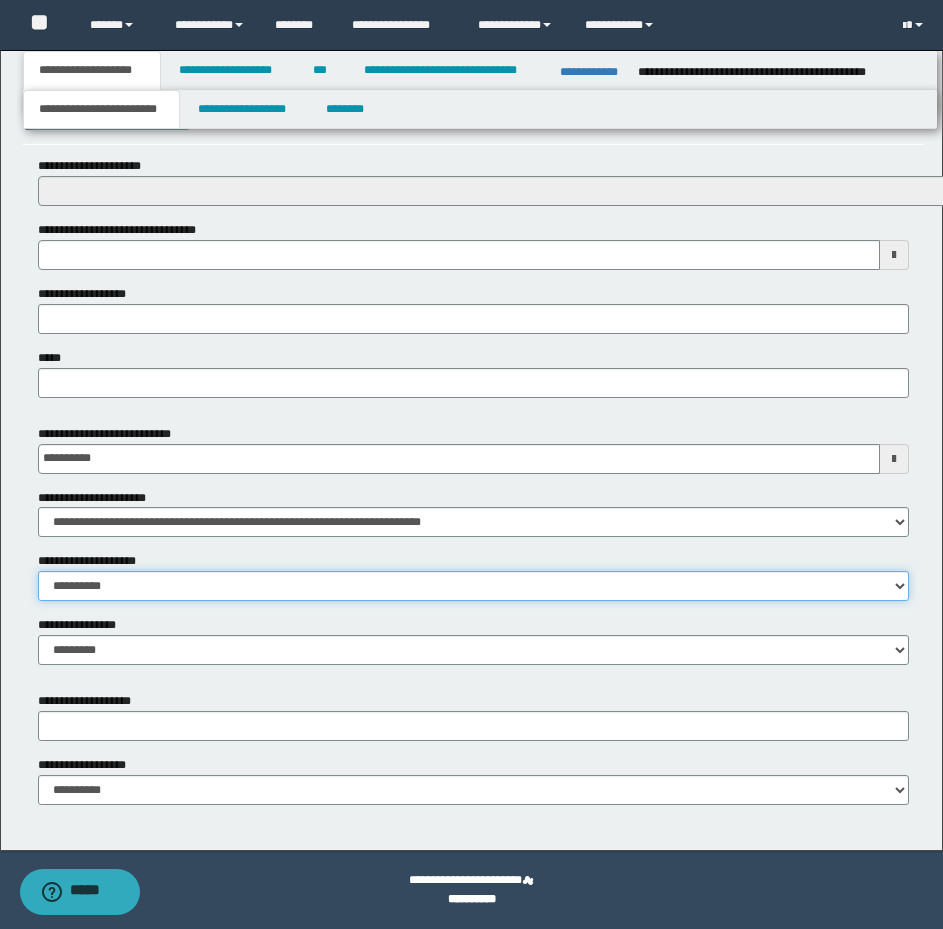 click on "**********" at bounding box center [473, 586] 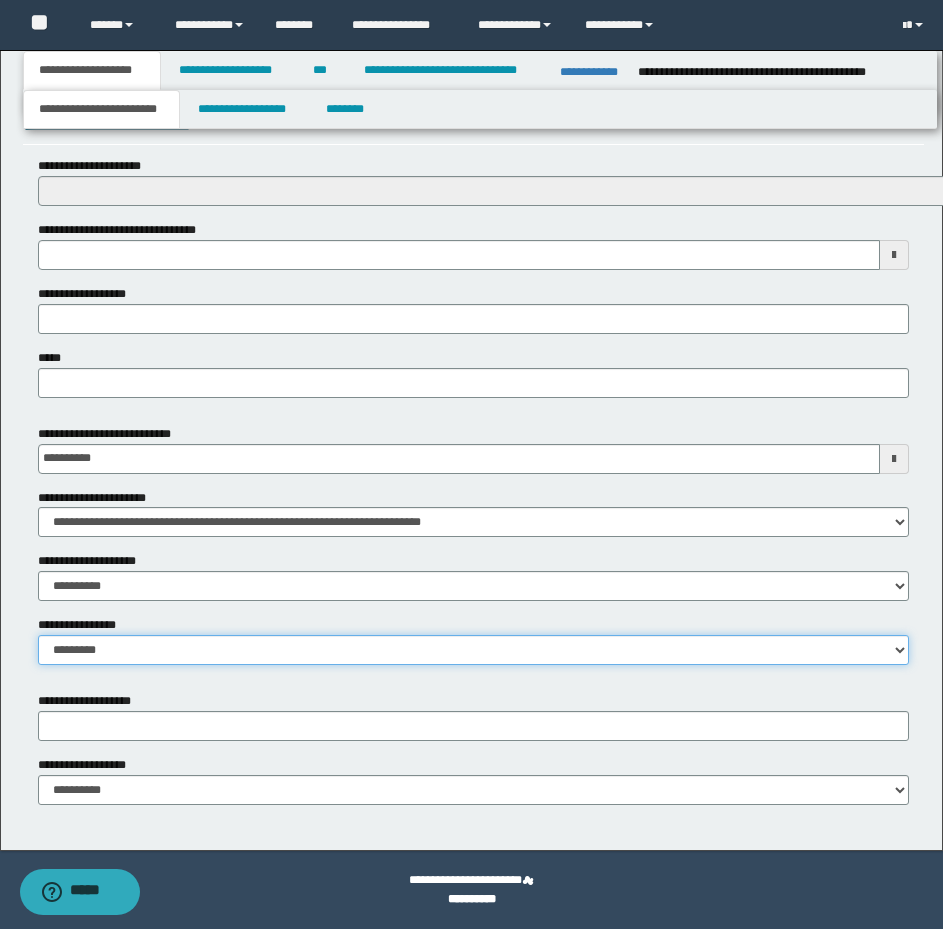 click on "**********" at bounding box center (473, 650) 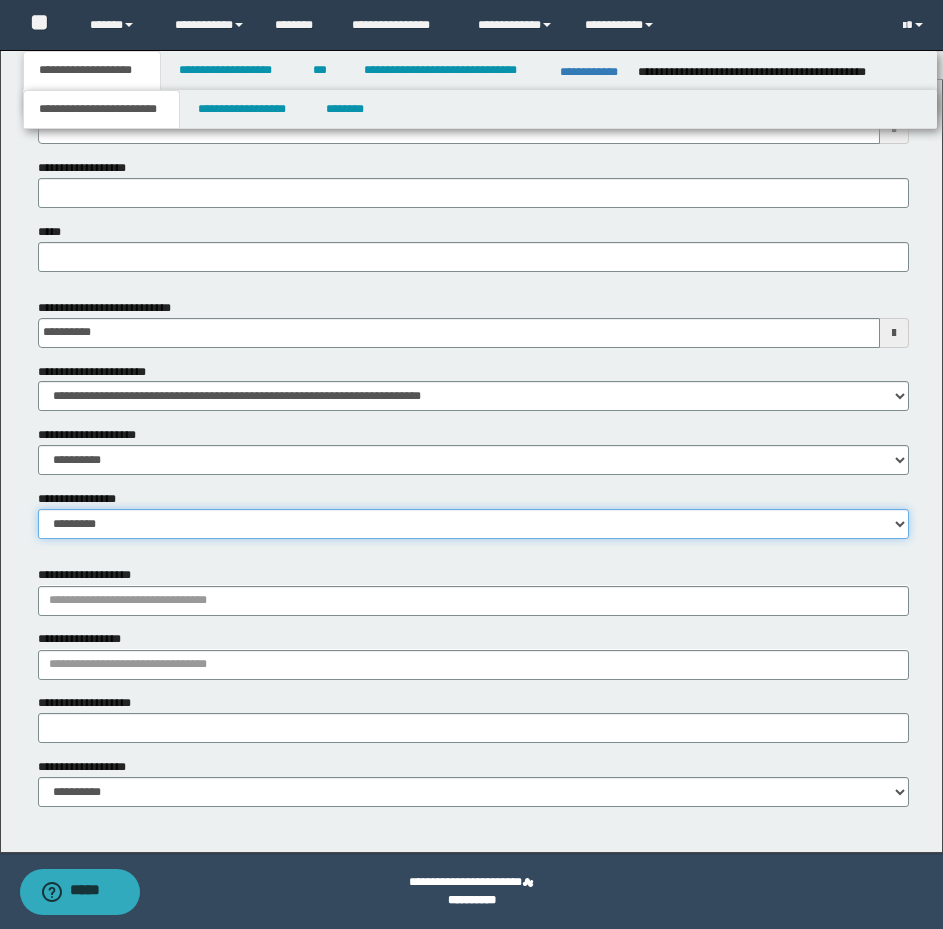 scroll, scrollTop: 825, scrollLeft: 0, axis: vertical 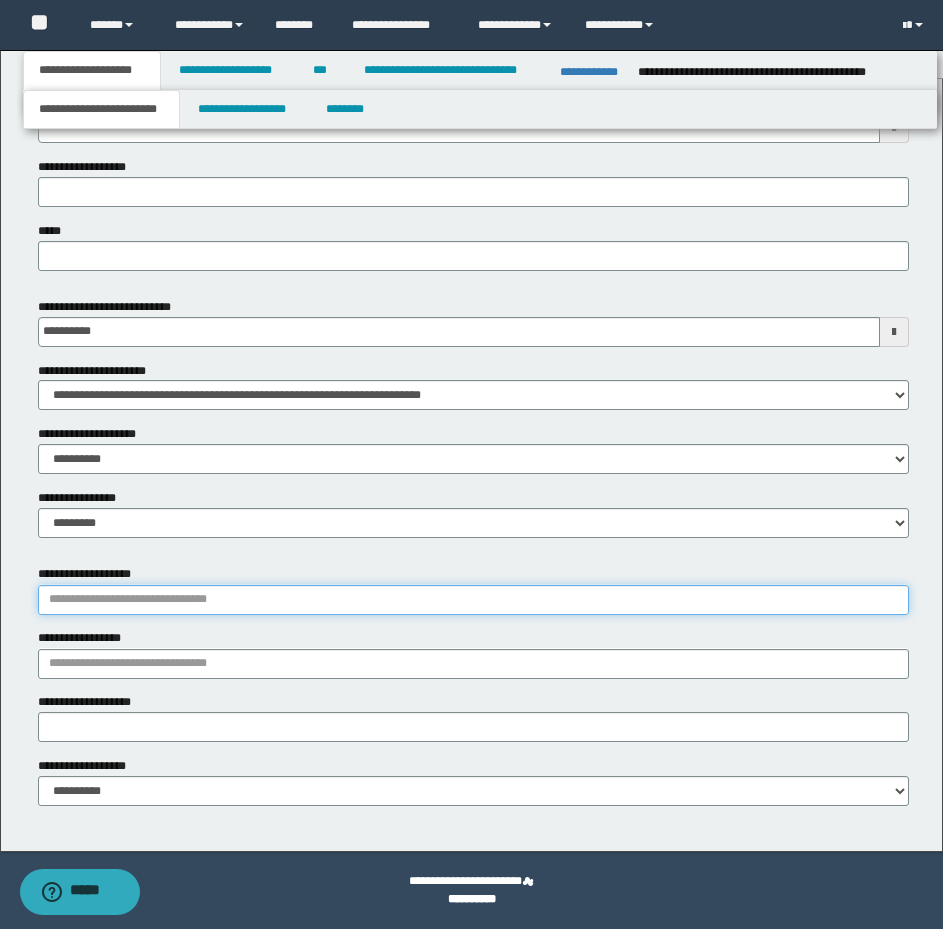 click on "**********" at bounding box center (473, 600) 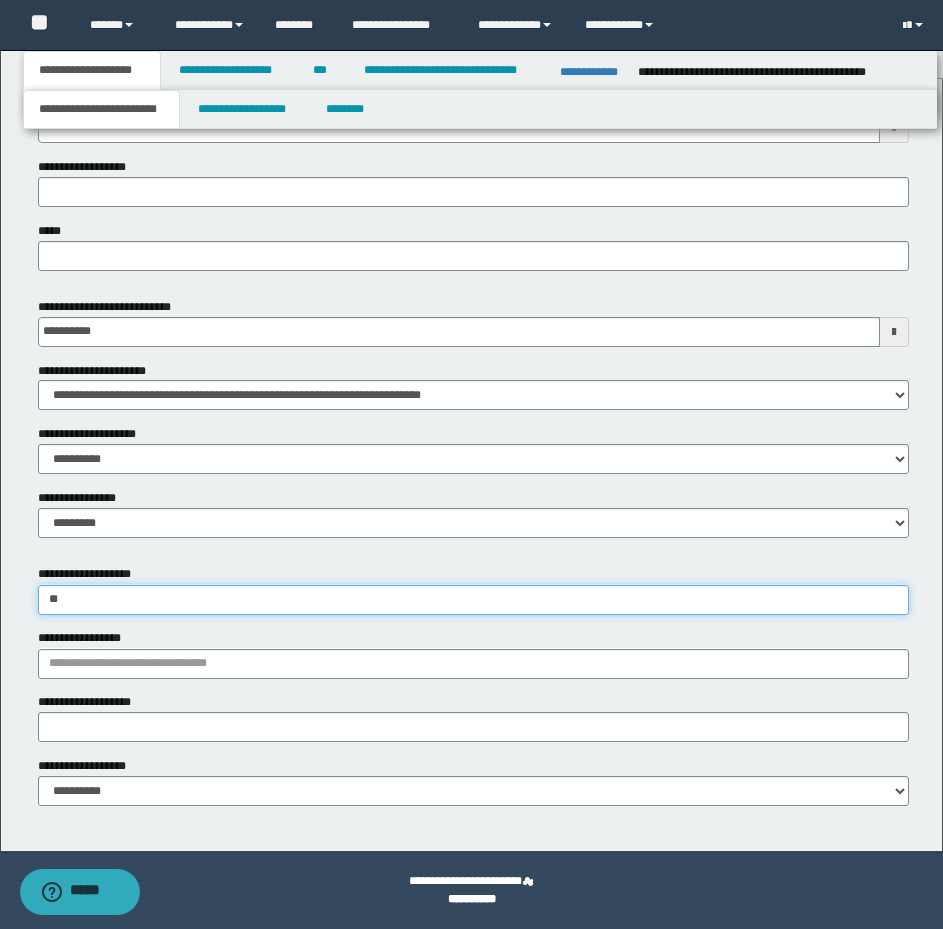 type on "*" 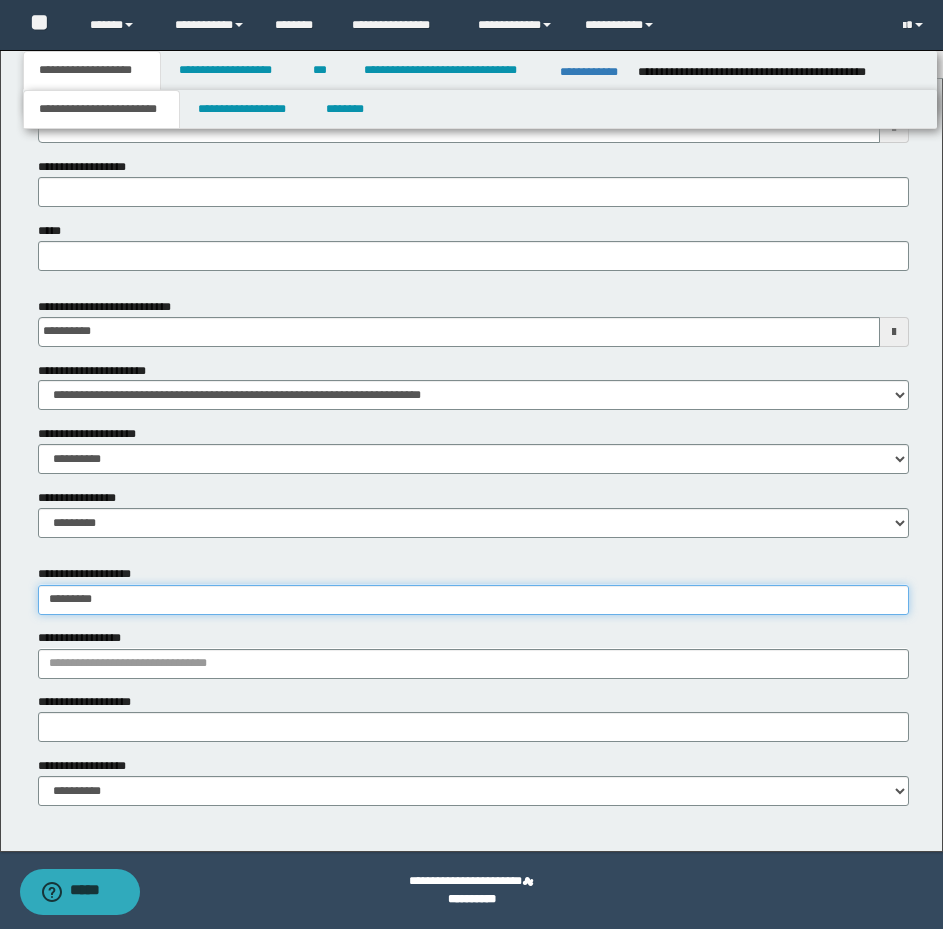 type on "**********" 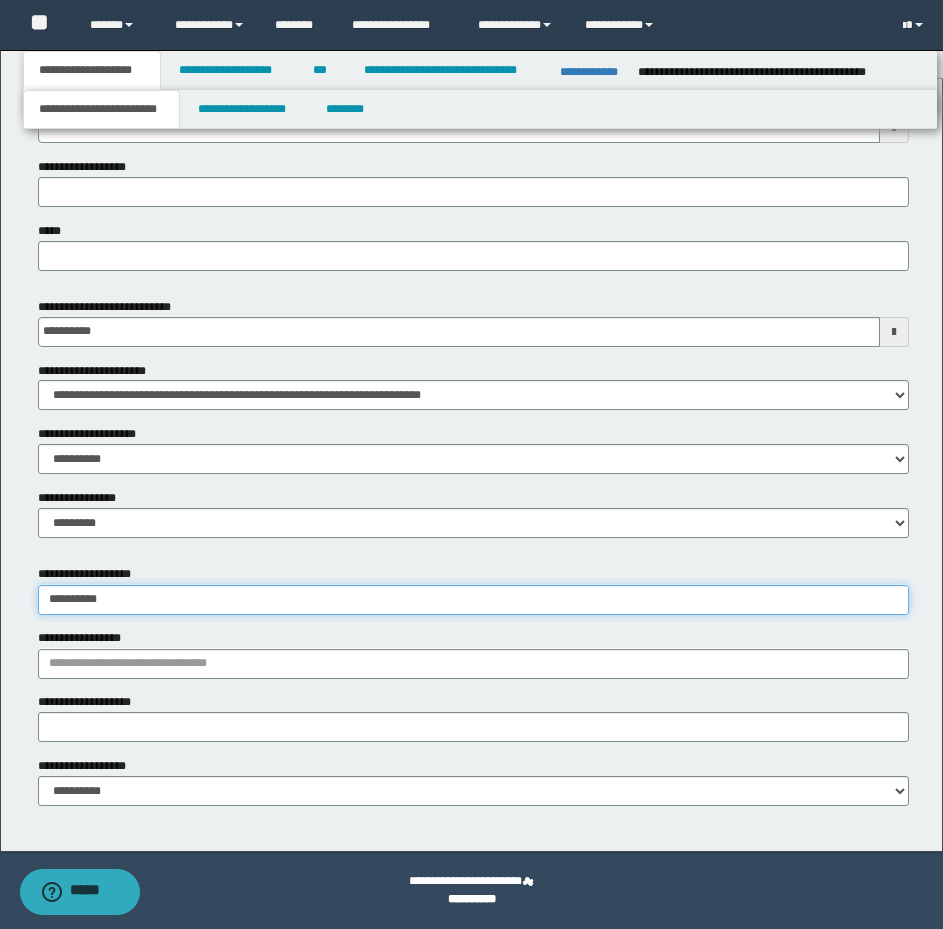 type on "**********" 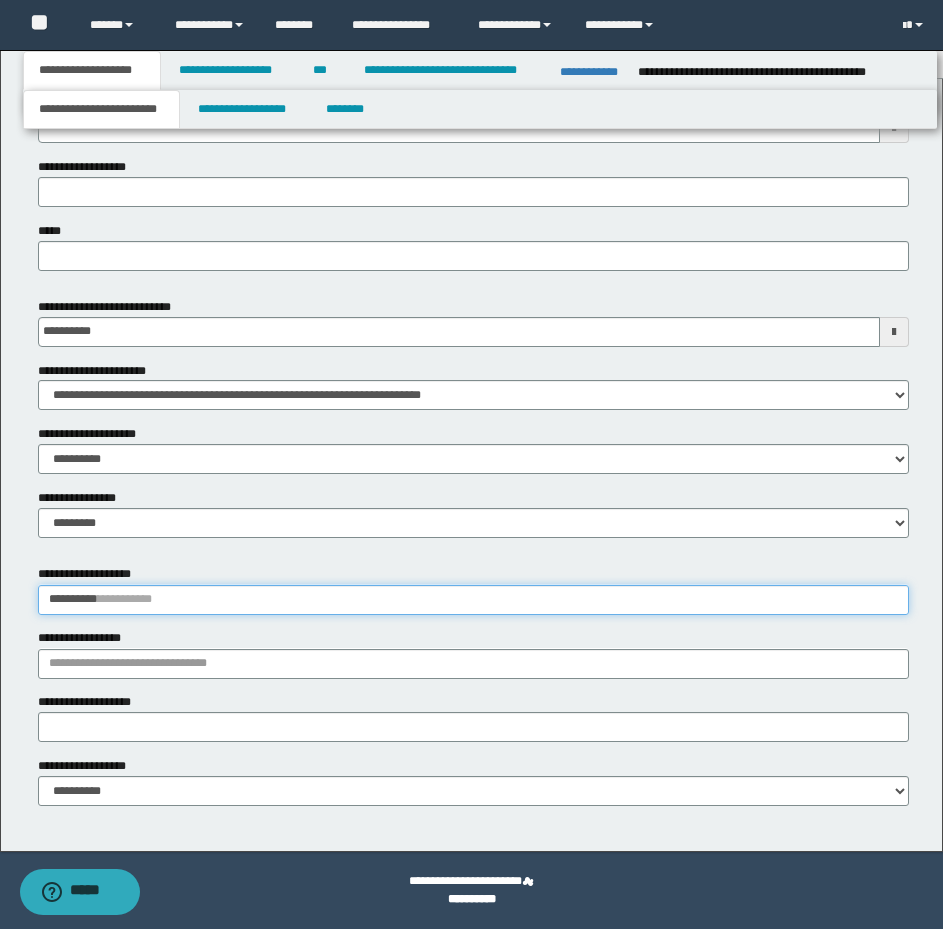 type 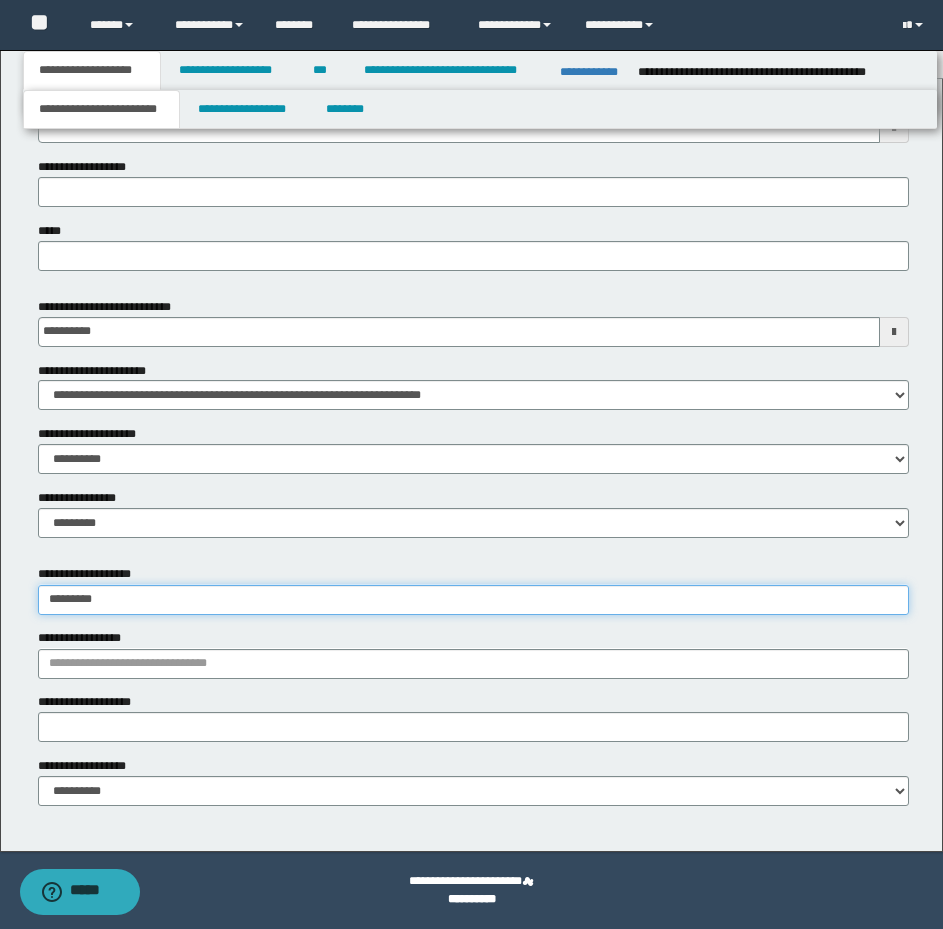 type on "*******" 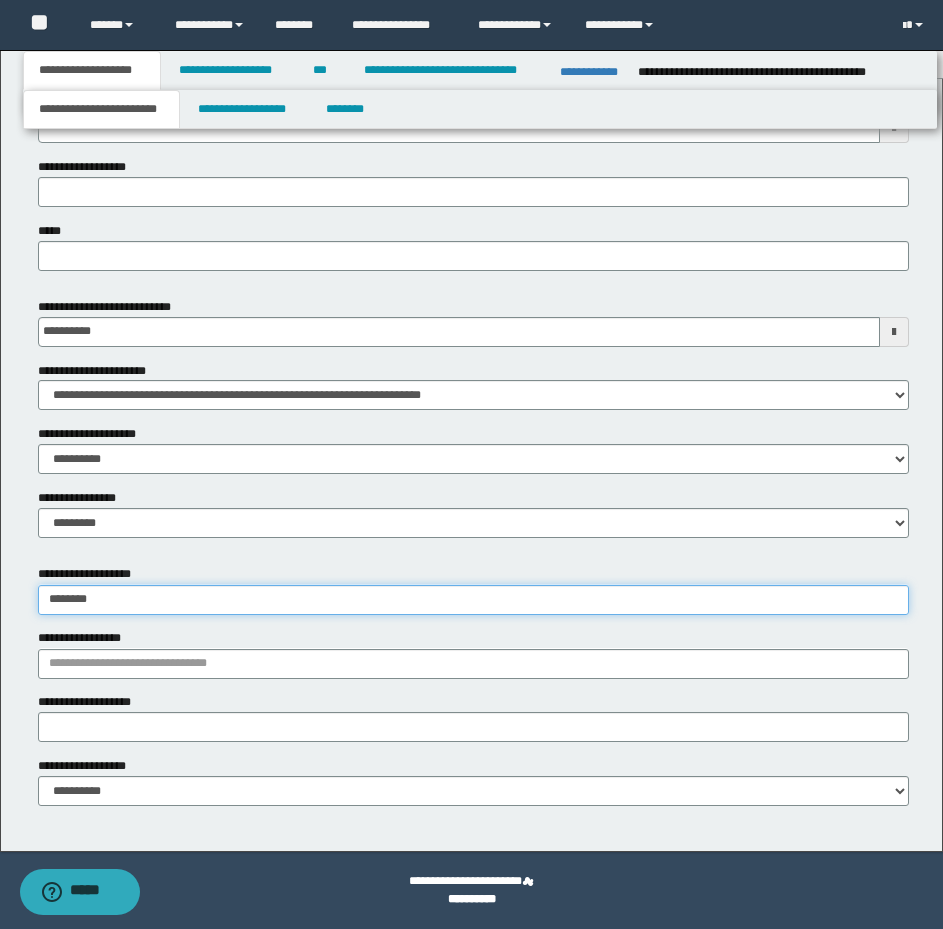 type on "**********" 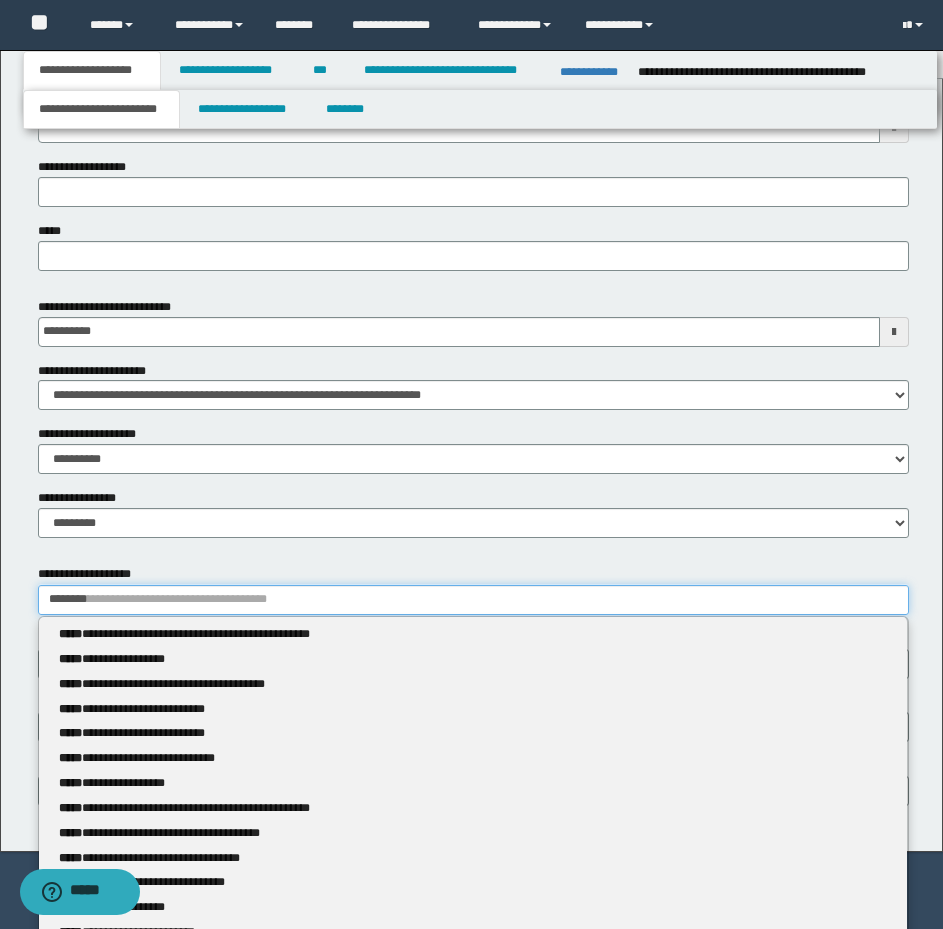 type 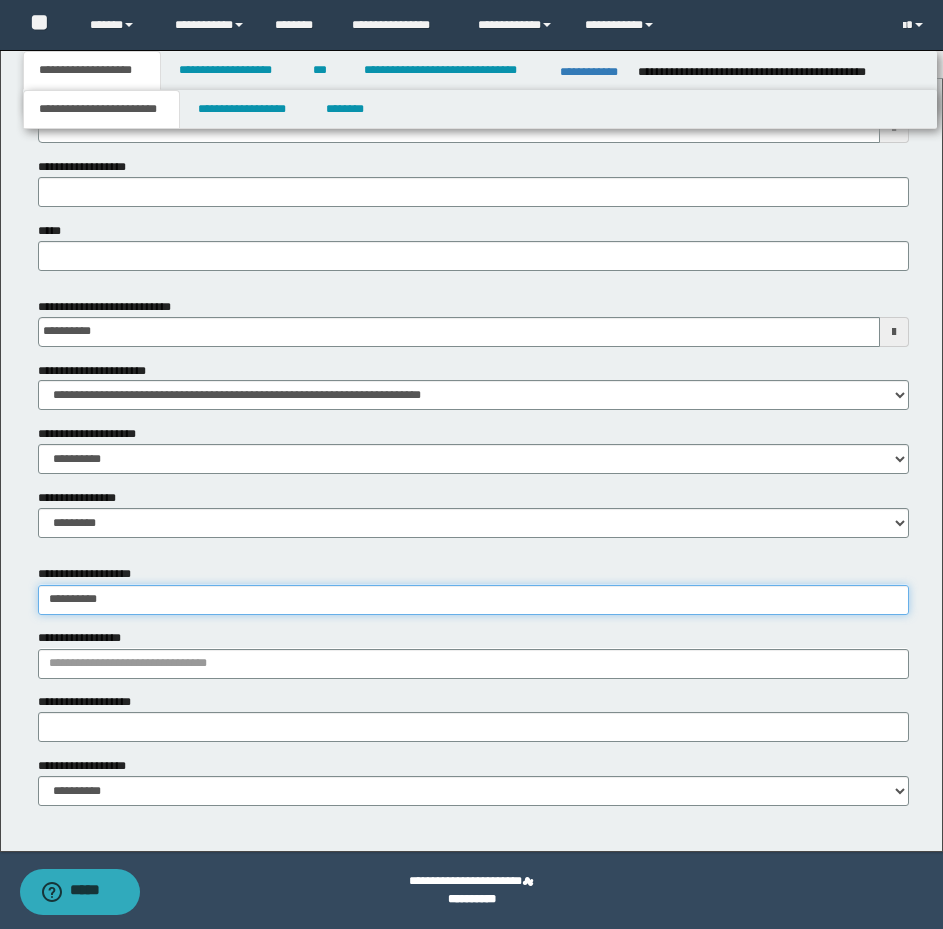 type on "**********" 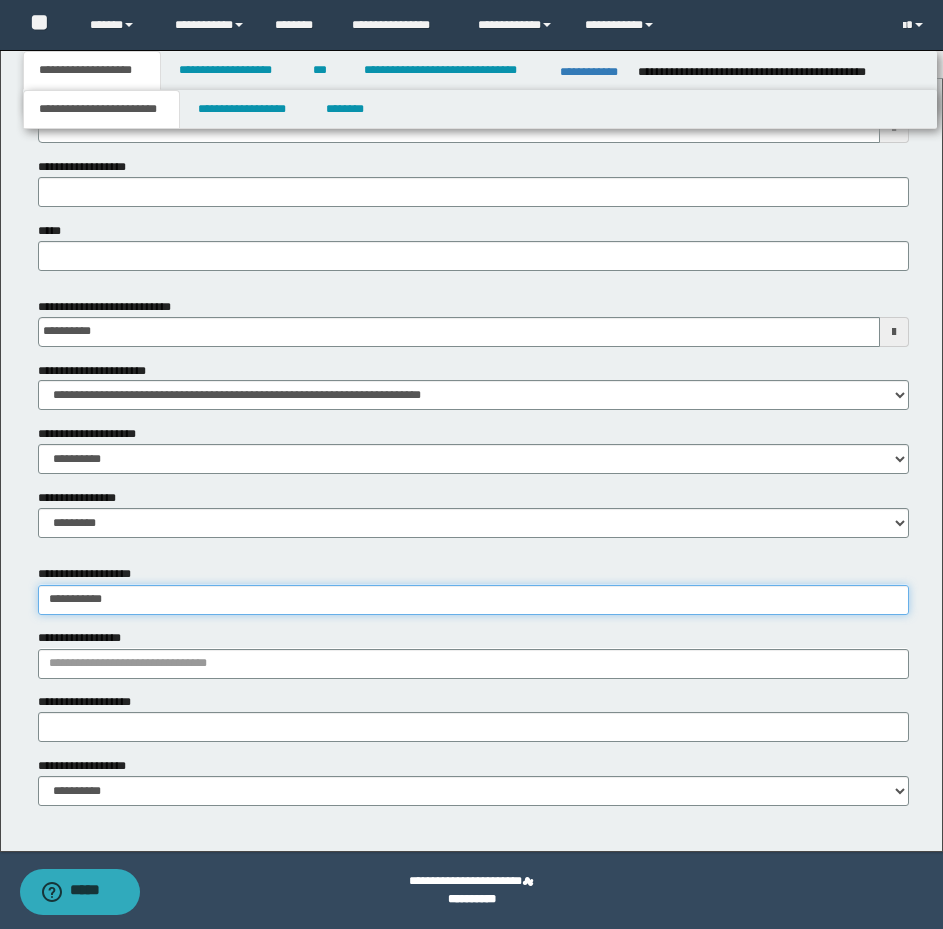 type on "**********" 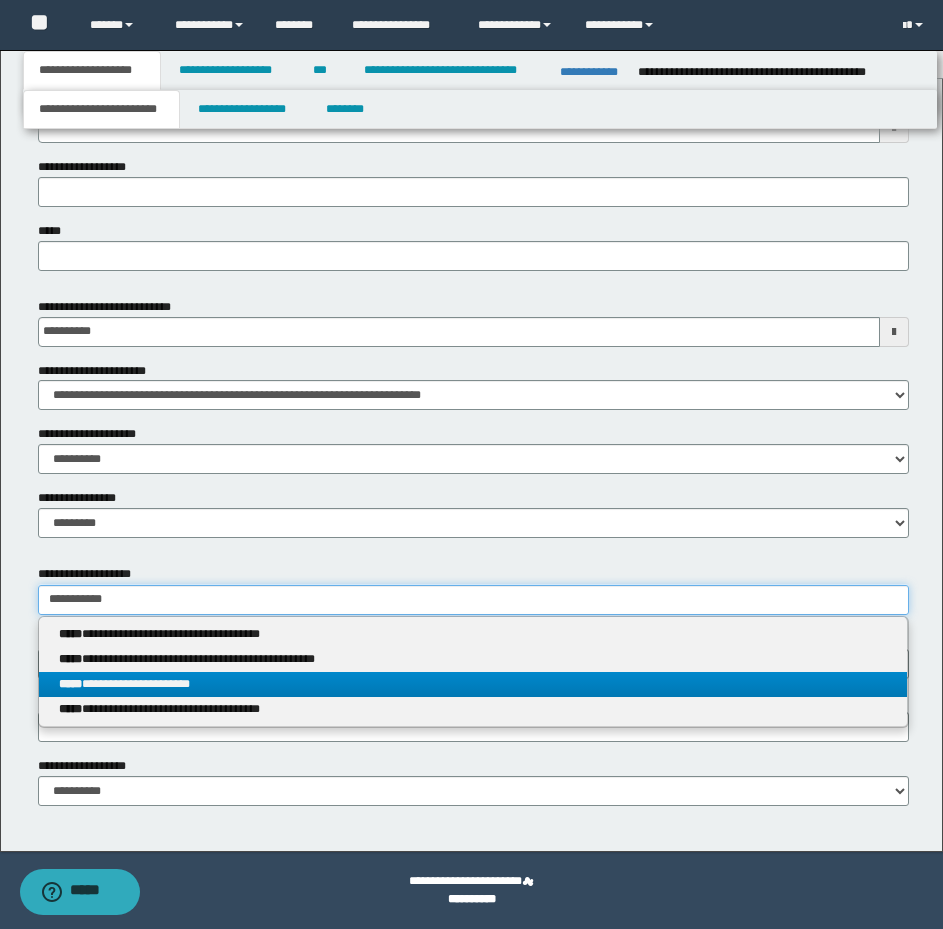 type on "**********" 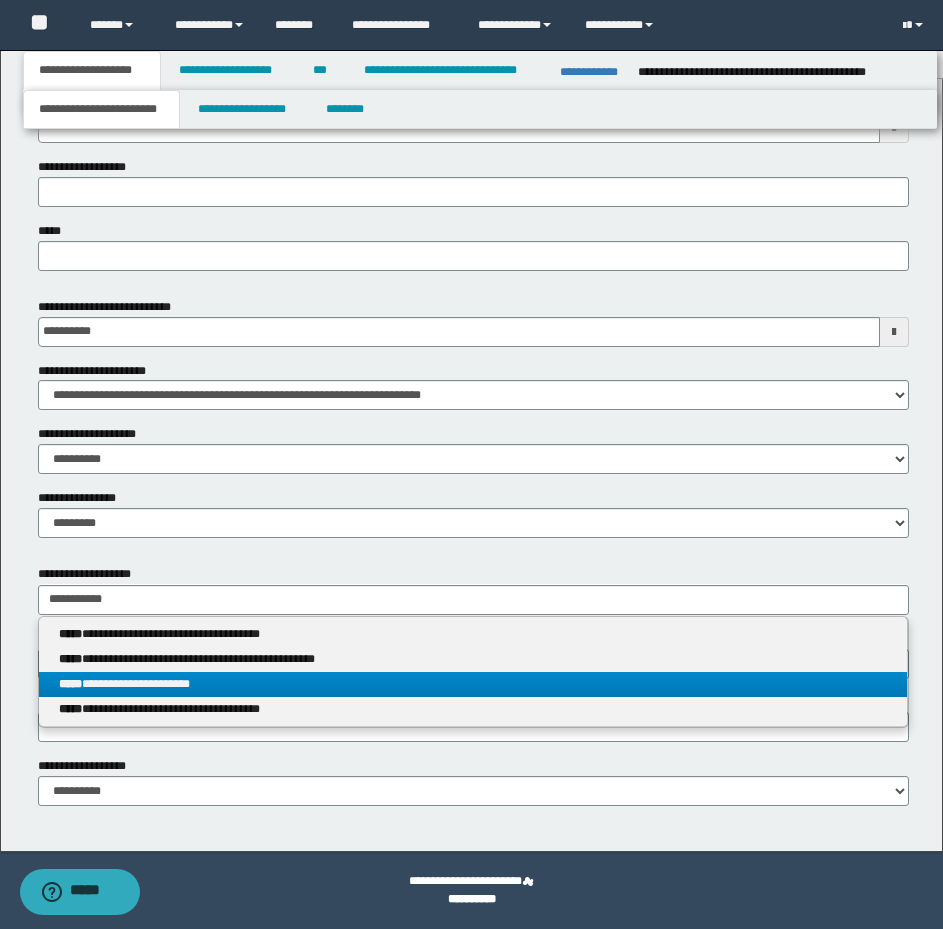 click on "**********" at bounding box center (473, 684) 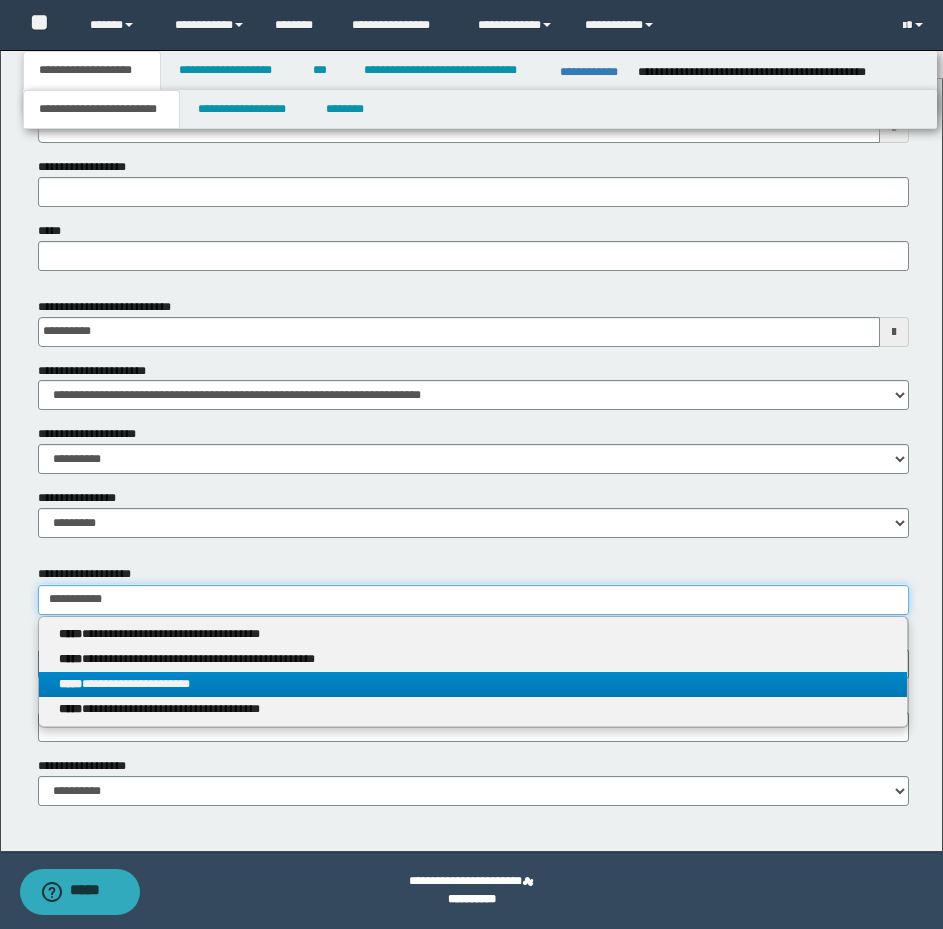 type 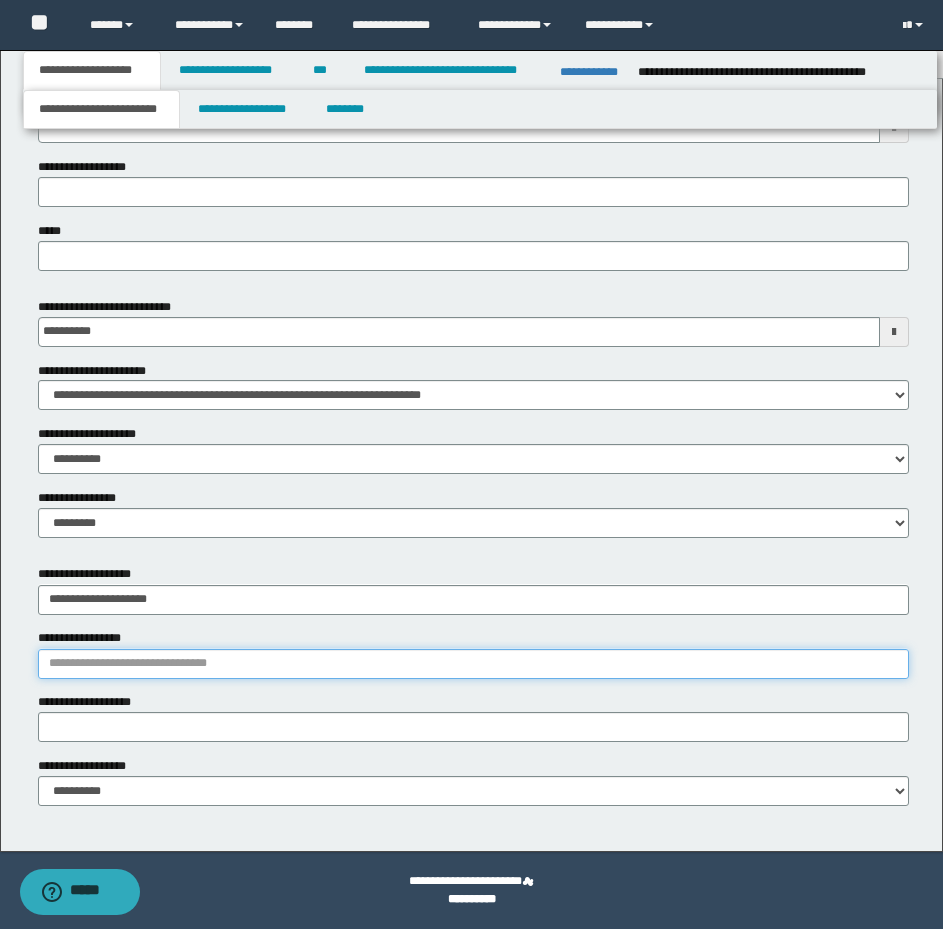 click on "**********" at bounding box center (473, 664) 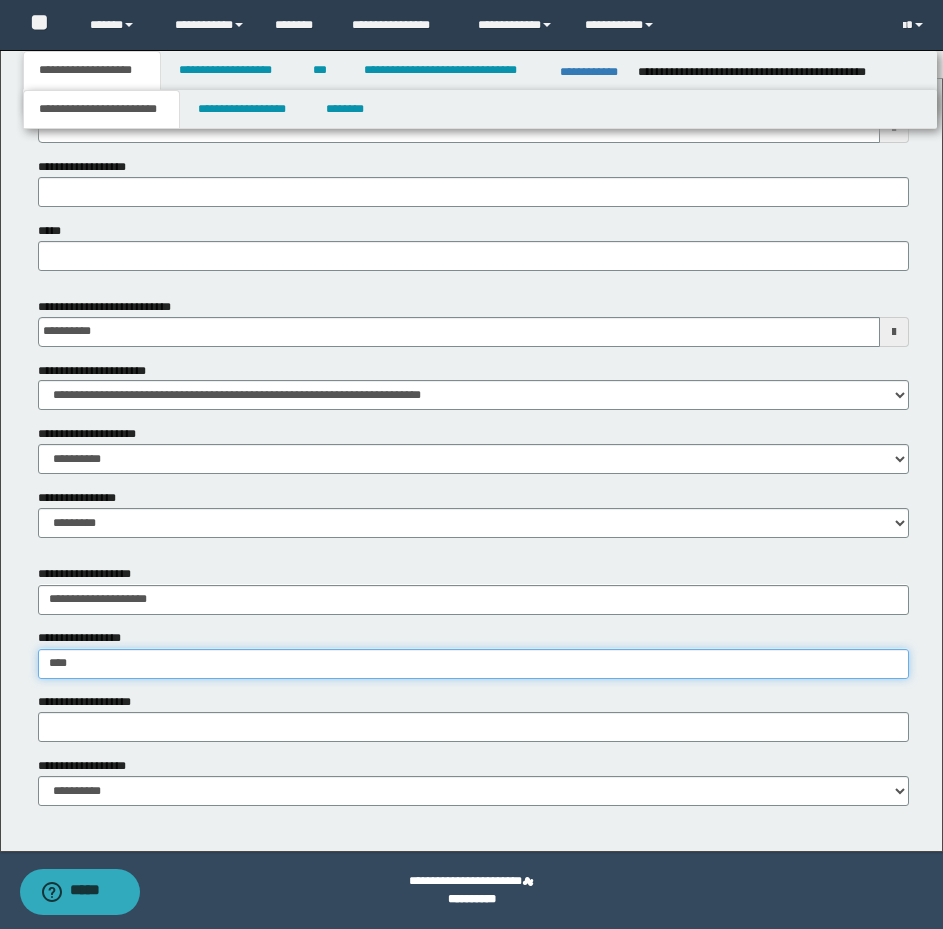 type on "*****" 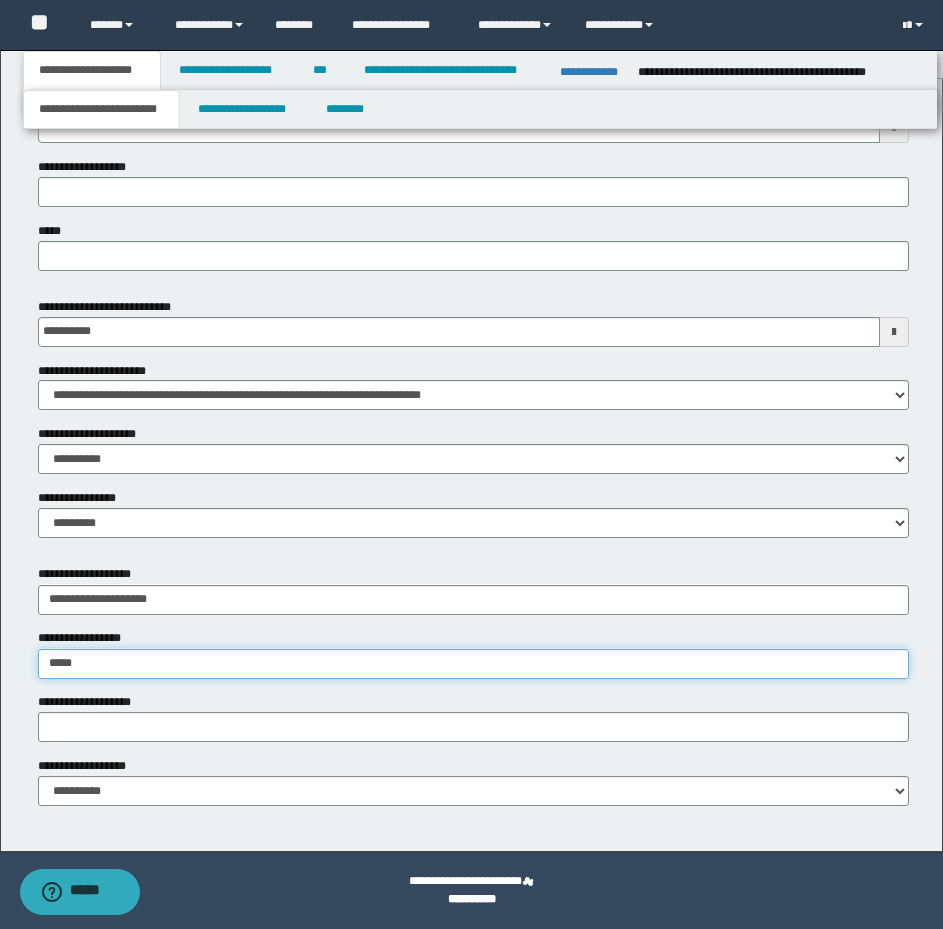 type on "**********" 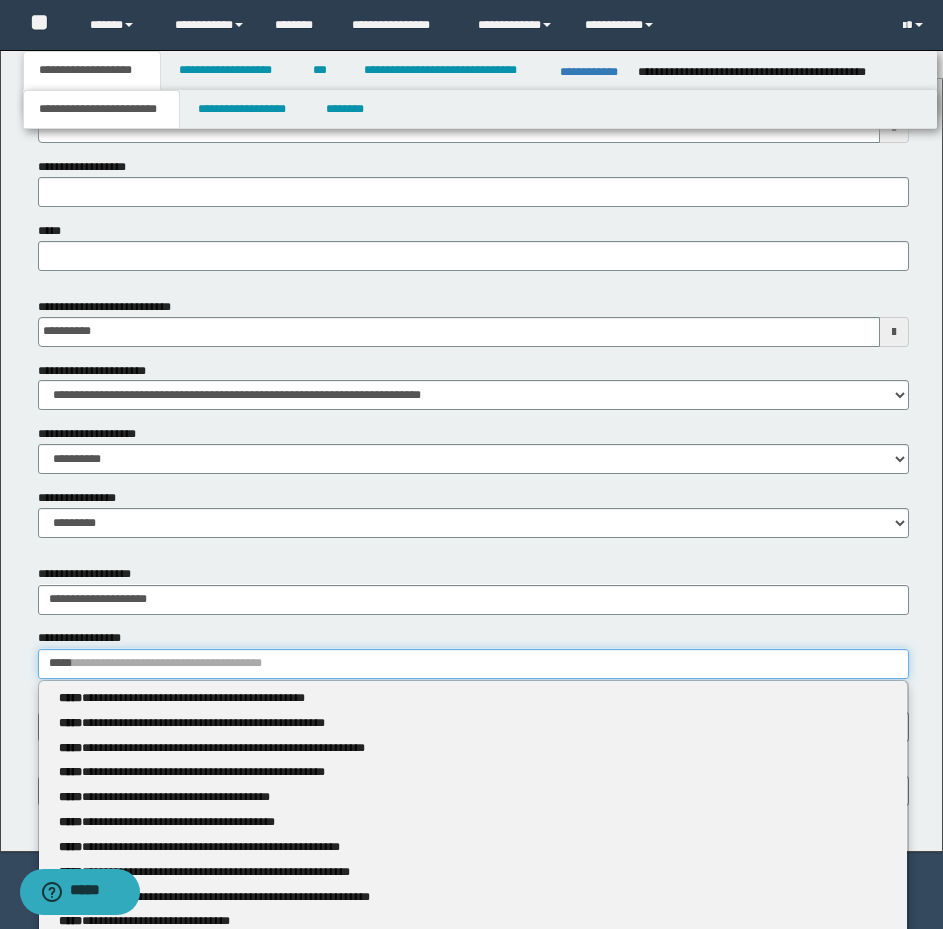 type 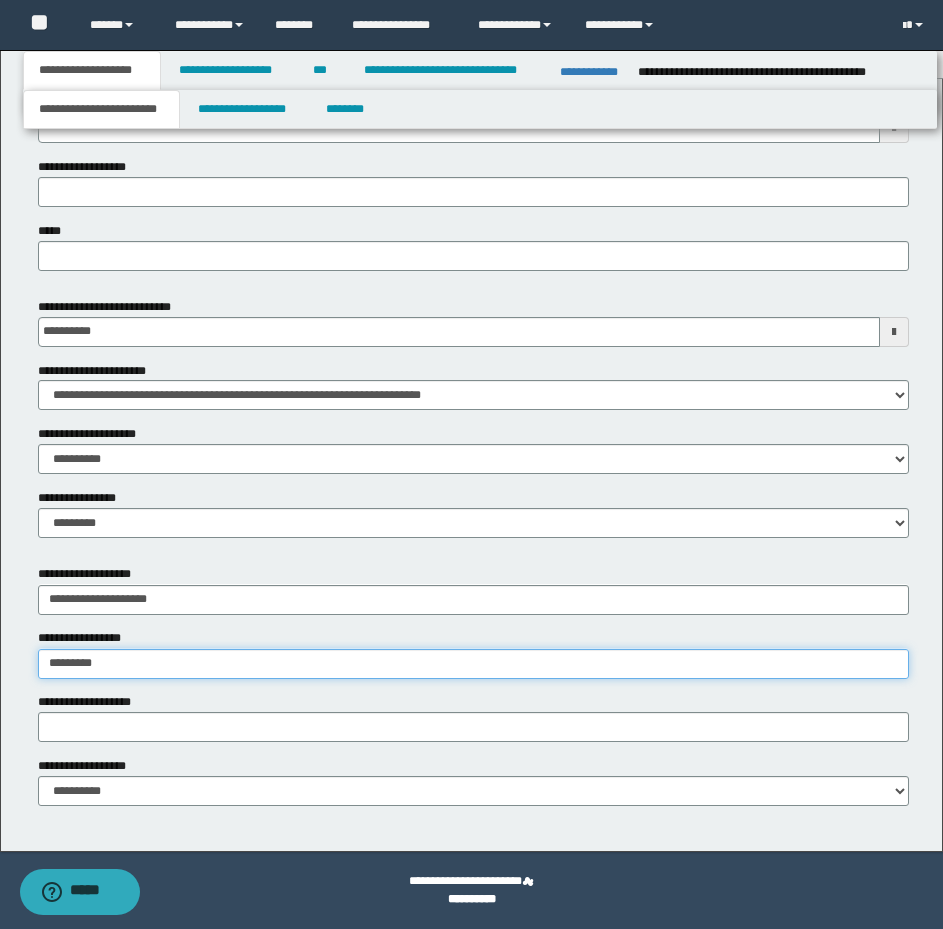type on "**********" 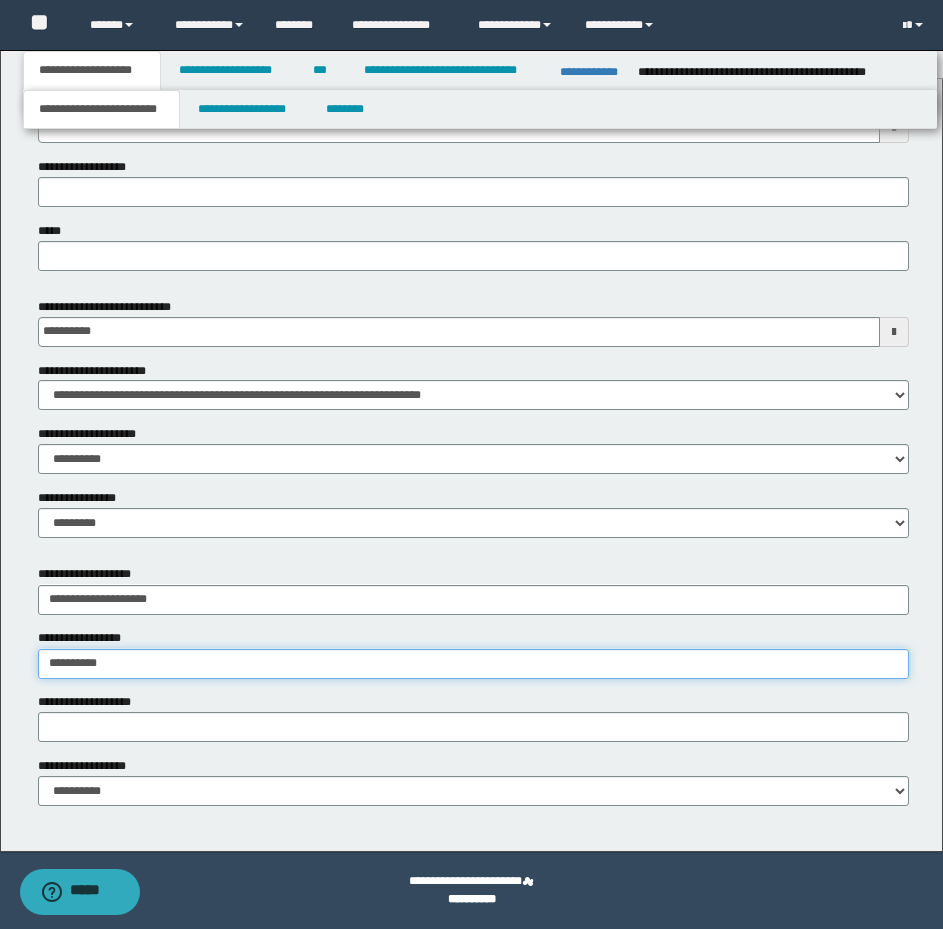 type on "**********" 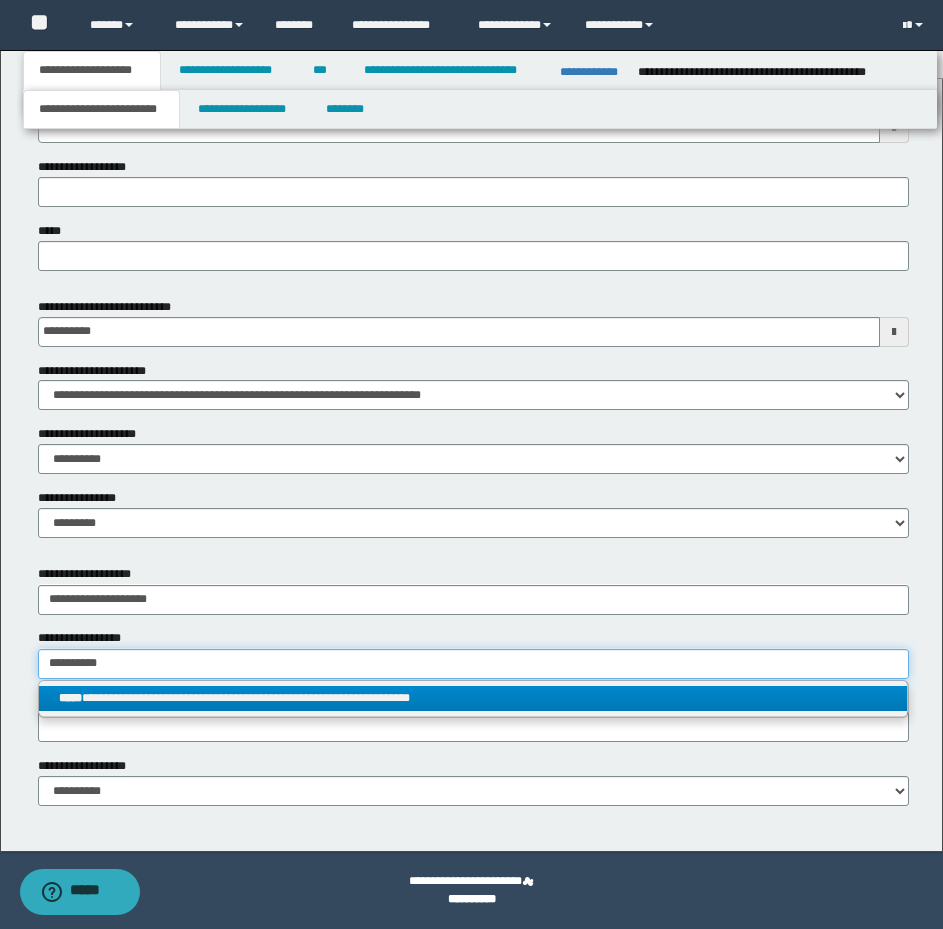 type on "**********" 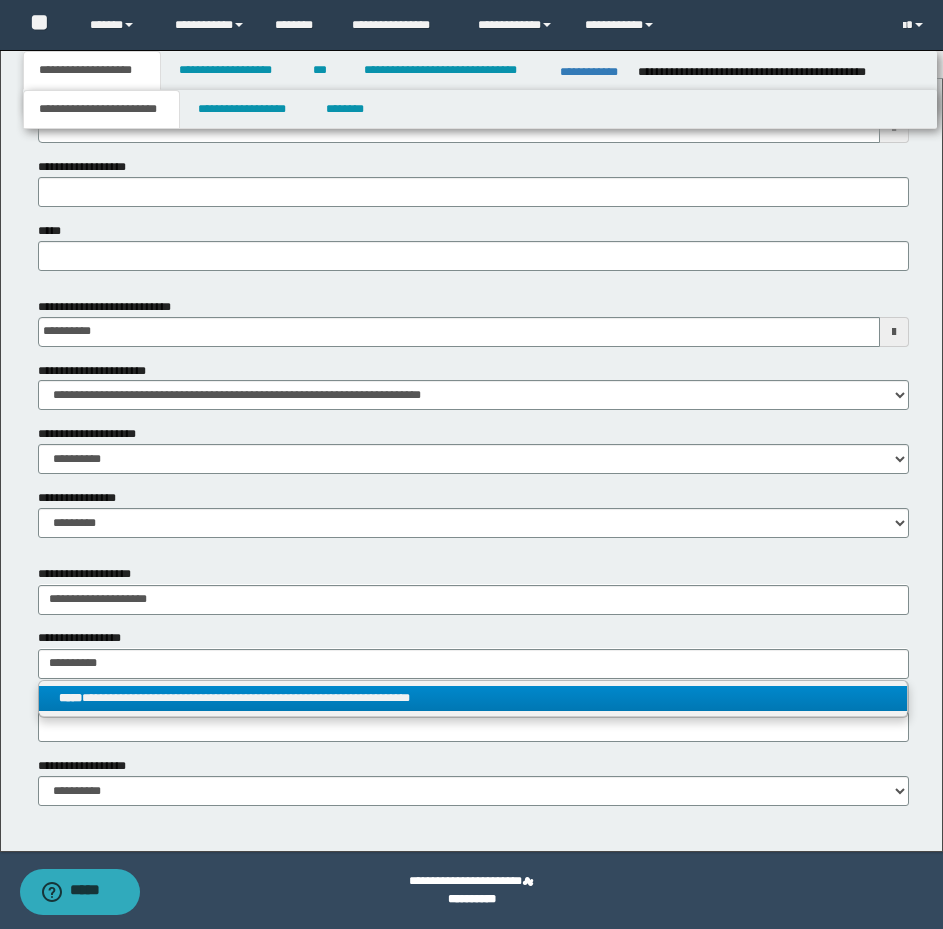click on "**********" at bounding box center [473, 698] 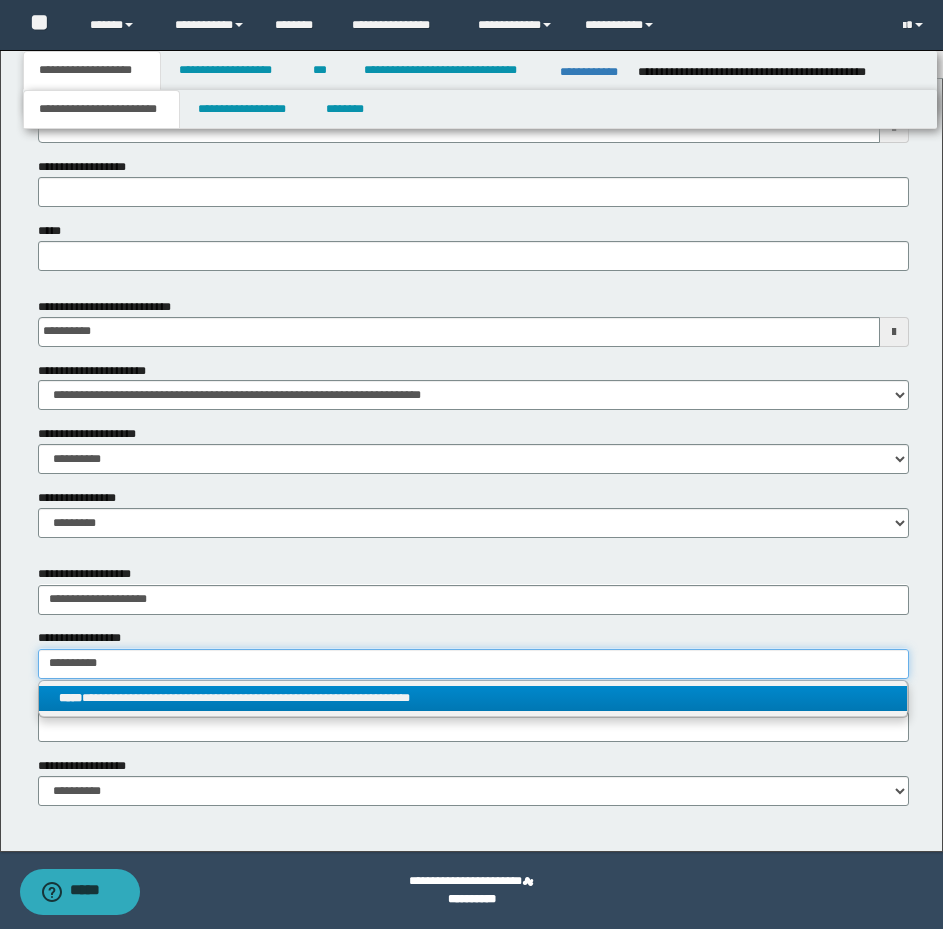 type 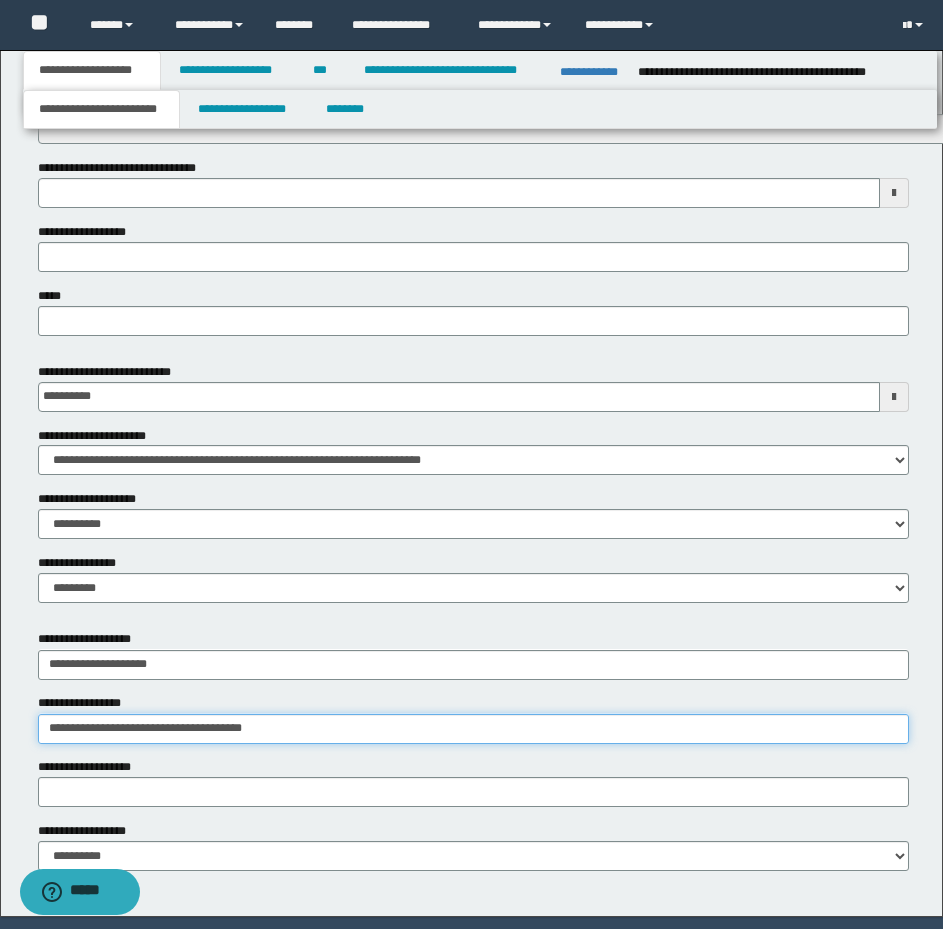 scroll, scrollTop: 725, scrollLeft: 0, axis: vertical 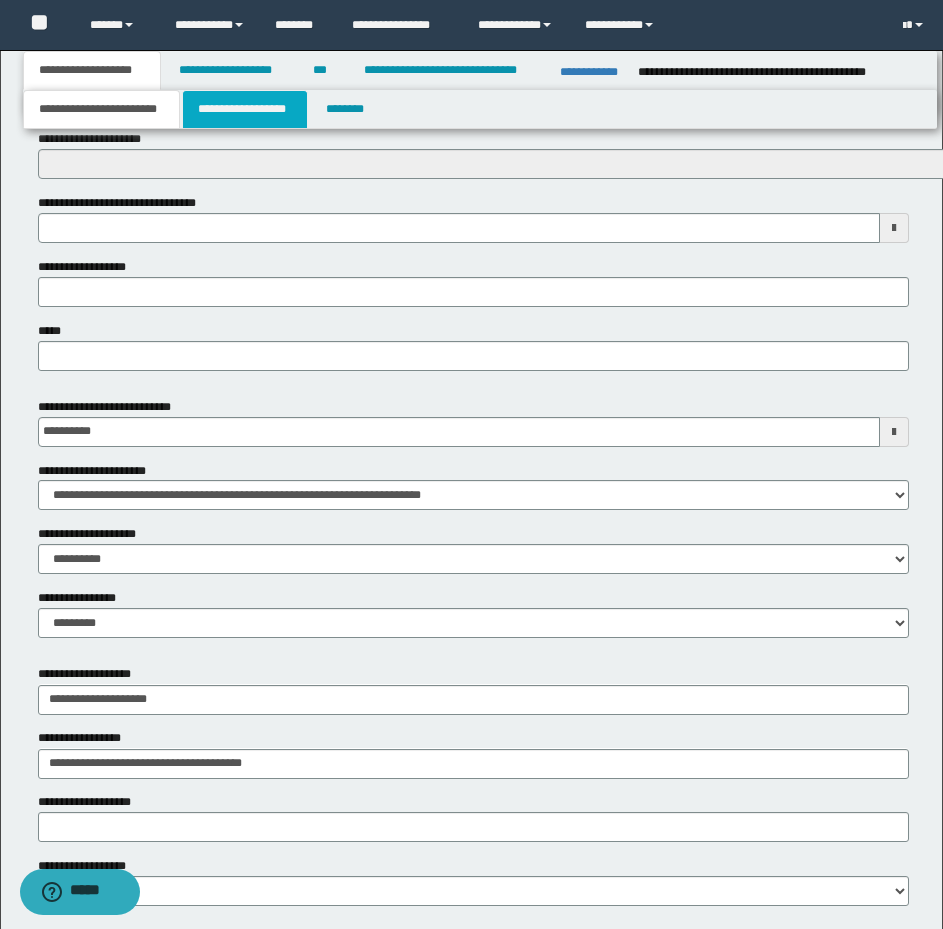 click on "**********" at bounding box center (245, 109) 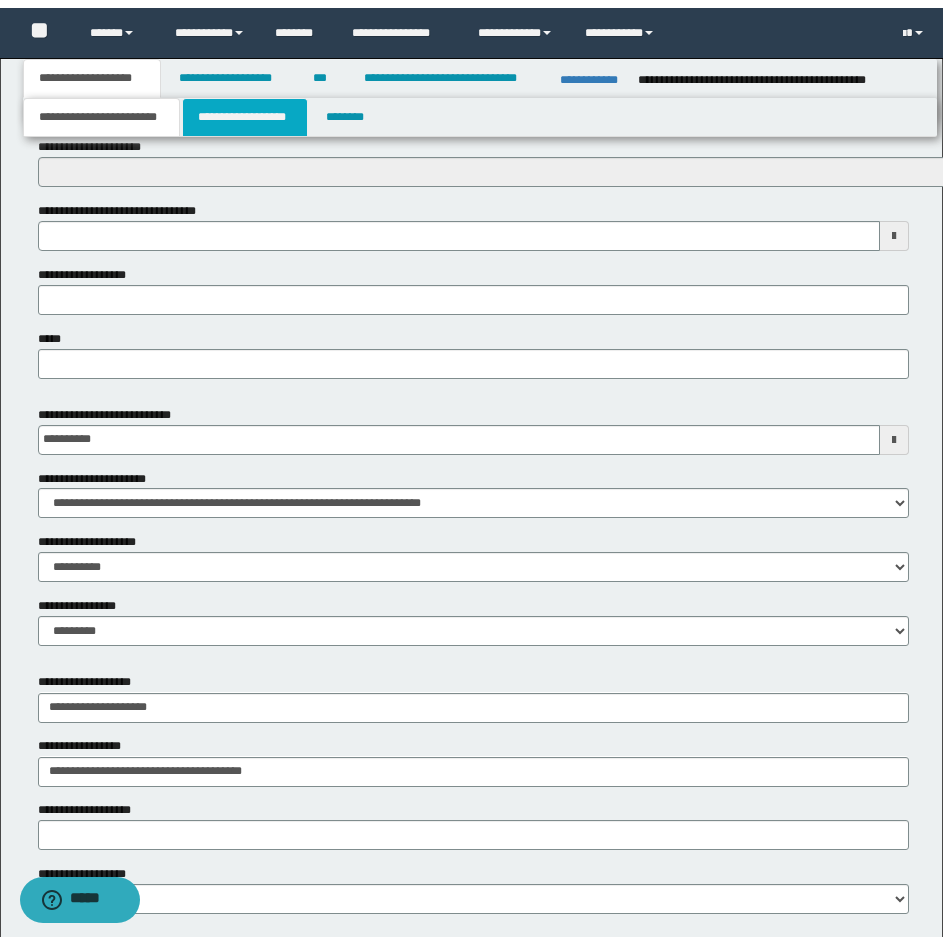 scroll, scrollTop: 0, scrollLeft: 0, axis: both 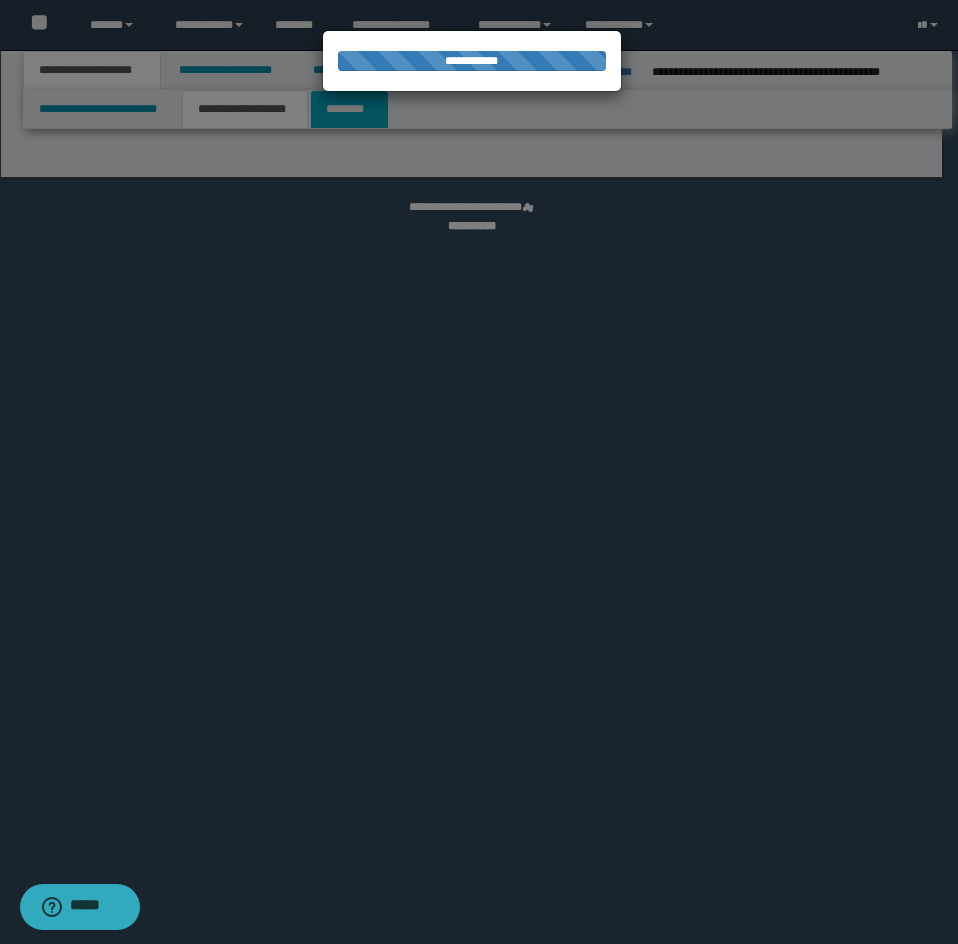 select on "*" 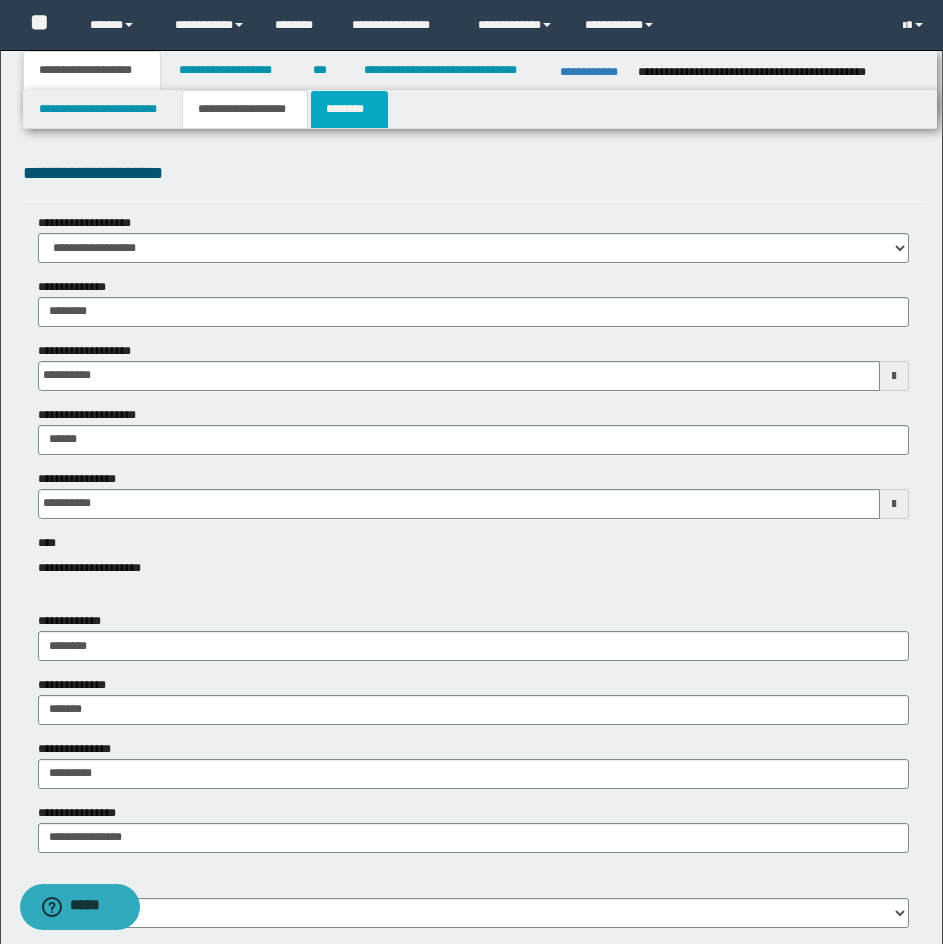 click on "********" at bounding box center [349, 109] 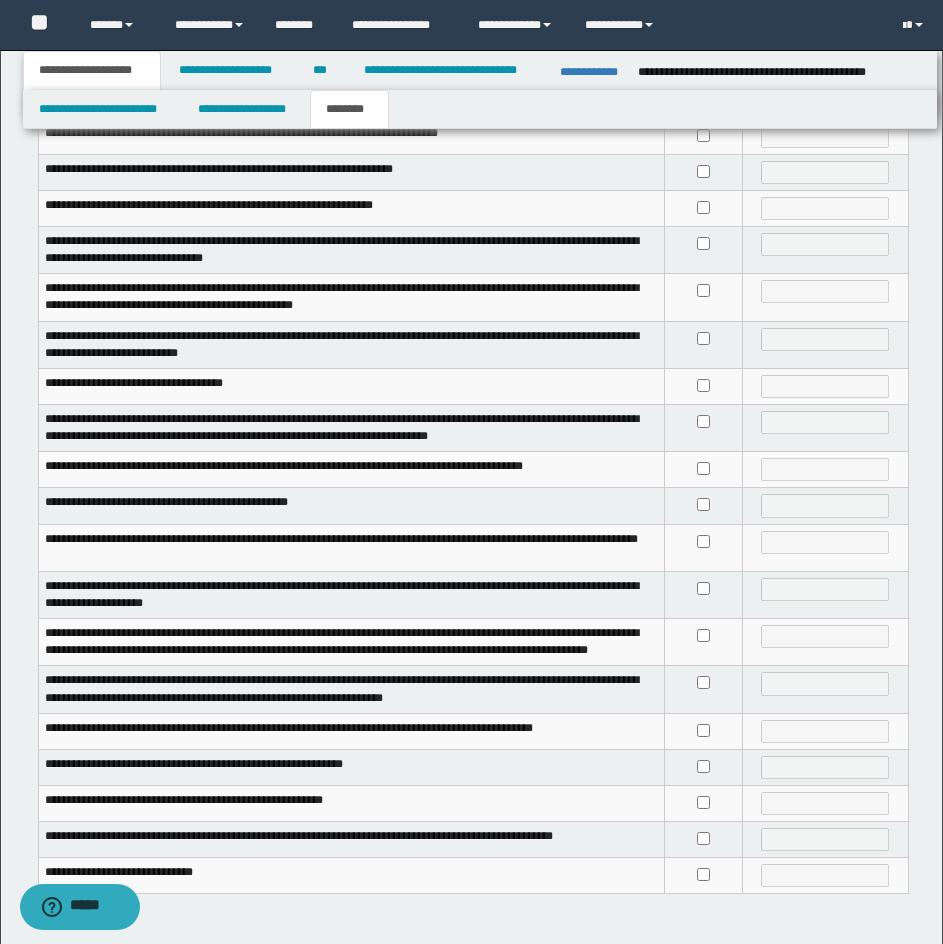 scroll, scrollTop: 306, scrollLeft: 0, axis: vertical 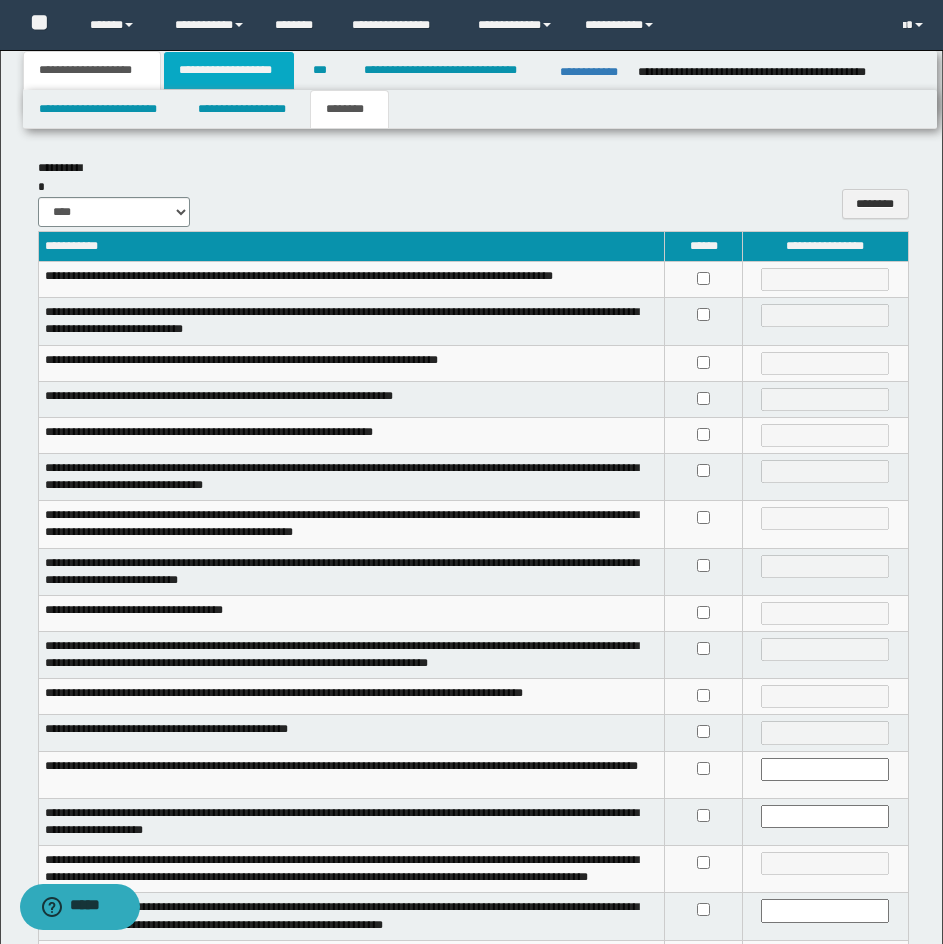 click on "**********" at bounding box center (229, 70) 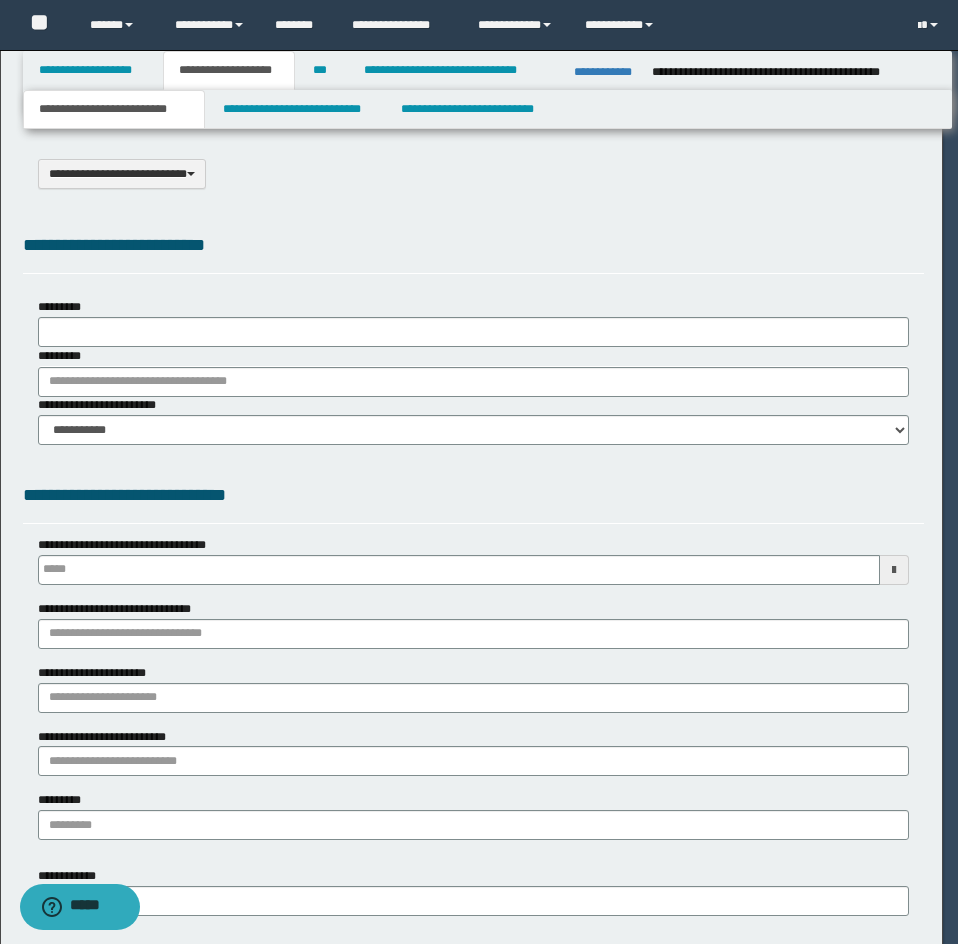 select on "*" 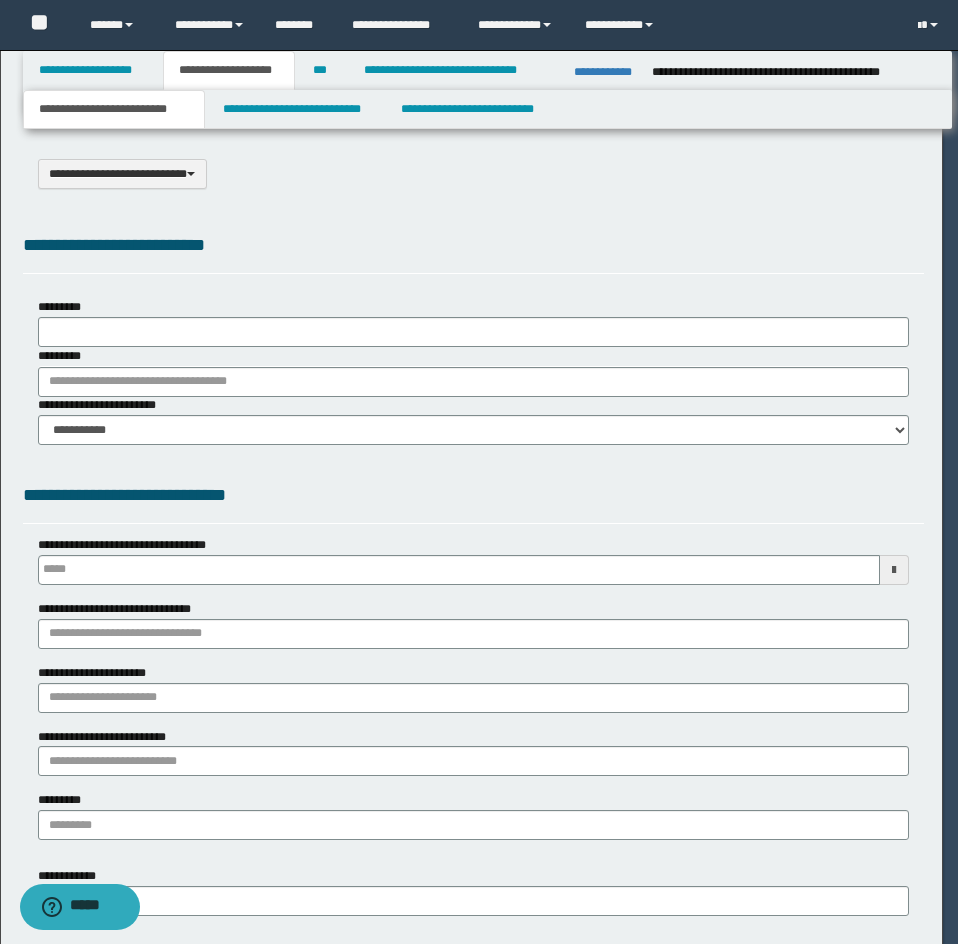 scroll, scrollTop: 0, scrollLeft: 0, axis: both 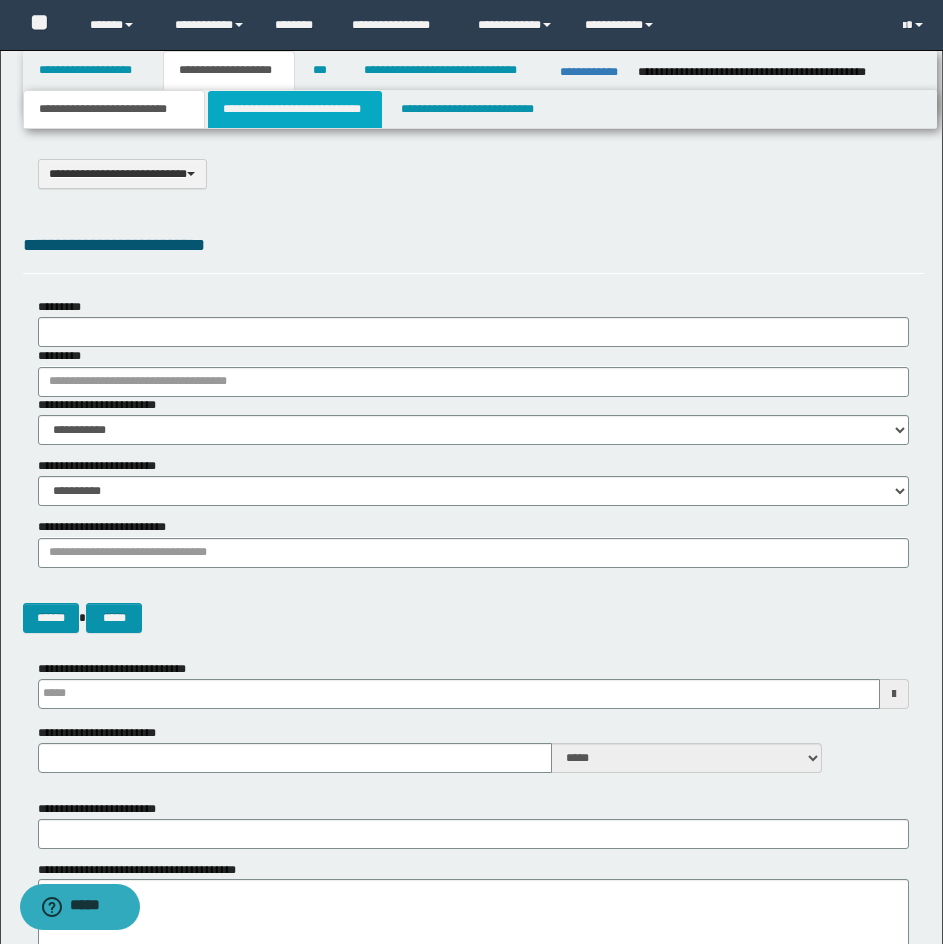 click on "**********" at bounding box center (295, 109) 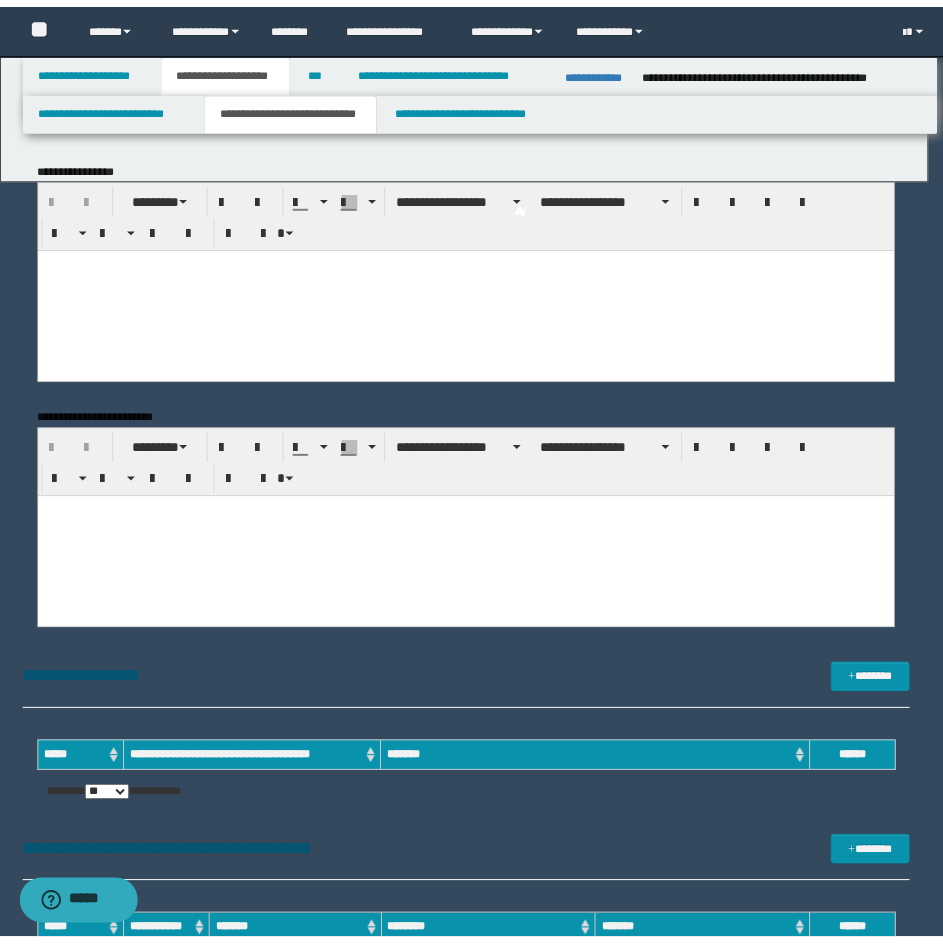 scroll, scrollTop: 0, scrollLeft: 0, axis: both 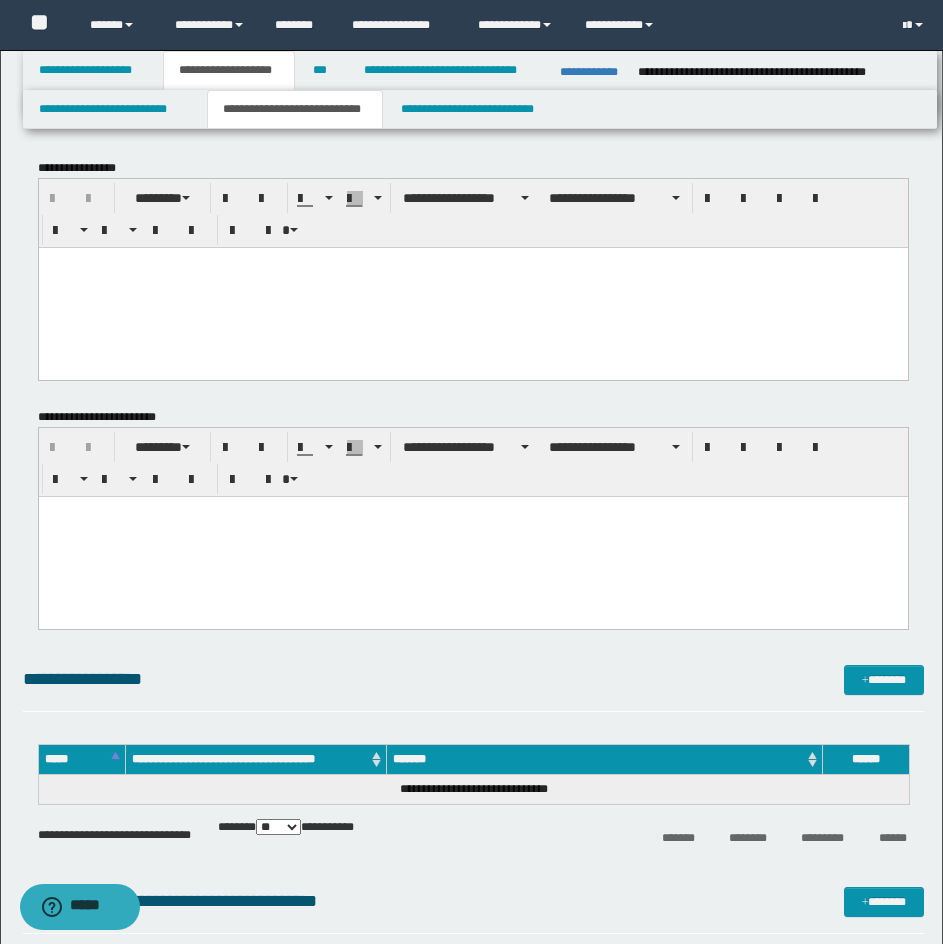 click at bounding box center (472, 287) 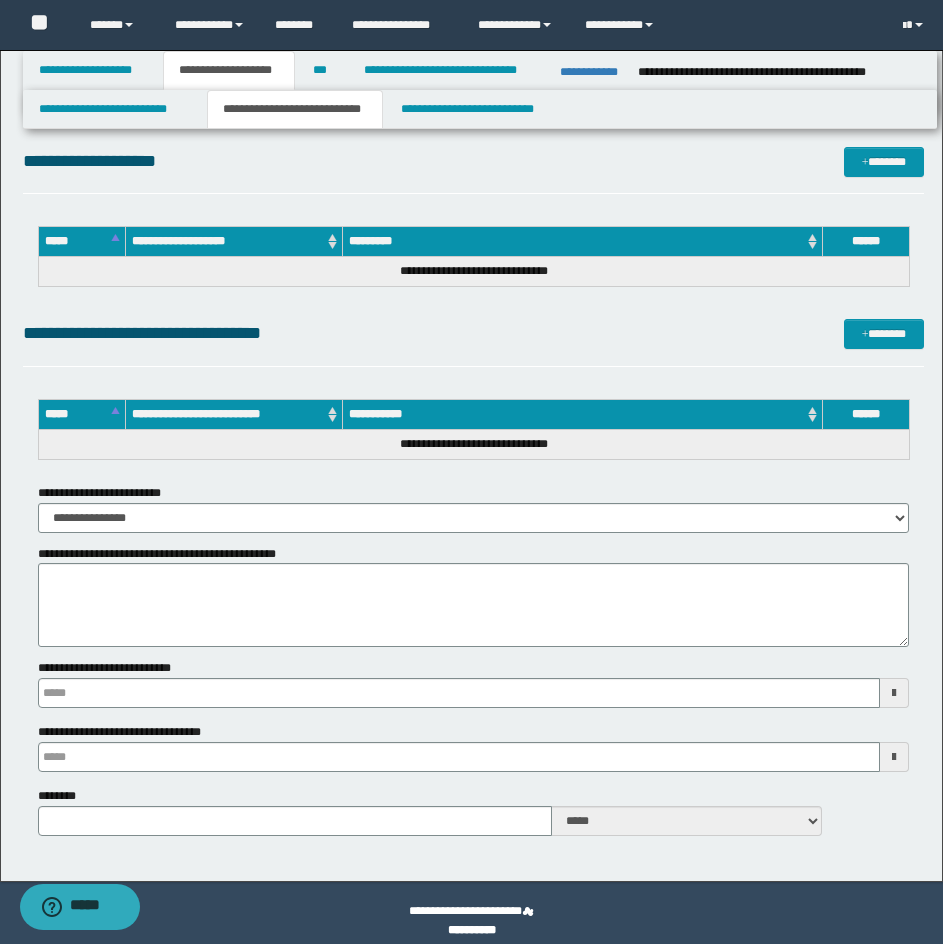 scroll, scrollTop: 3145, scrollLeft: 0, axis: vertical 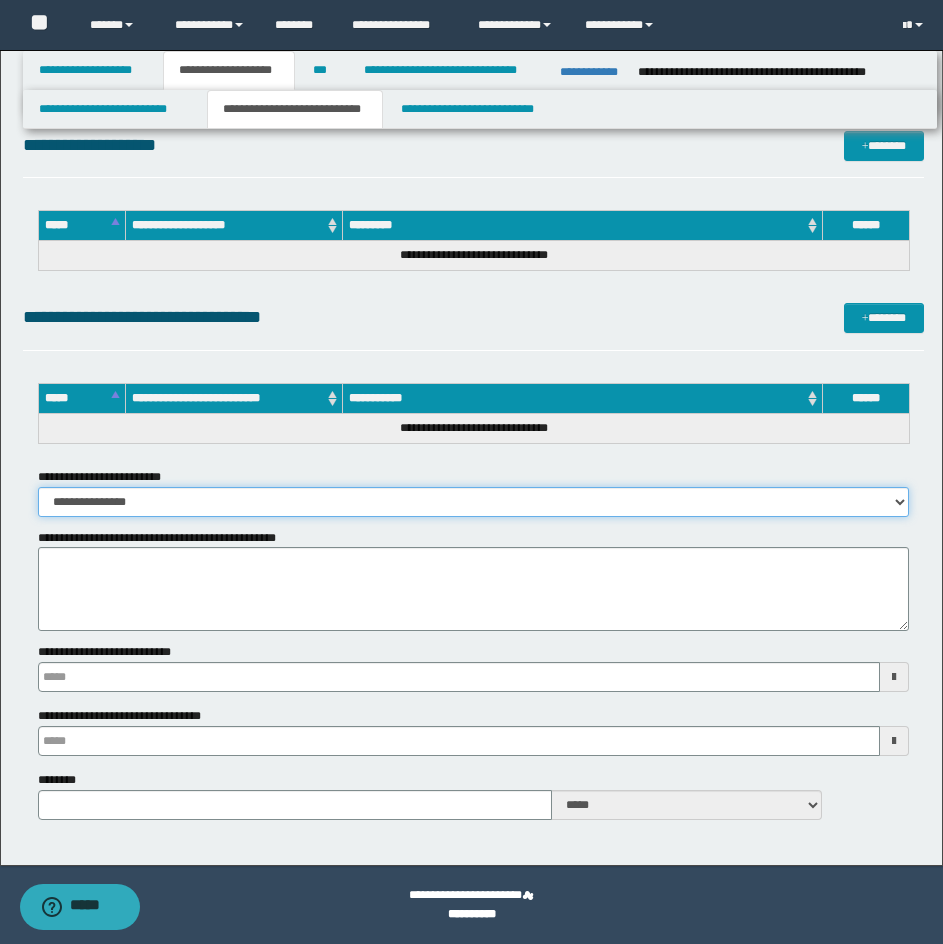 click on "**********" at bounding box center (473, 502) 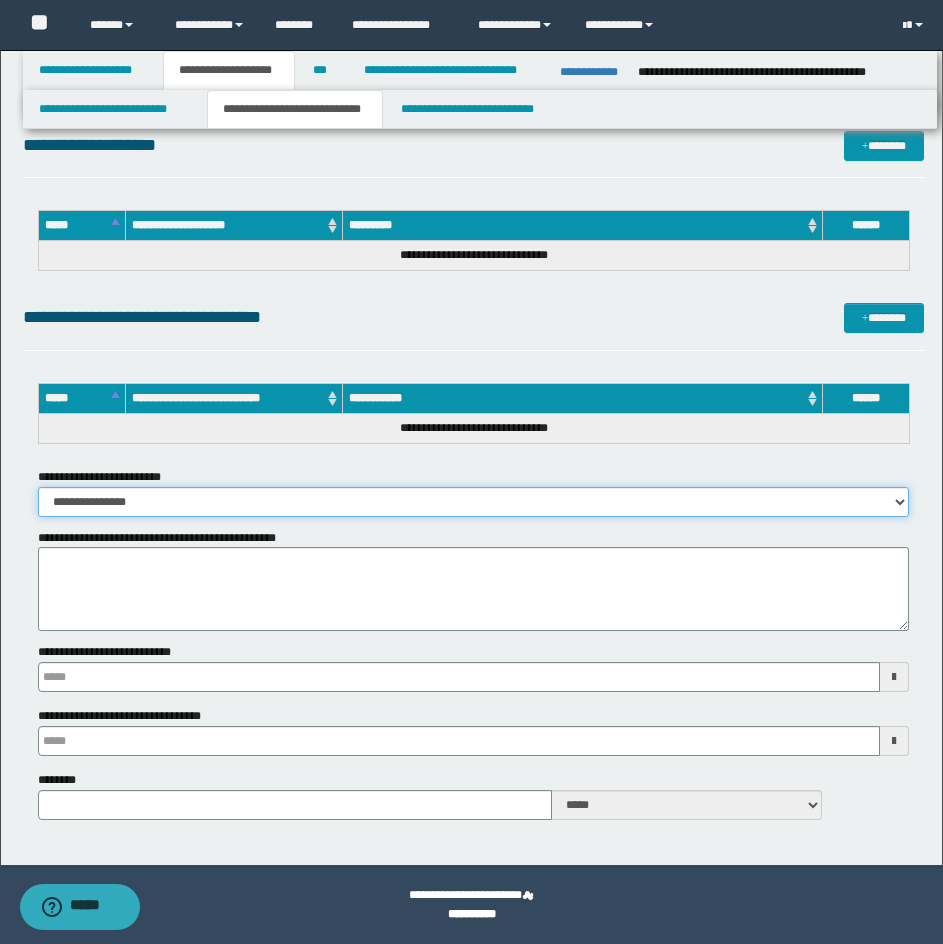 select on "*" 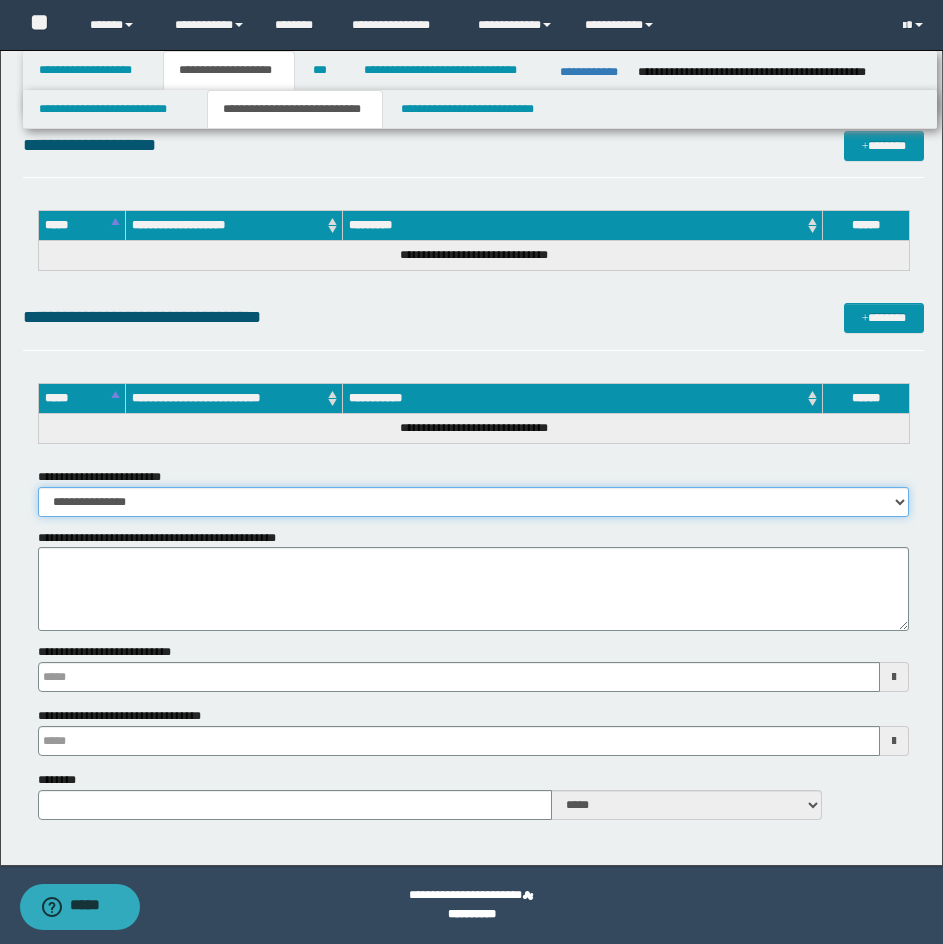 click on "**********" at bounding box center [473, 502] 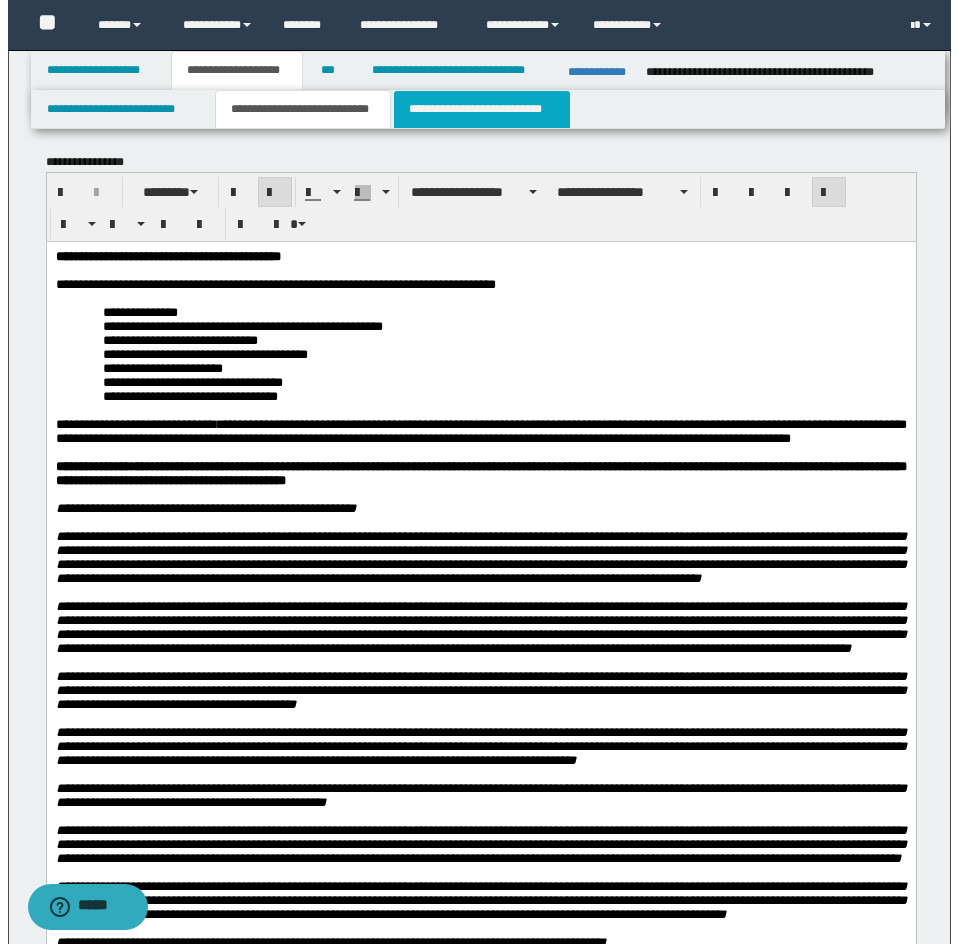 scroll, scrollTop: 0, scrollLeft: 0, axis: both 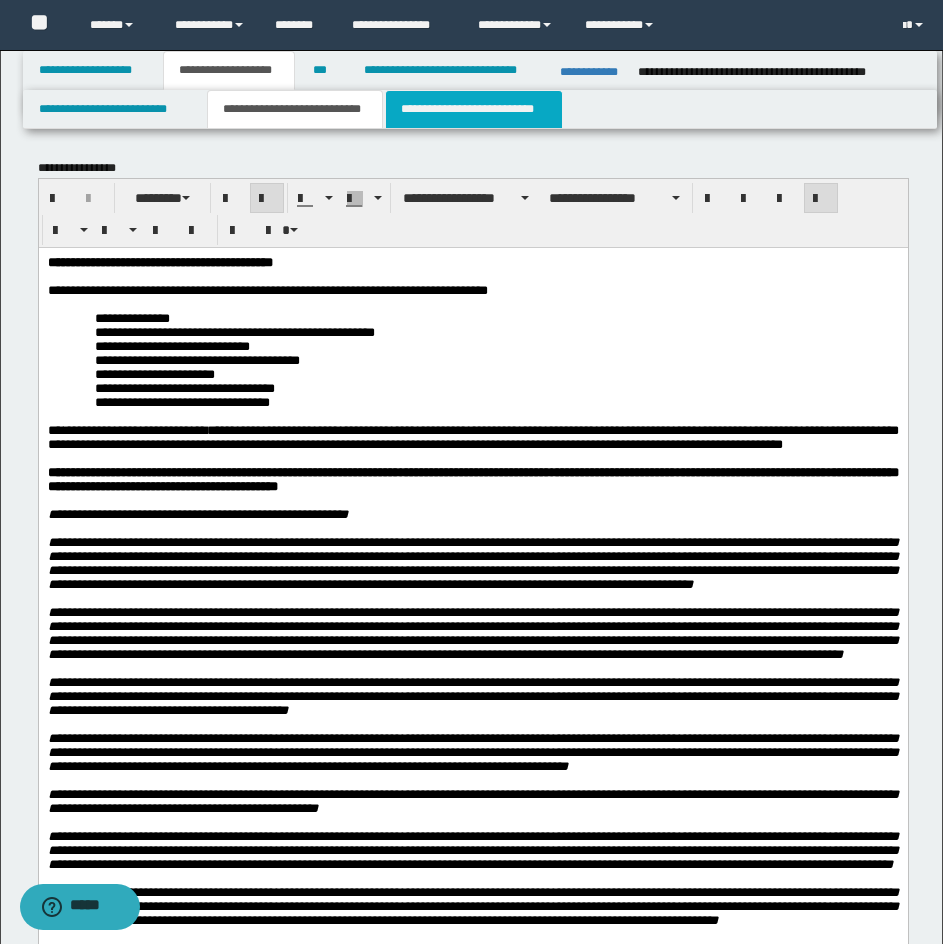 click on "**********" at bounding box center (474, 109) 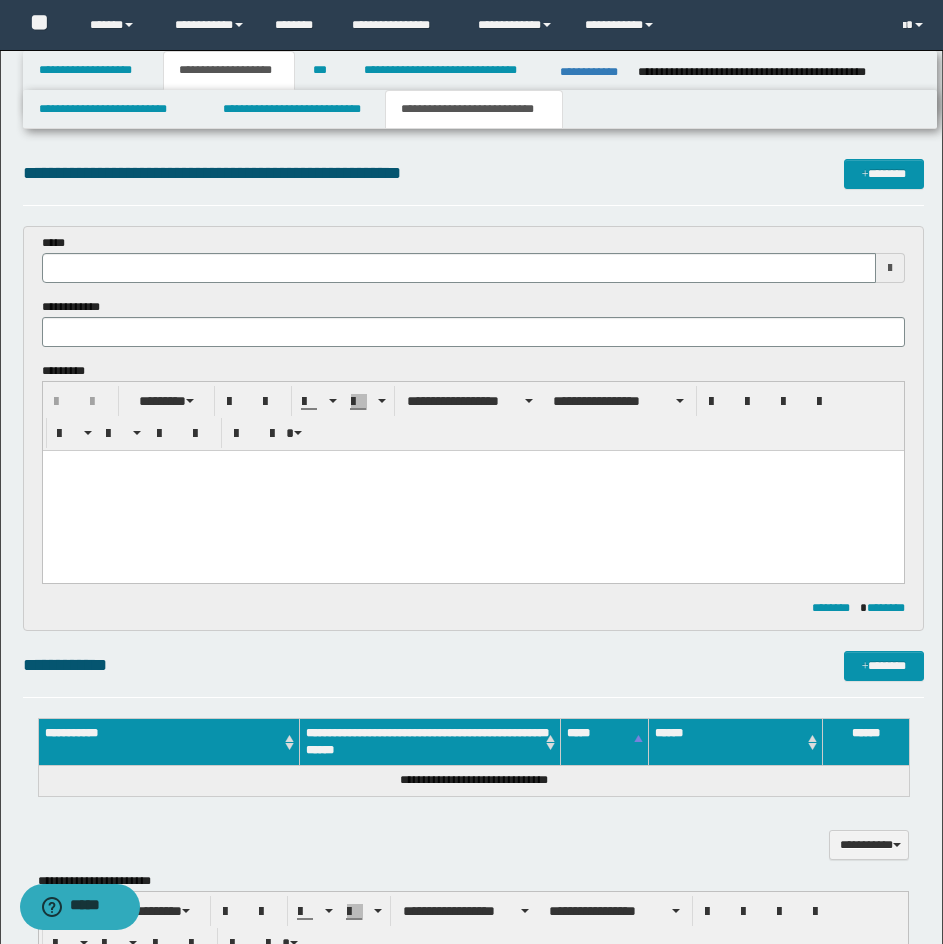 scroll, scrollTop: 0, scrollLeft: 0, axis: both 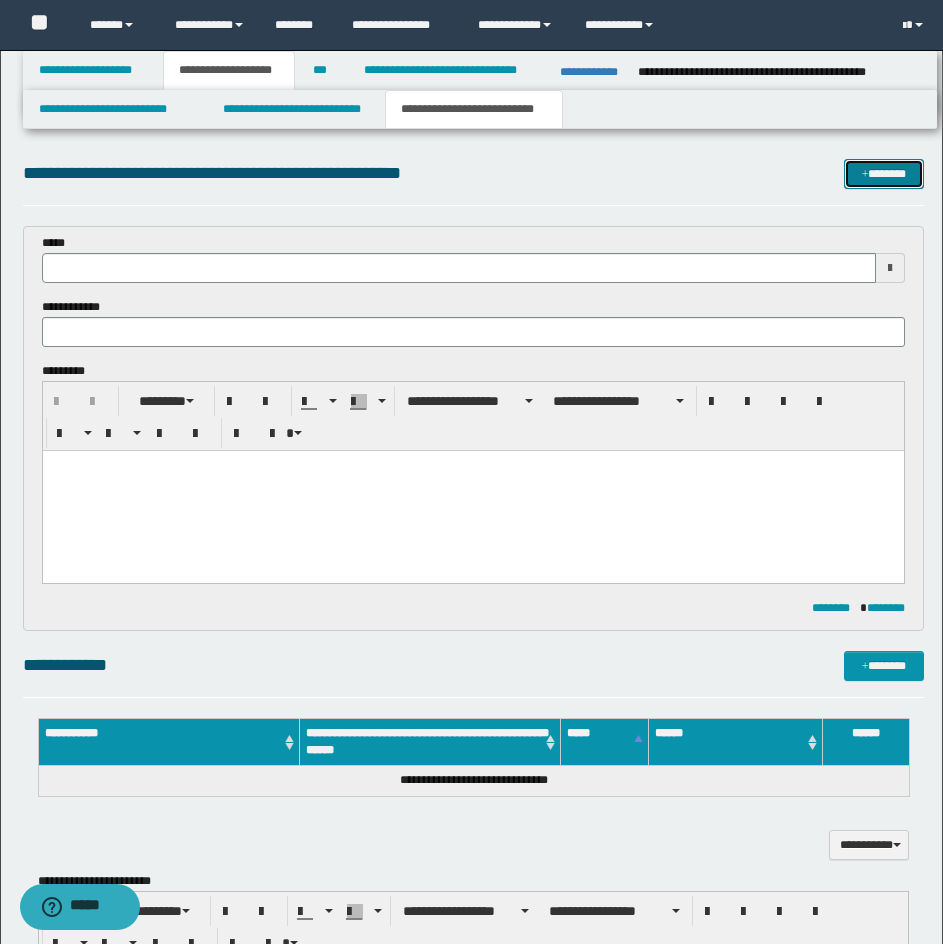 click at bounding box center (865, 175) 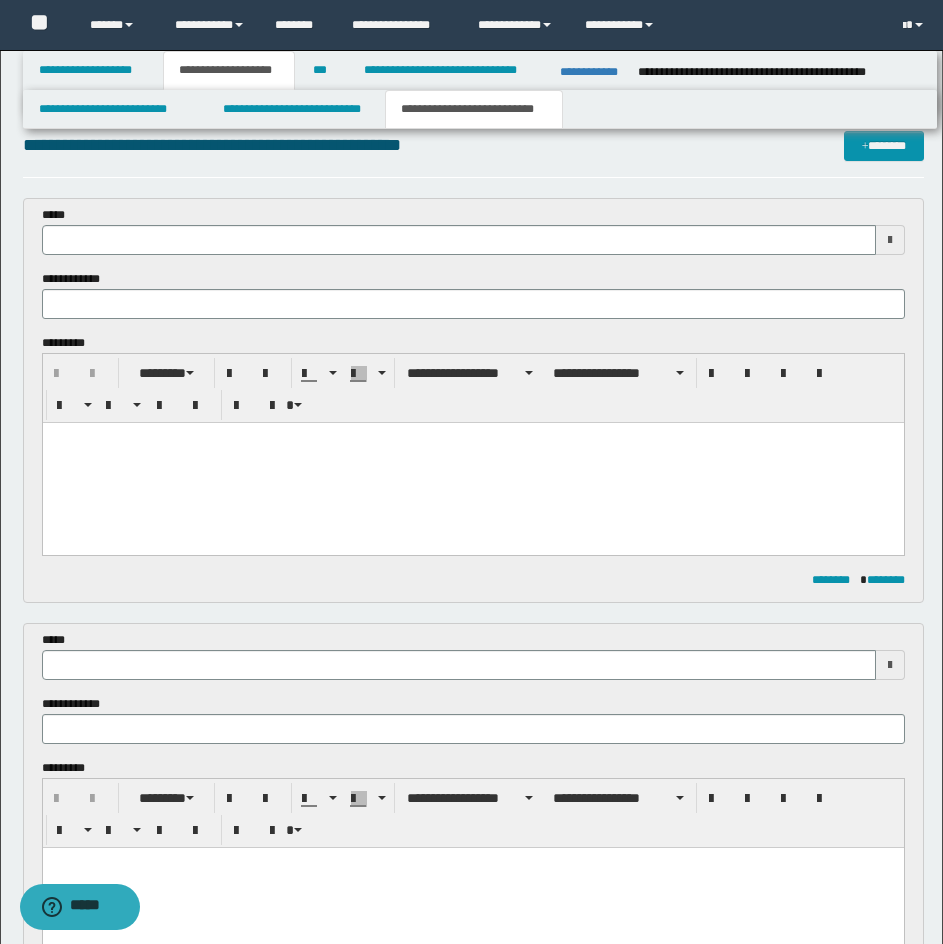 scroll, scrollTop: 0, scrollLeft: 0, axis: both 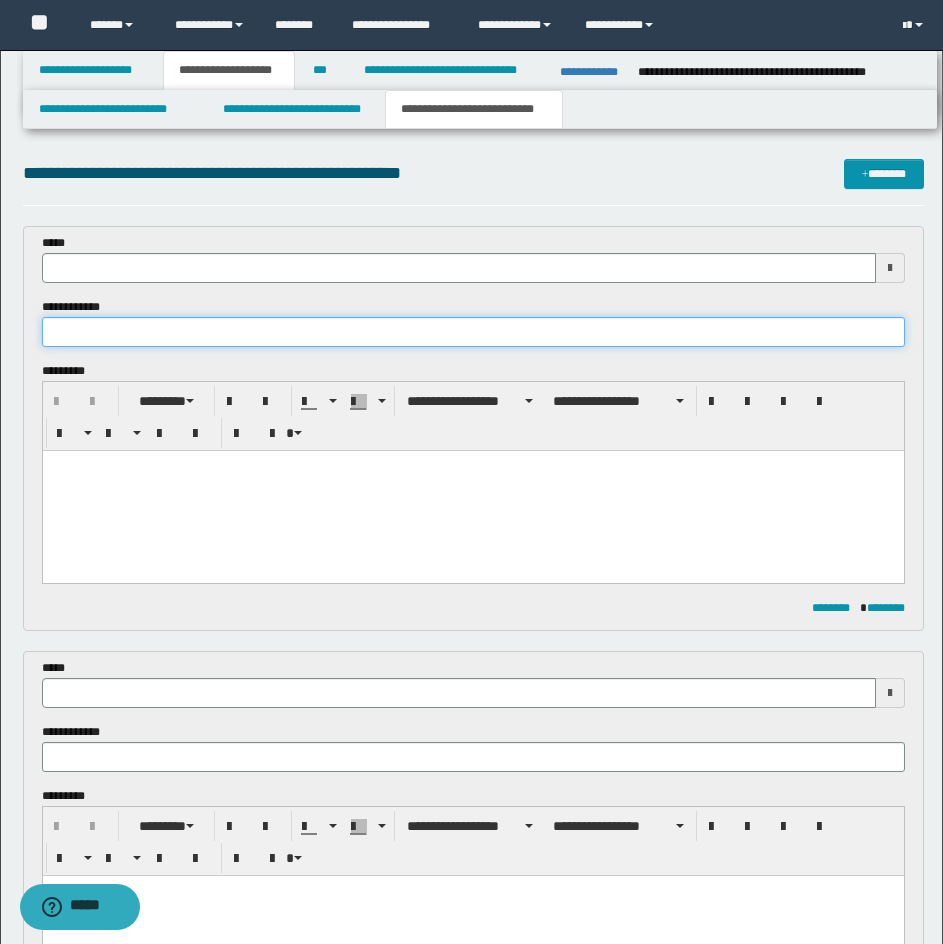 click at bounding box center (473, 332) 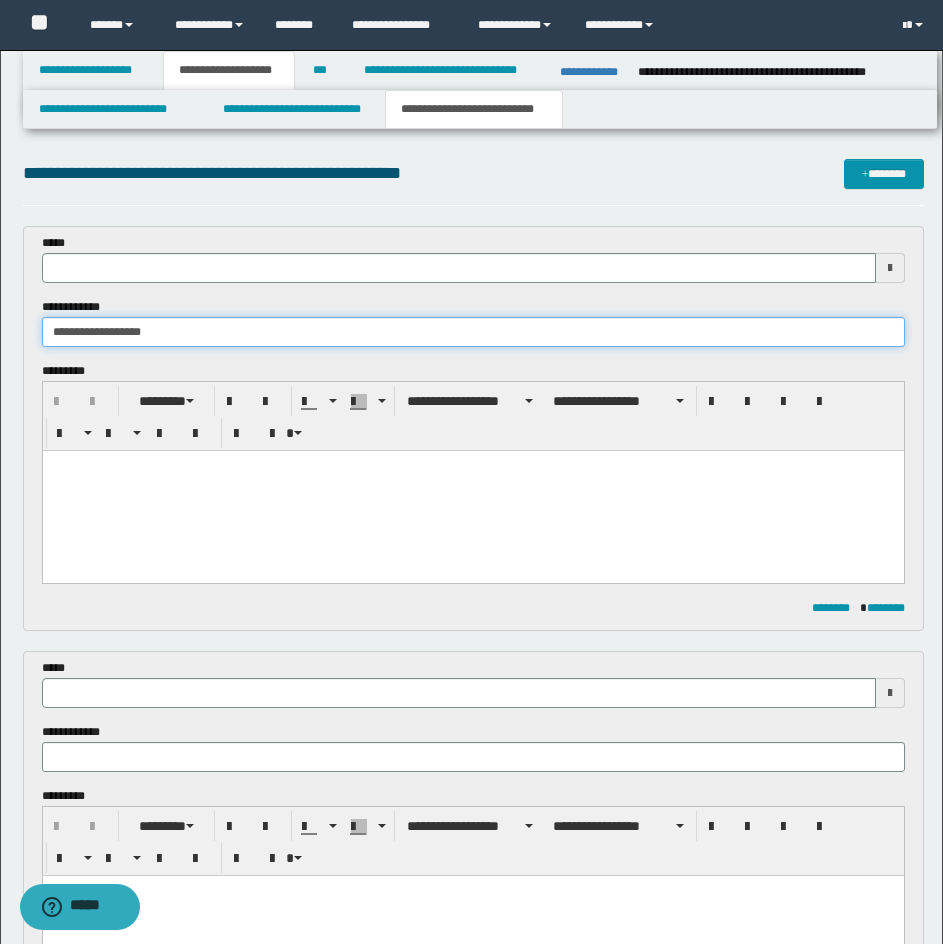 type on "**********" 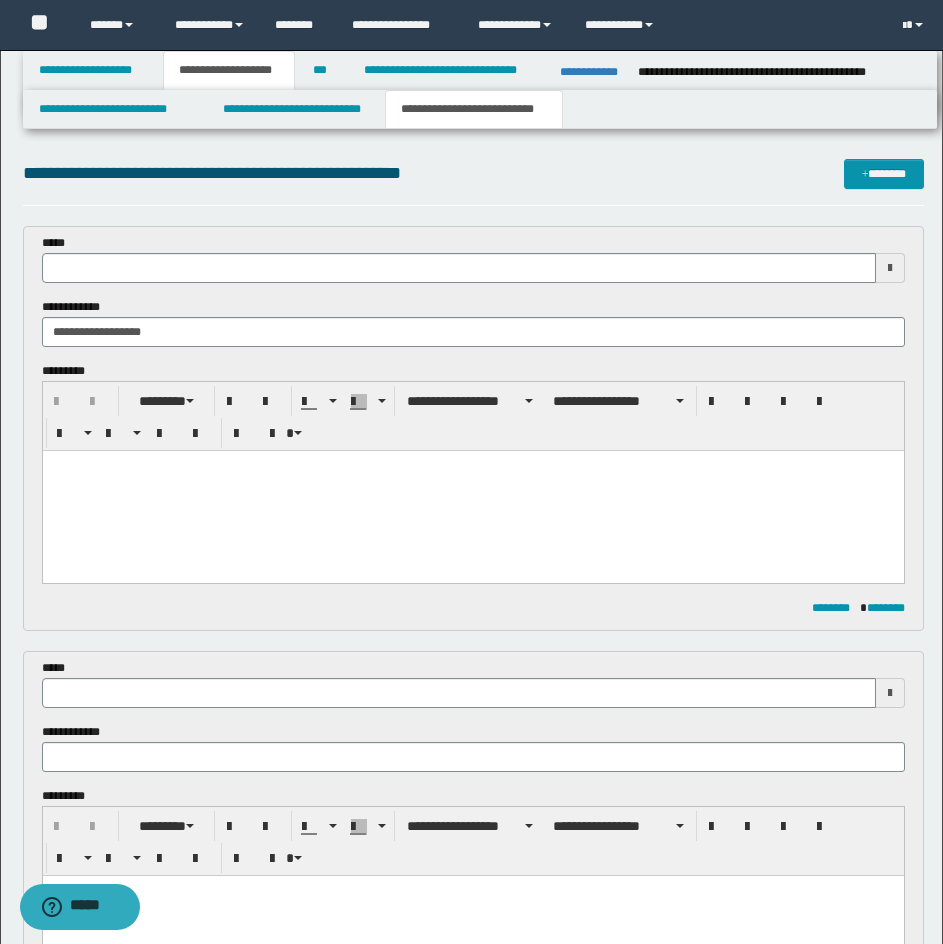 click at bounding box center (472, 491) 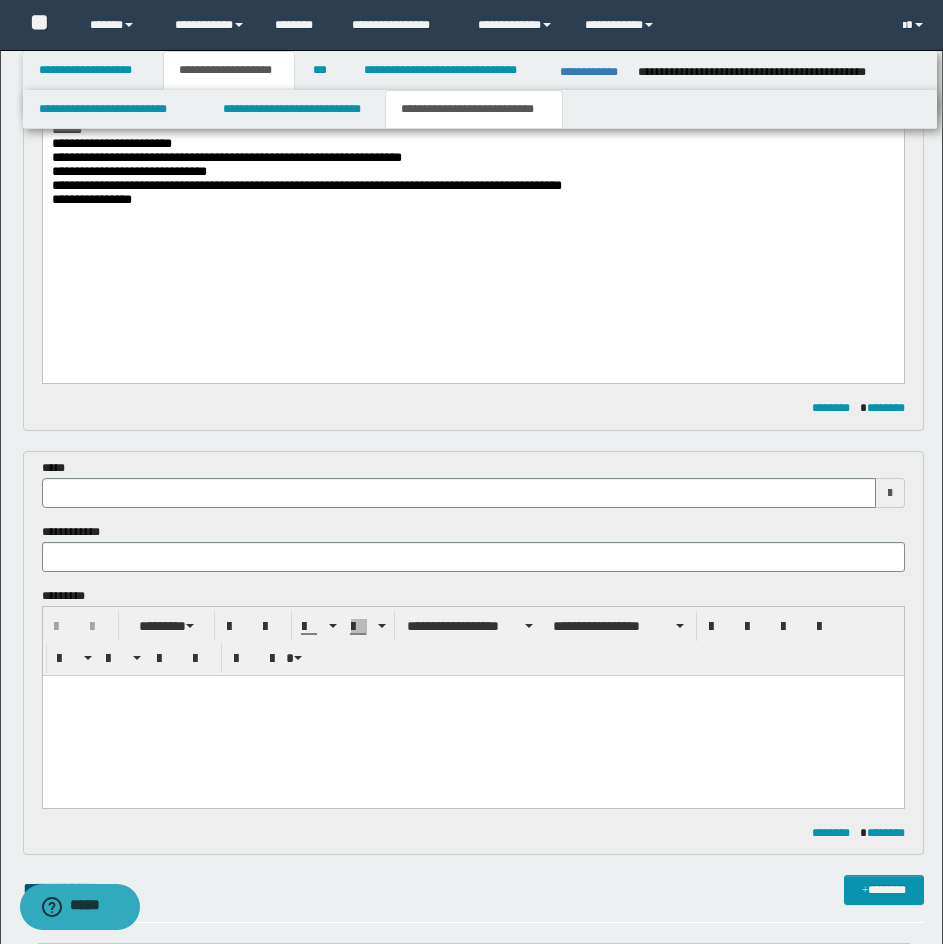 scroll, scrollTop: 800, scrollLeft: 0, axis: vertical 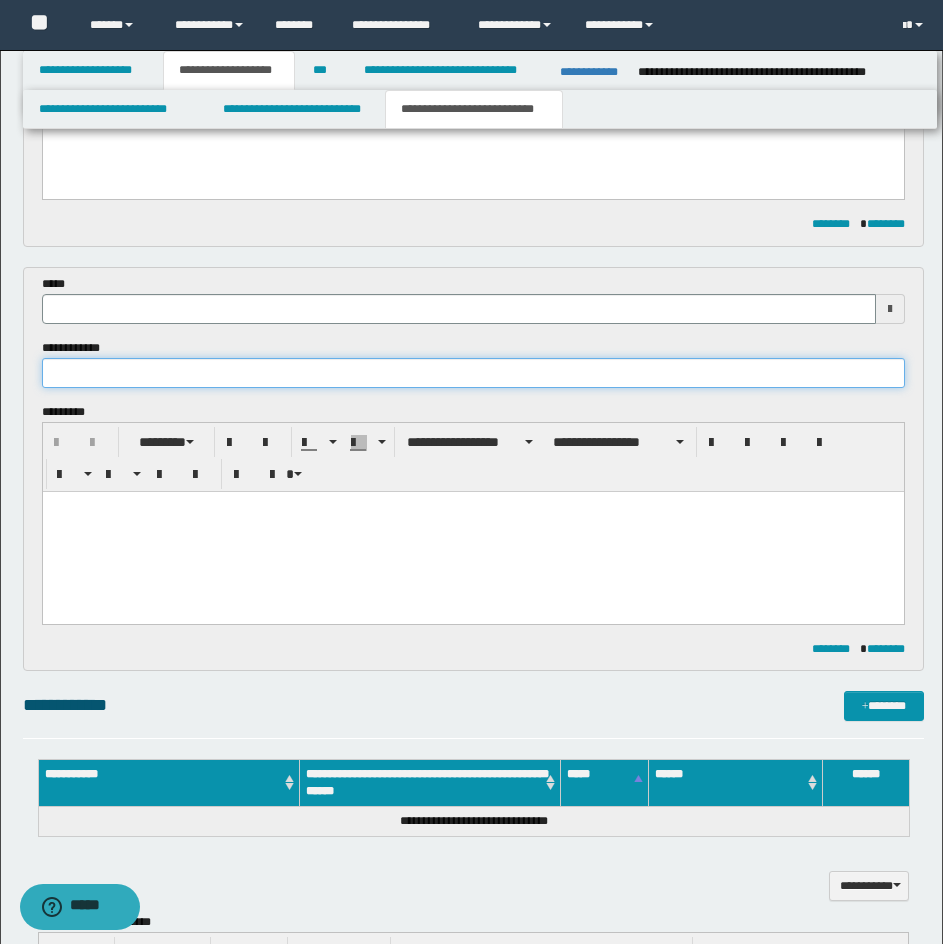 click at bounding box center [473, 373] 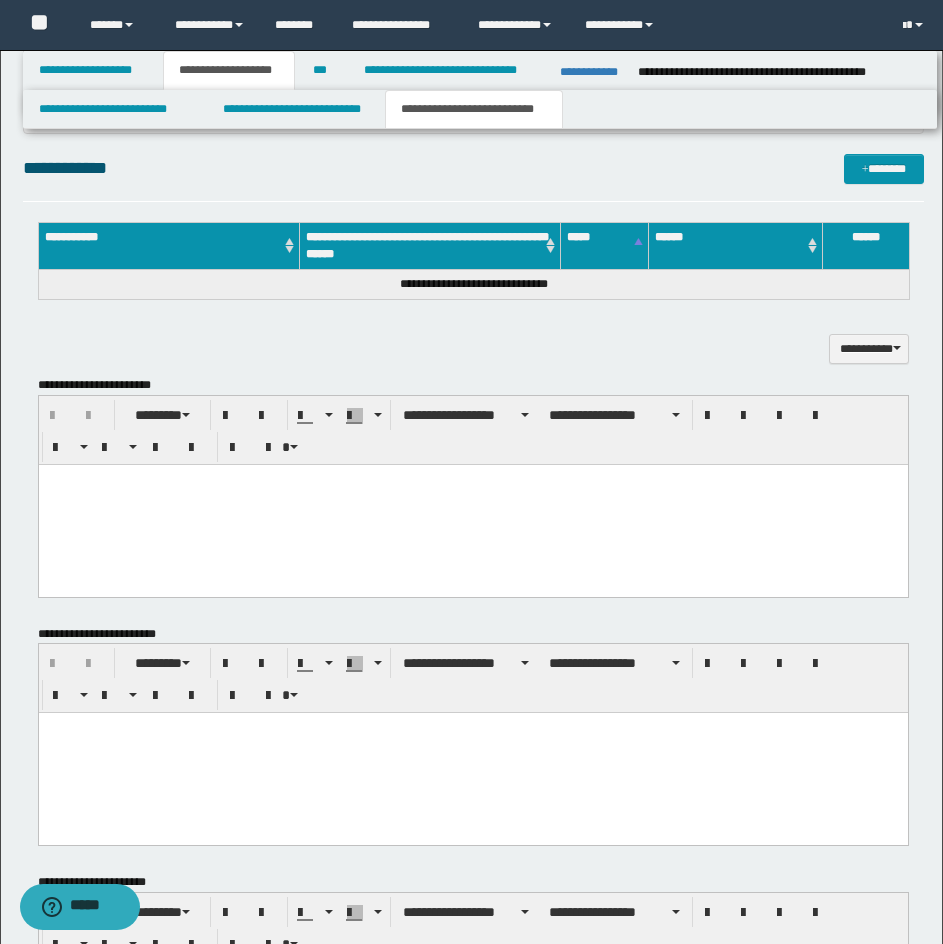scroll, scrollTop: 1612, scrollLeft: 0, axis: vertical 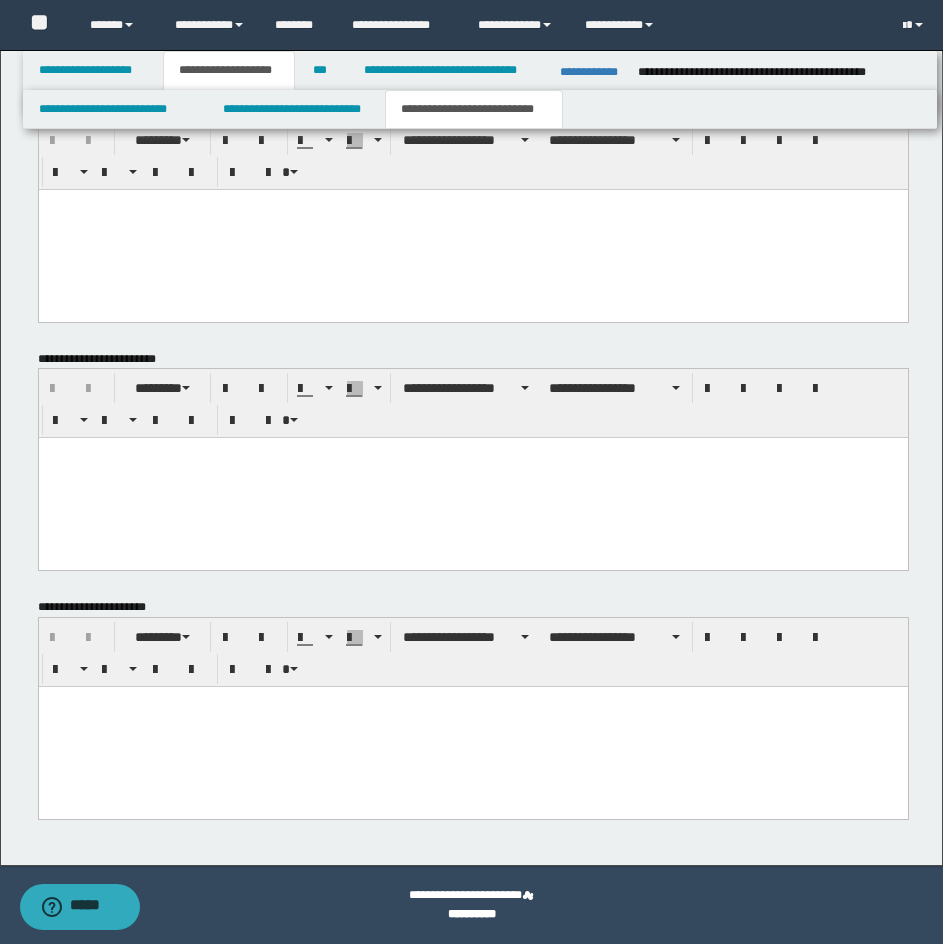 type on "**********" 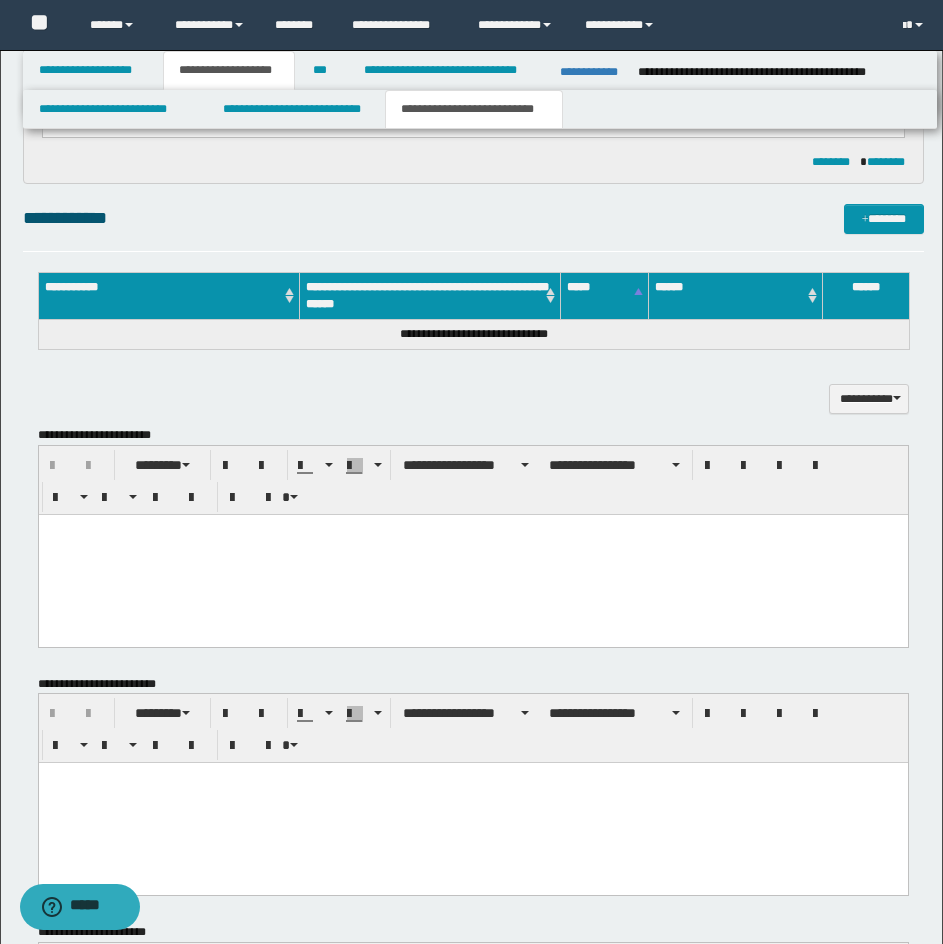 scroll, scrollTop: 1312, scrollLeft: 0, axis: vertical 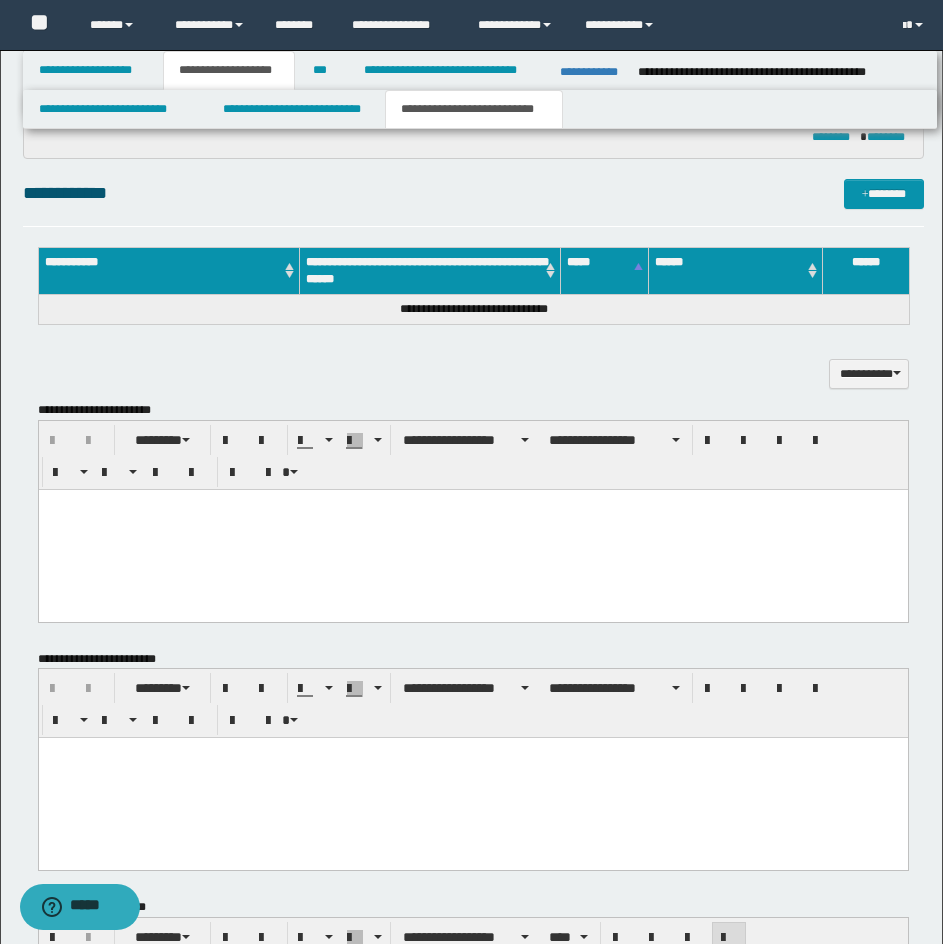 click at bounding box center [472, 529] 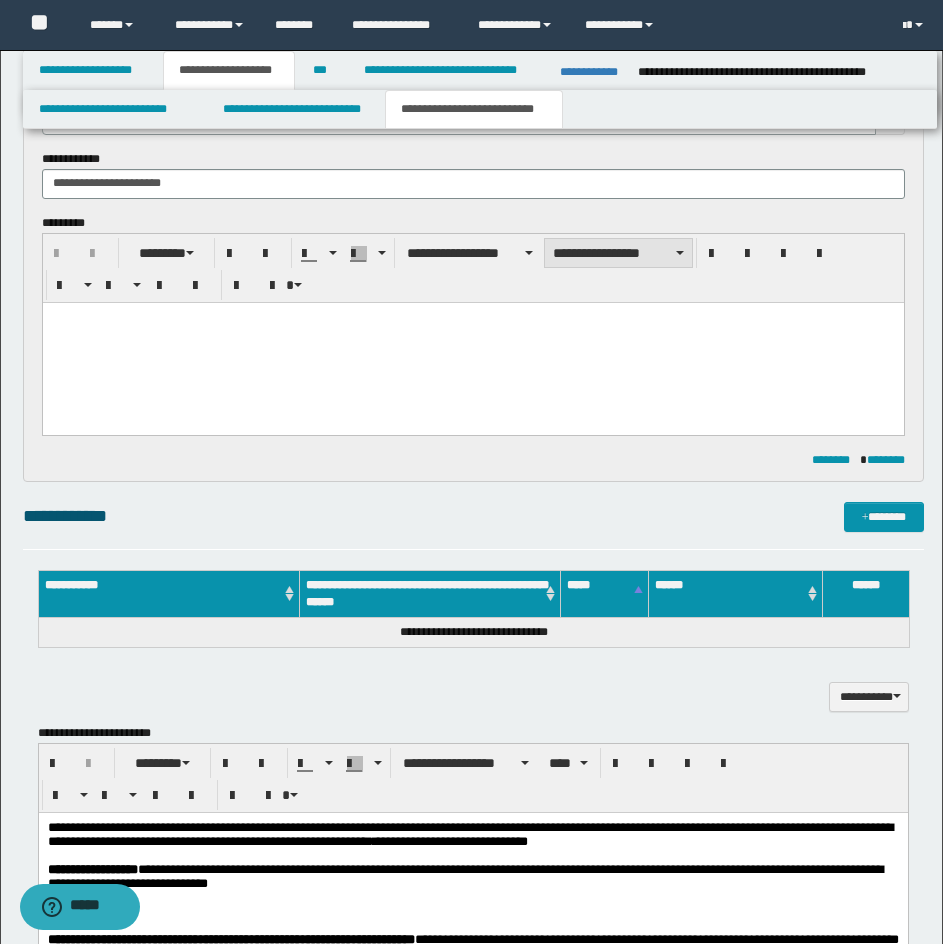 scroll, scrollTop: 1012, scrollLeft: 0, axis: vertical 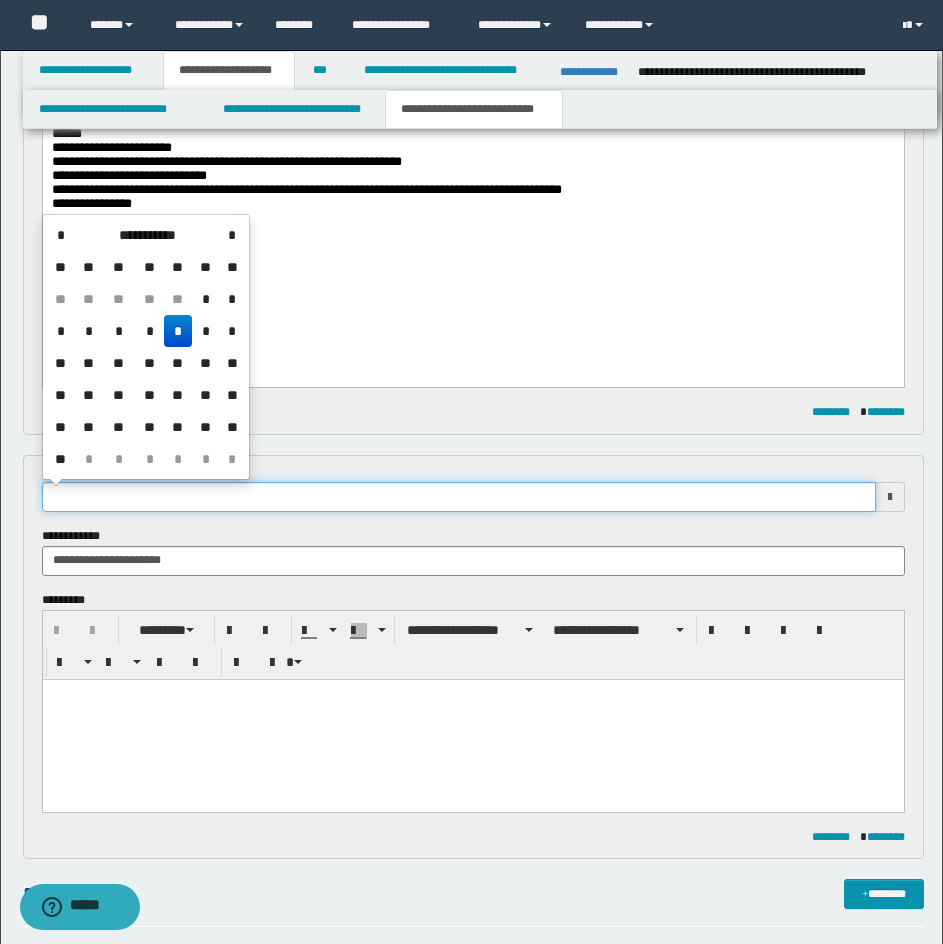 click at bounding box center [459, 497] 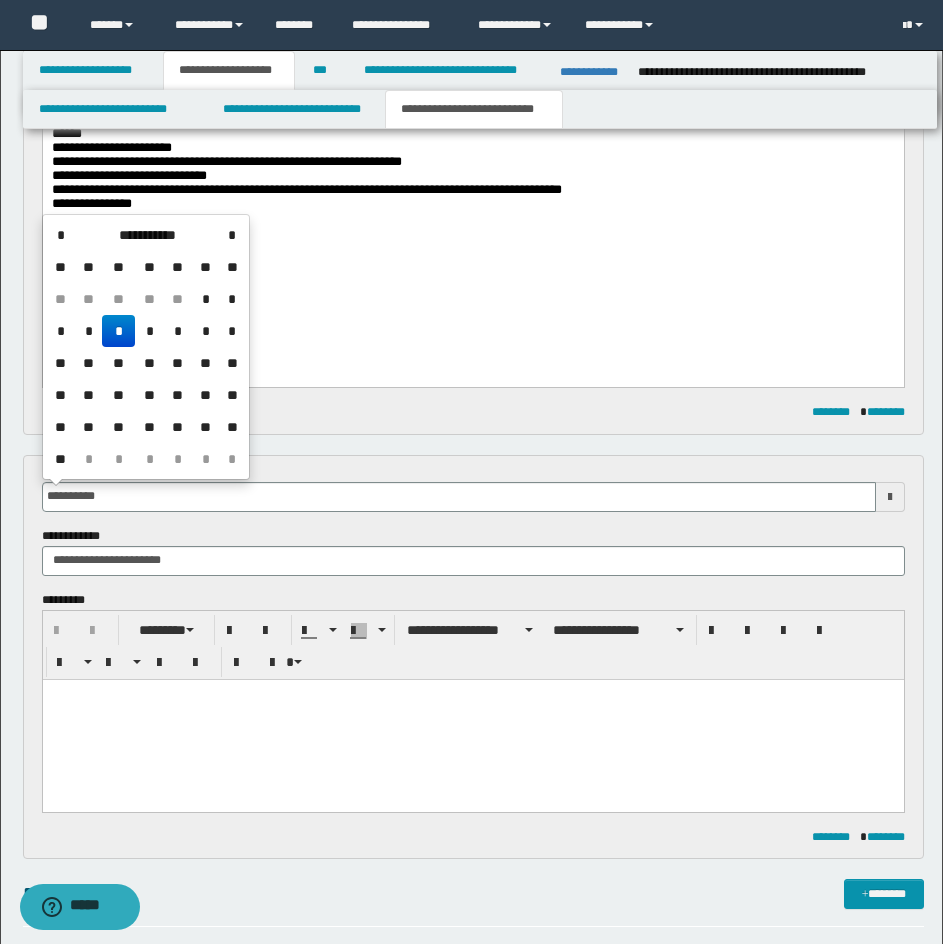 type on "**********" 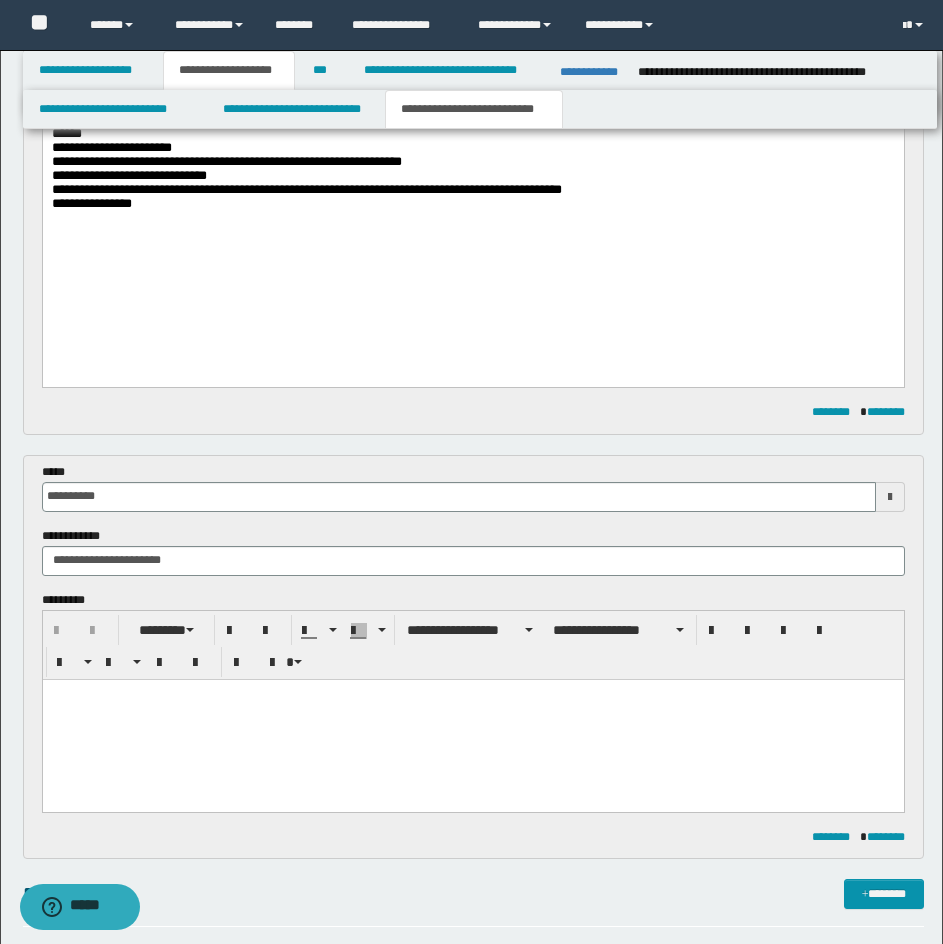 scroll, scrollTop: 0, scrollLeft: 0, axis: both 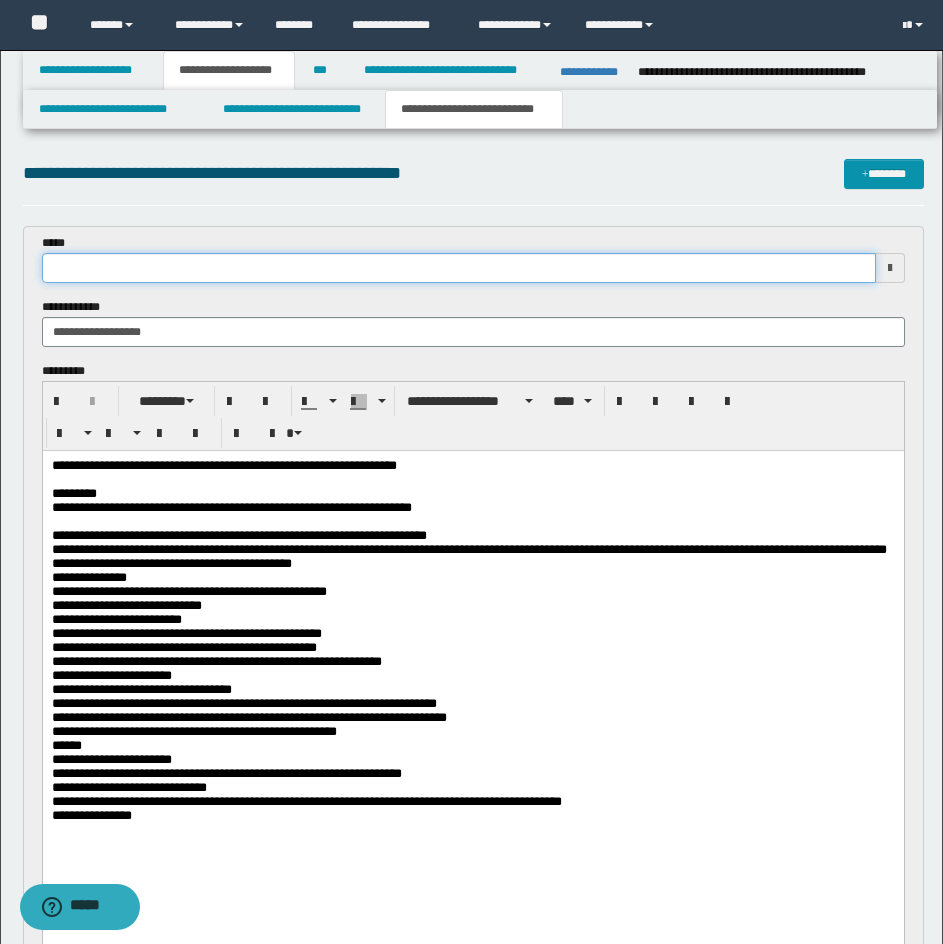 click at bounding box center [459, 268] 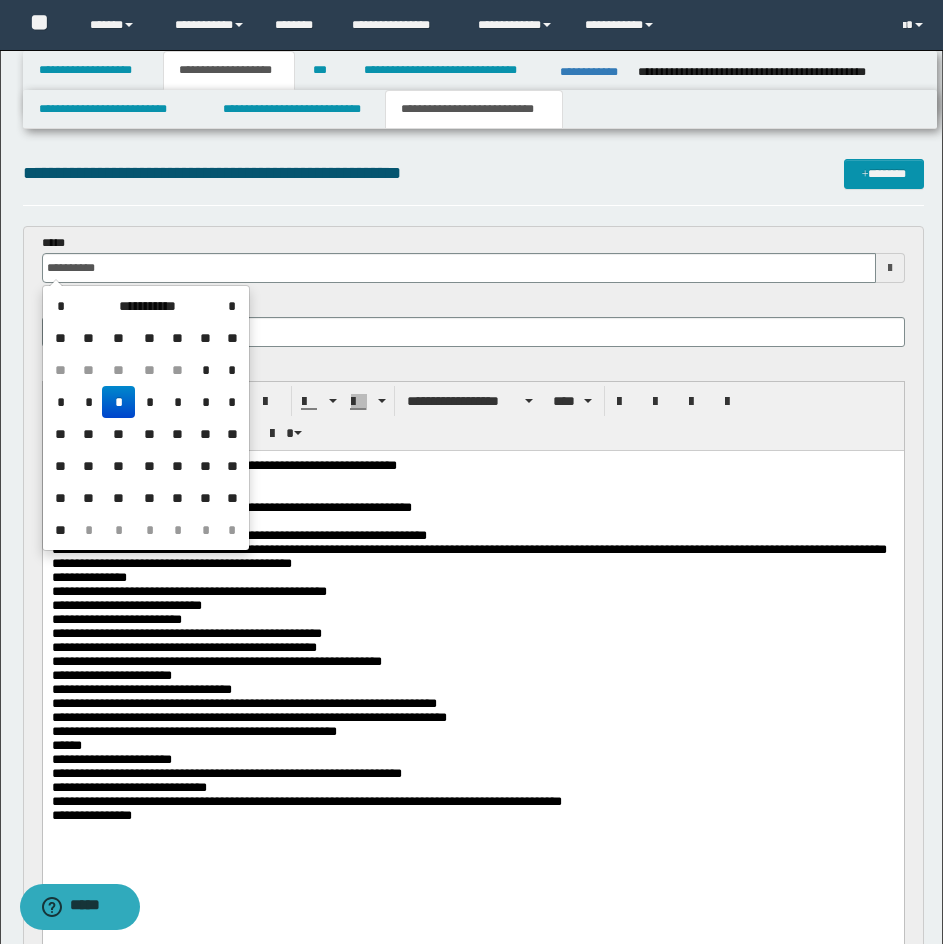 type on "**********" 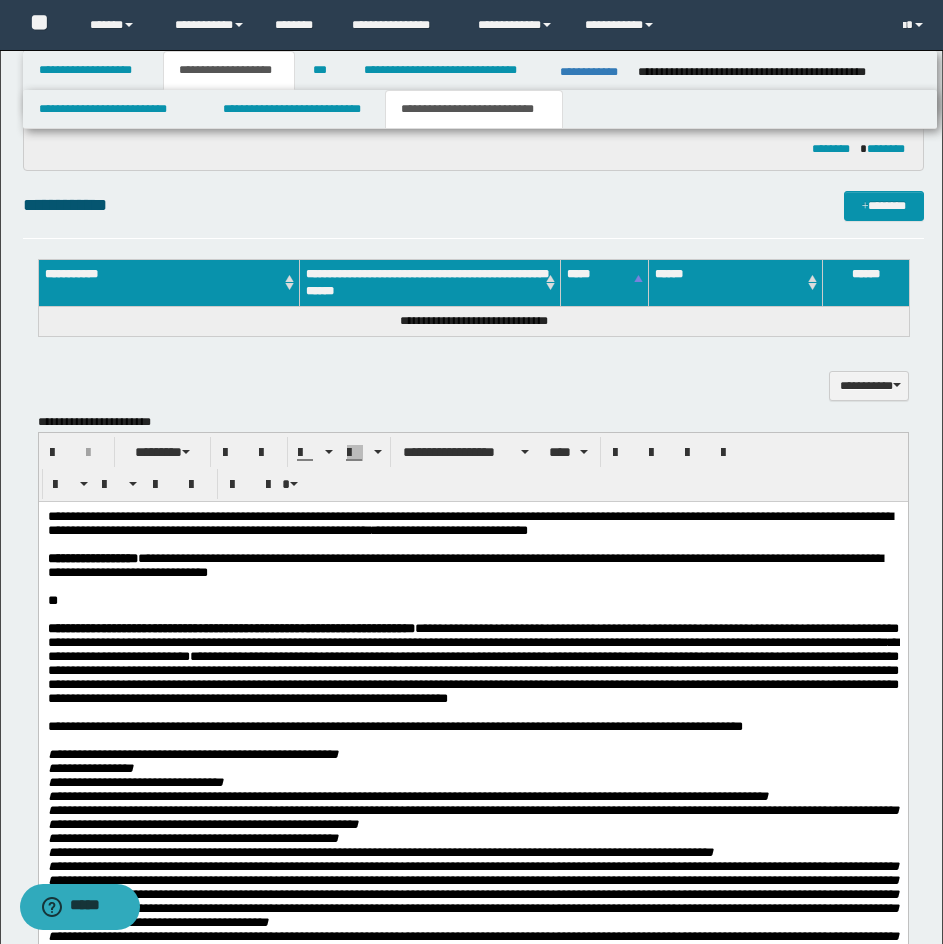 scroll, scrollTop: 1200, scrollLeft: 0, axis: vertical 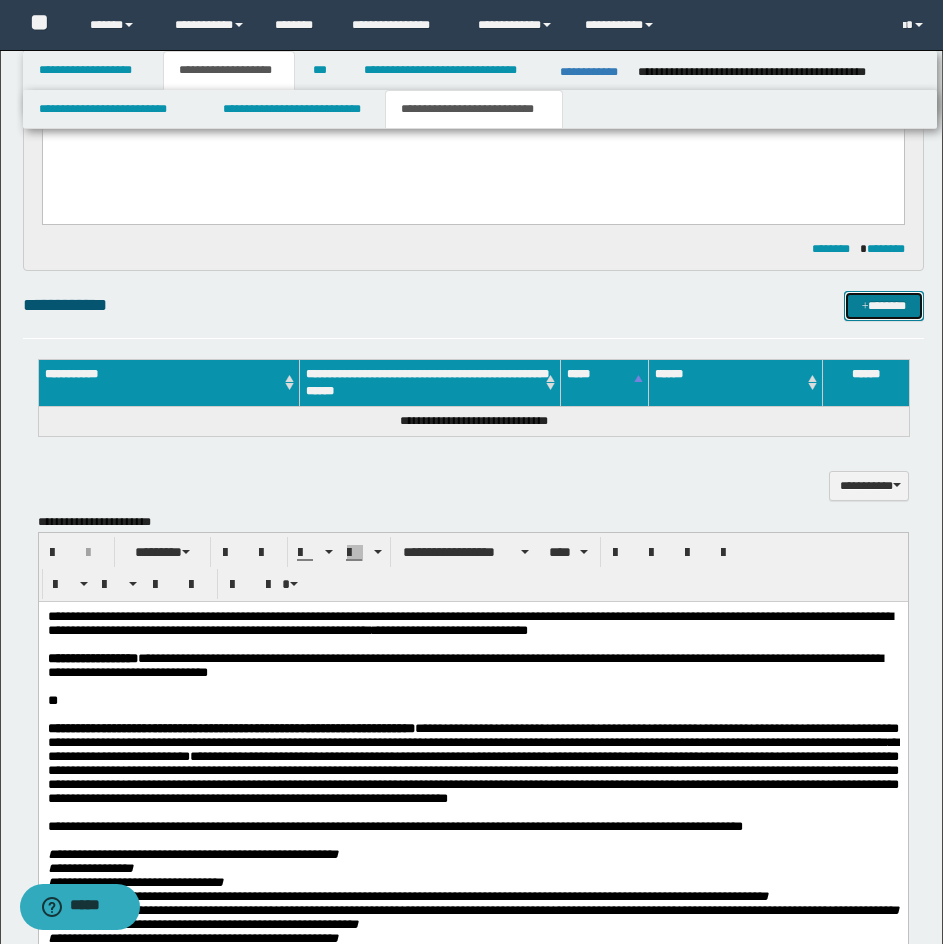 click on "*******" at bounding box center (884, 306) 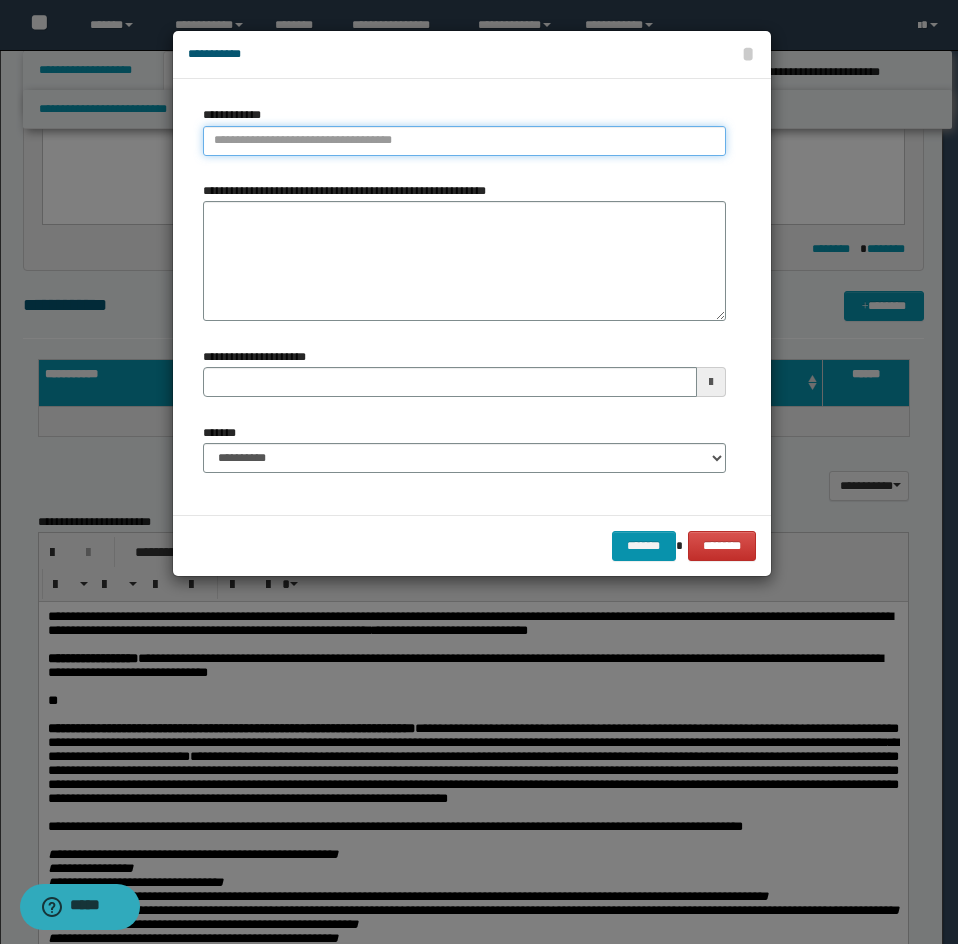 click on "**********" at bounding box center (464, 141) 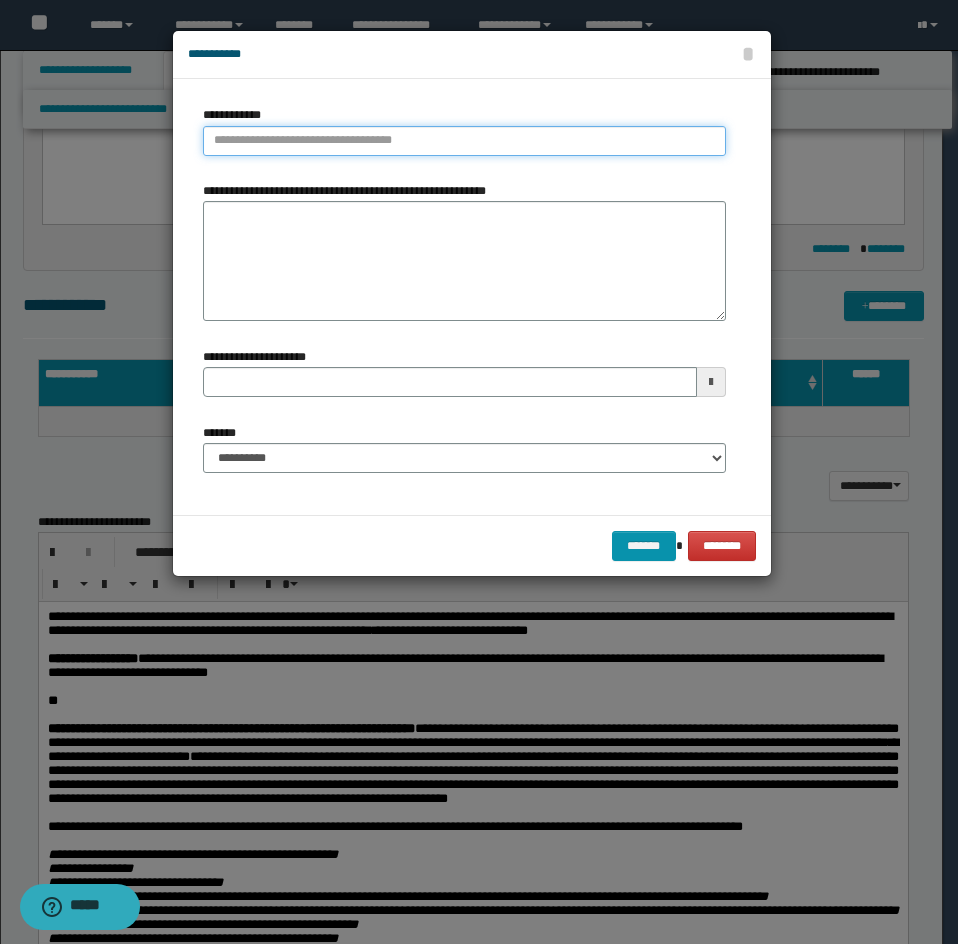 paste on "**********" 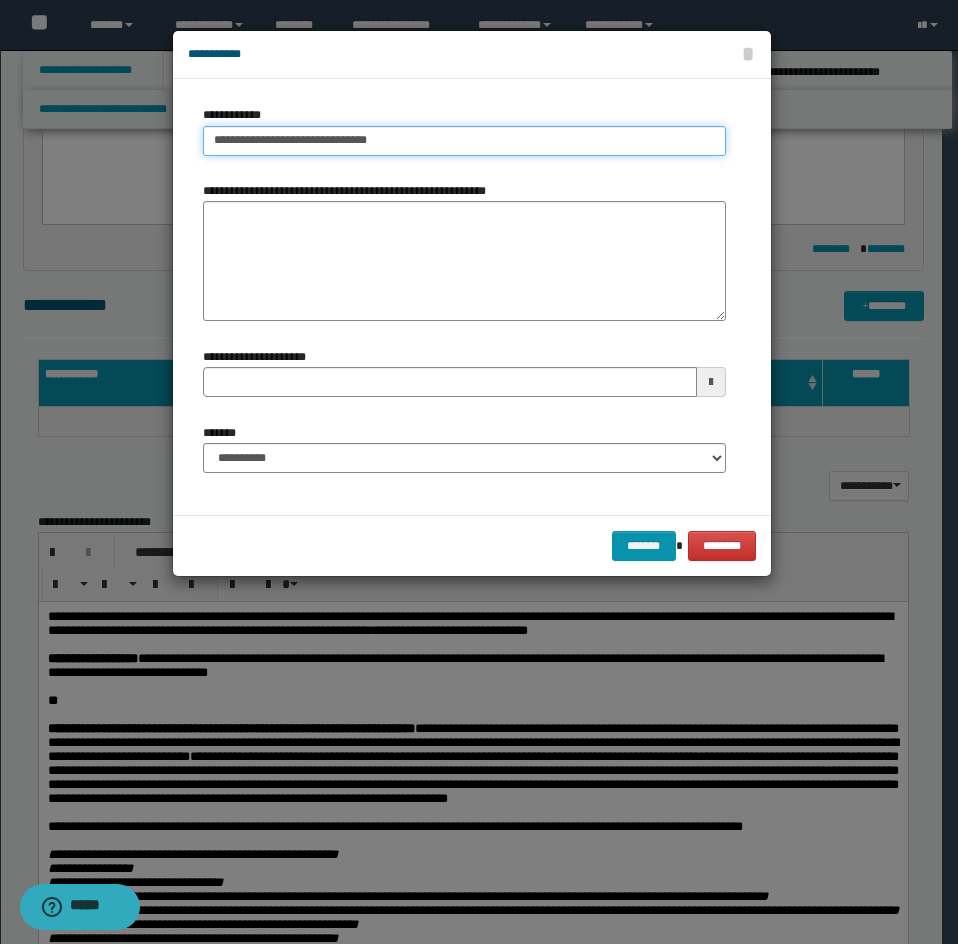type on "**********" 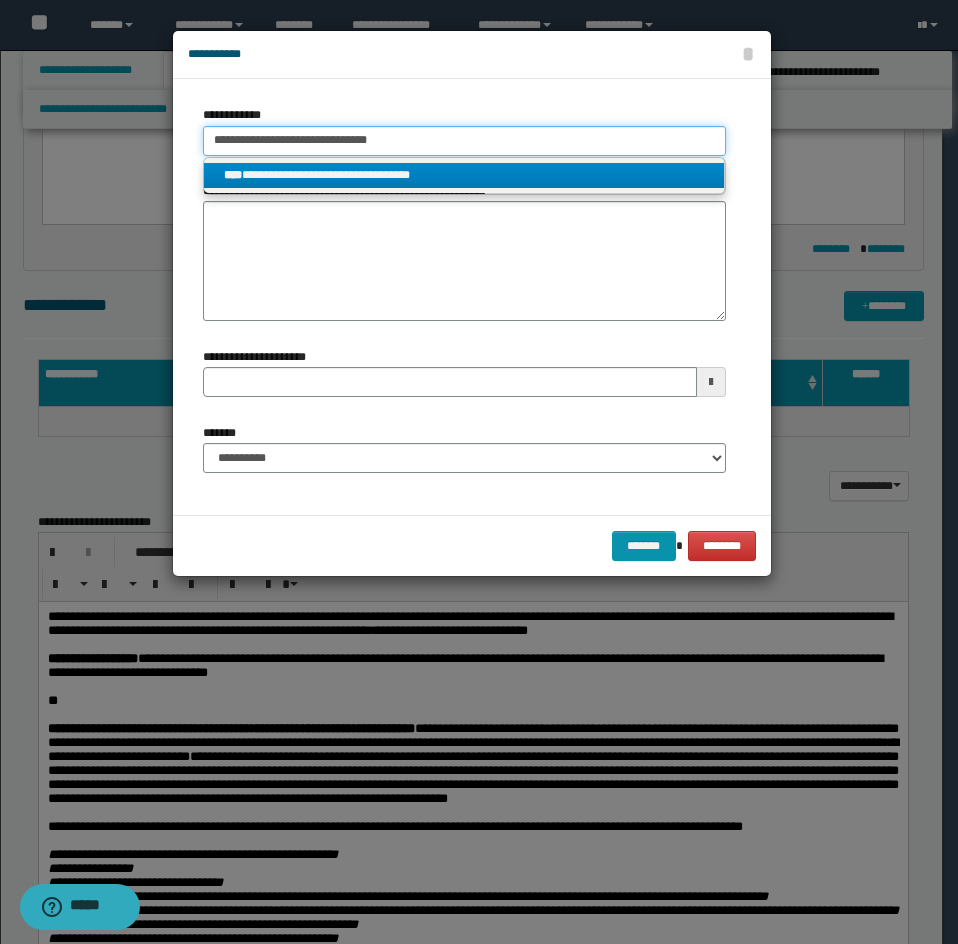 type on "**********" 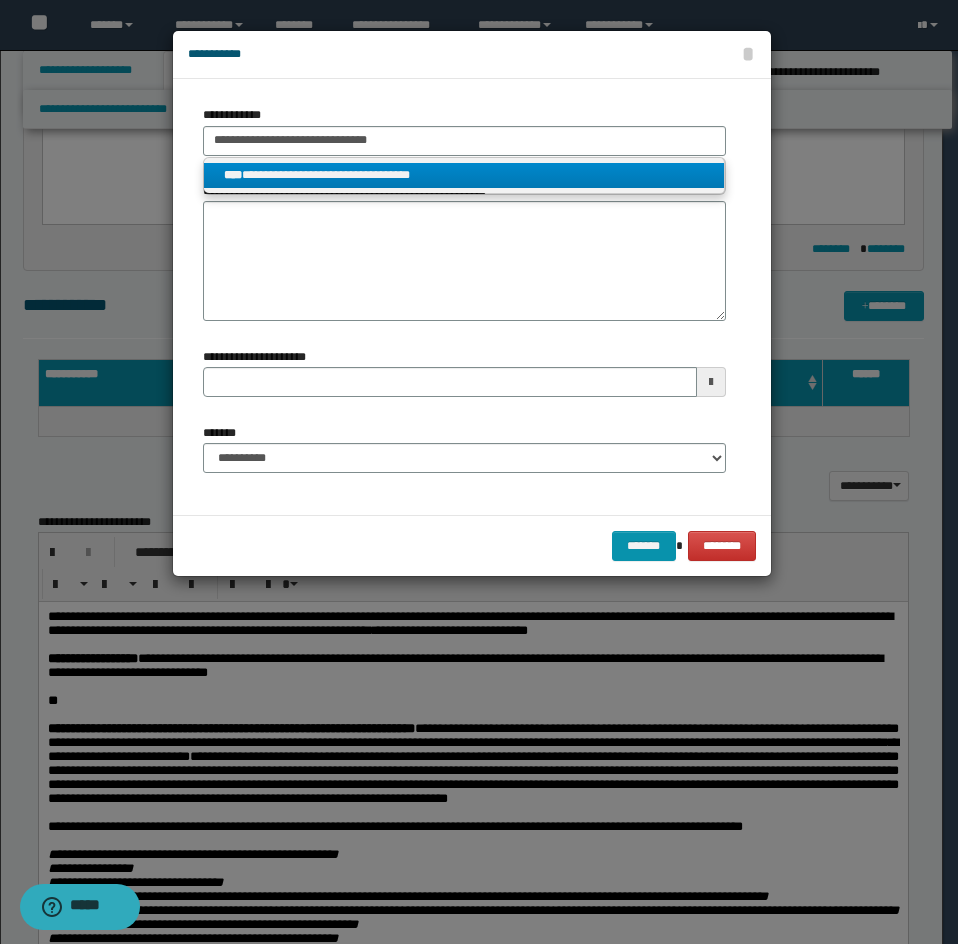 click on "**********" at bounding box center (464, 175) 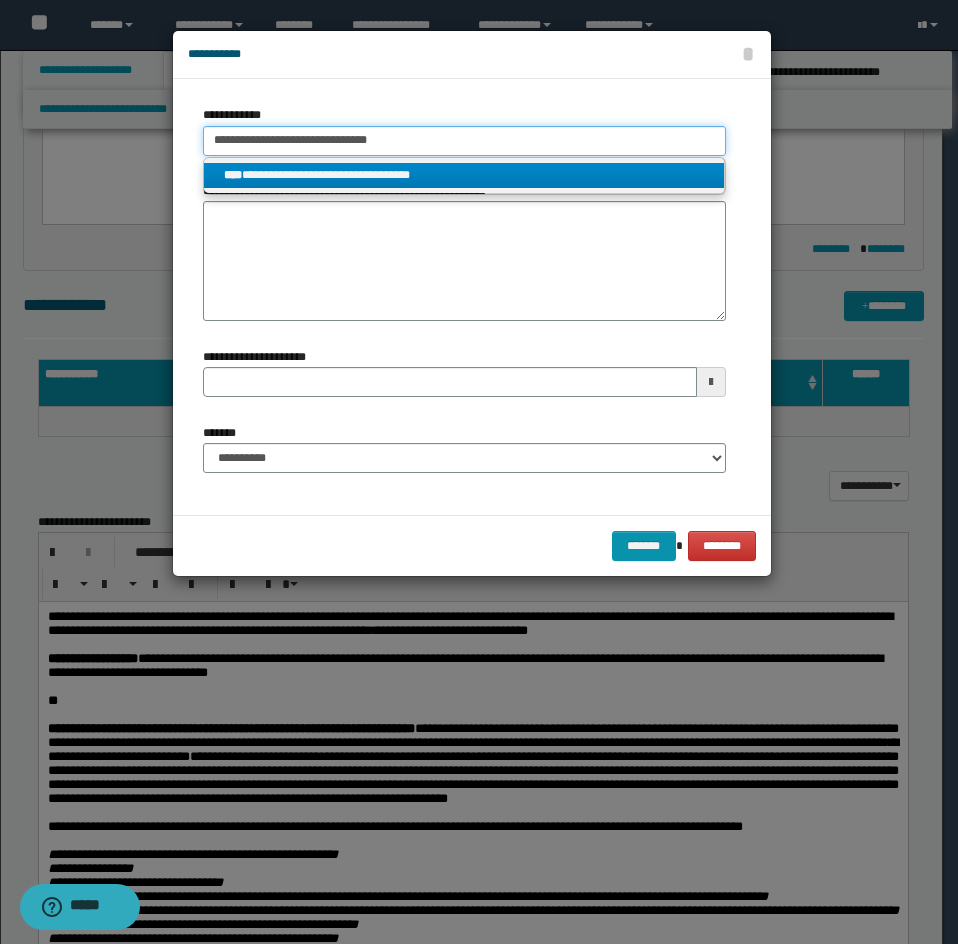 type 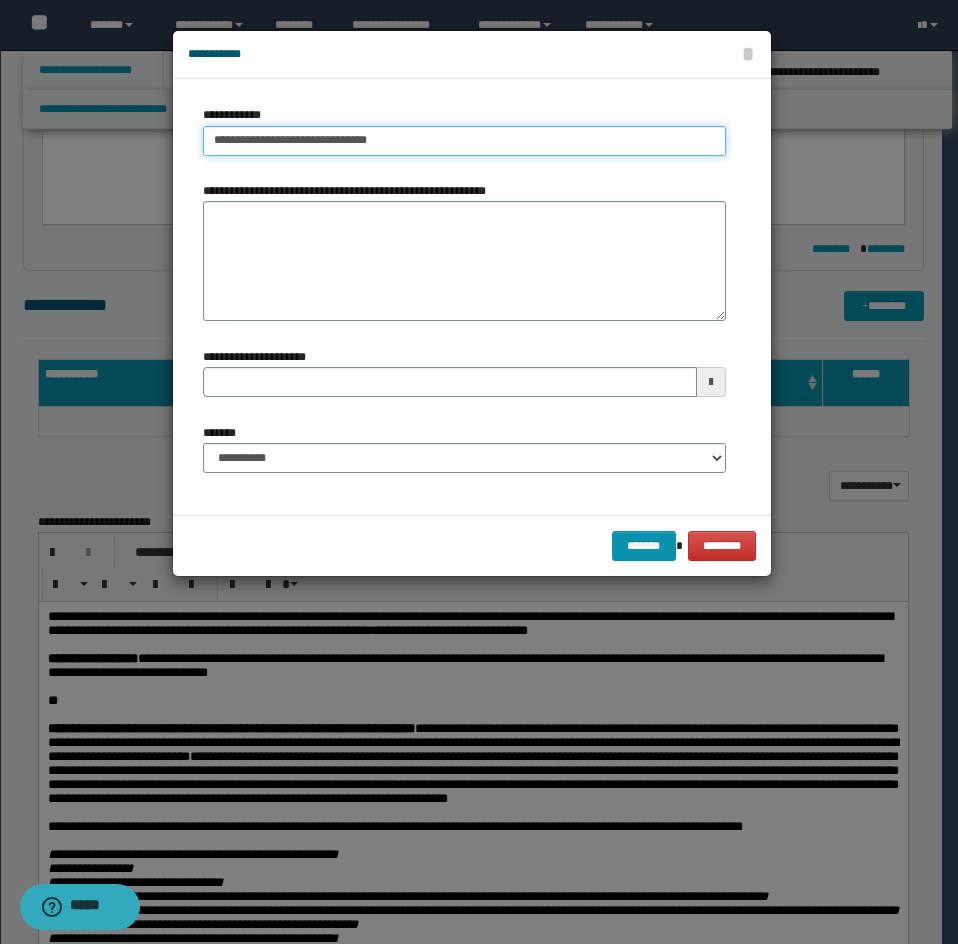 type 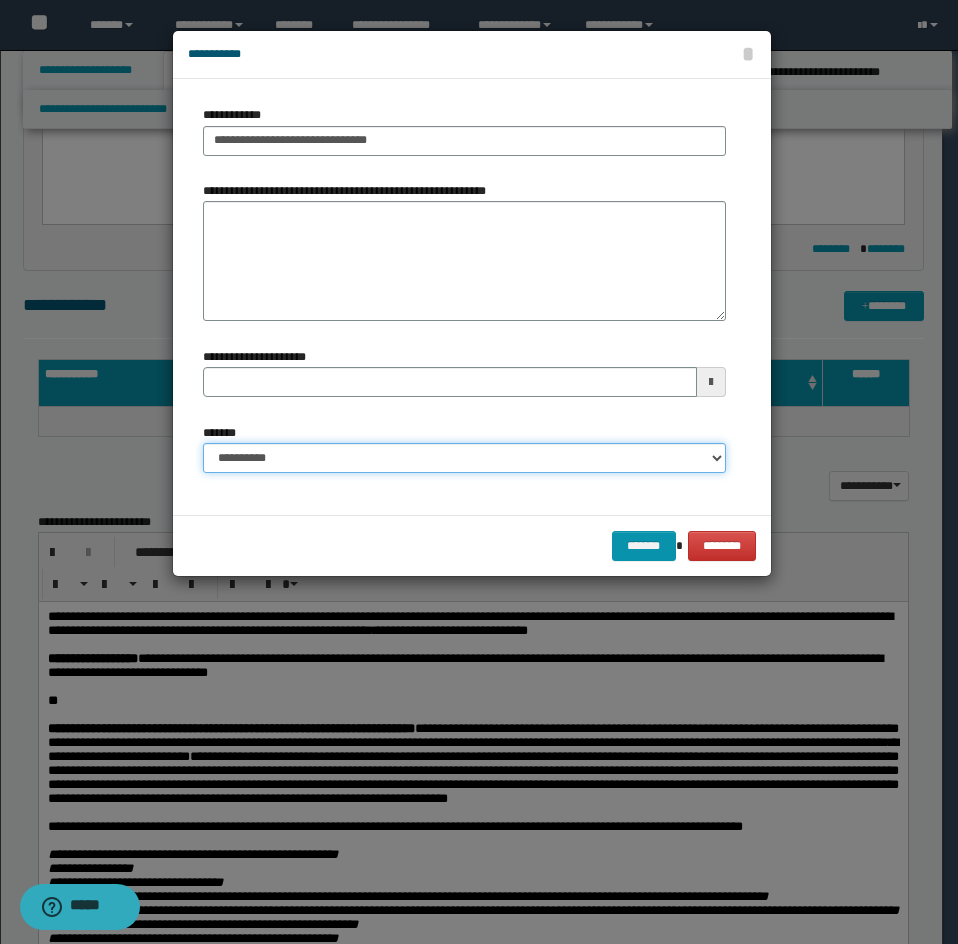 click on "**********" at bounding box center [464, 458] 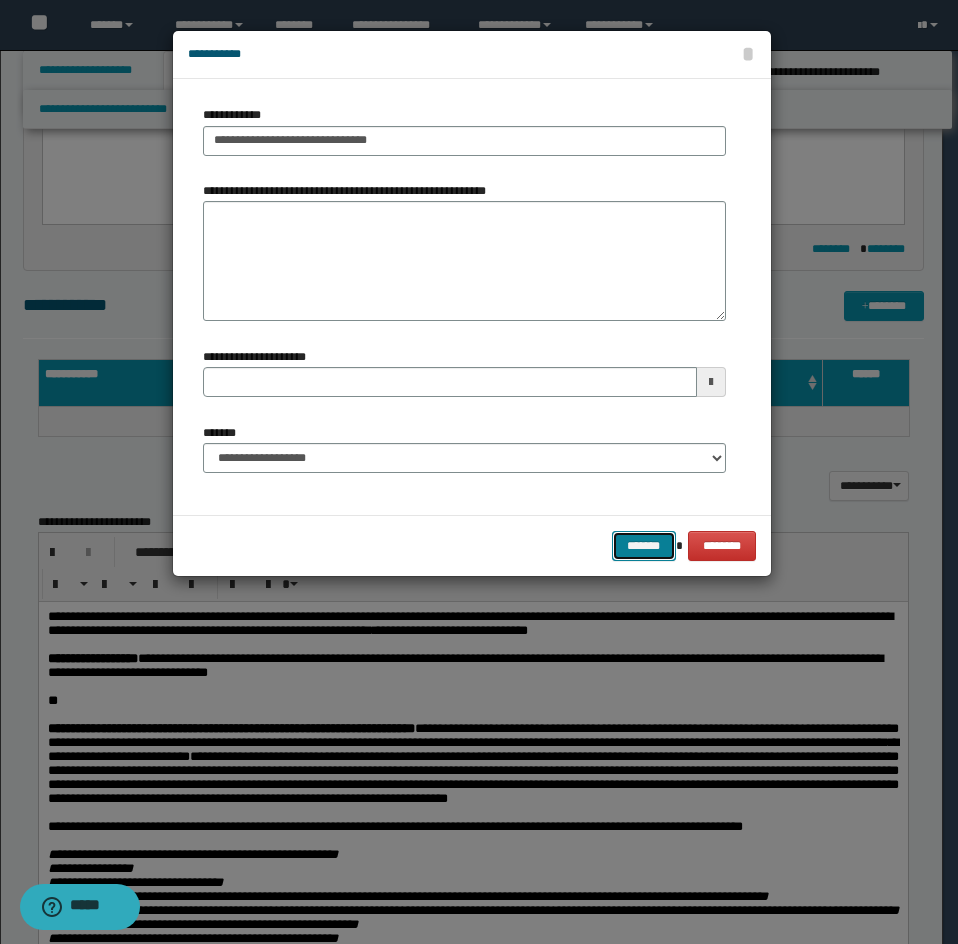 click on "*******" at bounding box center (644, 546) 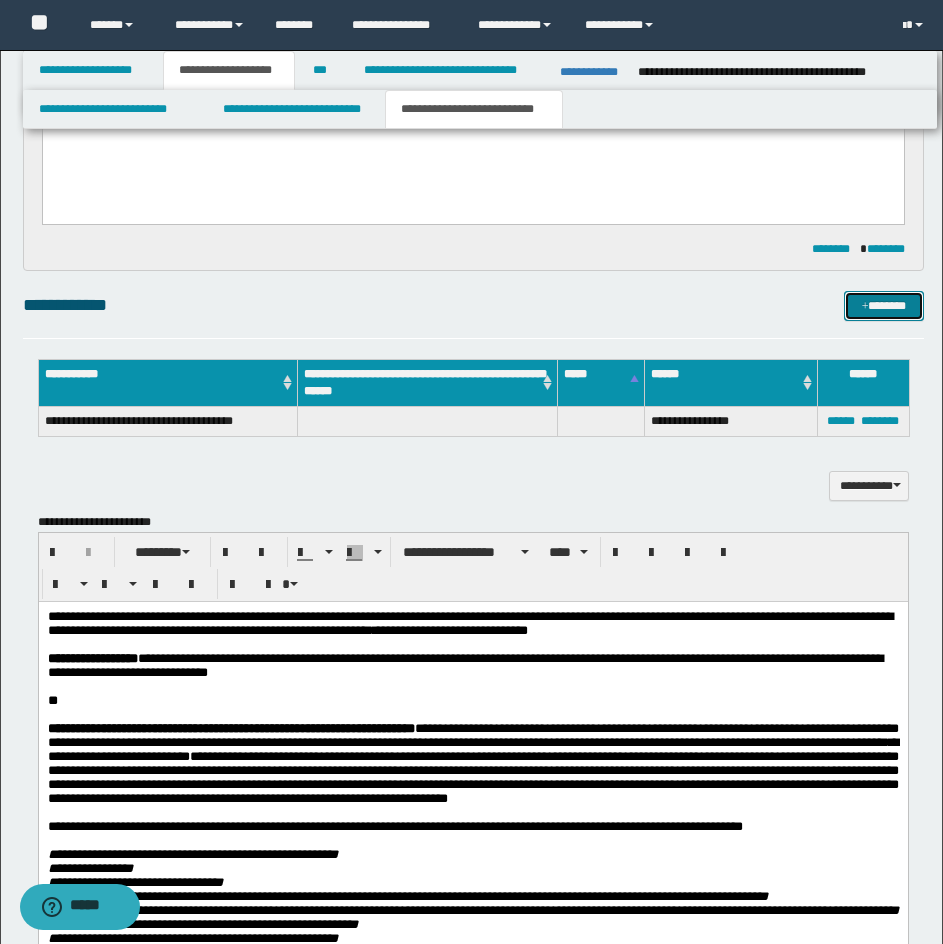 click at bounding box center [865, 307] 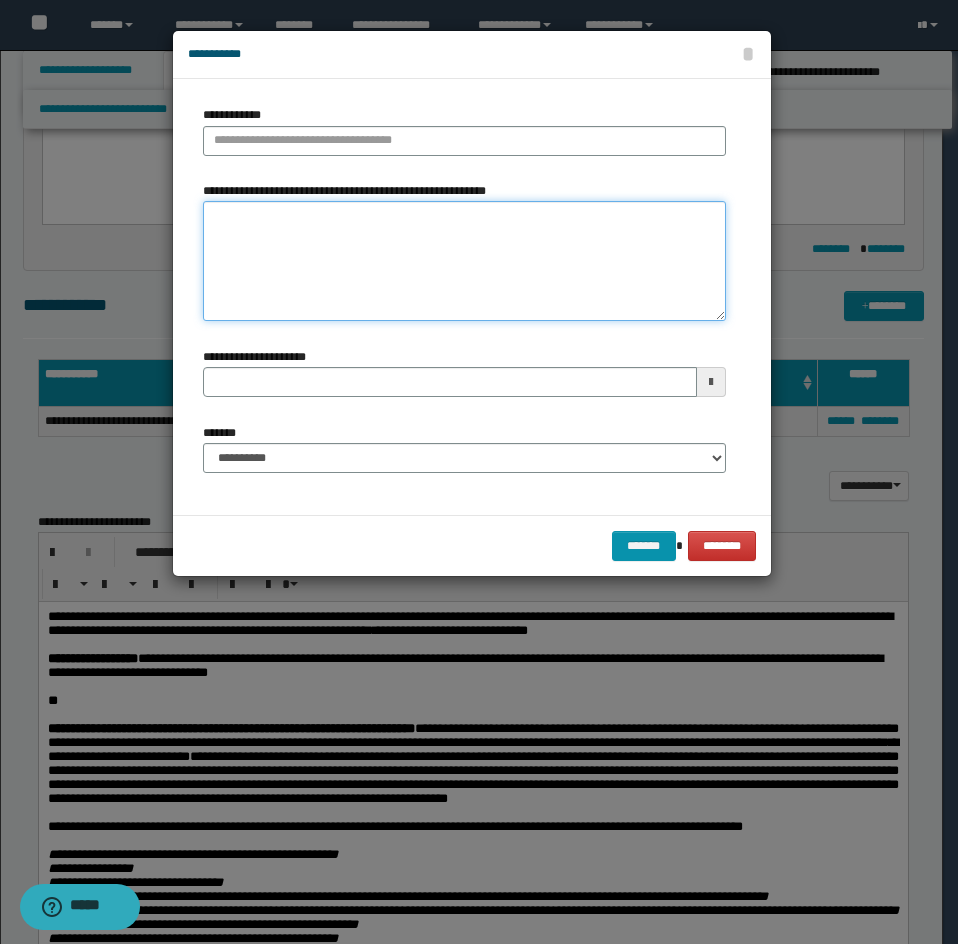 click on "**********" at bounding box center [464, 261] 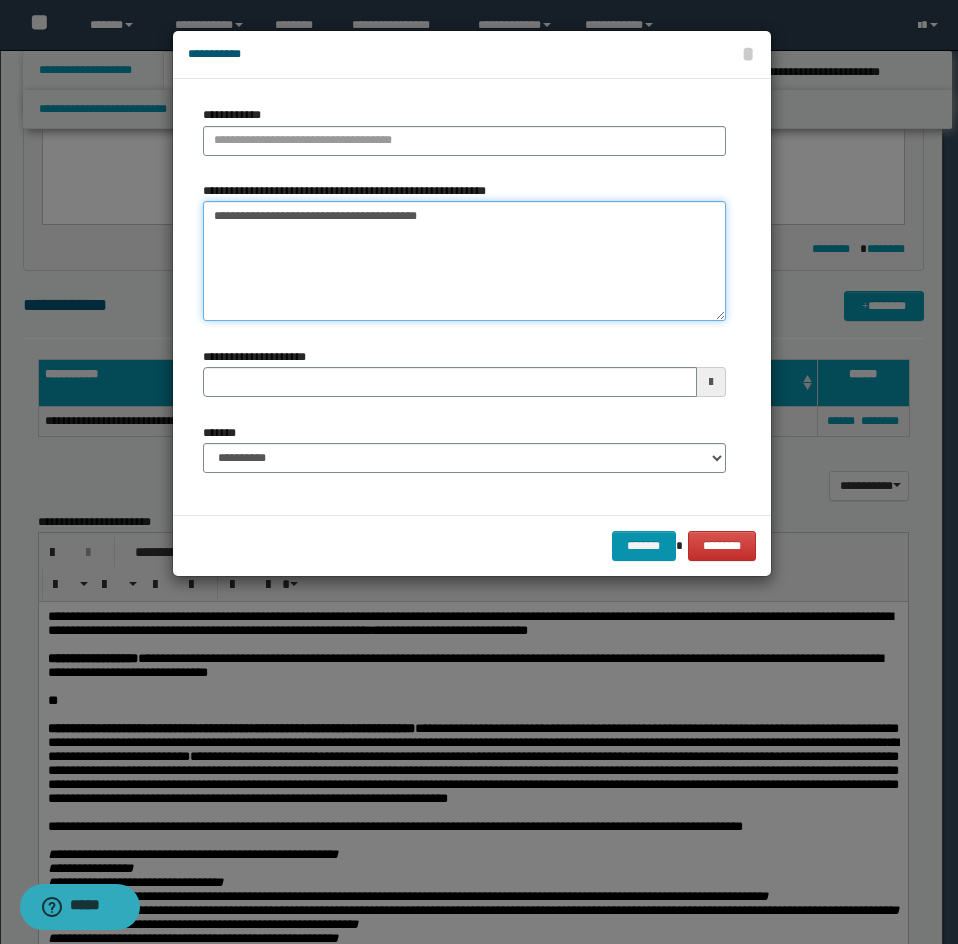 type on "**********" 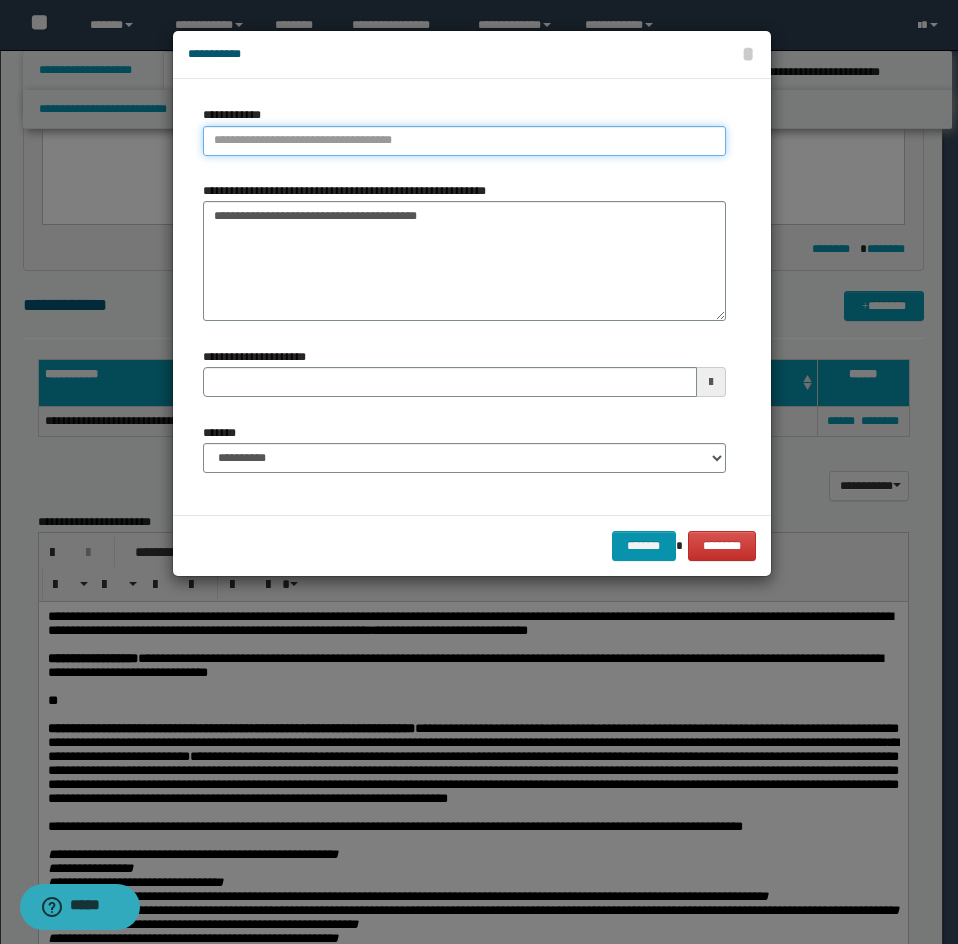 type on "**********" 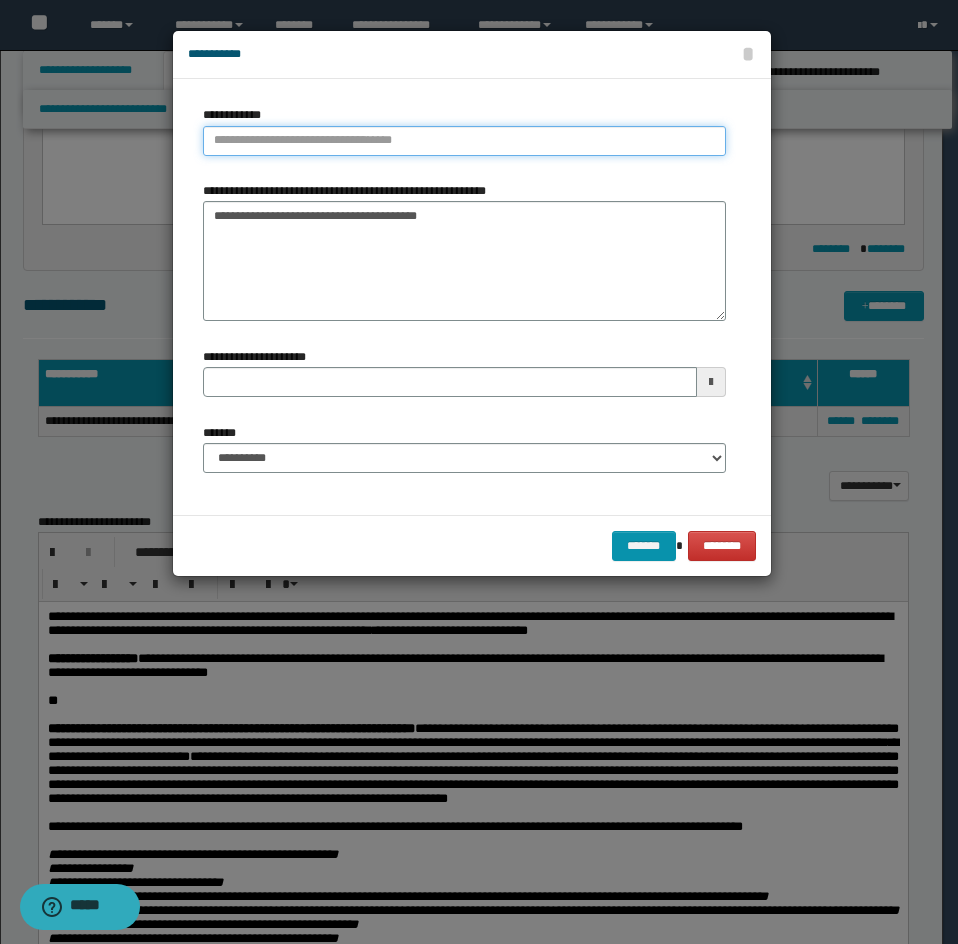 click on "**********" at bounding box center [464, 141] 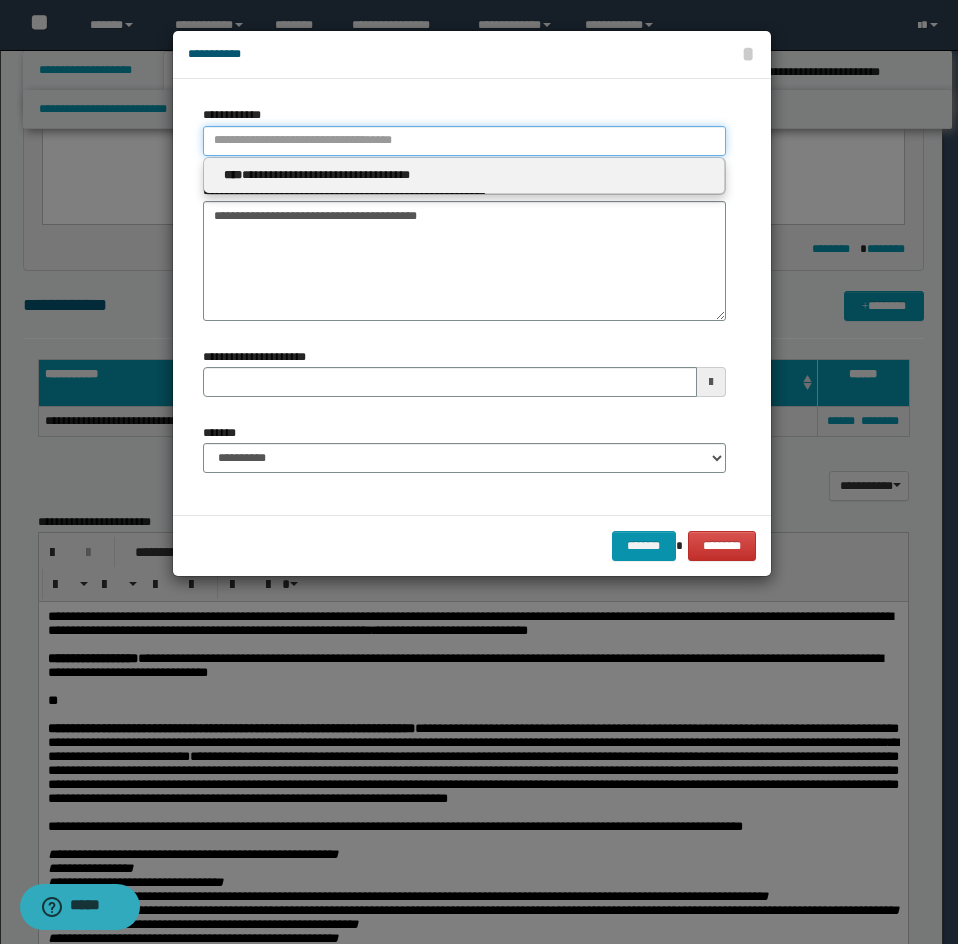 paste on "**********" 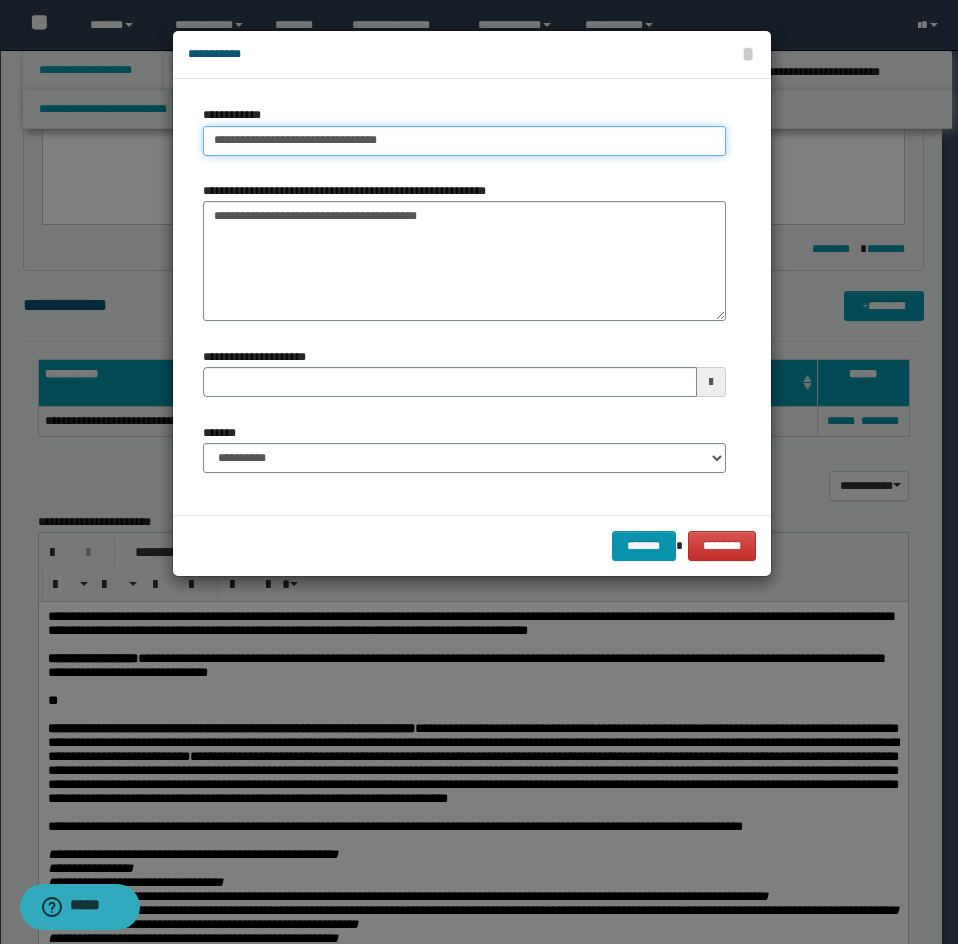 type on "**********" 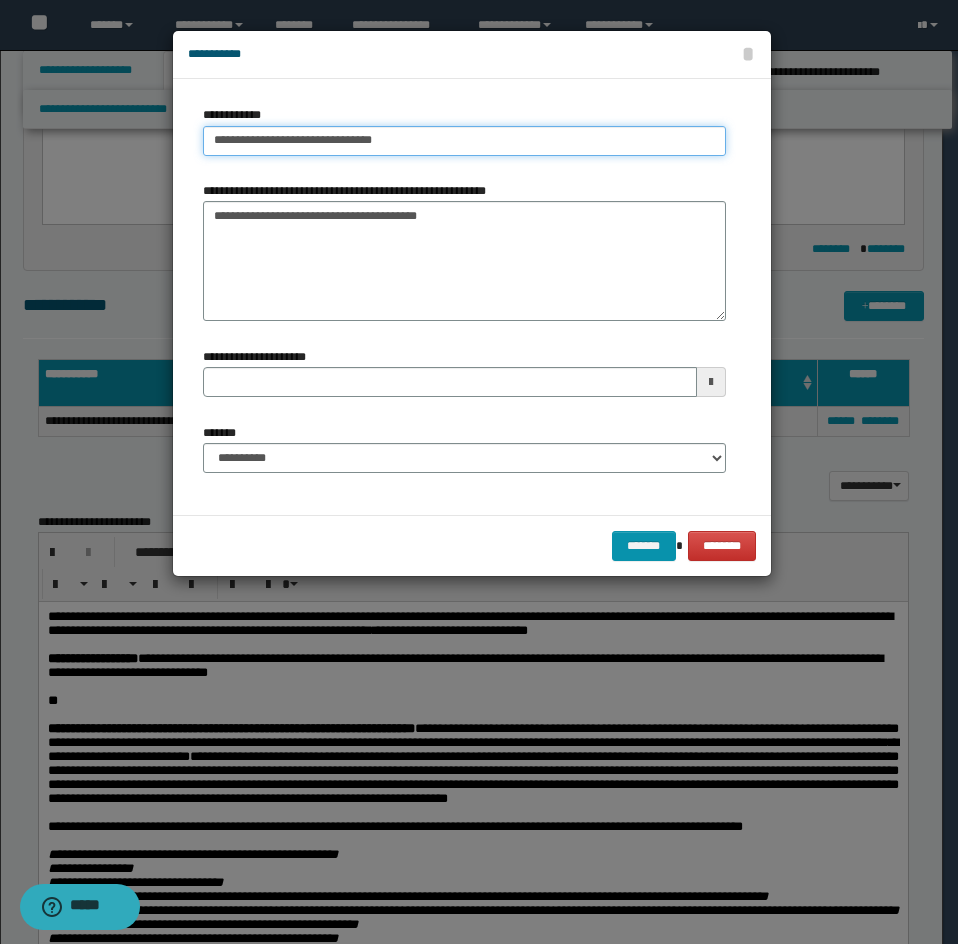 type on "**********" 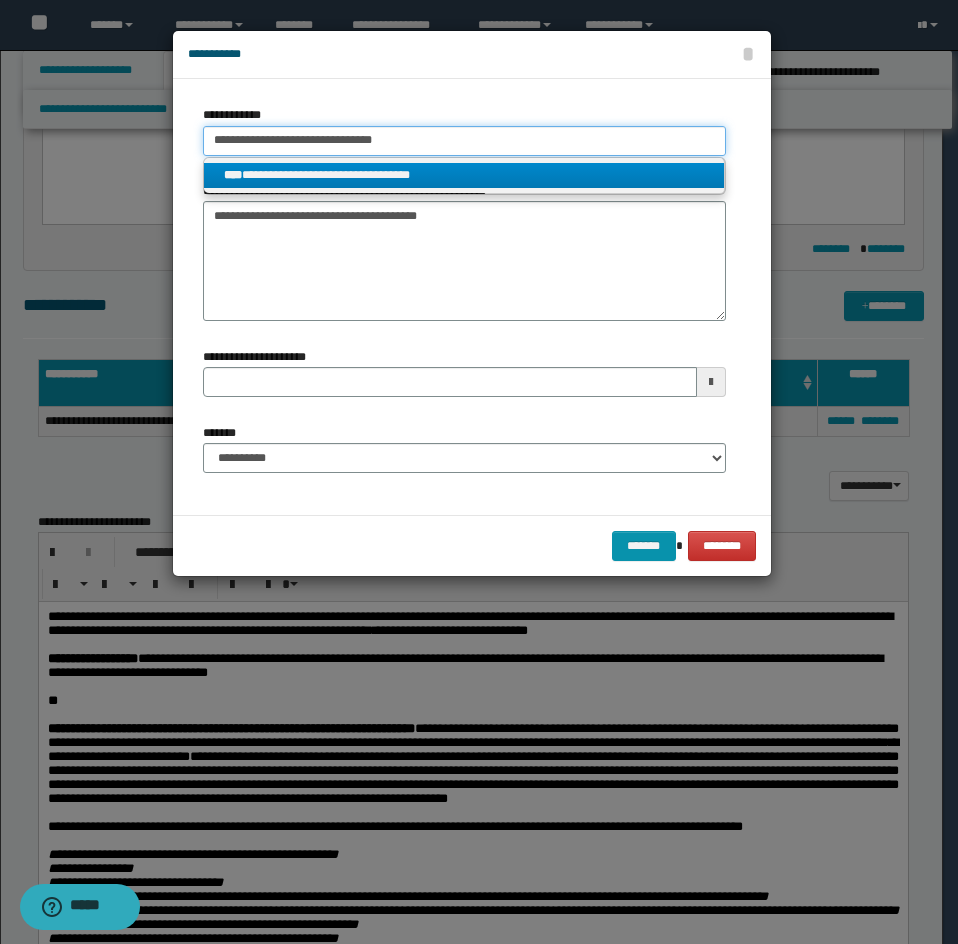 type on "**********" 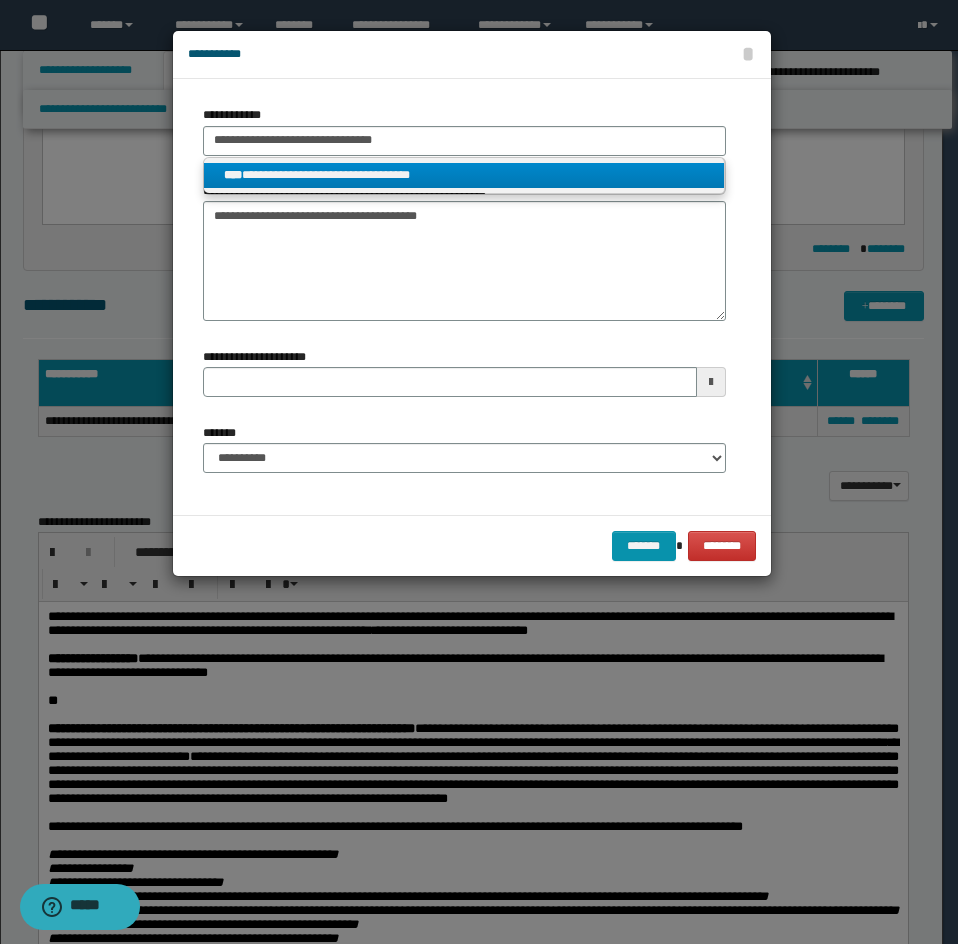 click on "**********" at bounding box center (464, 175) 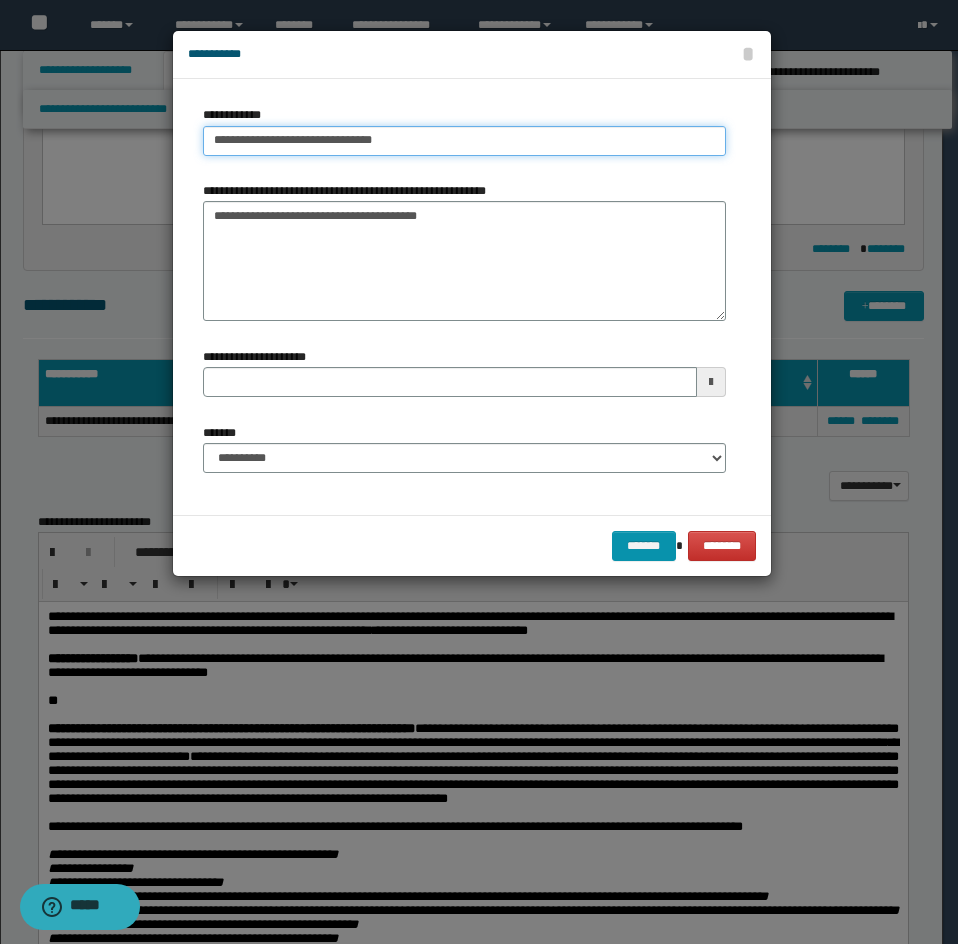 type 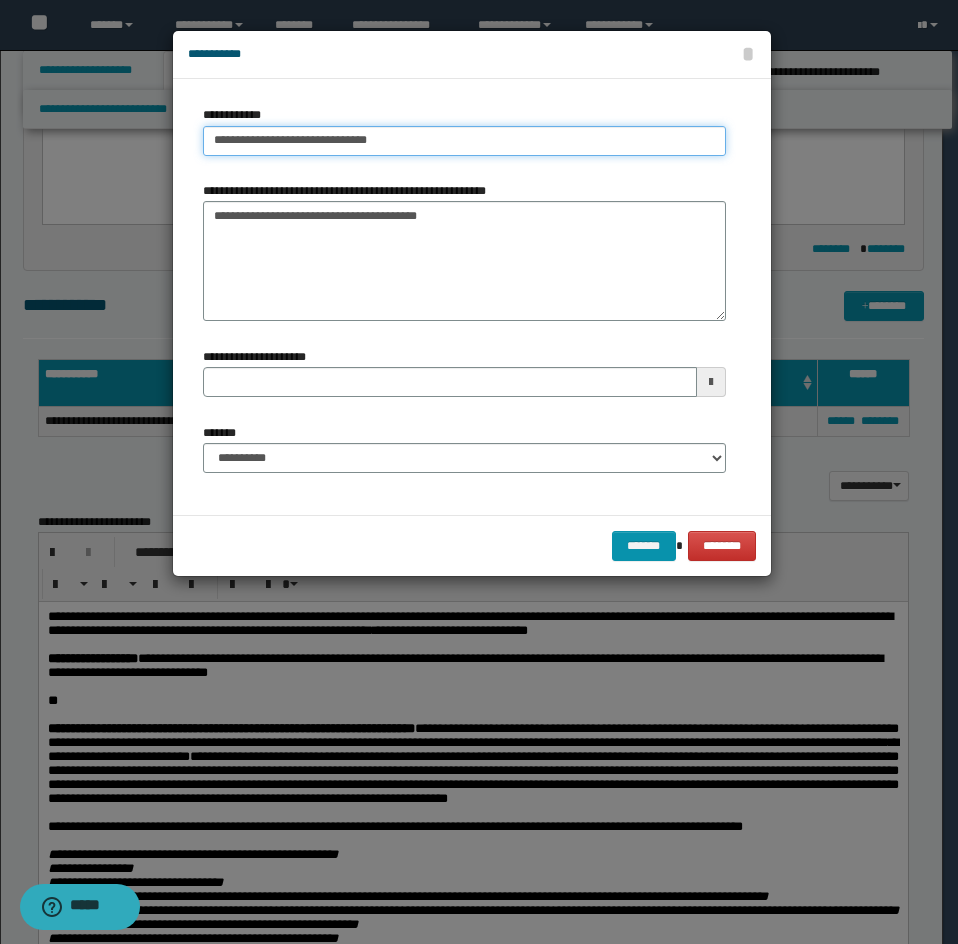 type 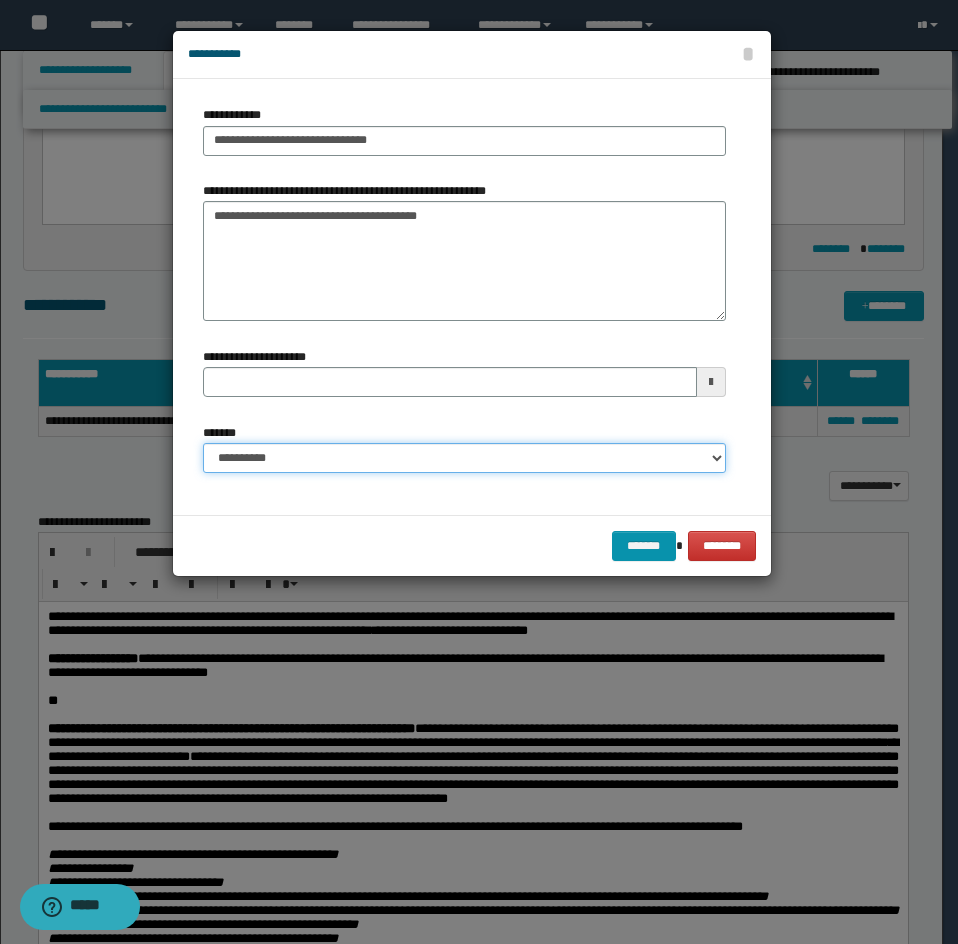 click on "**********" at bounding box center [464, 458] 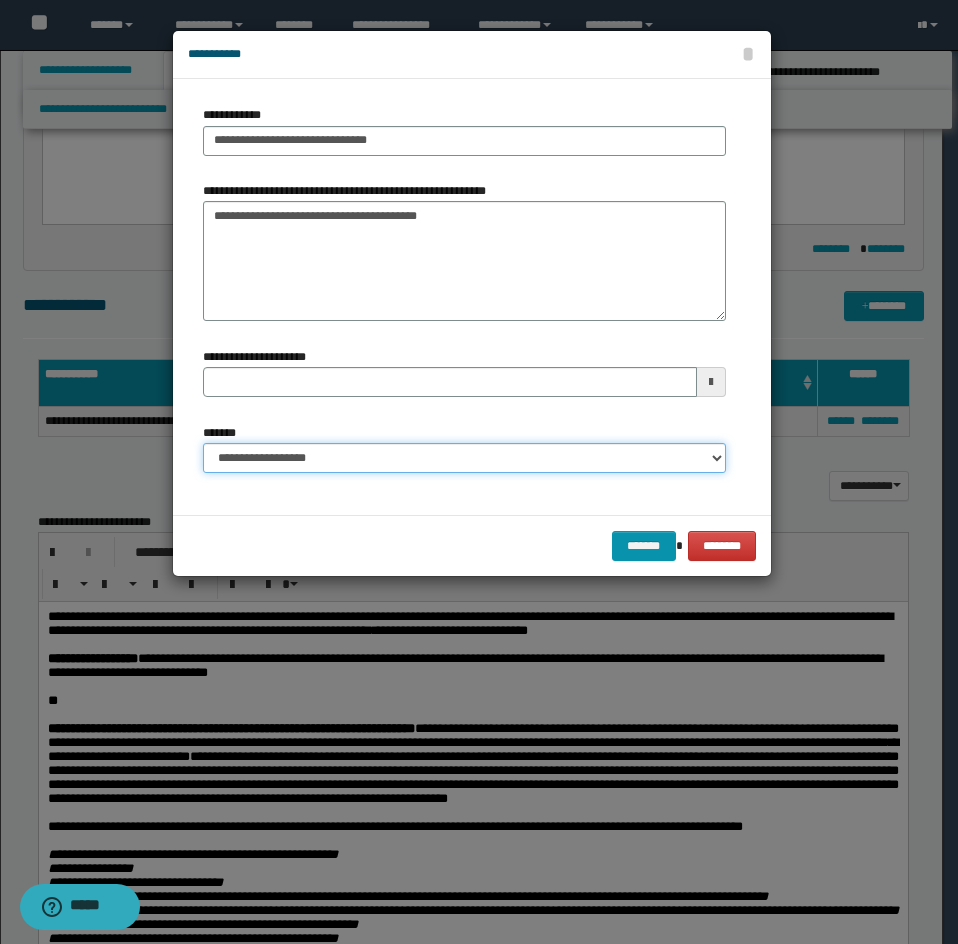 click on "**********" at bounding box center (464, 458) 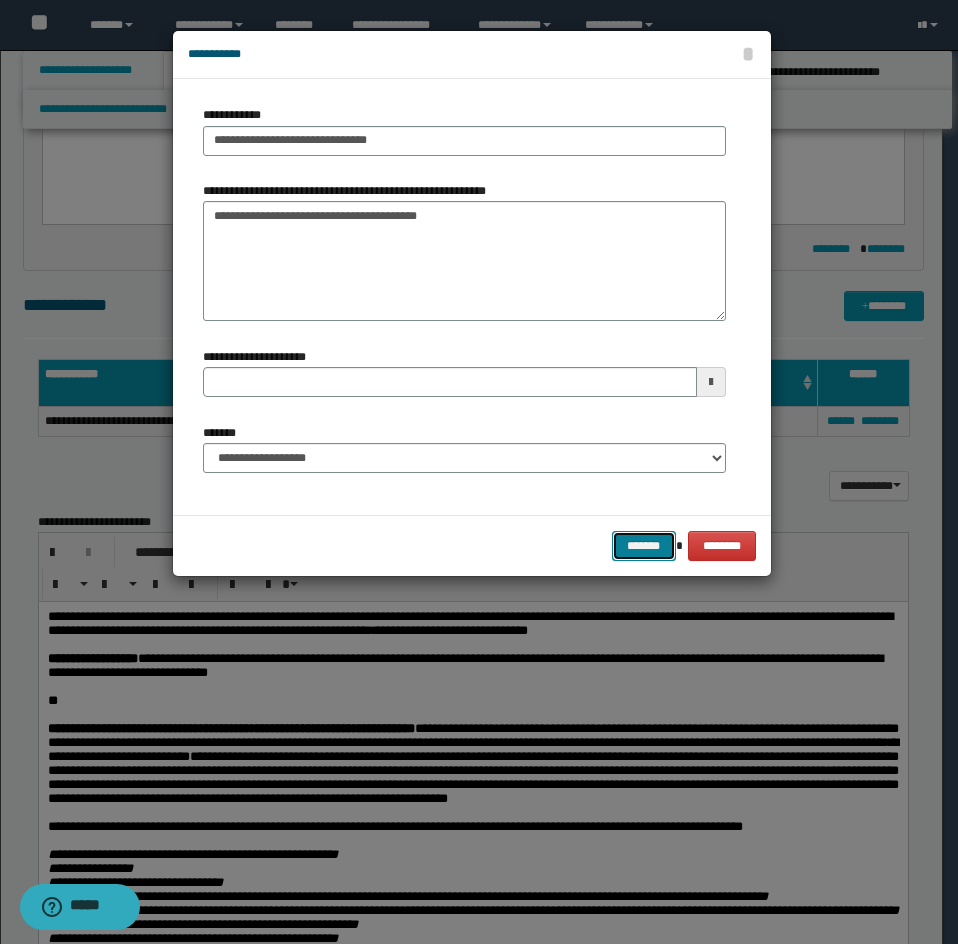 click on "*******" at bounding box center [644, 546] 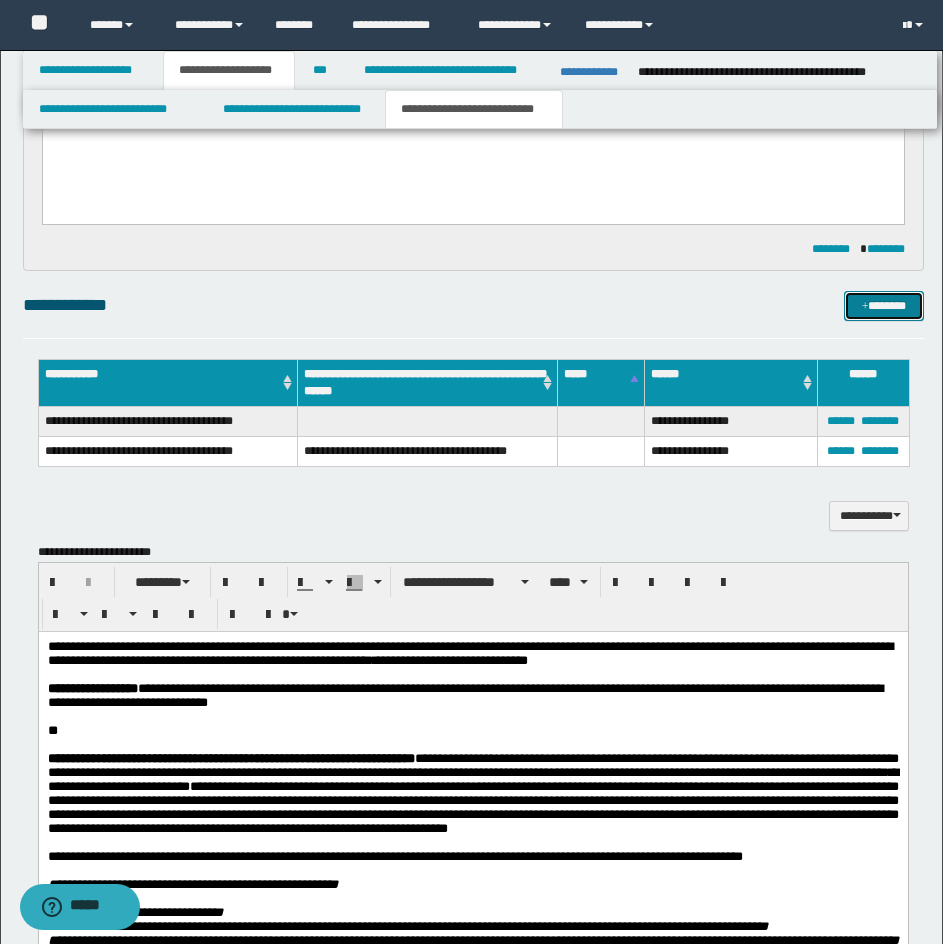 click at bounding box center (865, 307) 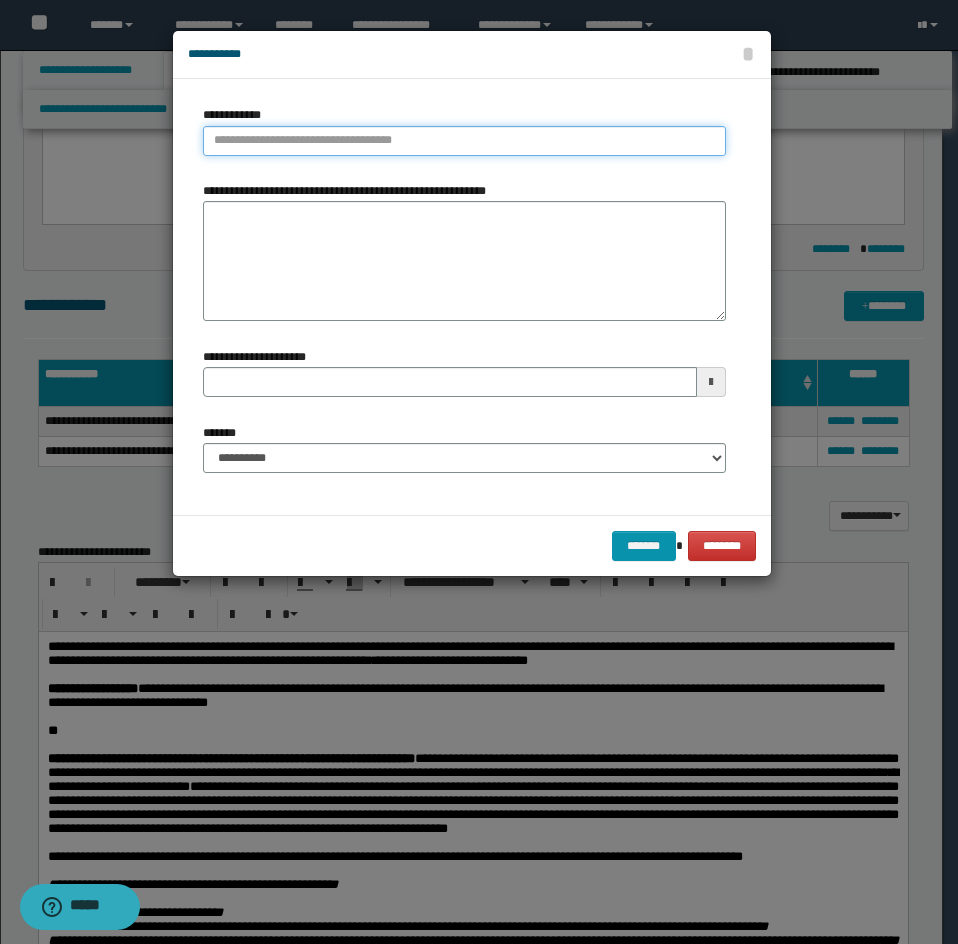 type on "**********" 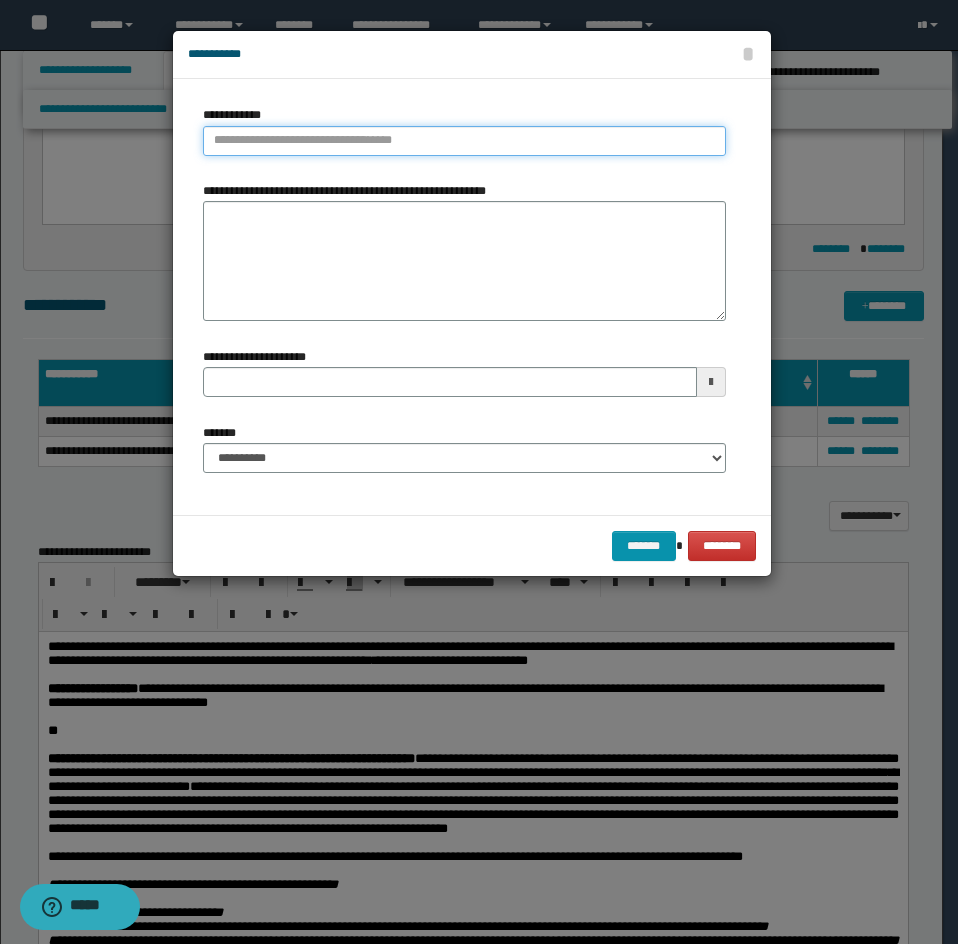 click on "**********" at bounding box center (464, 141) 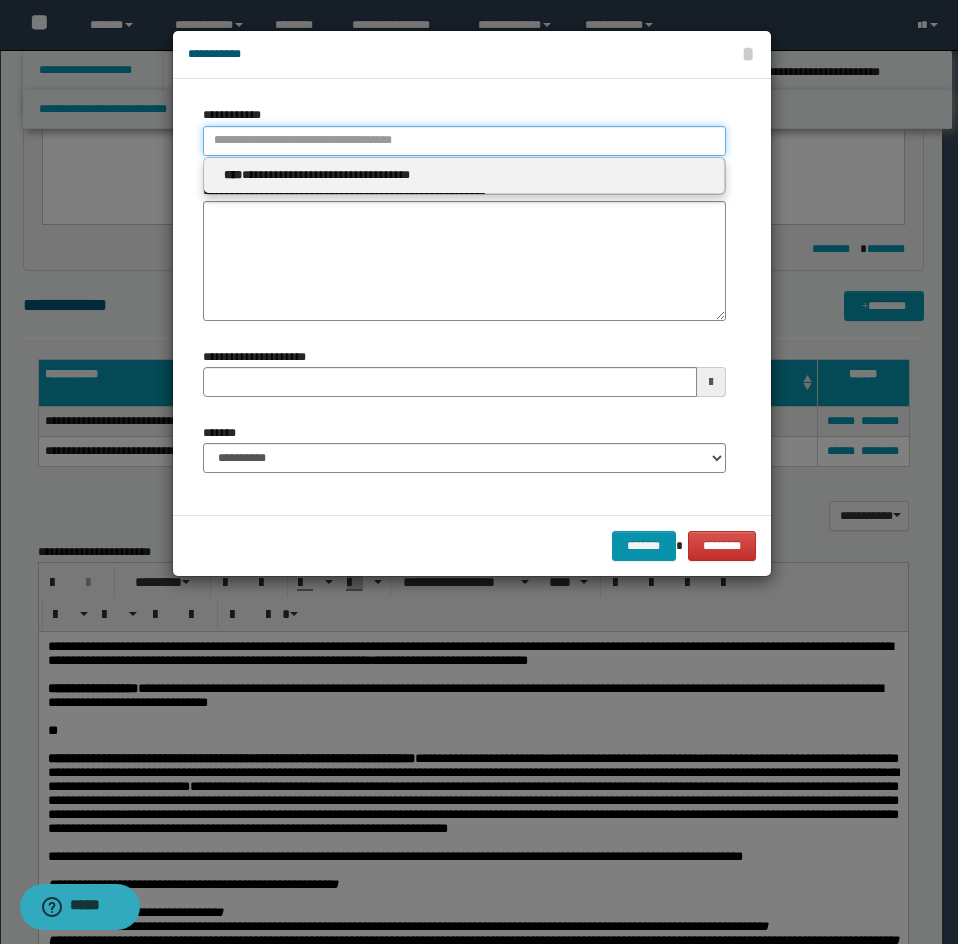 paste on "**********" 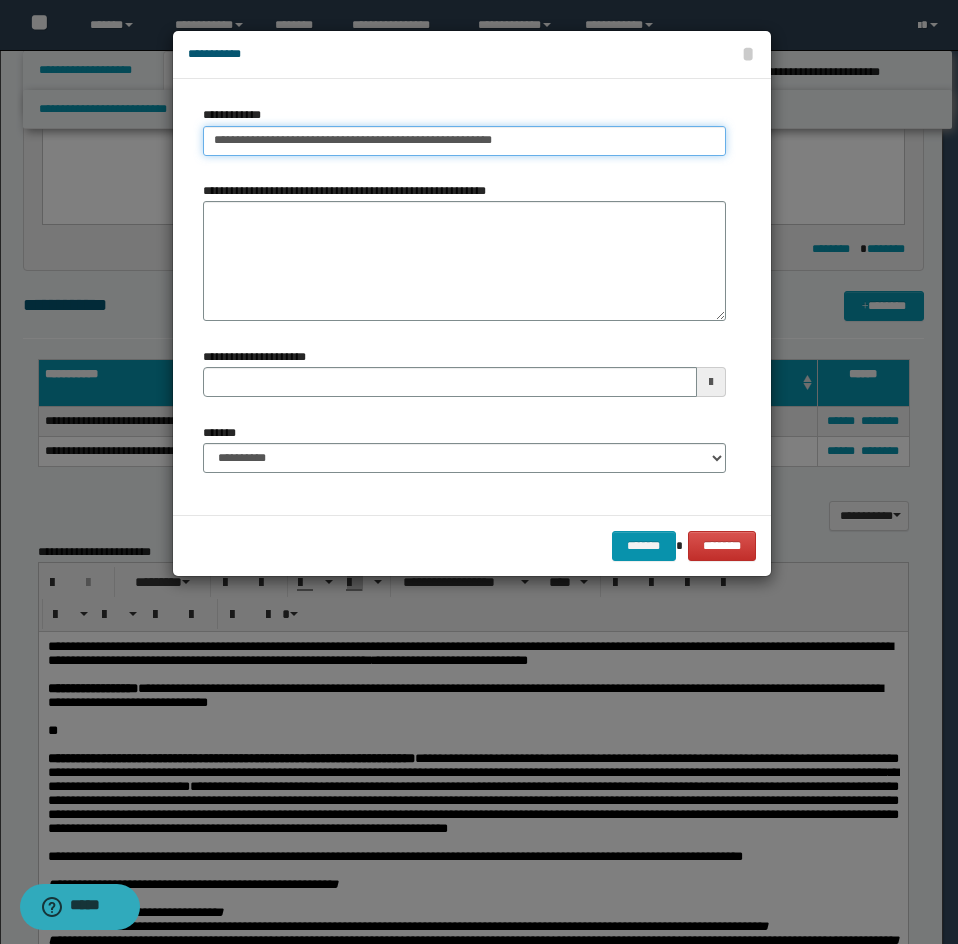 type on "**********" 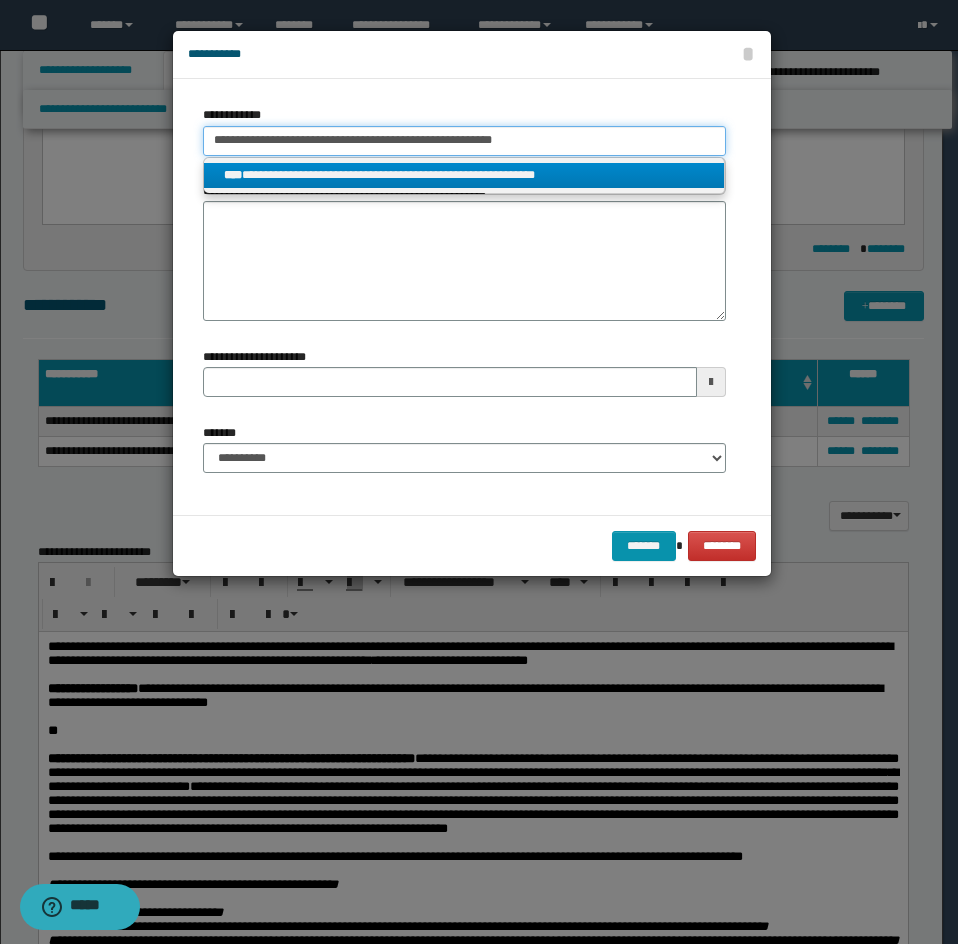 type on "**********" 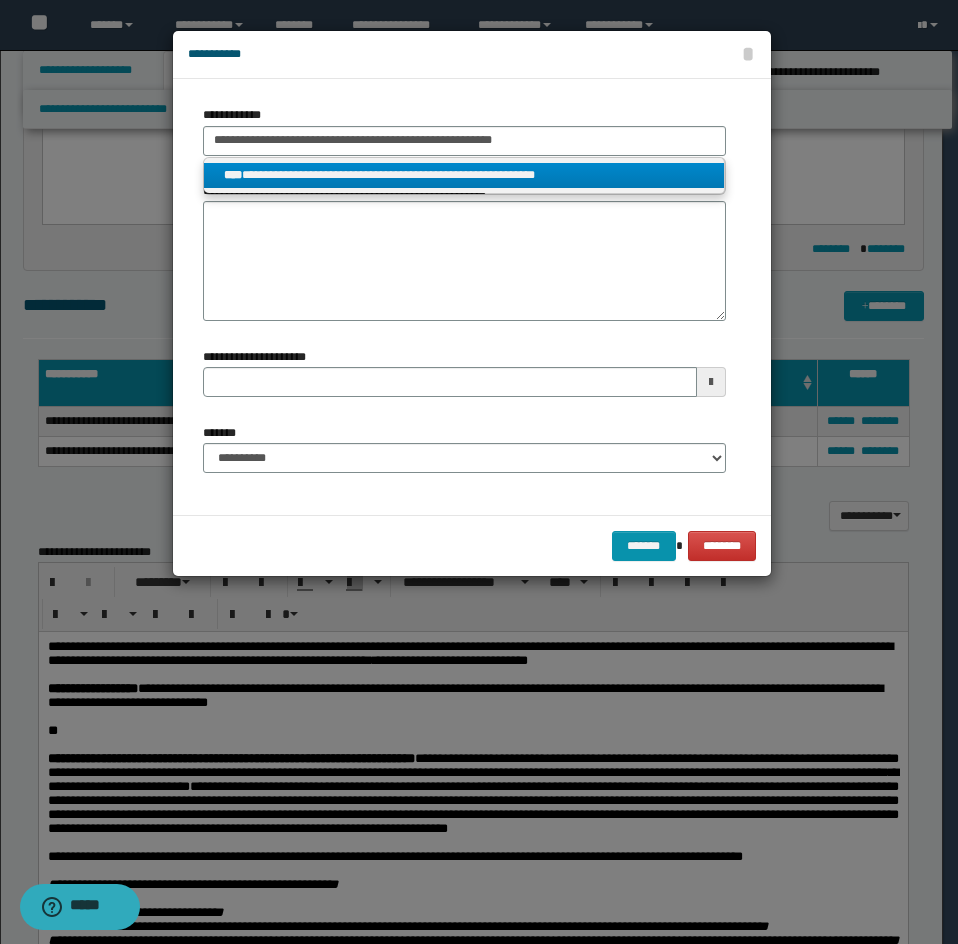 click on "**********" at bounding box center [464, 175] 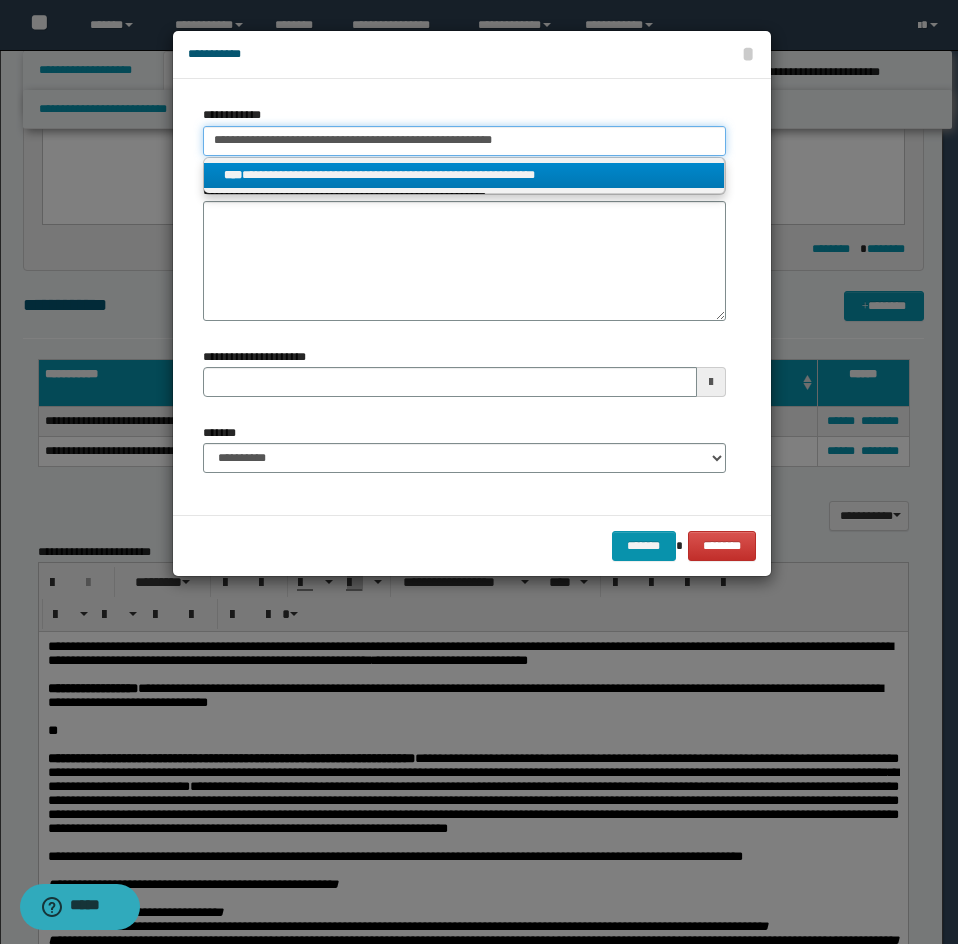 type 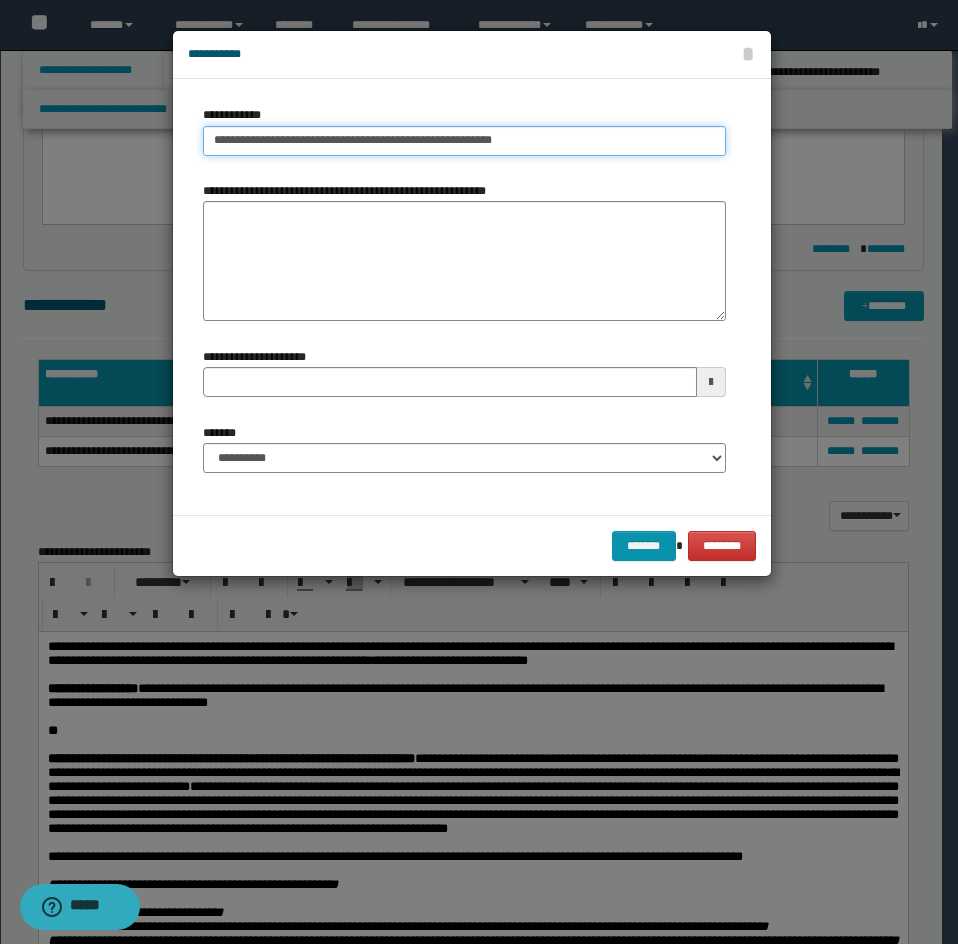 type 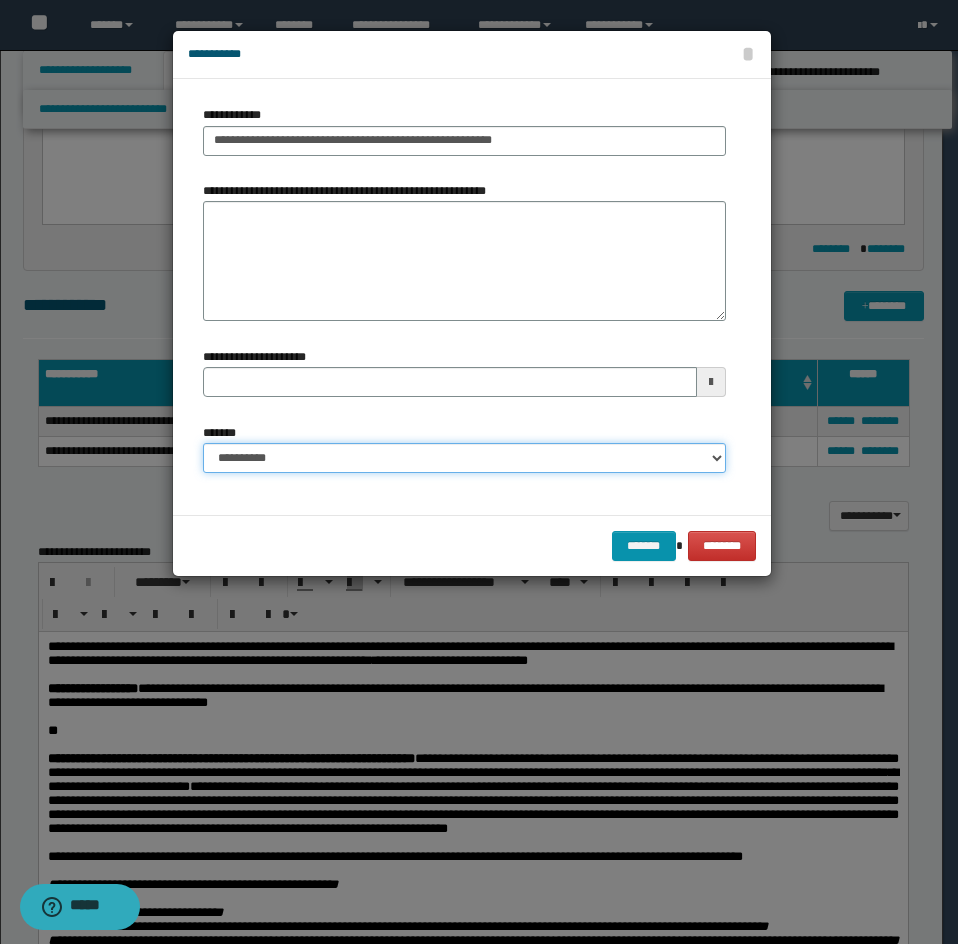 click on "**********" at bounding box center [464, 458] 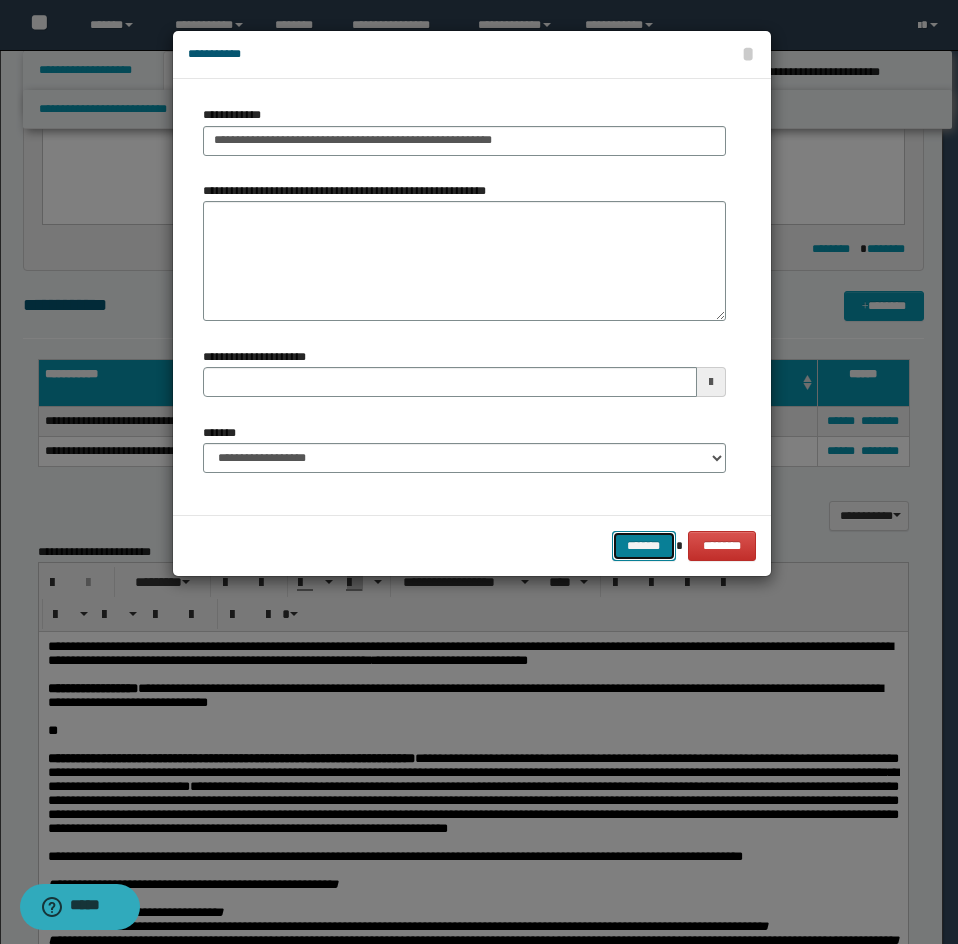 click on "*******" at bounding box center (644, 546) 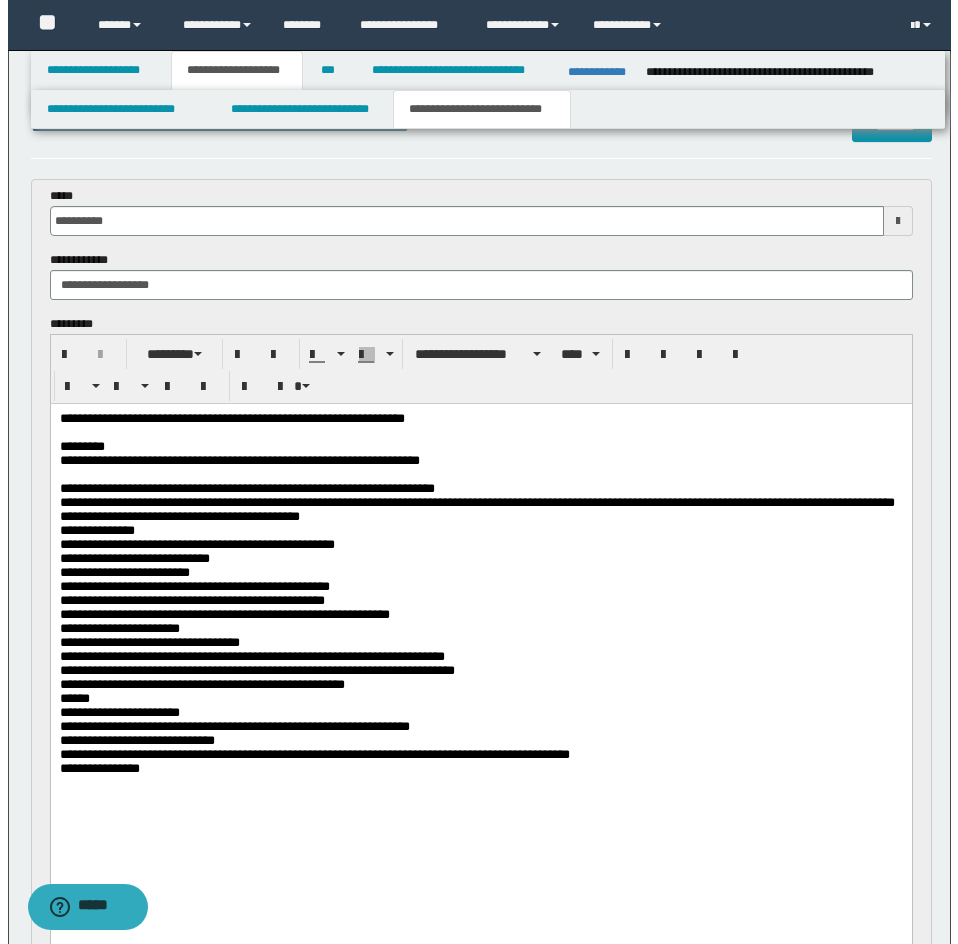 scroll, scrollTop: 0, scrollLeft: 0, axis: both 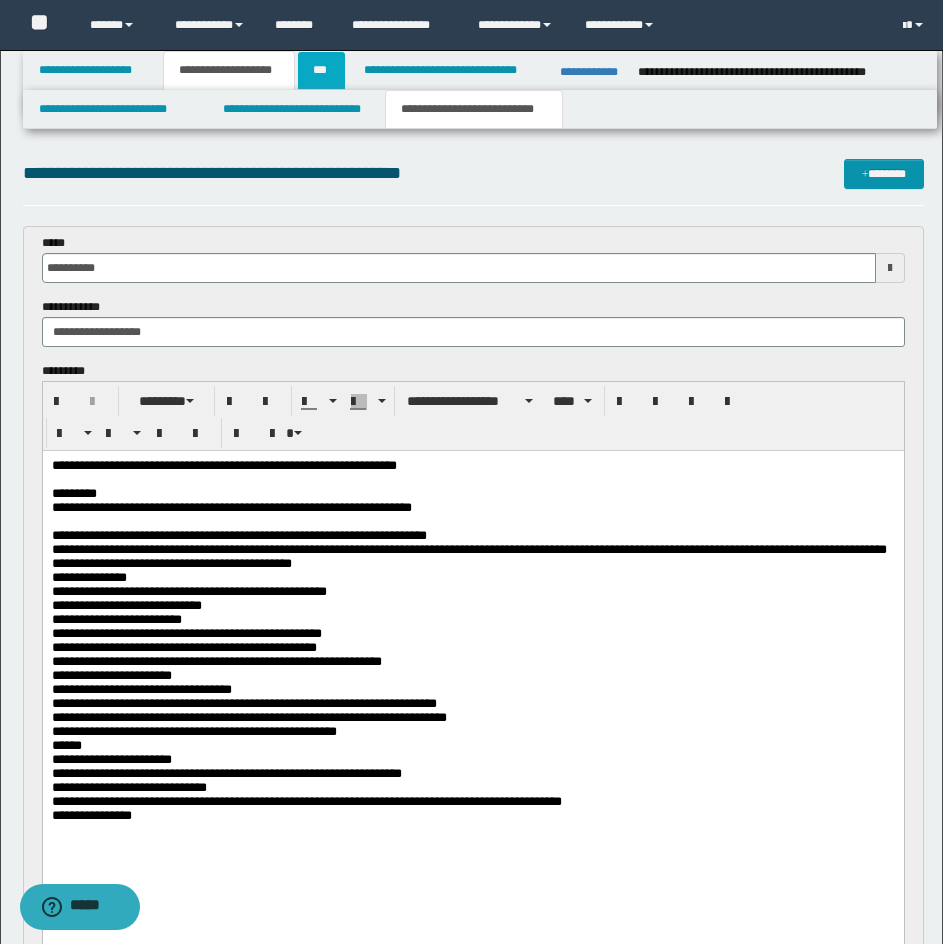 click on "***" at bounding box center (321, 70) 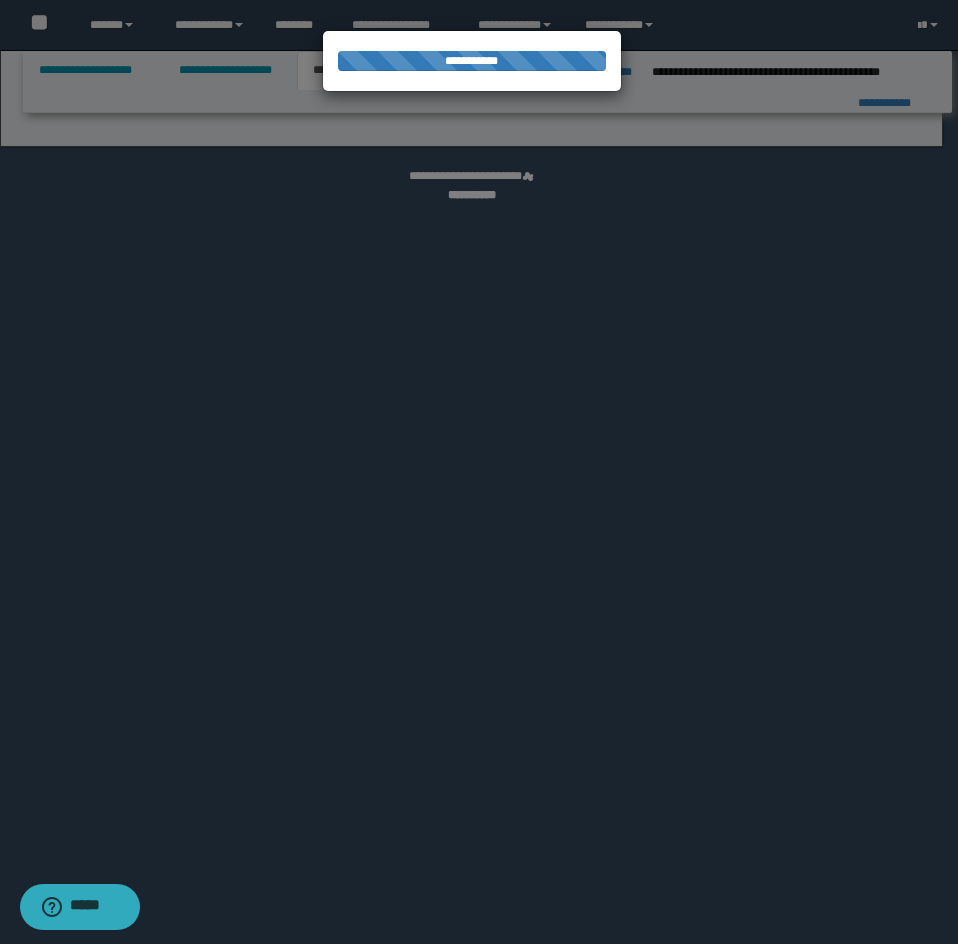 select on "***" 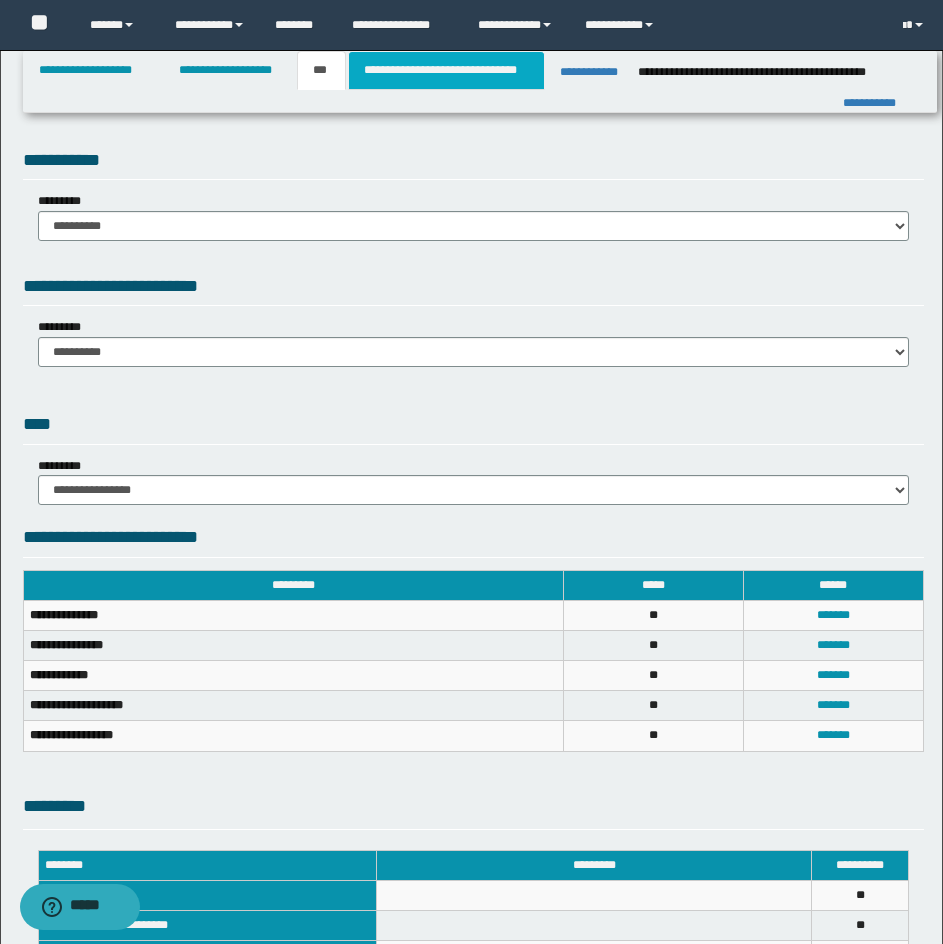 click on "**********" at bounding box center (446, 70) 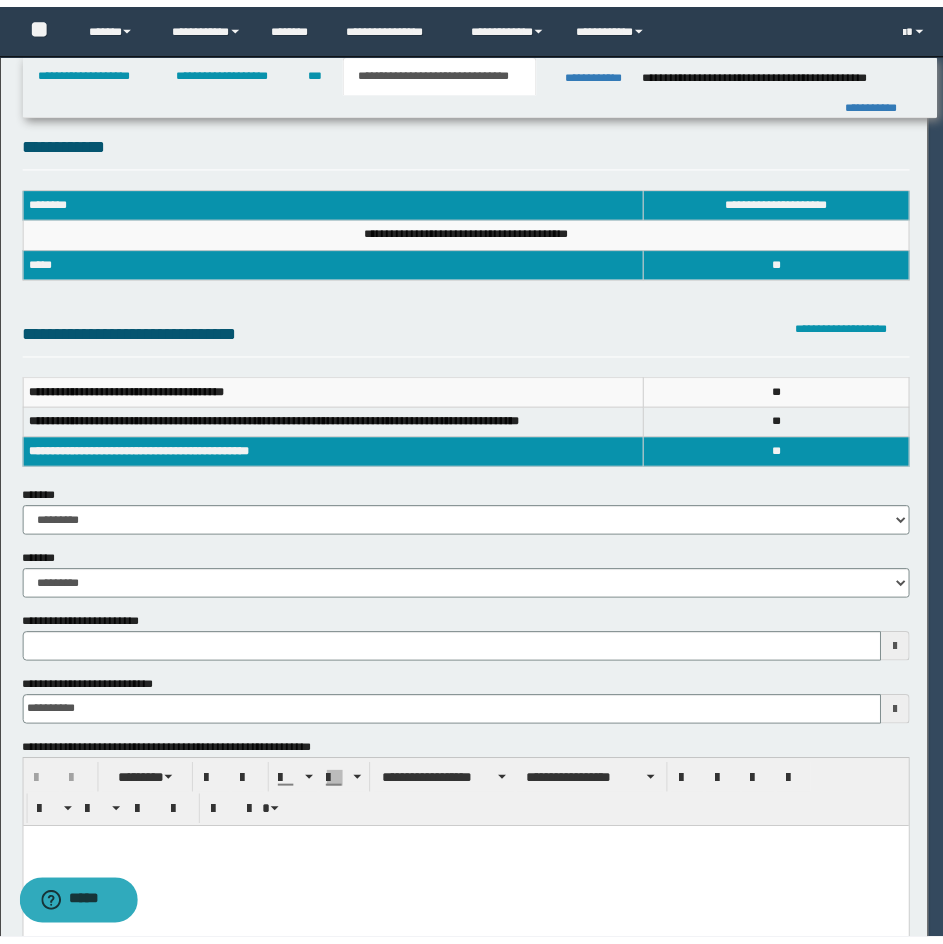 scroll, scrollTop: 0, scrollLeft: 0, axis: both 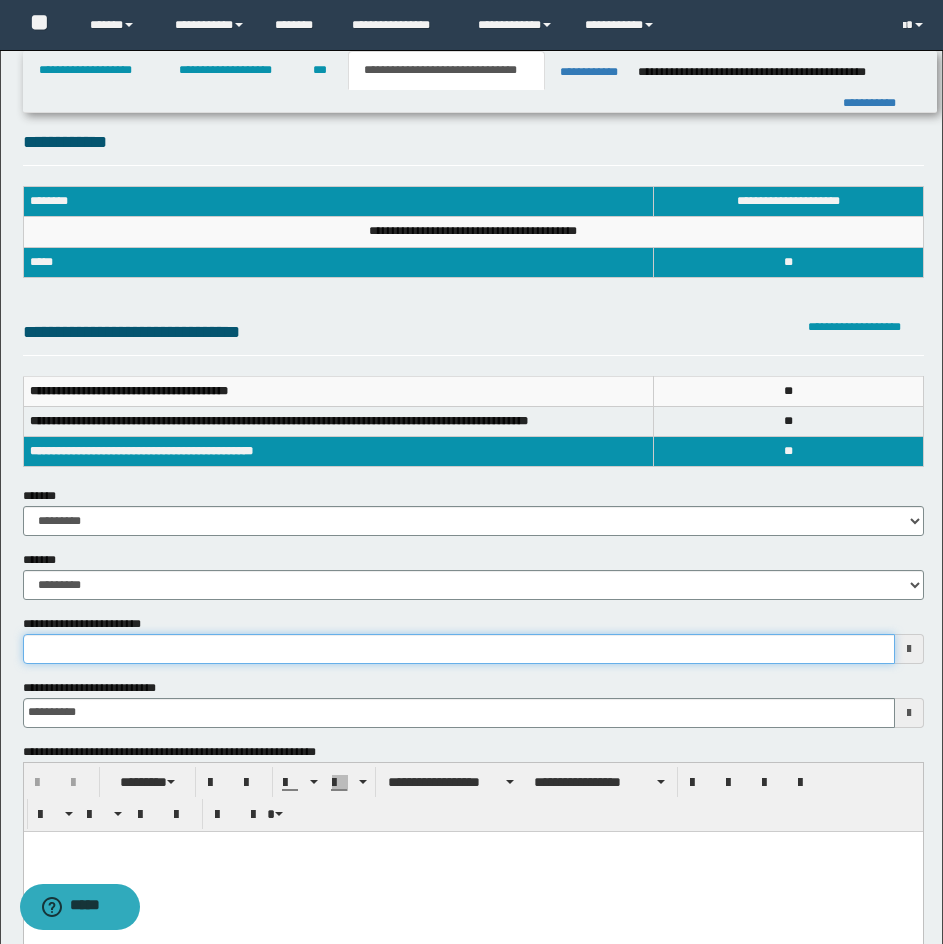 click on "**********" at bounding box center (459, 649) 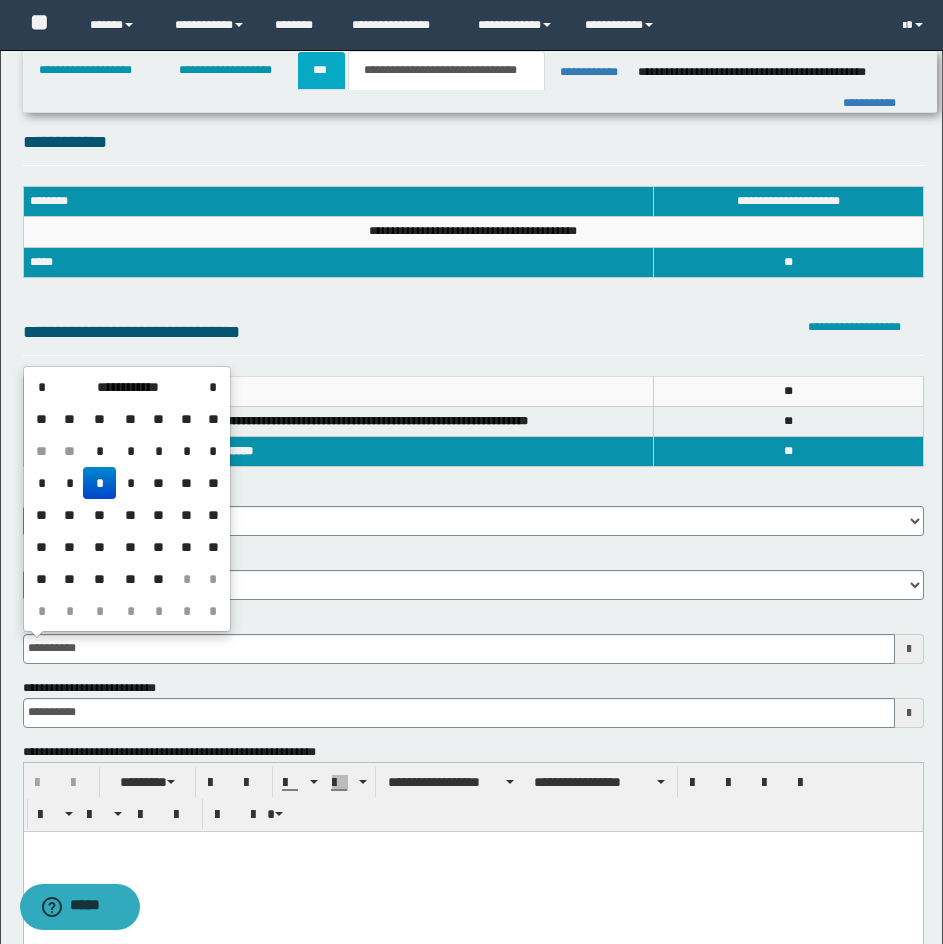 type on "**********" 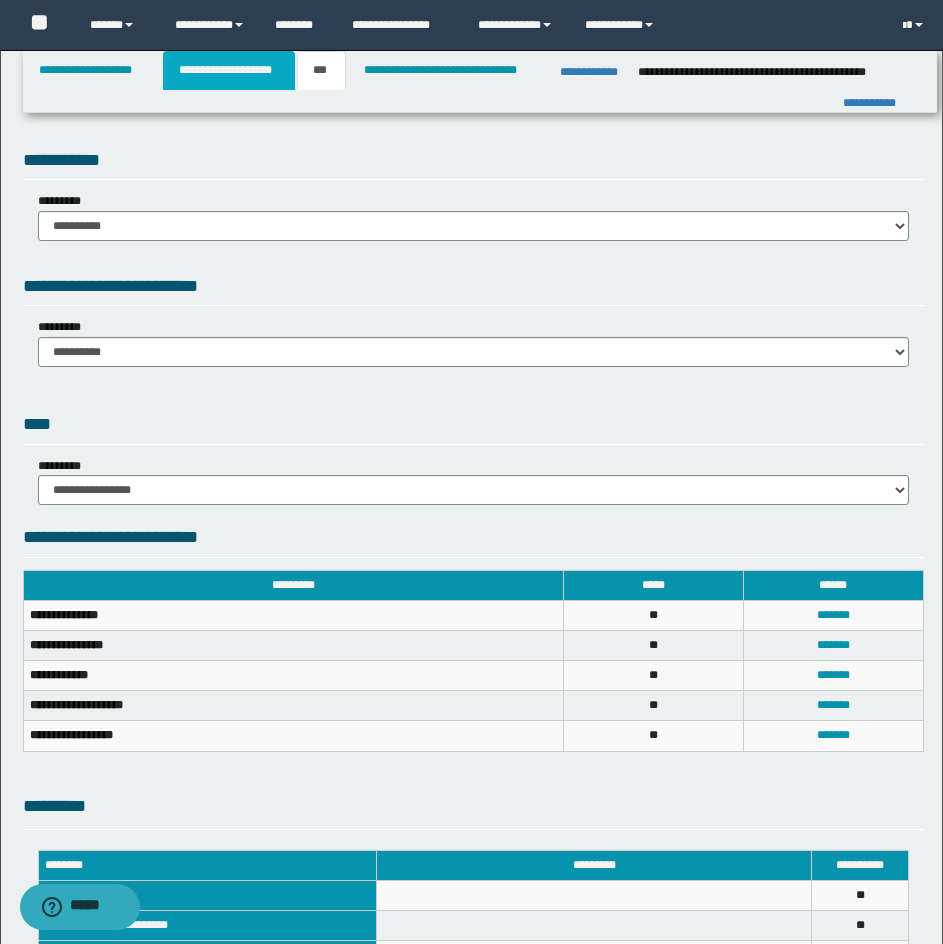 drag, startPoint x: 244, startPoint y: 66, endPoint x: 274, endPoint y: 122, distance: 63.529522 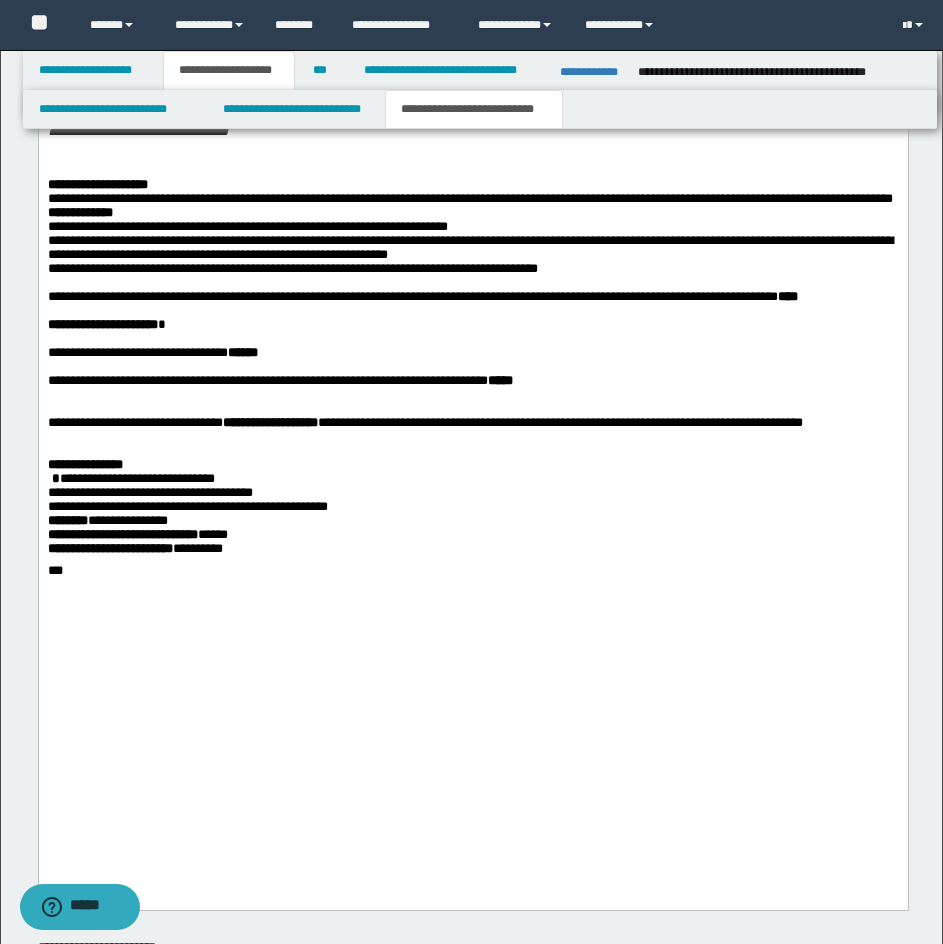 scroll, scrollTop: 2600, scrollLeft: 0, axis: vertical 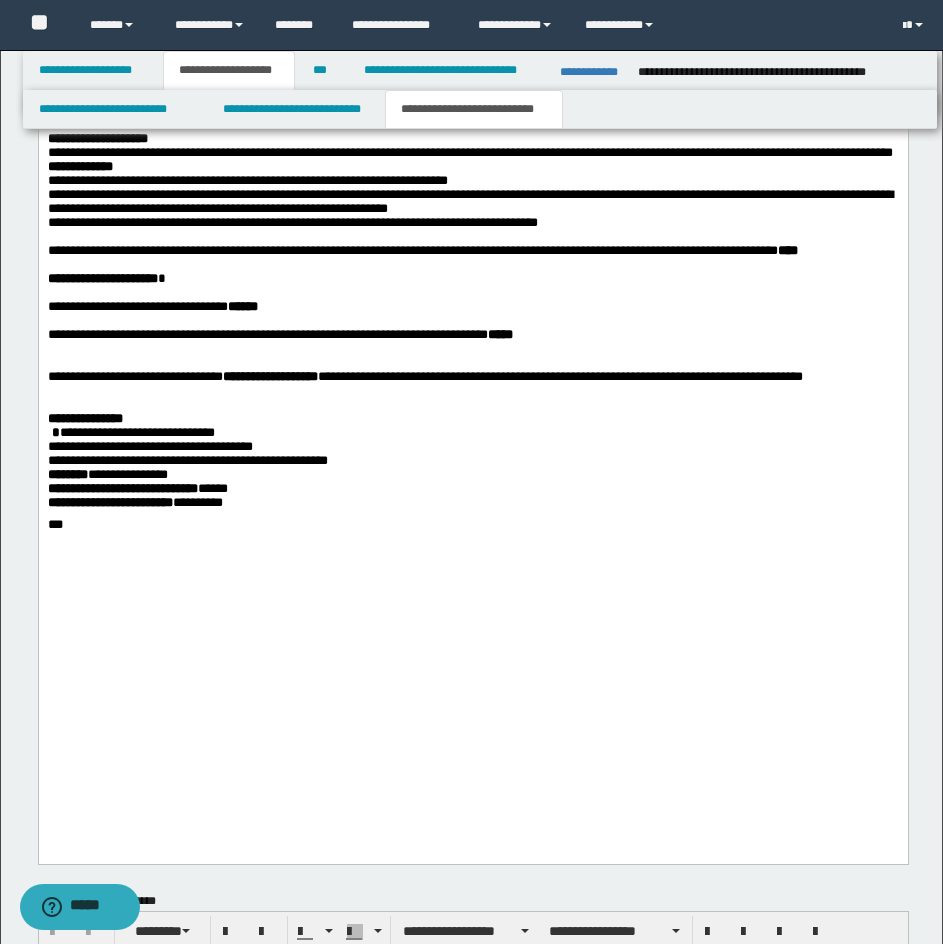 click on "**********" at bounding box center (472, 335) 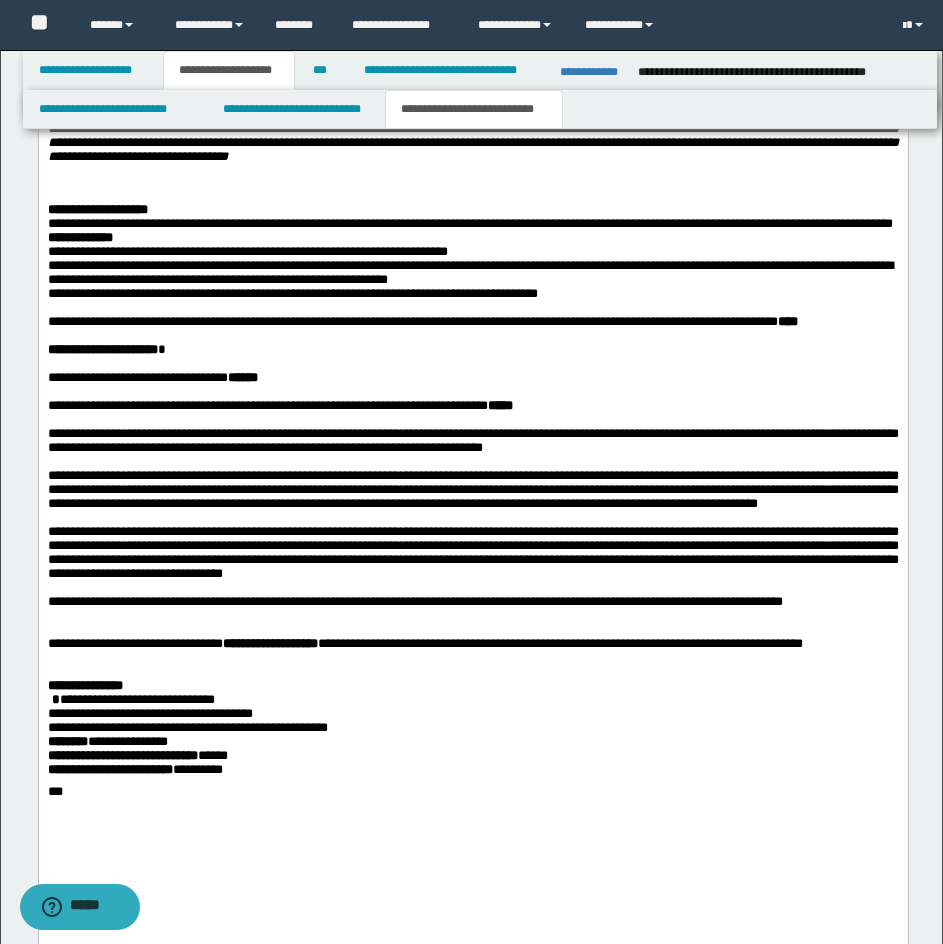 scroll, scrollTop: 2516, scrollLeft: 0, axis: vertical 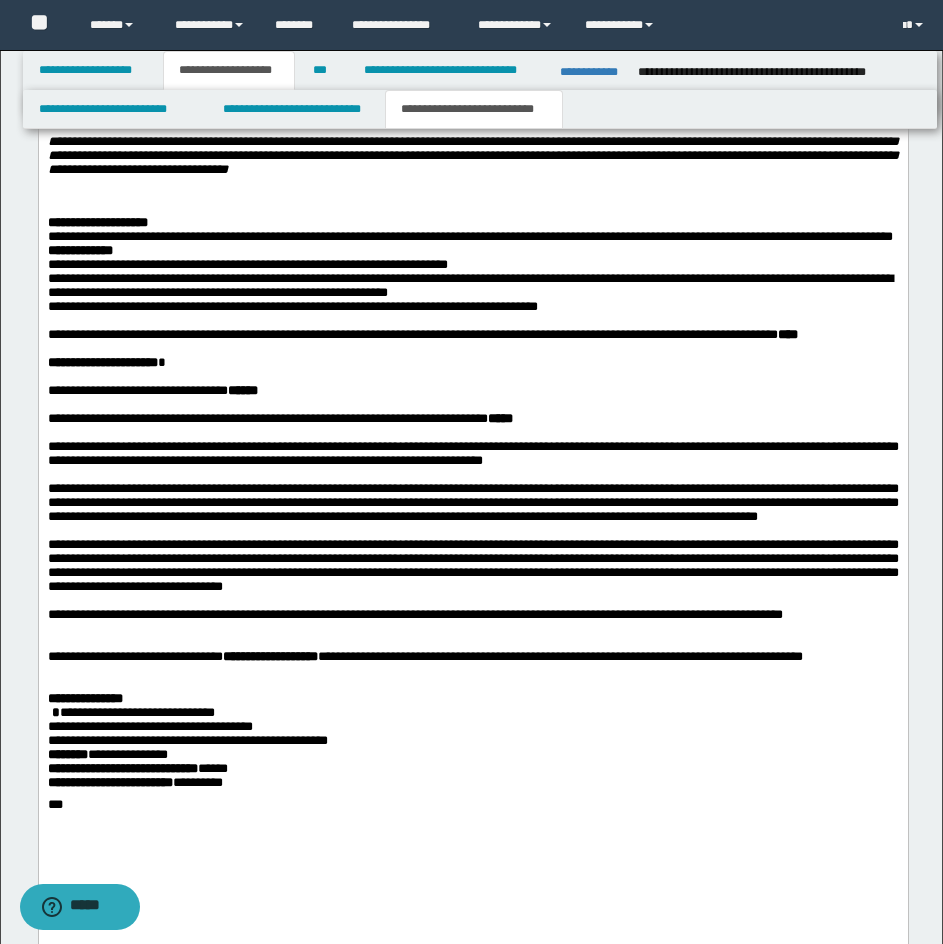 click at bounding box center (472, 405) 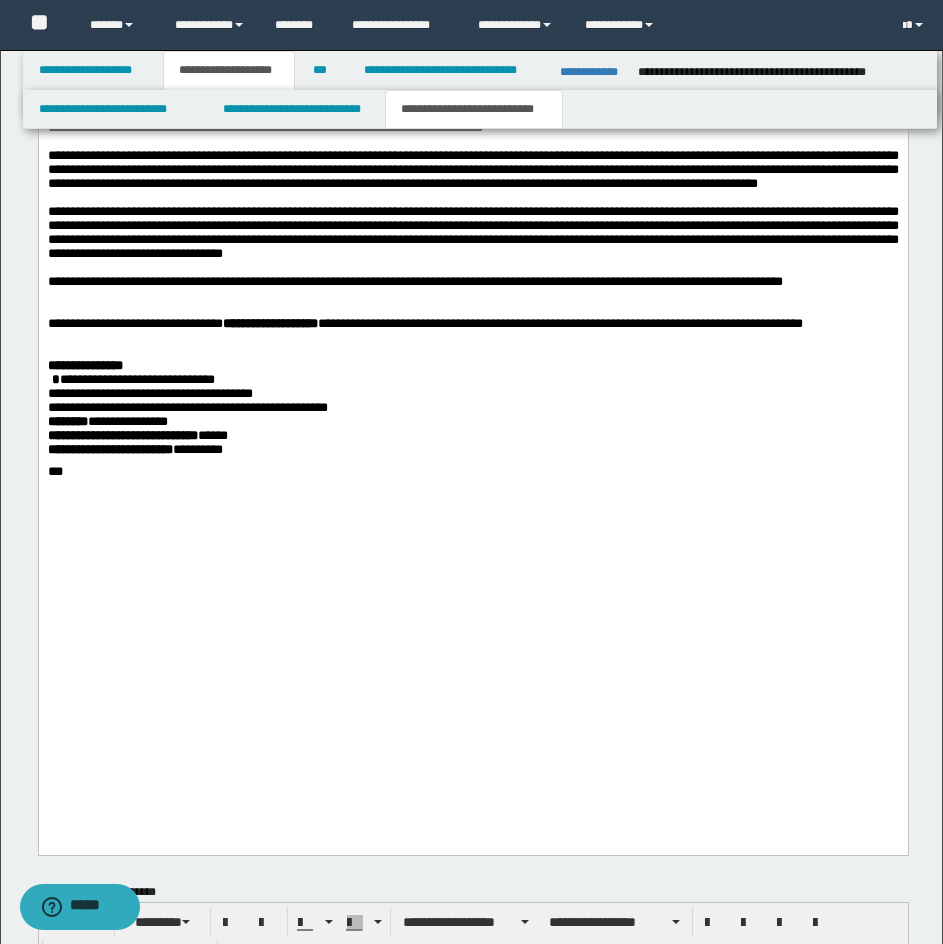 scroll, scrollTop: 2816, scrollLeft: 0, axis: vertical 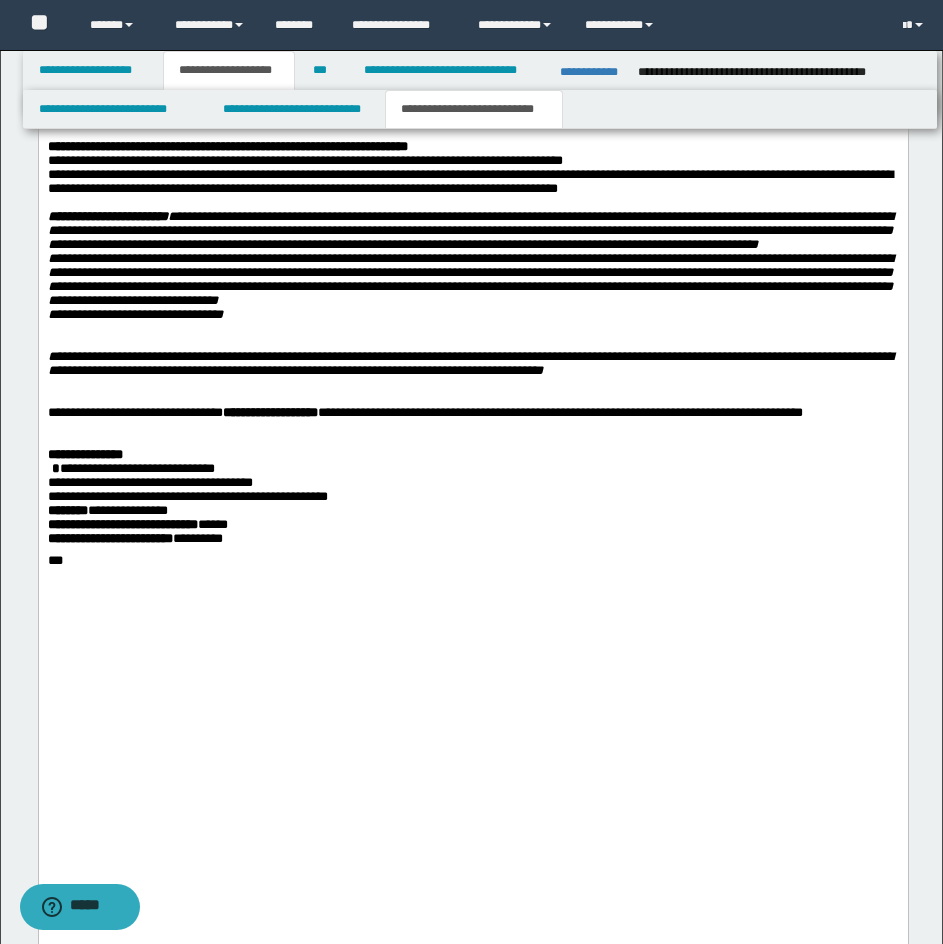 click on "**********" at bounding box center (469, 363) 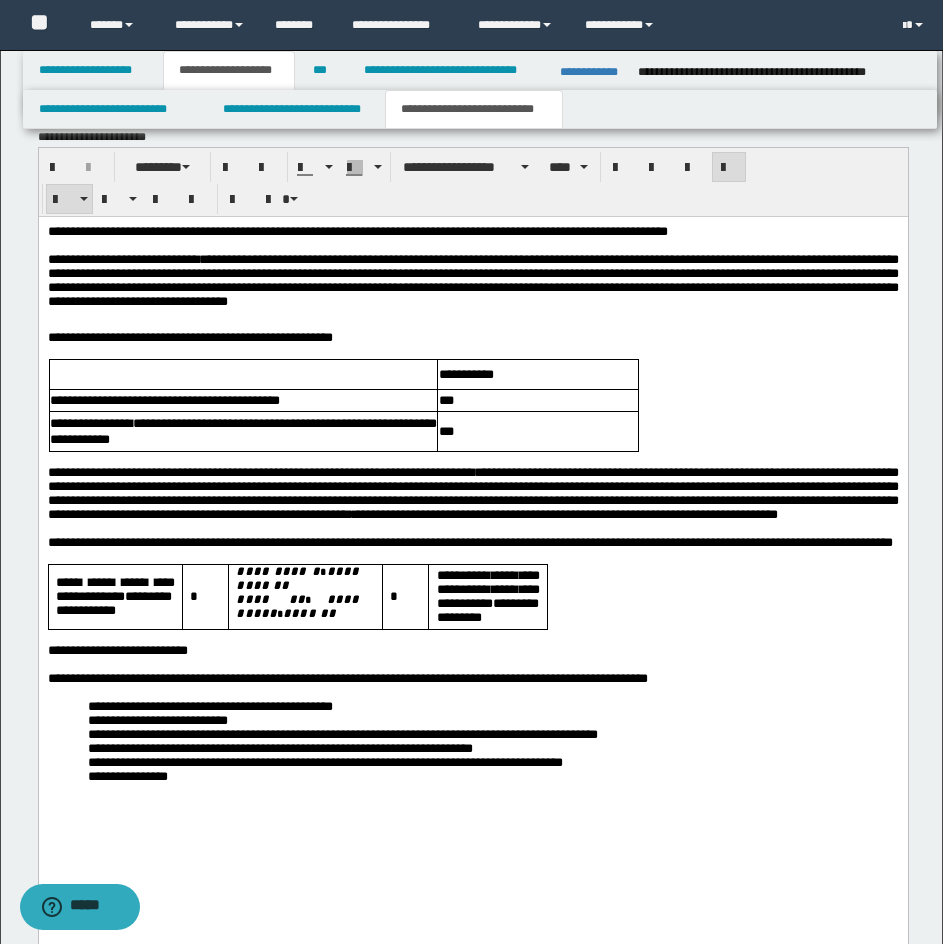 scroll, scrollTop: 4080, scrollLeft: 0, axis: vertical 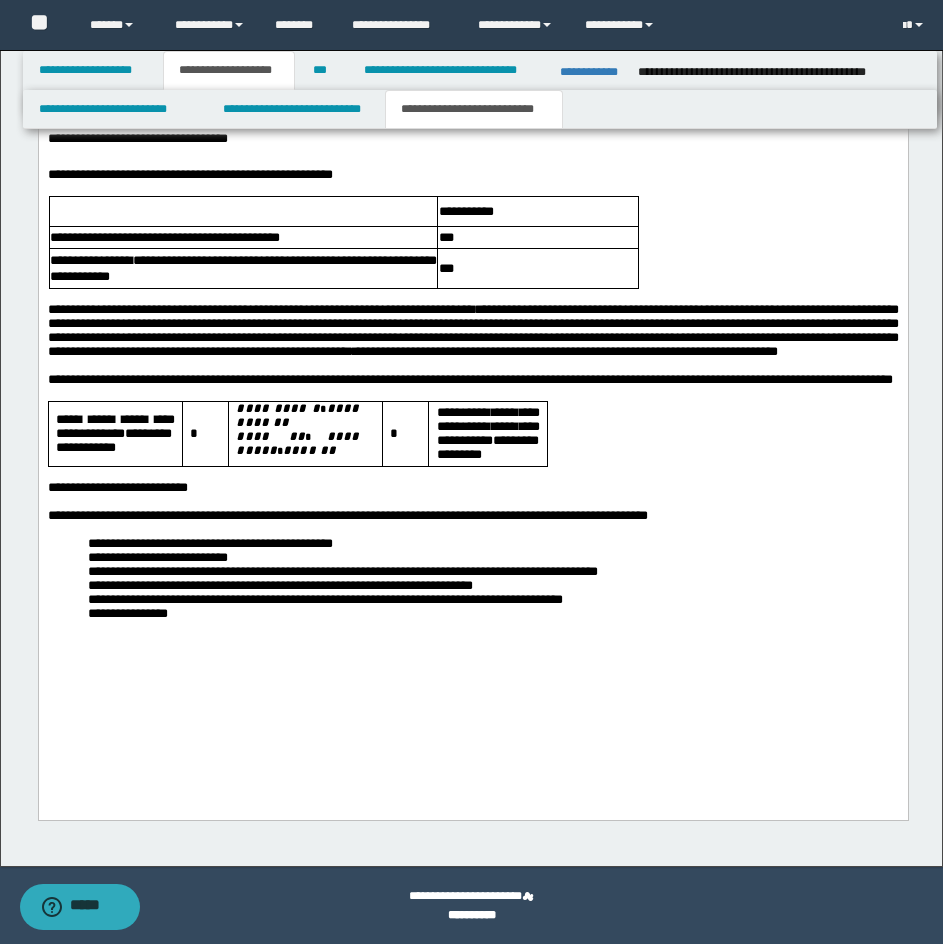 click on "**********" at bounding box center [472, 487] 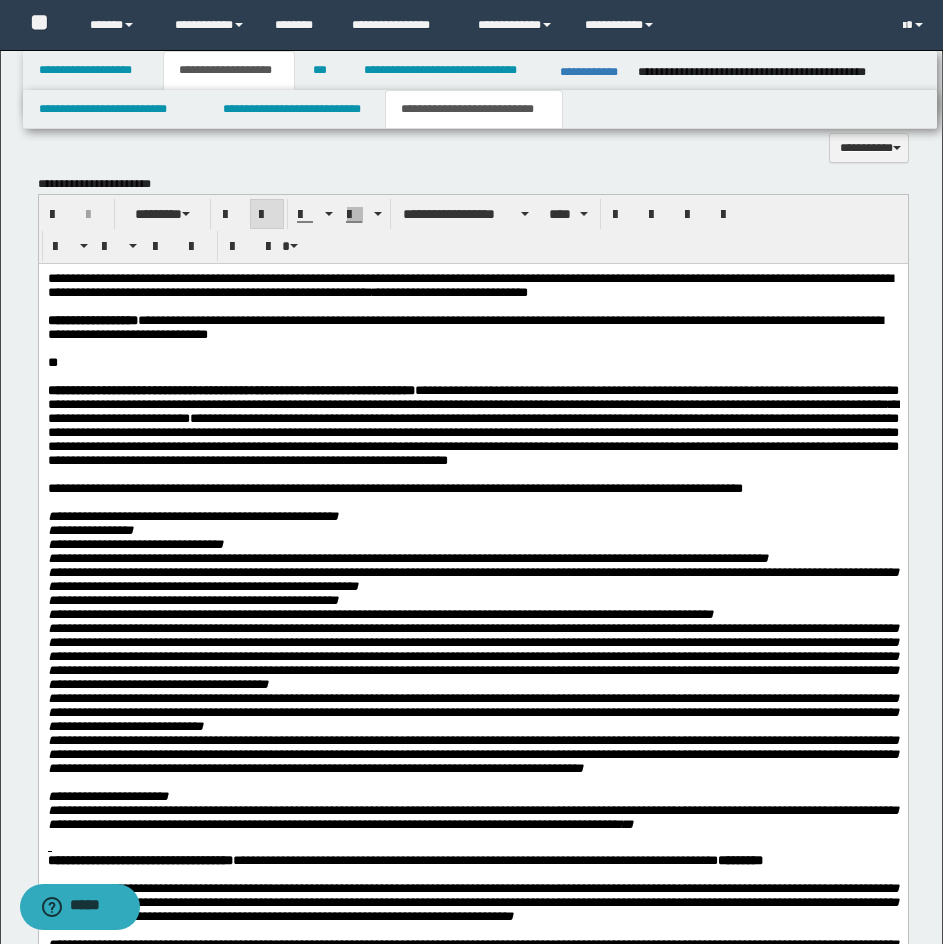 scroll, scrollTop: 1580, scrollLeft: 0, axis: vertical 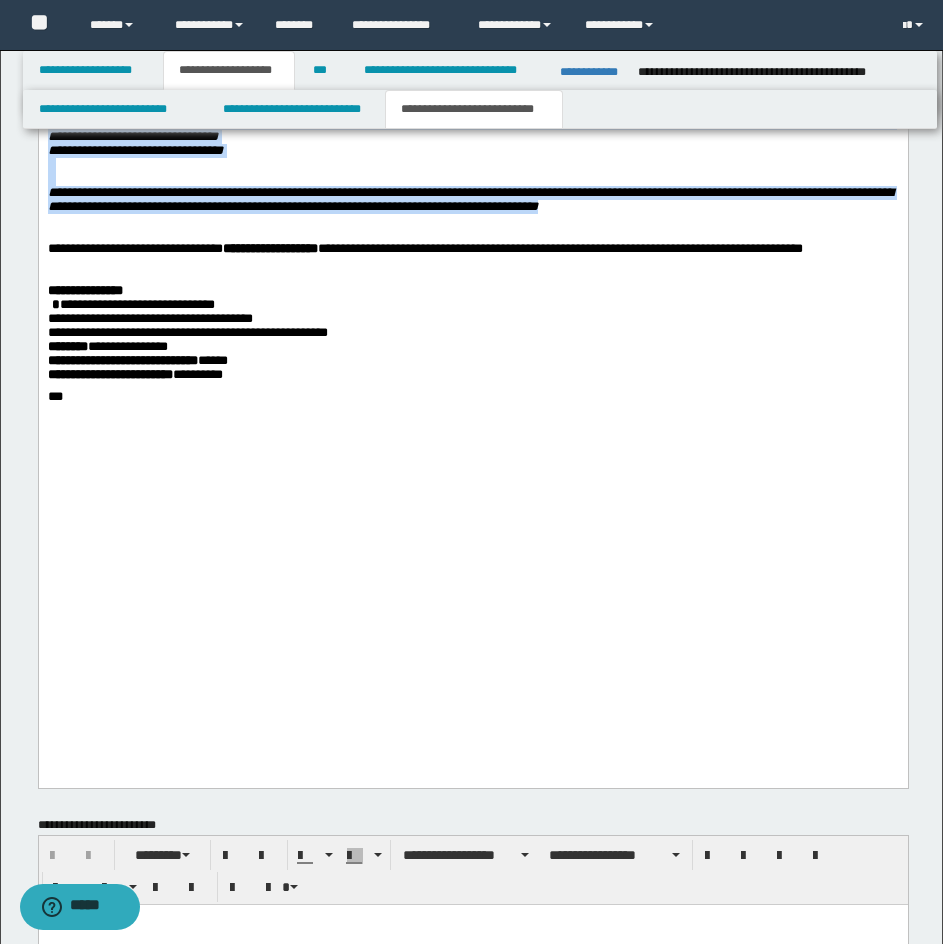 drag, startPoint x: 677, startPoint y: 444, endPoint x: 48, endPoint y: 171, distance: 685.68945 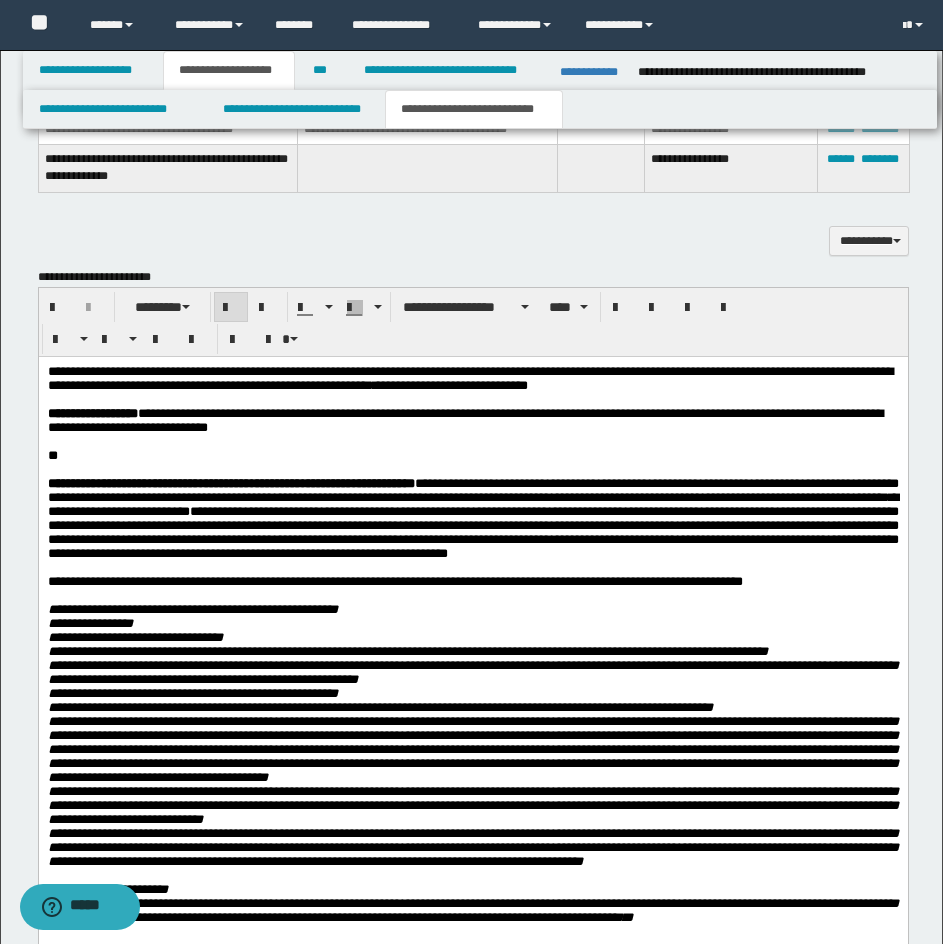 scroll, scrollTop: 1280, scrollLeft: 0, axis: vertical 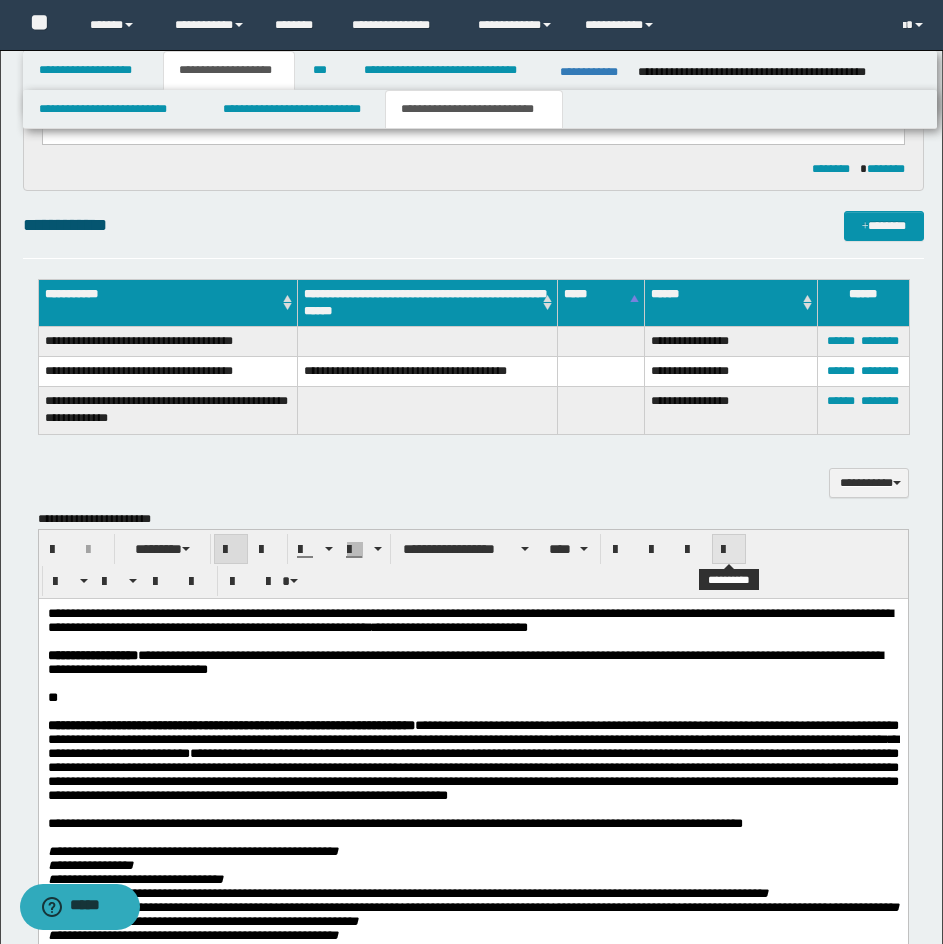 click at bounding box center (729, 549) 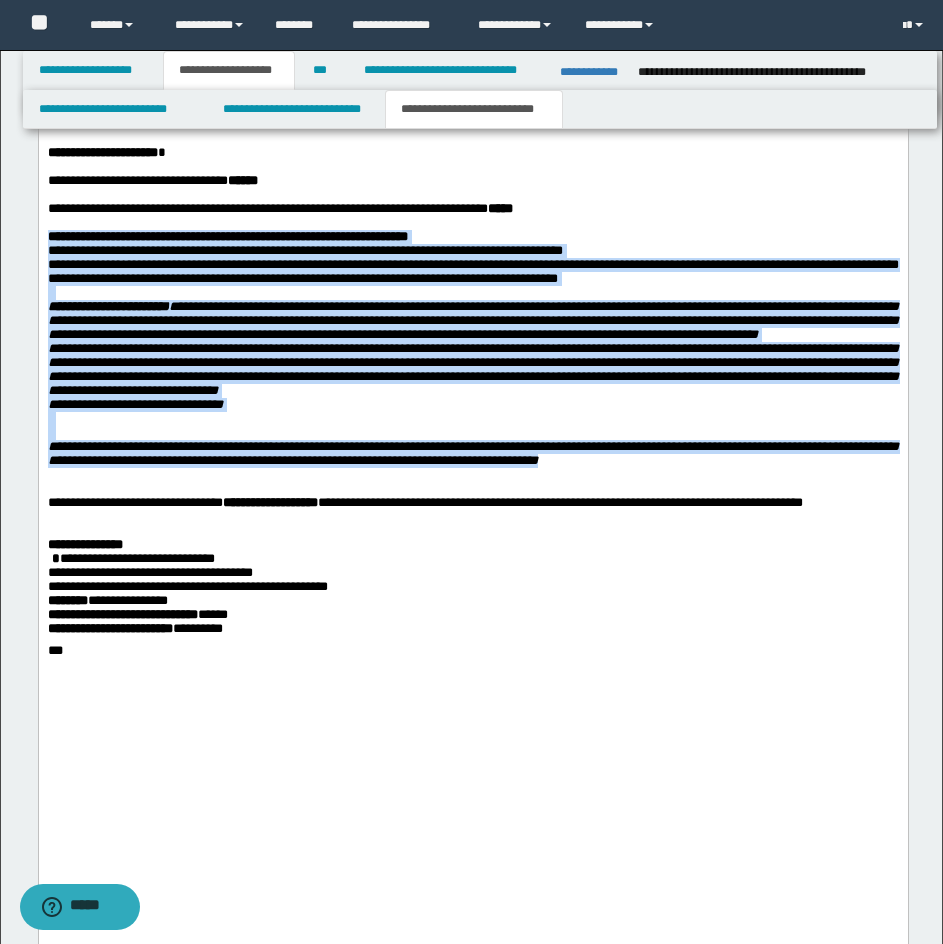 scroll, scrollTop: 2780, scrollLeft: 0, axis: vertical 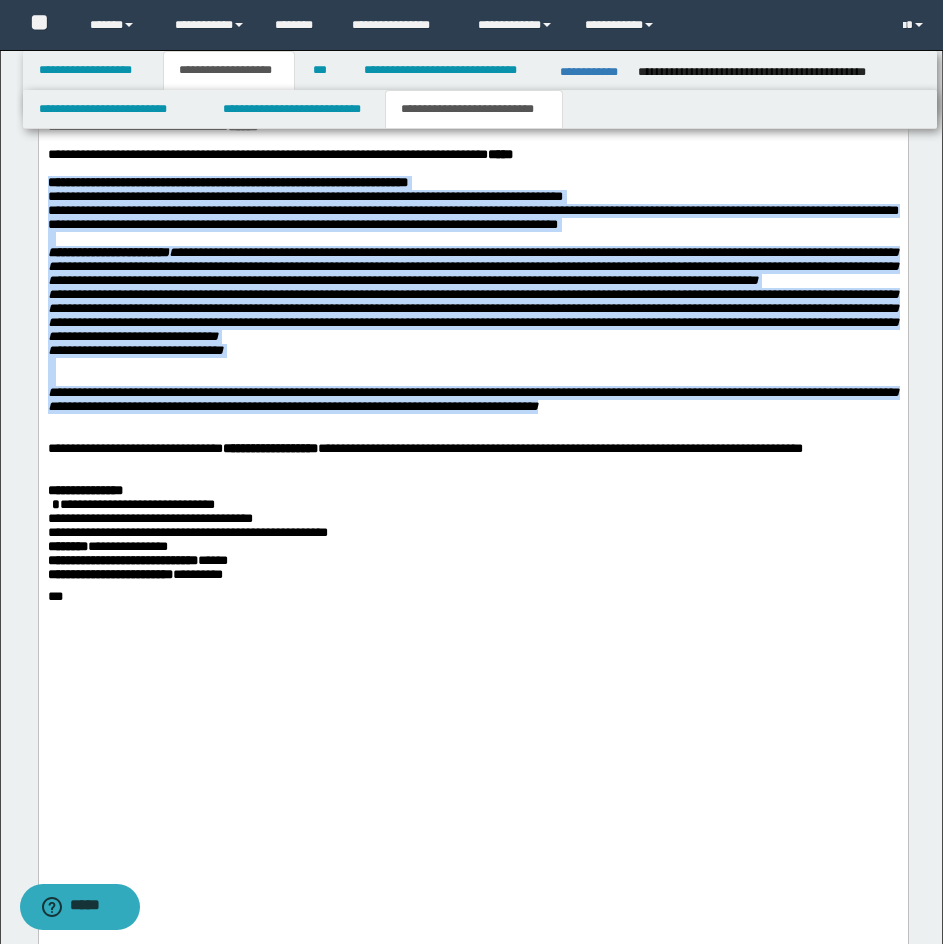 click at bounding box center (472, 365) 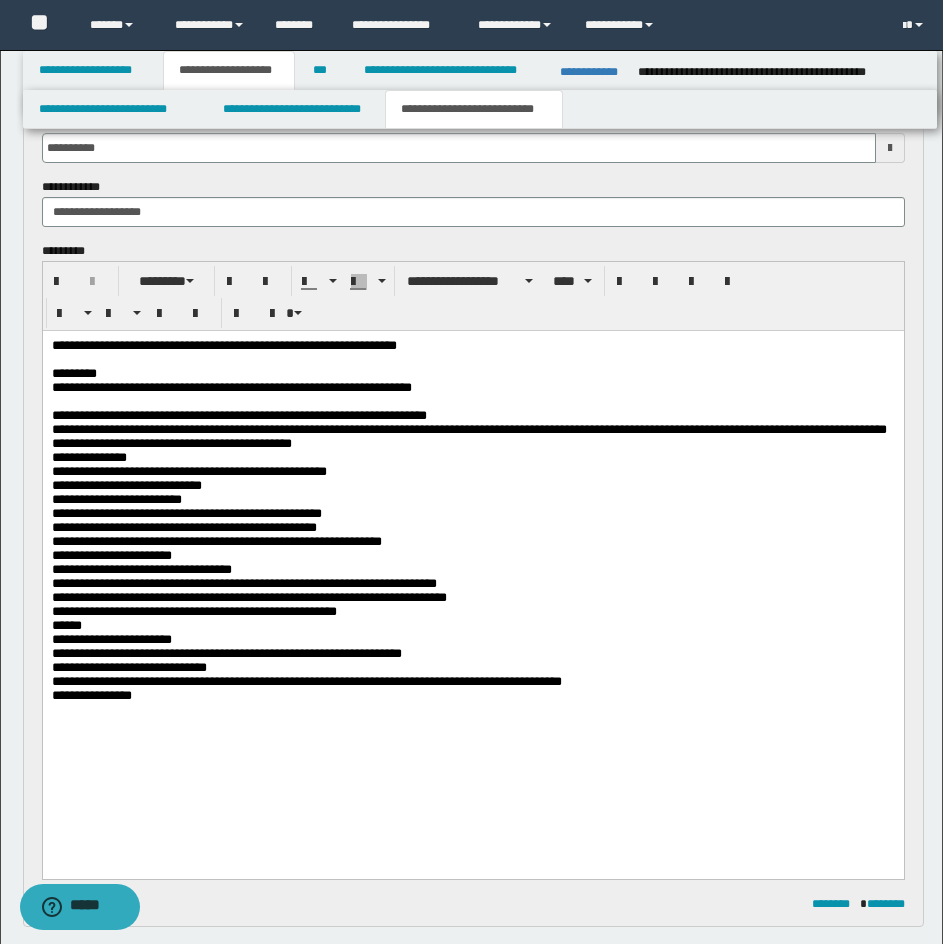 scroll, scrollTop: 0, scrollLeft: 0, axis: both 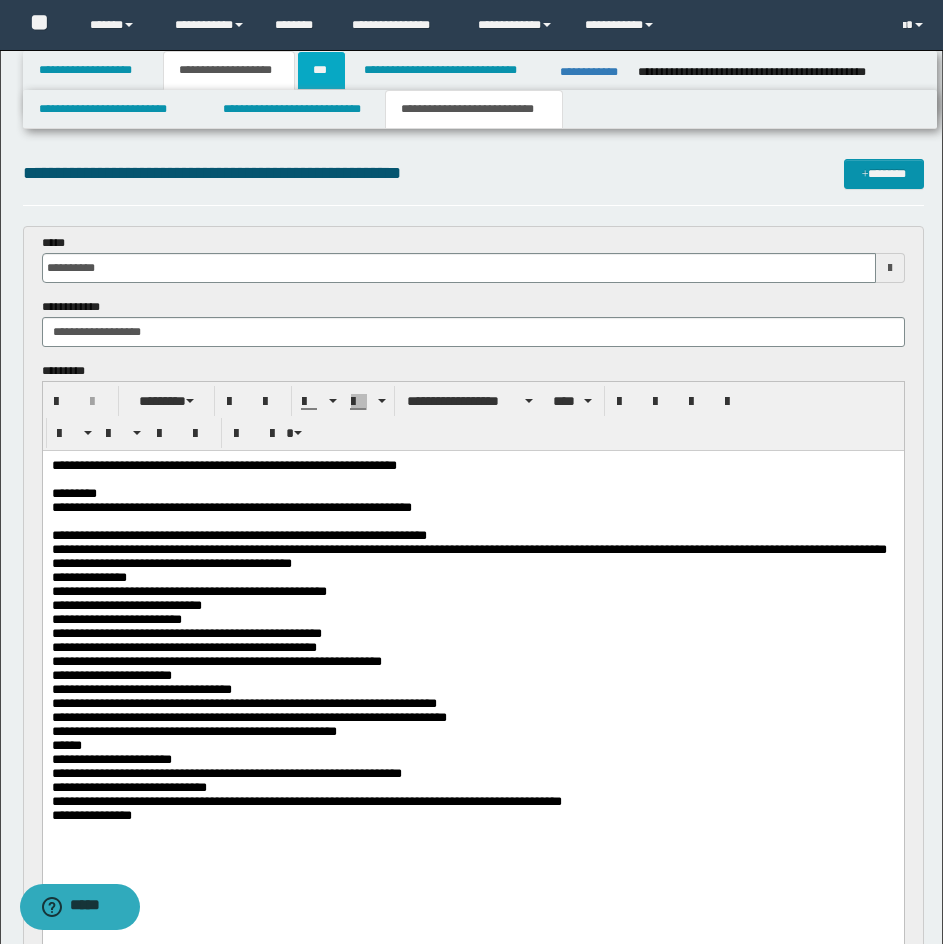 click on "***" at bounding box center [321, 70] 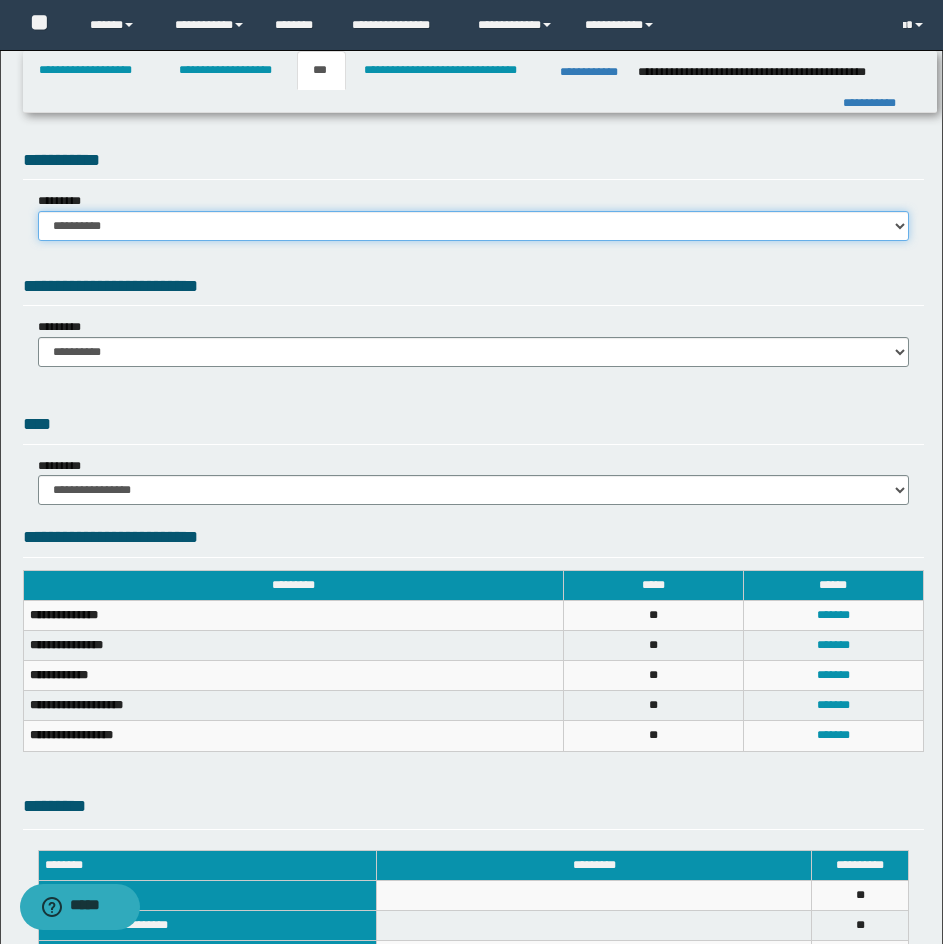 click on "**********" at bounding box center (473, 226) 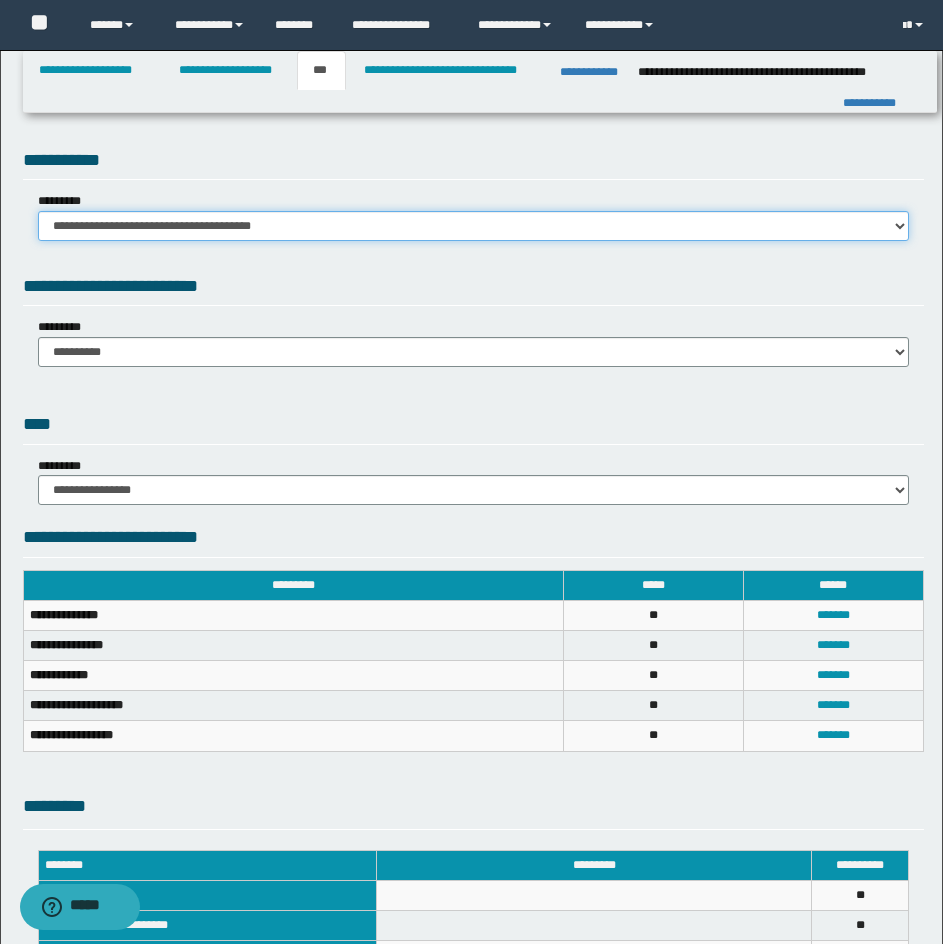 click on "**********" at bounding box center [473, 226] 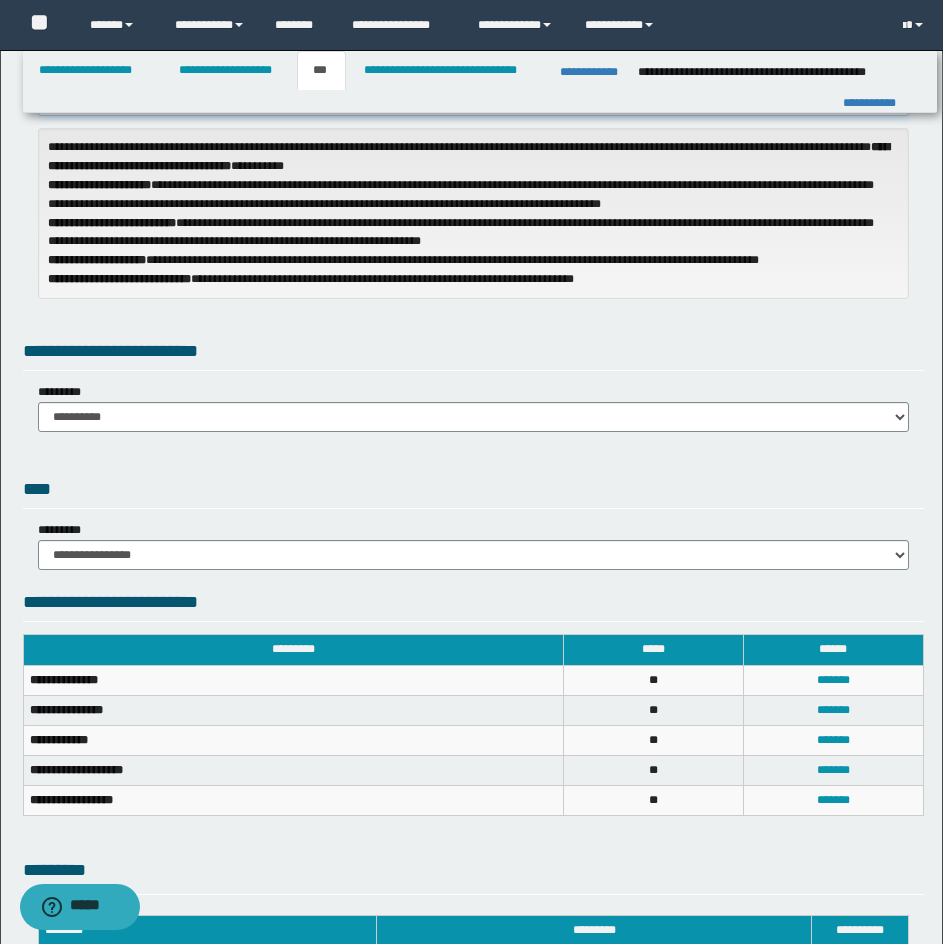scroll, scrollTop: 27, scrollLeft: 0, axis: vertical 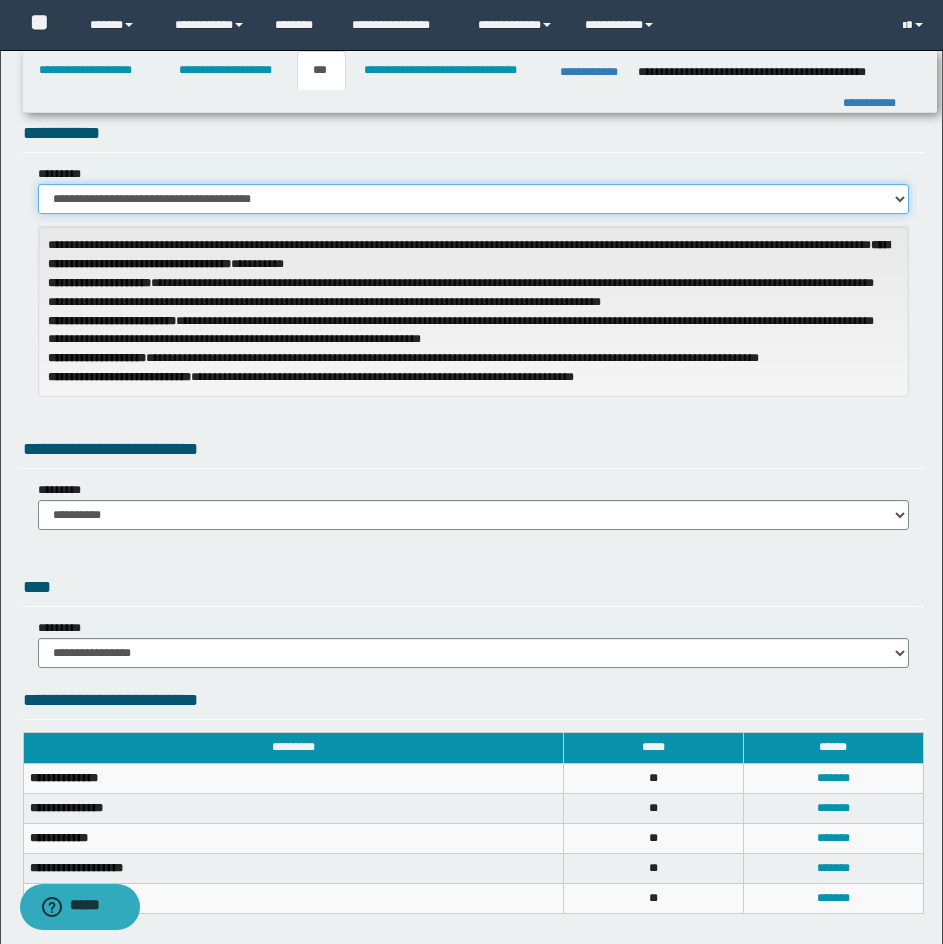 click on "**********" at bounding box center (473, 199) 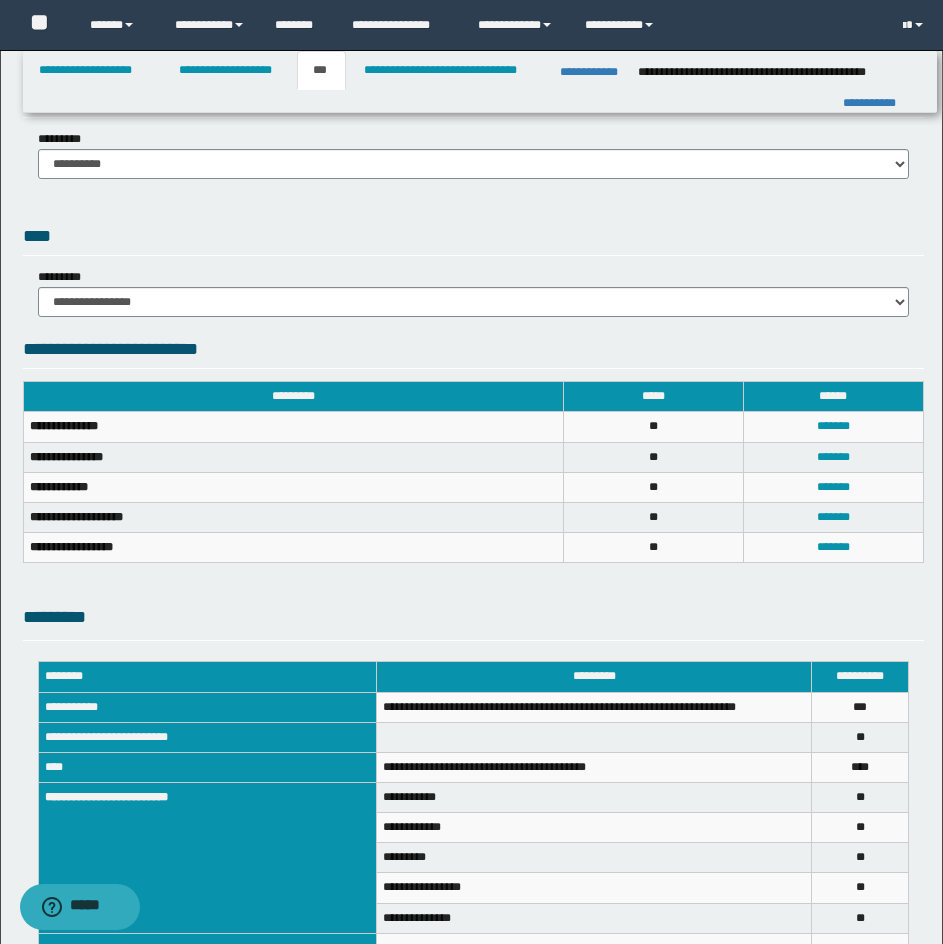 scroll, scrollTop: 245, scrollLeft: 0, axis: vertical 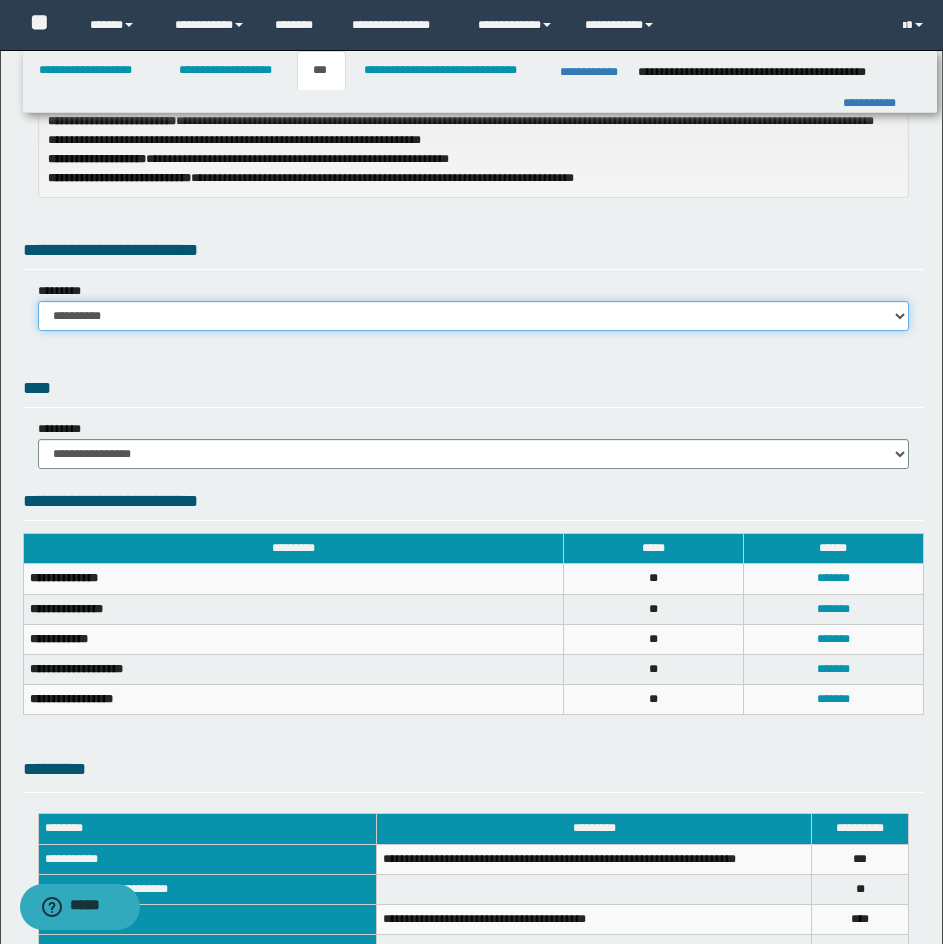 click on "**********" at bounding box center [473, 316] 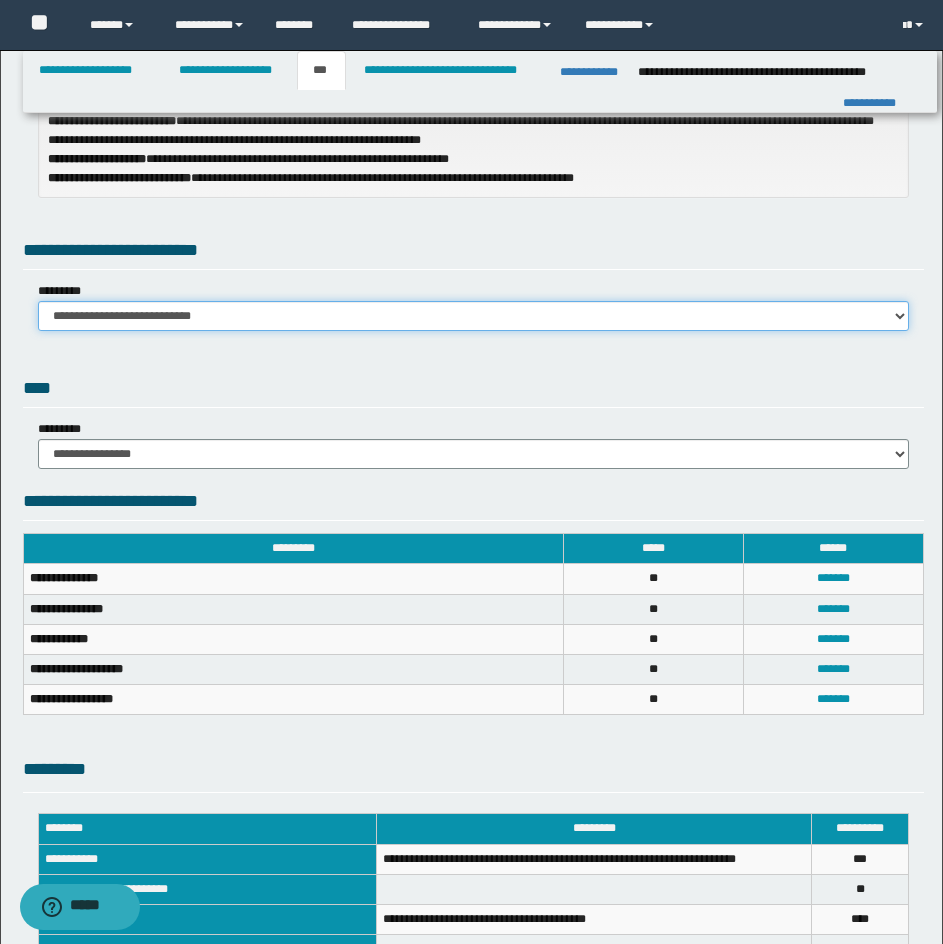 click on "**********" at bounding box center (473, 316) 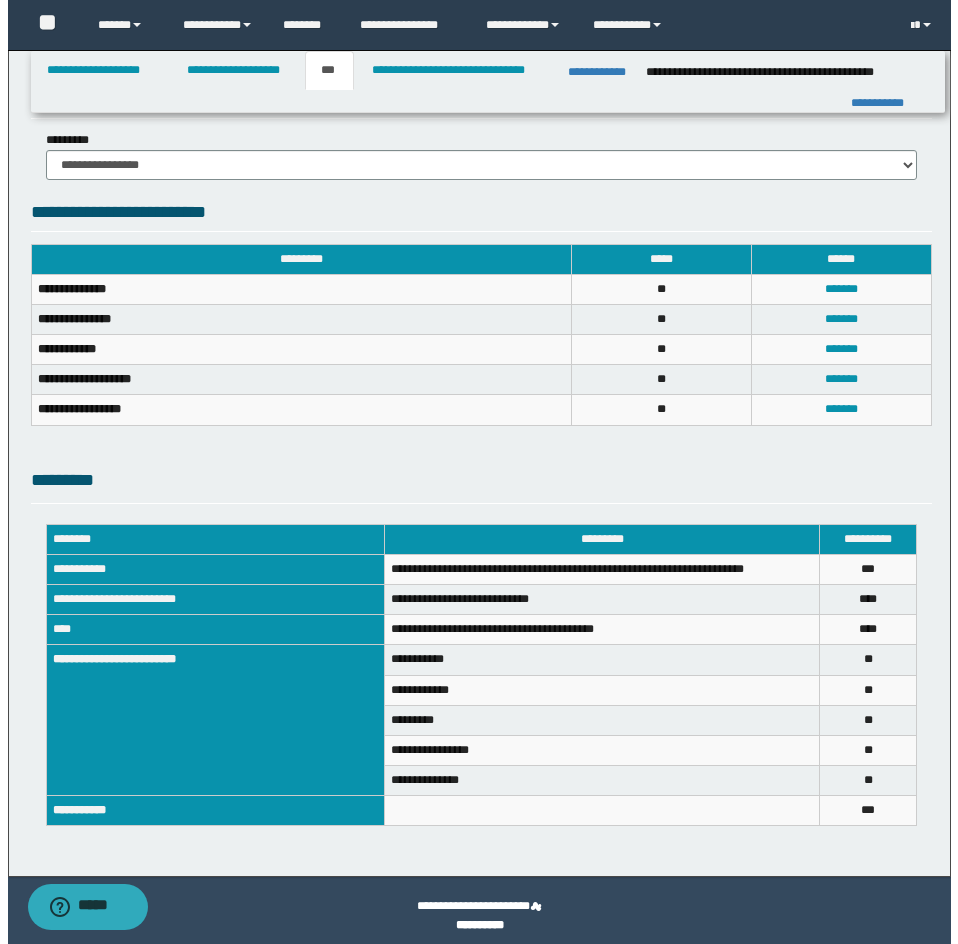 scroll, scrollTop: 641, scrollLeft: 0, axis: vertical 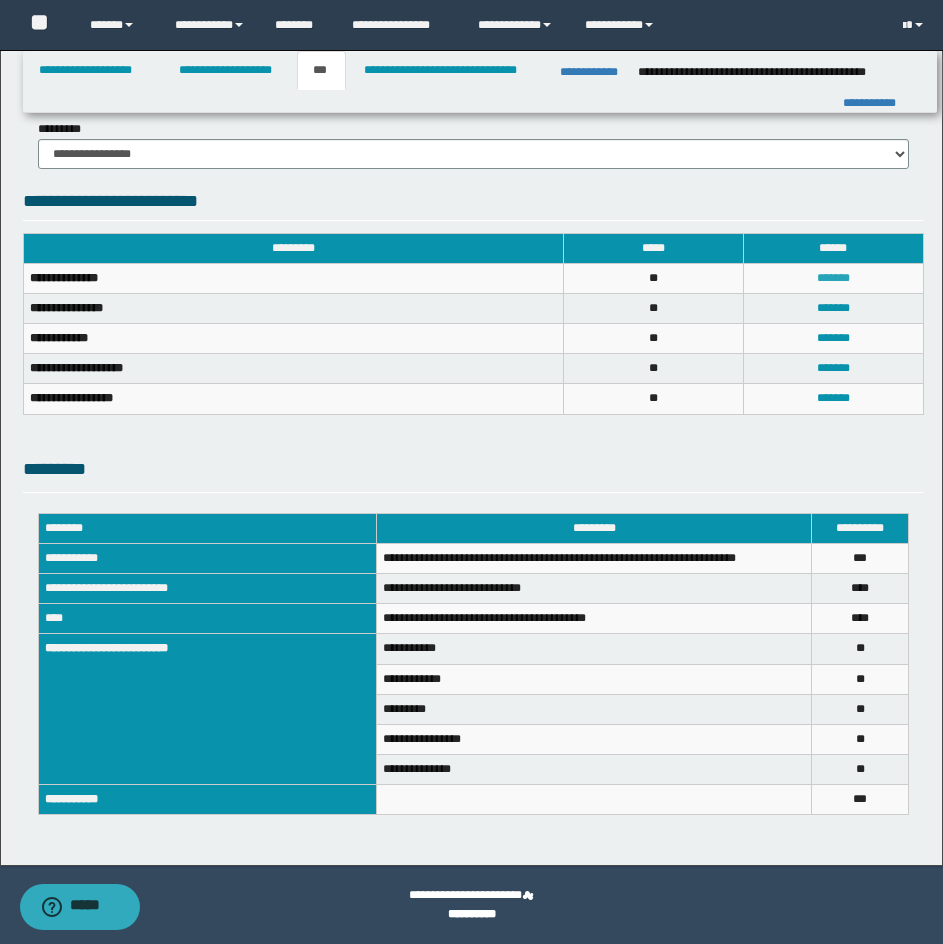 click on "*******" at bounding box center (833, 278) 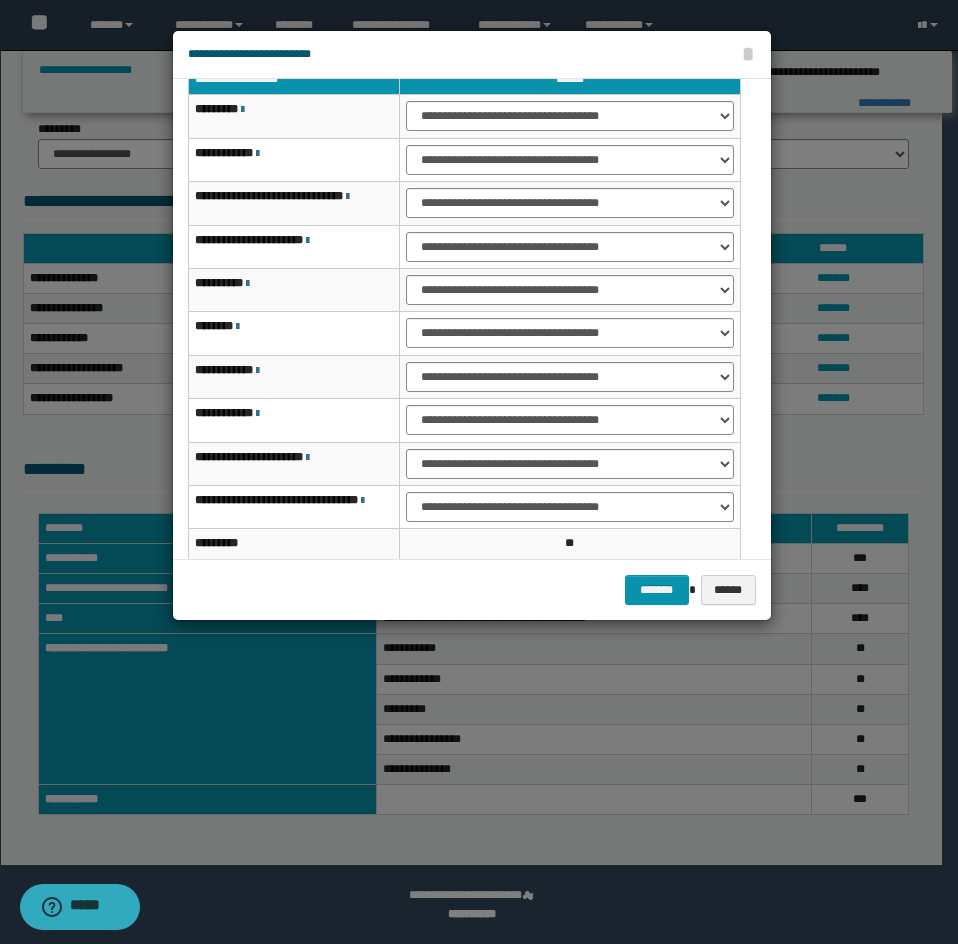 scroll, scrollTop: 127, scrollLeft: 0, axis: vertical 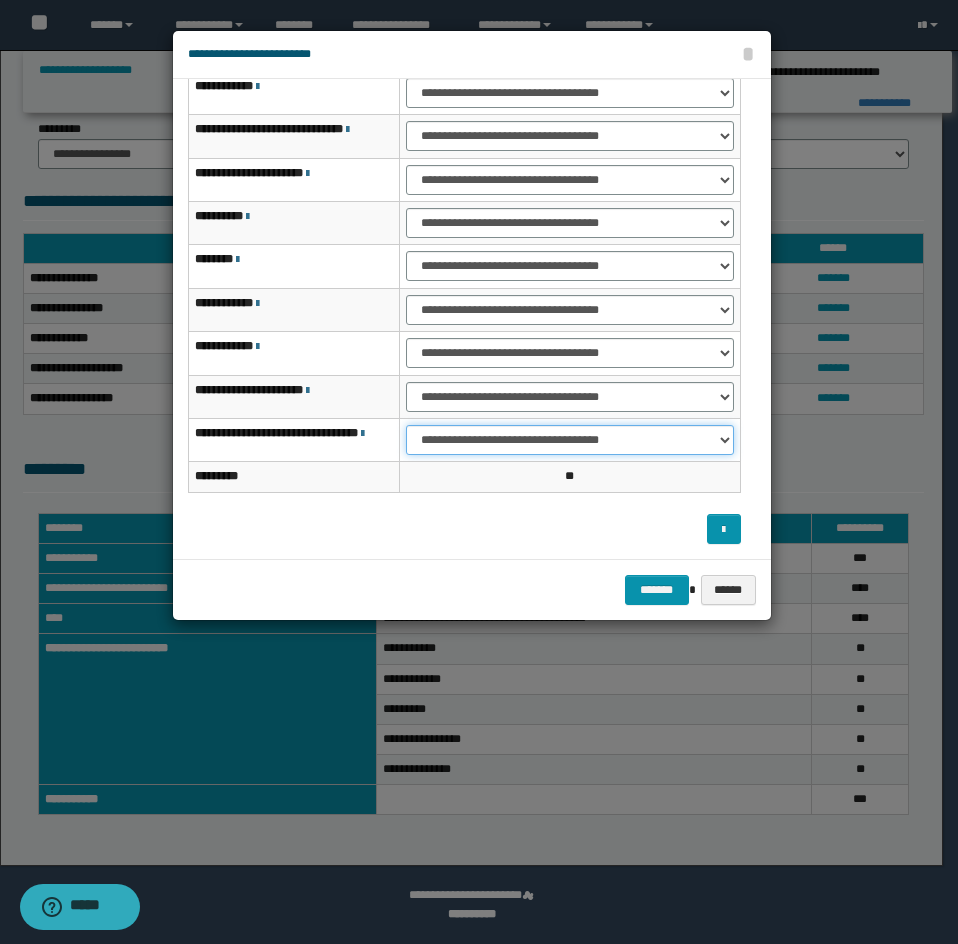 click on "**********" at bounding box center (569, 440) 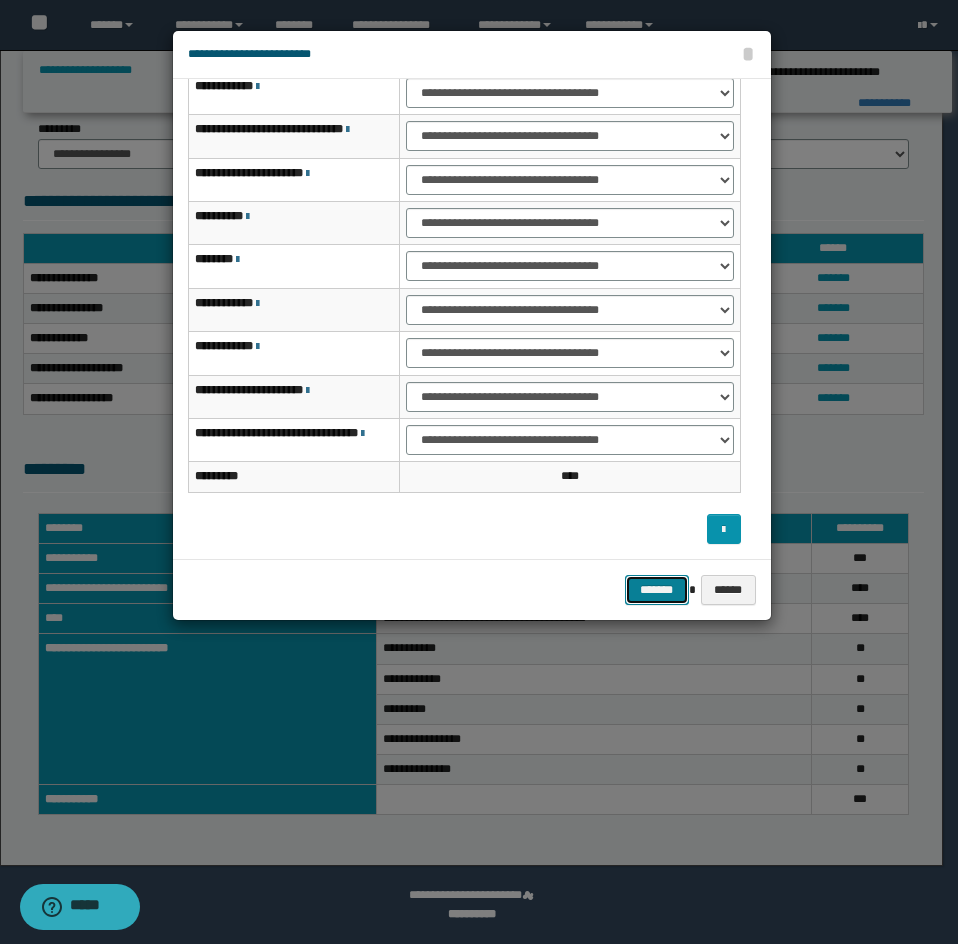 click on "*******" at bounding box center (657, 590) 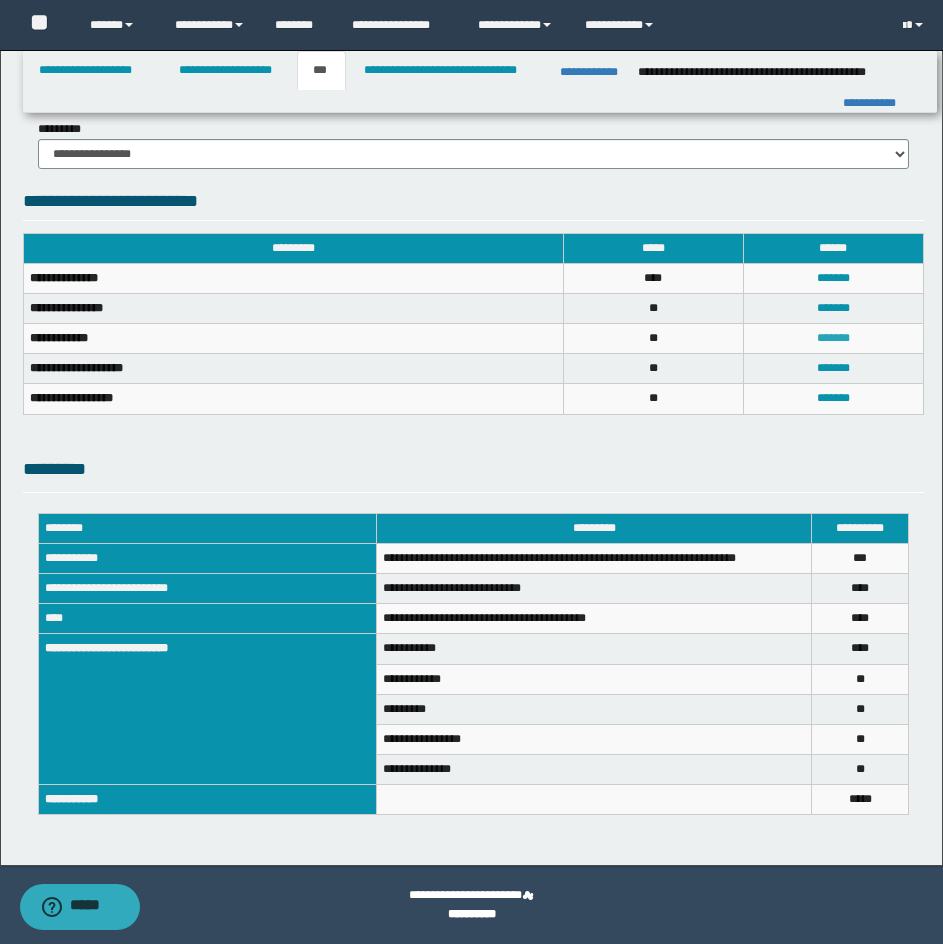 click on "*******" at bounding box center [833, 338] 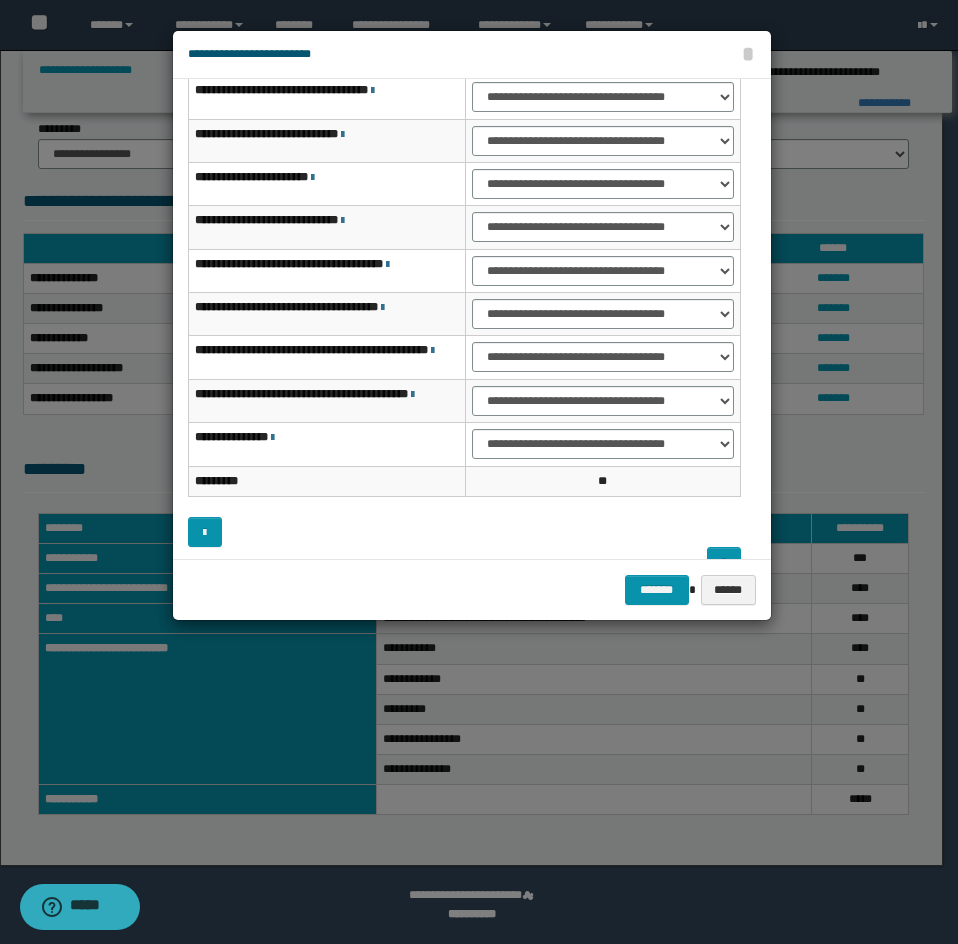 scroll, scrollTop: 0, scrollLeft: 0, axis: both 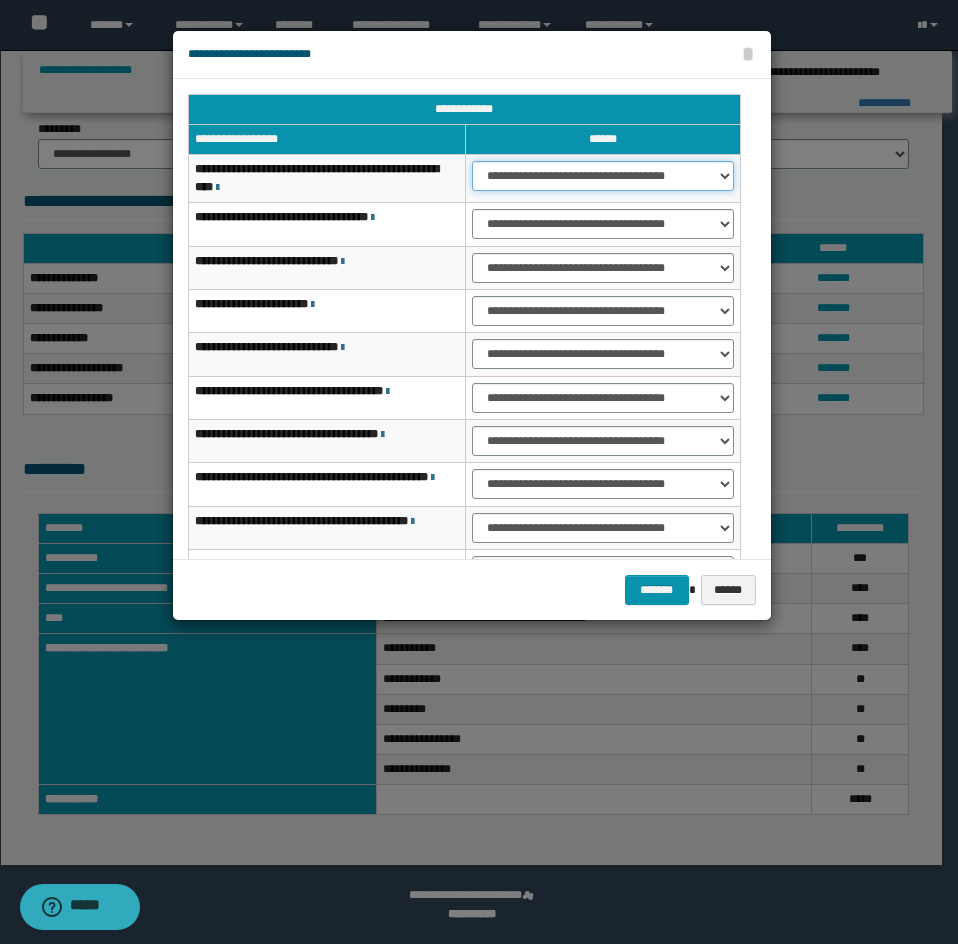 click on "**********" at bounding box center (603, 176) 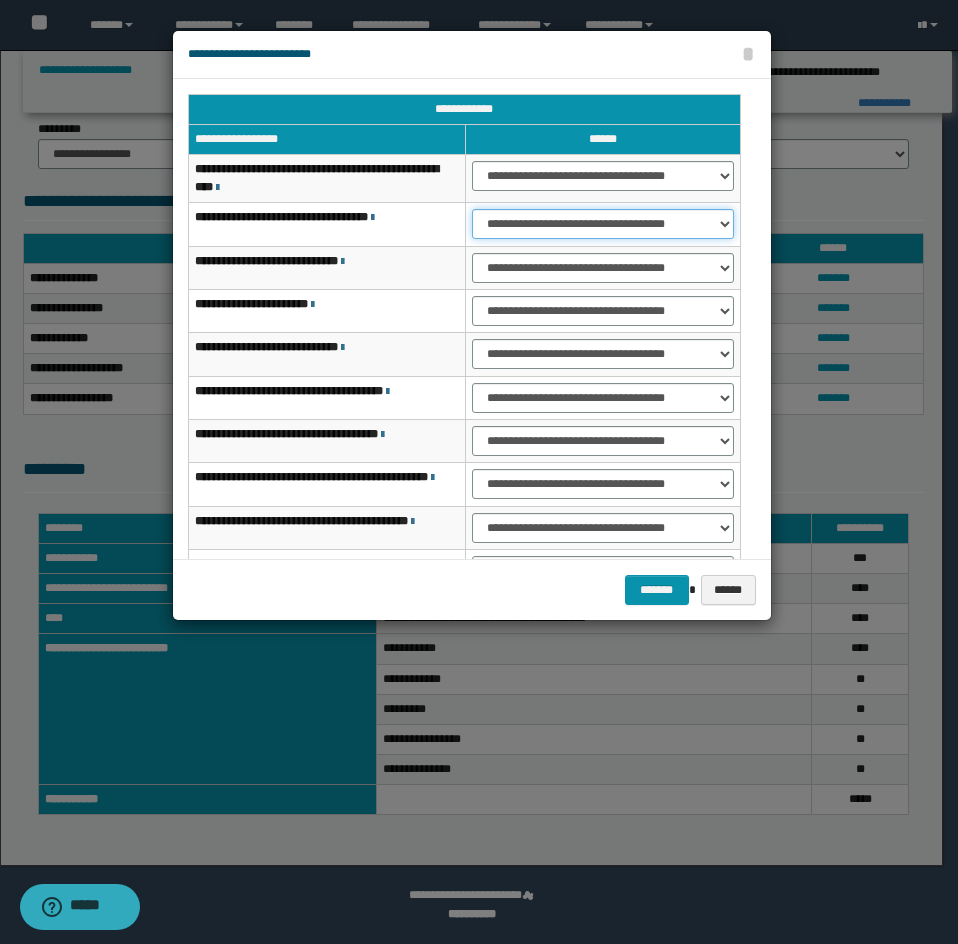 click on "**********" at bounding box center [603, 224] 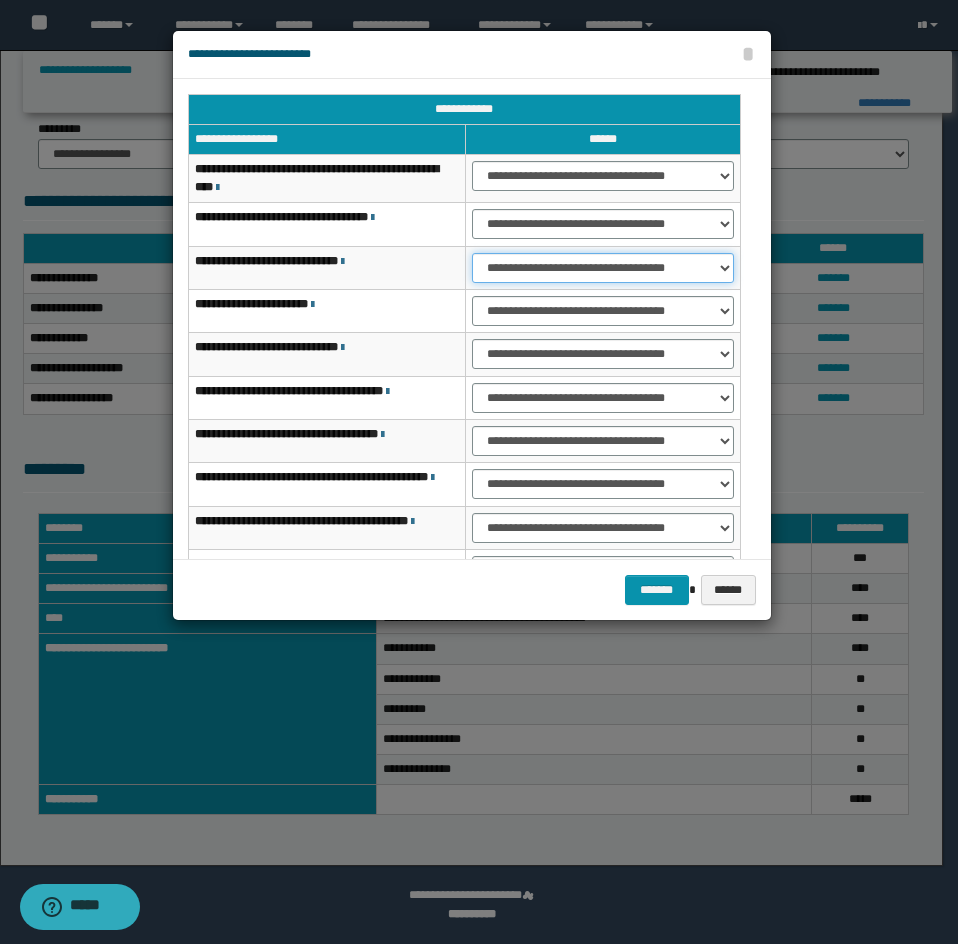 click on "**********" at bounding box center (603, 268) 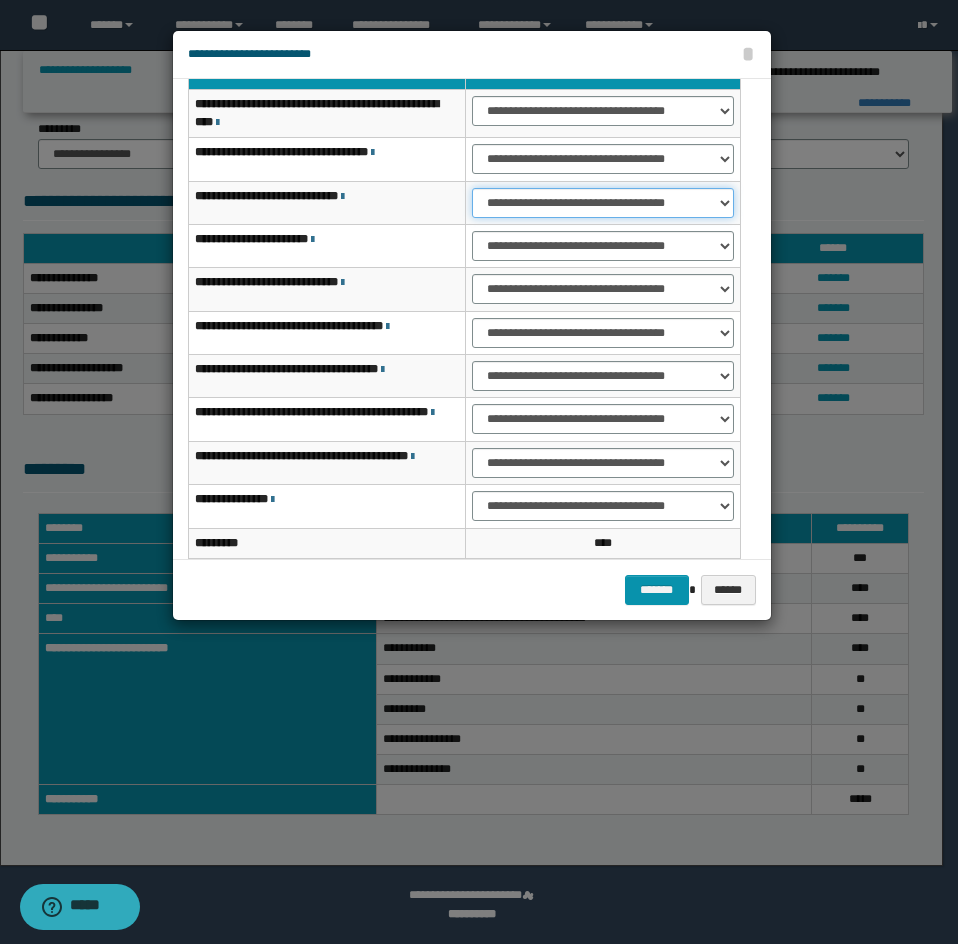 scroll, scrollTop: 100, scrollLeft: 0, axis: vertical 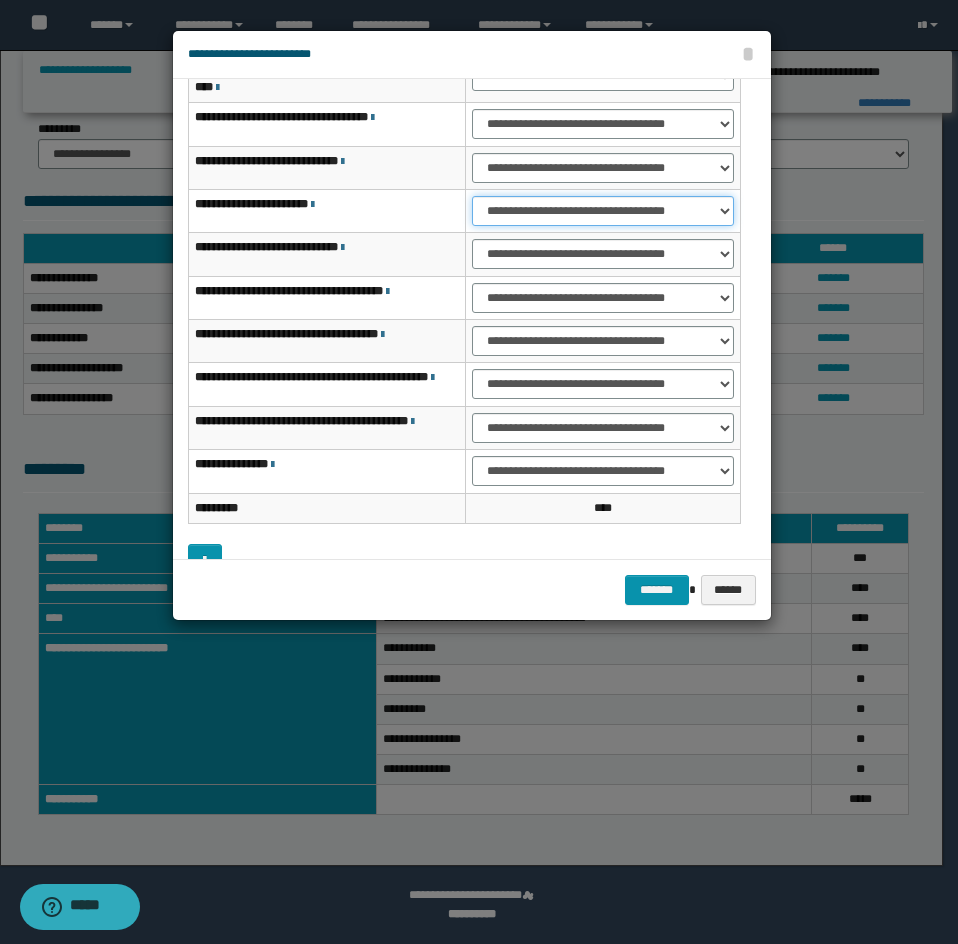 click on "**********" at bounding box center [603, 211] 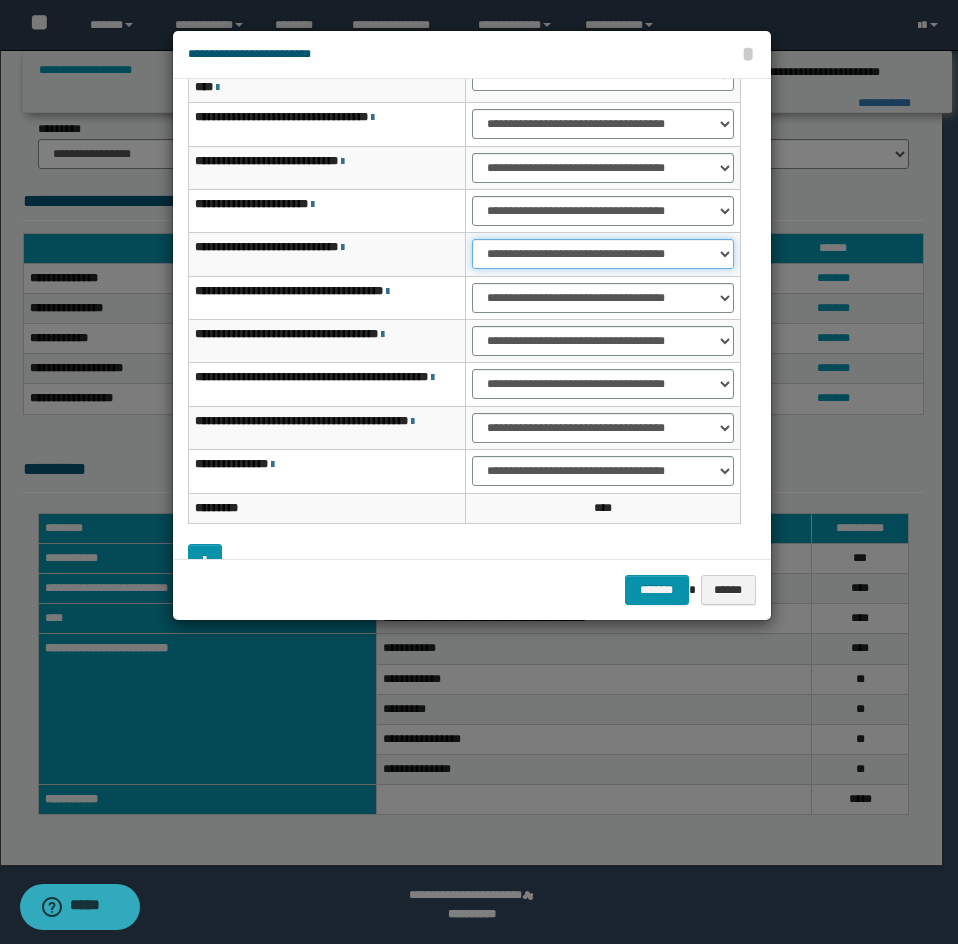 click on "**********" at bounding box center (603, 254) 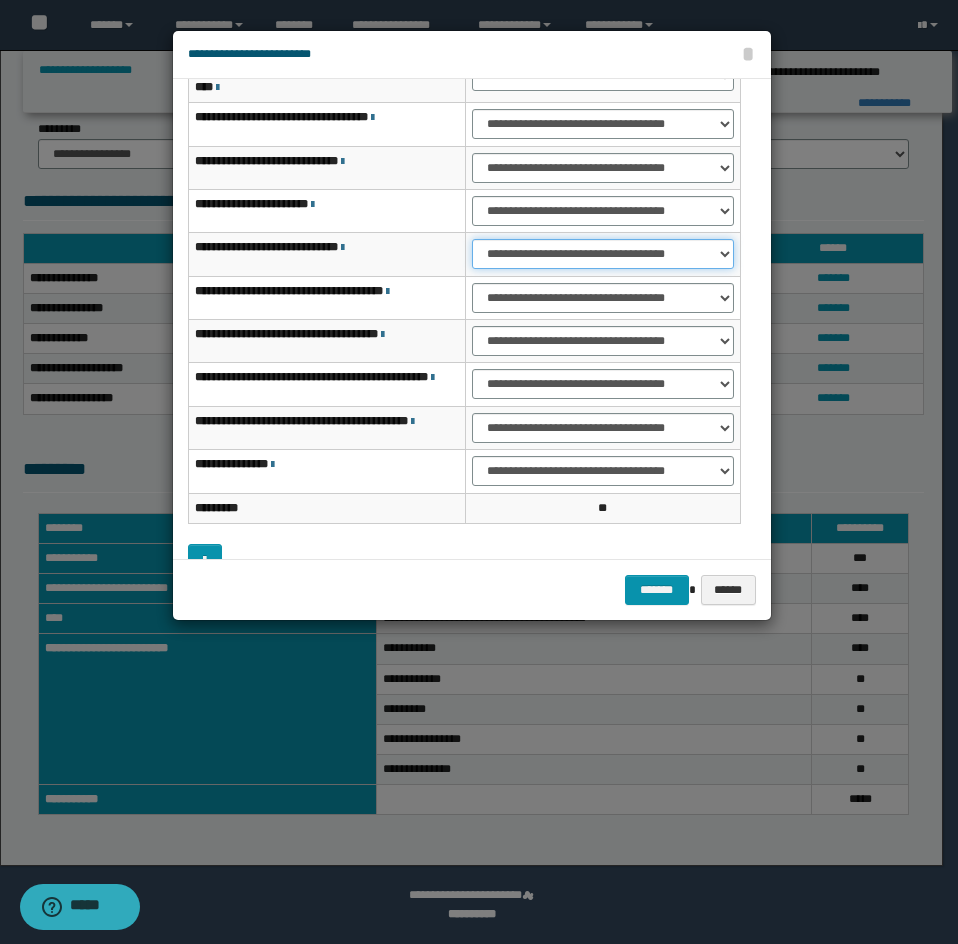 scroll, scrollTop: 160, scrollLeft: 0, axis: vertical 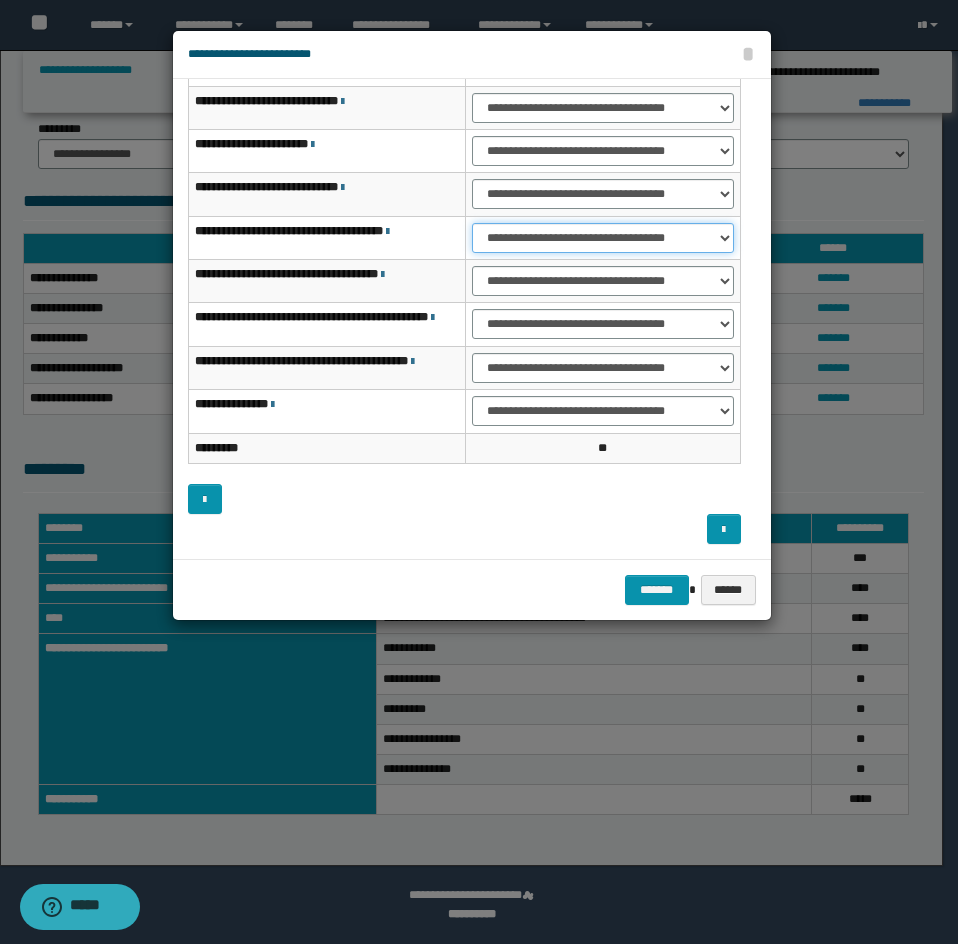 click on "**********" at bounding box center [603, 238] 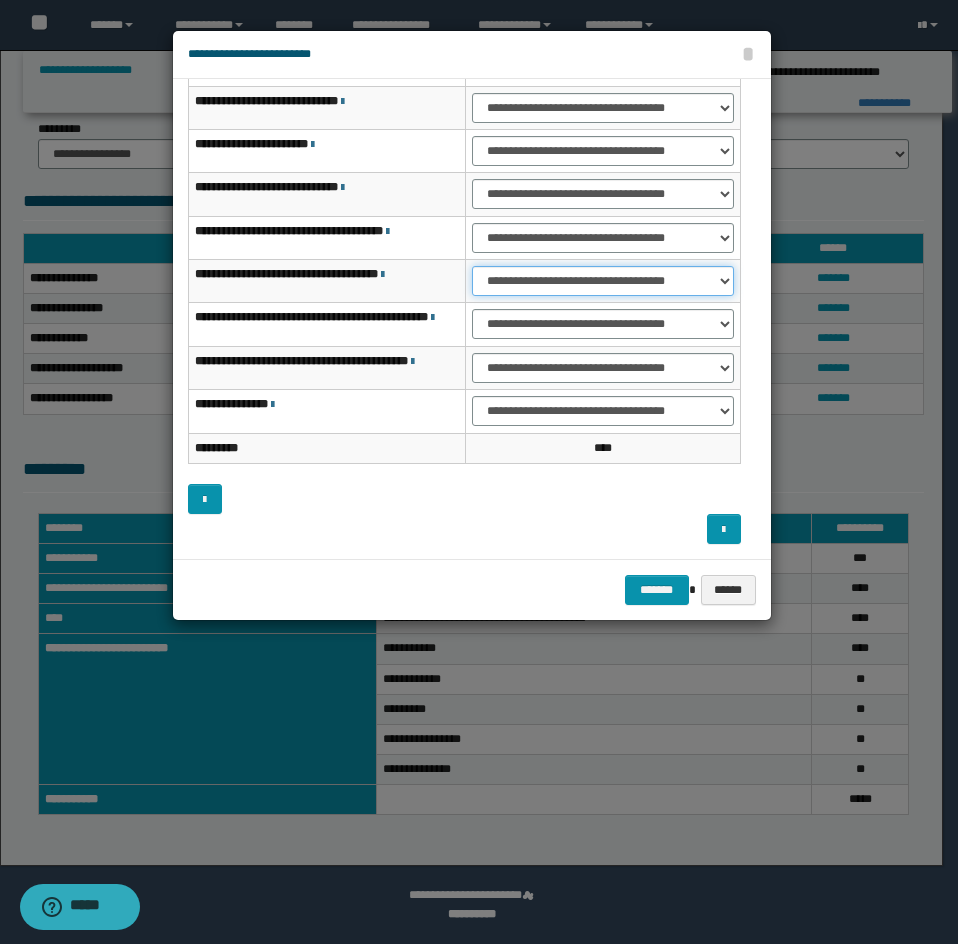 click on "**********" at bounding box center [603, 281] 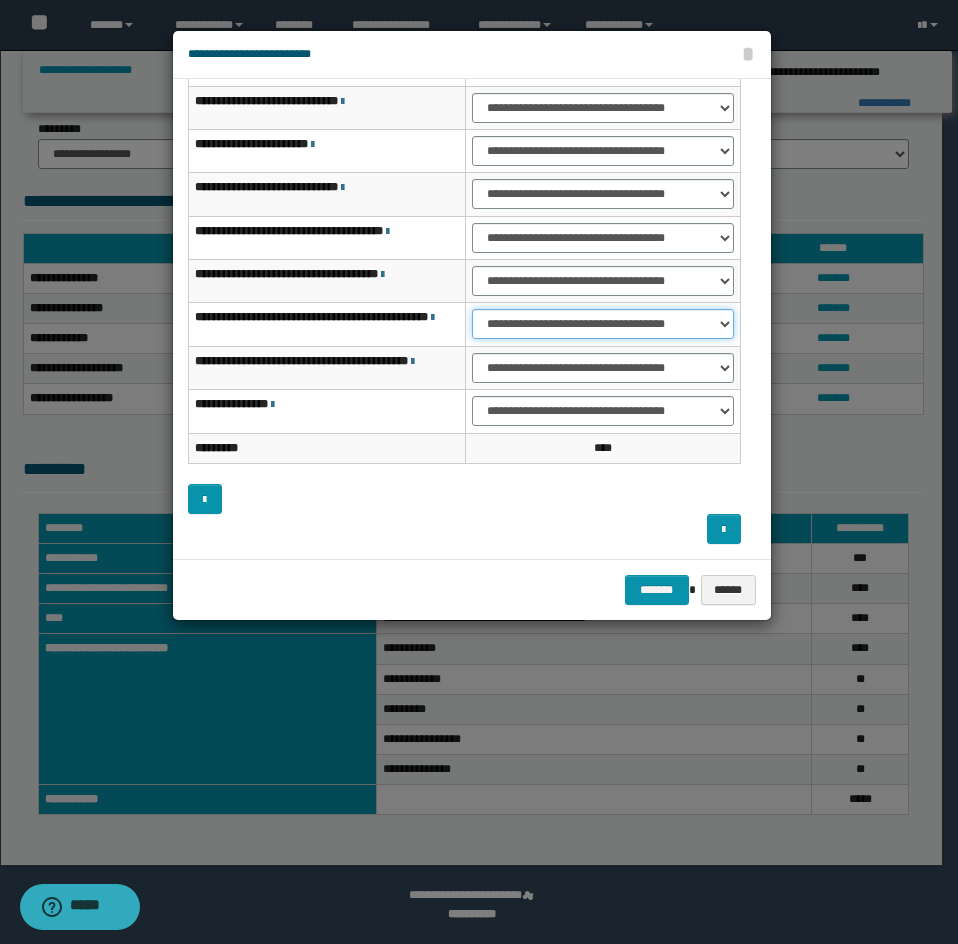 click on "**********" at bounding box center [603, 324] 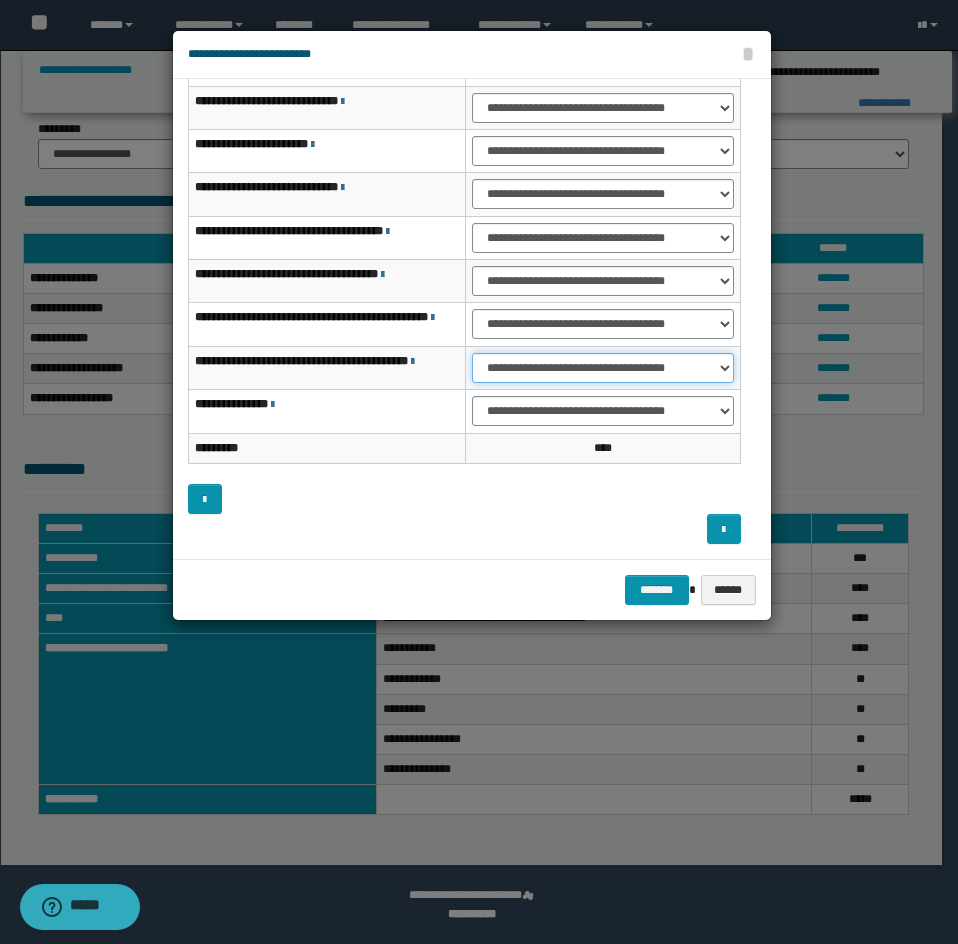 click on "**********" at bounding box center [603, 368] 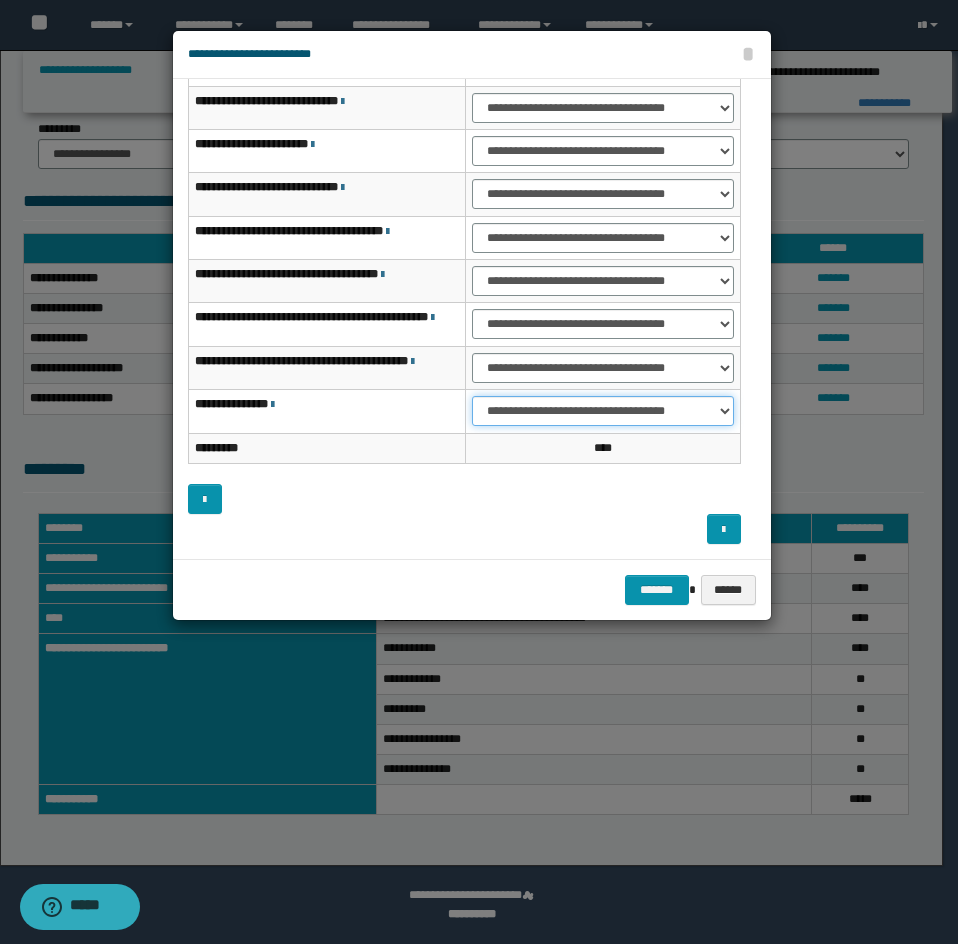 click on "**********" at bounding box center [603, 411] 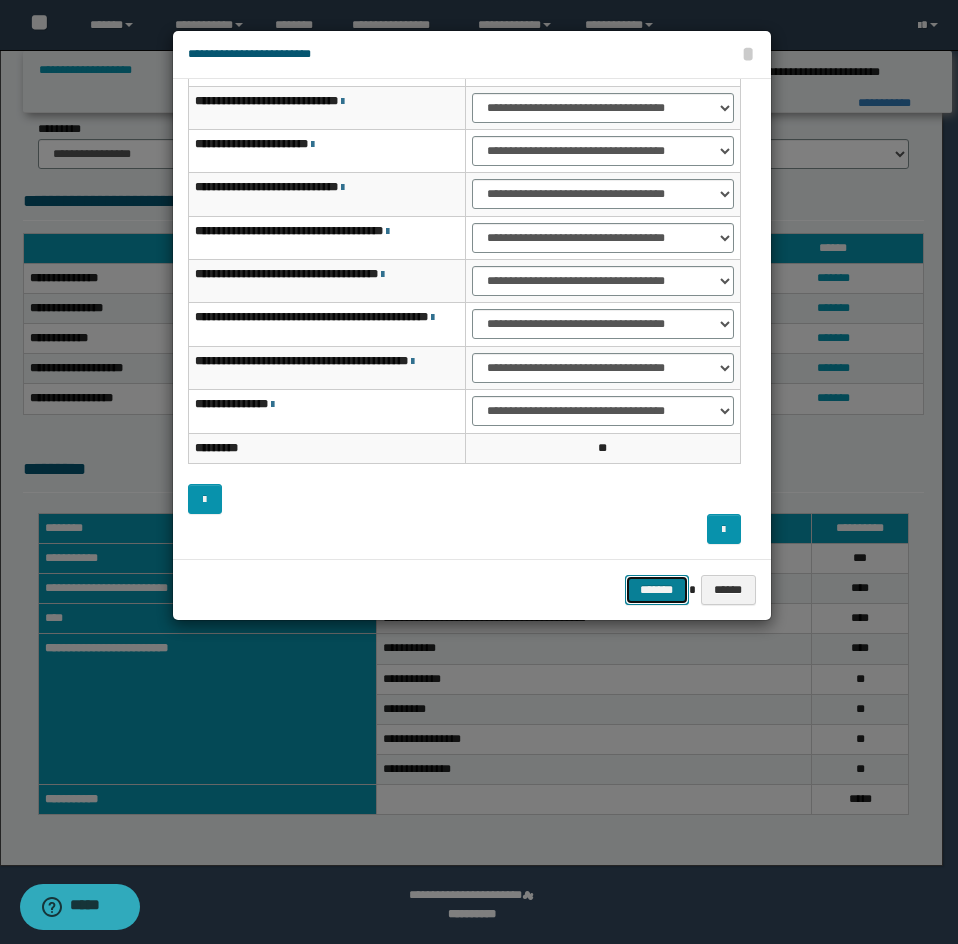 click on "*******" at bounding box center (657, 590) 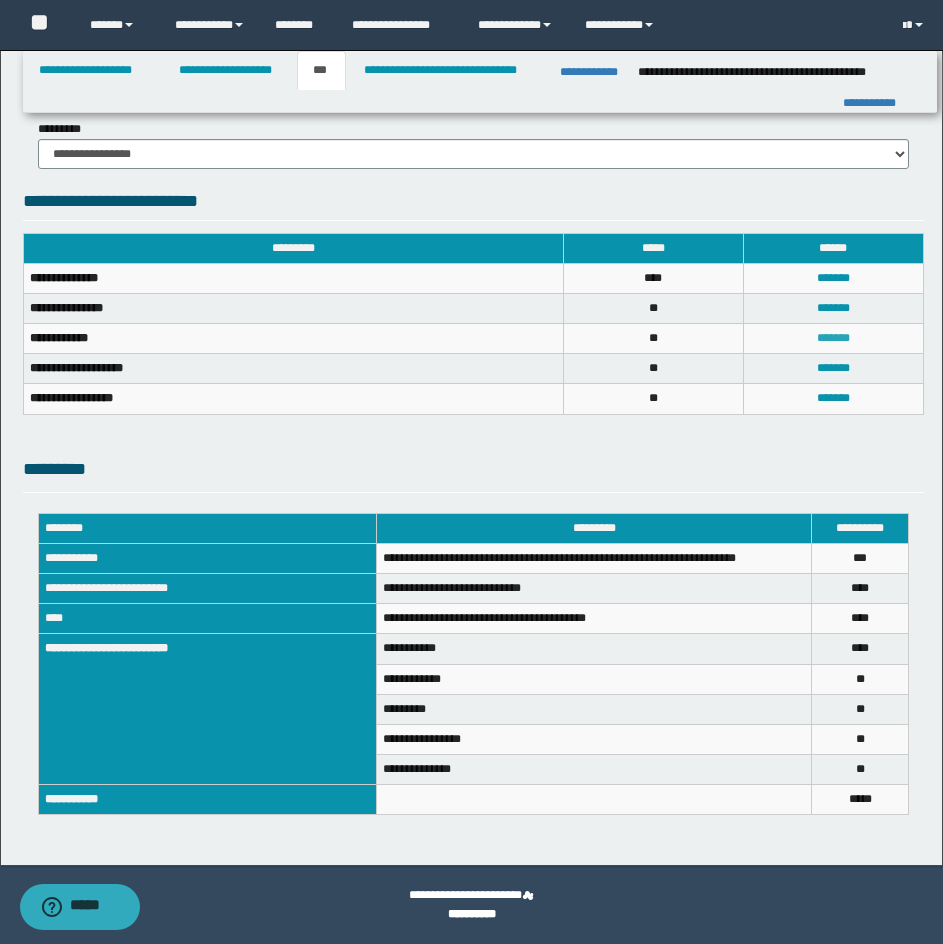 click on "*******" at bounding box center (833, 338) 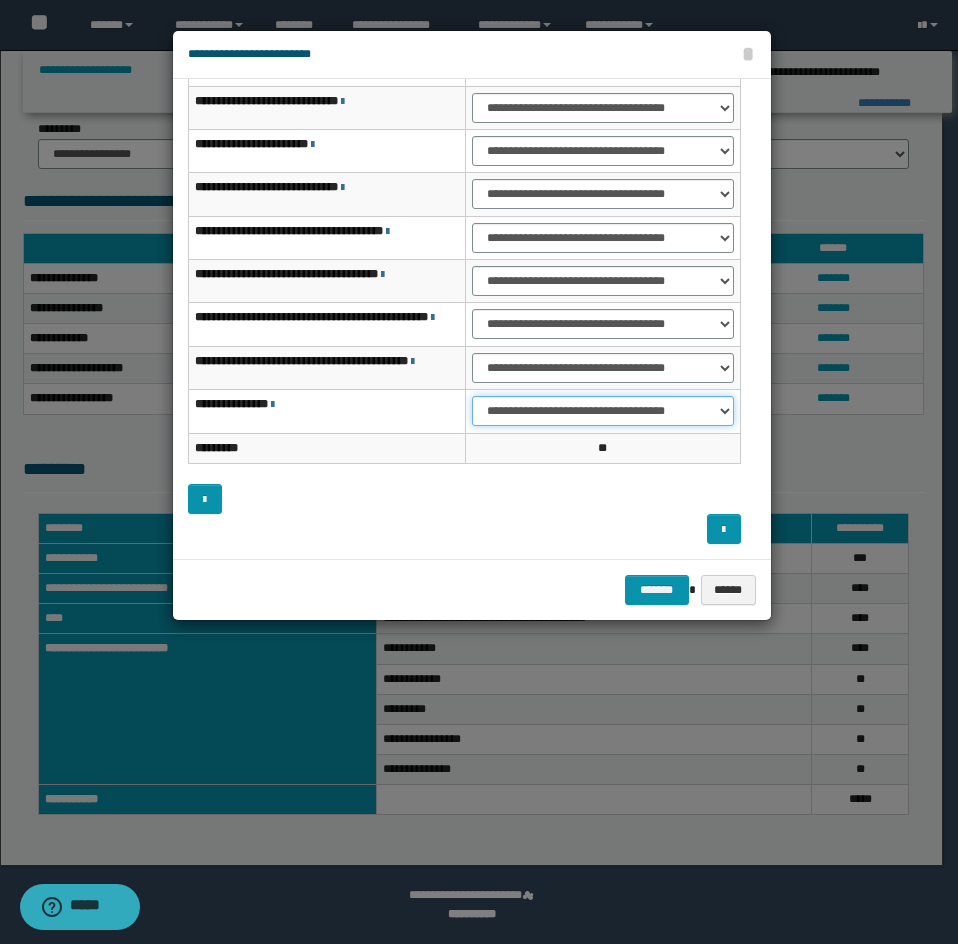 click on "**********" at bounding box center (603, 411) 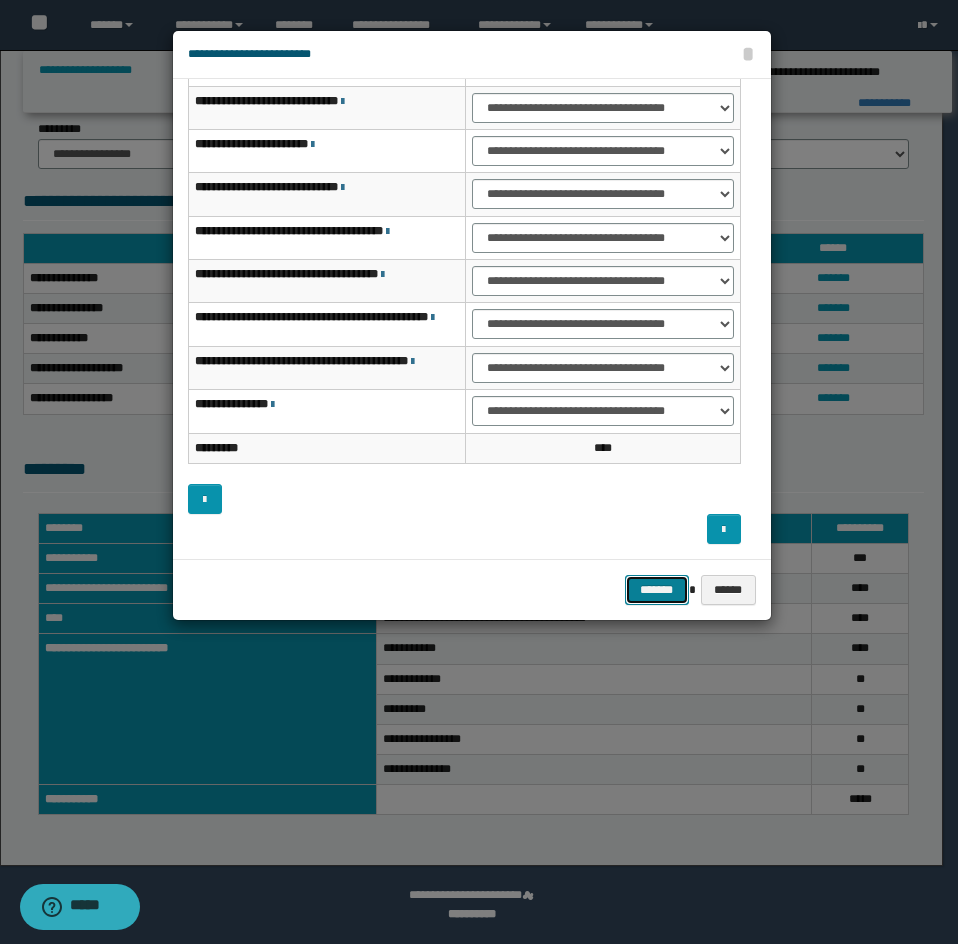 click on "*******" at bounding box center [657, 590] 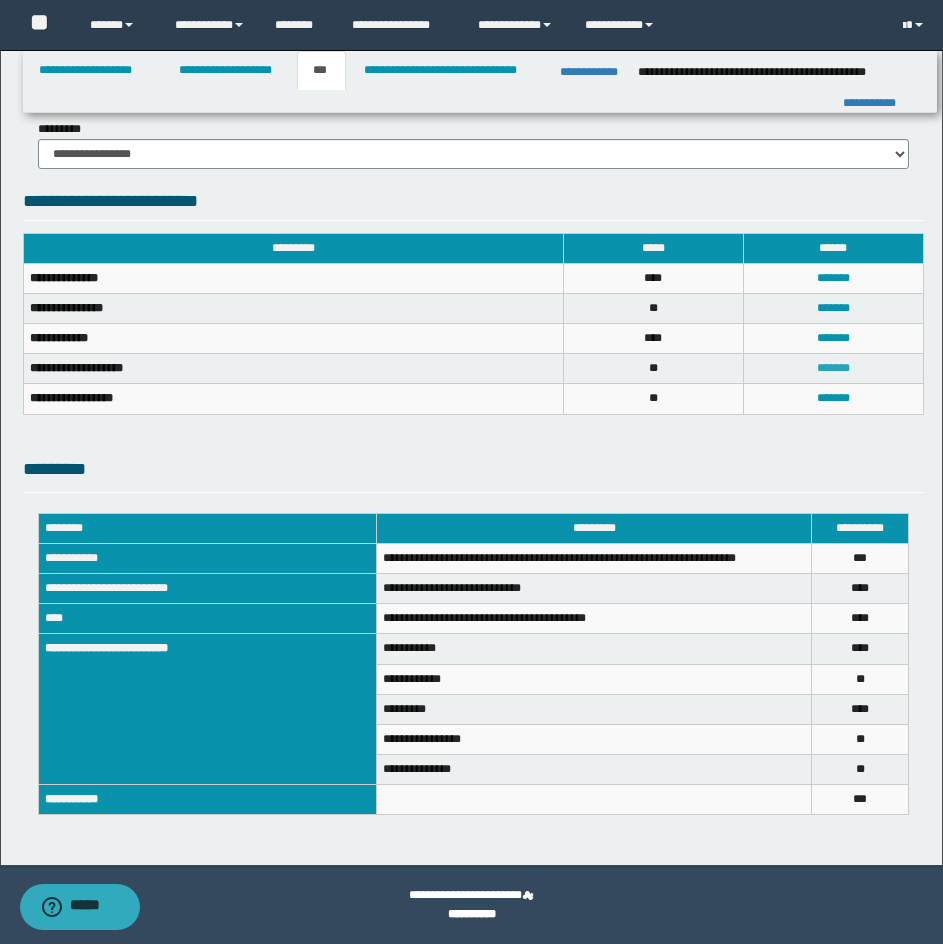click on "*******" at bounding box center (833, 368) 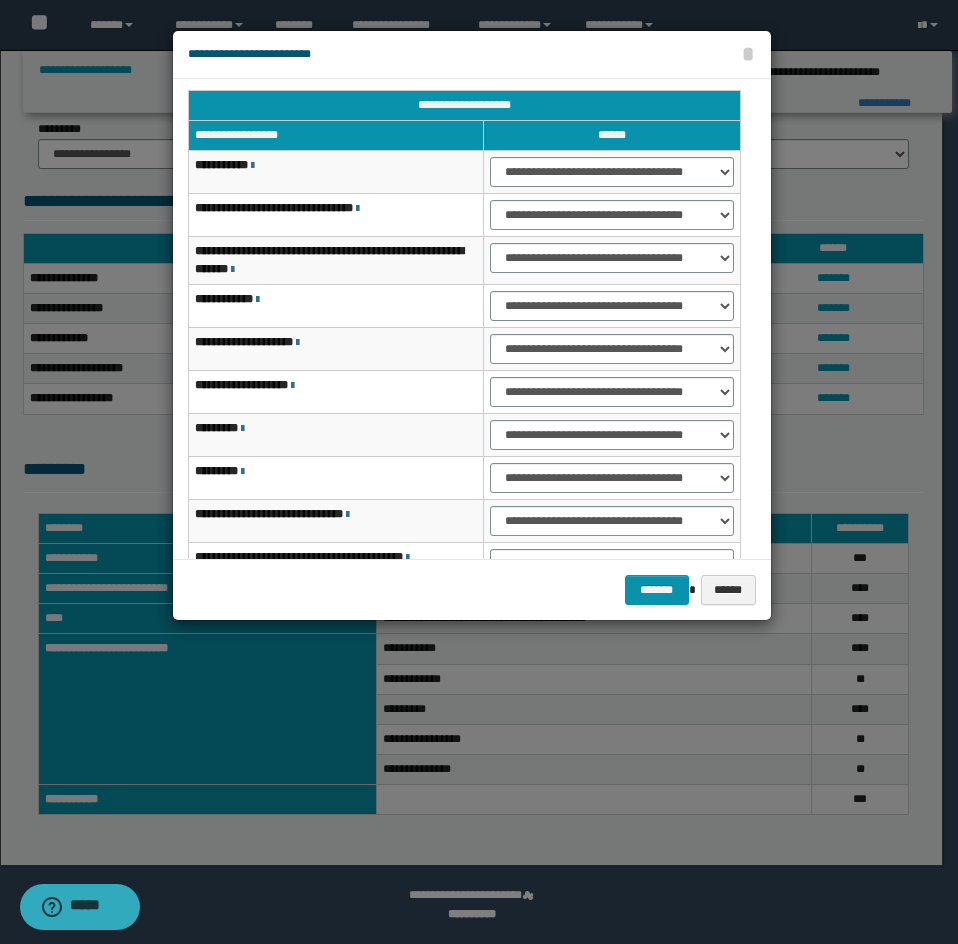 scroll, scrollTop: 0, scrollLeft: 0, axis: both 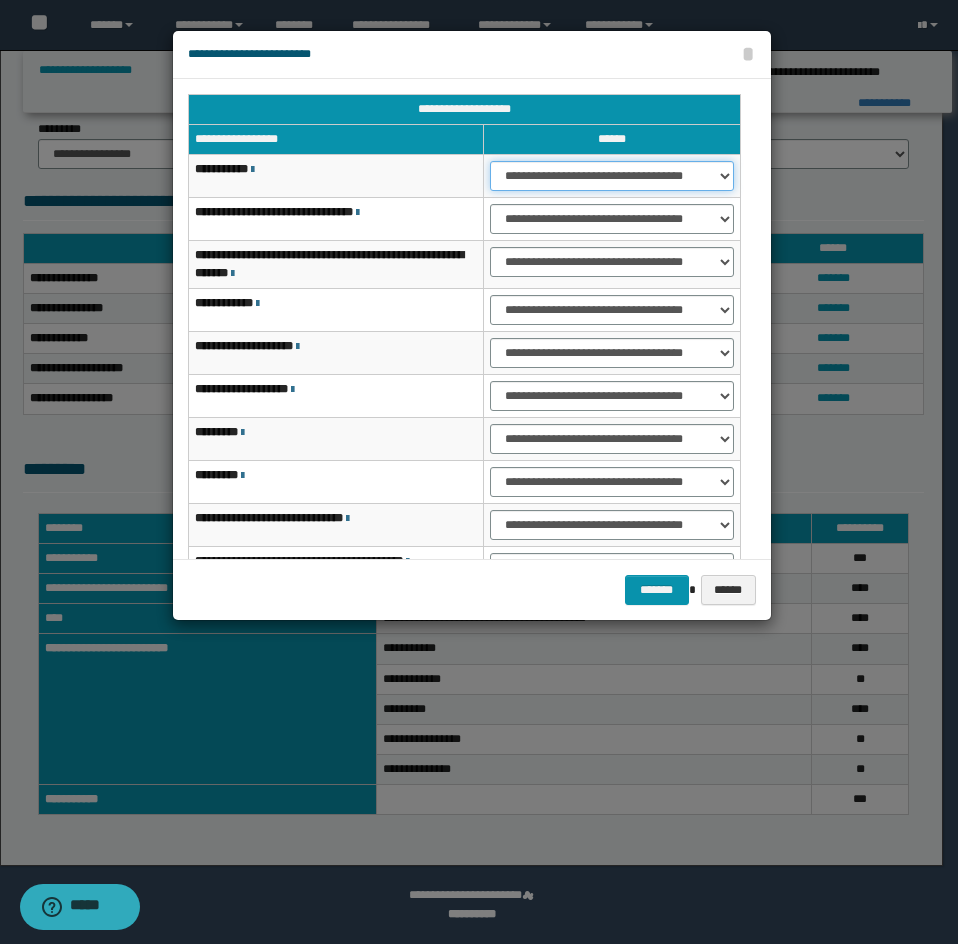 click on "**********" at bounding box center [611, 176] 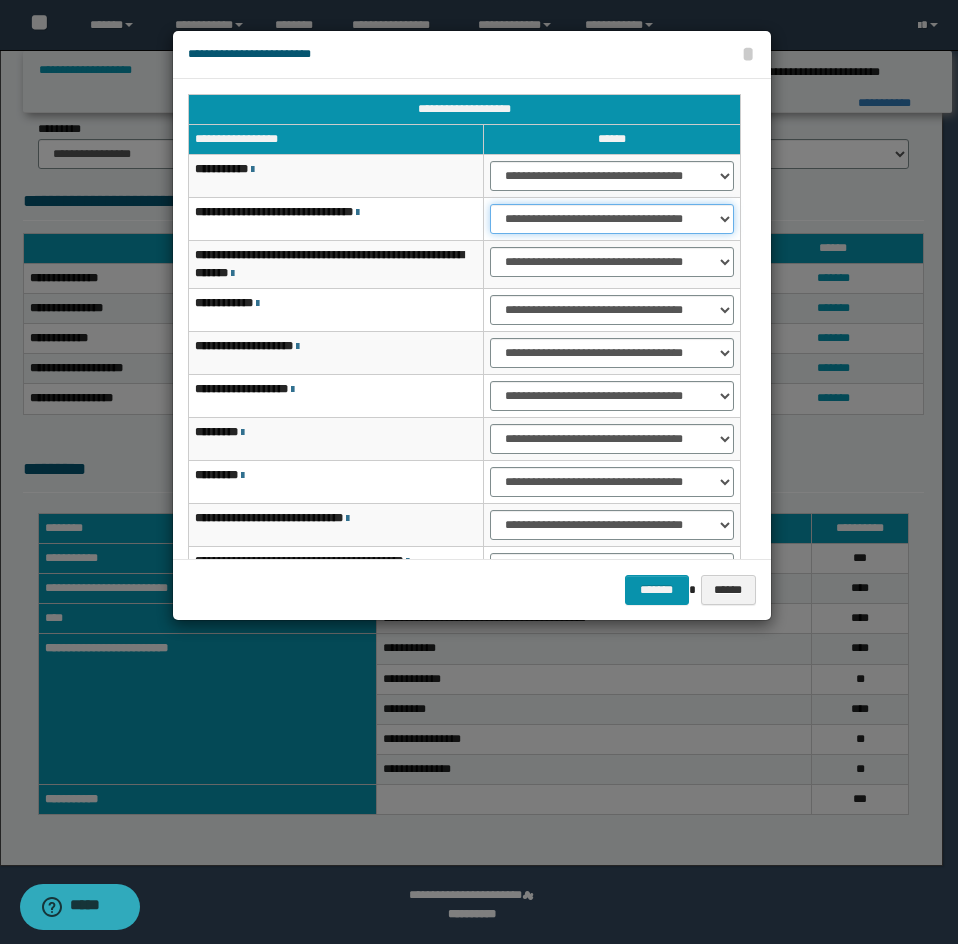 click on "**********" at bounding box center [611, 219] 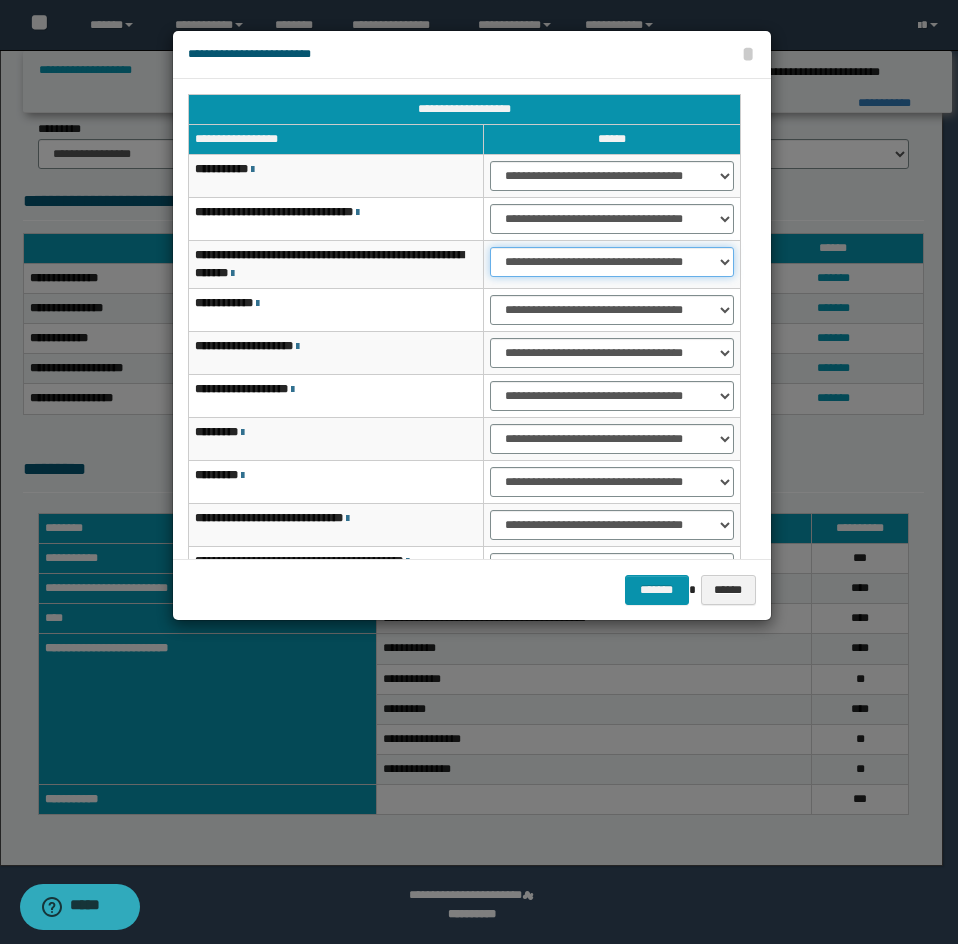 click on "**********" at bounding box center [611, 262] 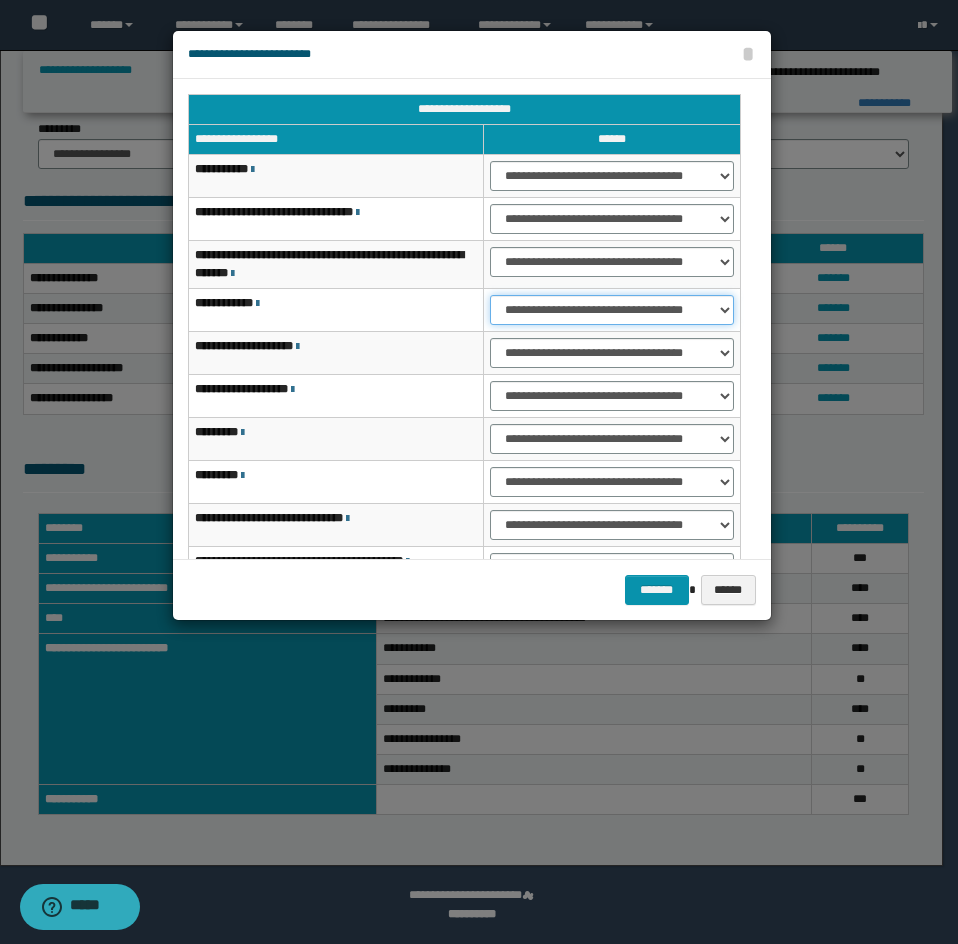 click on "**********" at bounding box center (611, 310) 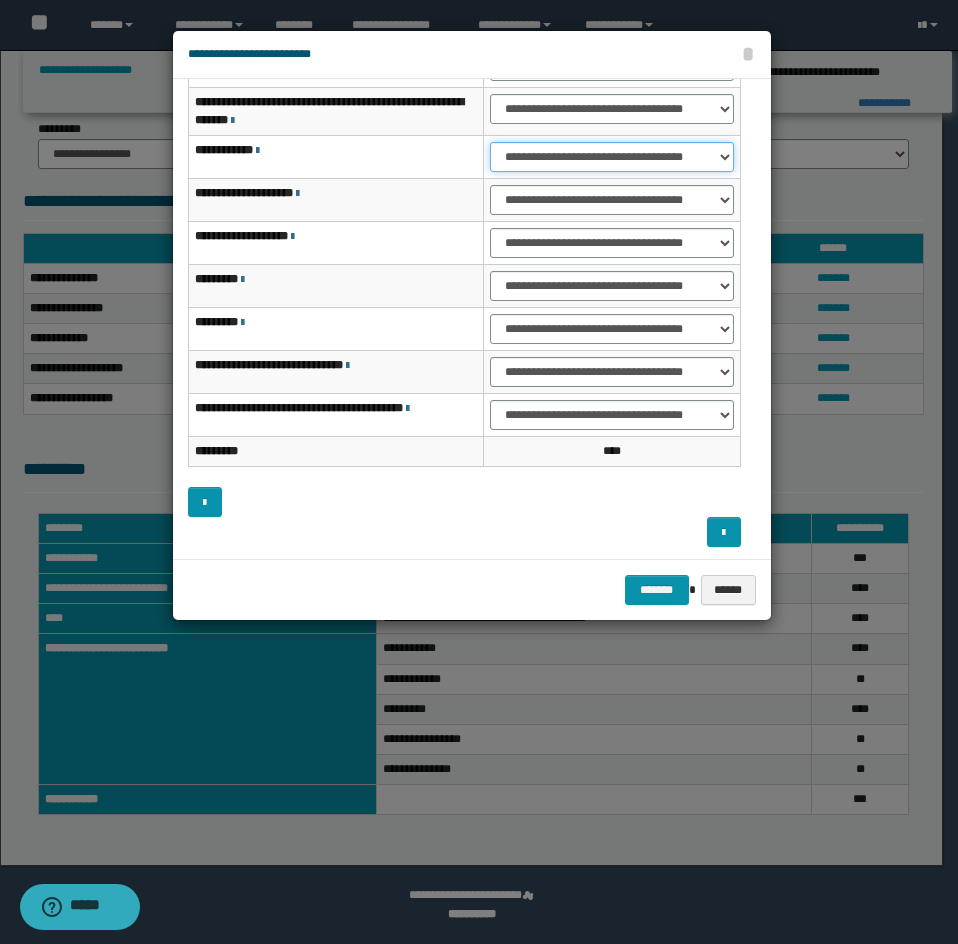 scroll, scrollTop: 156, scrollLeft: 0, axis: vertical 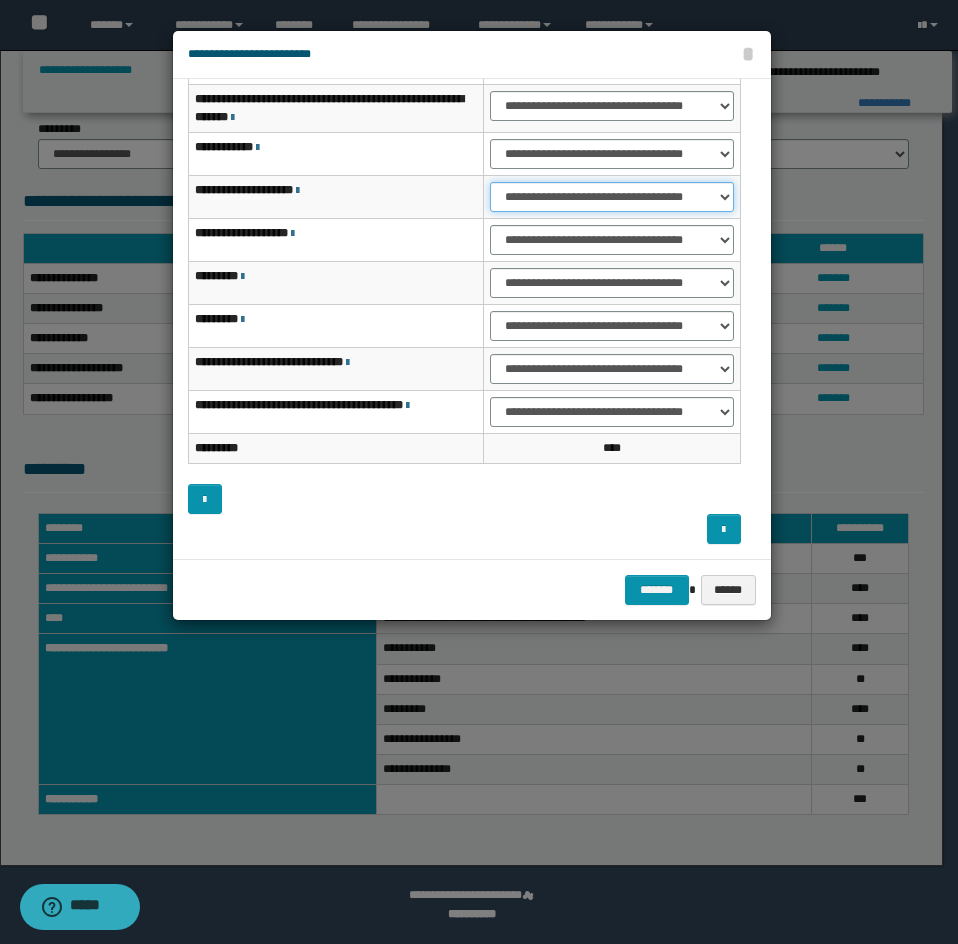 click on "**********" at bounding box center (611, 197) 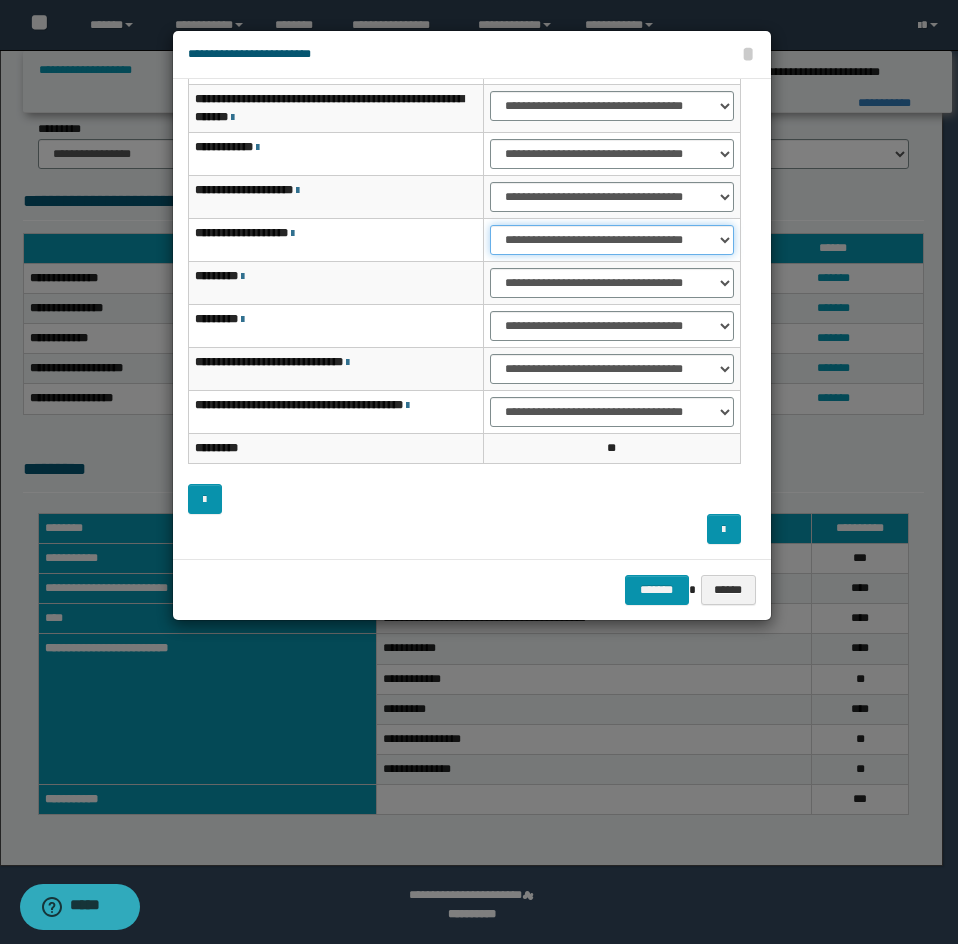 click on "**********" at bounding box center (611, 240) 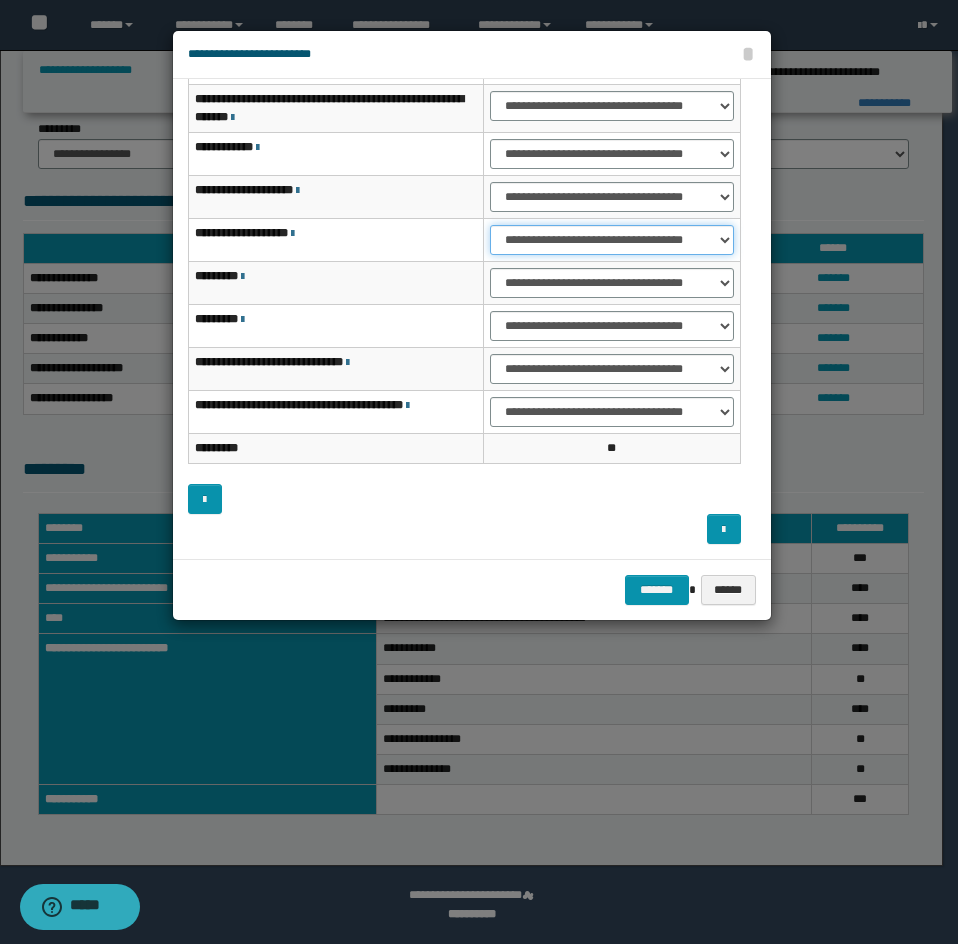 select on "***" 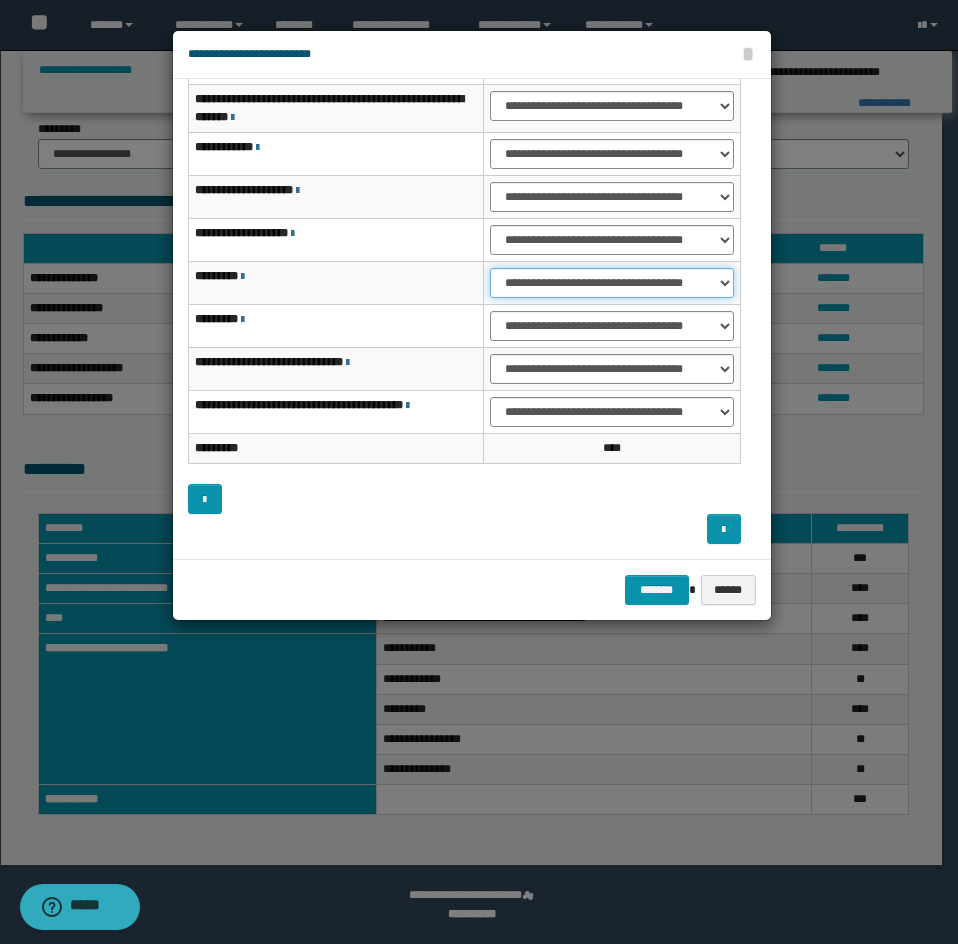 click on "**********" at bounding box center (611, 283) 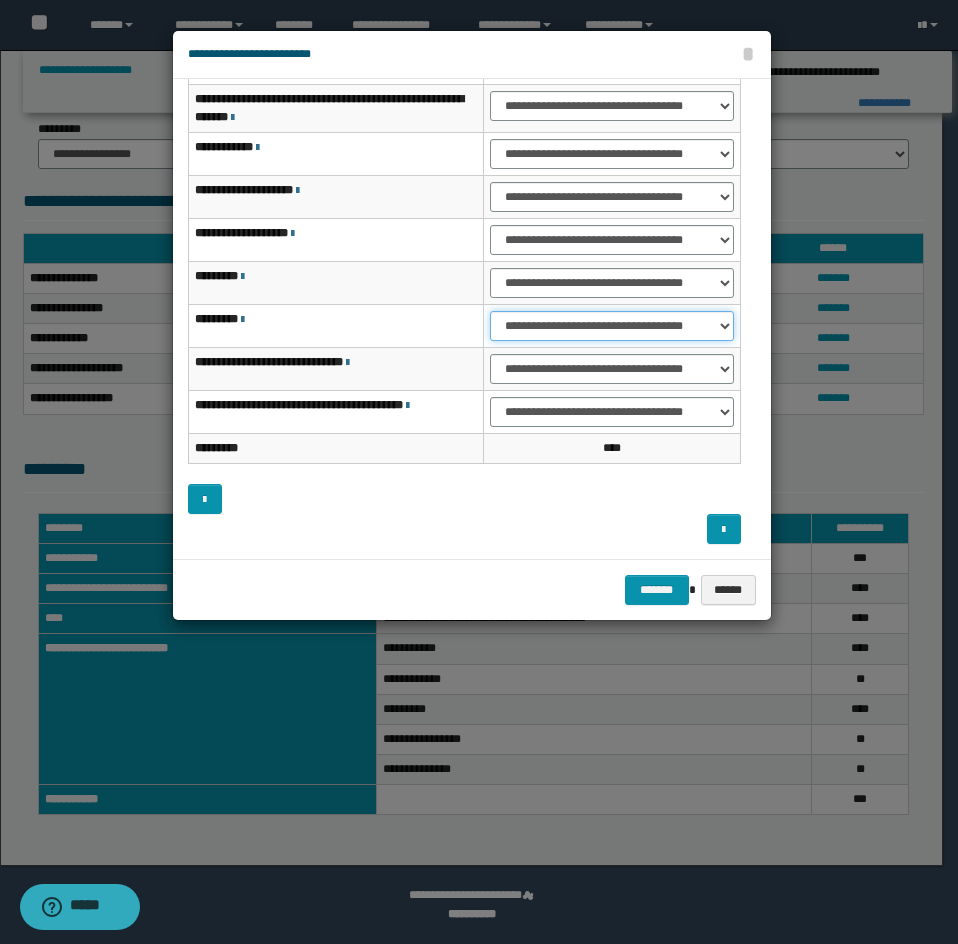 click on "**********" at bounding box center (611, 326) 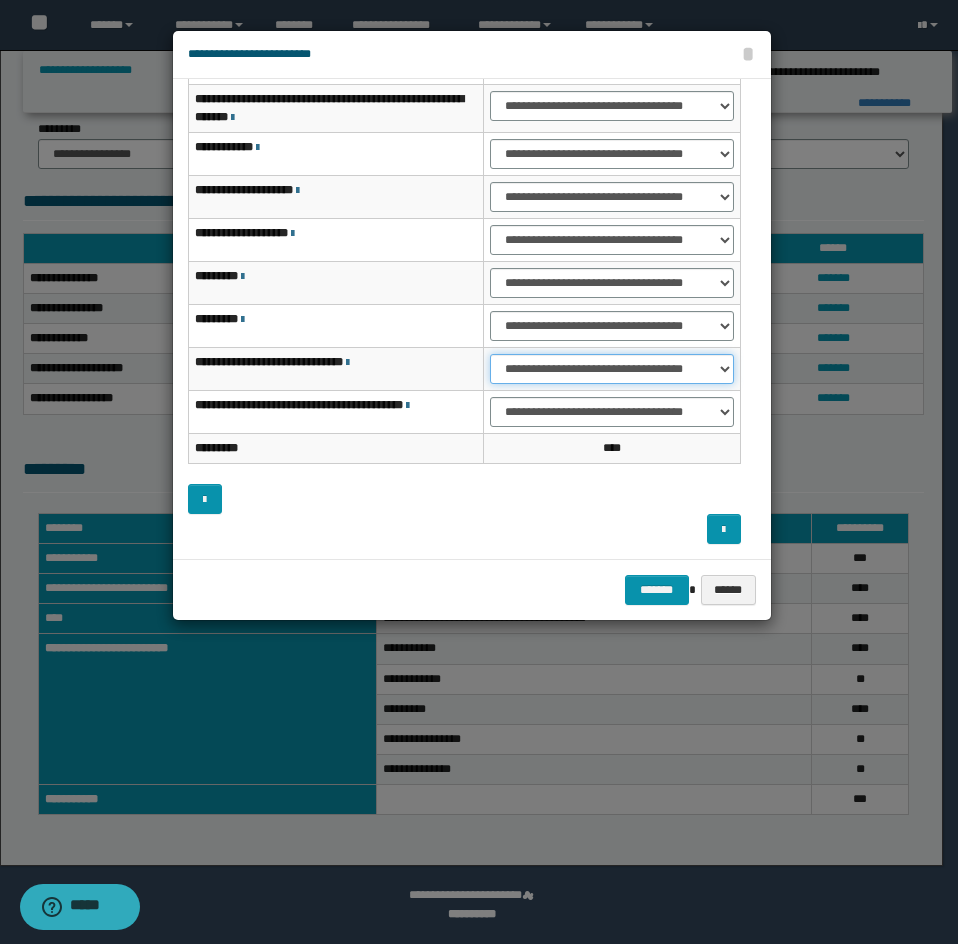 click on "**********" at bounding box center [611, 369] 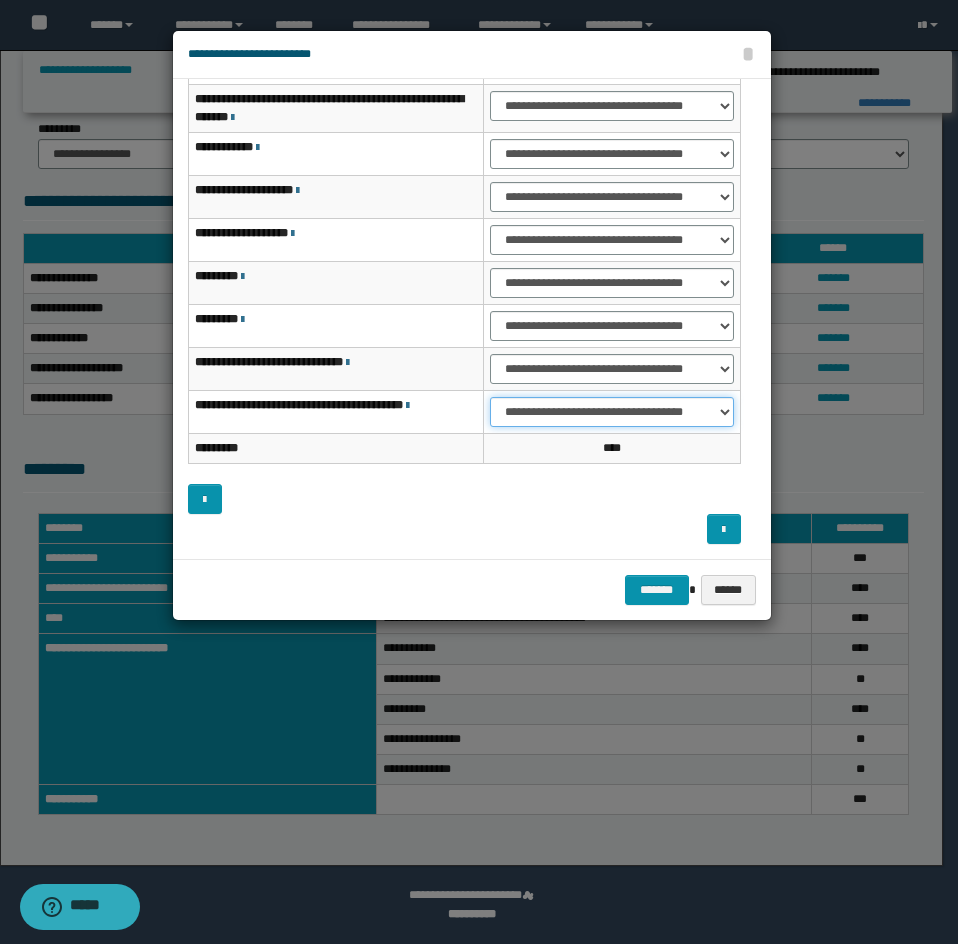 click on "**********" at bounding box center (611, 412) 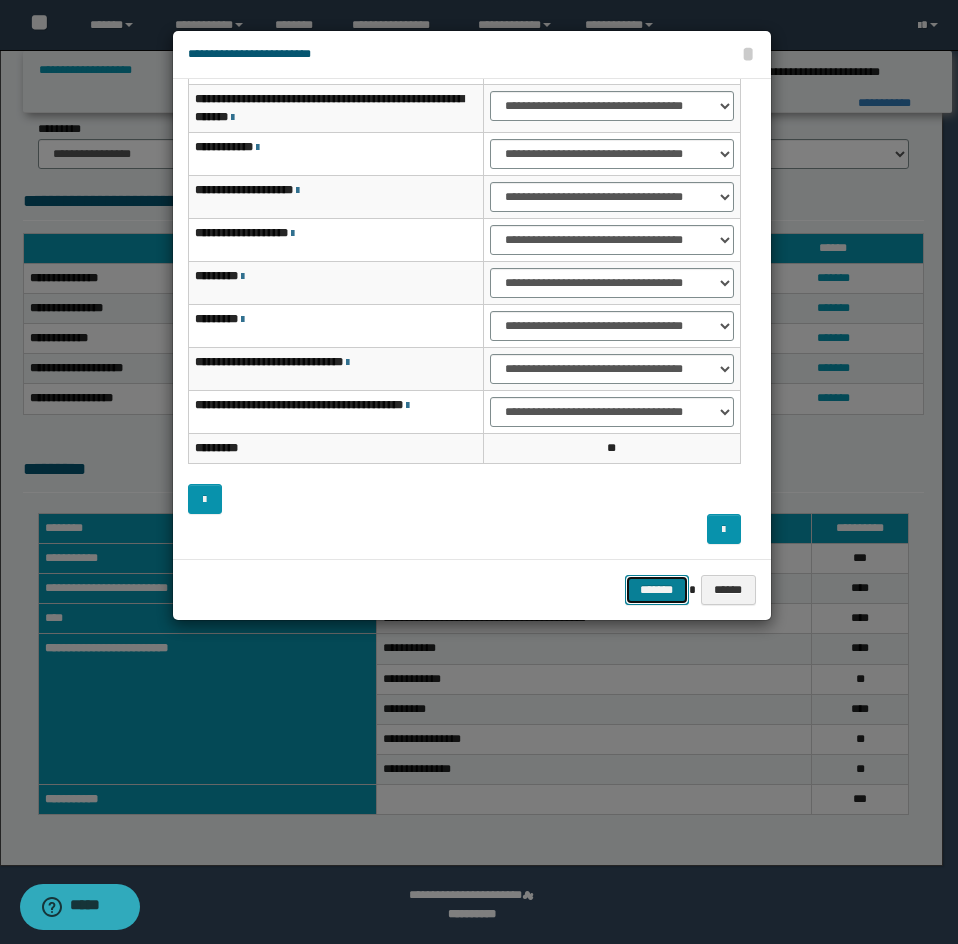 click on "*******" at bounding box center (657, 590) 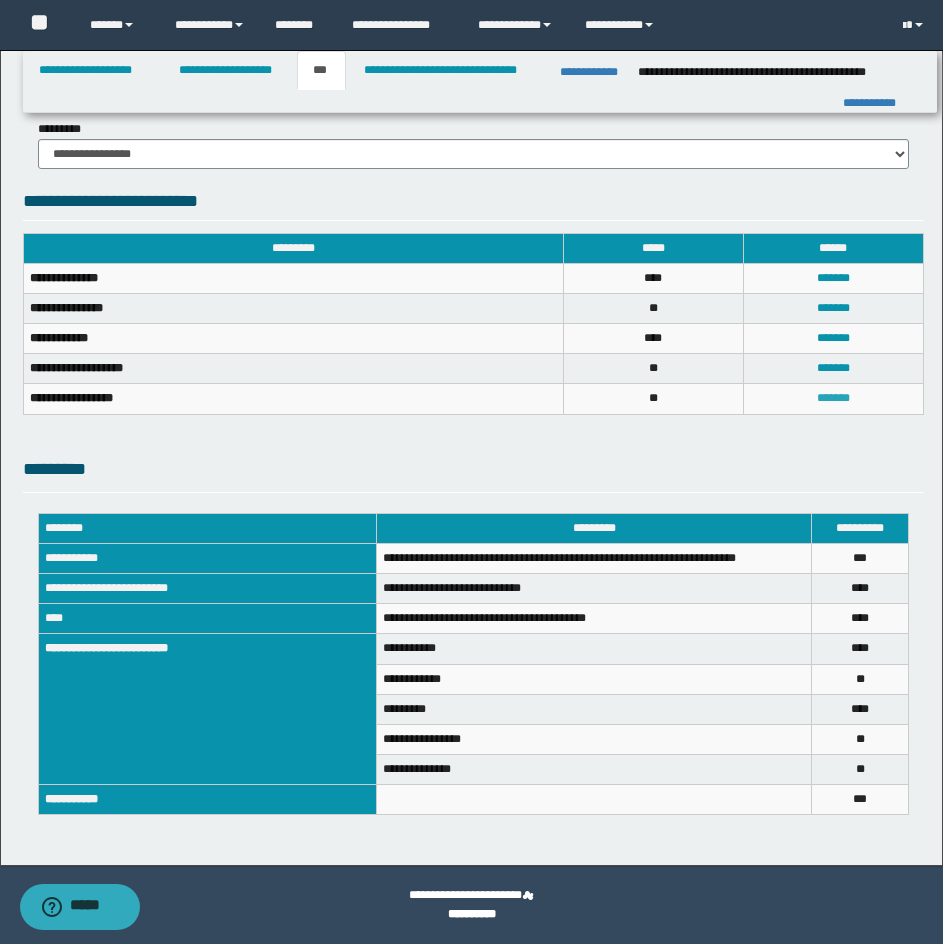 click on "*******" at bounding box center (833, 398) 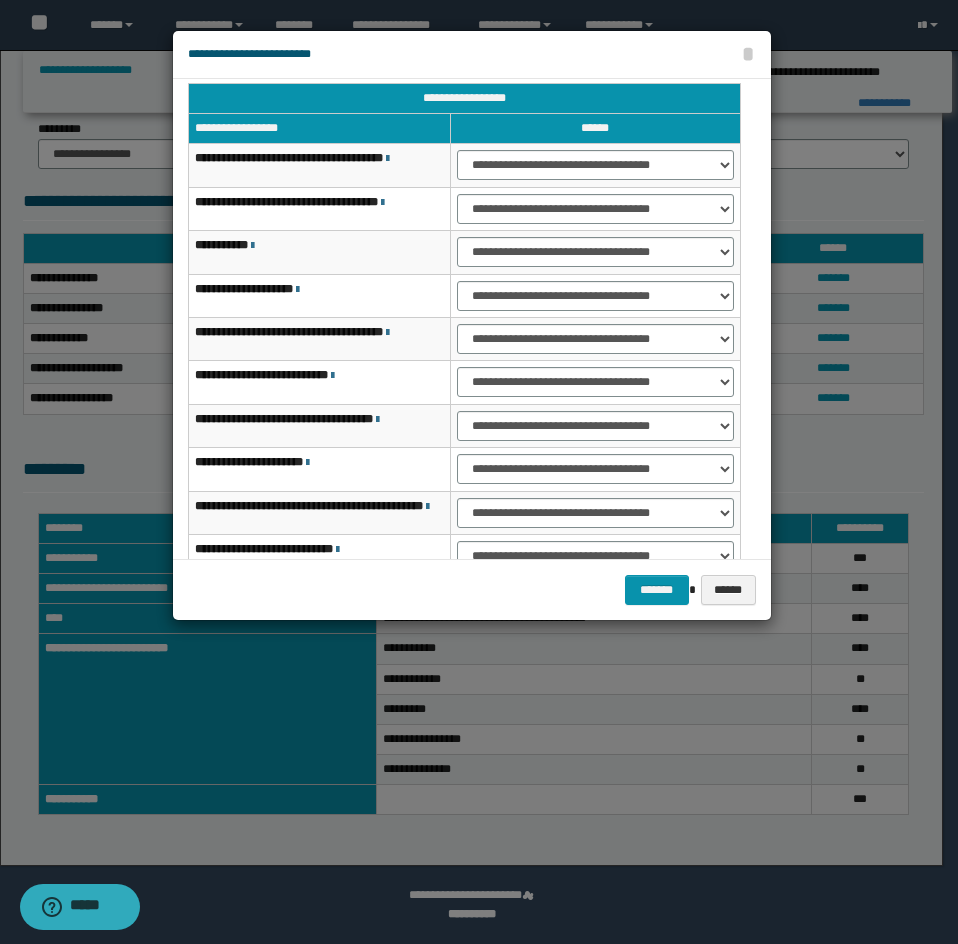 scroll, scrollTop: 0, scrollLeft: 0, axis: both 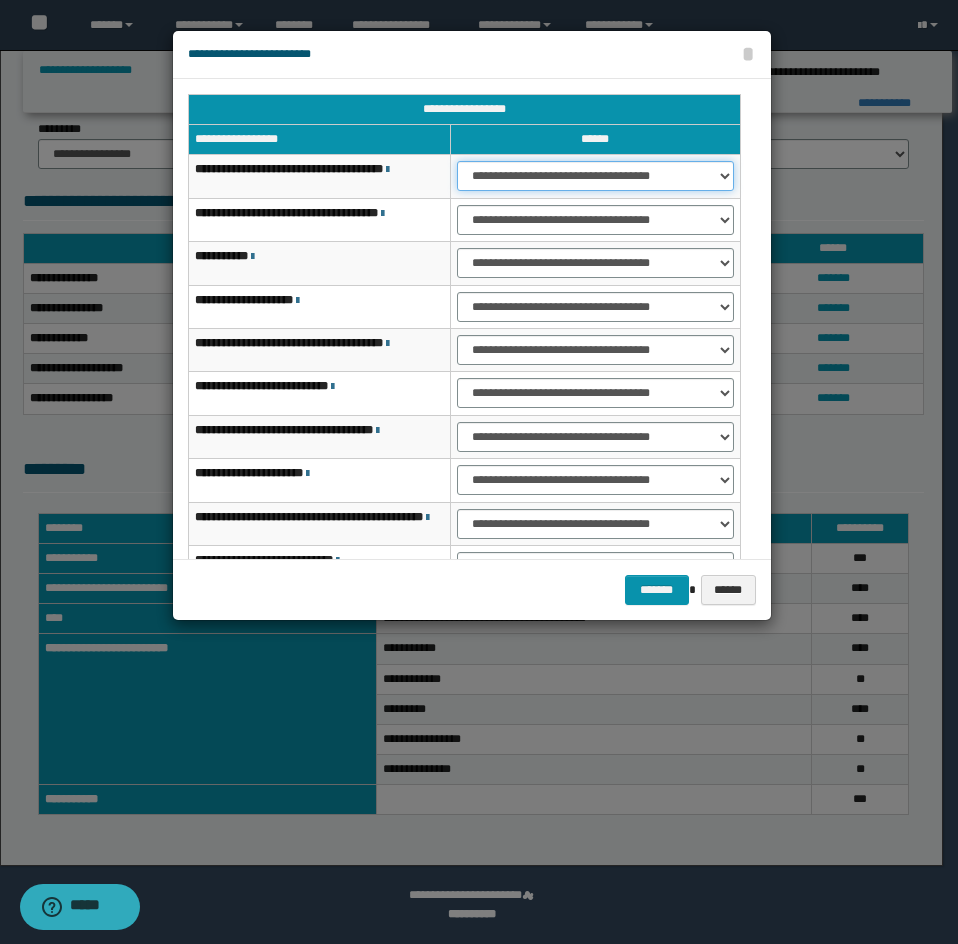 click on "**********" at bounding box center [595, 176] 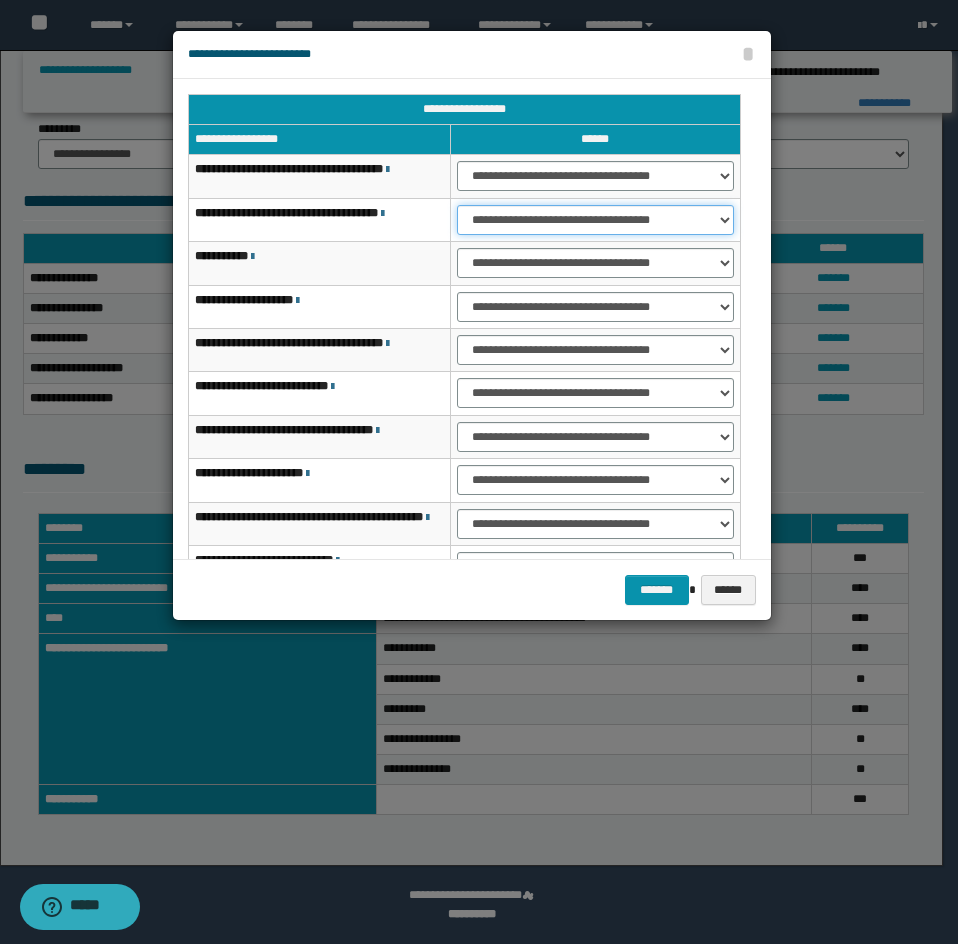 click on "**********" at bounding box center [595, 220] 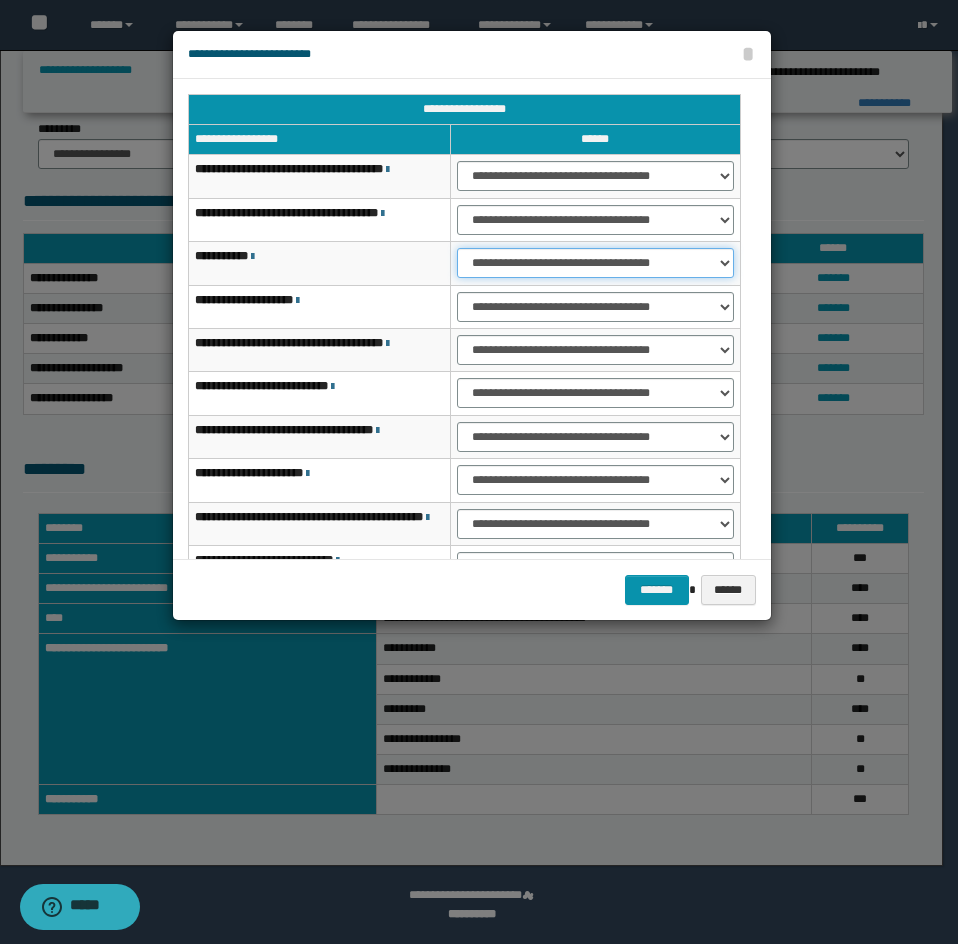 click on "**********" at bounding box center (595, 263) 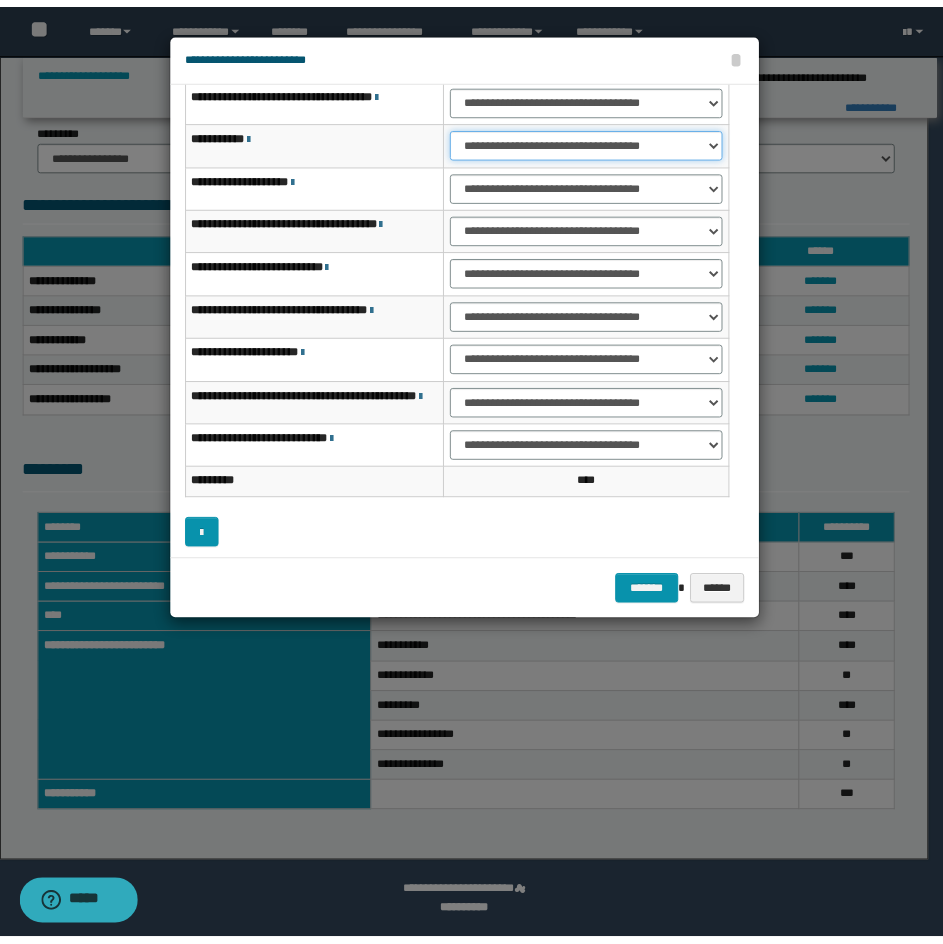 scroll, scrollTop: 127, scrollLeft: 0, axis: vertical 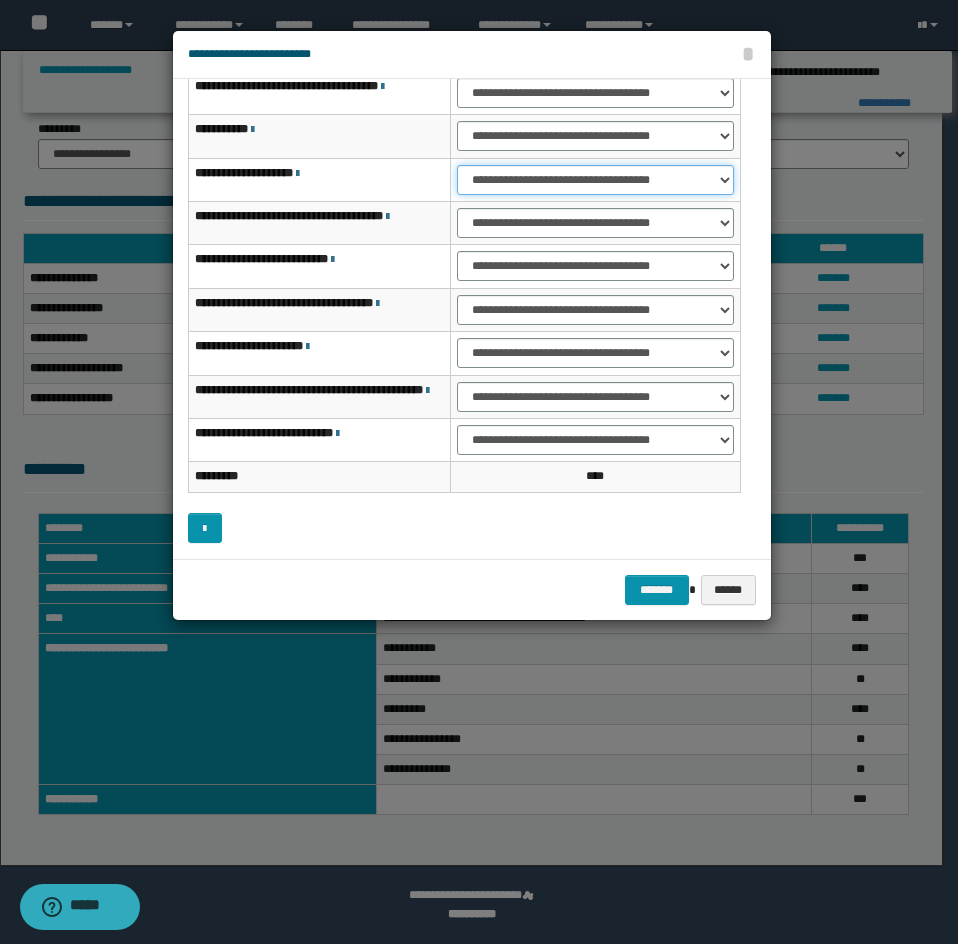 click on "**********" at bounding box center [595, 180] 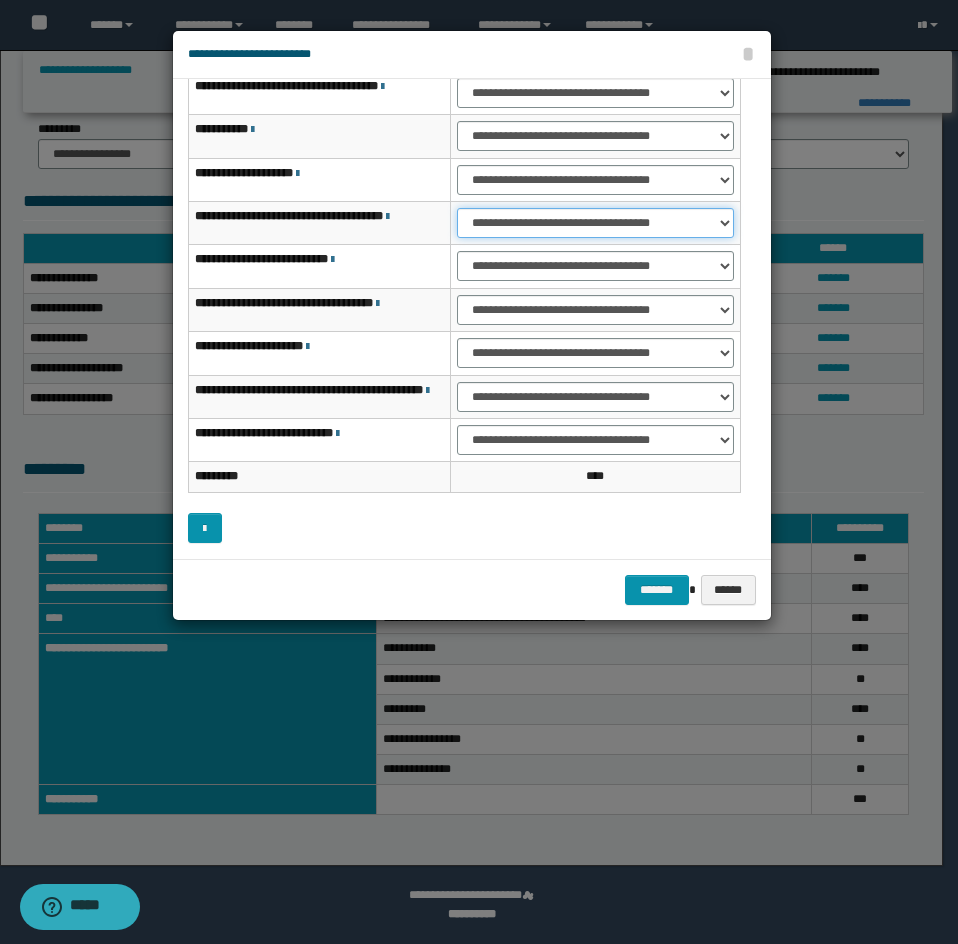 click on "**********" at bounding box center [595, 223] 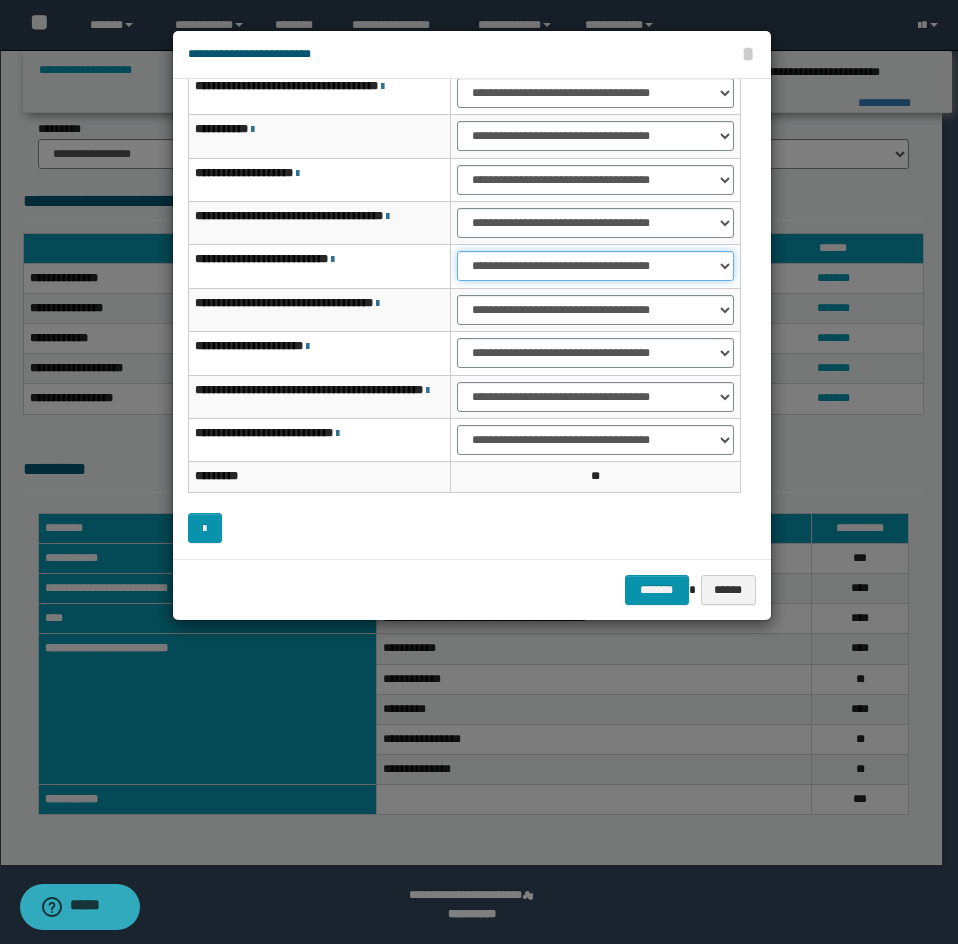 click on "**********" at bounding box center [595, 266] 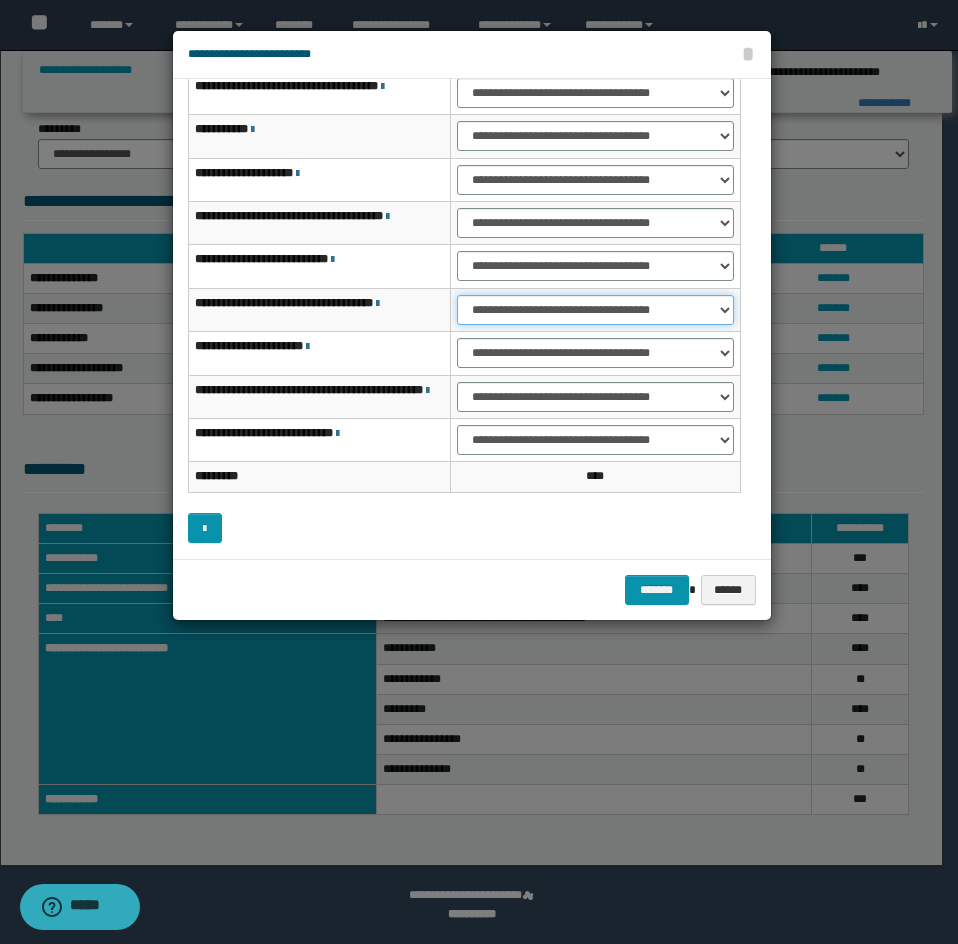 click on "**********" at bounding box center [595, 310] 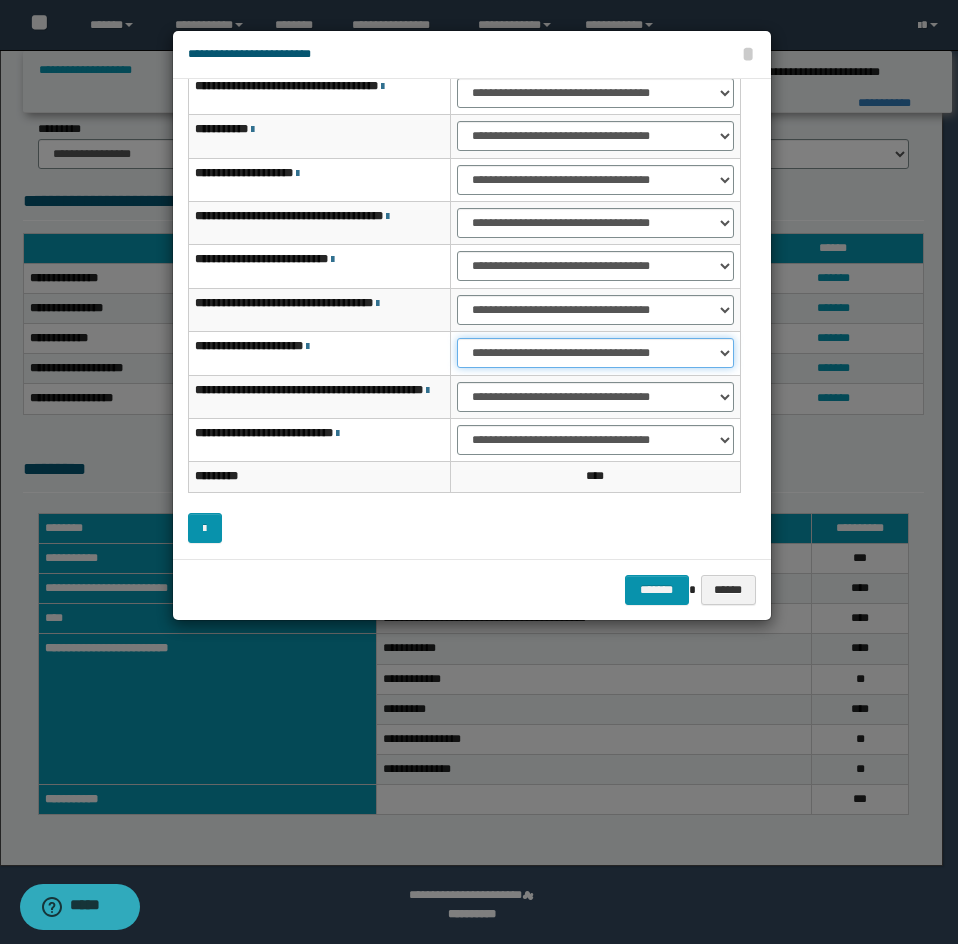 click on "**********" at bounding box center (595, 353) 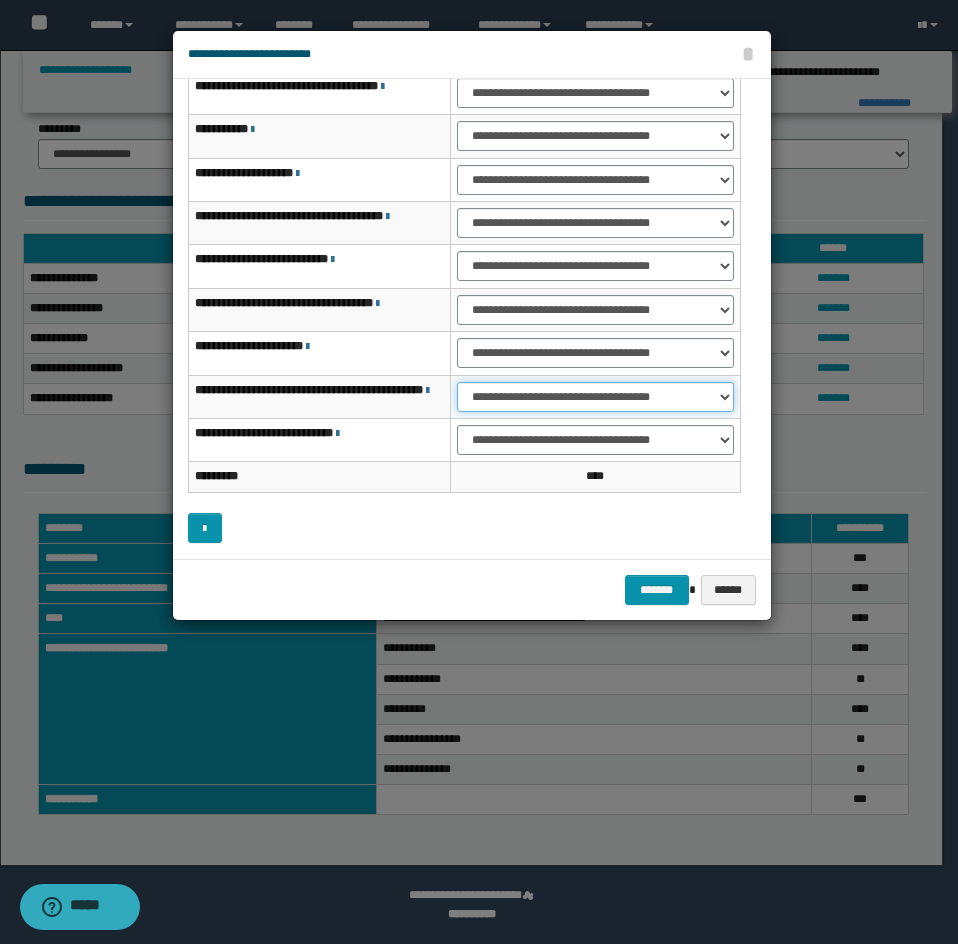 click on "**********" at bounding box center (595, 397) 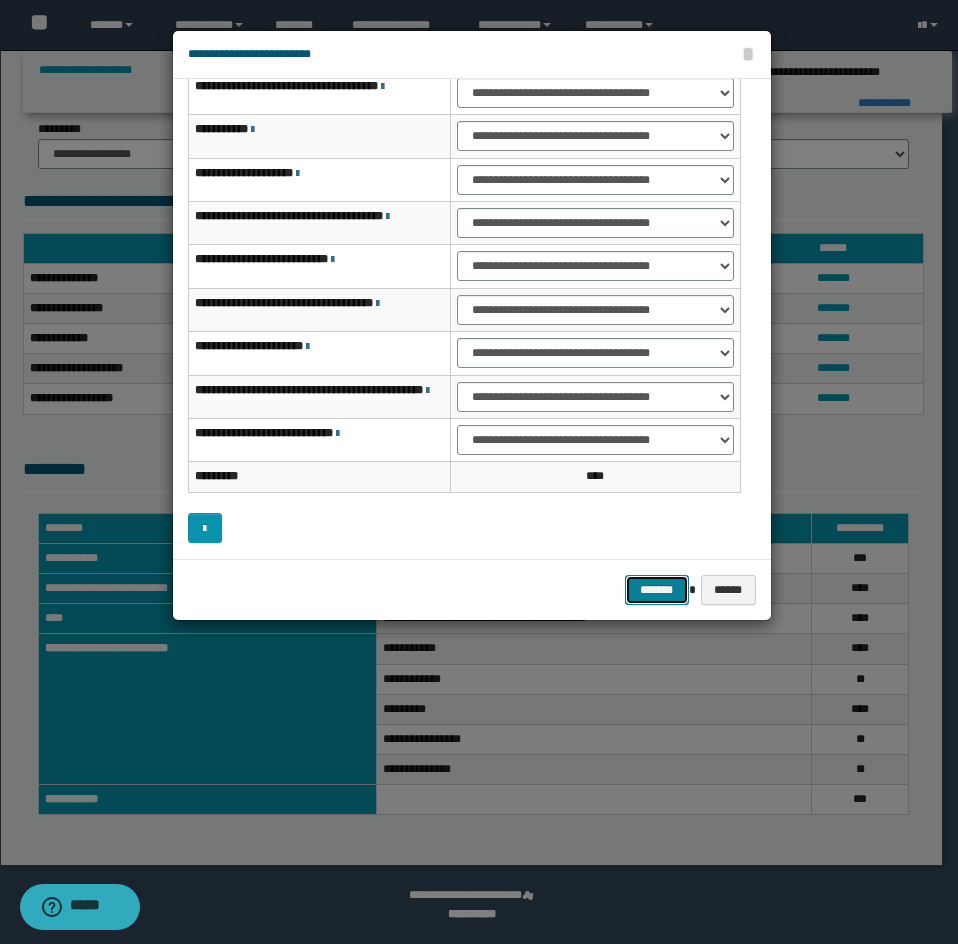click on "*******" at bounding box center [657, 590] 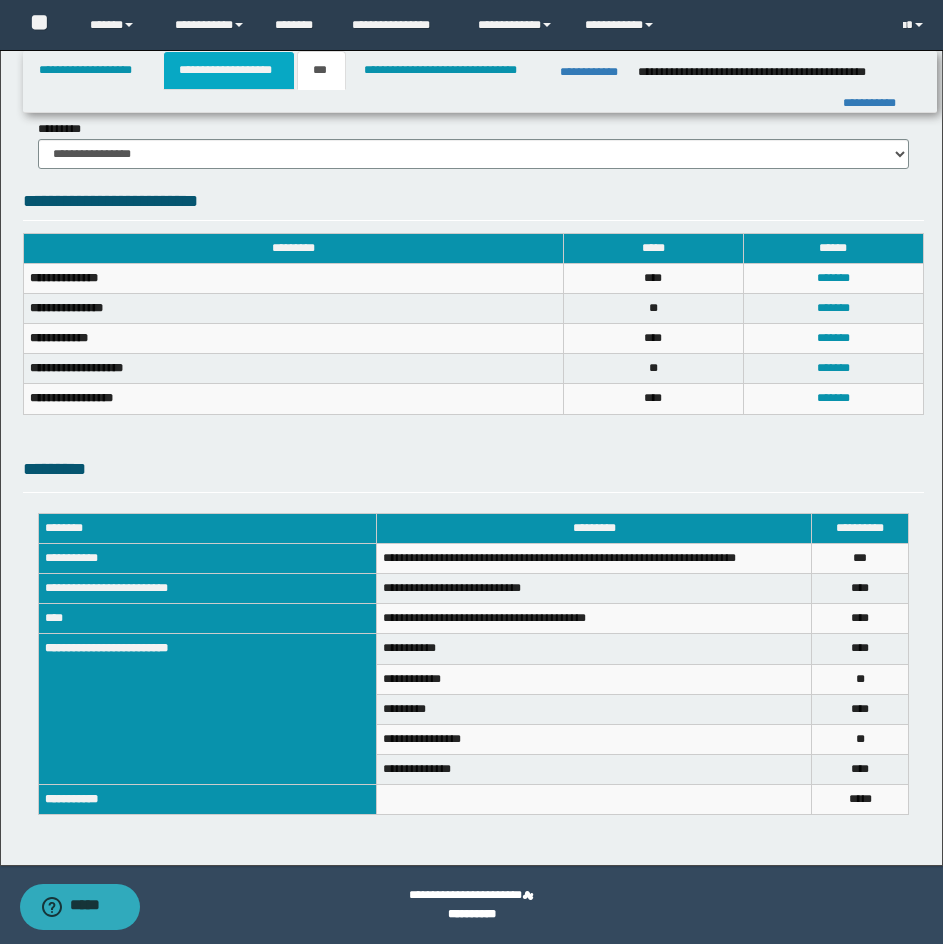 click on "**********" at bounding box center (229, 70) 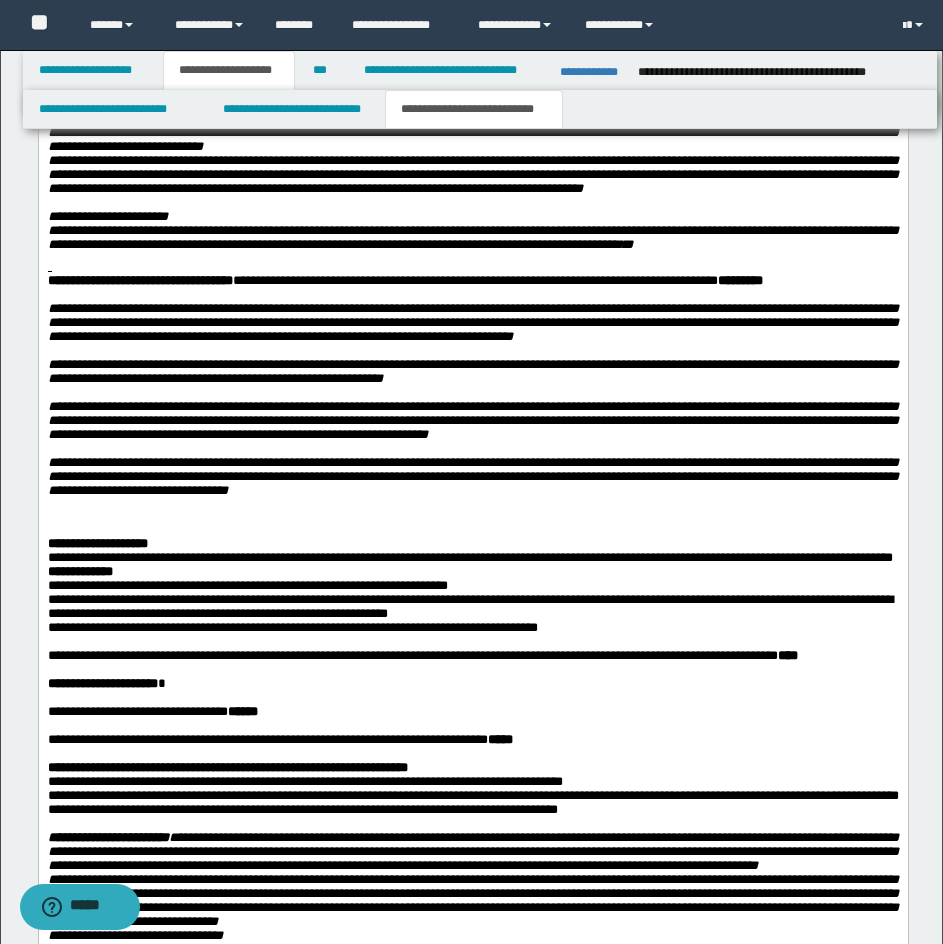 scroll, scrollTop: 2272, scrollLeft: 0, axis: vertical 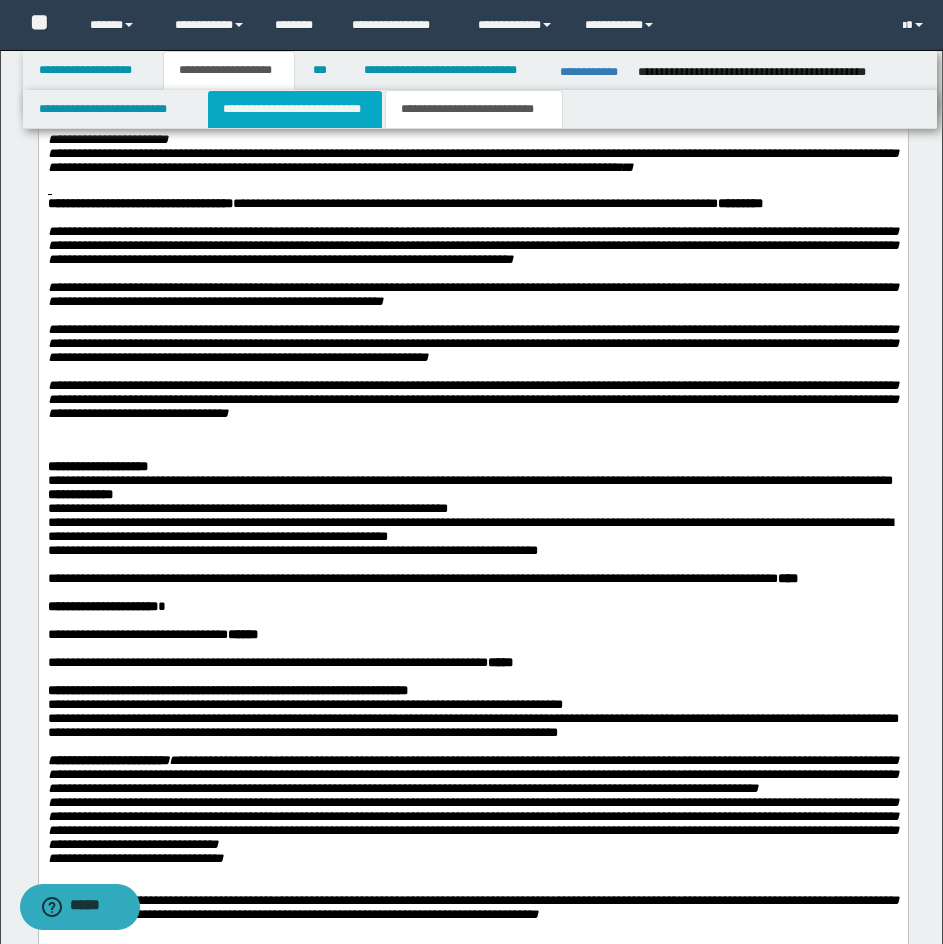 click on "**********" at bounding box center [295, 109] 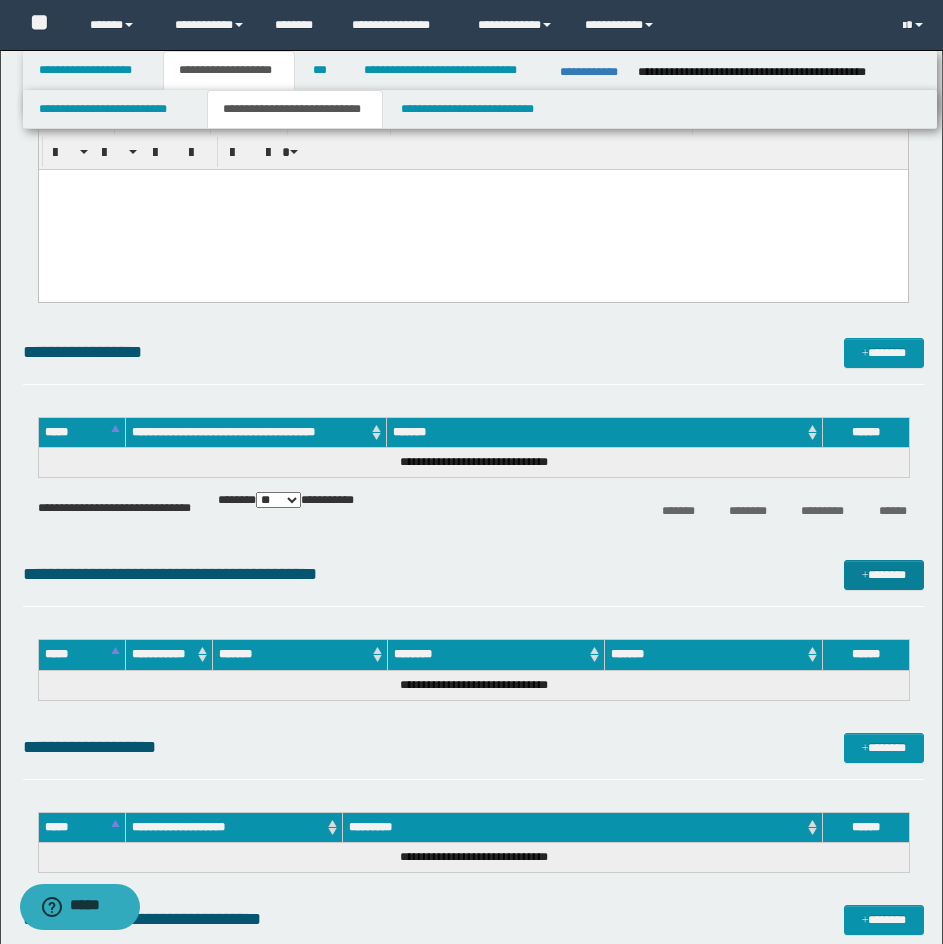 scroll, scrollTop: 2572, scrollLeft: 0, axis: vertical 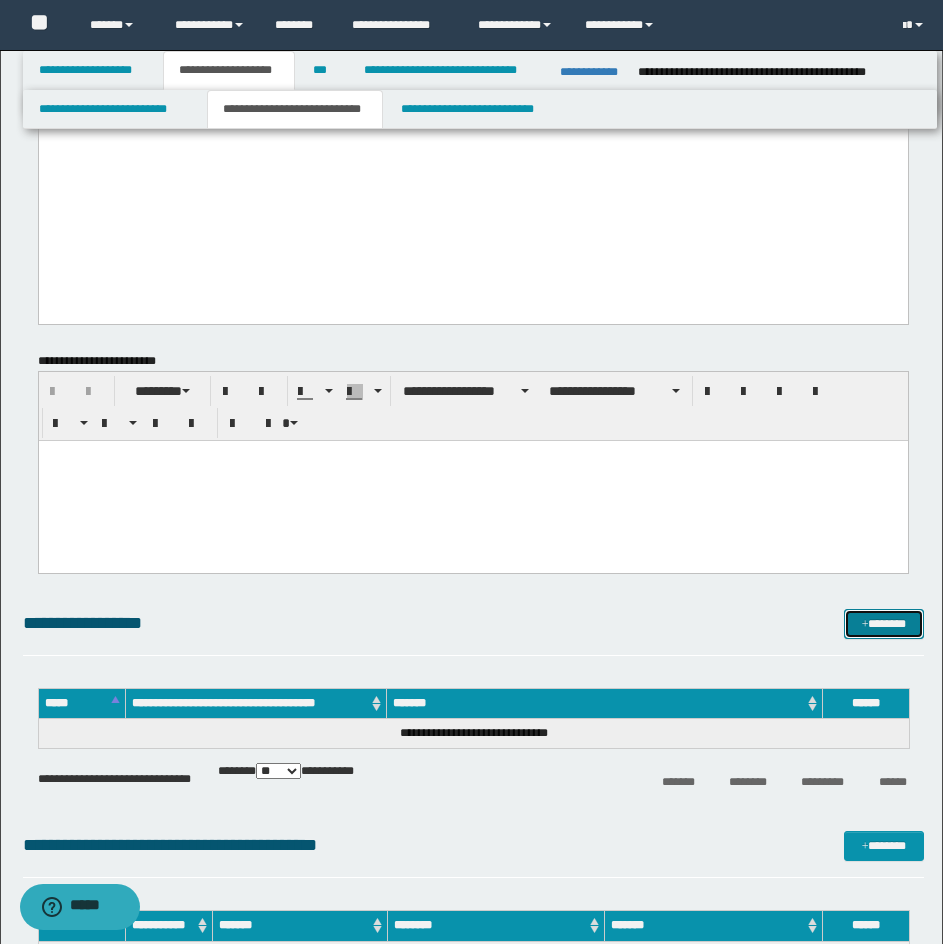 click on "*******" at bounding box center (884, 624) 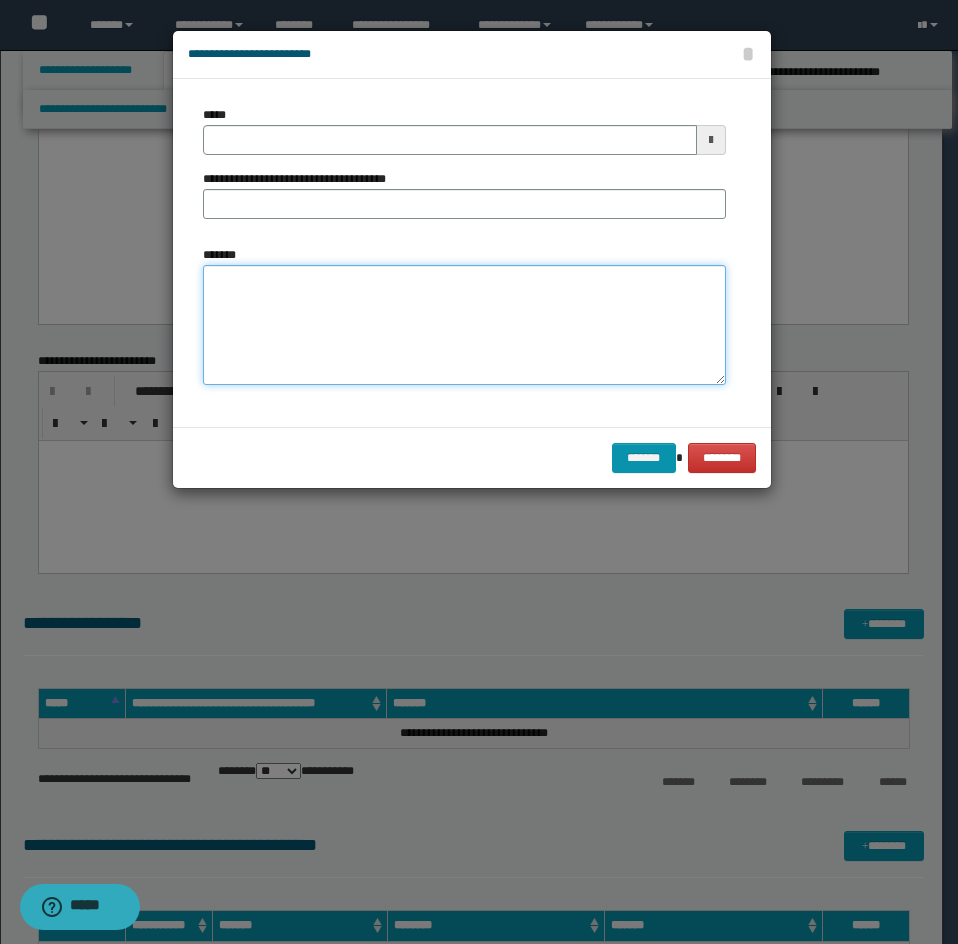 click on "*******" at bounding box center [464, 325] 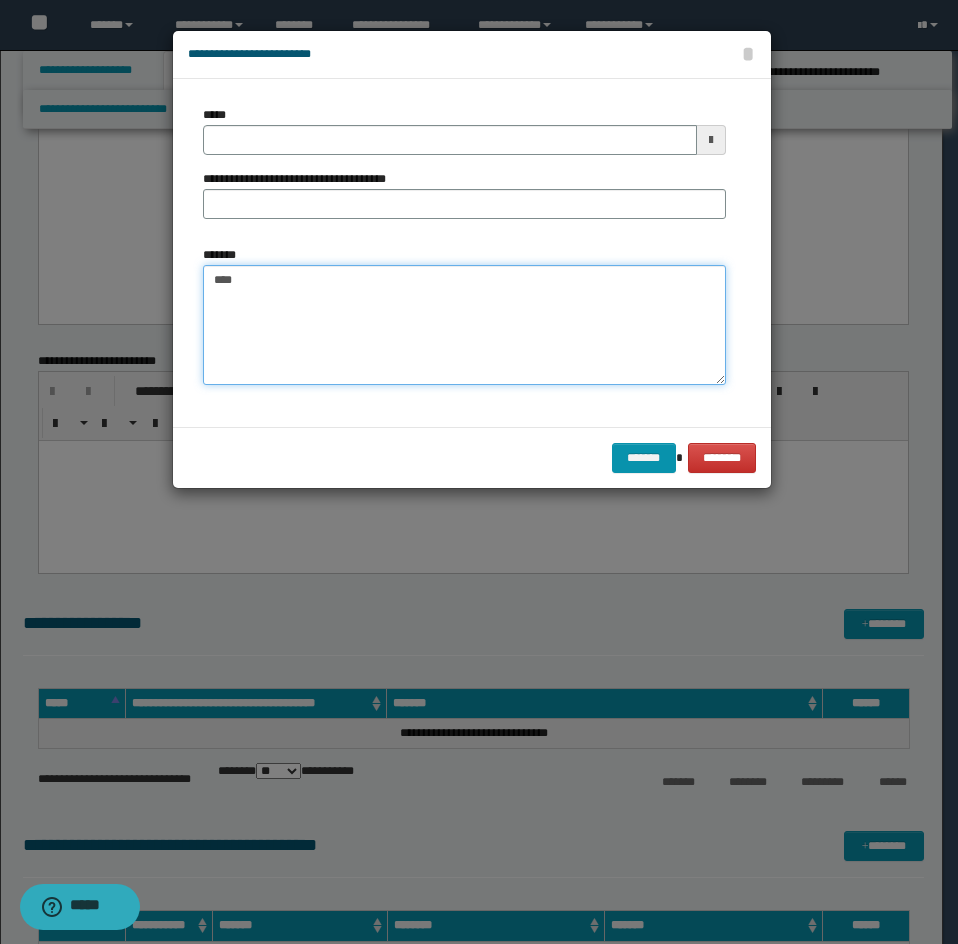 paste on "**********" 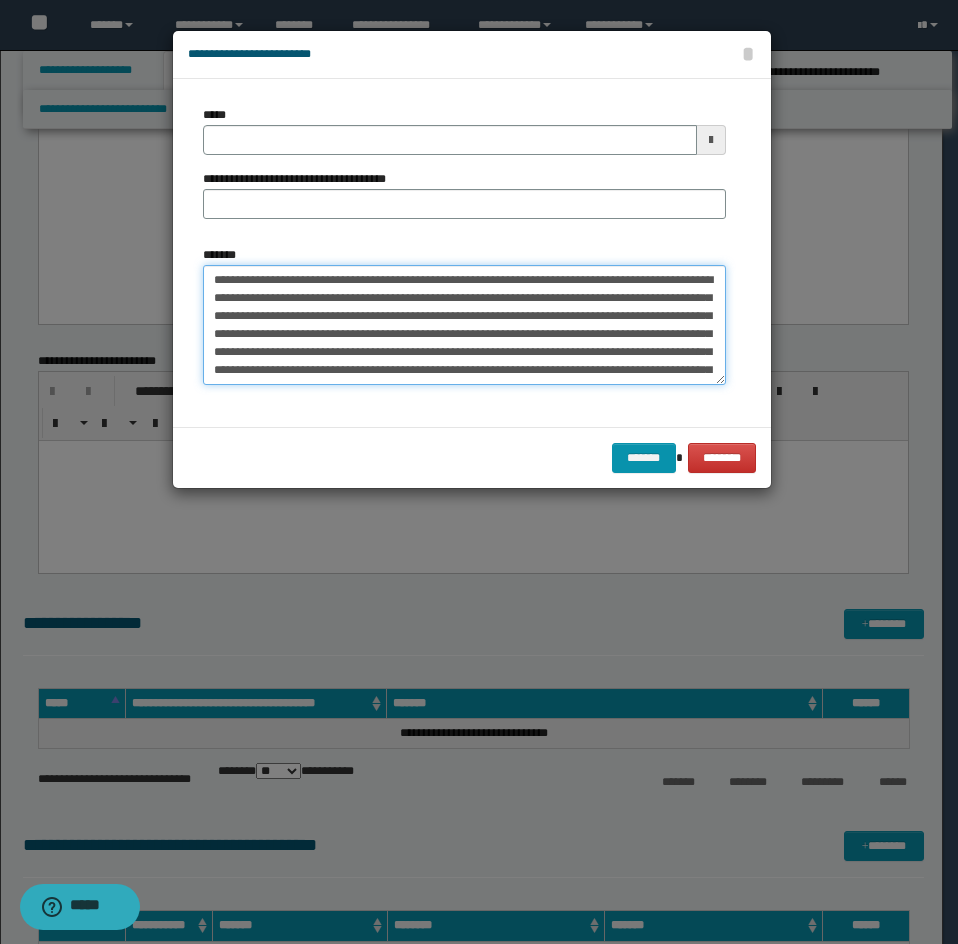 scroll, scrollTop: 498, scrollLeft: 0, axis: vertical 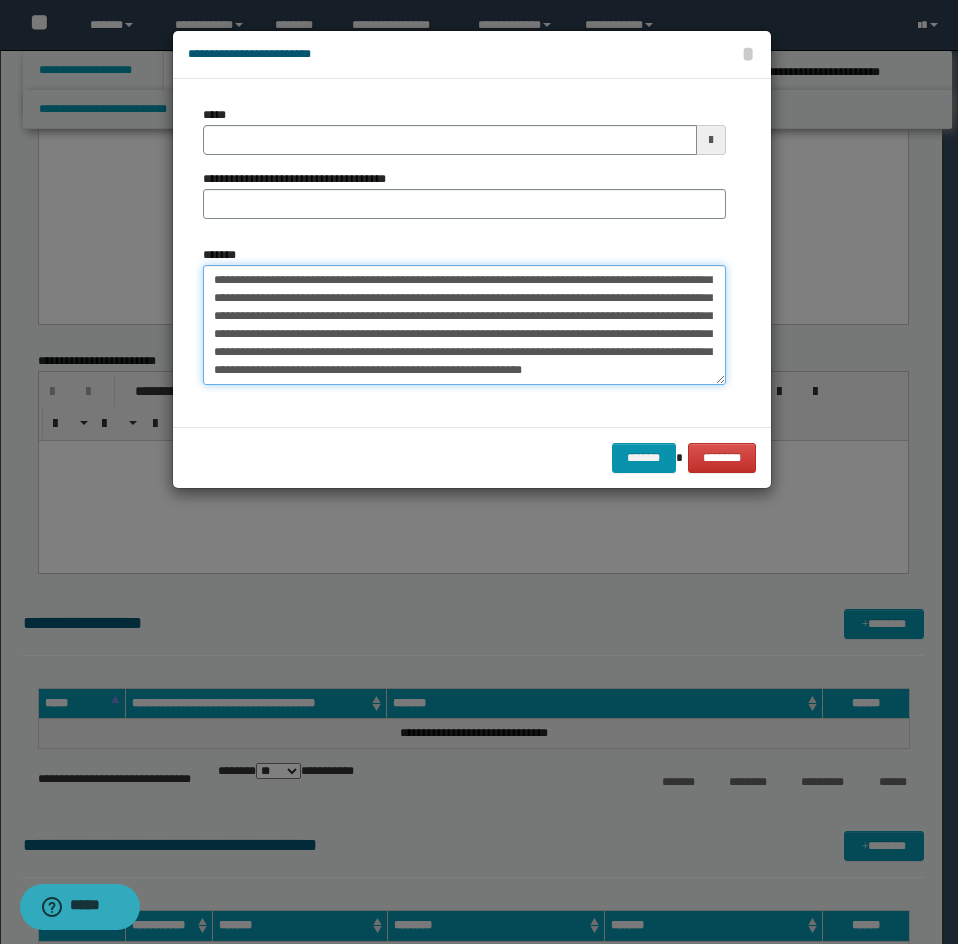 type on "**********" 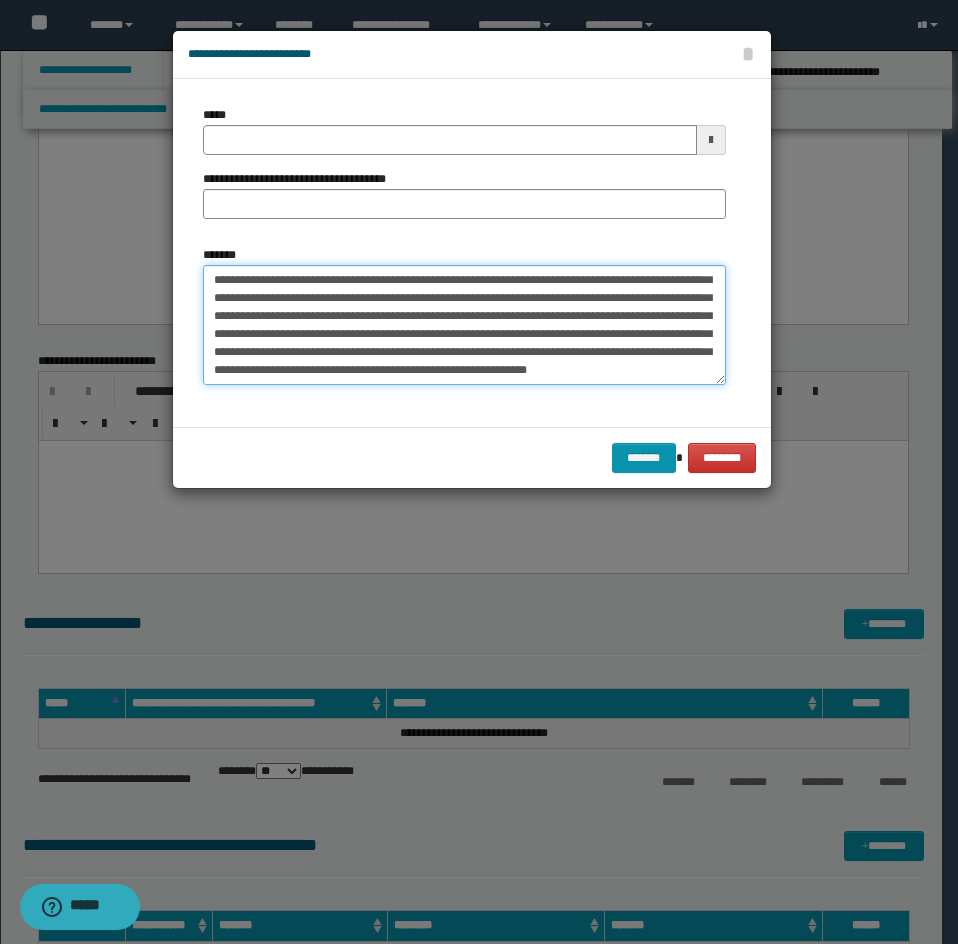 type 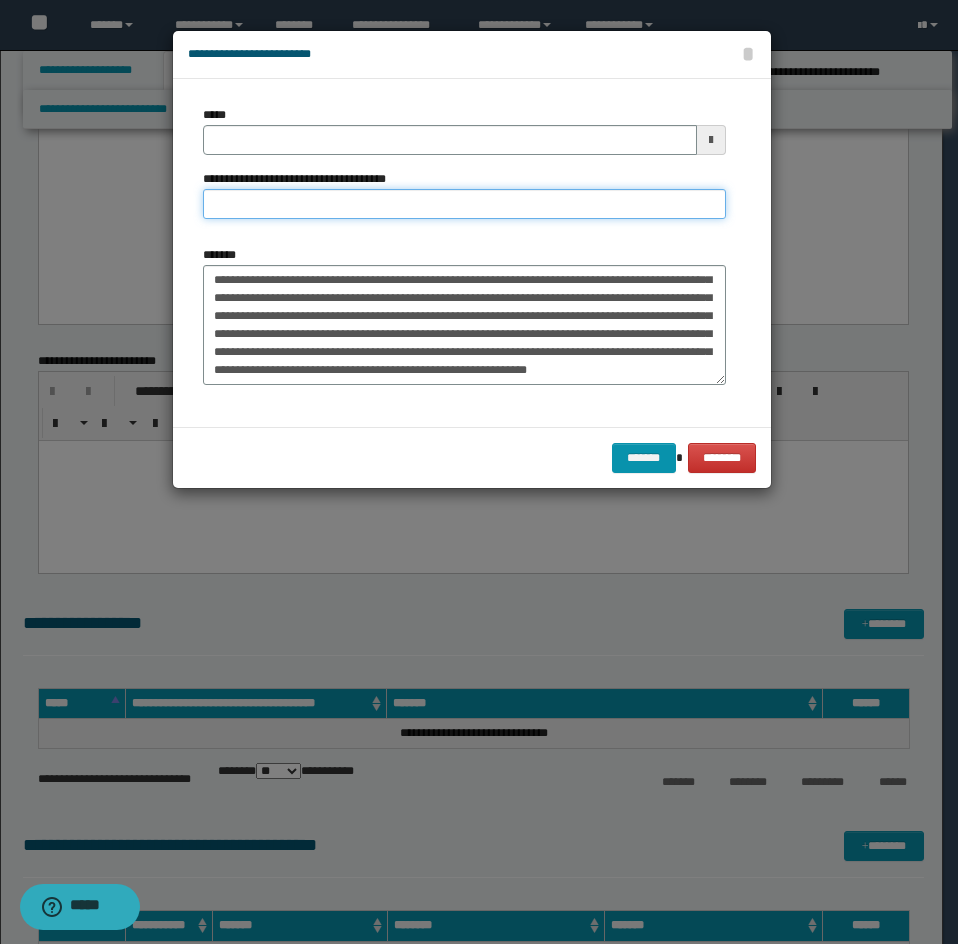 click on "**********" at bounding box center [464, 204] 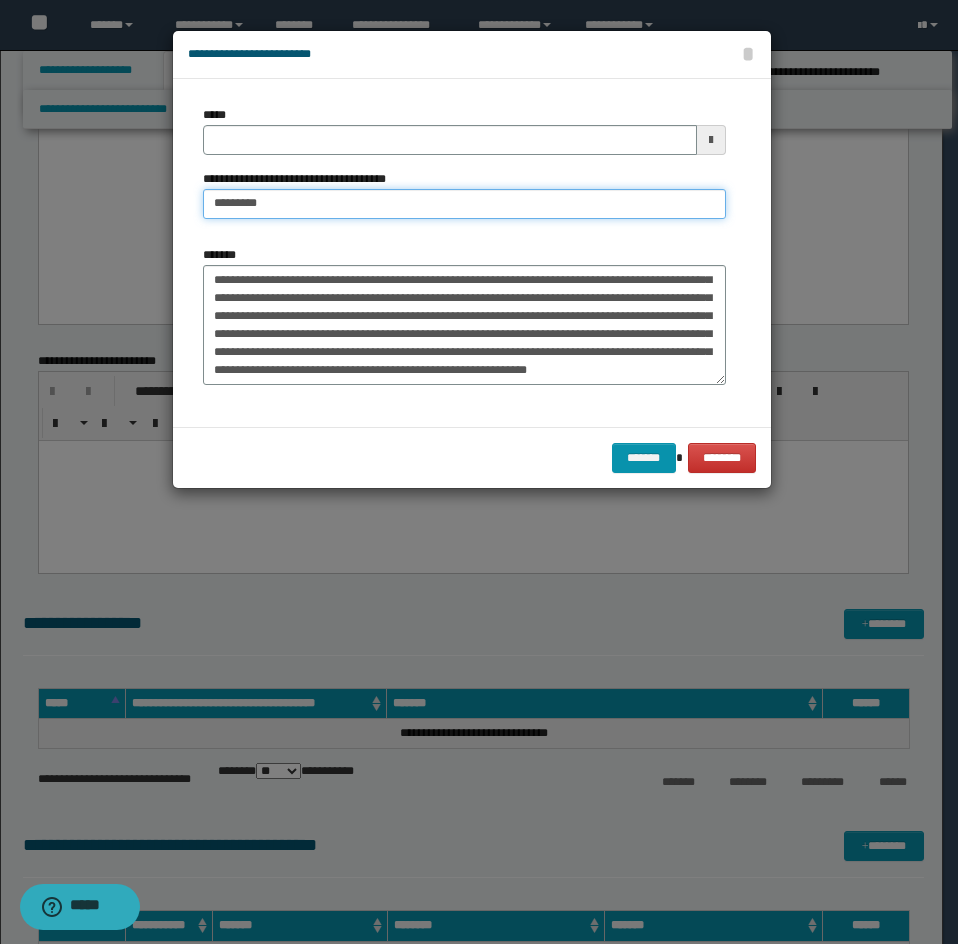 type on "**********" 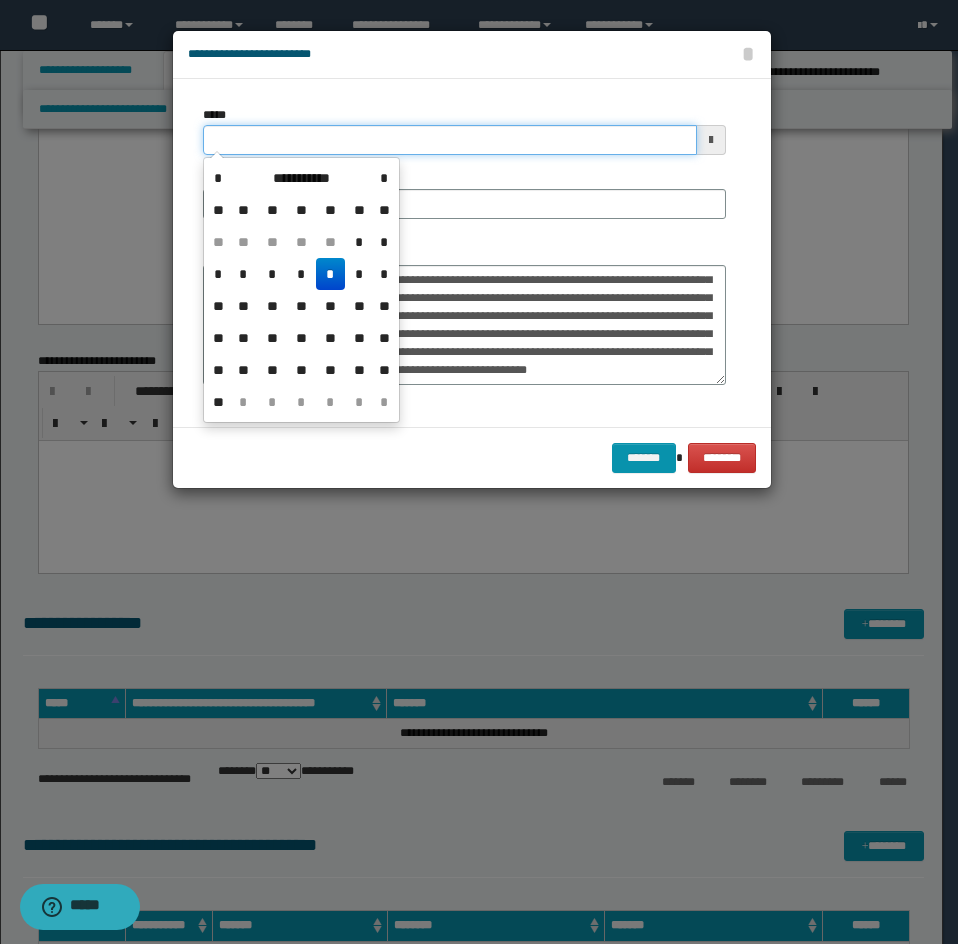 click on "*****" at bounding box center (450, 140) 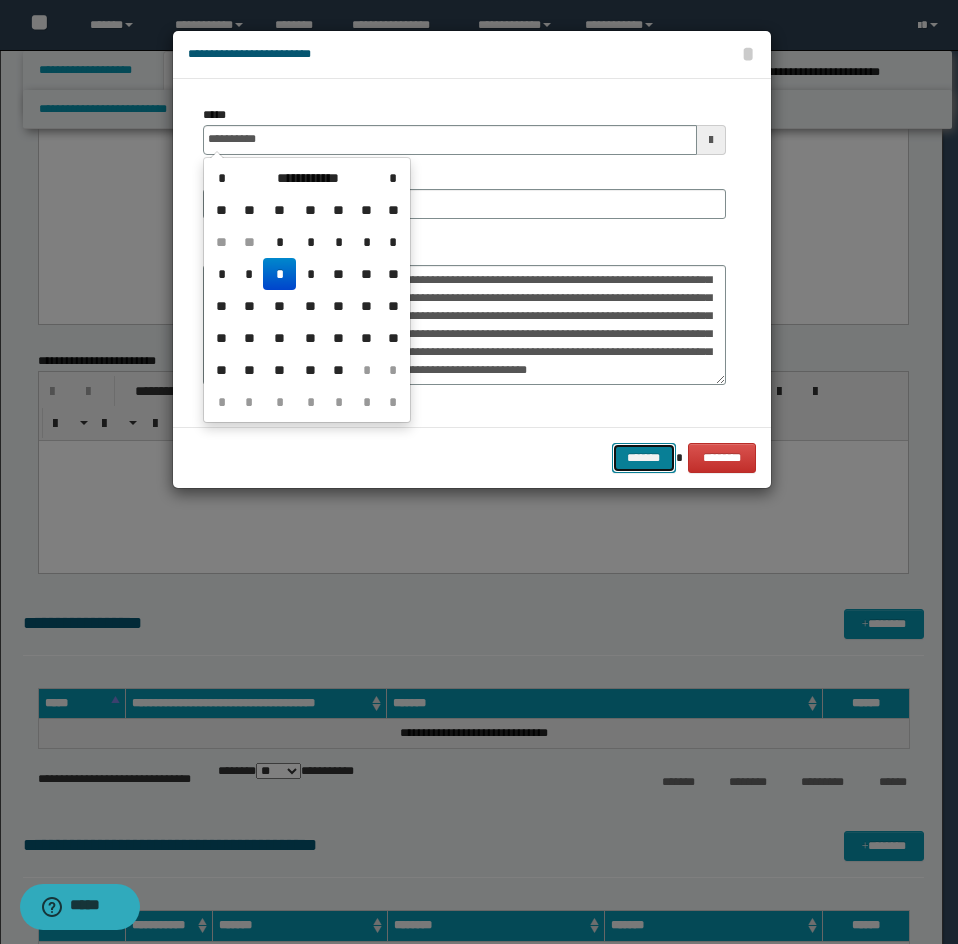 type on "**********" 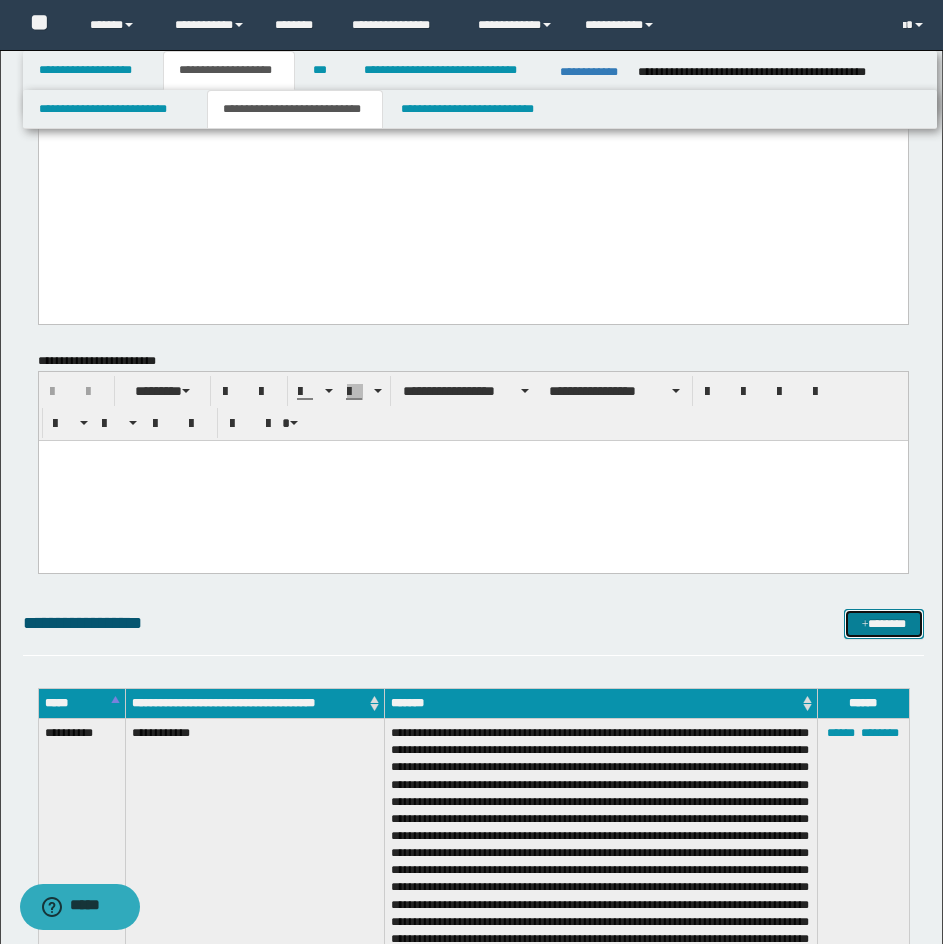 click on "*******" at bounding box center [884, 624] 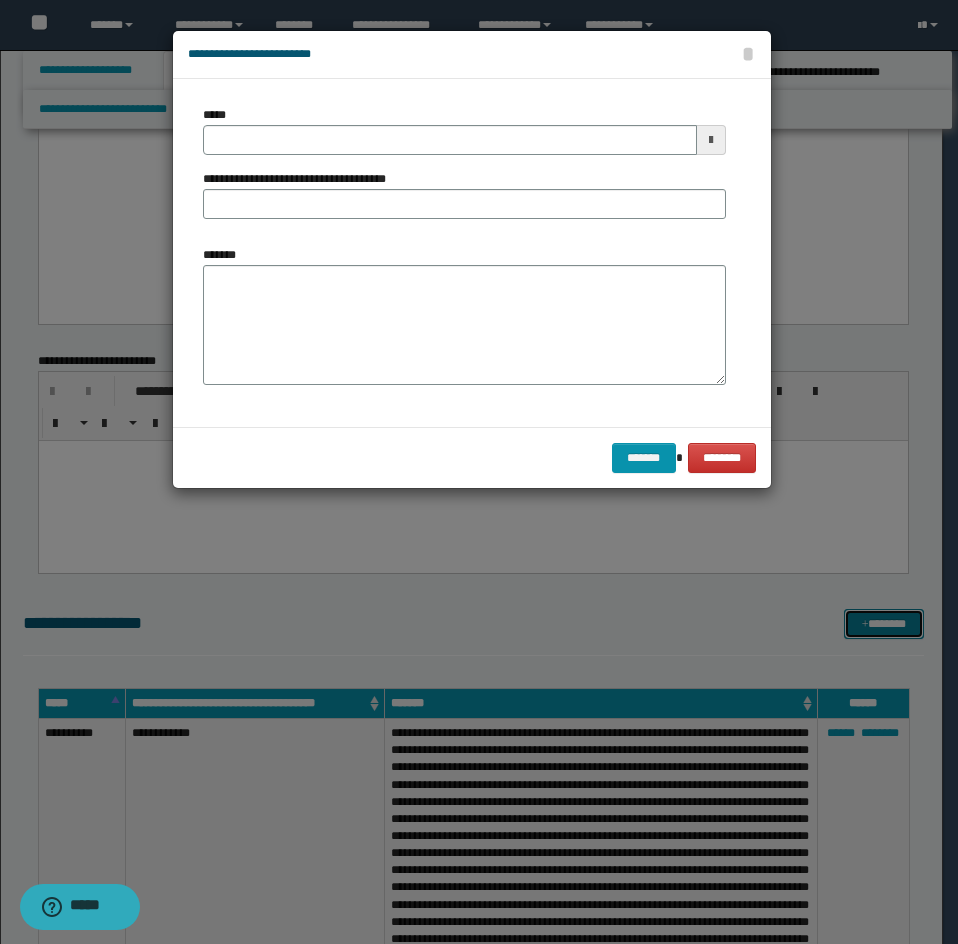 scroll, scrollTop: 0, scrollLeft: 0, axis: both 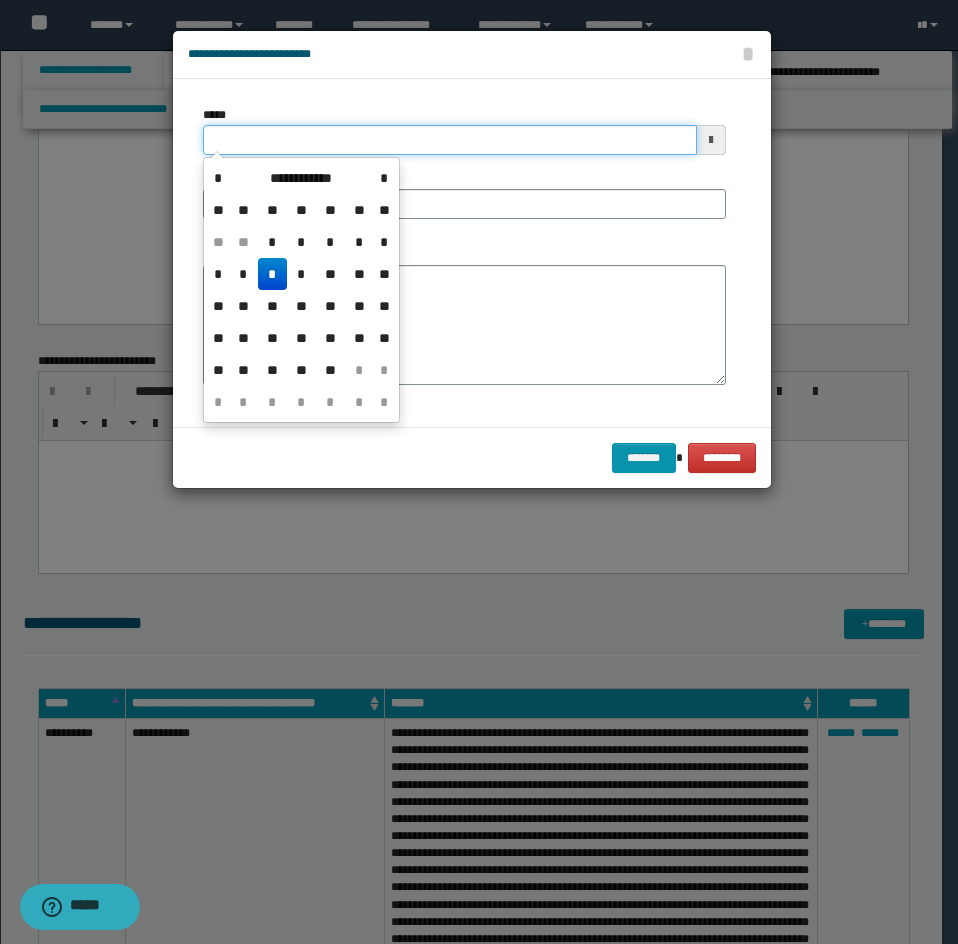 click on "*****" at bounding box center [450, 140] 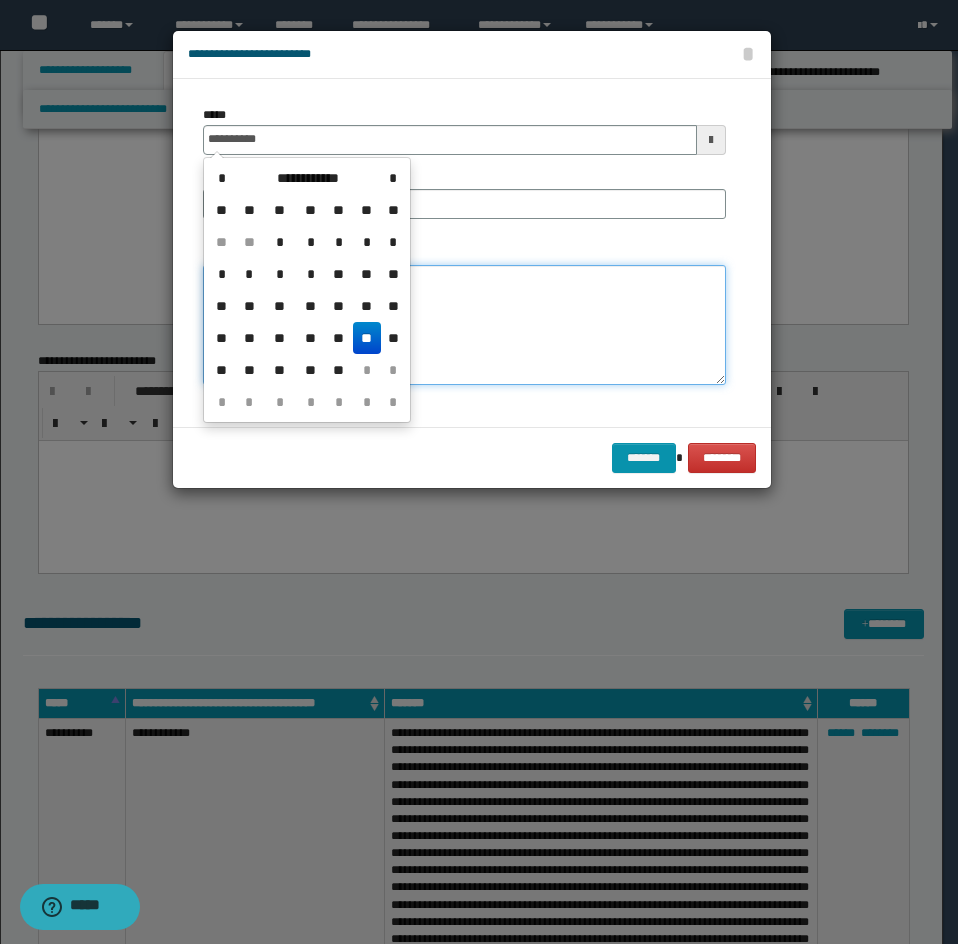 type on "**********" 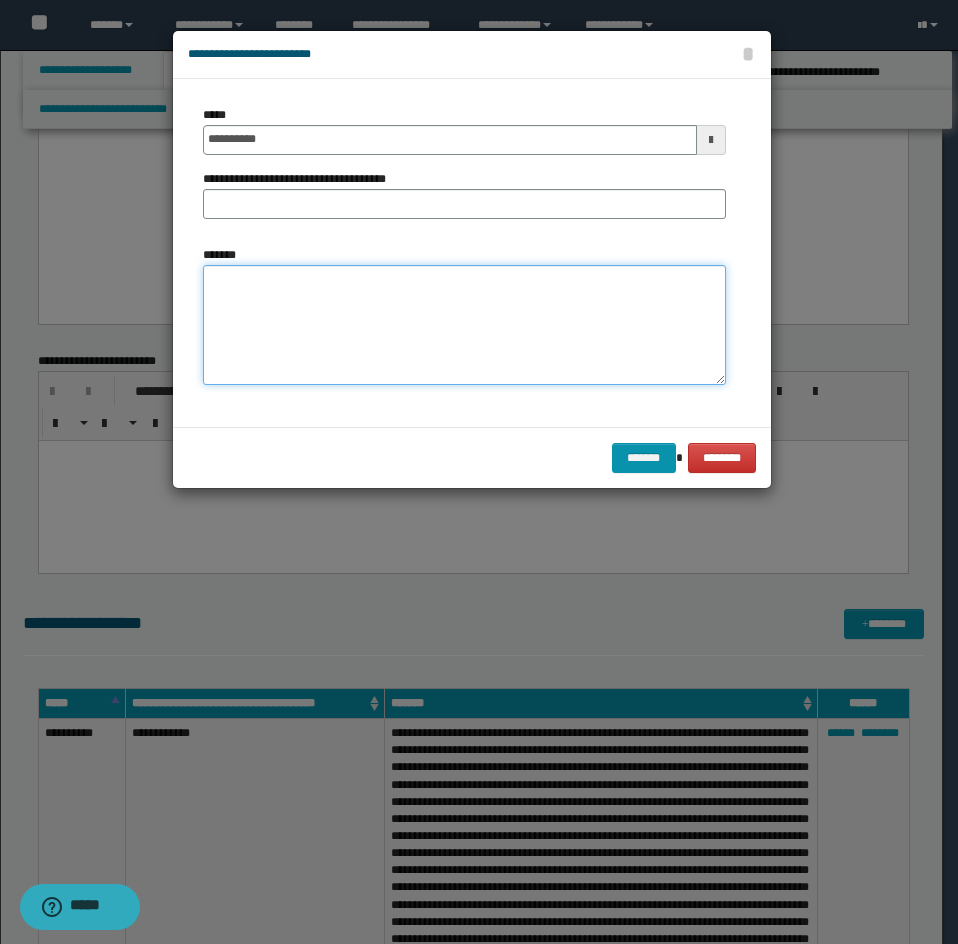 click on "*******" at bounding box center (464, 325) 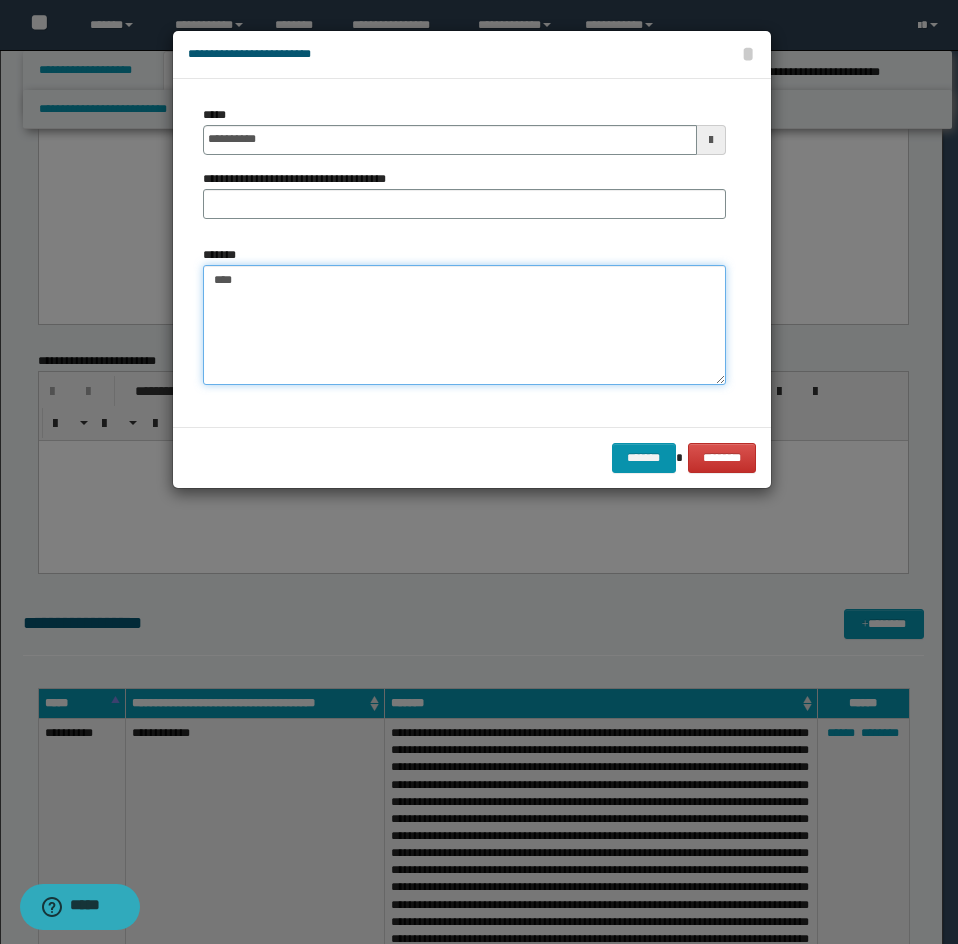 paste on "**********" 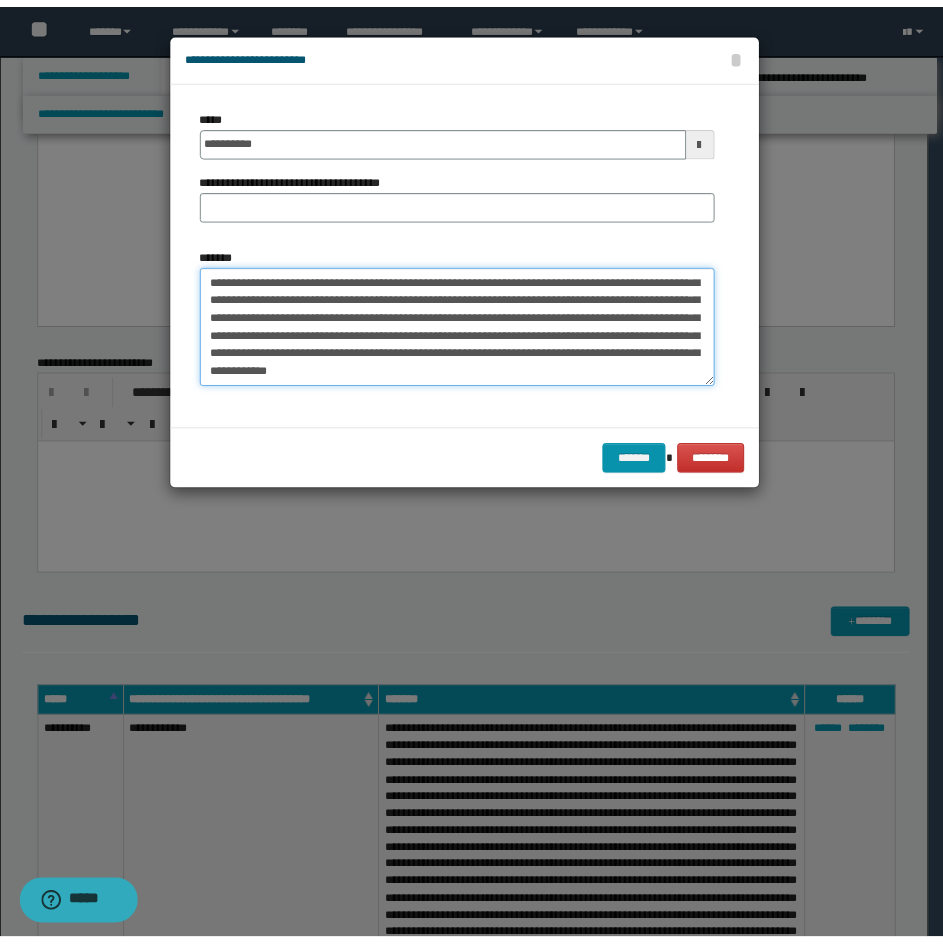 scroll, scrollTop: 192, scrollLeft: 0, axis: vertical 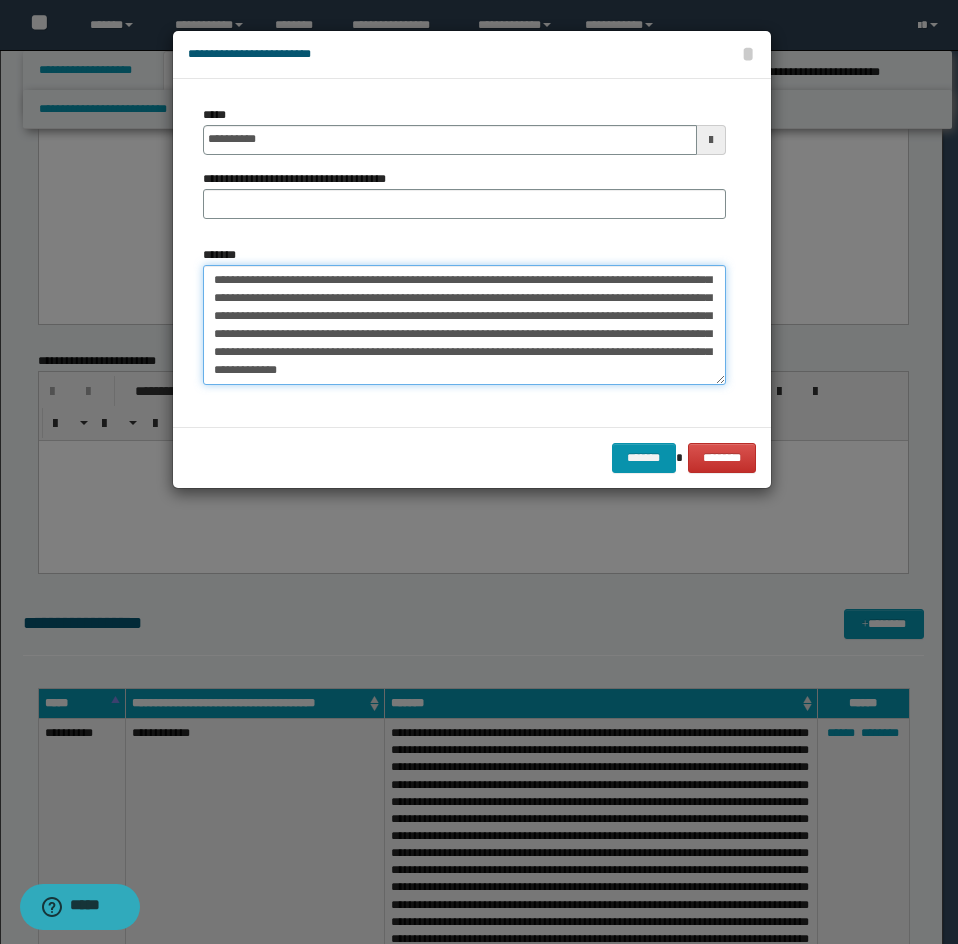 type on "**********" 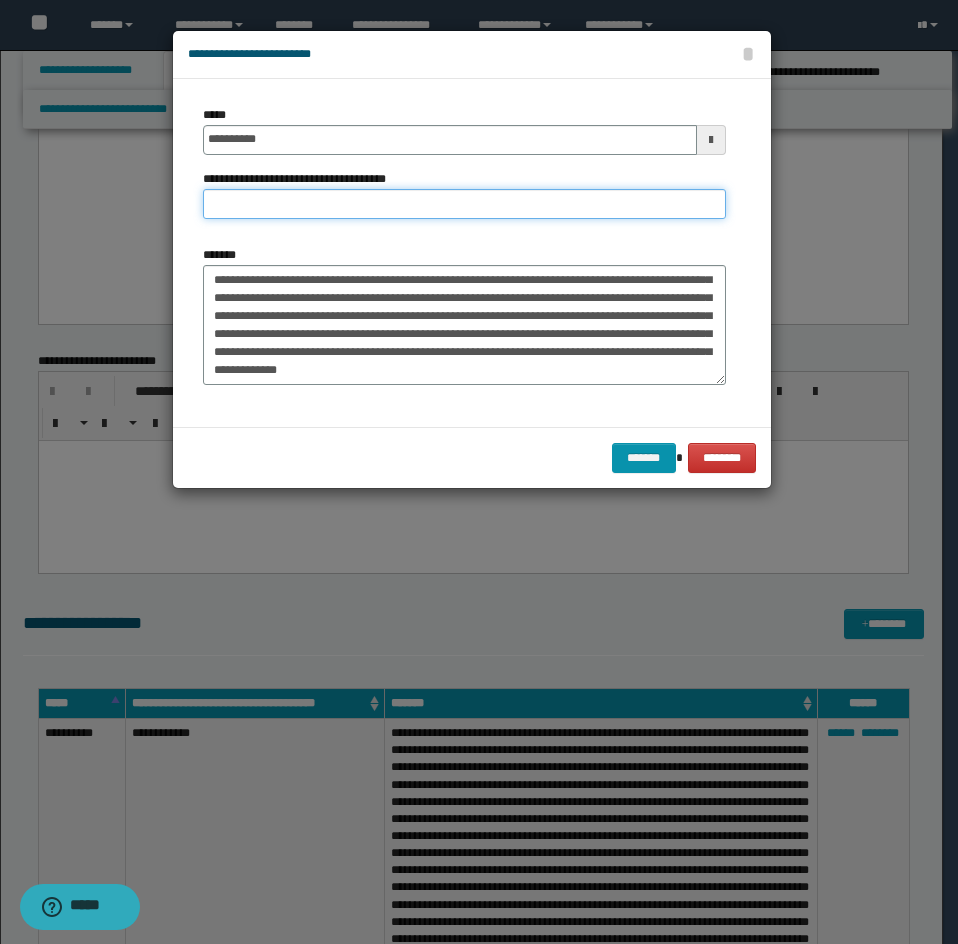 click on "**********" at bounding box center (464, 204) 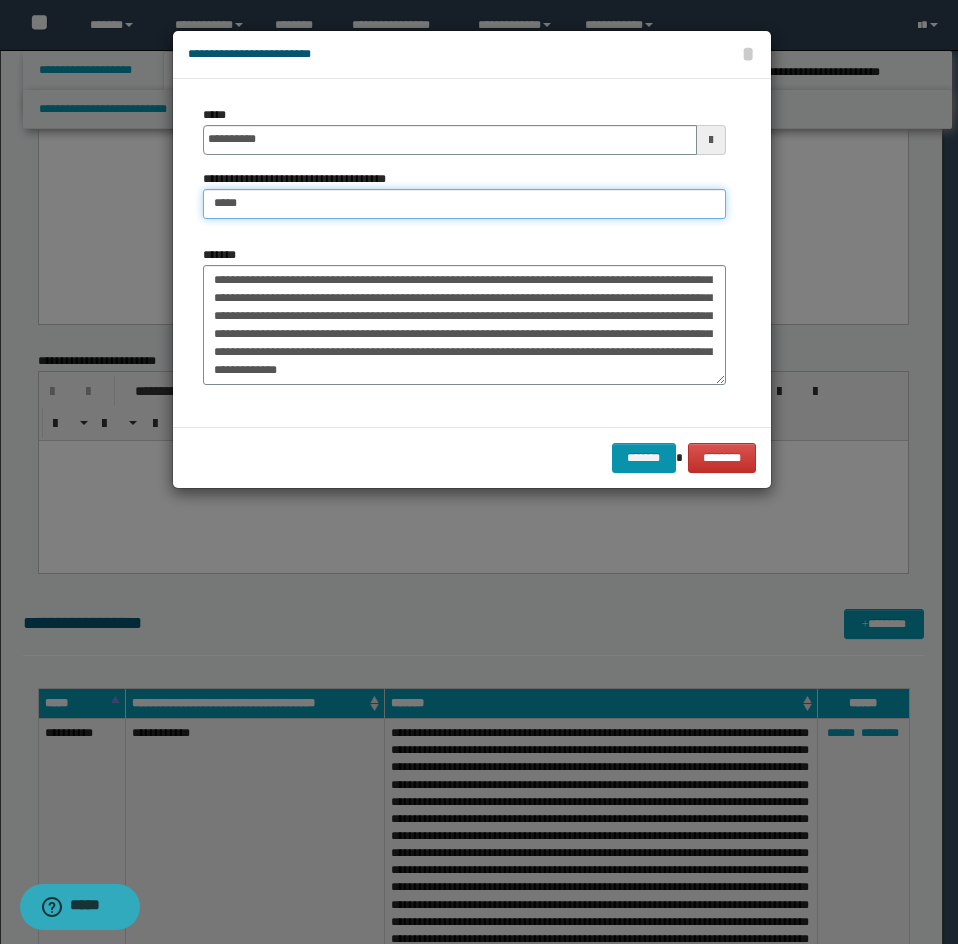 type on "*********" 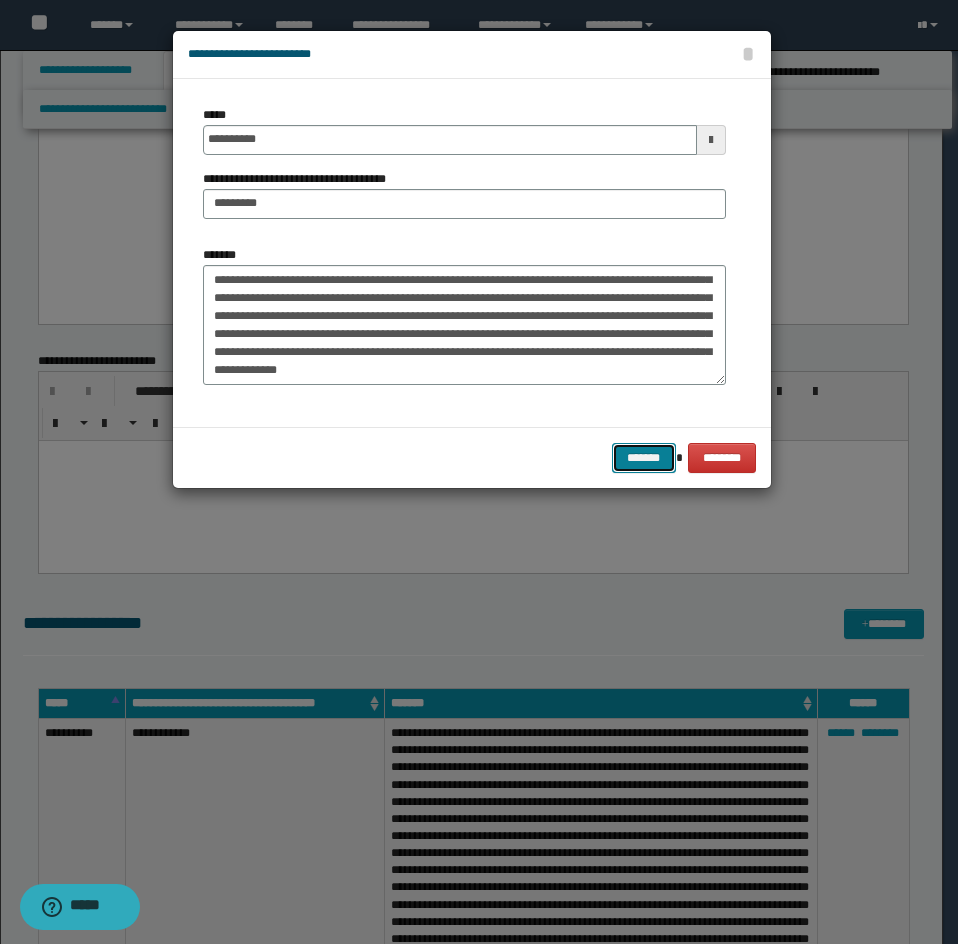 click on "*******" at bounding box center (644, 458) 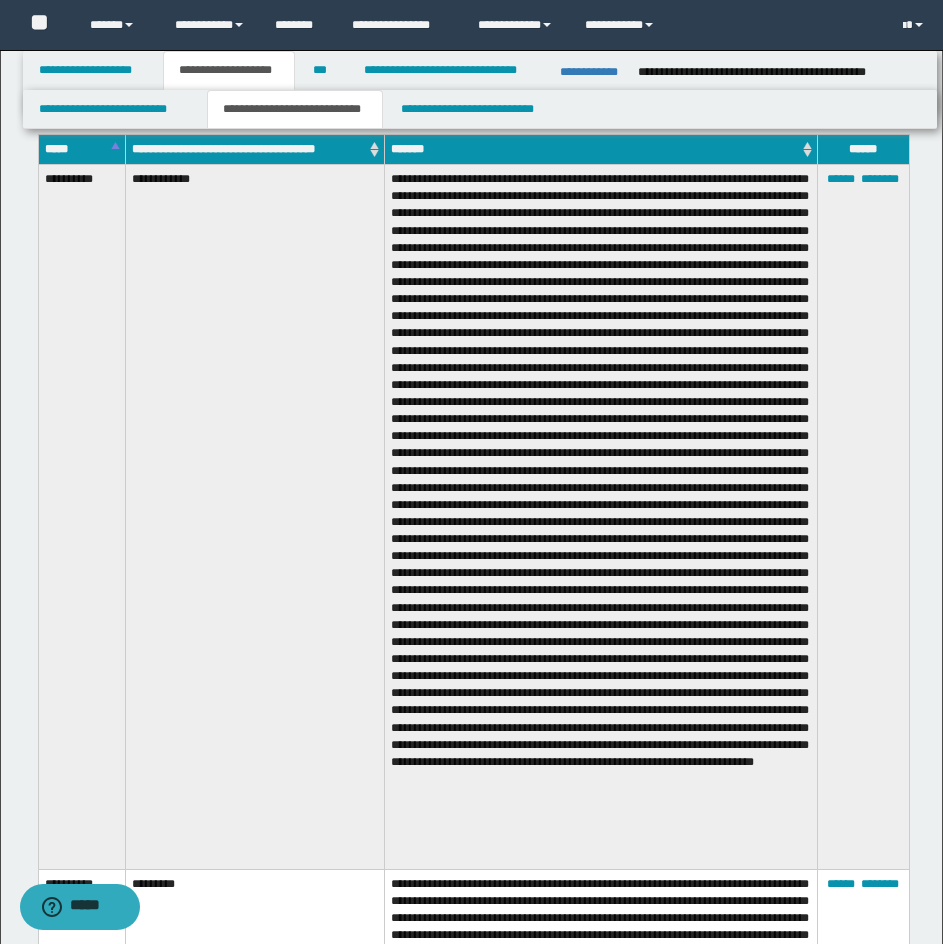 scroll, scrollTop: 2872, scrollLeft: 0, axis: vertical 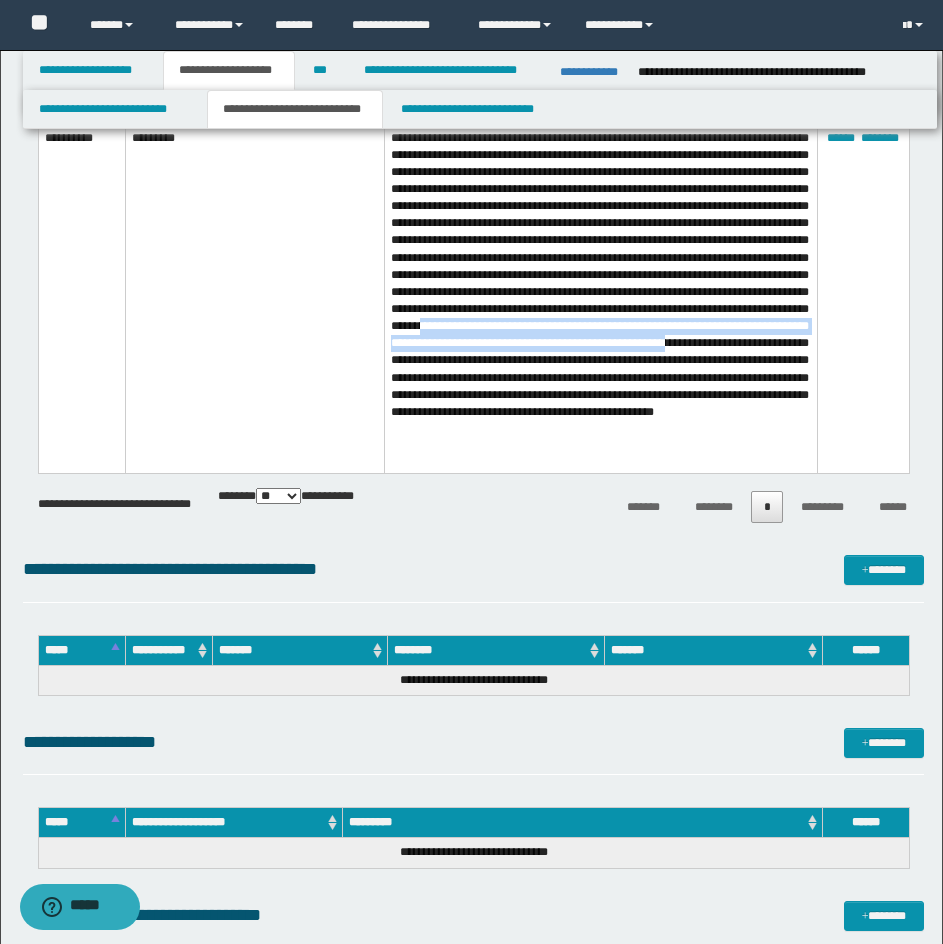 drag, startPoint x: 712, startPoint y: 353, endPoint x: 649, endPoint y: 394, distance: 75.16648 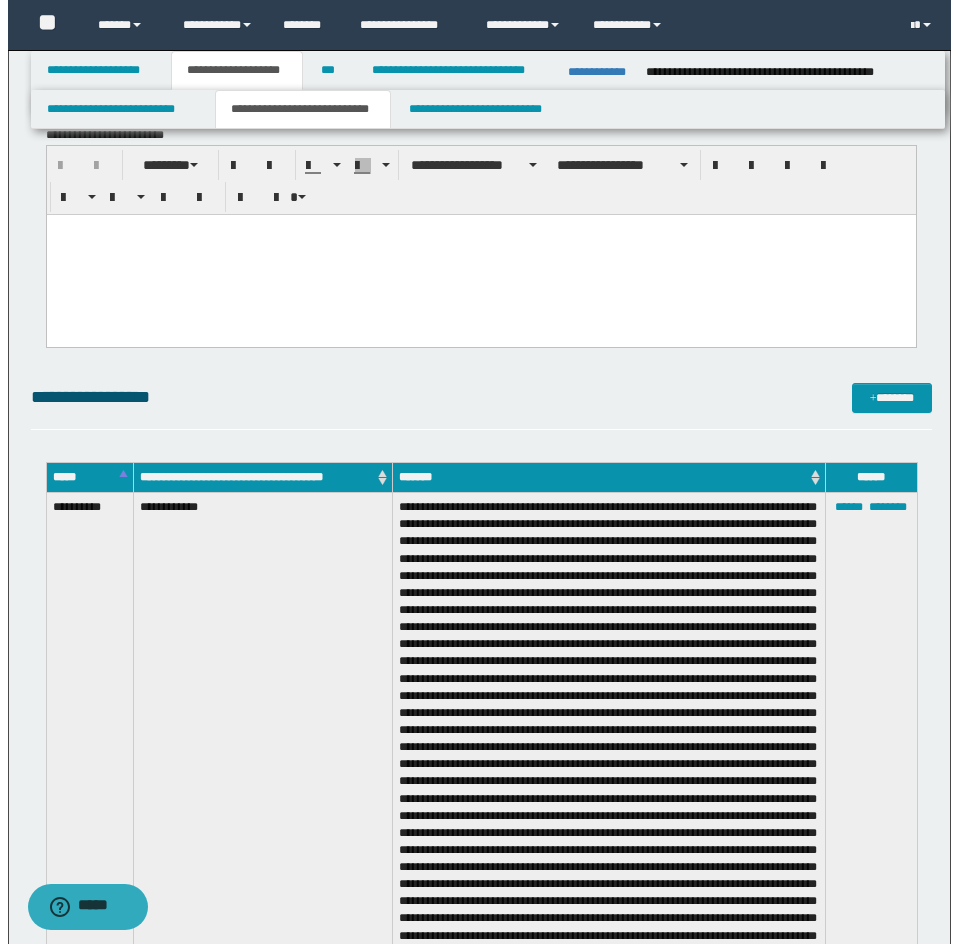 scroll, scrollTop: 2472, scrollLeft: 0, axis: vertical 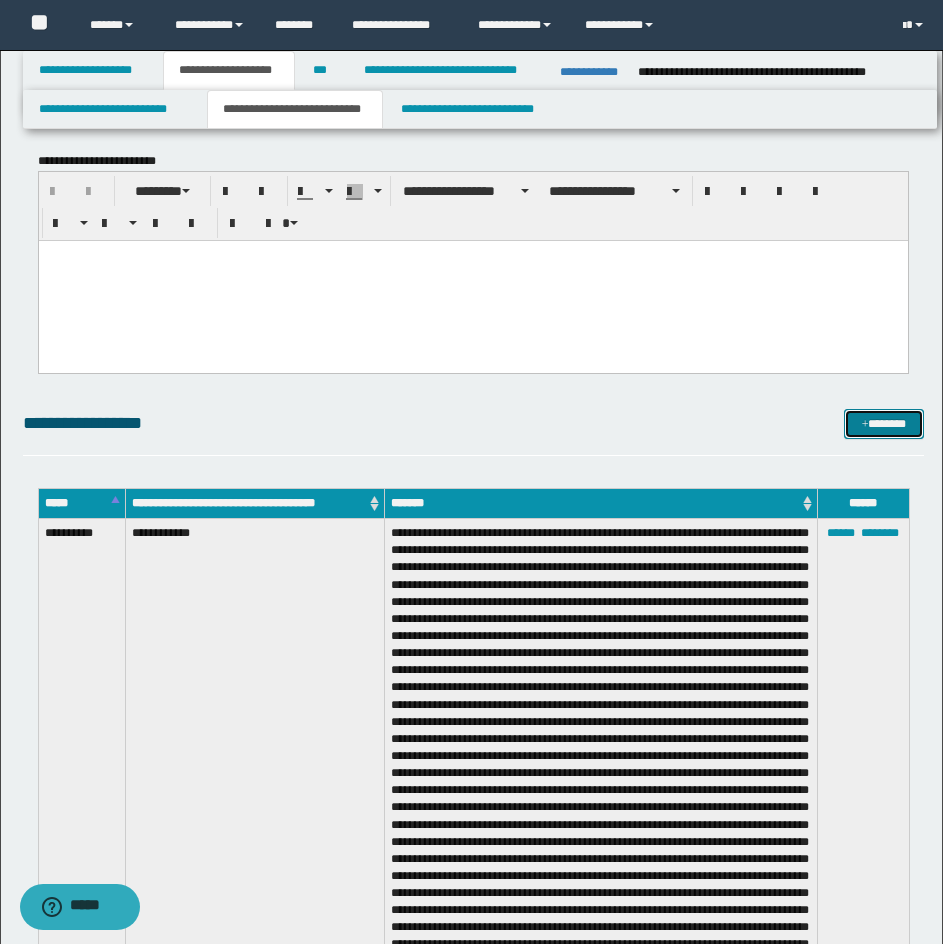 click on "*******" at bounding box center (884, 424) 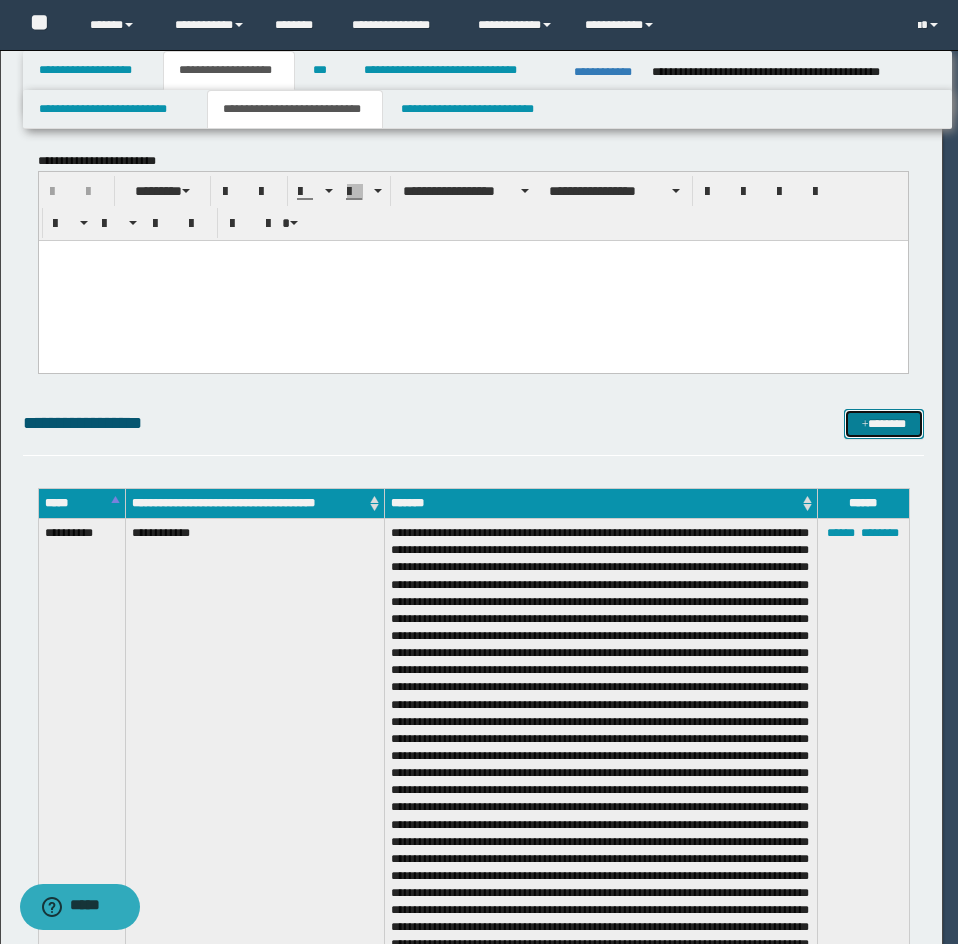 scroll, scrollTop: 0, scrollLeft: 0, axis: both 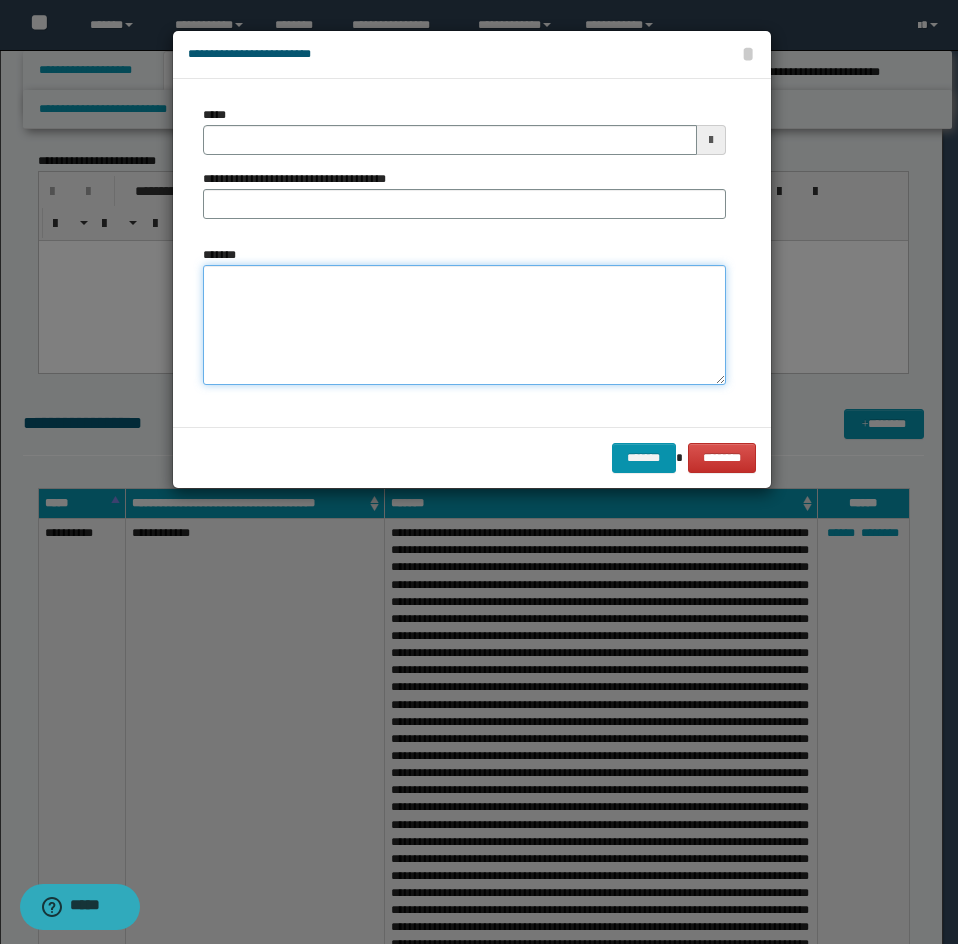 click on "*******" at bounding box center [464, 325] 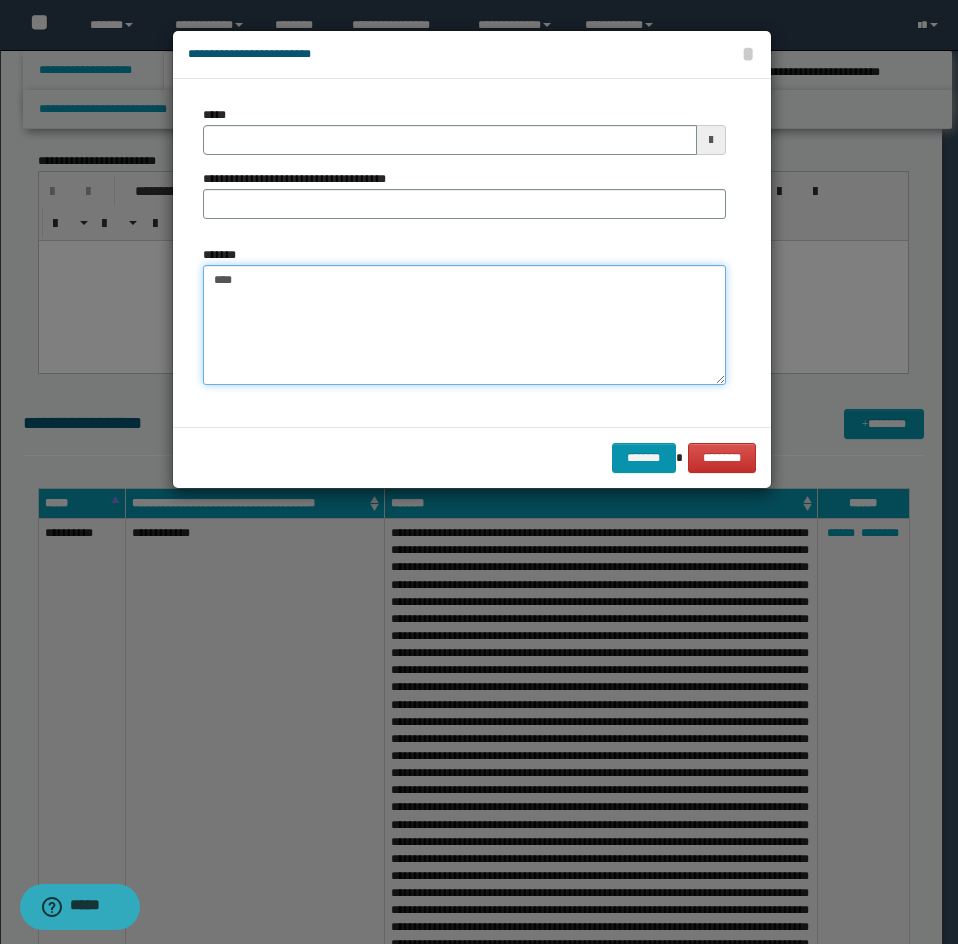 paste on "**********" 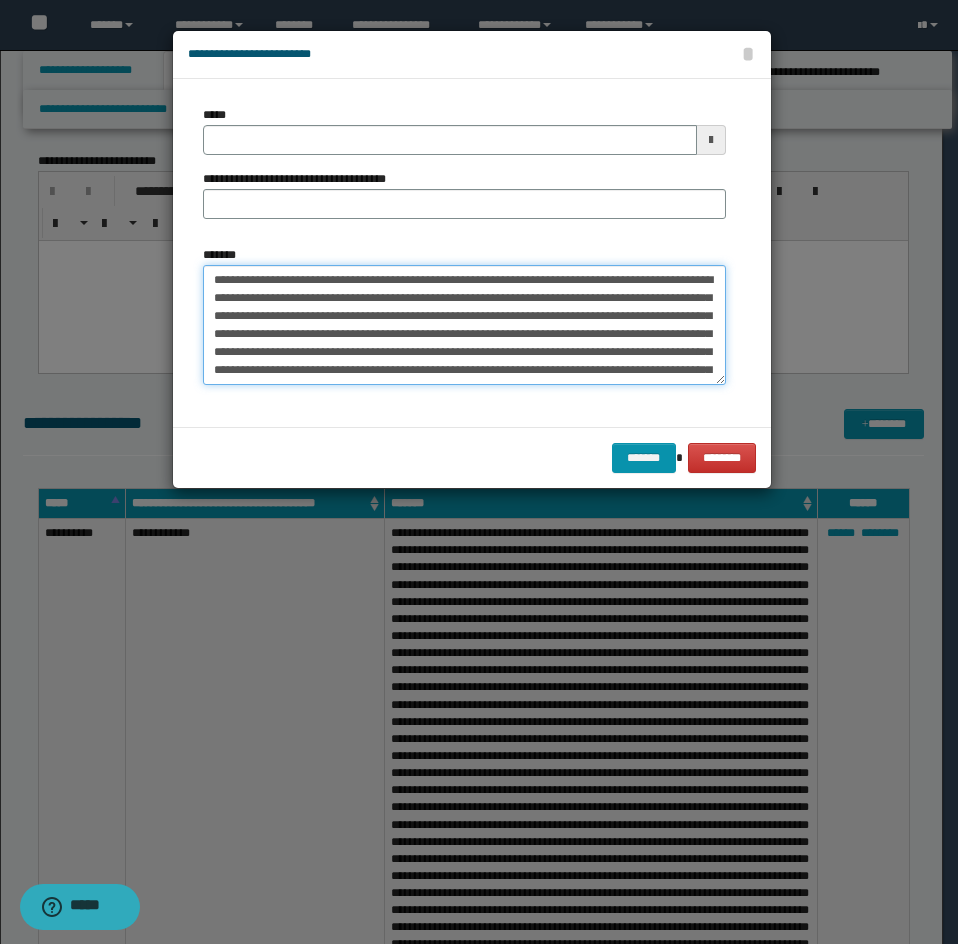 scroll, scrollTop: 102, scrollLeft: 0, axis: vertical 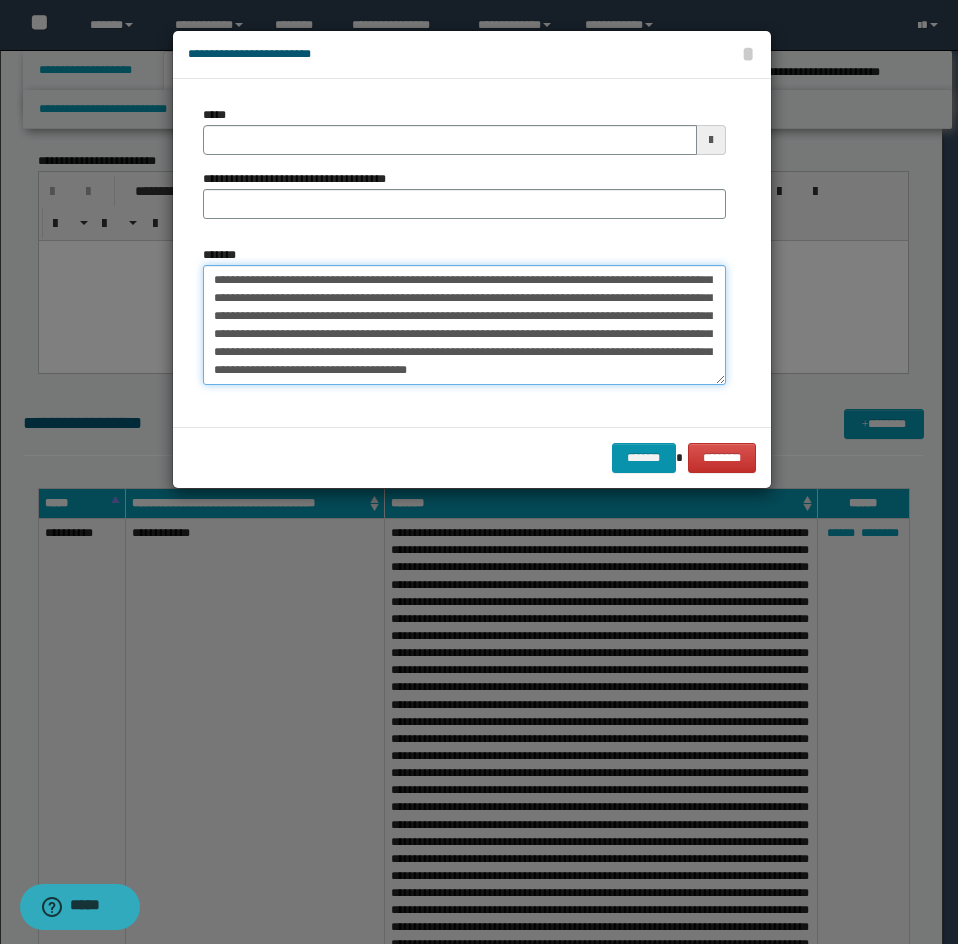 type on "**********" 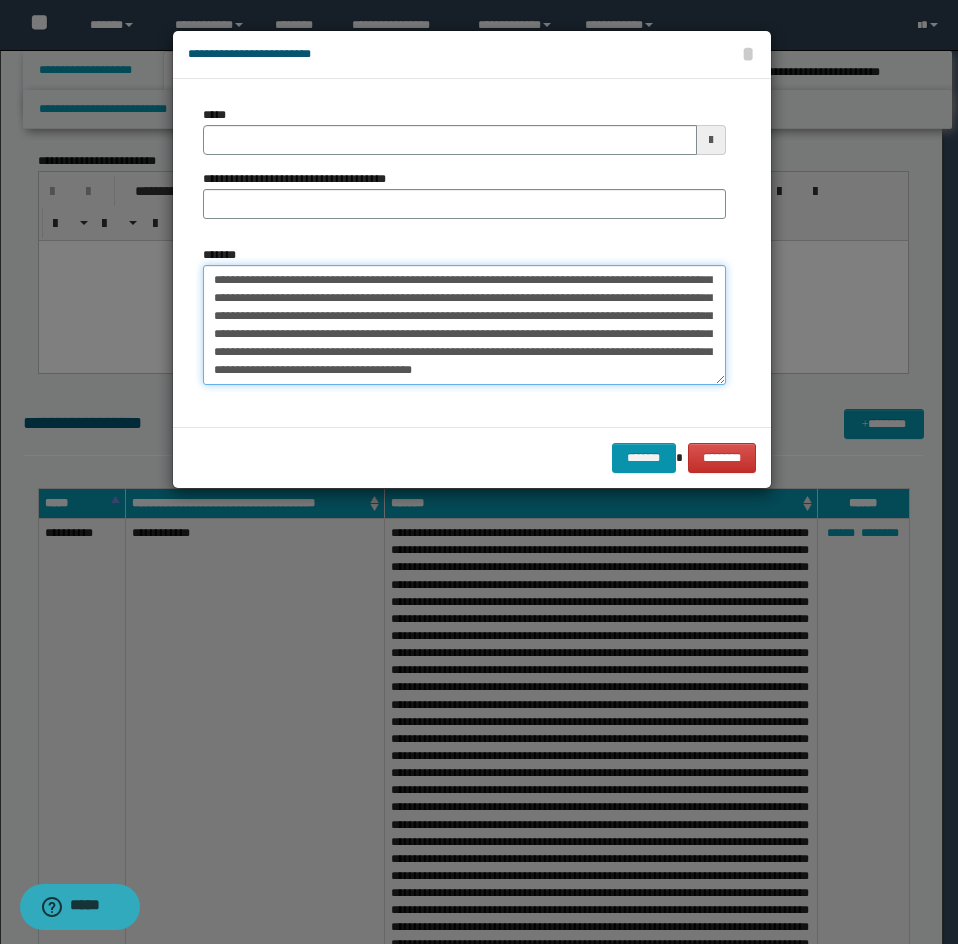 type 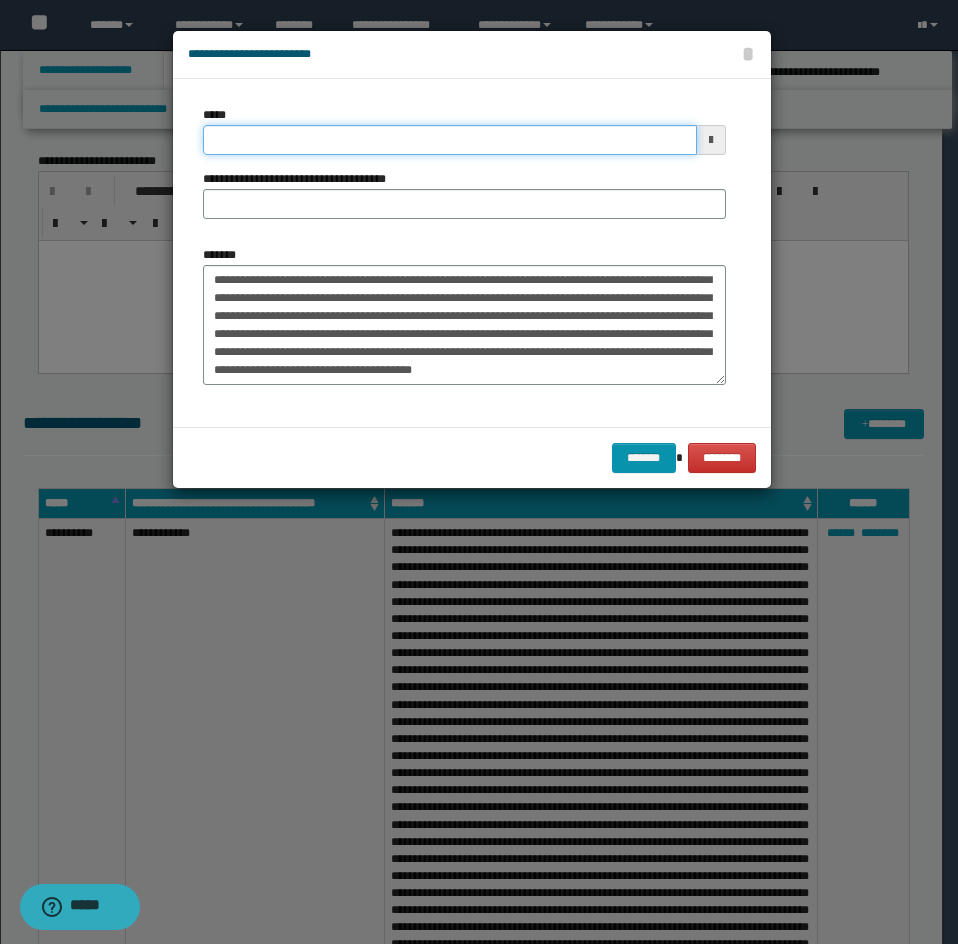 click on "*****" at bounding box center (450, 140) 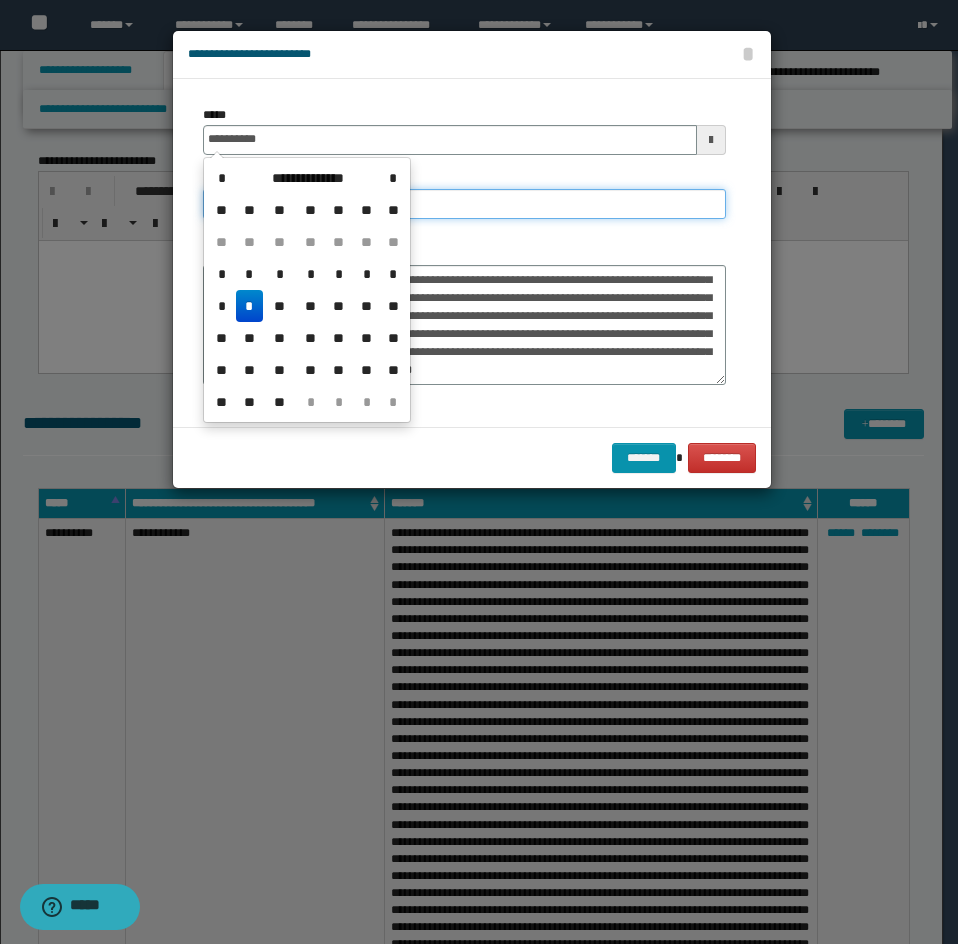 type on "**********" 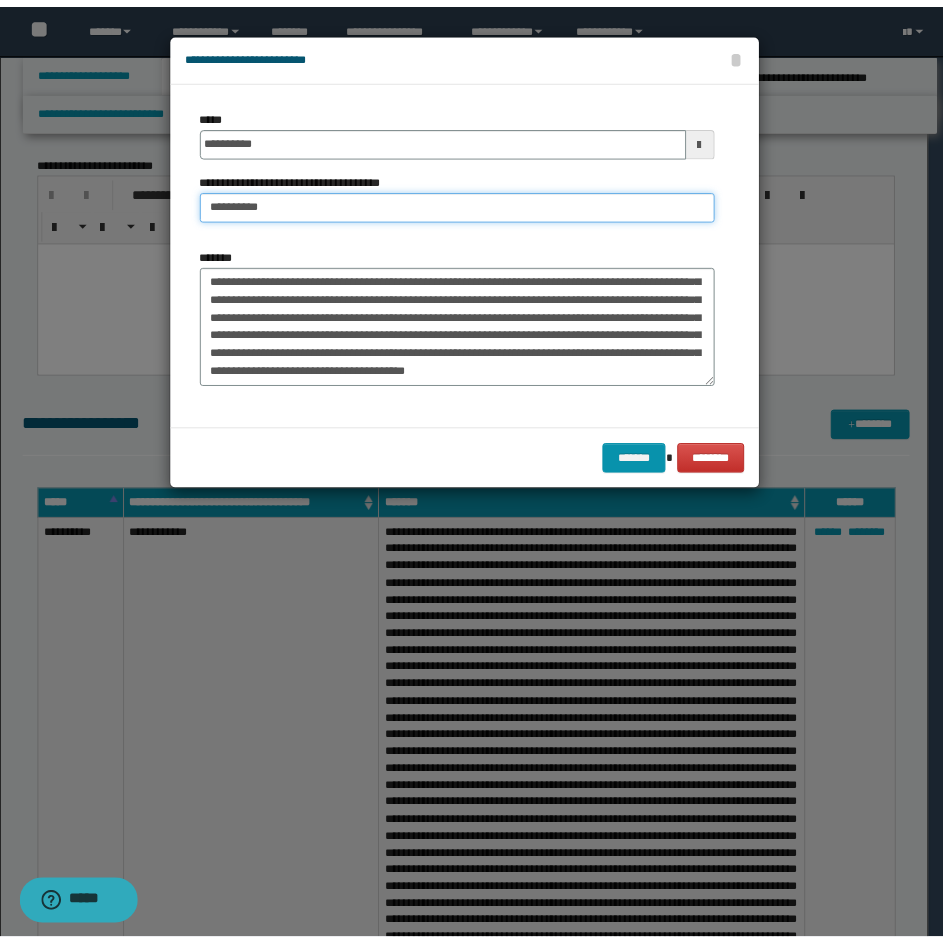 scroll, scrollTop: 108, scrollLeft: 0, axis: vertical 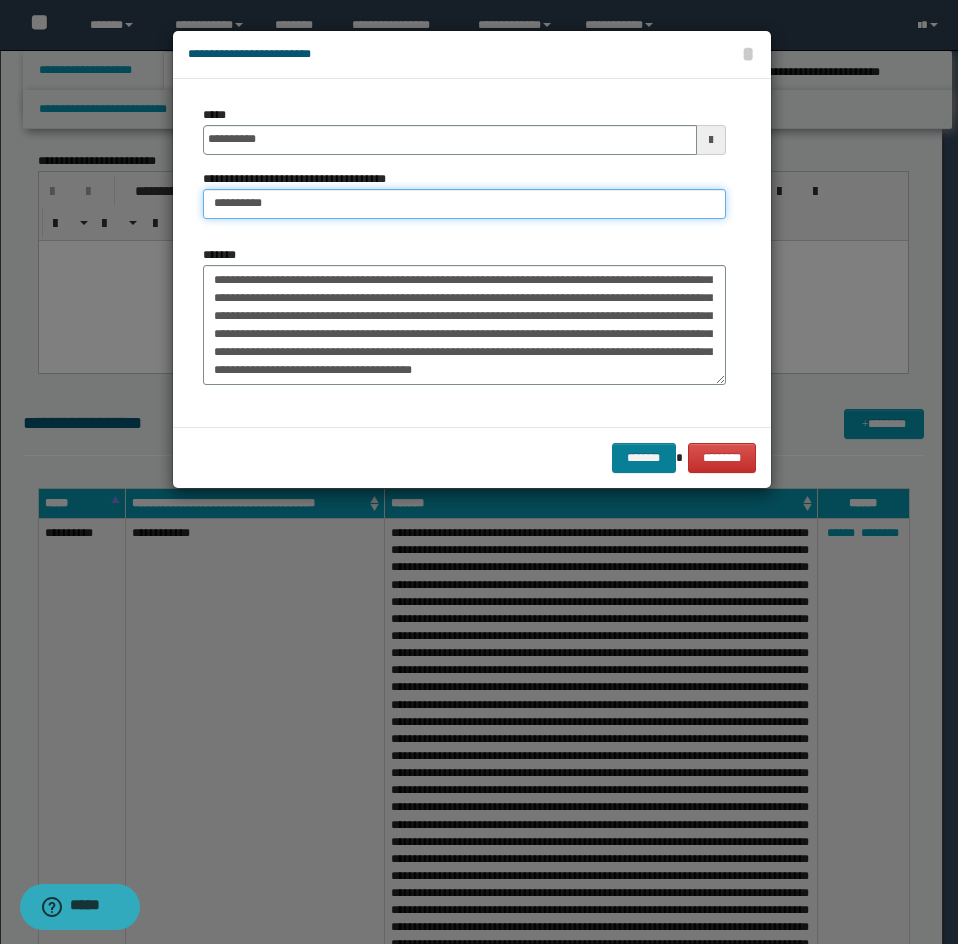 type on "*********" 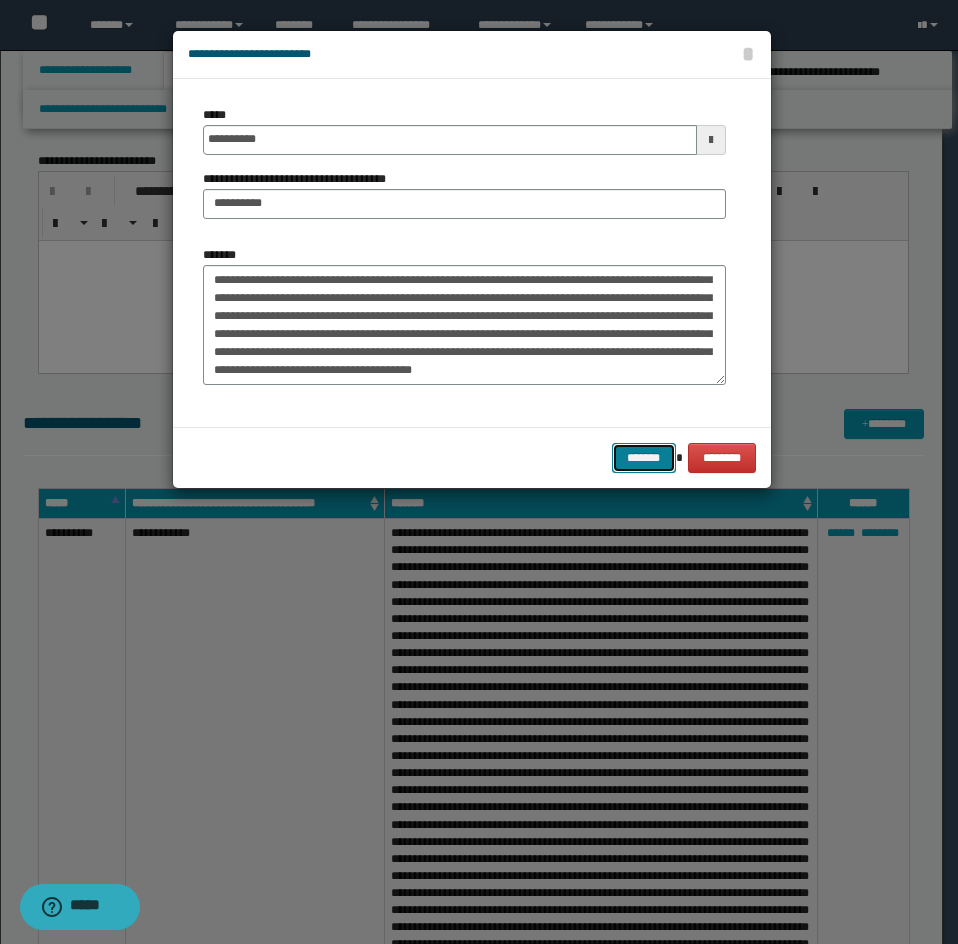 drag, startPoint x: 647, startPoint y: 462, endPoint x: 602, endPoint y: 450, distance: 46.572525 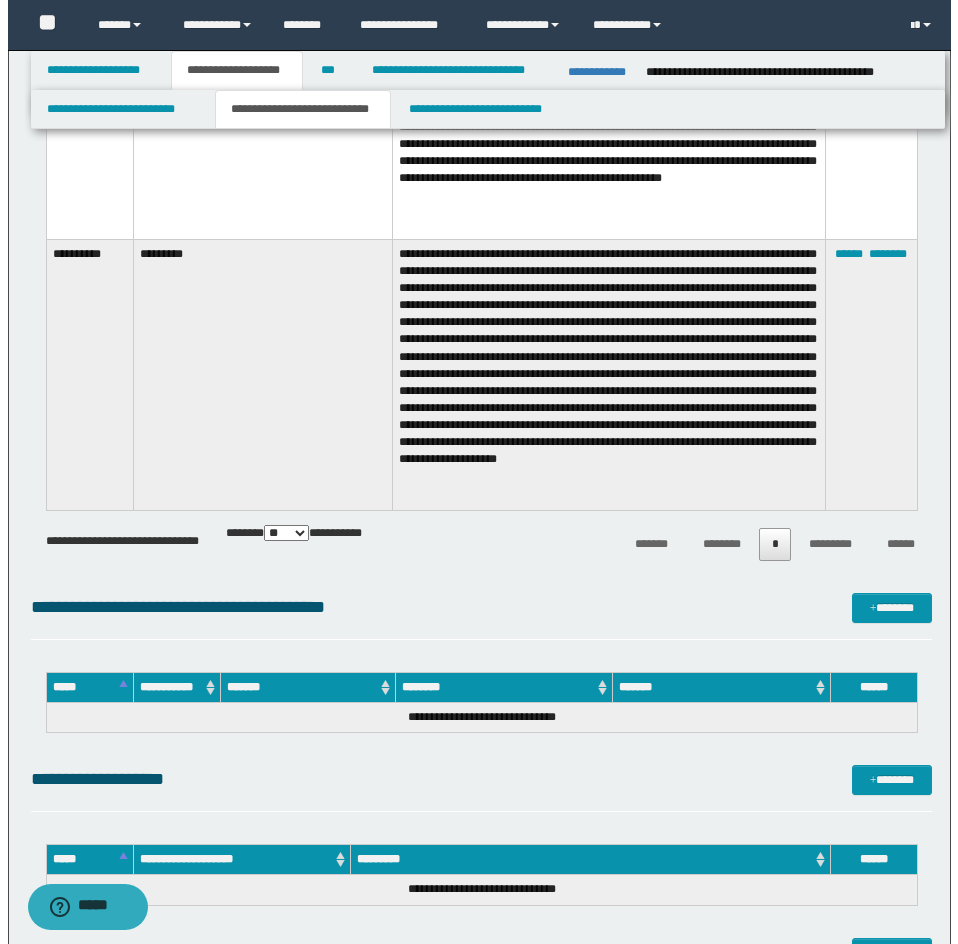 scroll, scrollTop: 4172, scrollLeft: 0, axis: vertical 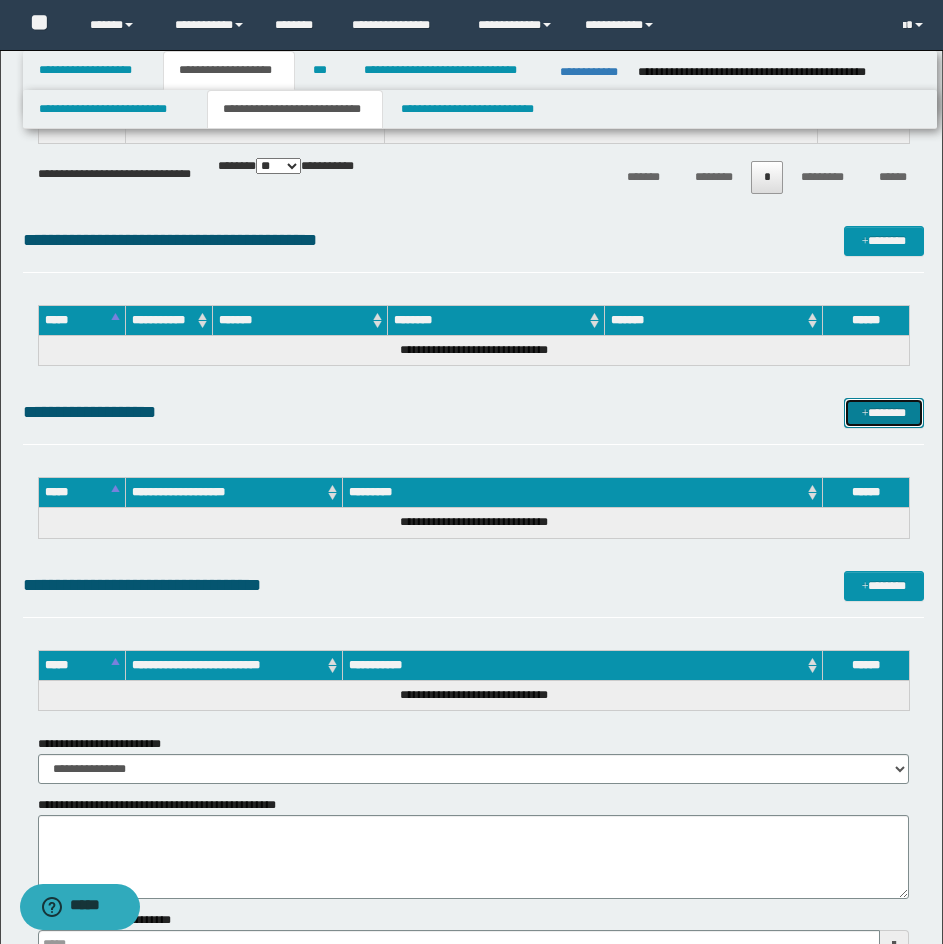 click at bounding box center (865, 414) 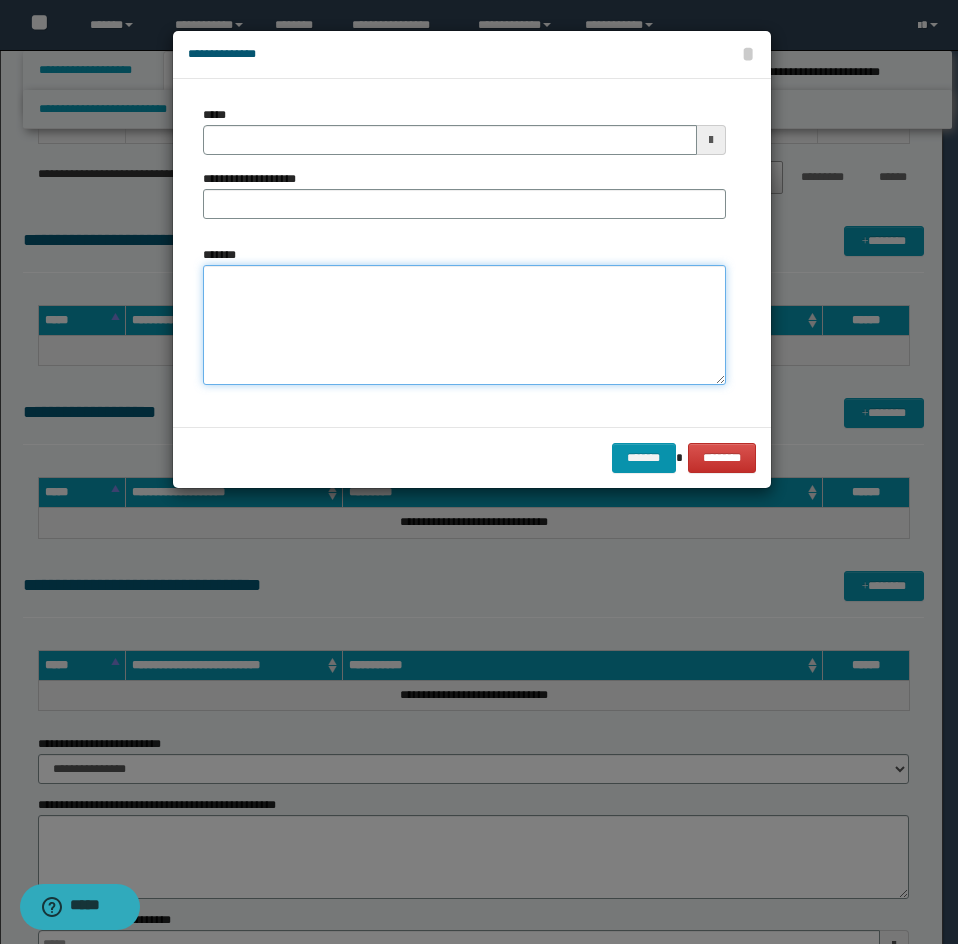 click on "*******" at bounding box center (464, 325) 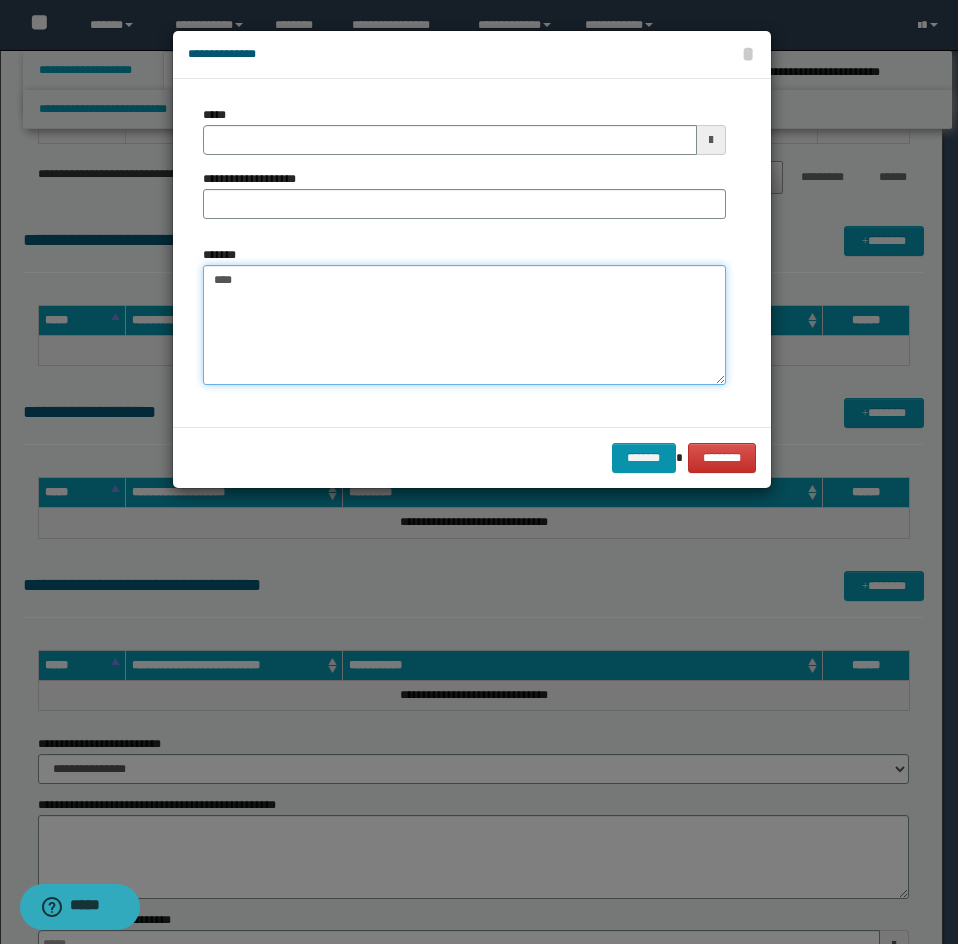 paste on "**********" 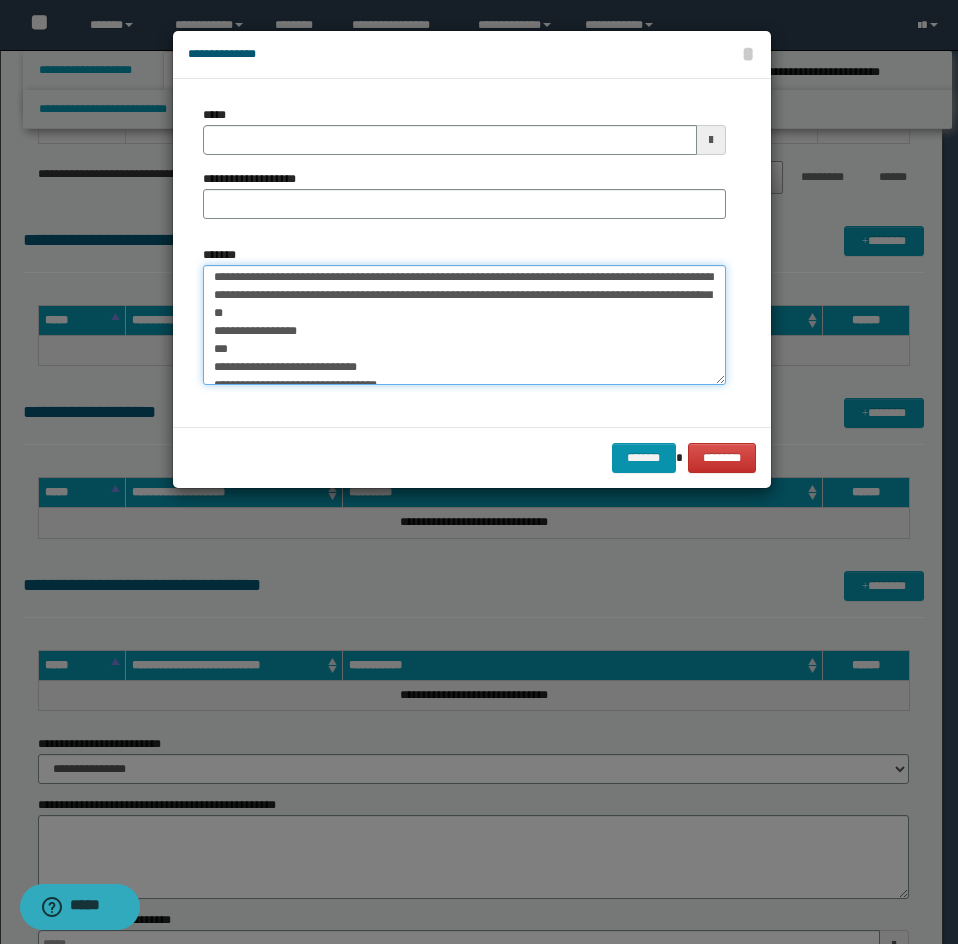 scroll, scrollTop: 0, scrollLeft: 0, axis: both 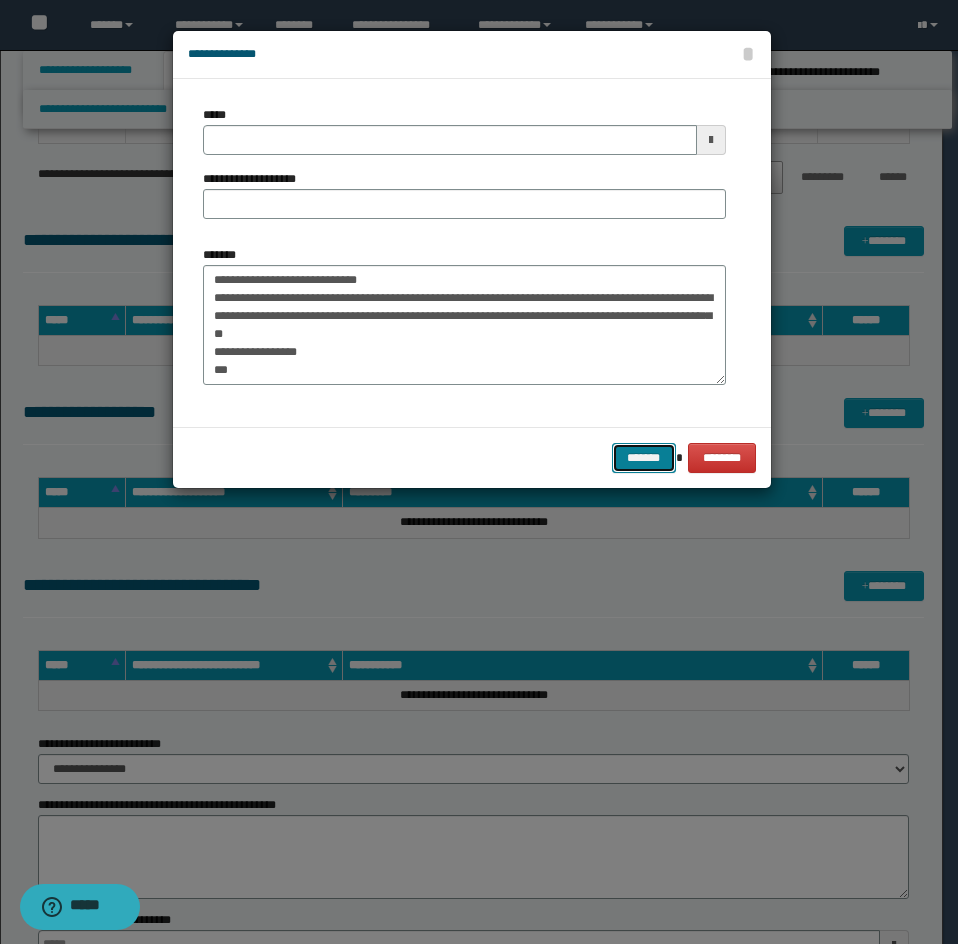 click on "*******" at bounding box center (644, 458) 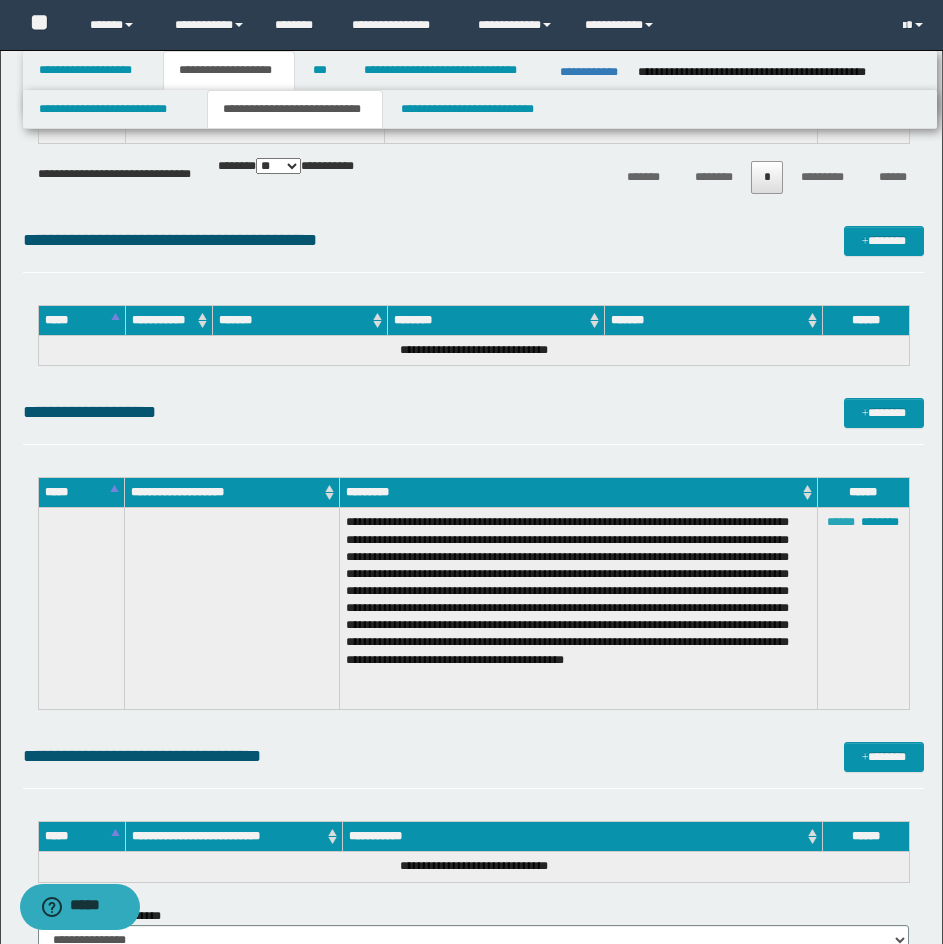 click on "******" at bounding box center [841, 522] 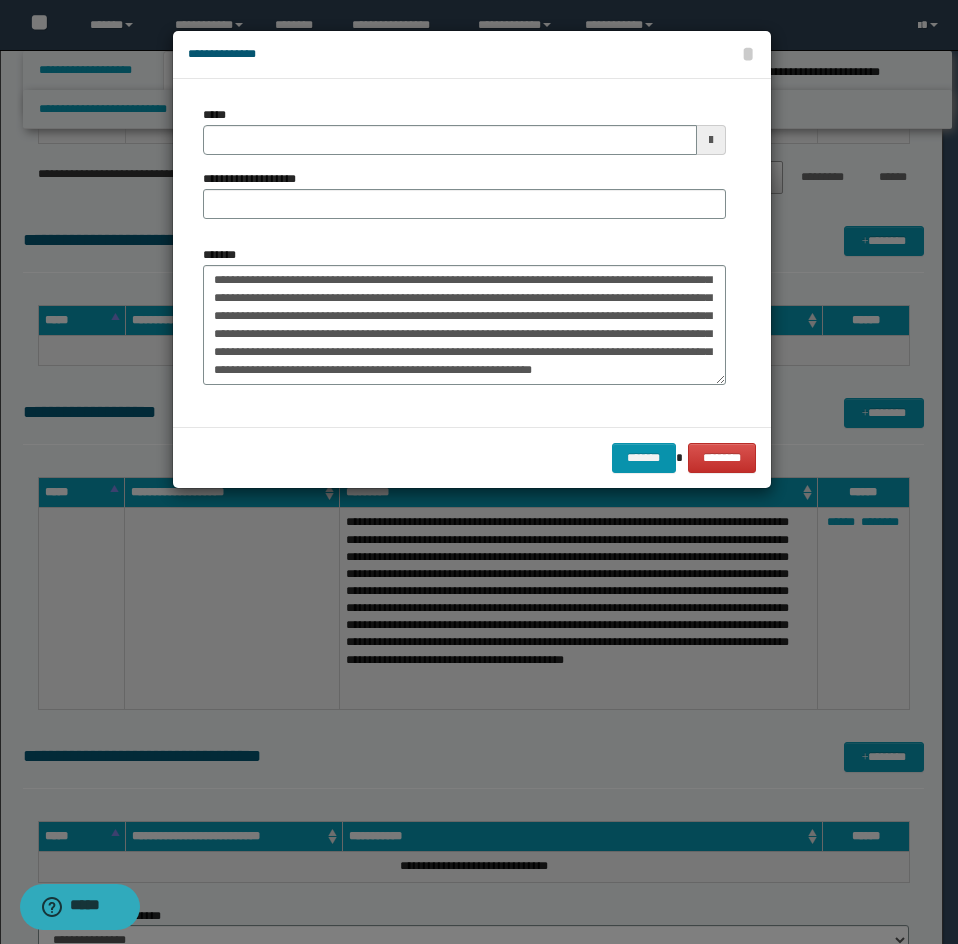 scroll, scrollTop: 90, scrollLeft: 0, axis: vertical 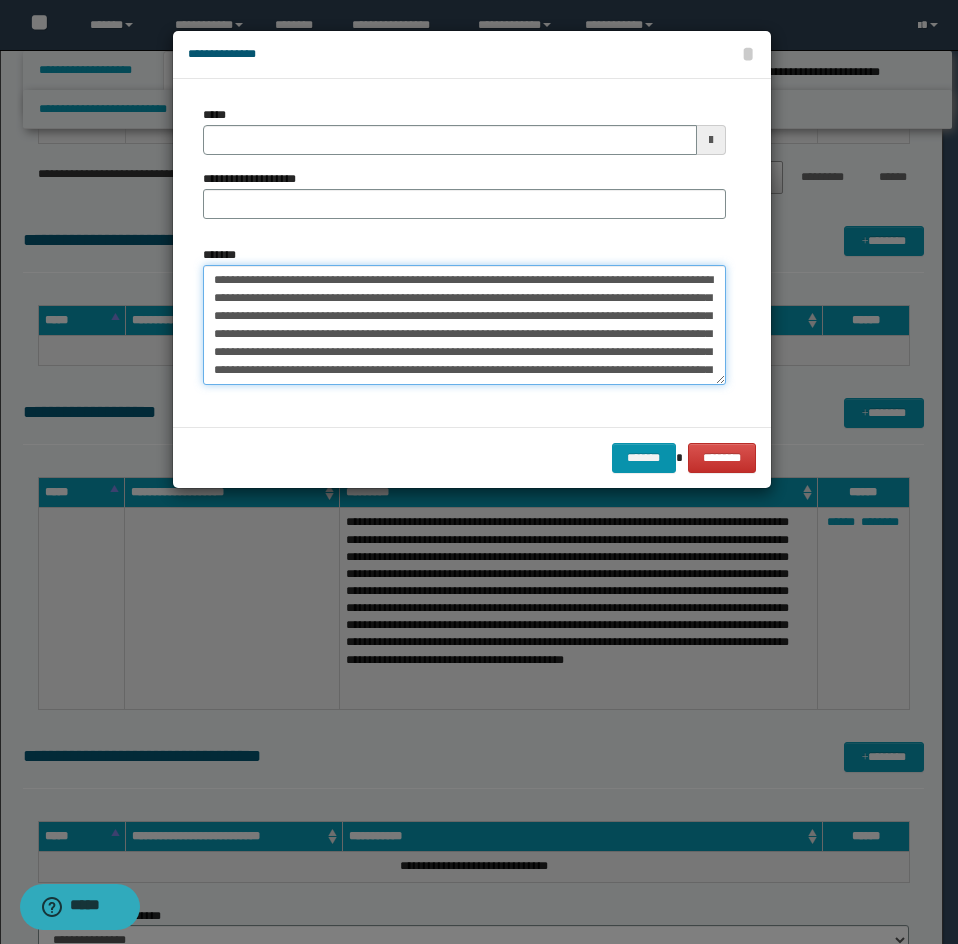 drag, startPoint x: 471, startPoint y: 374, endPoint x: 229, endPoint y: 275, distance: 261.467 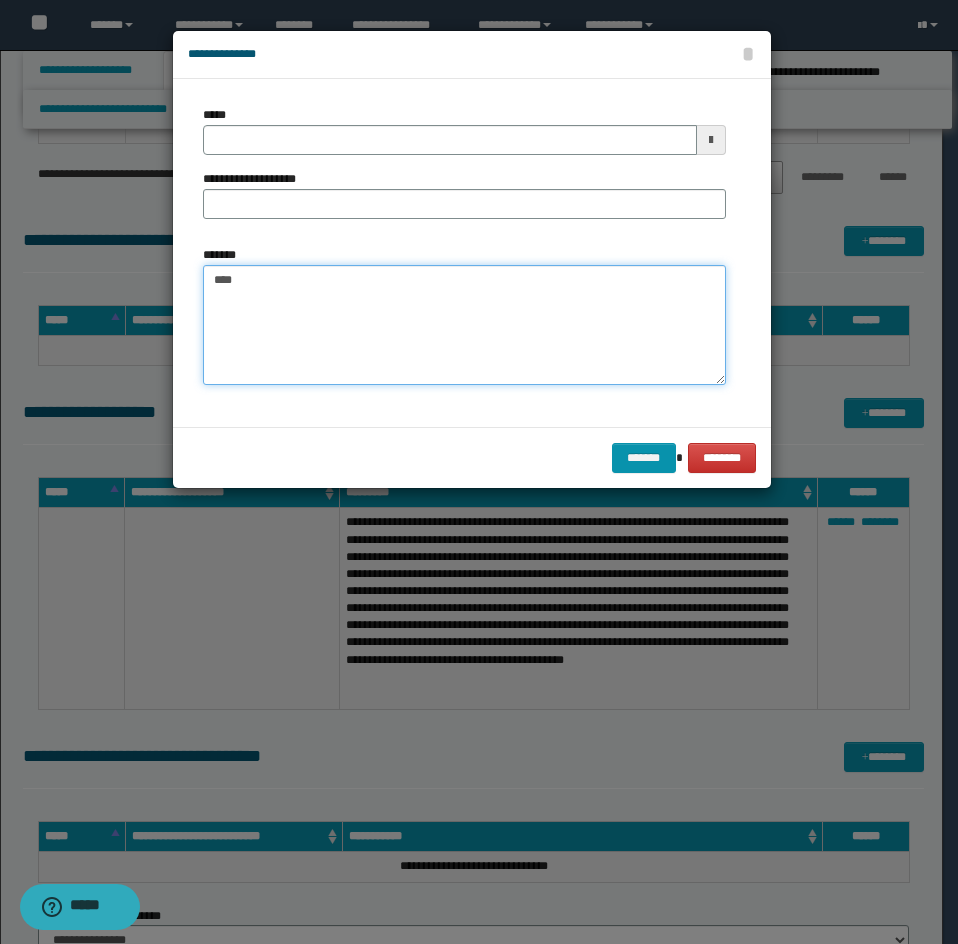 type on "****" 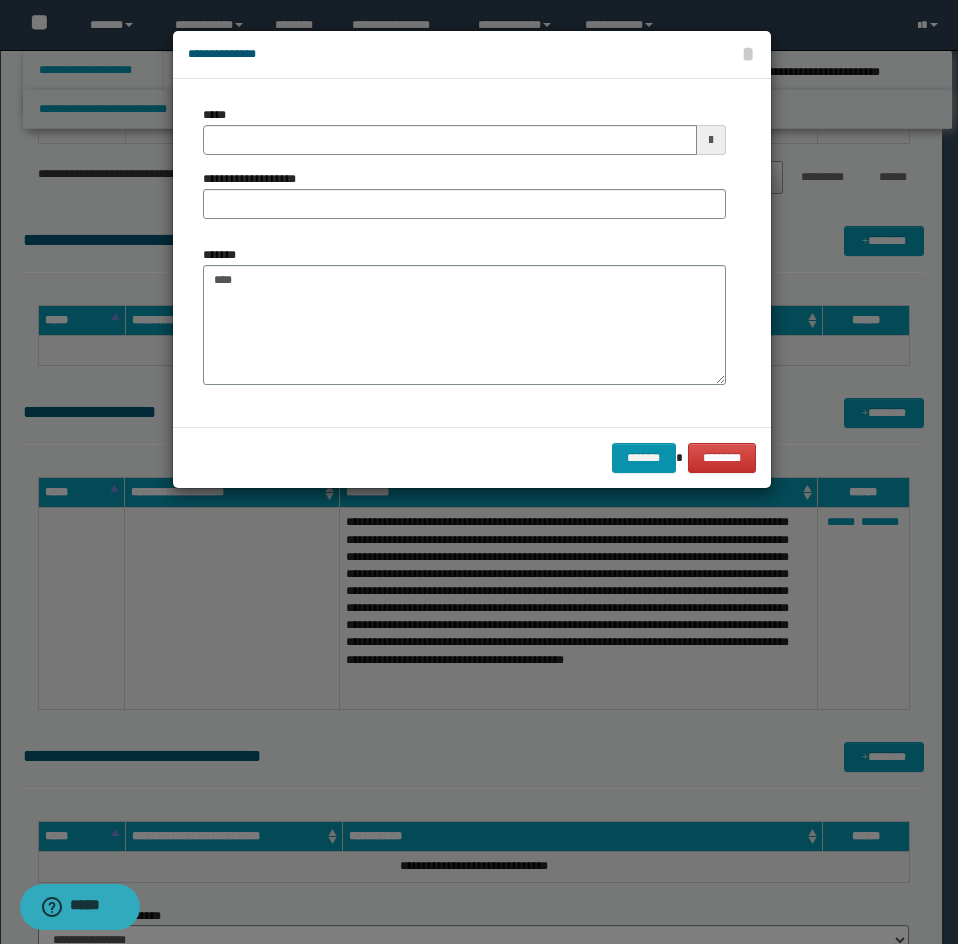 type 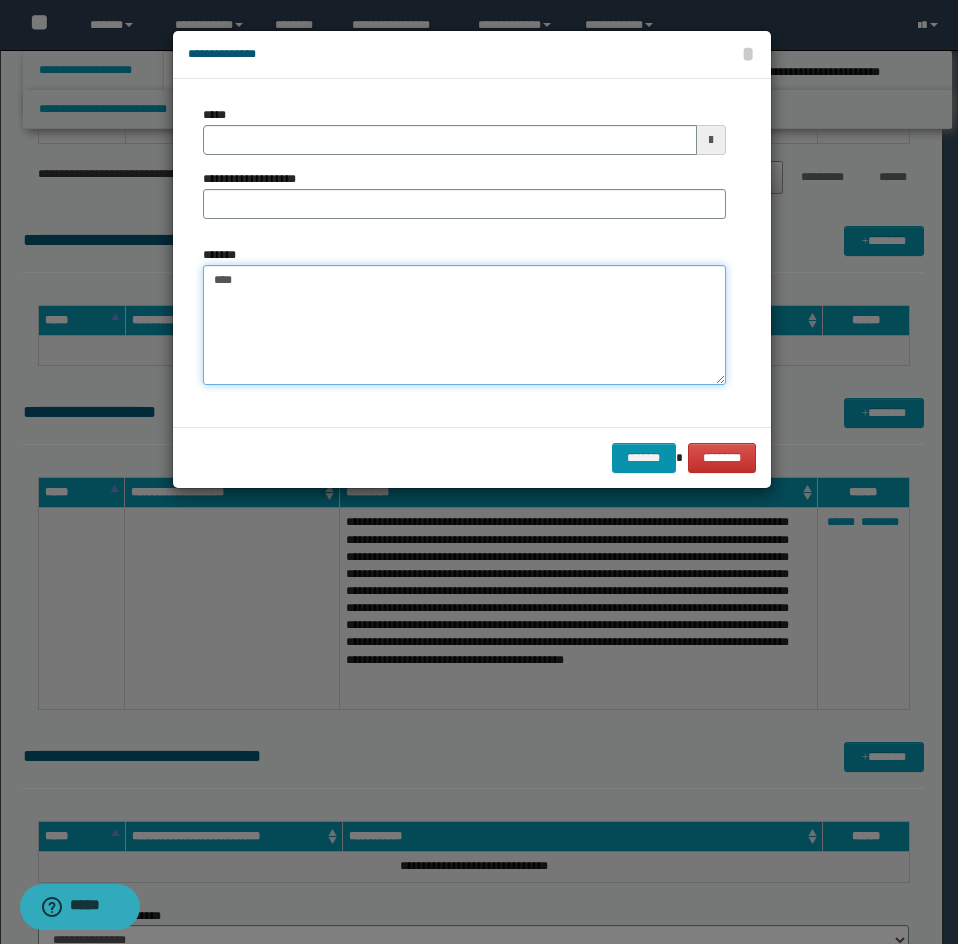 paste on "**********" 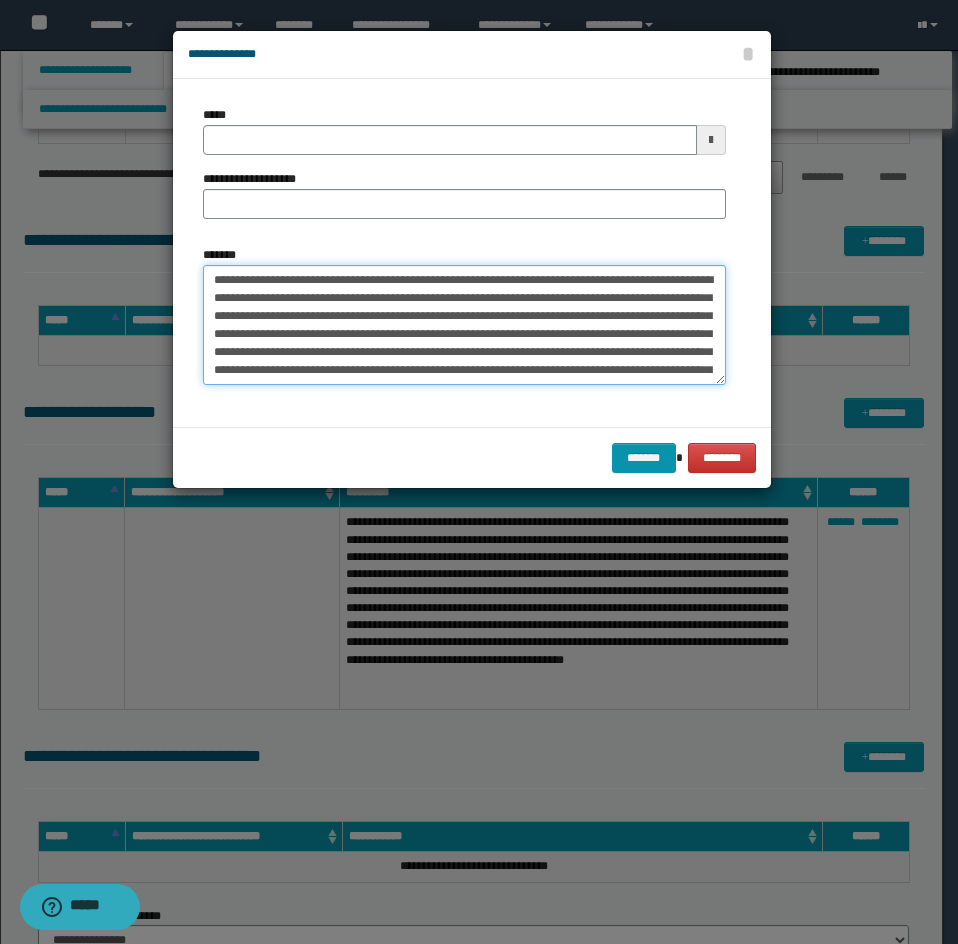 scroll, scrollTop: 48, scrollLeft: 0, axis: vertical 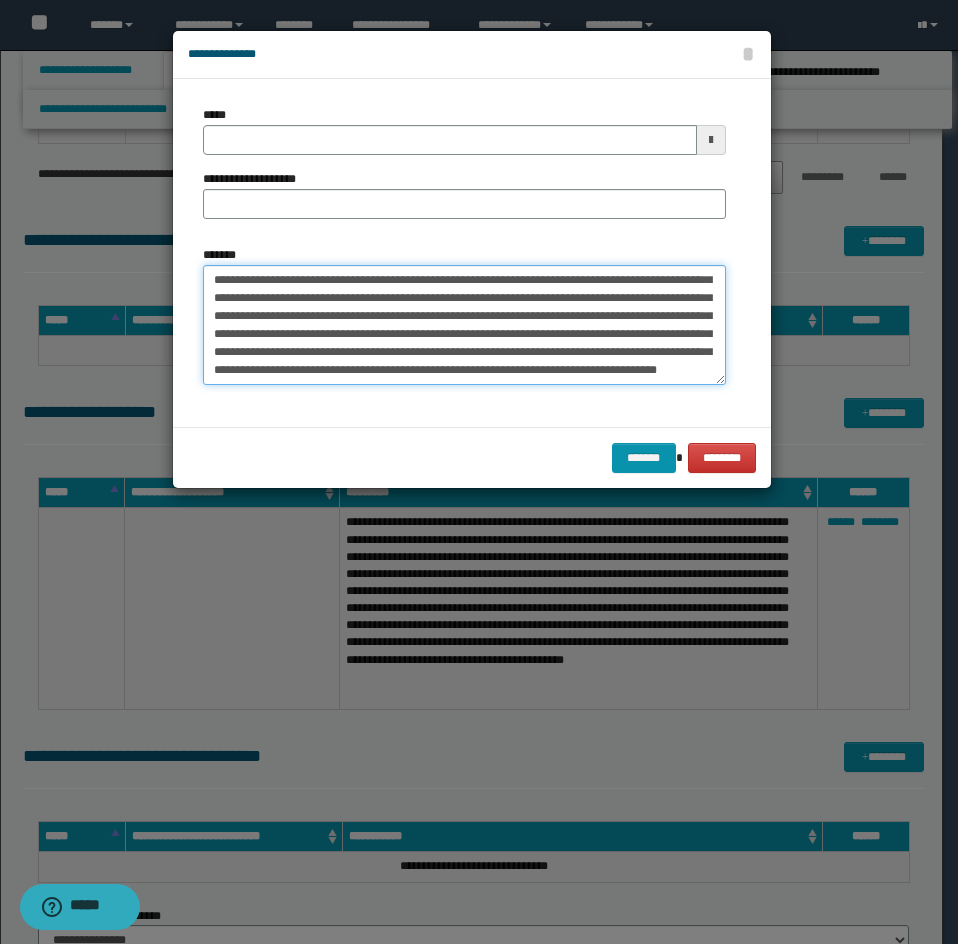 click on "**********" at bounding box center (464, 325) 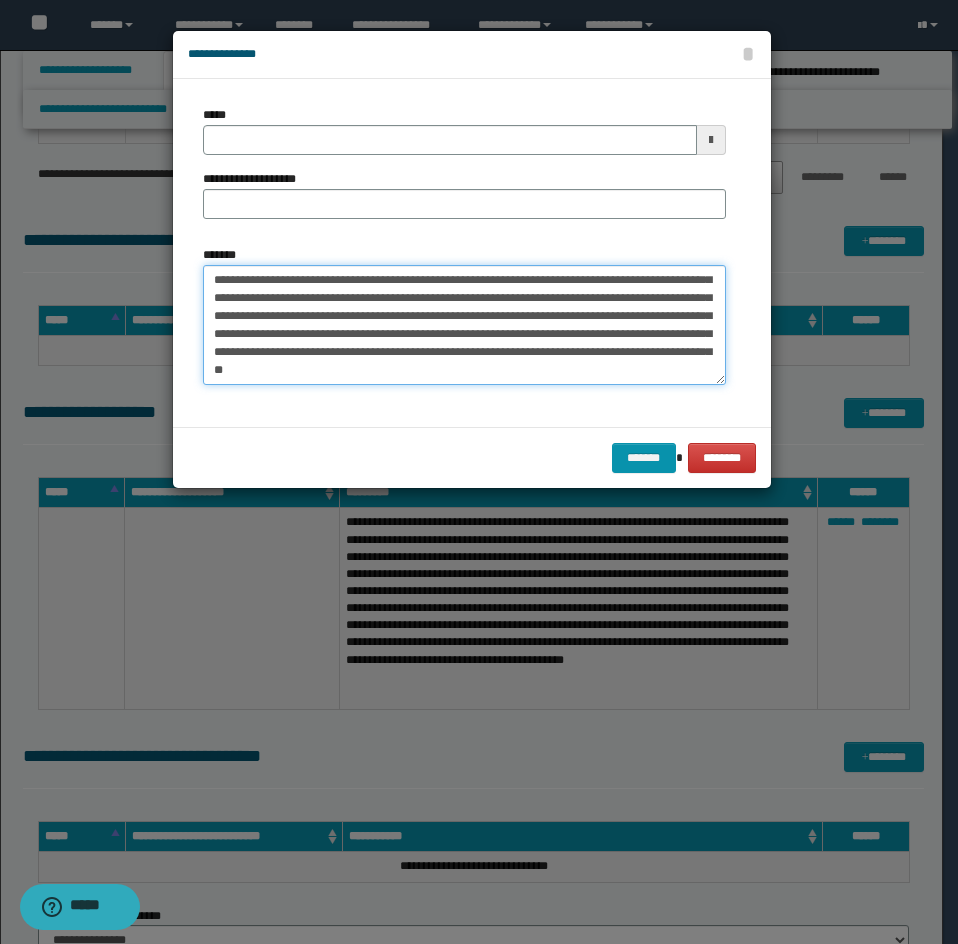 scroll, scrollTop: 66, scrollLeft: 0, axis: vertical 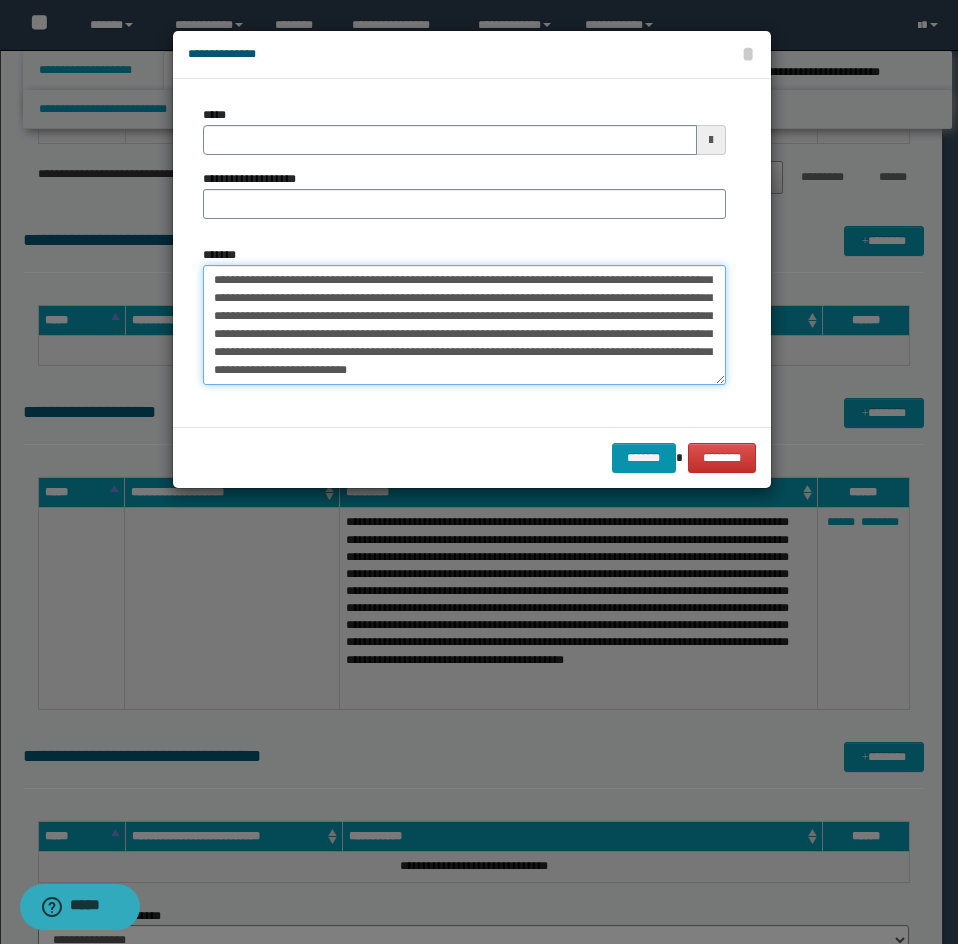 type on "**********" 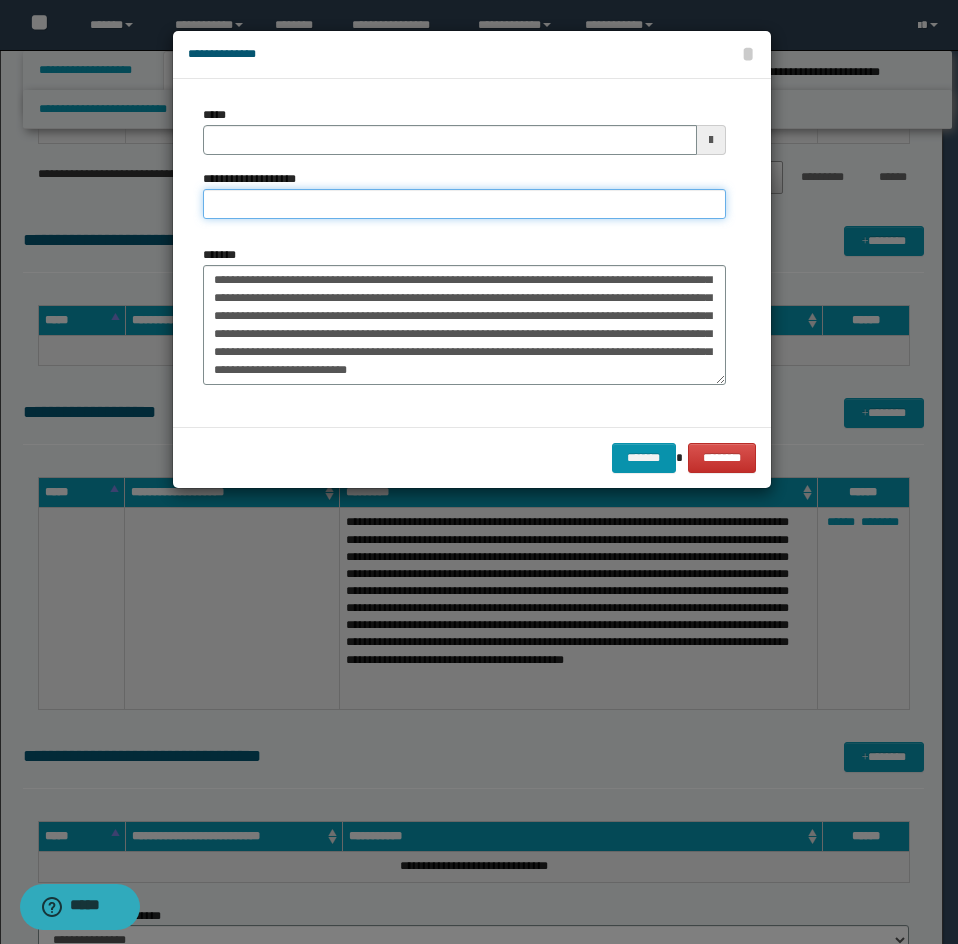 click on "**********" at bounding box center [464, 204] 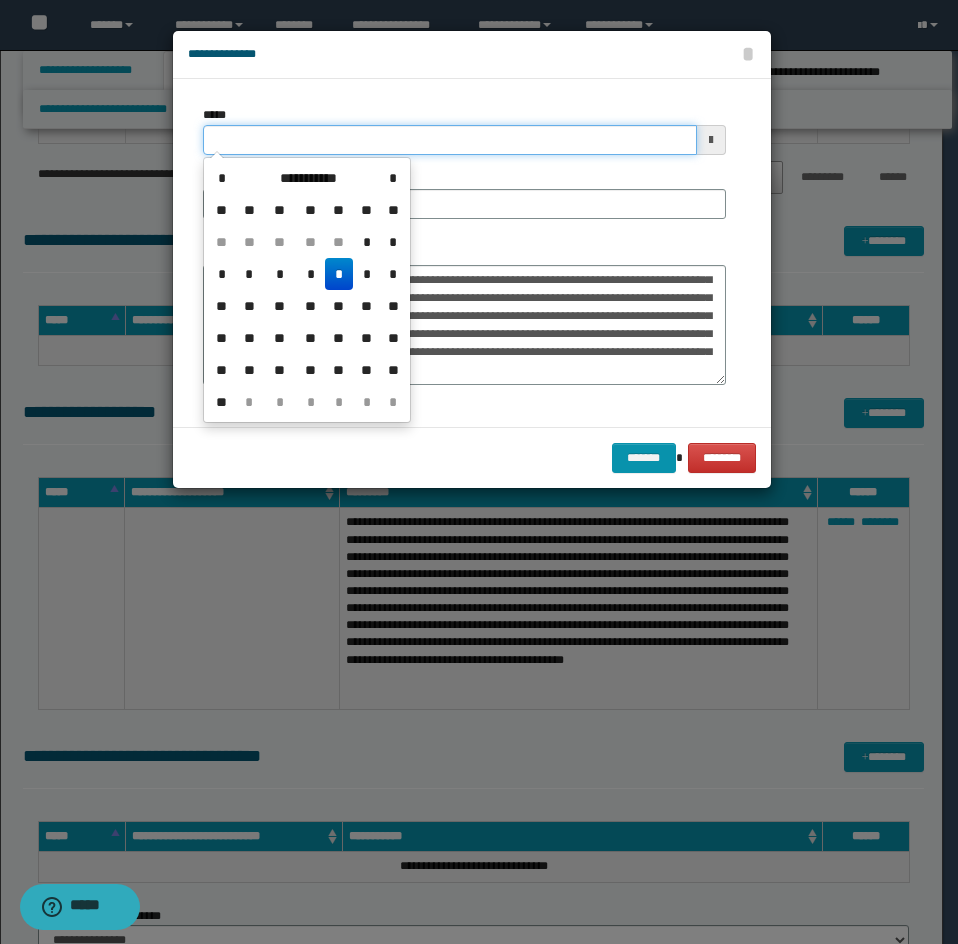 click on "*****" at bounding box center [450, 140] 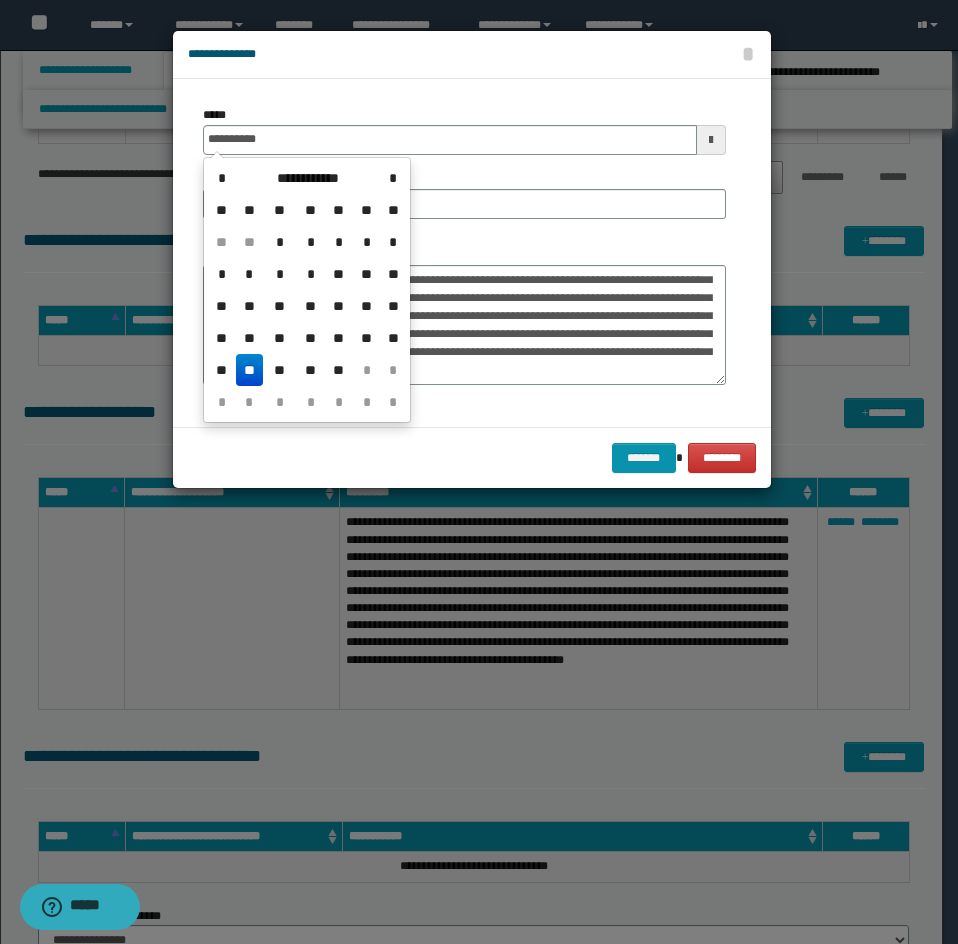 click on "**" at bounding box center (250, 370) 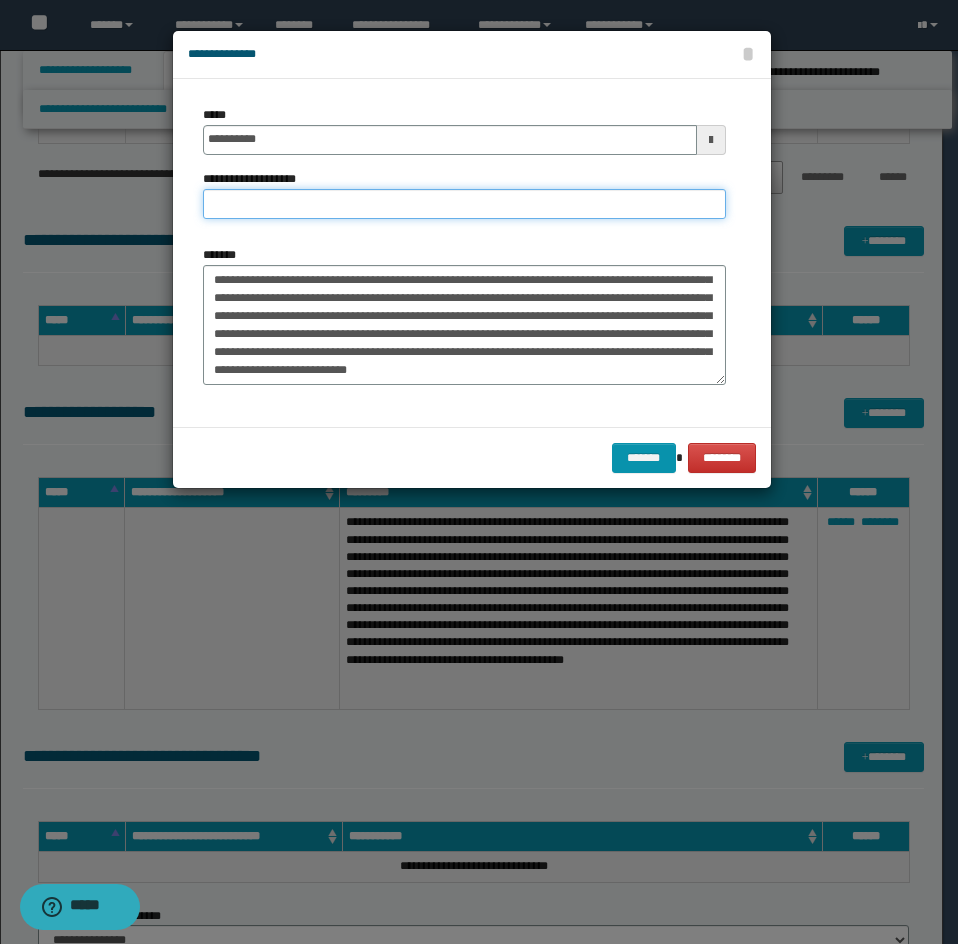 click on "**********" at bounding box center (464, 204) 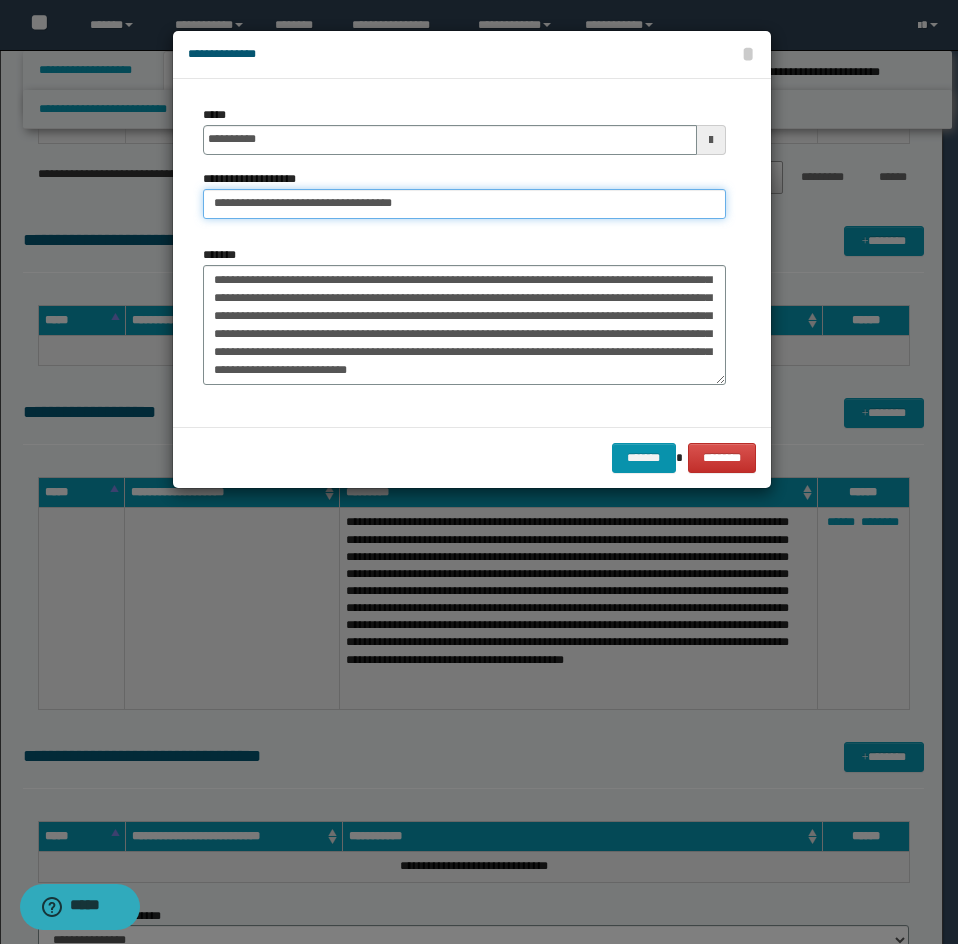 type on "**********" 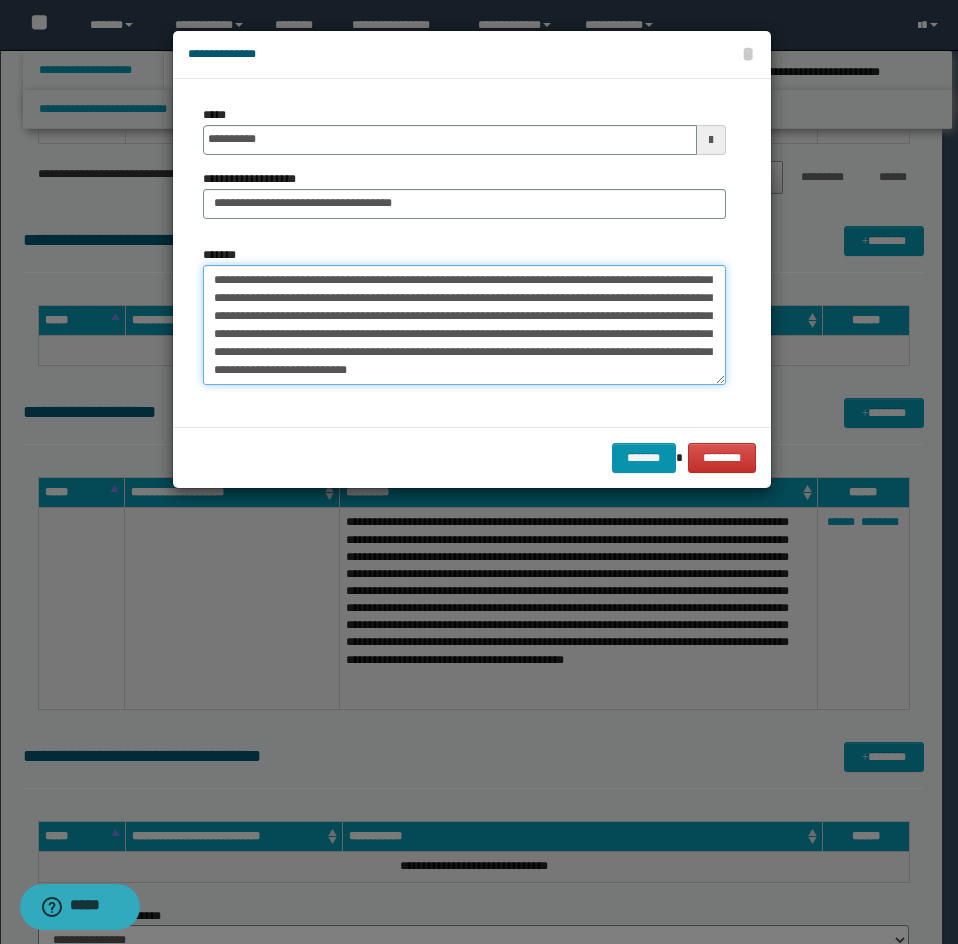 click on "**********" at bounding box center (464, 325) 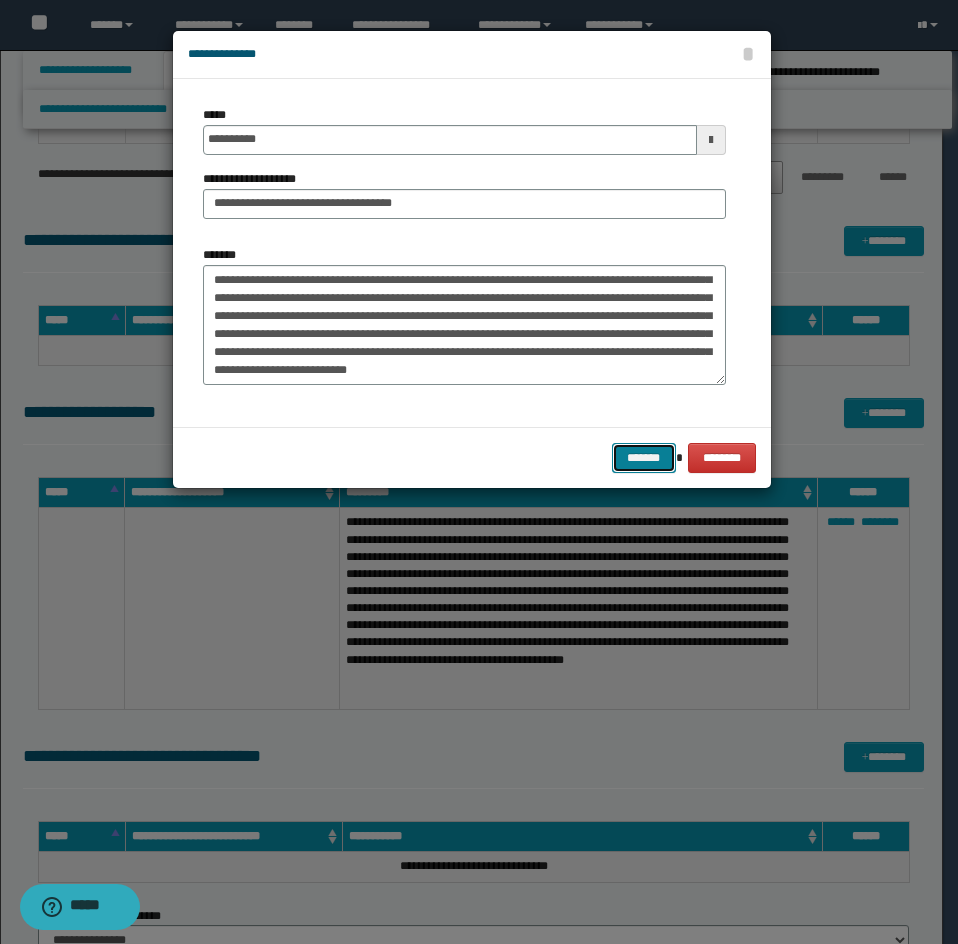 click on "*******" at bounding box center [644, 458] 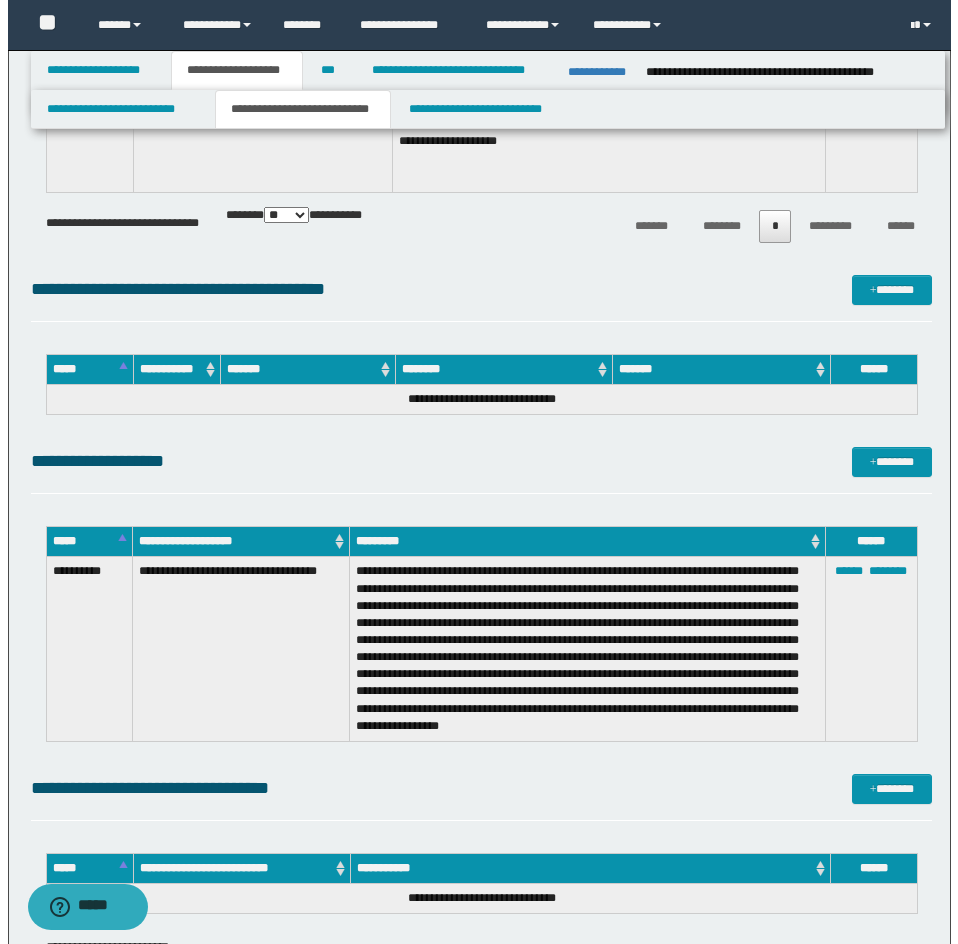 scroll, scrollTop: 4172, scrollLeft: 0, axis: vertical 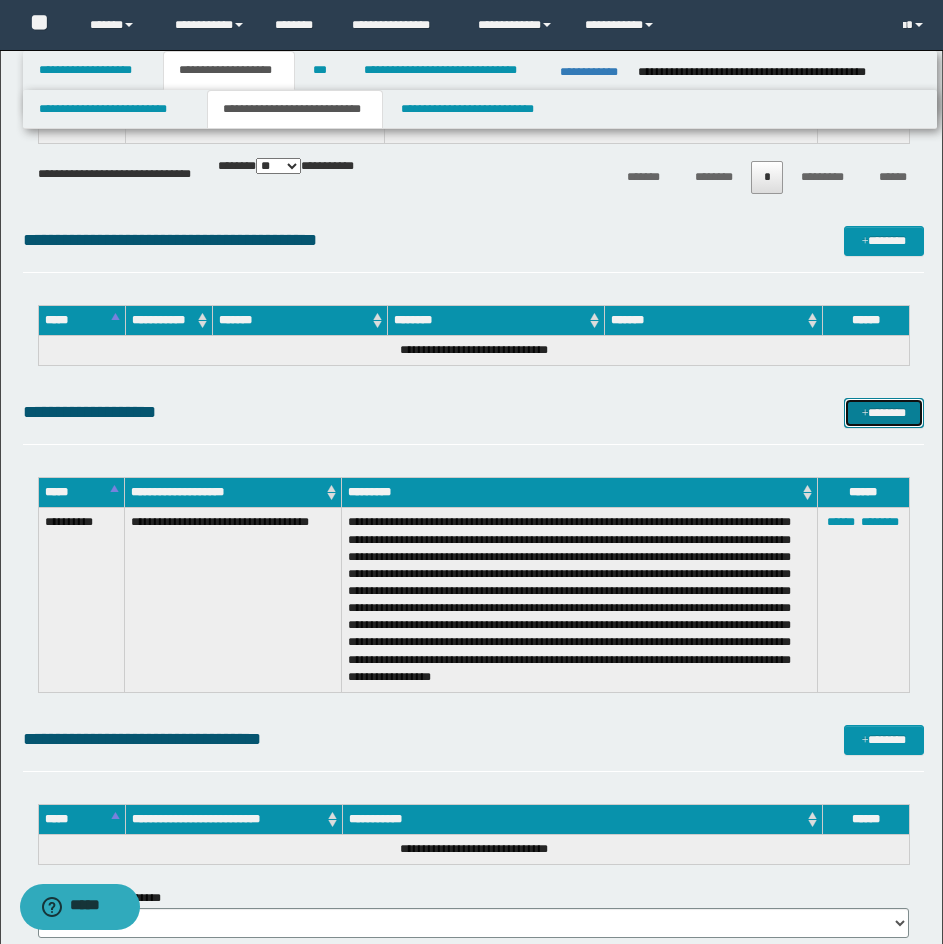 click on "*******" at bounding box center (884, 413) 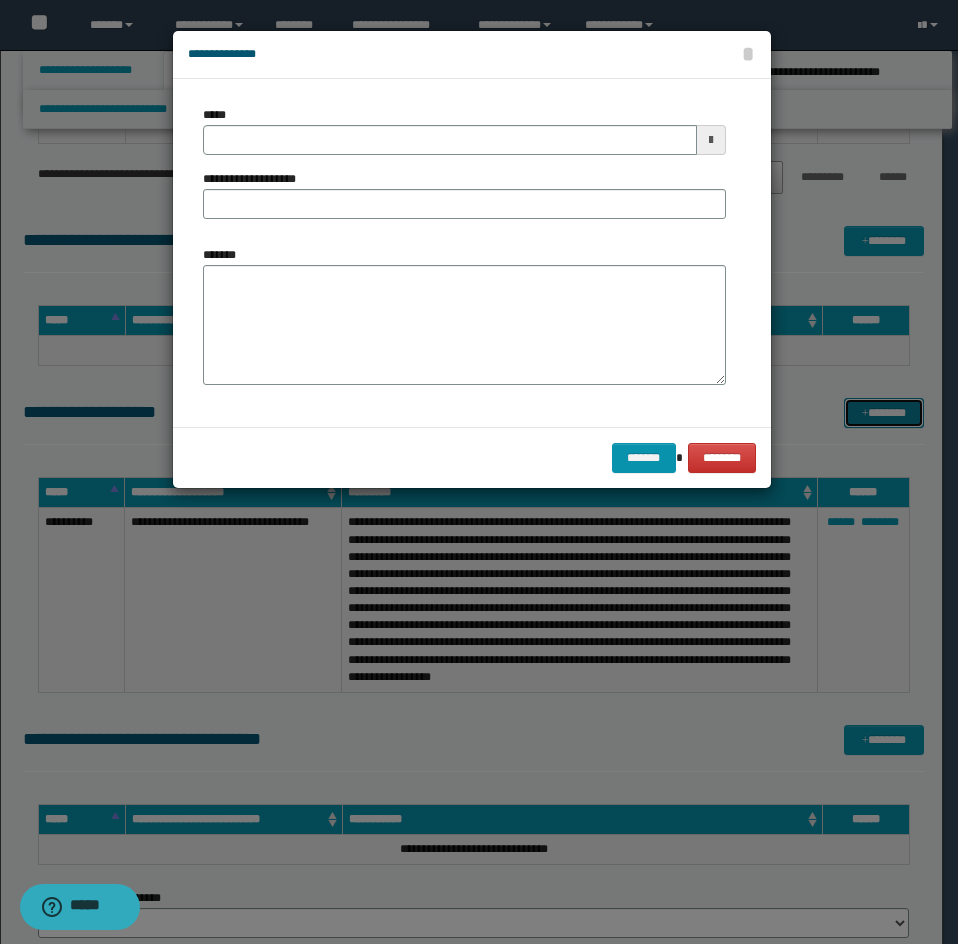 scroll, scrollTop: 0, scrollLeft: 0, axis: both 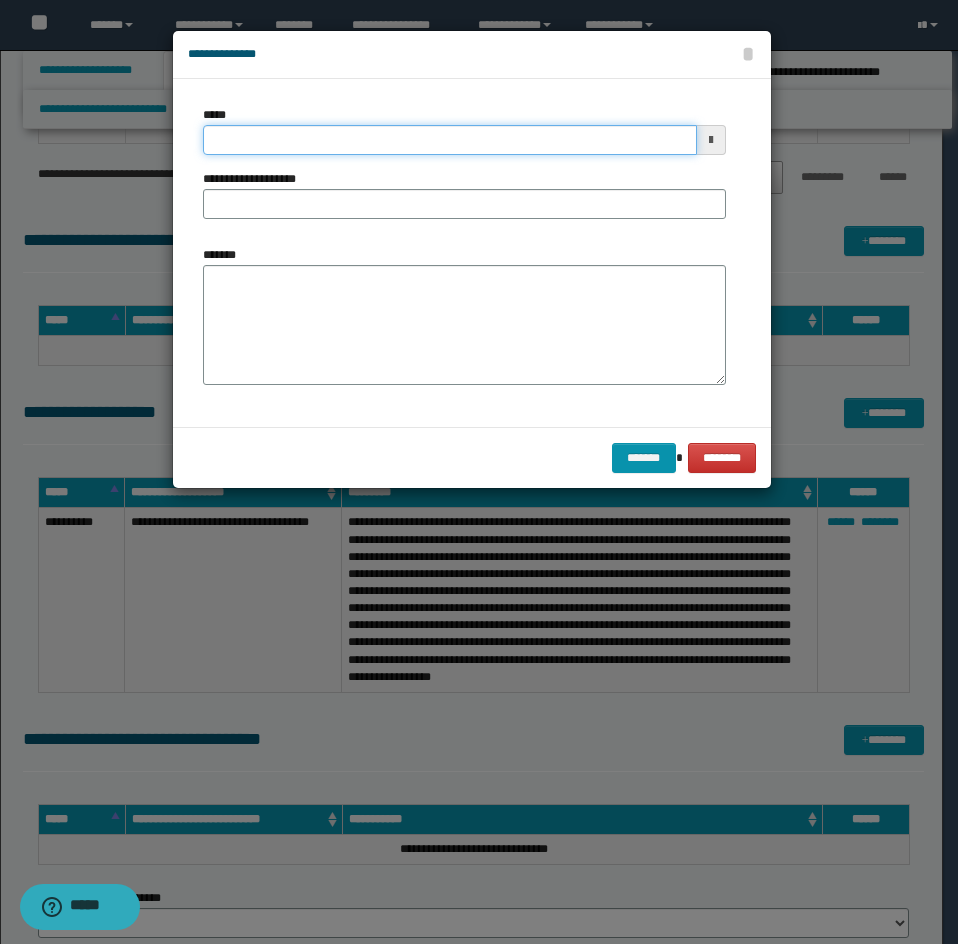 click on "*****" at bounding box center (450, 140) 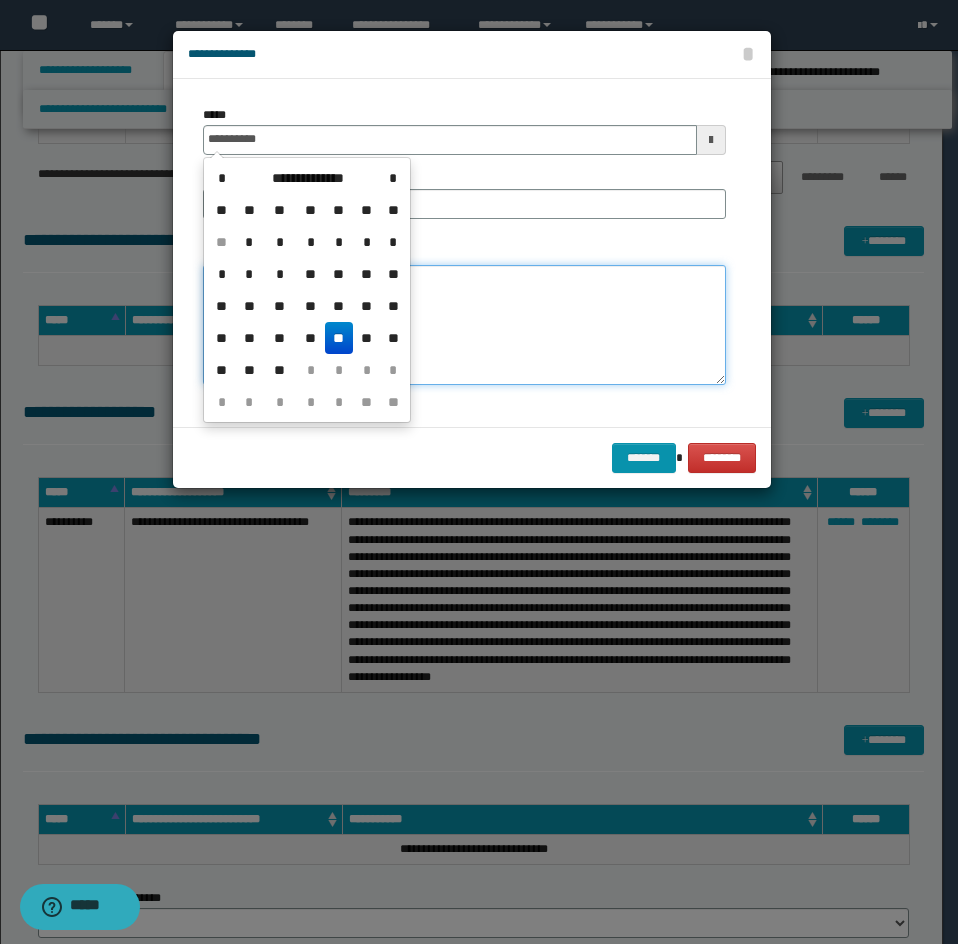 type on "**********" 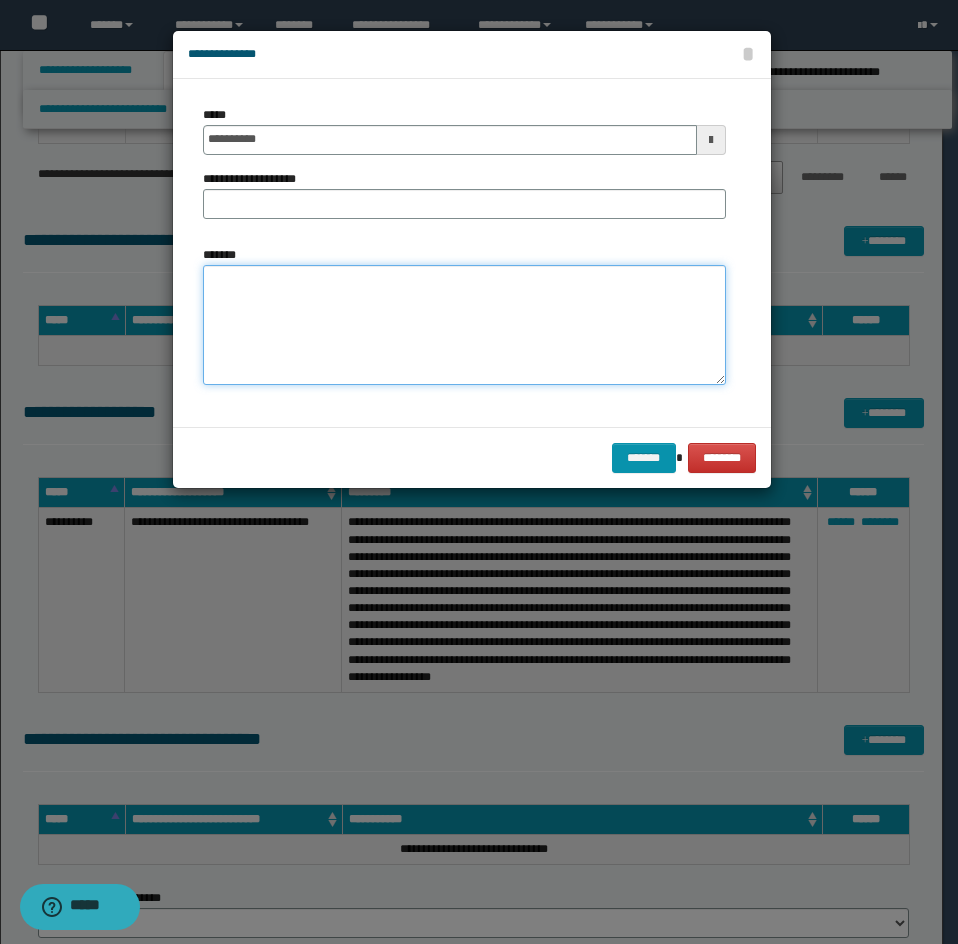 click on "*******" at bounding box center (464, 325) 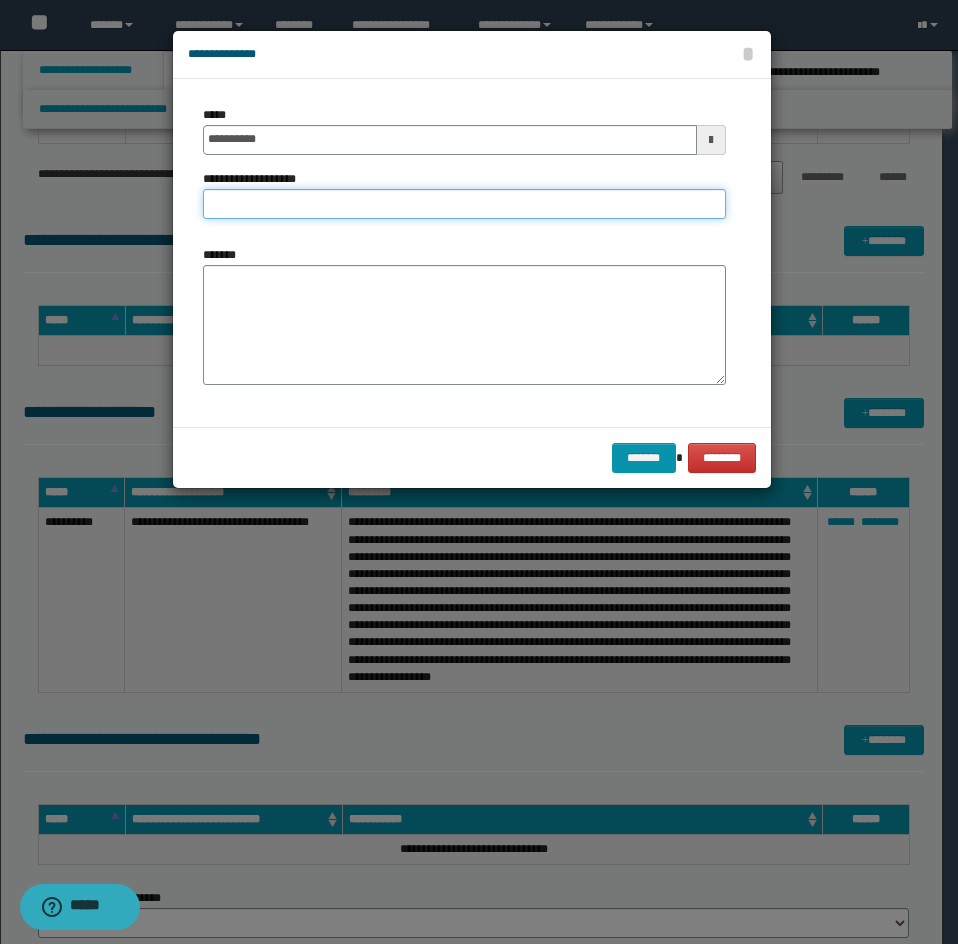 paste on "**********" 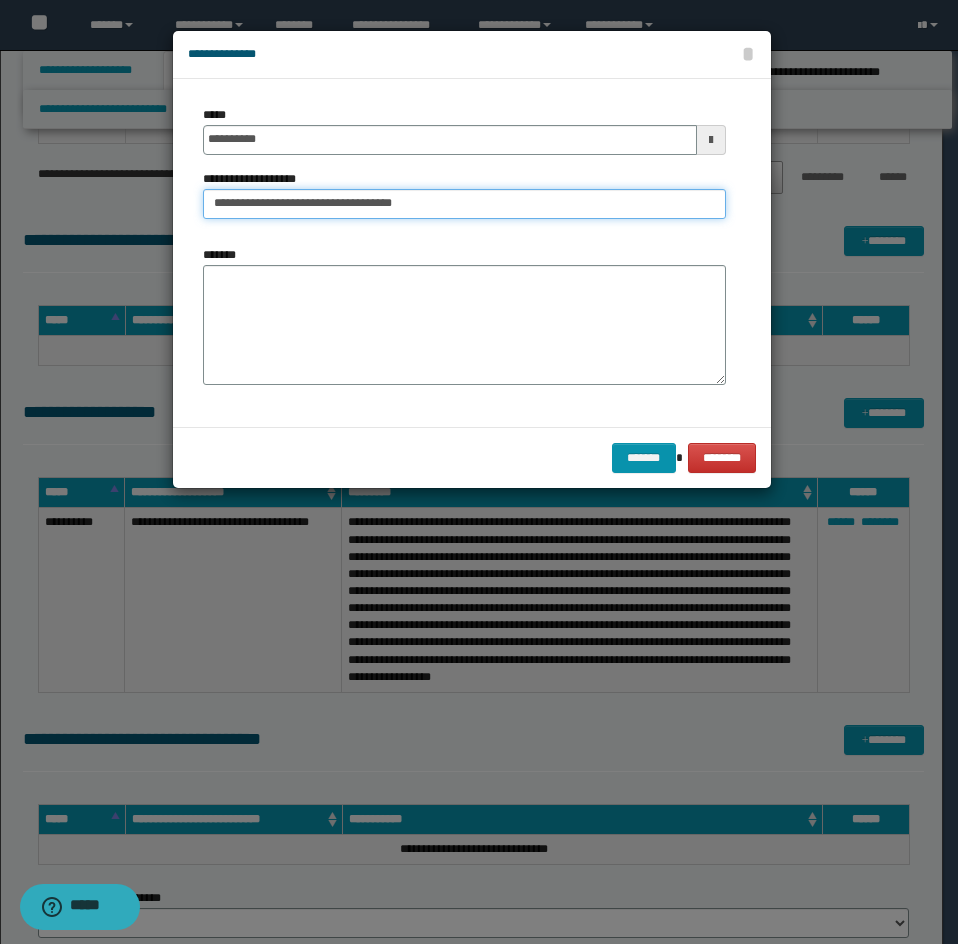 type on "**********" 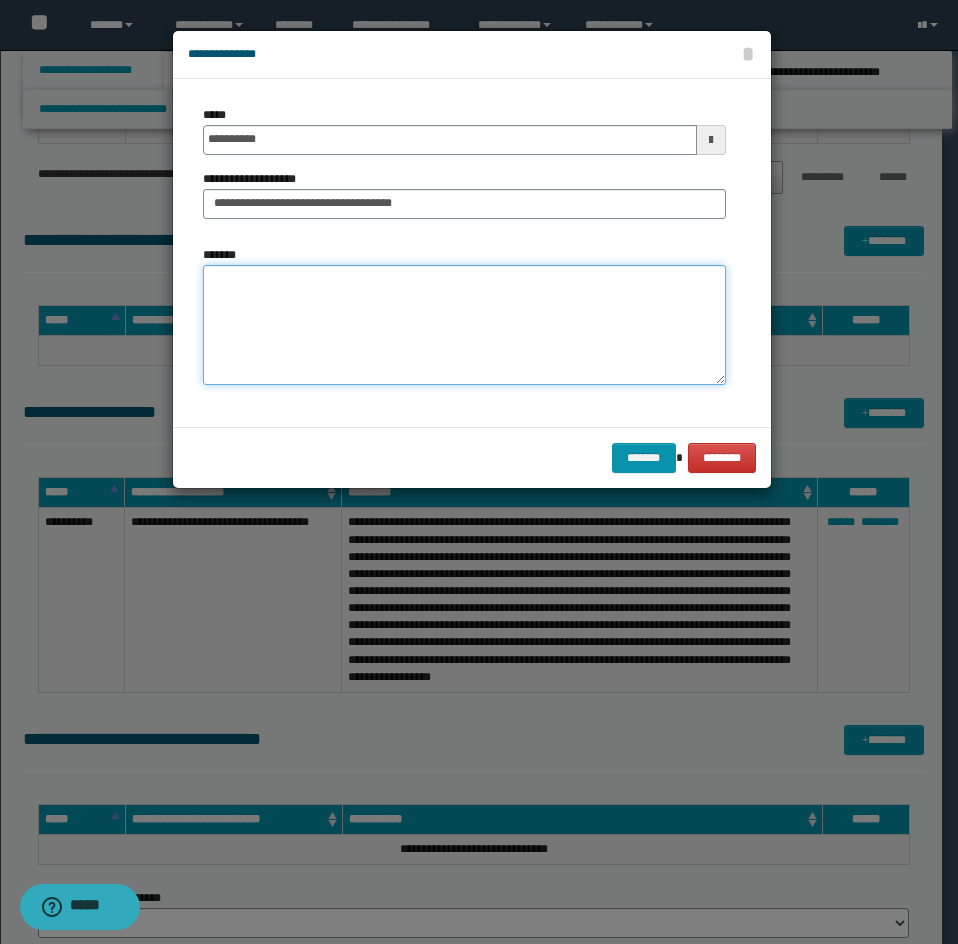 click on "*******" at bounding box center [464, 325] 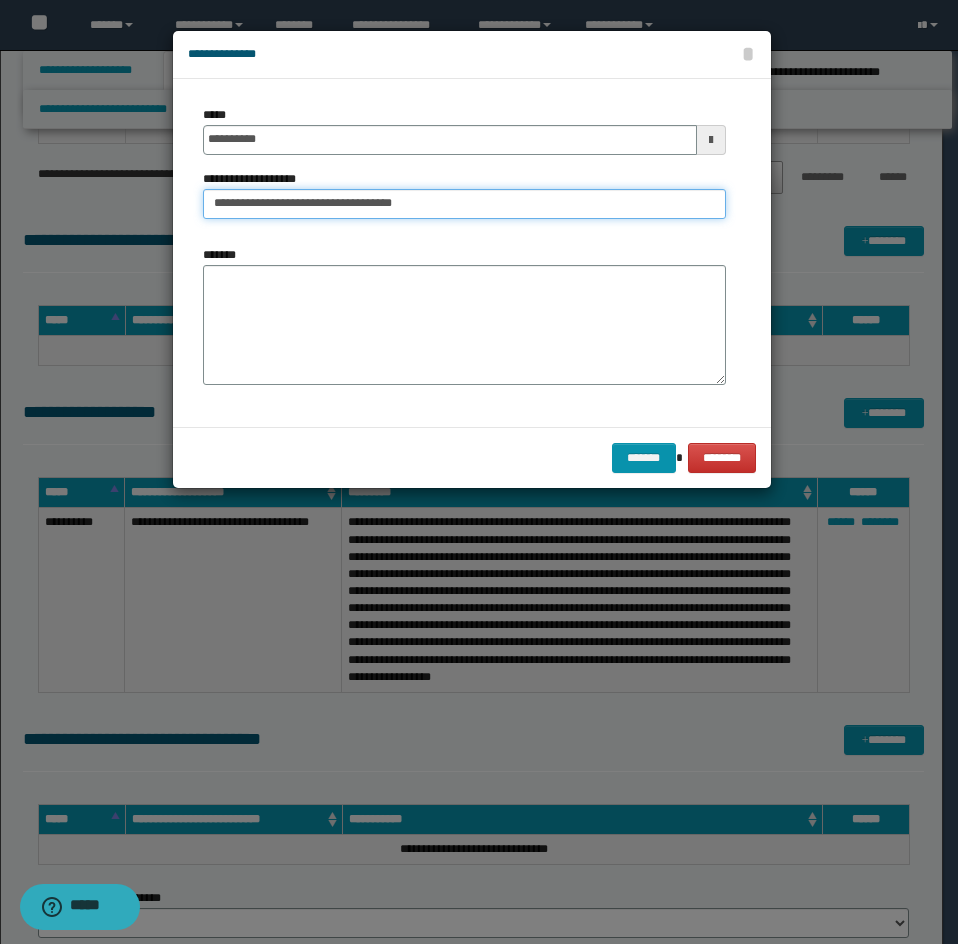 drag, startPoint x: 468, startPoint y: 202, endPoint x: 203, endPoint y: 208, distance: 265.0679 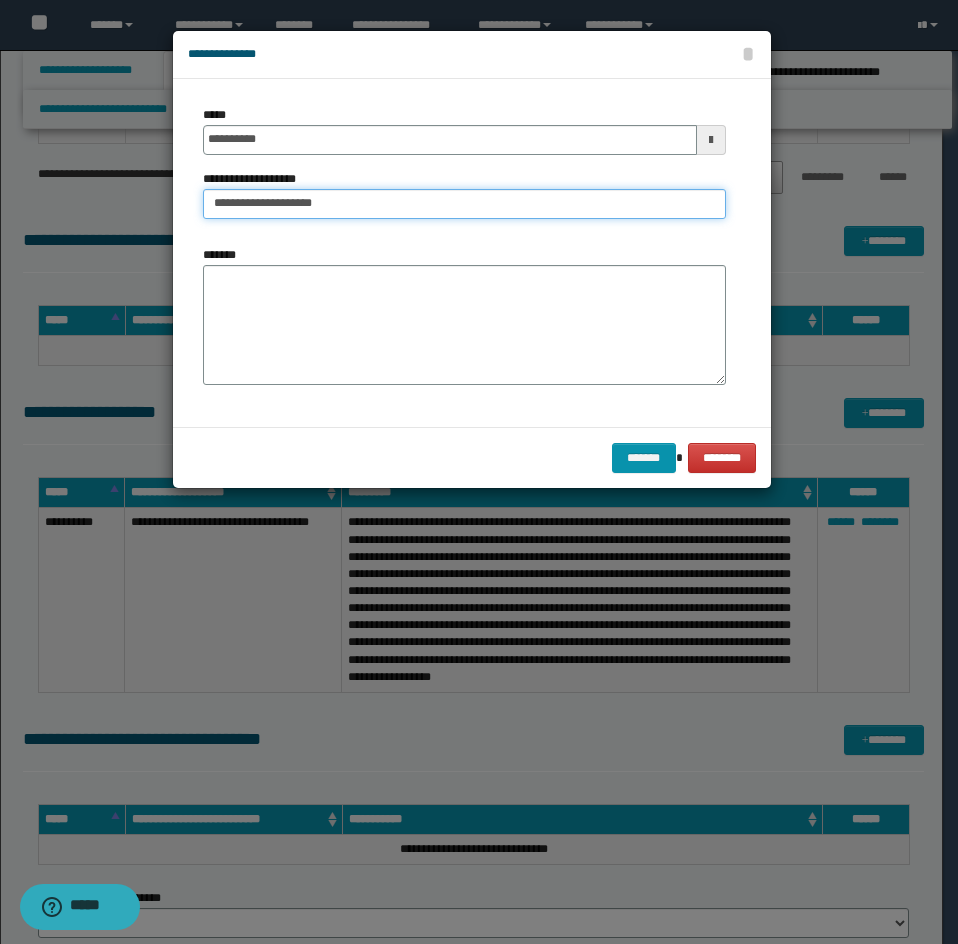 type on "**********" 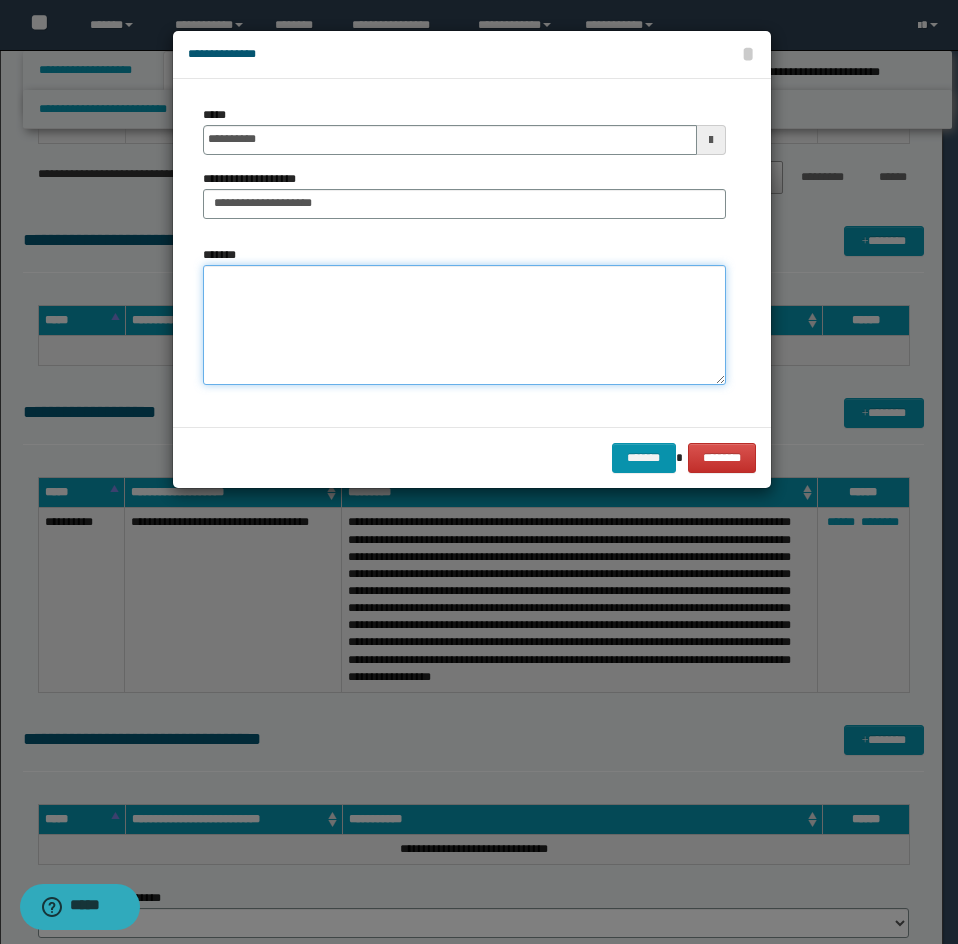 click on "*******" at bounding box center [464, 325] 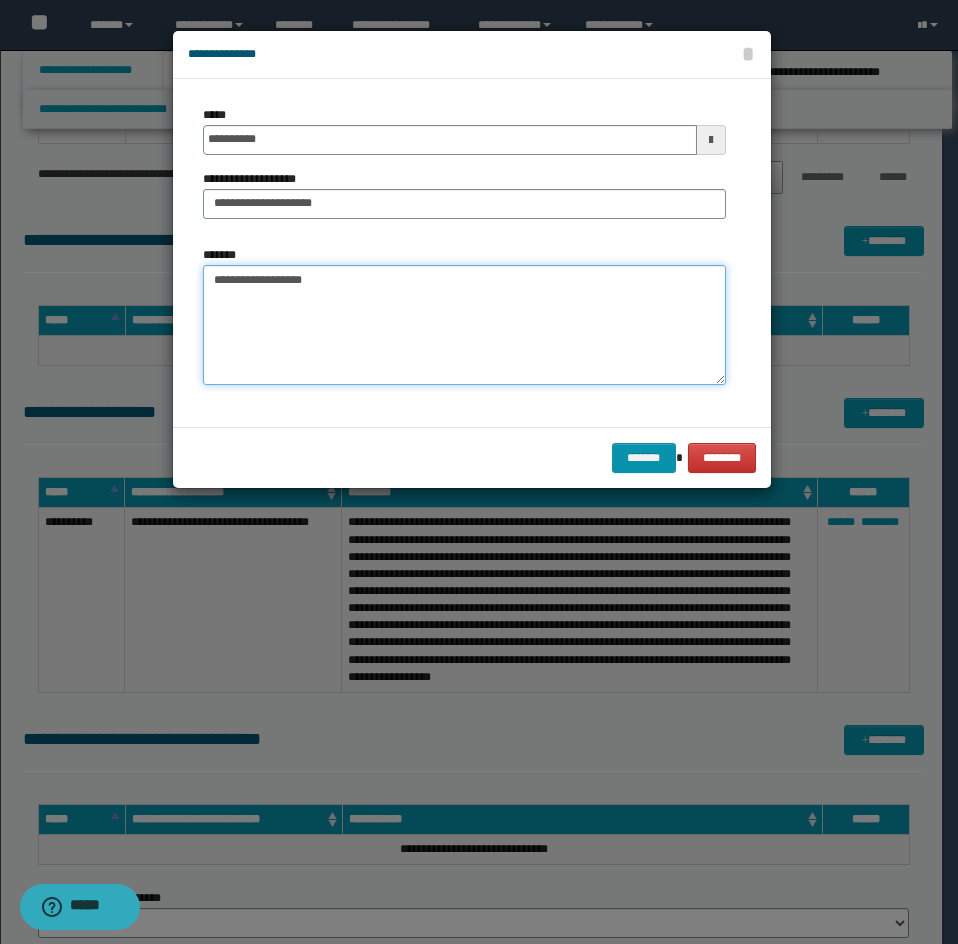 click on "**********" at bounding box center [464, 325] 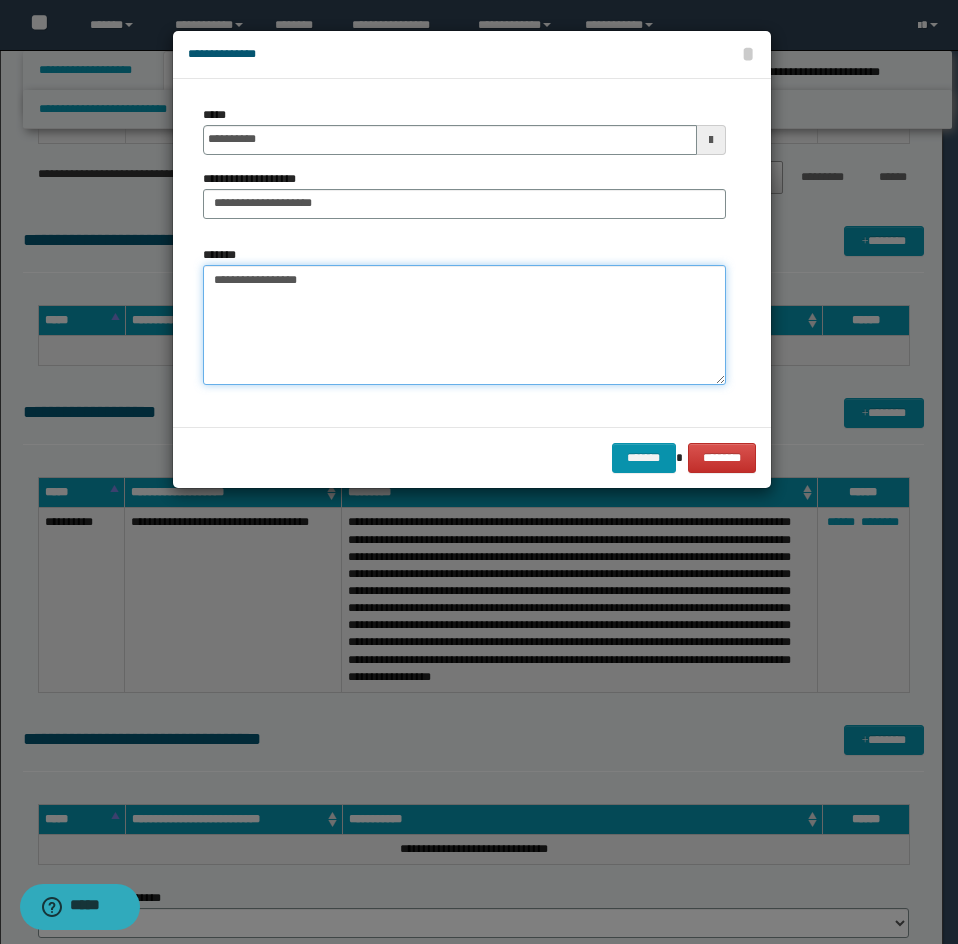 paste on "**********" 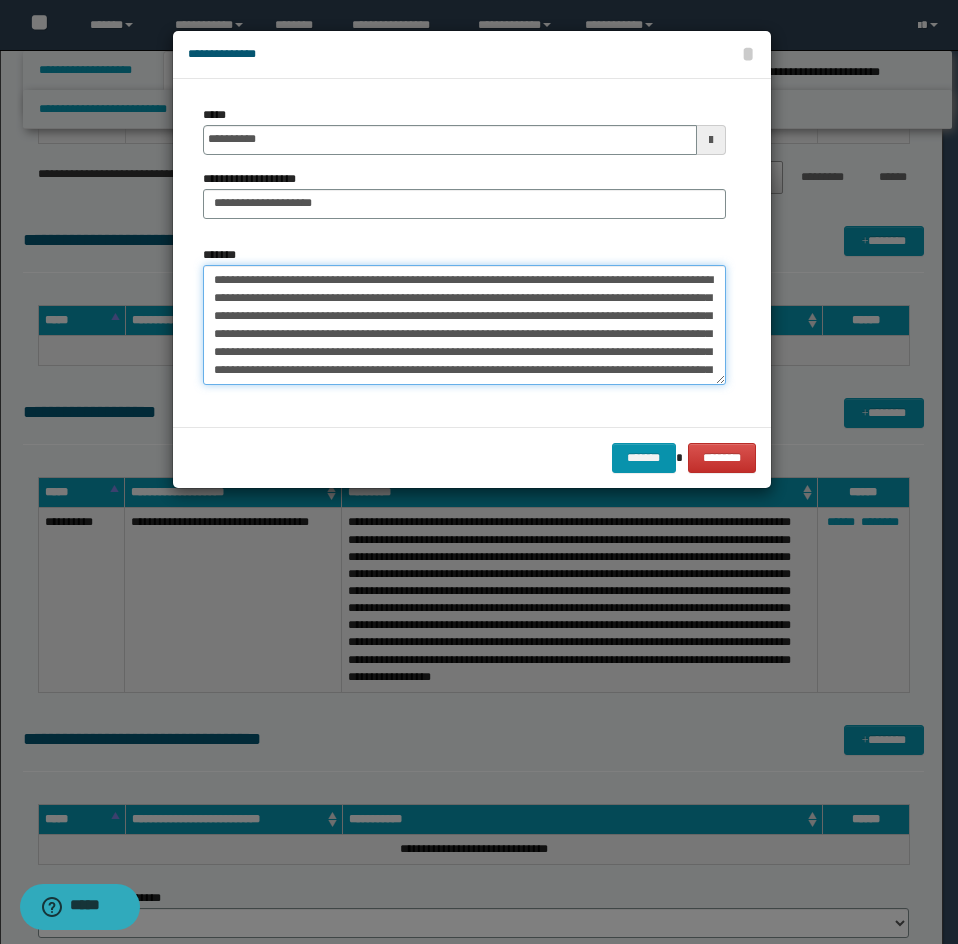 scroll, scrollTop: 120, scrollLeft: 0, axis: vertical 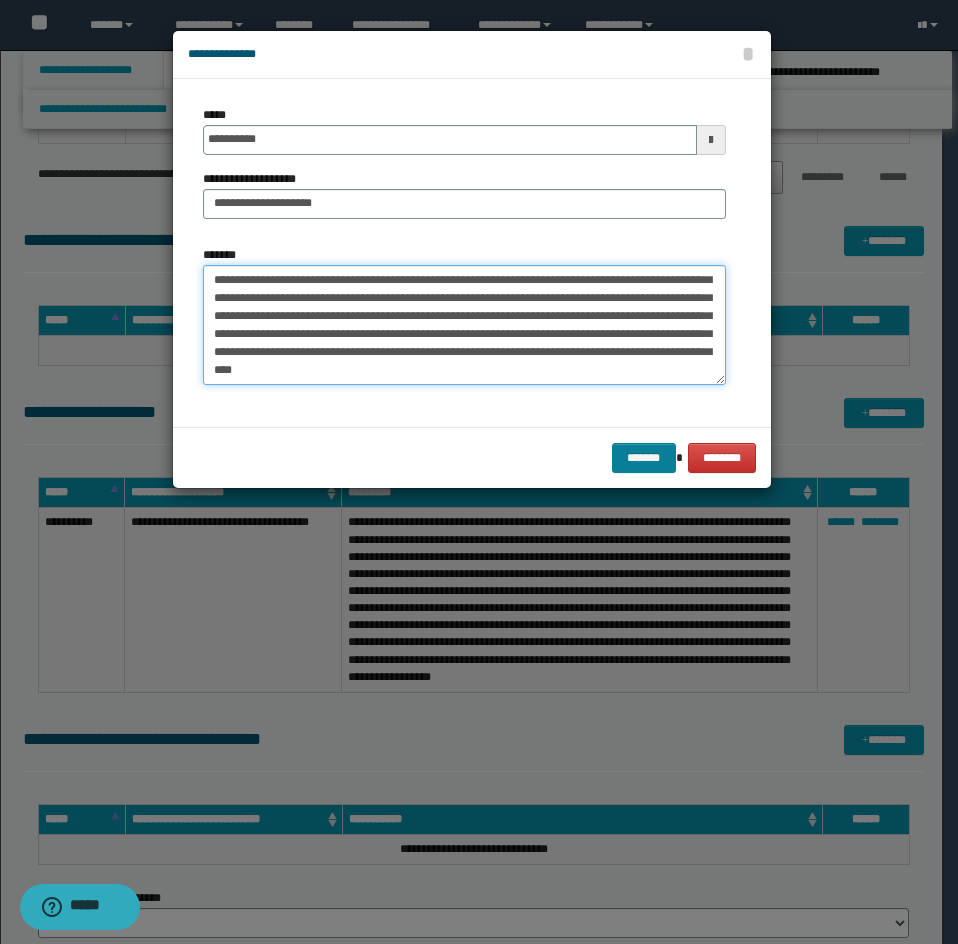 type on "**********" 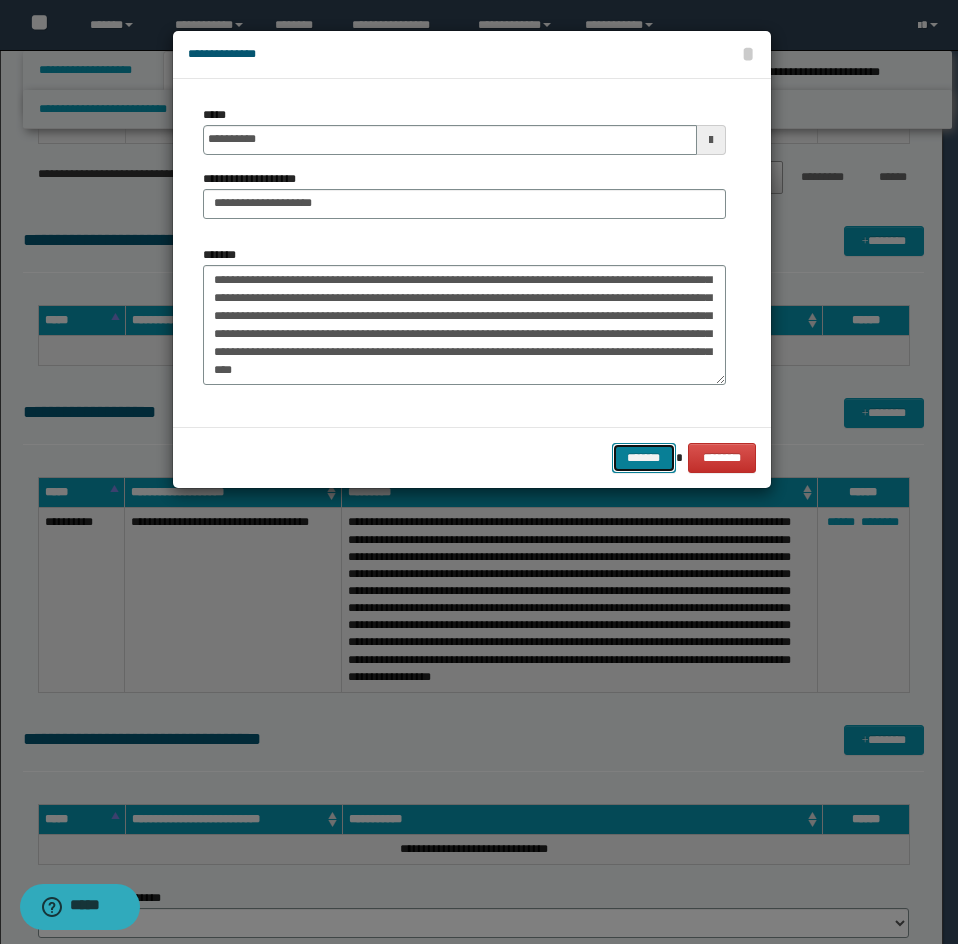 click on "*******" at bounding box center (644, 458) 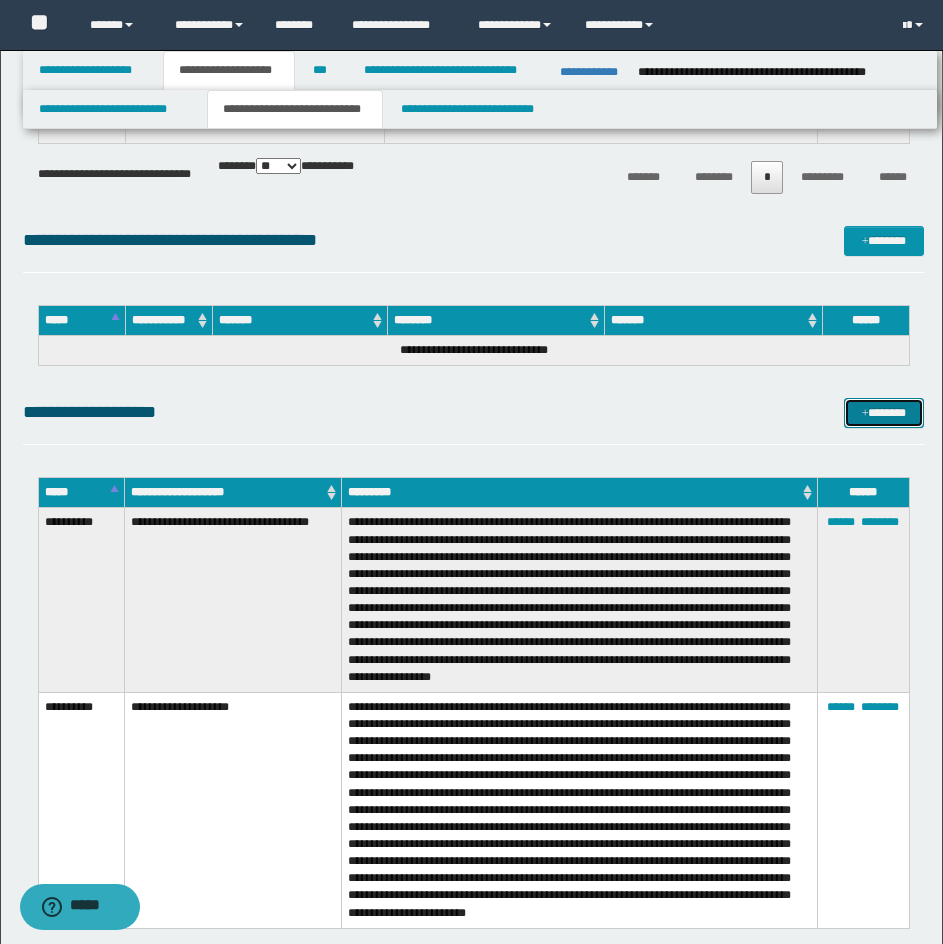 click on "*******" at bounding box center [884, 413] 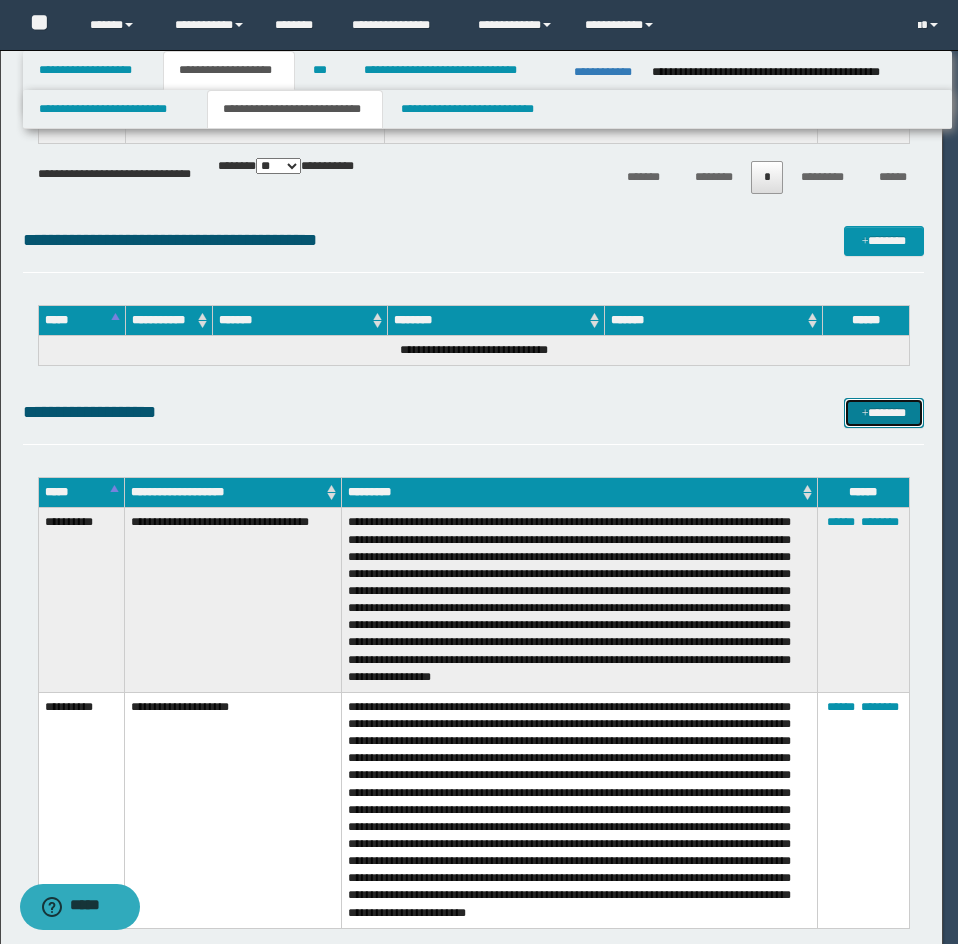 scroll, scrollTop: 0, scrollLeft: 0, axis: both 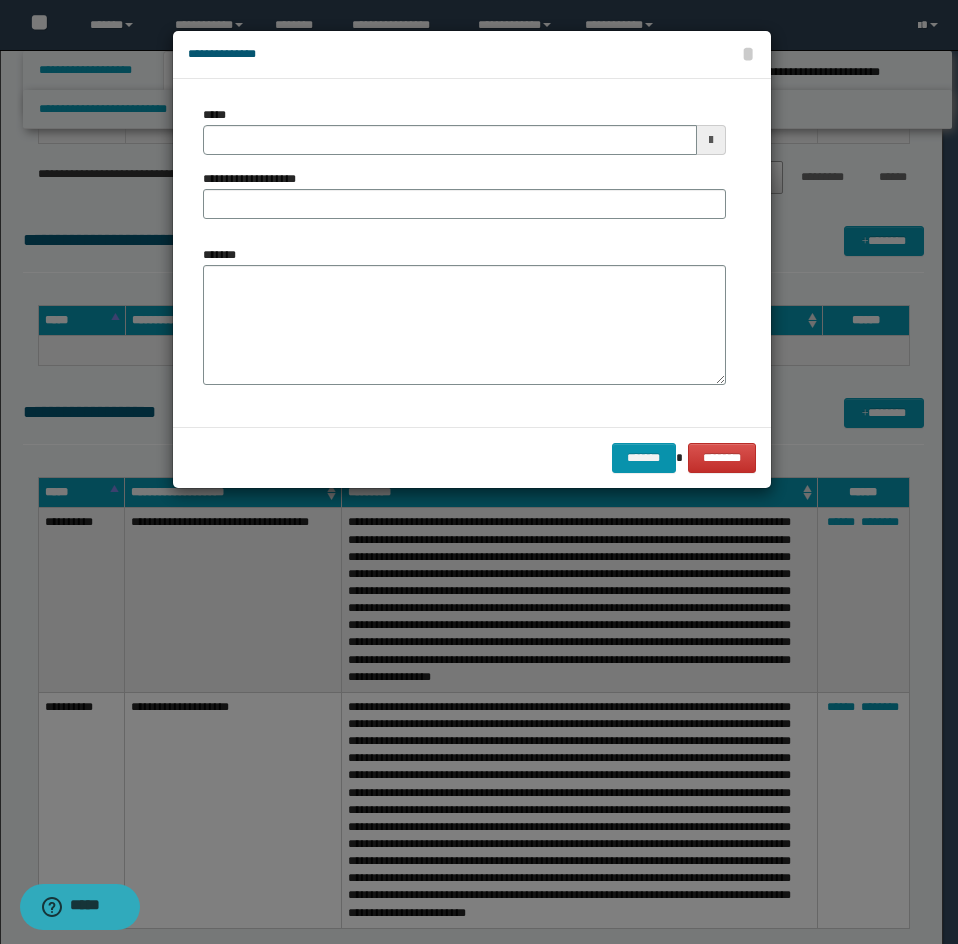 type 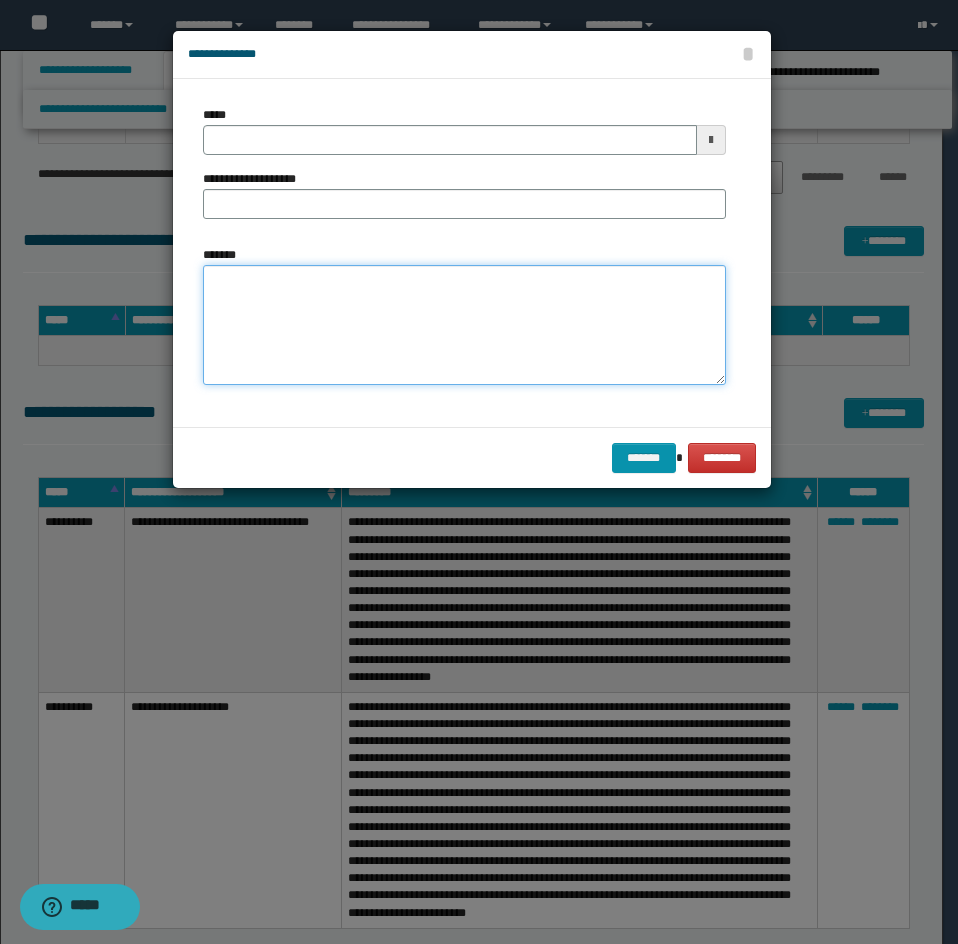 click on "*******" at bounding box center [464, 325] 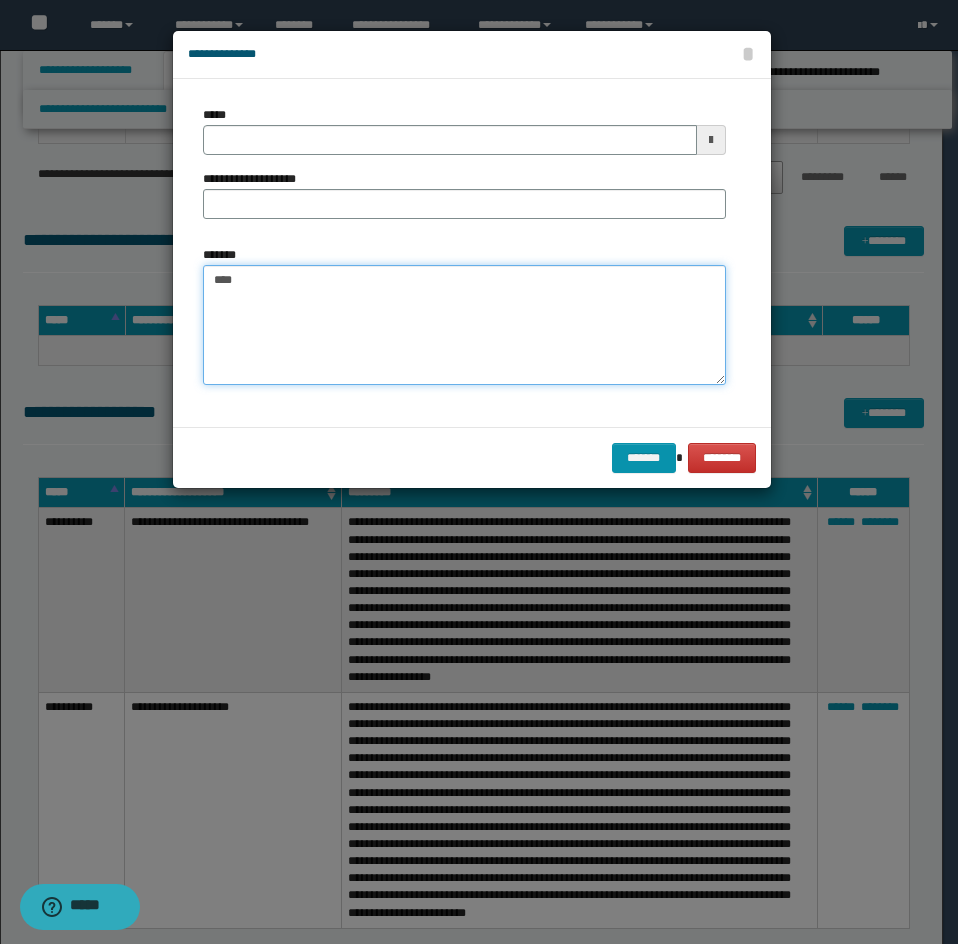 click on "****" at bounding box center [464, 325] 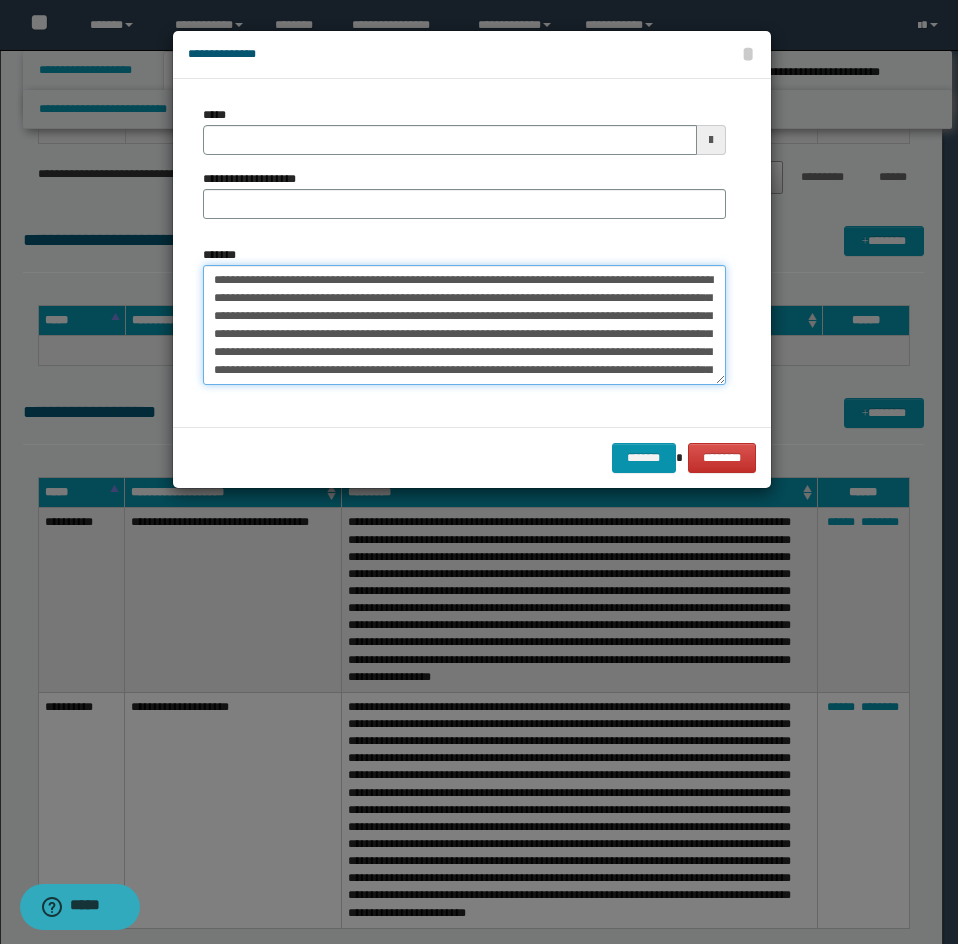 scroll, scrollTop: 300, scrollLeft: 0, axis: vertical 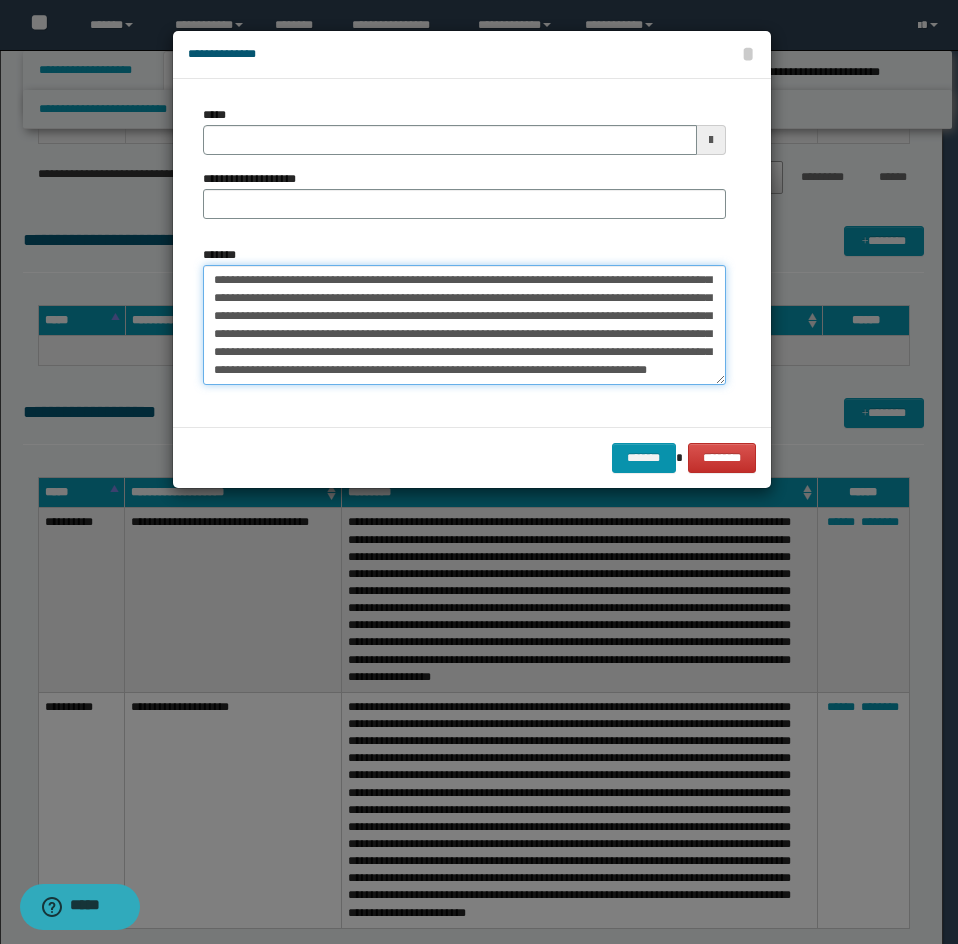 type on "**********" 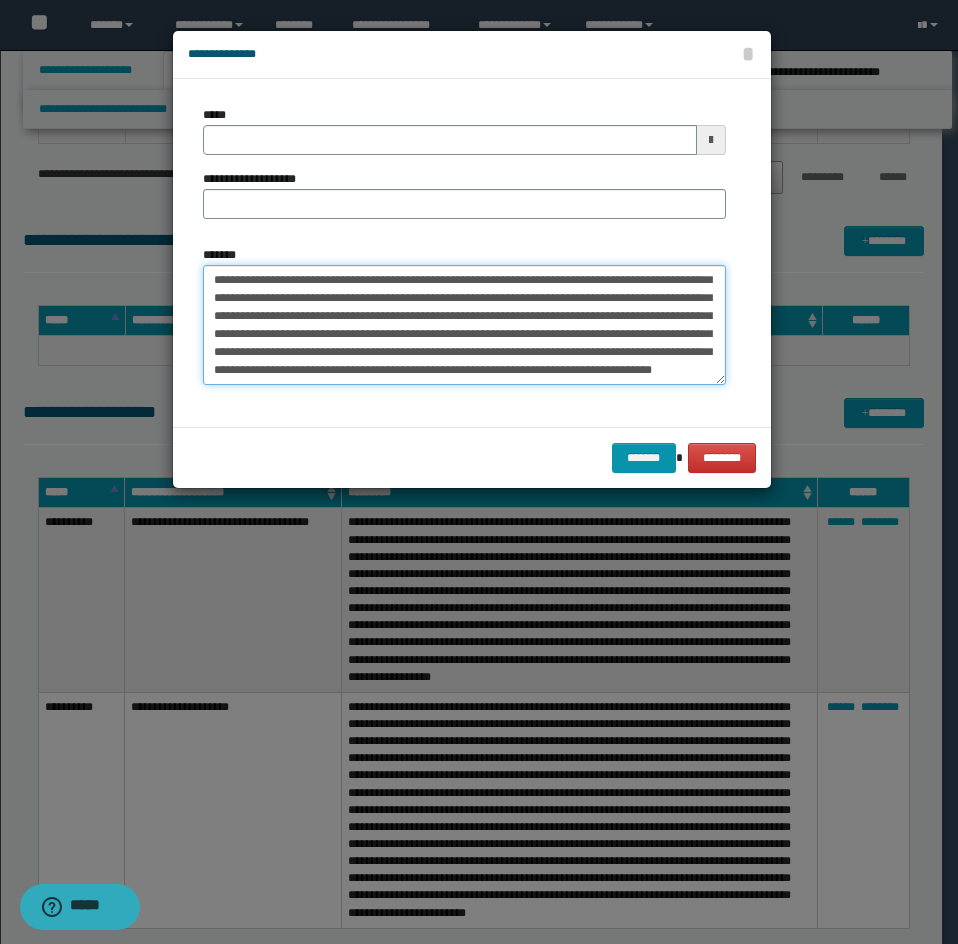 type 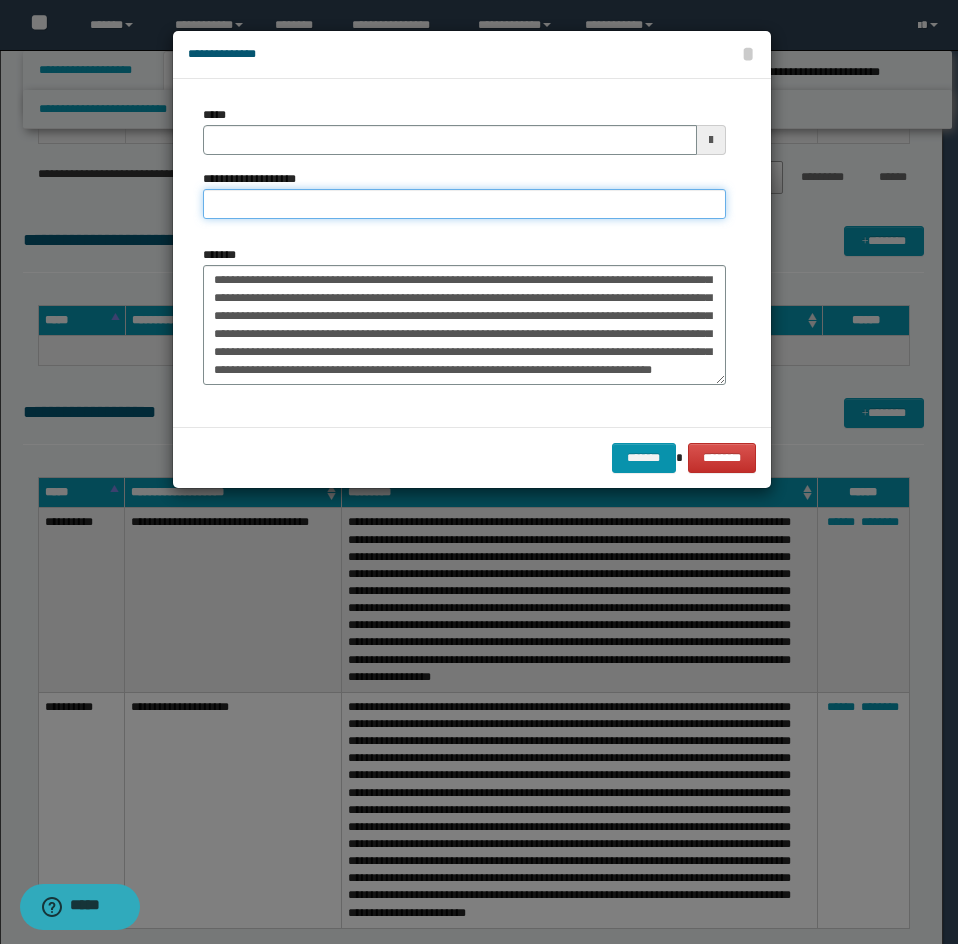 click on "**********" at bounding box center (464, 204) 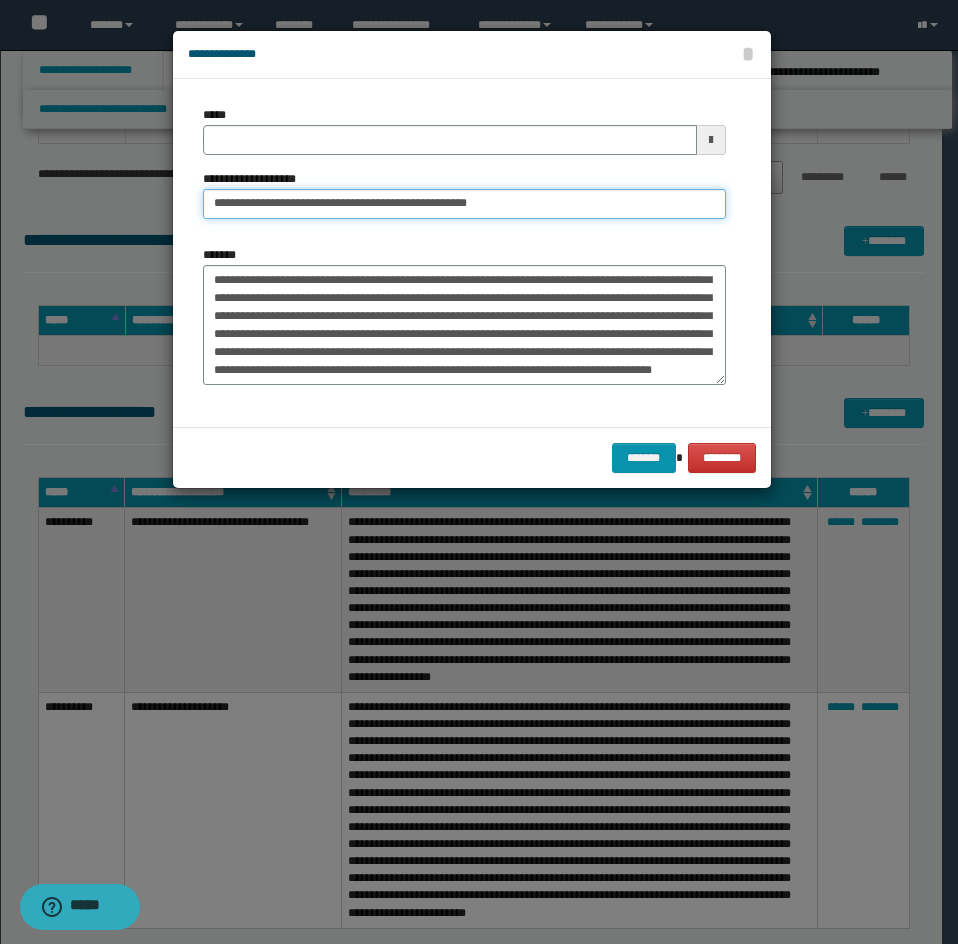 type on "**********" 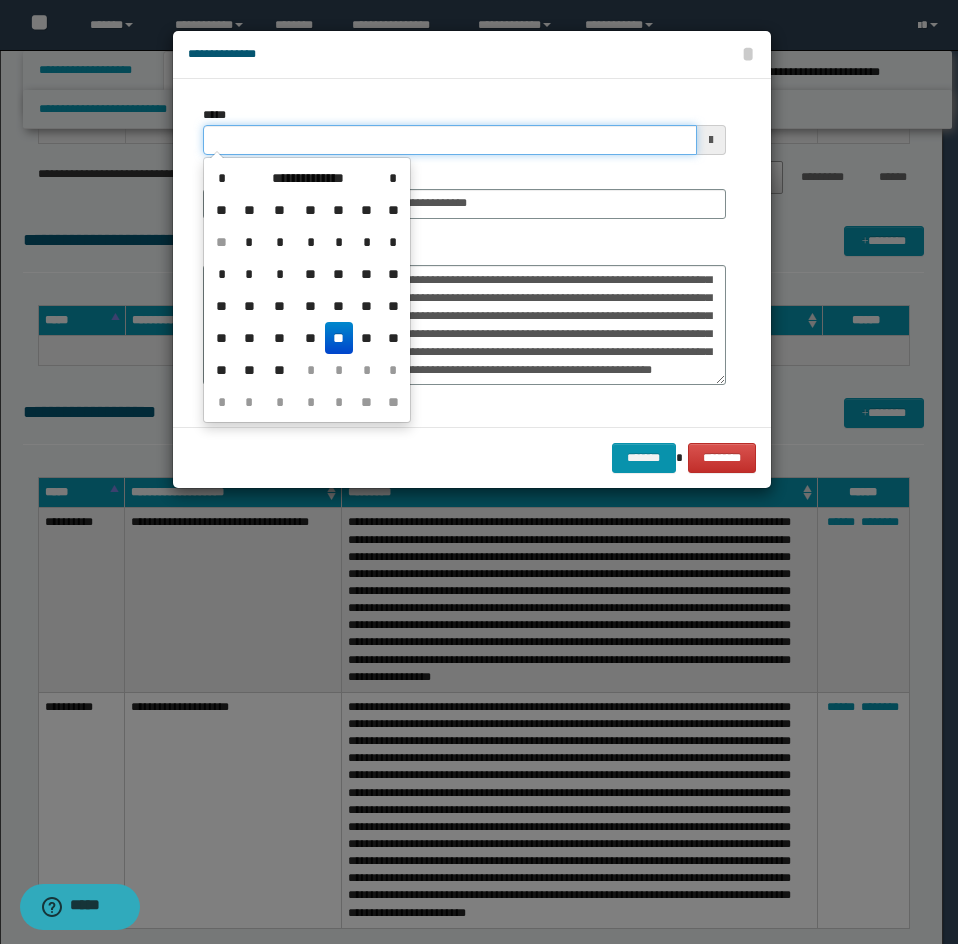 click on "*****" at bounding box center [450, 140] 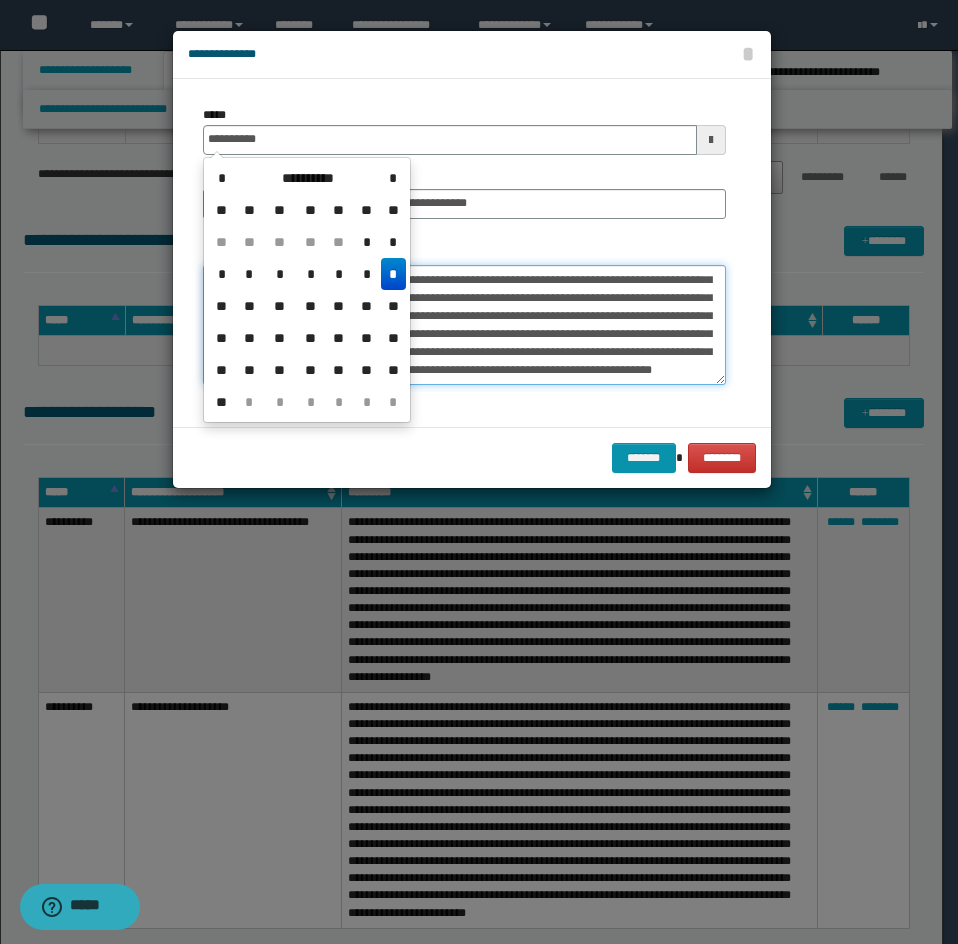 type on "**********" 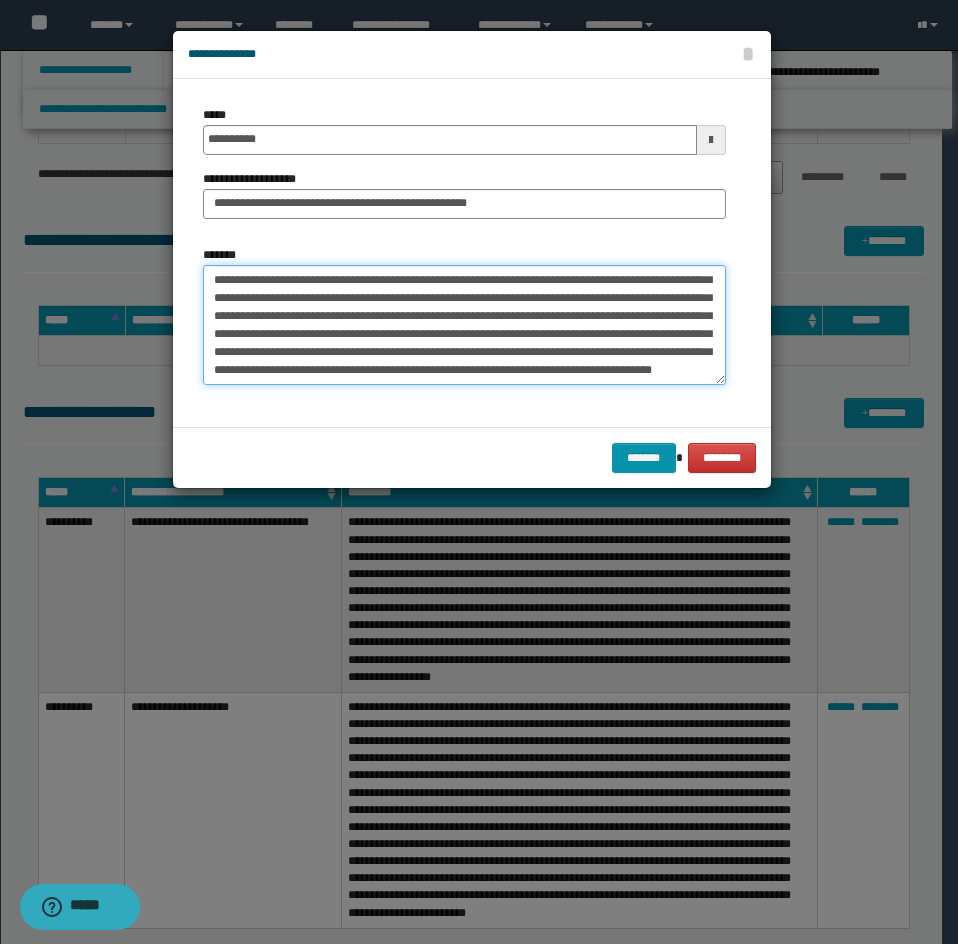 click on "*******" at bounding box center (464, 325) 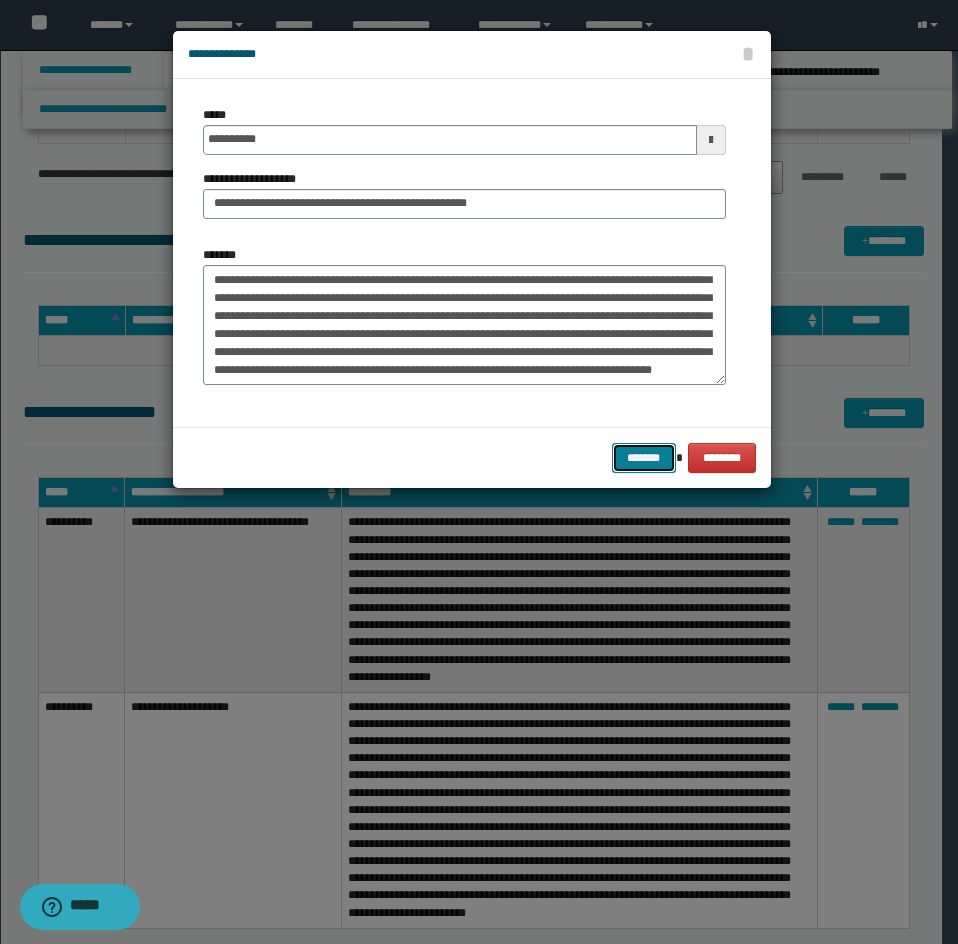 click on "*******" at bounding box center (644, 458) 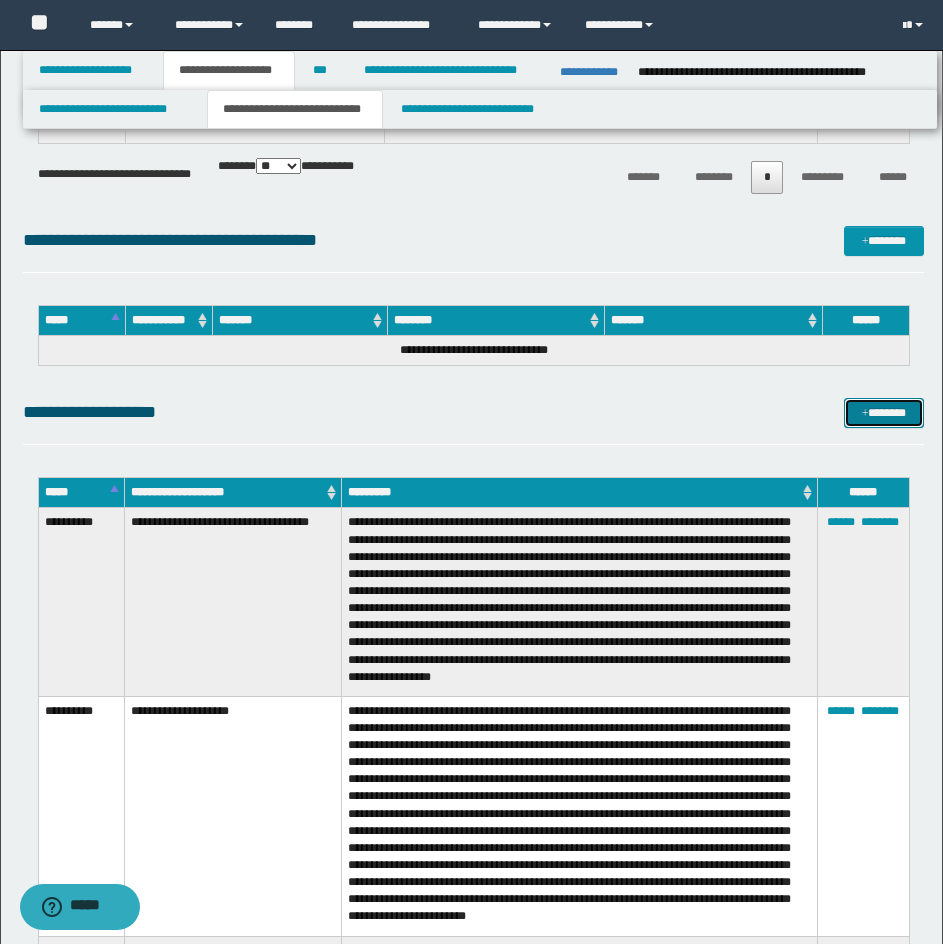 click on "*******" at bounding box center (884, 413) 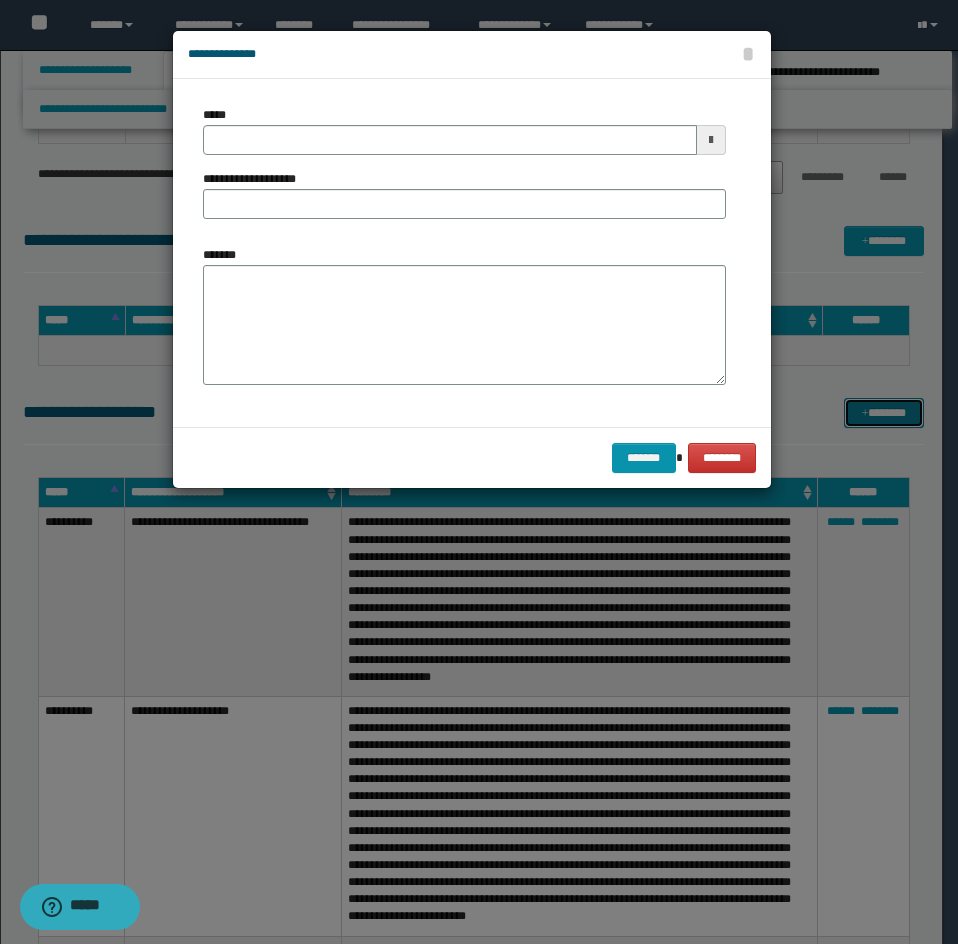 scroll, scrollTop: 0, scrollLeft: 0, axis: both 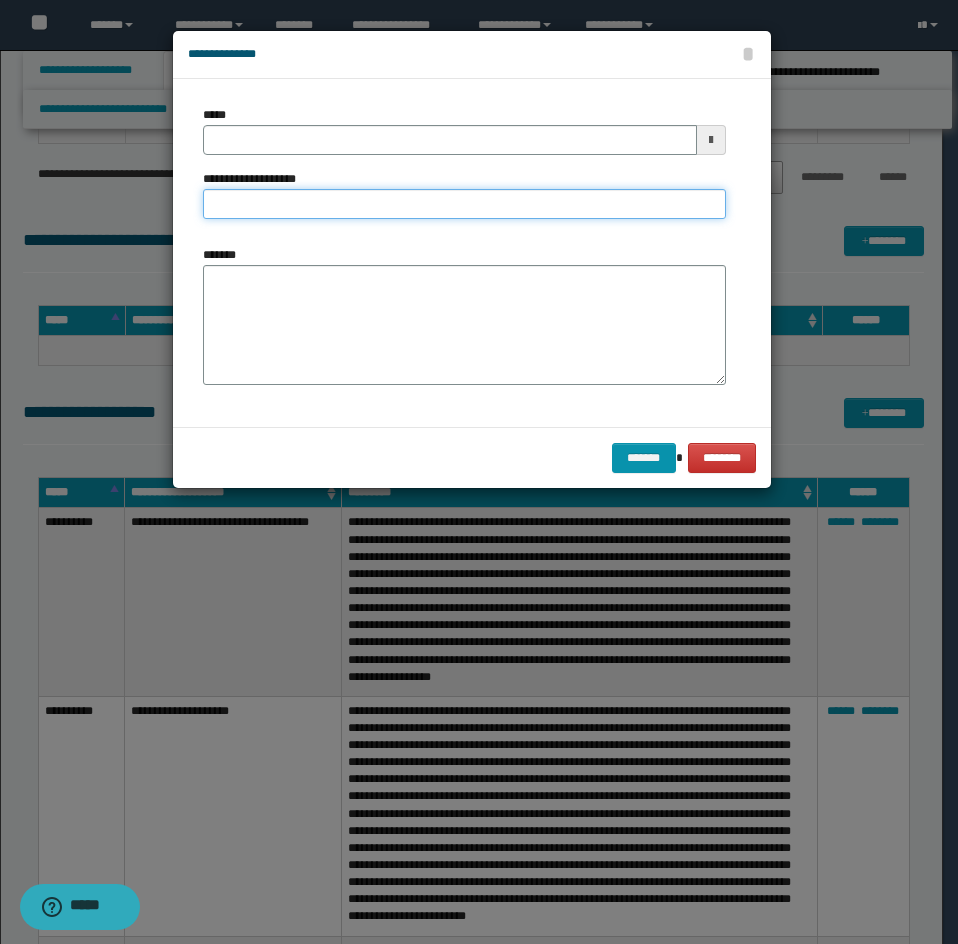 click on "**********" at bounding box center [464, 204] 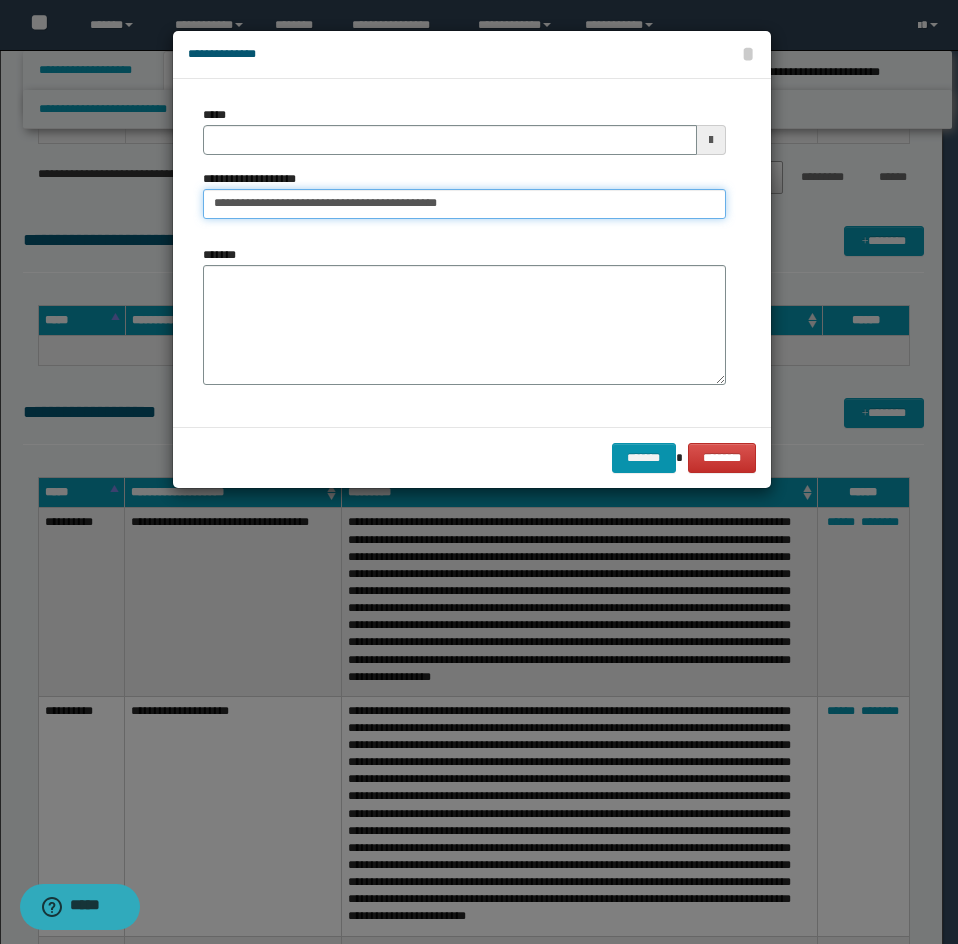type on "**********" 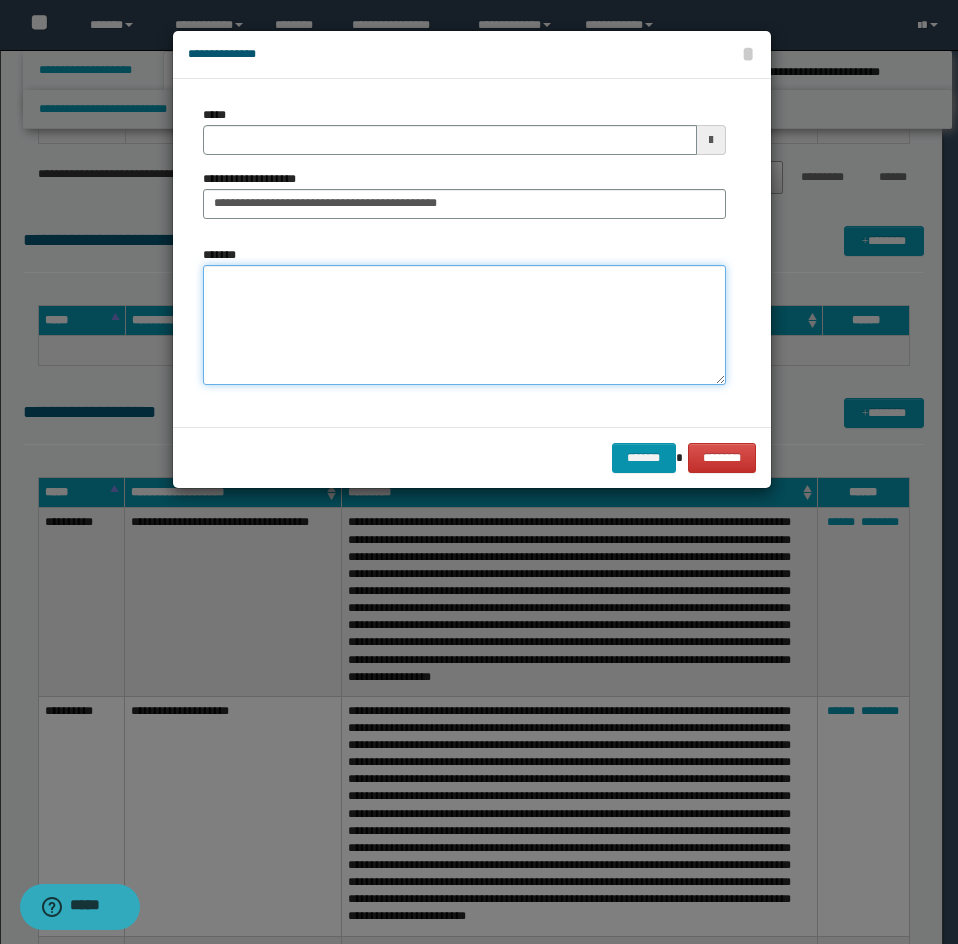 click on "*******" at bounding box center [464, 325] 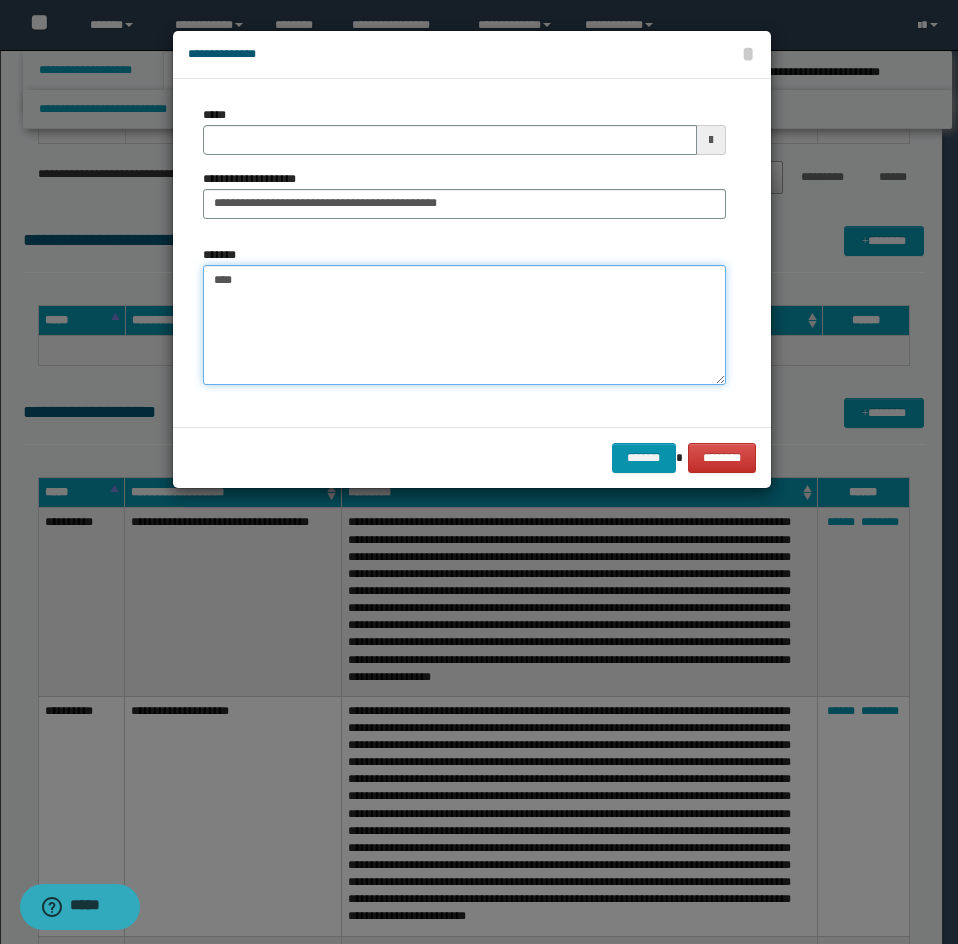 drag, startPoint x: 328, startPoint y: 271, endPoint x: 307, endPoint y: 275, distance: 21.377558 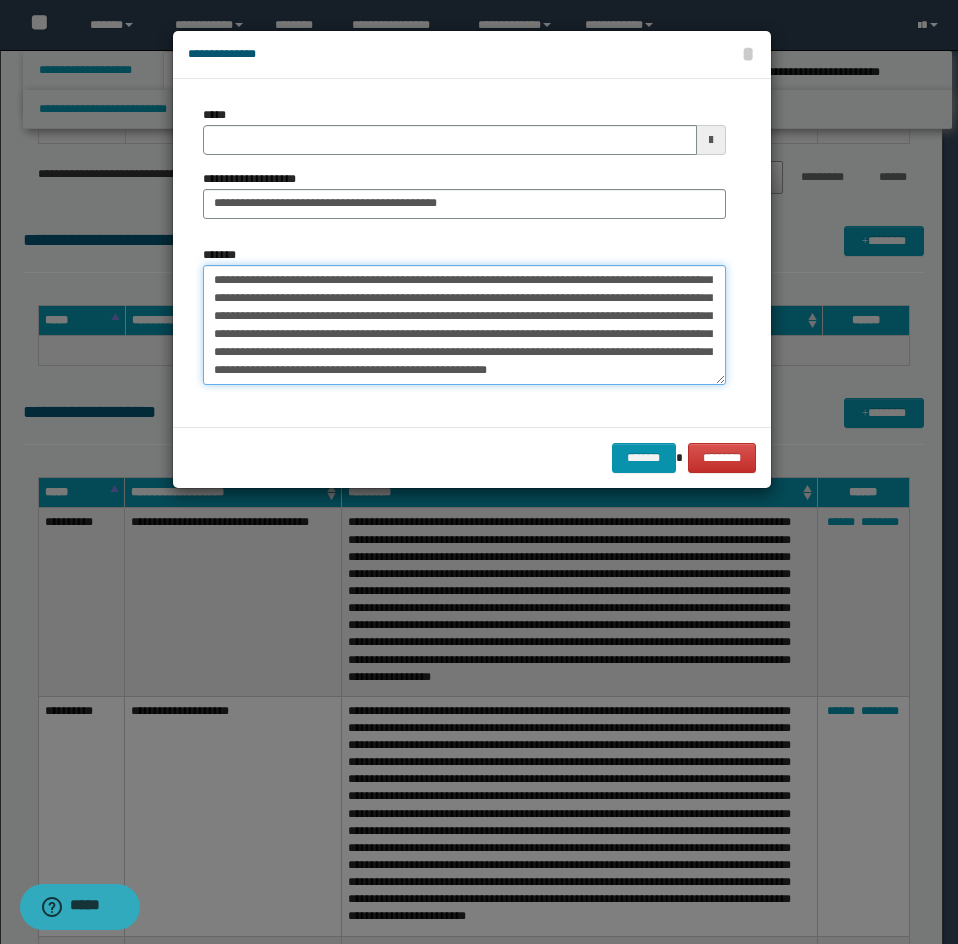scroll, scrollTop: 264, scrollLeft: 0, axis: vertical 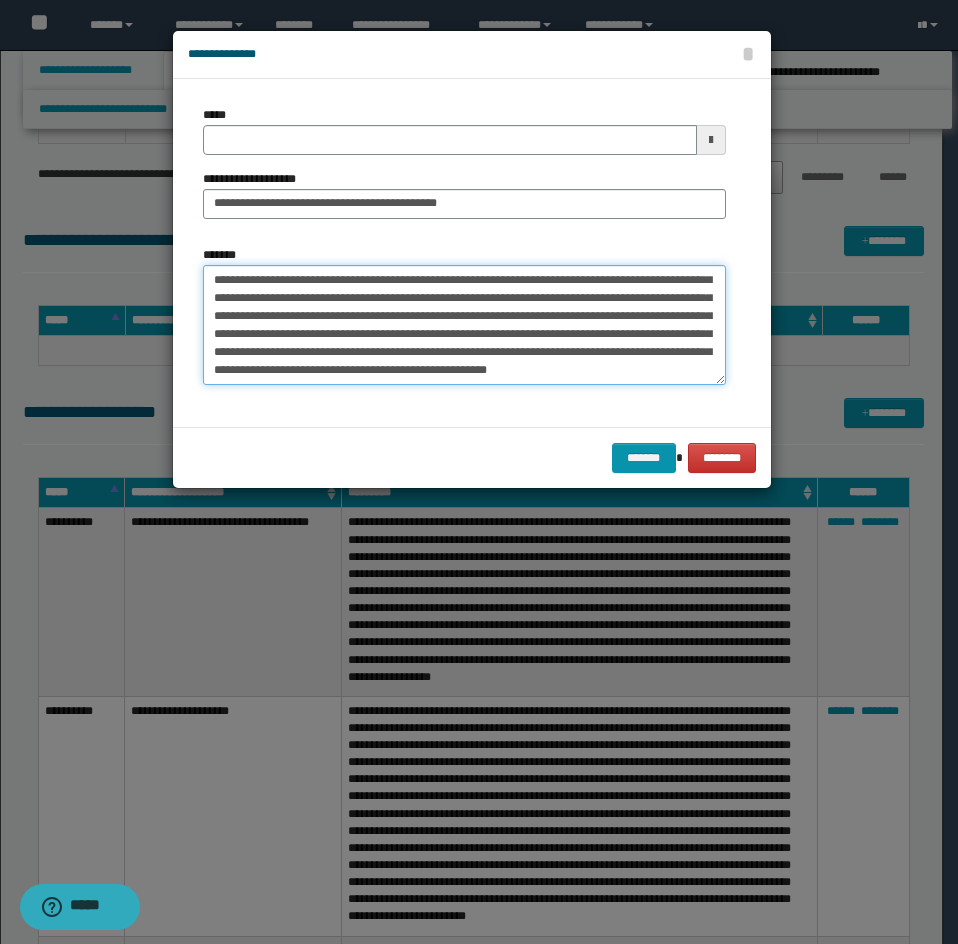 type on "**********" 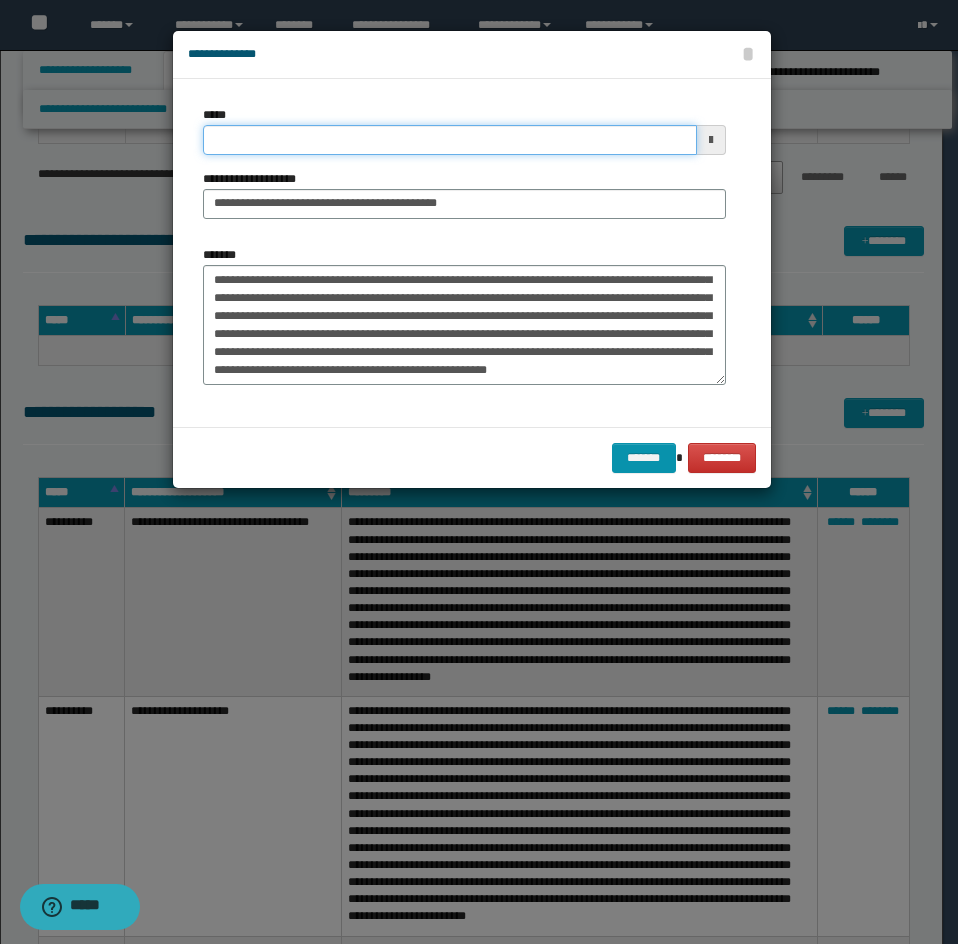 click on "*****" at bounding box center (450, 140) 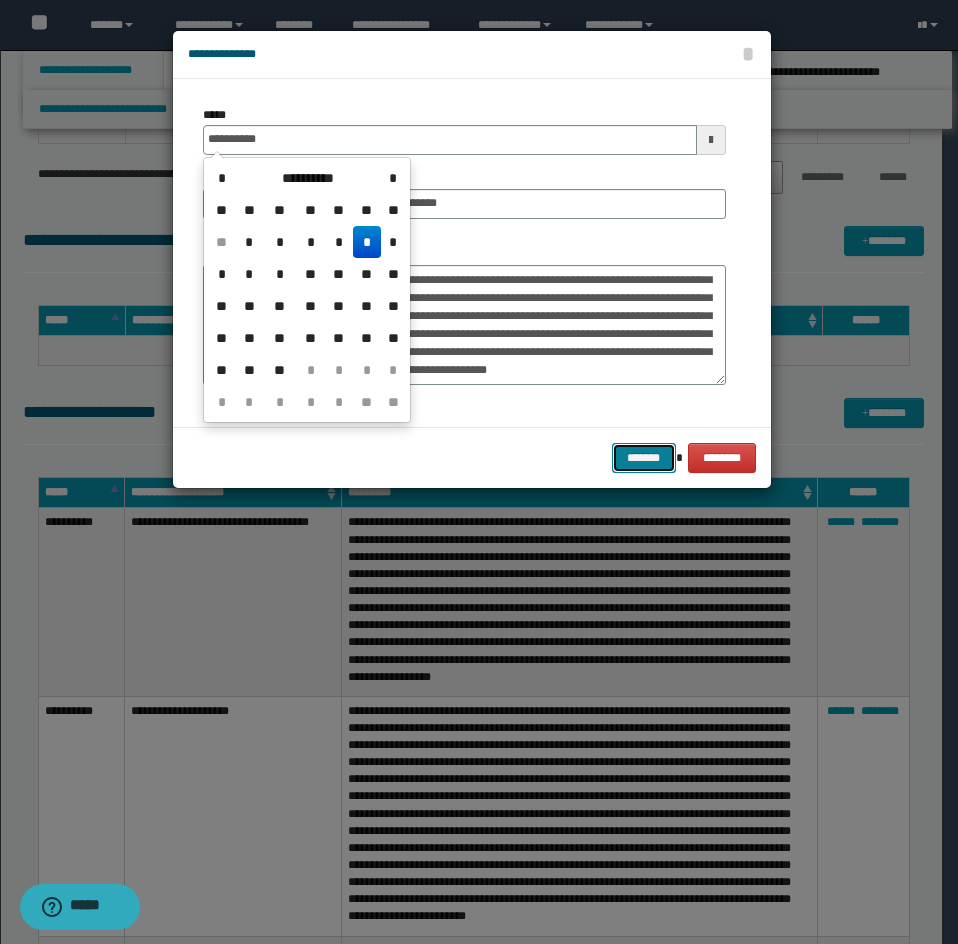 type on "**********" 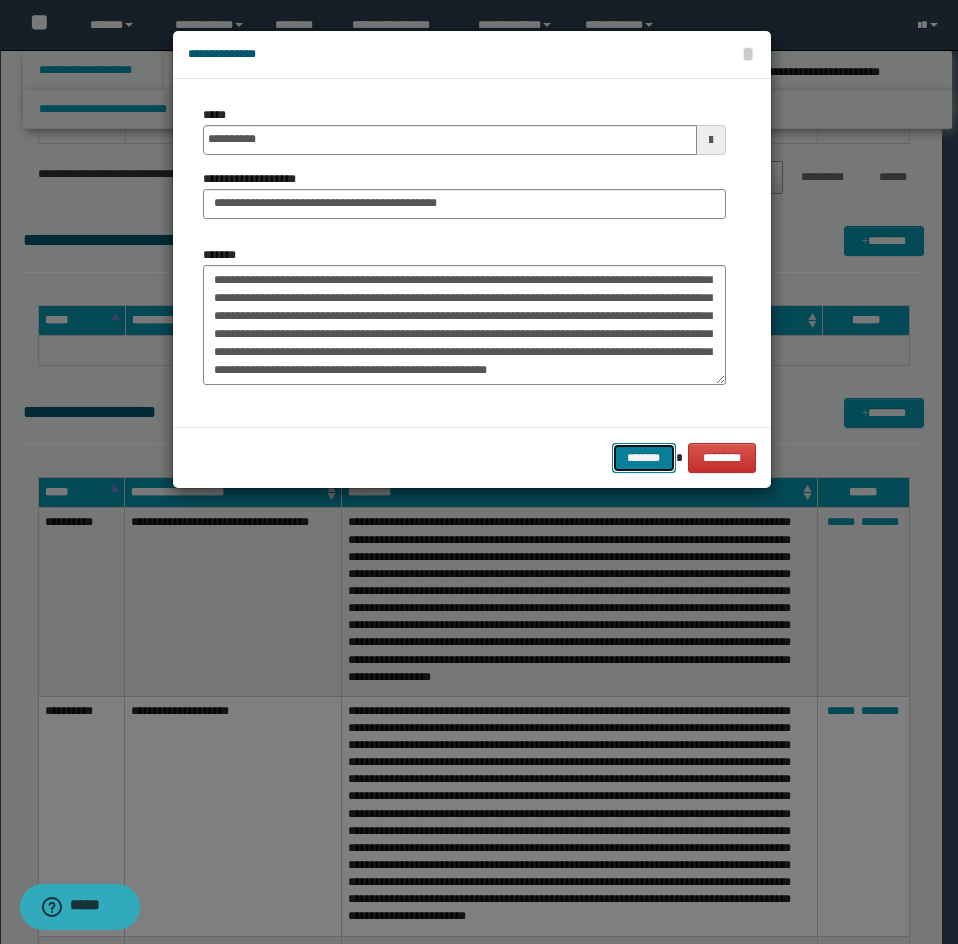 click on "*******" at bounding box center [644, 458] 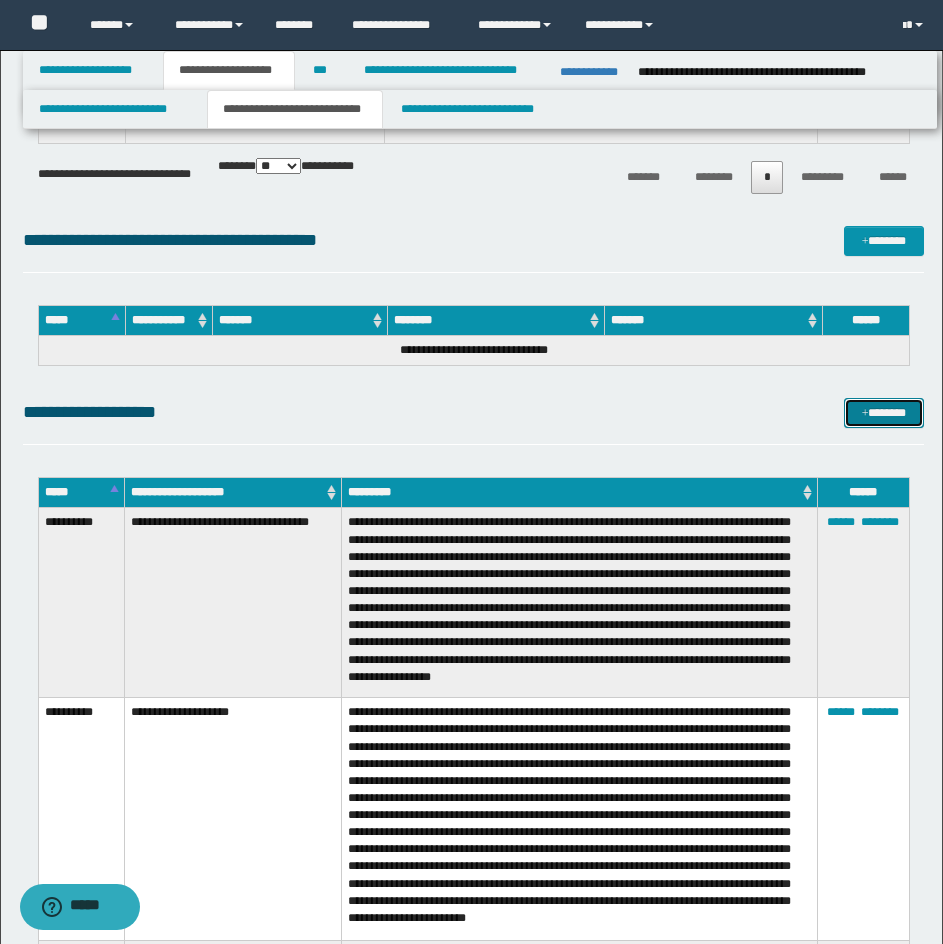 click on "*******" at bounding box center [884, 413] 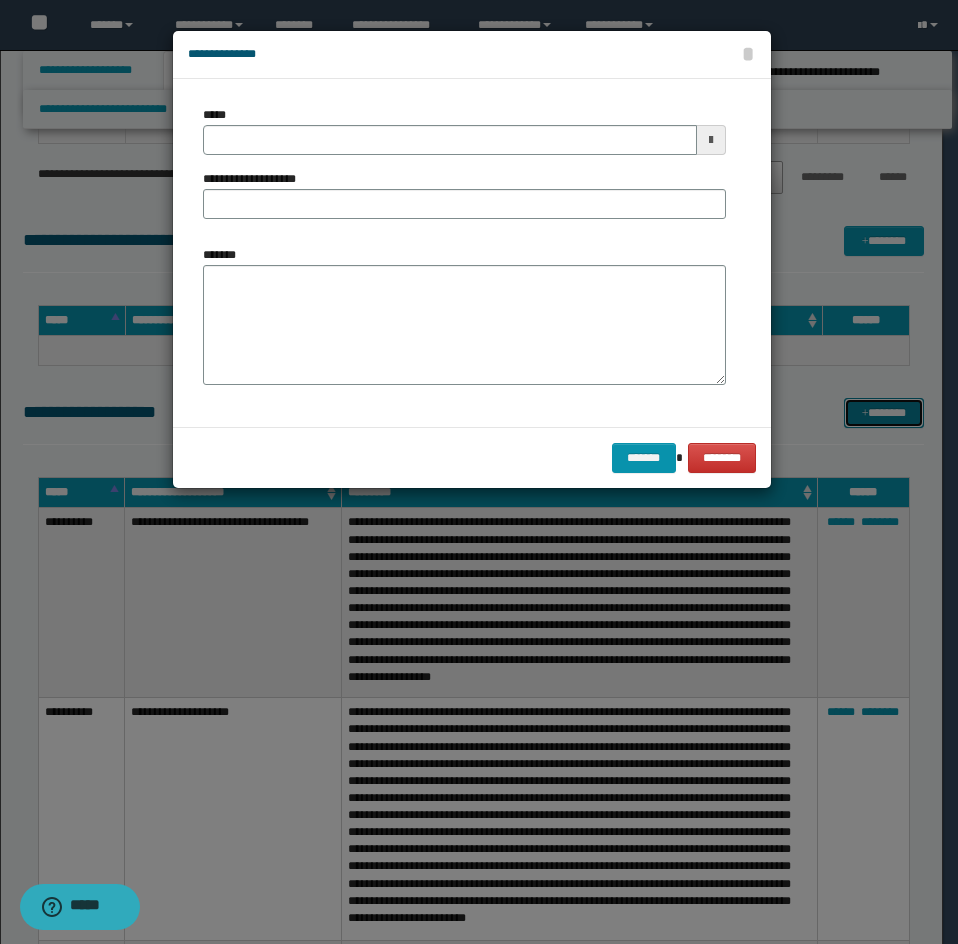 scroll, scrollTop: 0, scrollLeft: 0, axis: both 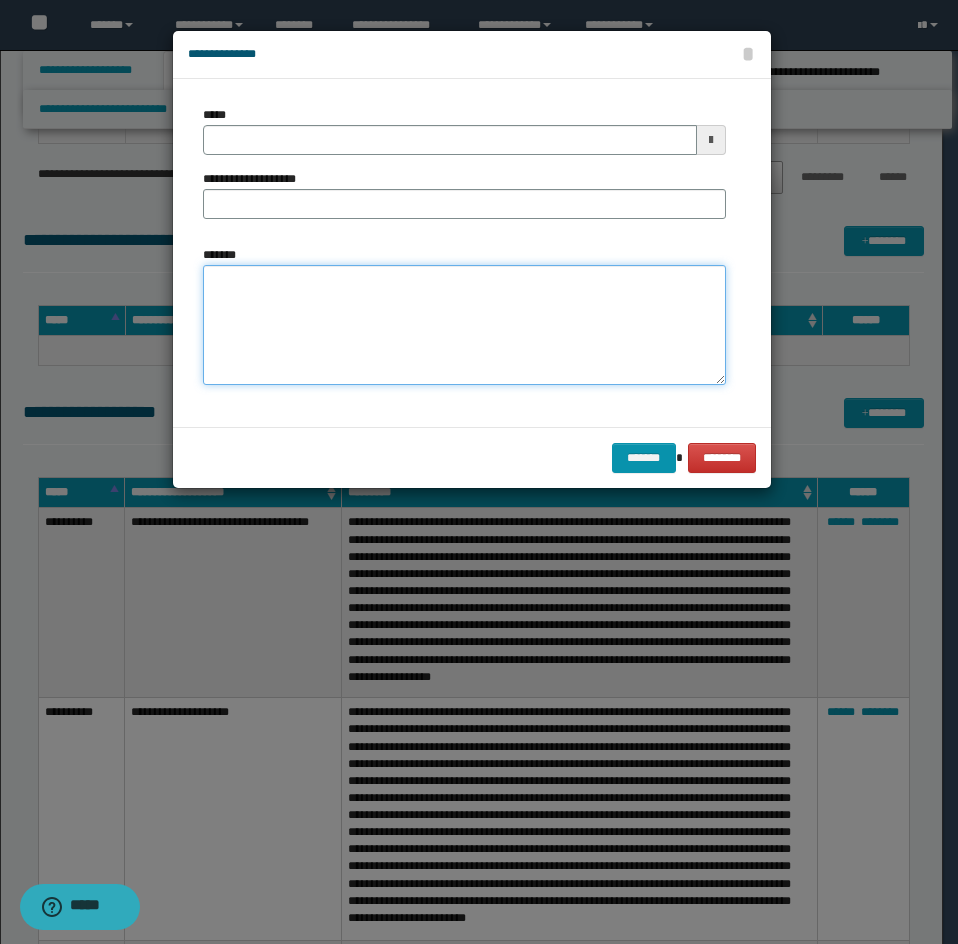 click on "*******" at bounding box center (464, 325) 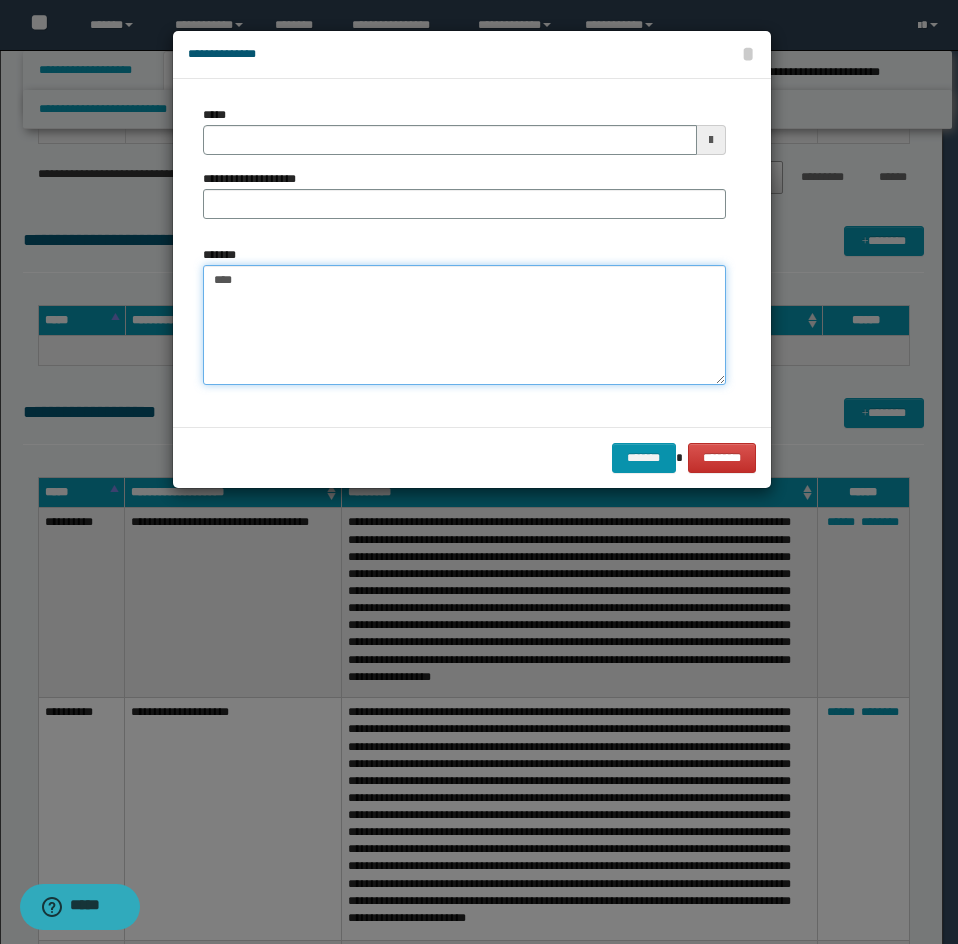 paste on "**********" 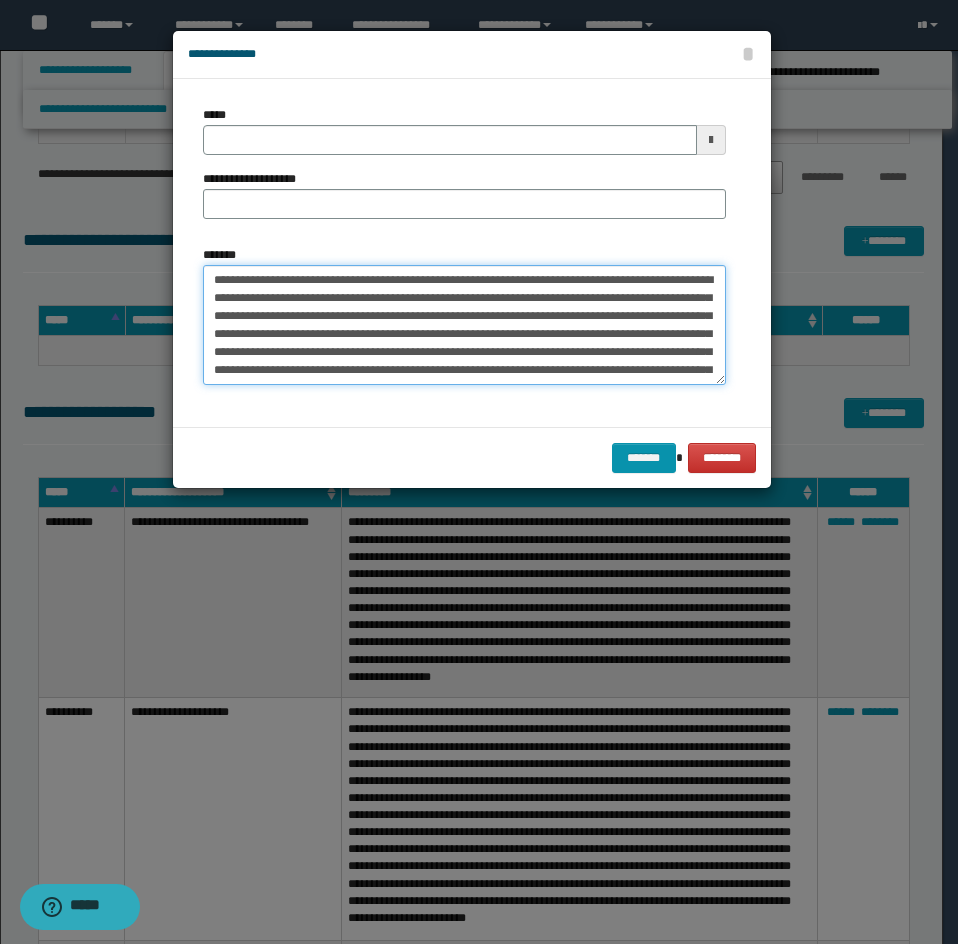 scroll, scrollTop: 246, scrollLeft: 0, axis: vertical 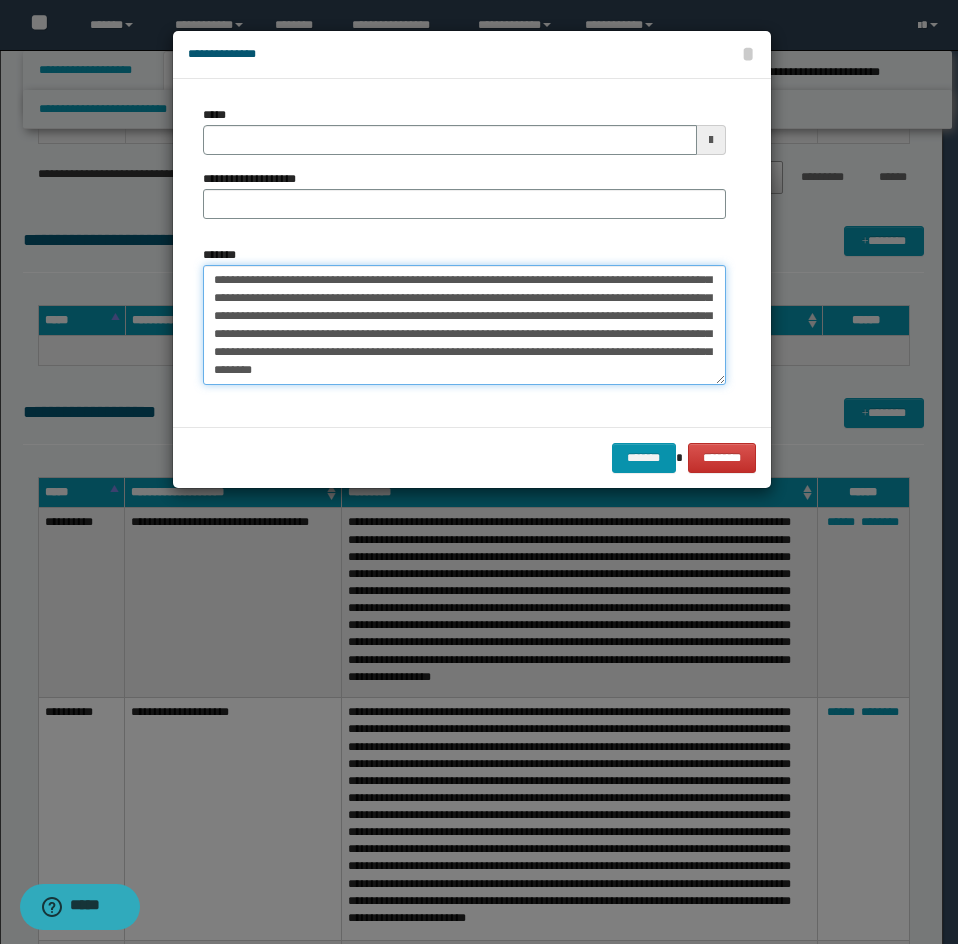 type on "**********" 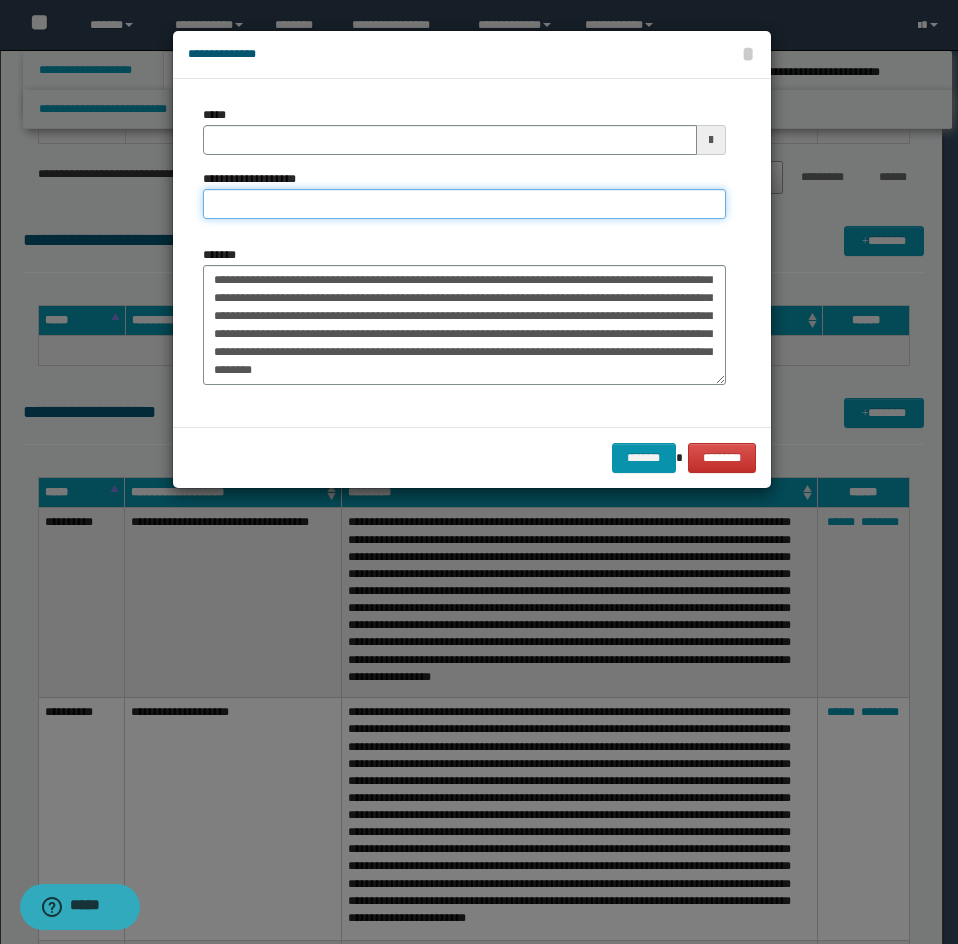 click on "**********" at bounding box center [464, 204] 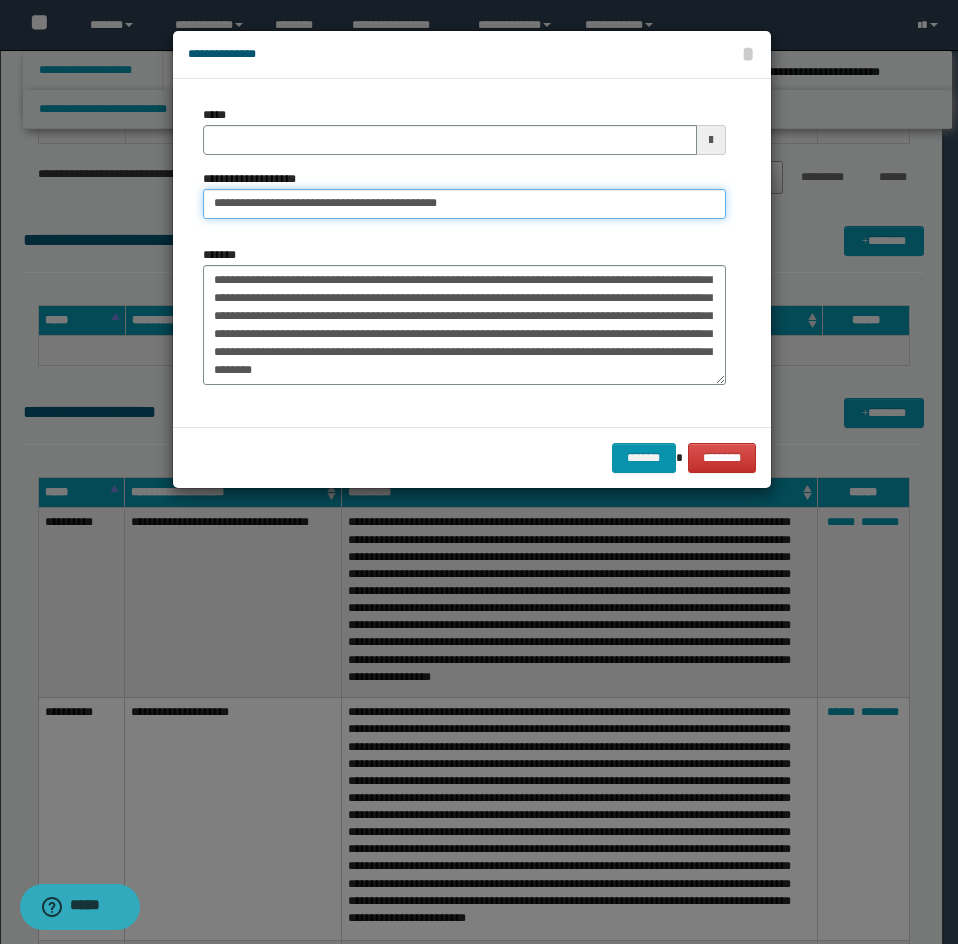 type 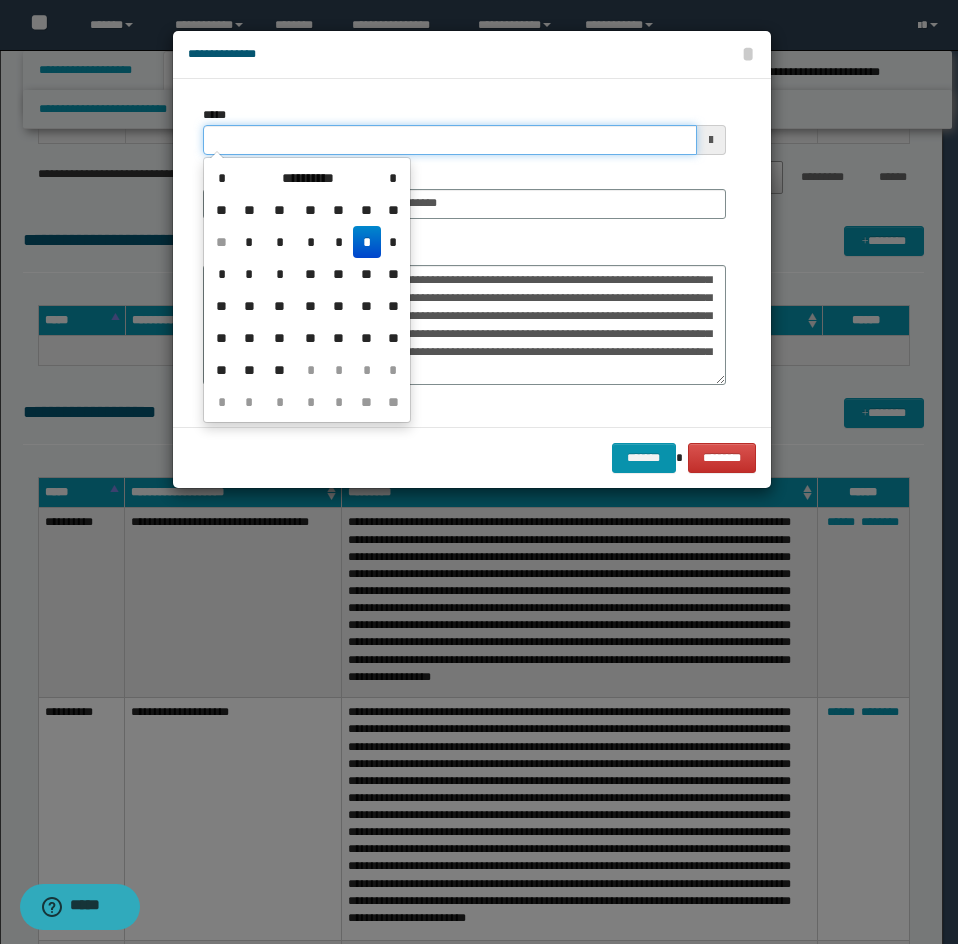 click on "*****" at bounding box center [450, 140] 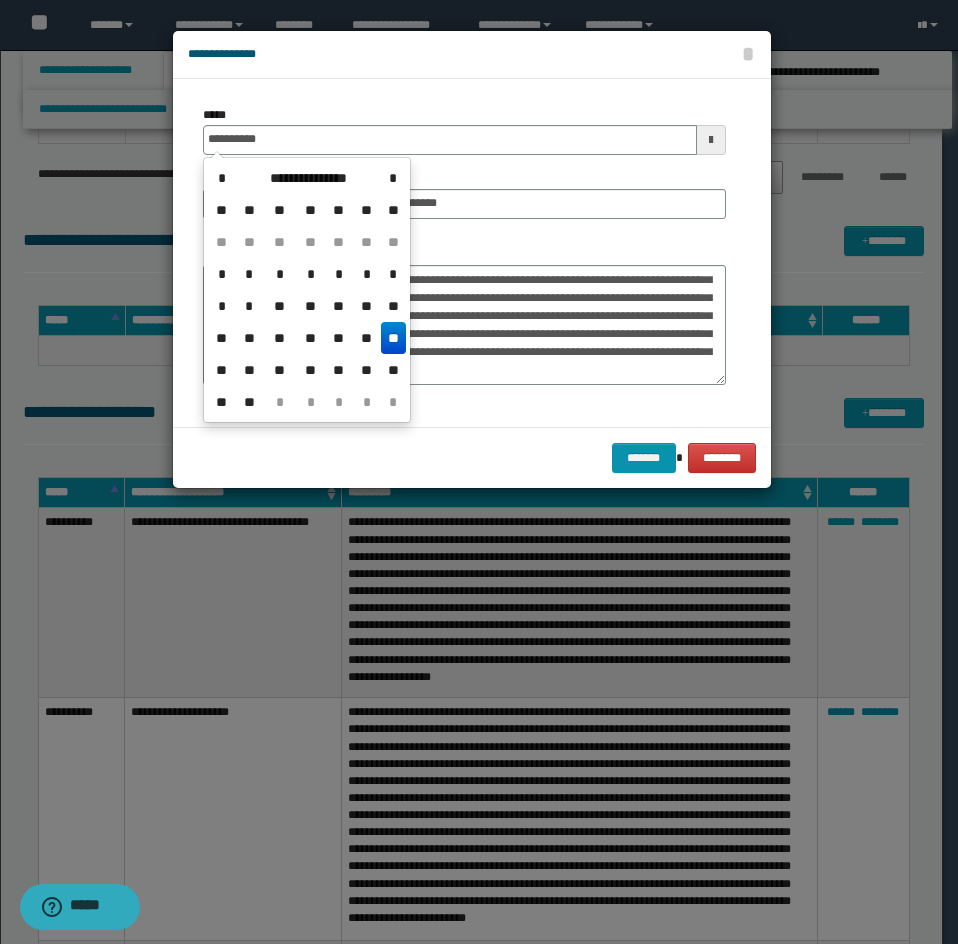 type on "**********" 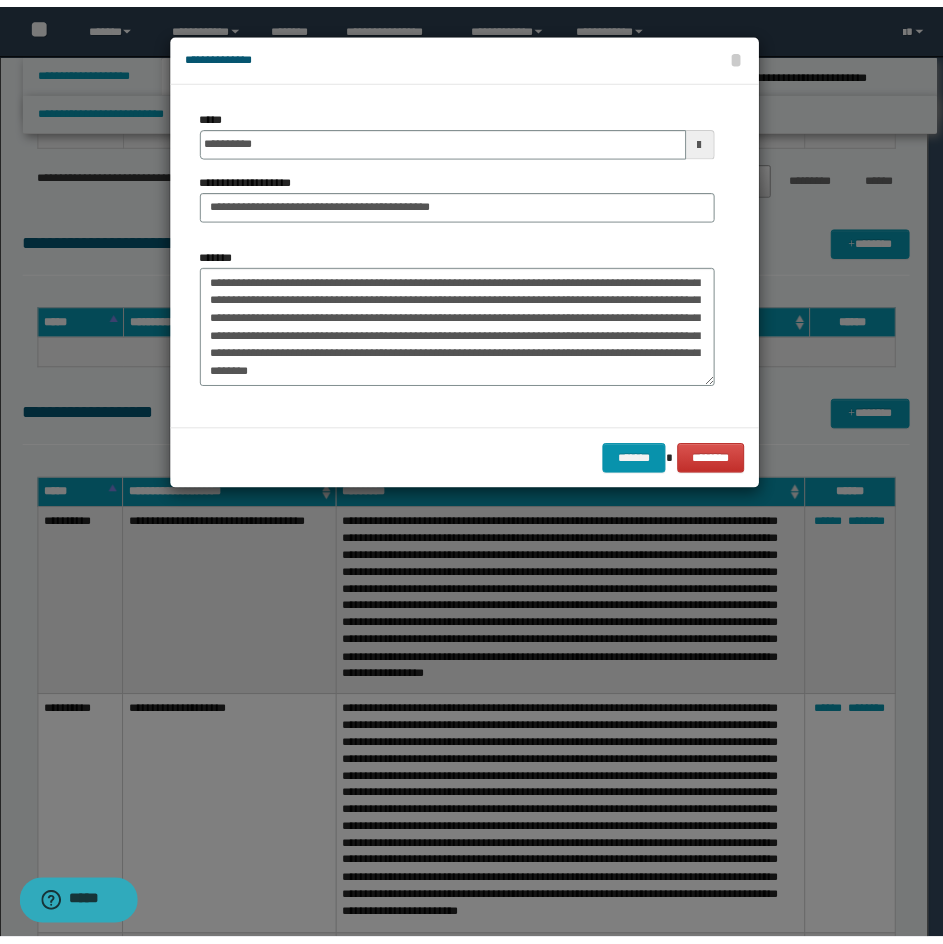 scroll, scrollTop: 252, scrollLeft: 0, axis: vertical 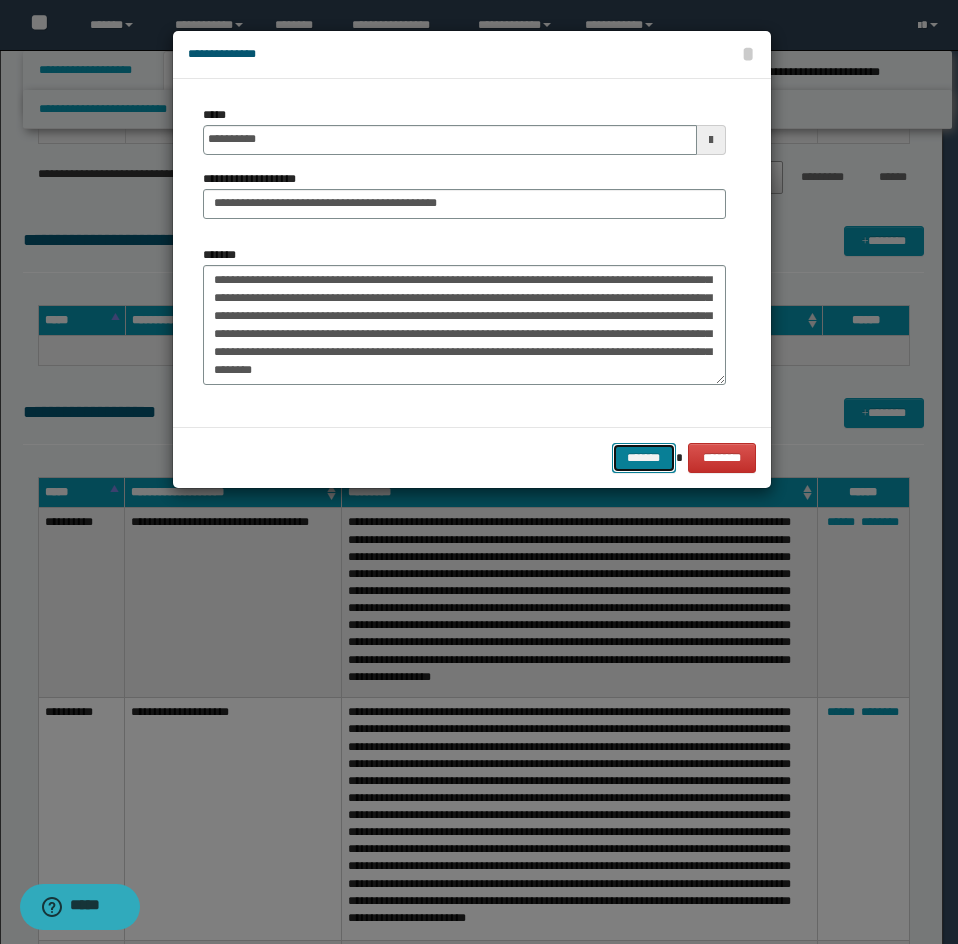 click on "*******" at bounding box center (644, 458) 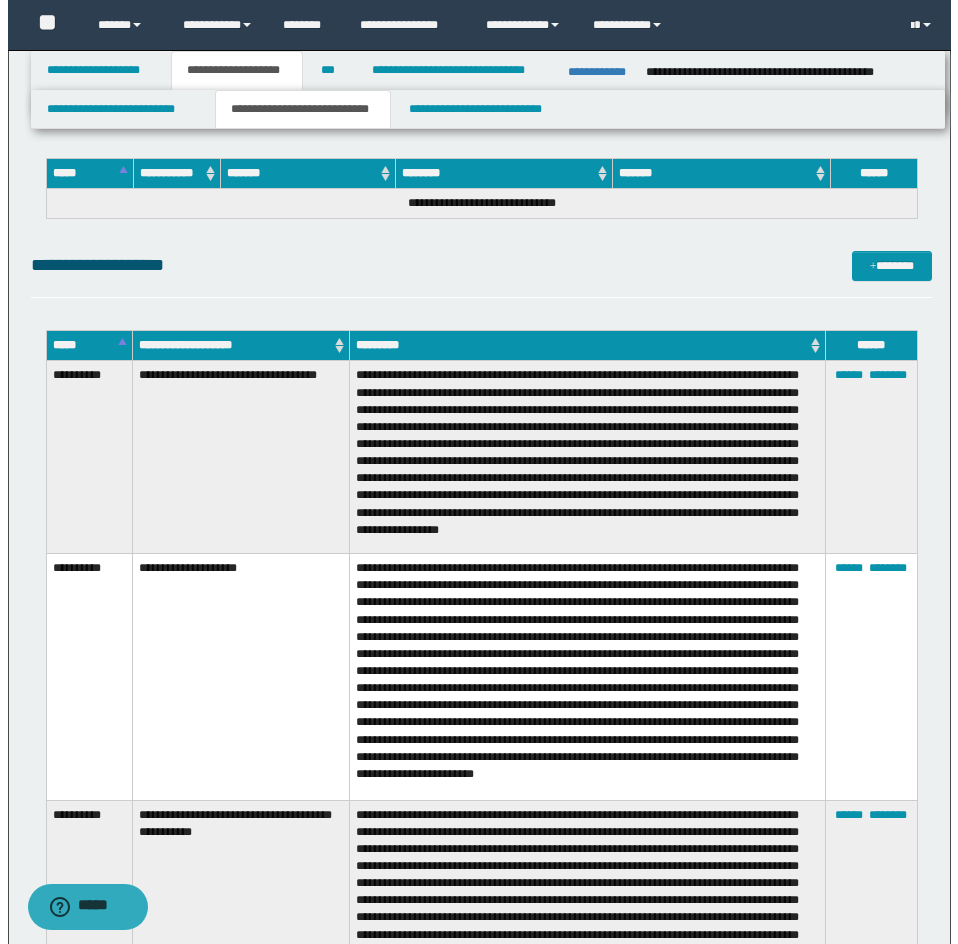 scroll, scrollTop: 4372, scrollLeft: 0, axis: vertical 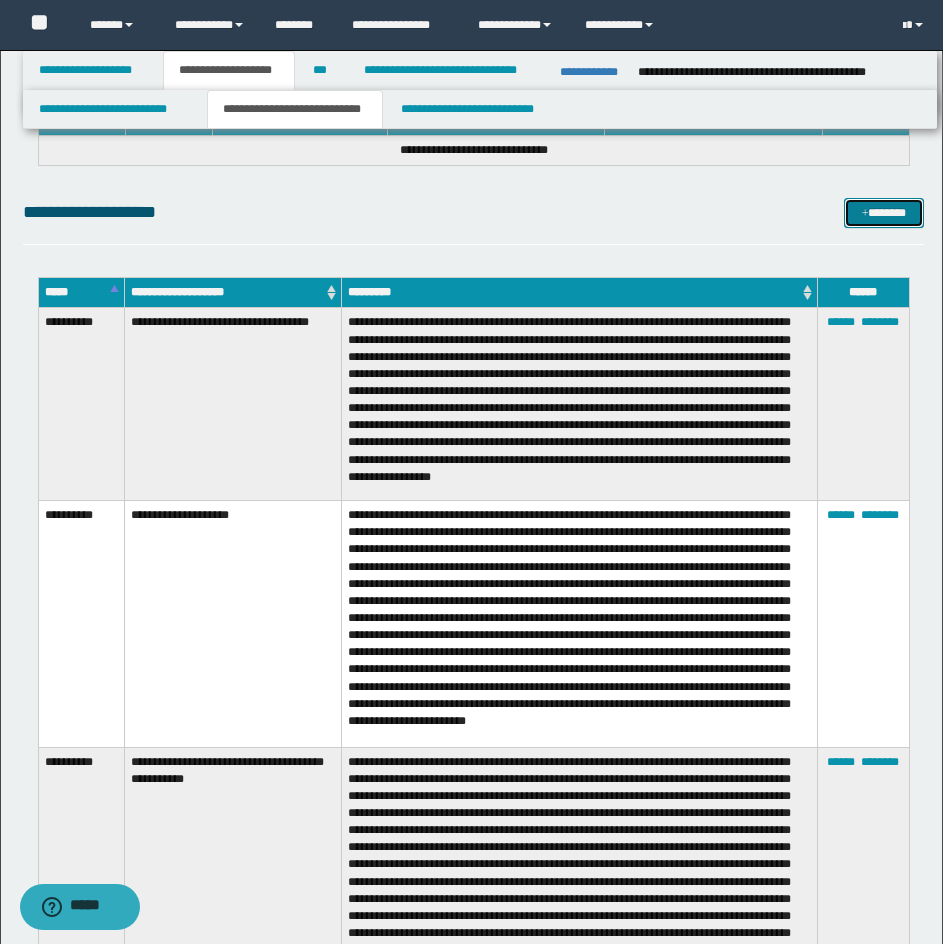 click at bounding box center [865, 214] 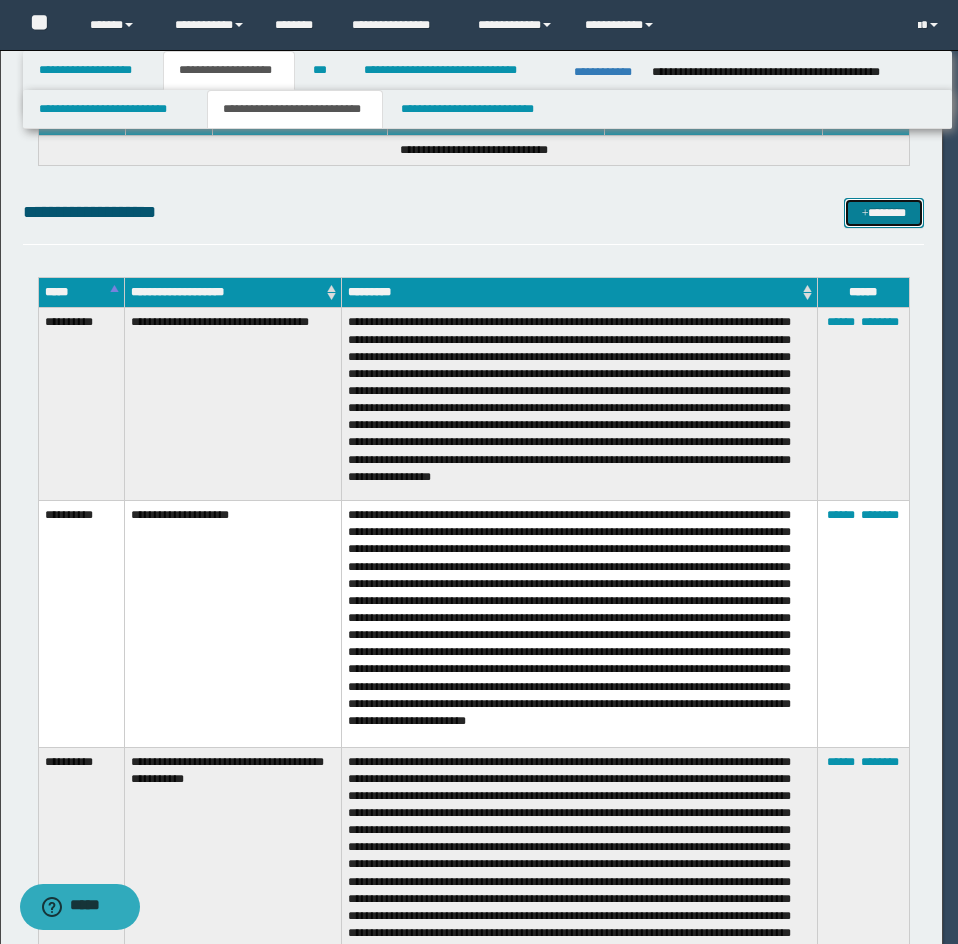 scroll, scrollTop: 0, scrollLeft: 0, axis: both 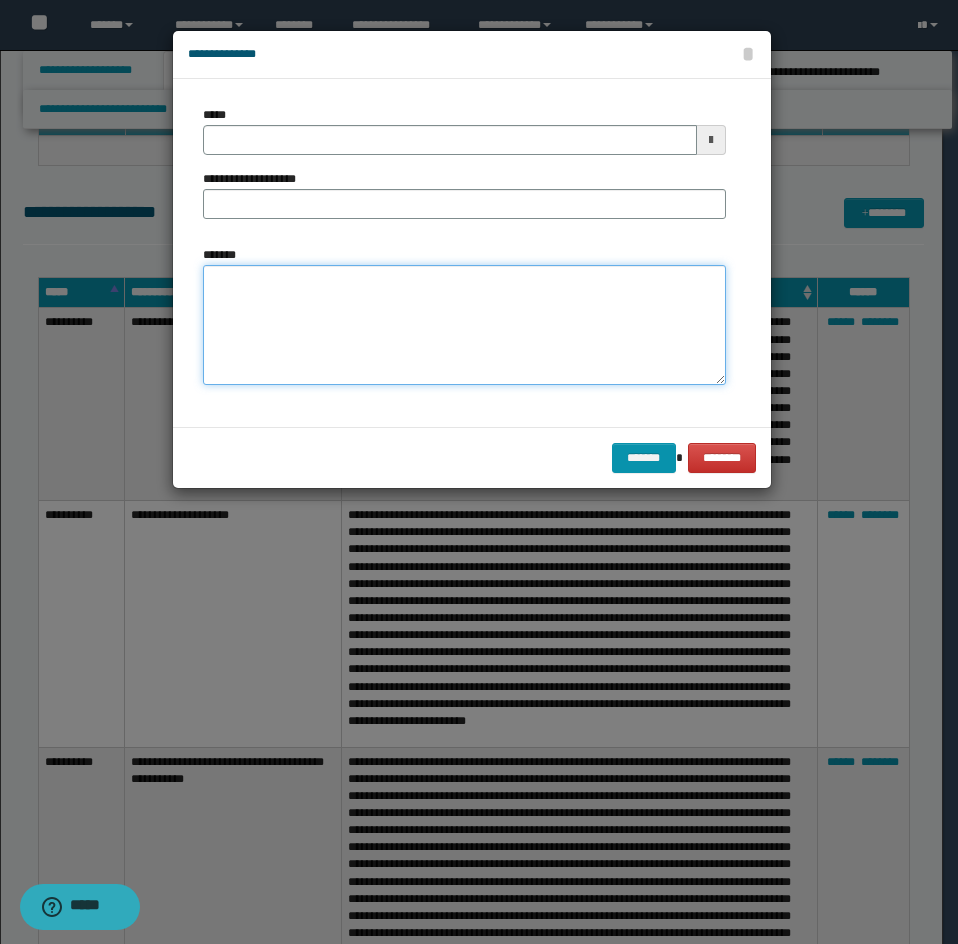 click on "*******" at bounding box center [464, 325] 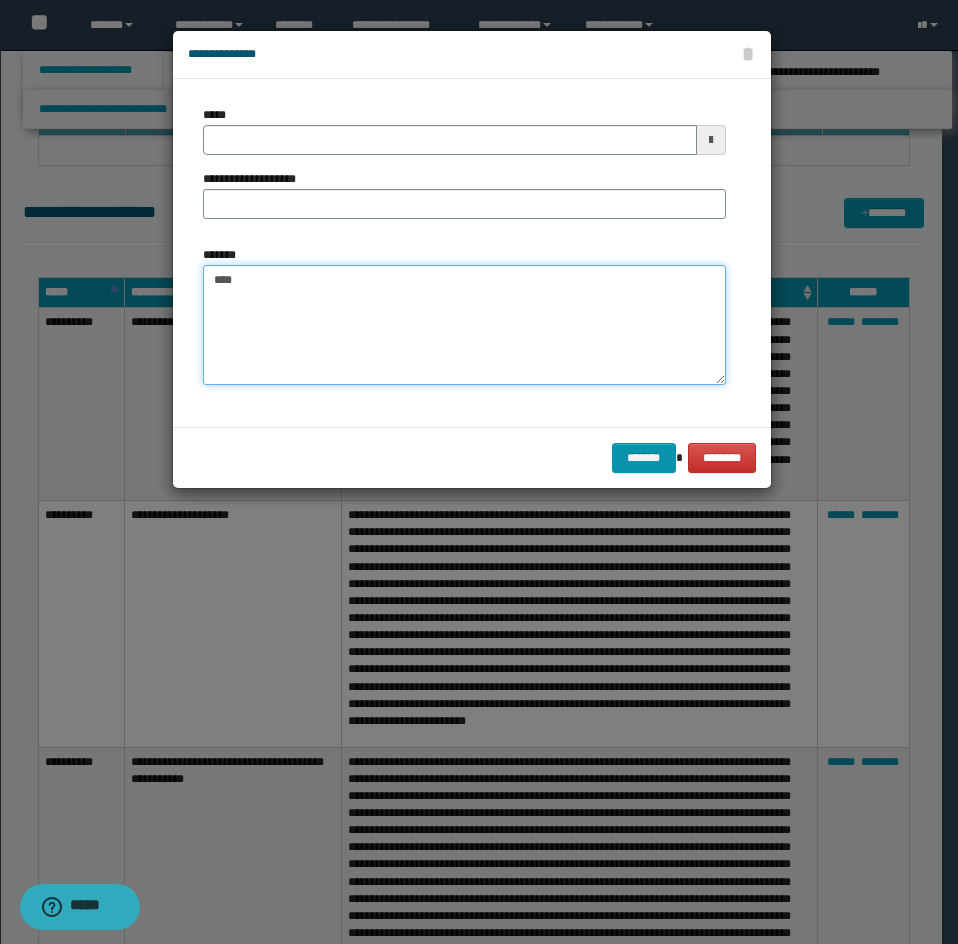 paste on "**********" 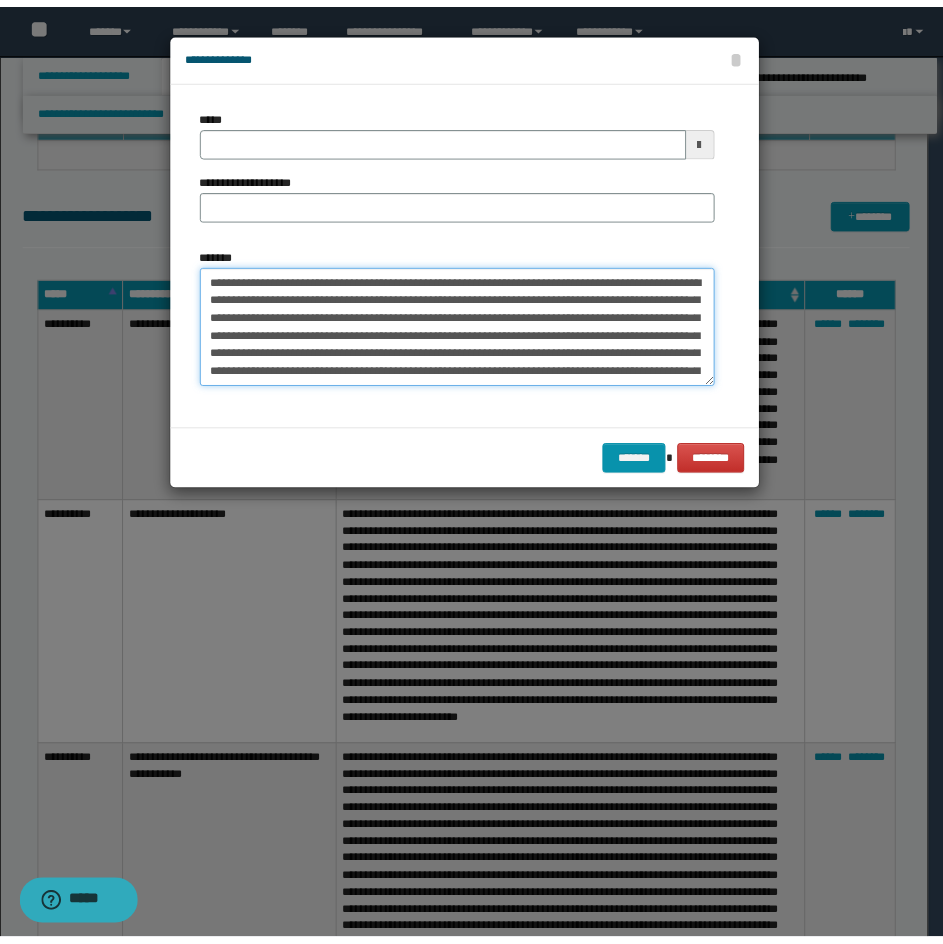 scroll, scrollTop: 30, scrollLeft: 0, axis: vertical 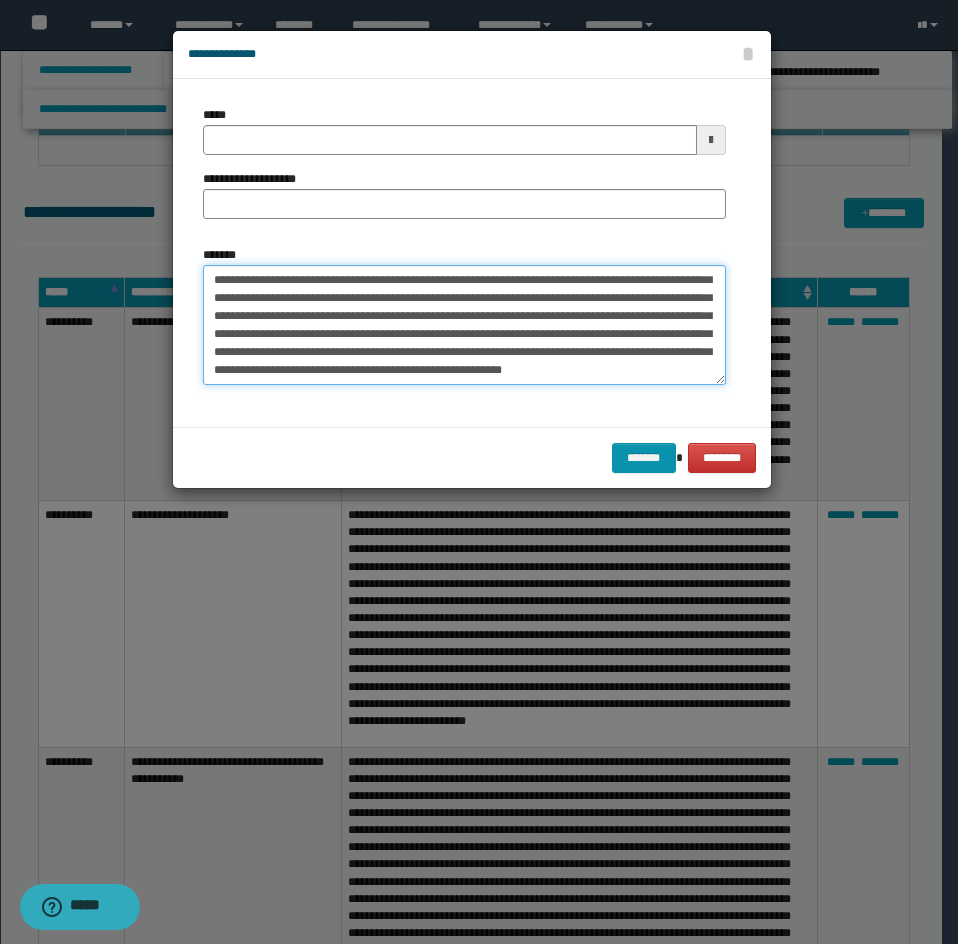 type on "**********" 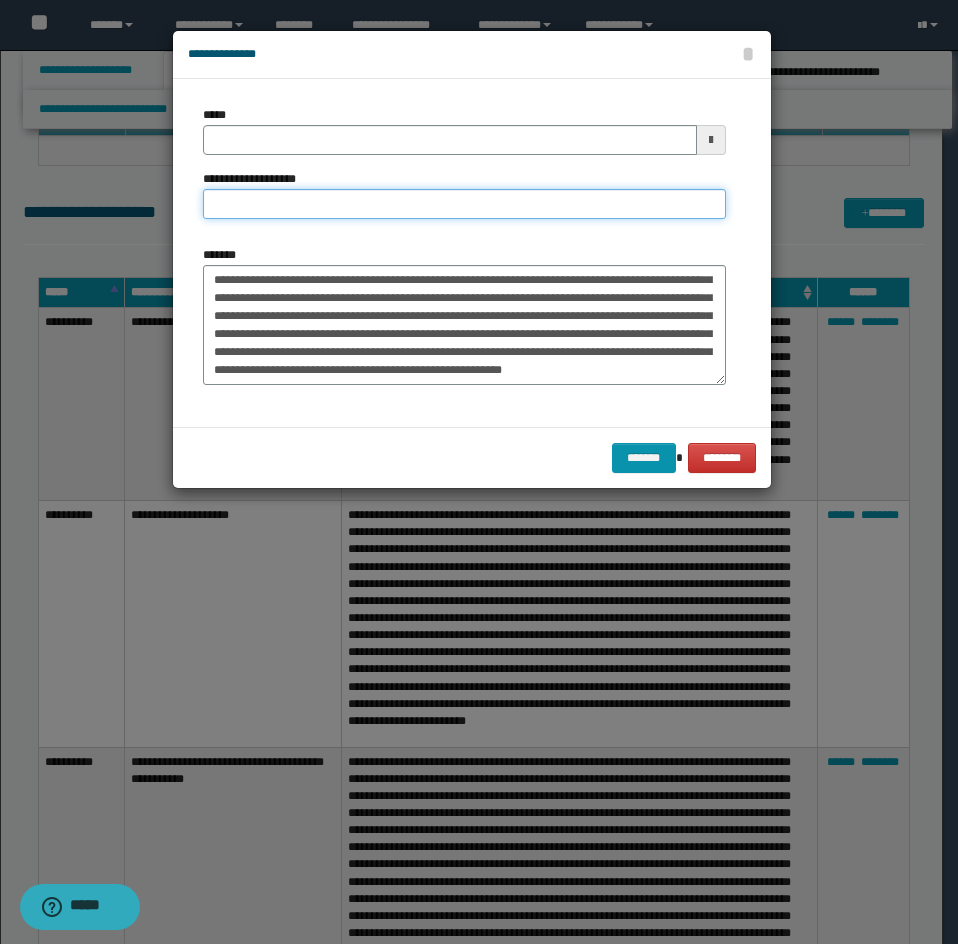 click on "**********" at bounding box center (464, 204) 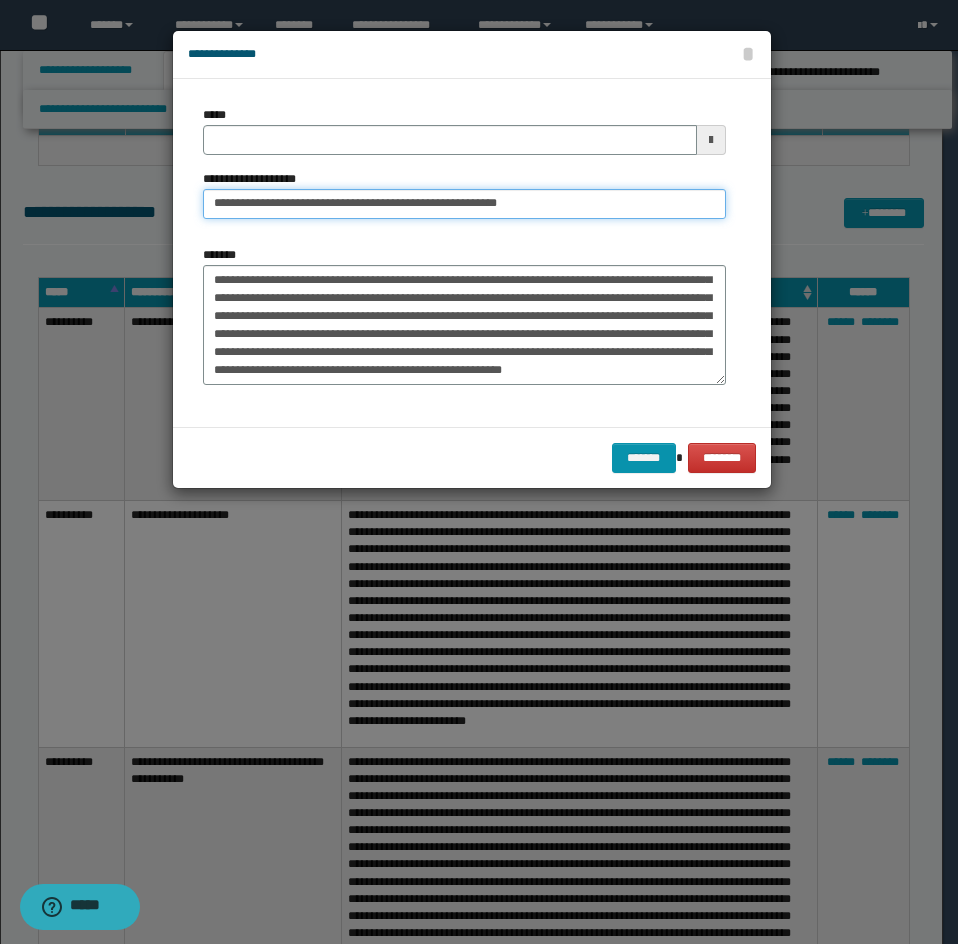 type 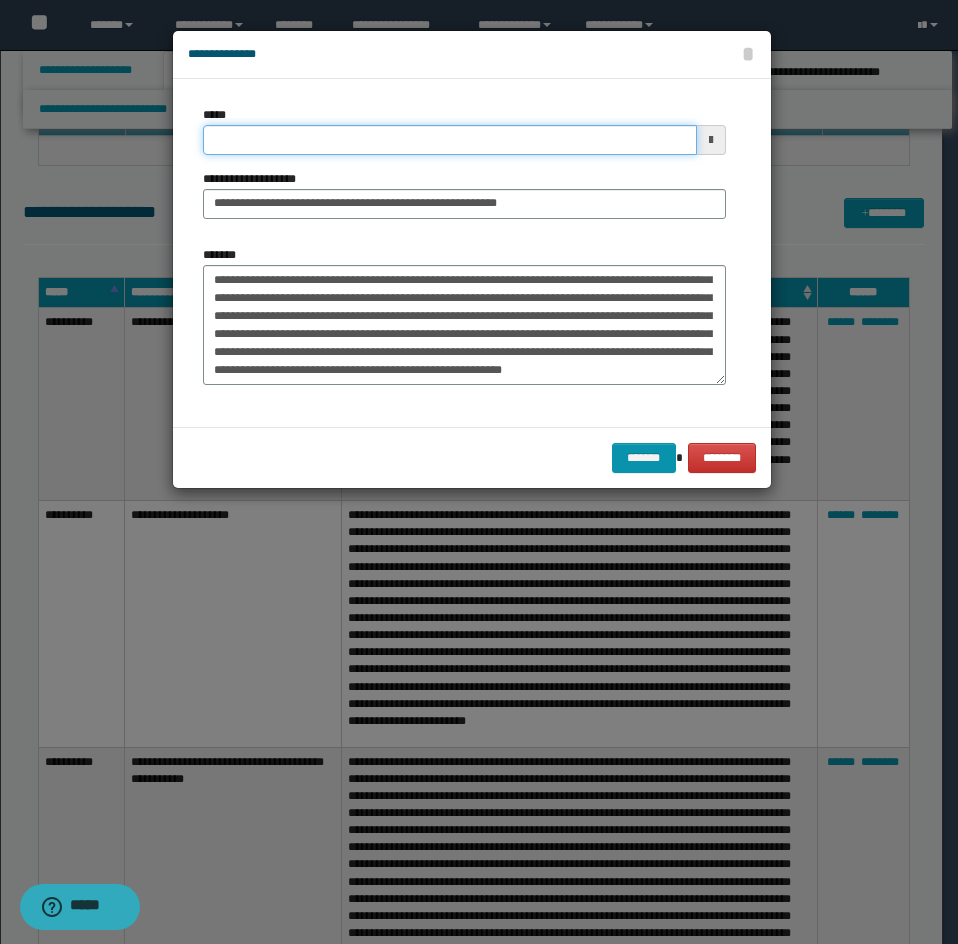 click on "*****" at bounding box center [450, 140] 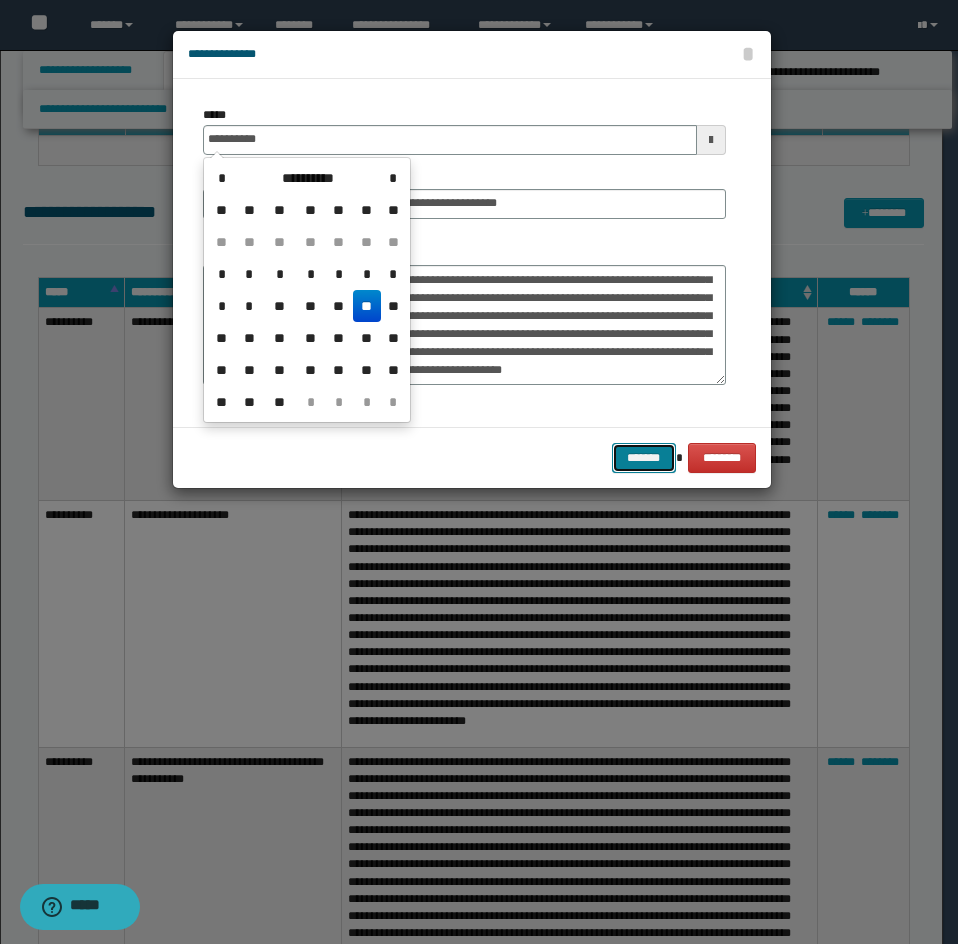 type on "**********" 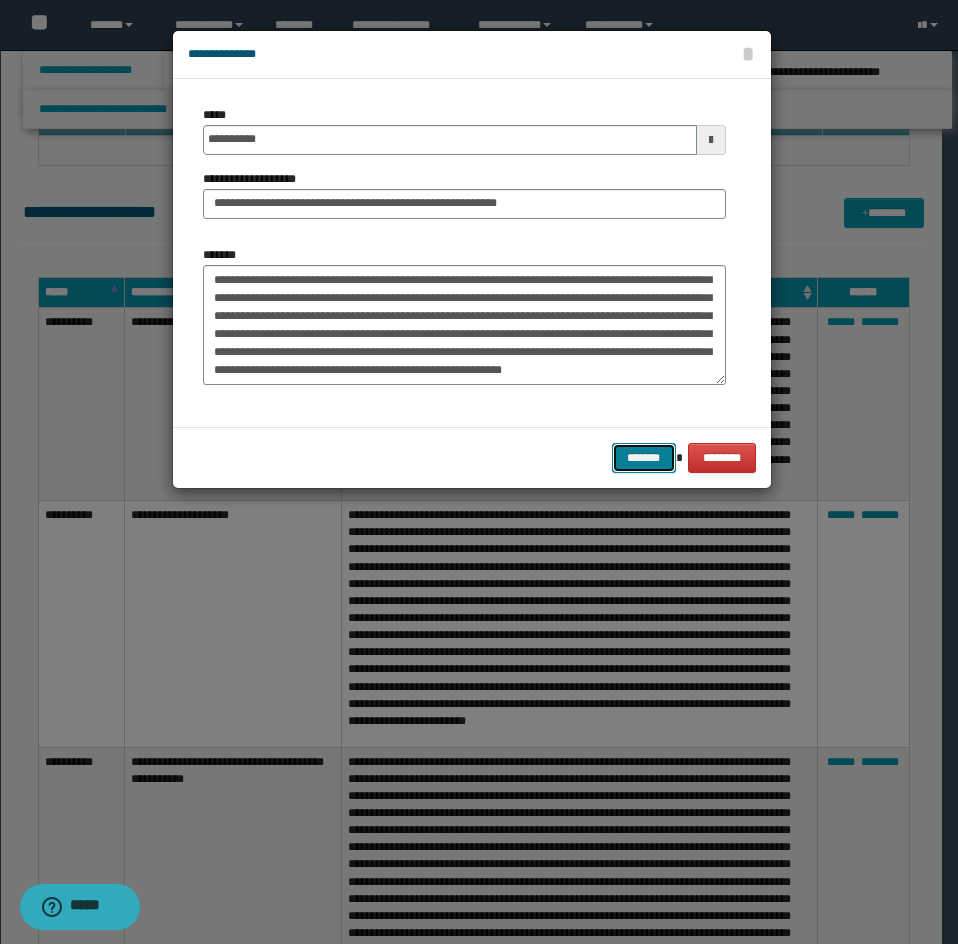 click on "*******" at bounding box center [644, 458] 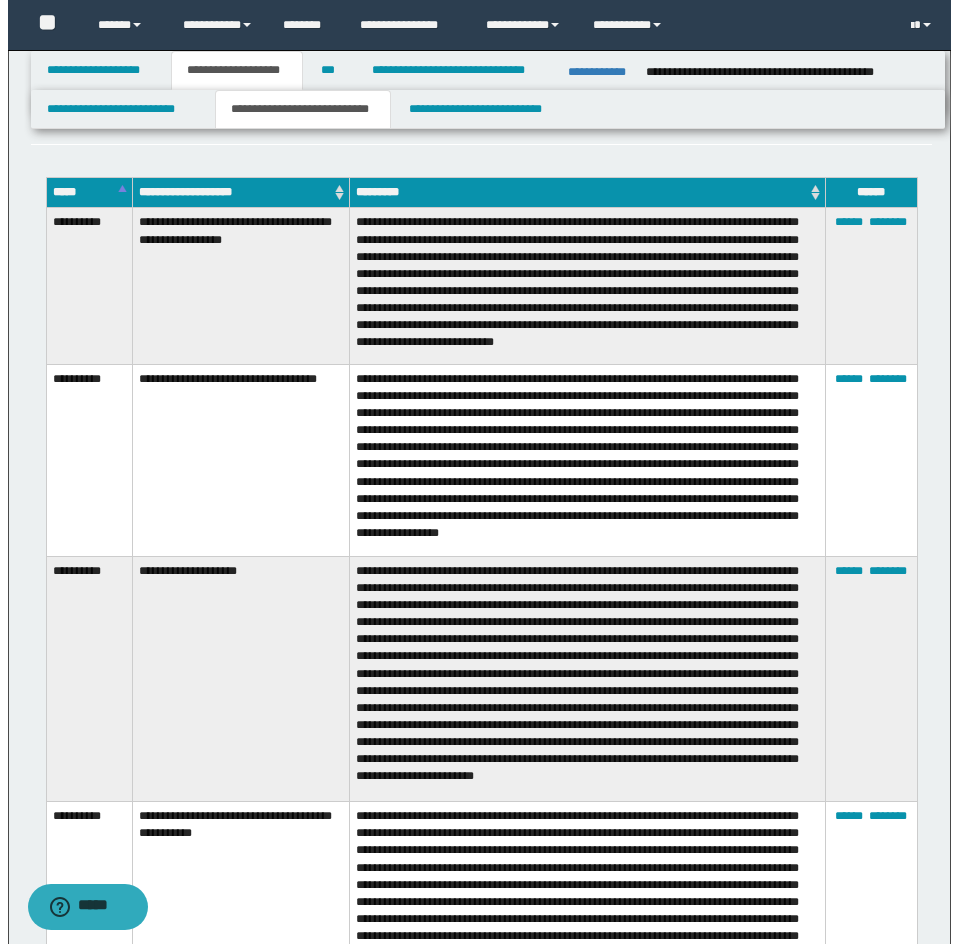 scroll, scrollTop: 4372, scrollLeft: 0, axis: vertical 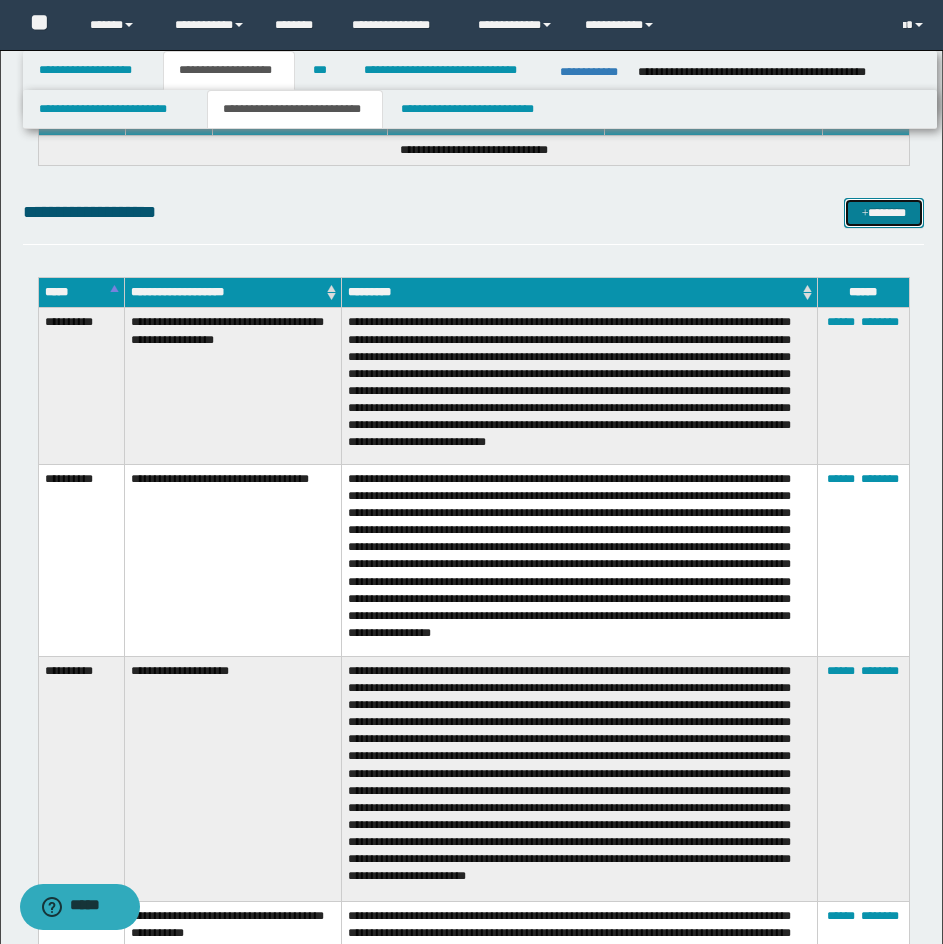 click at bounding box center (865, 214) 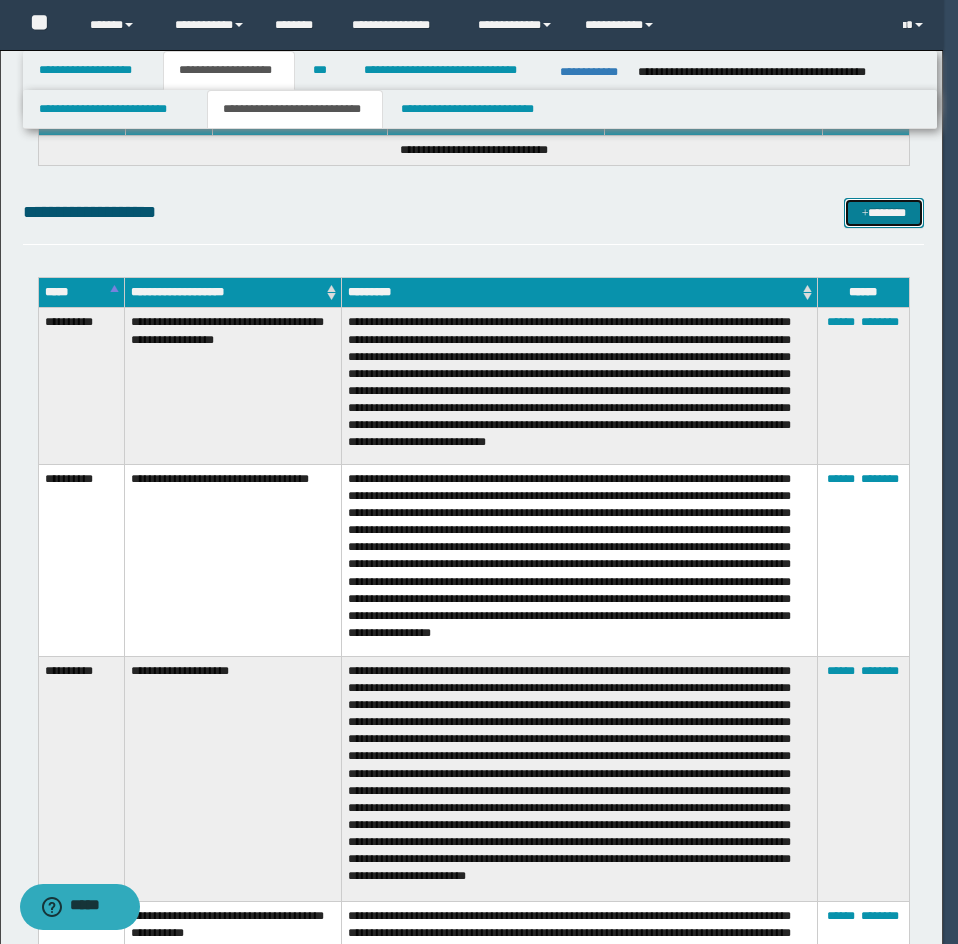 scroll, scrollTop: 0, scrollLeft: 0, axis: both 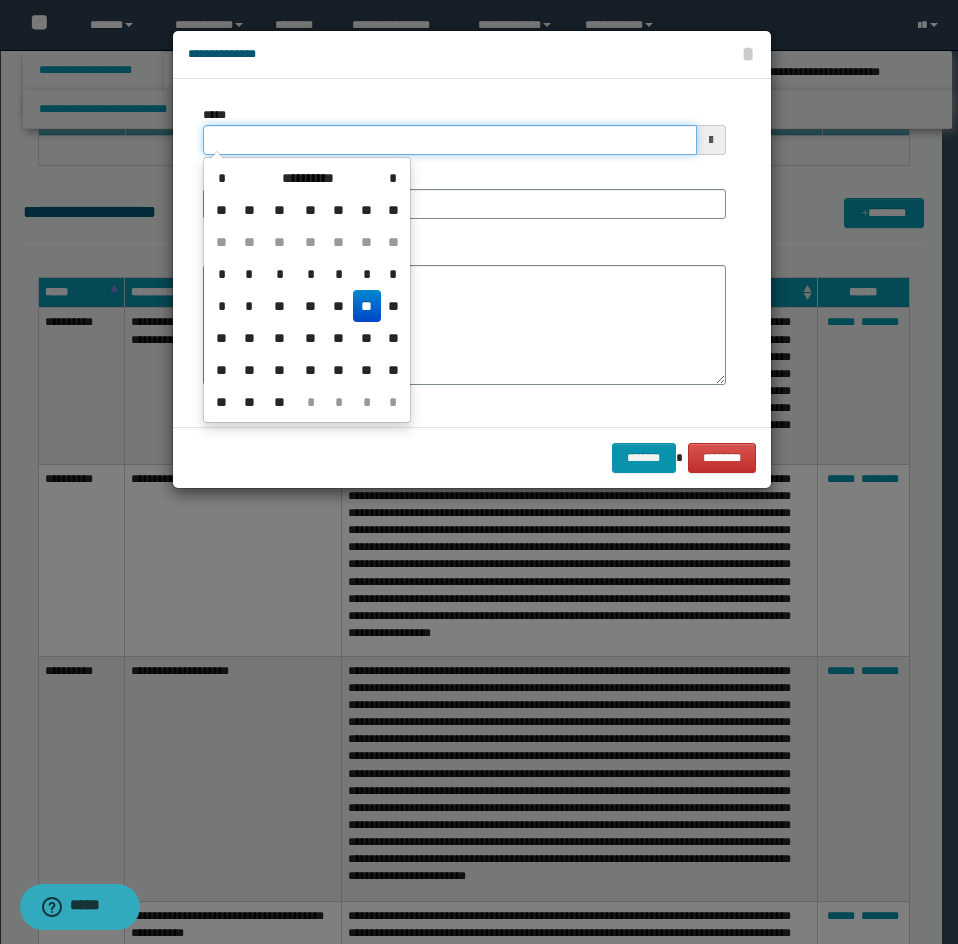 click on "*****" at bounding box center (450, 140) 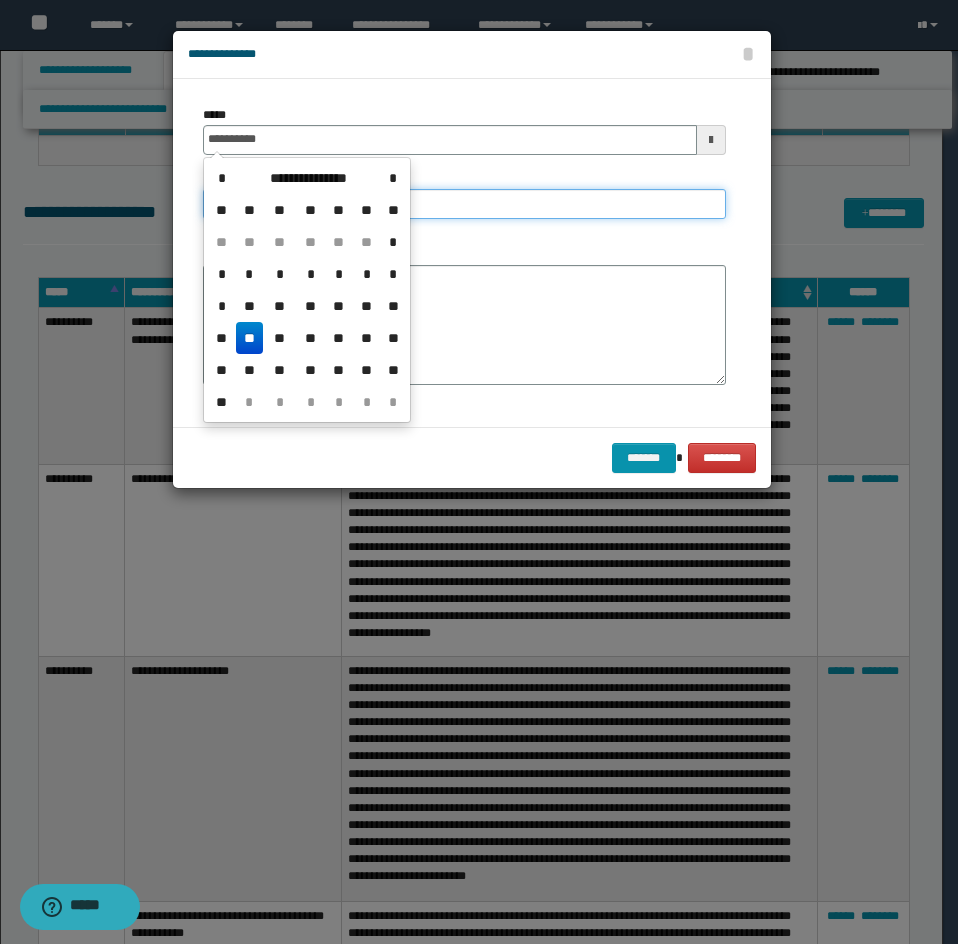 type on "**********" 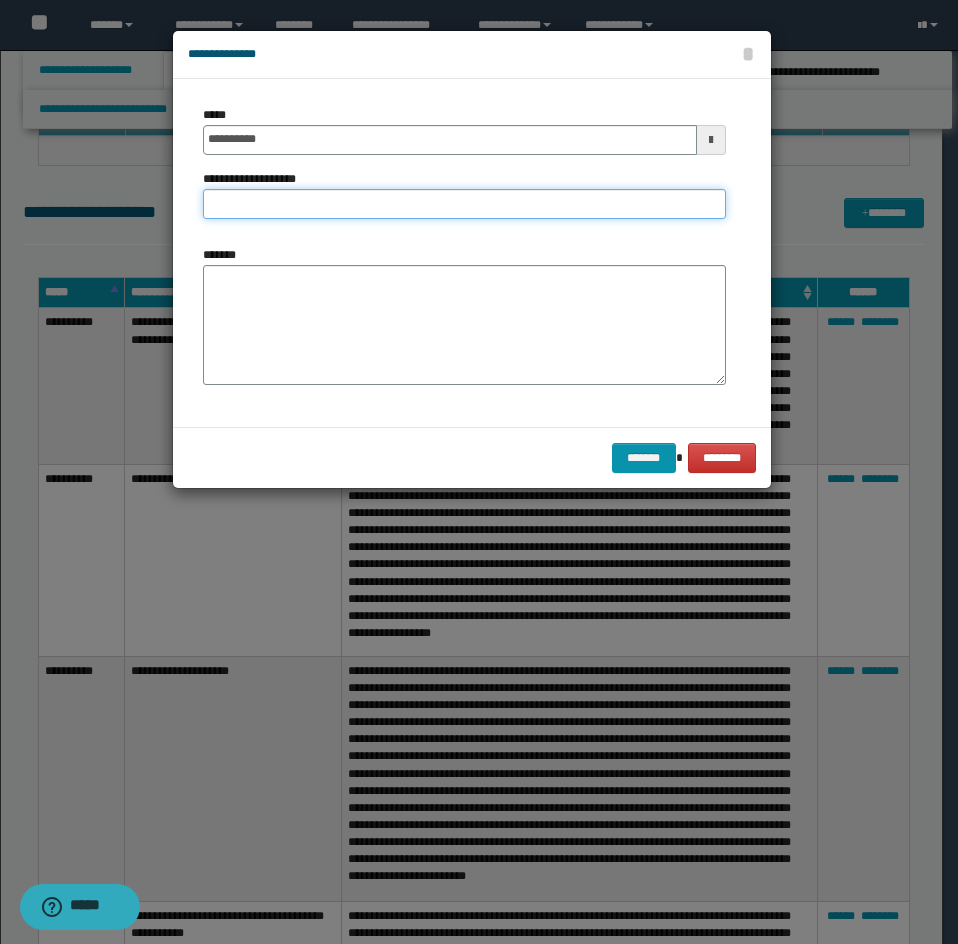paste on "**********" 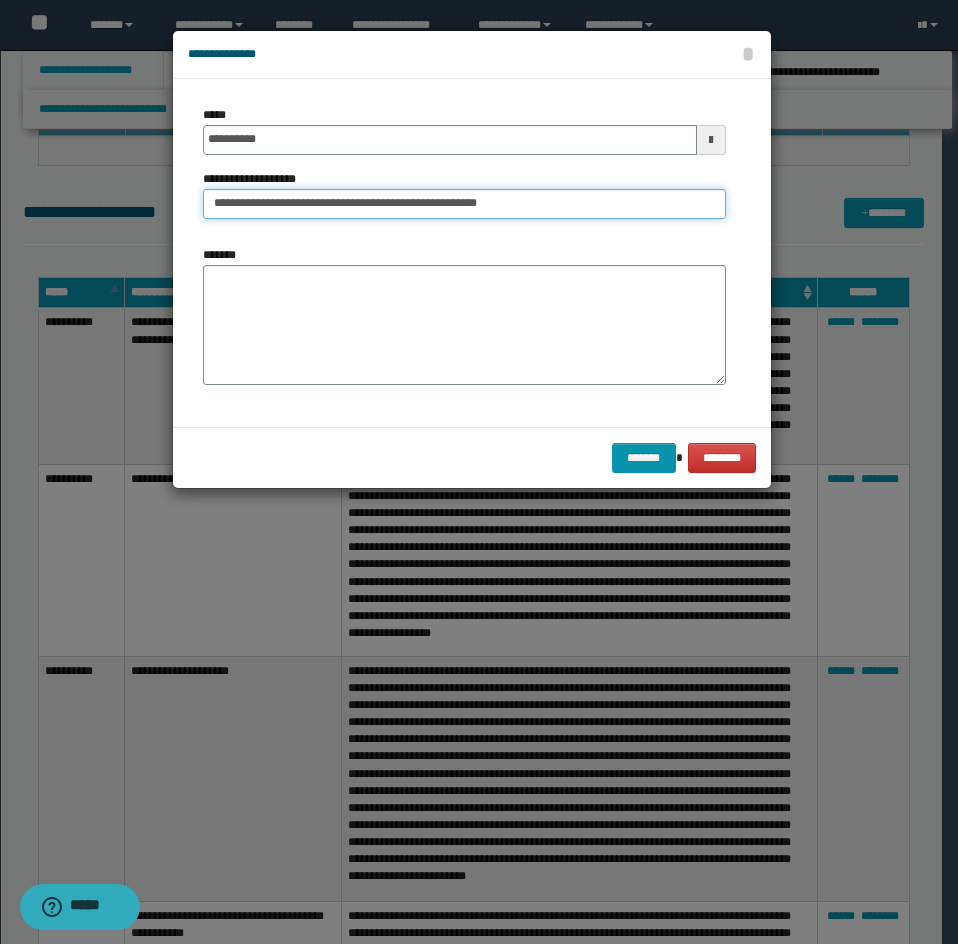 type on "**********" 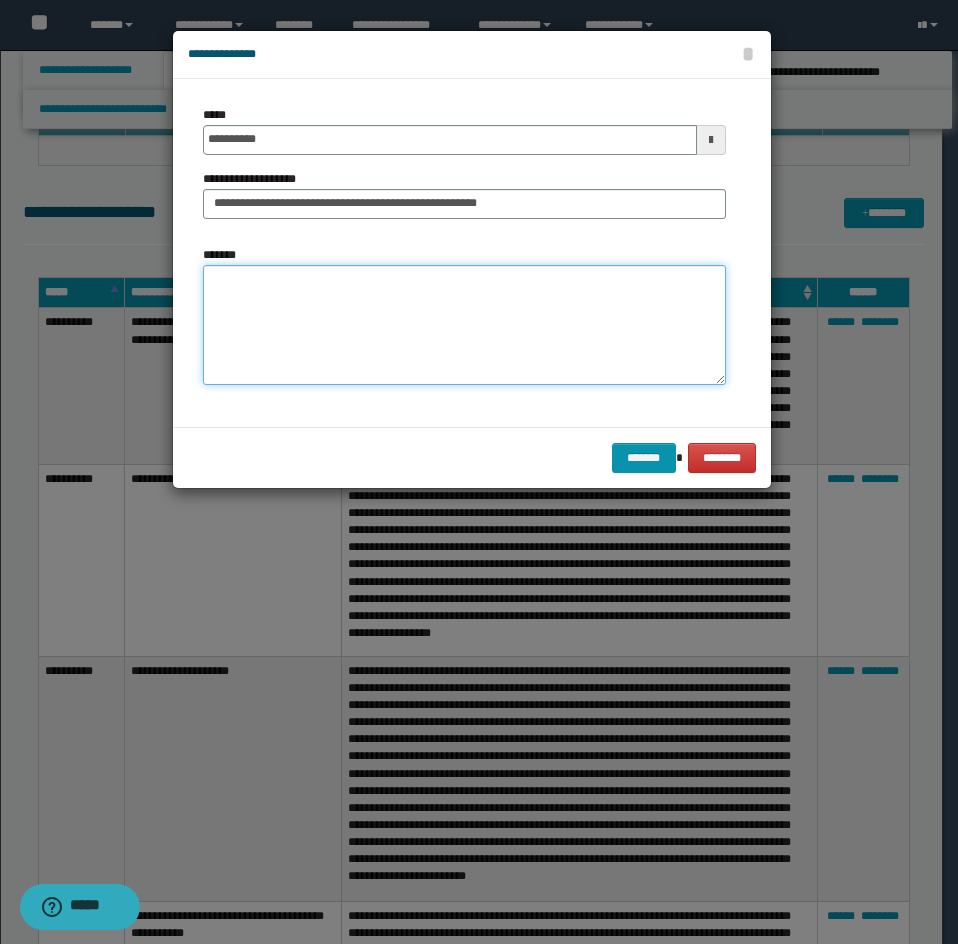 click on "*******" at bounding box center [464, 325] 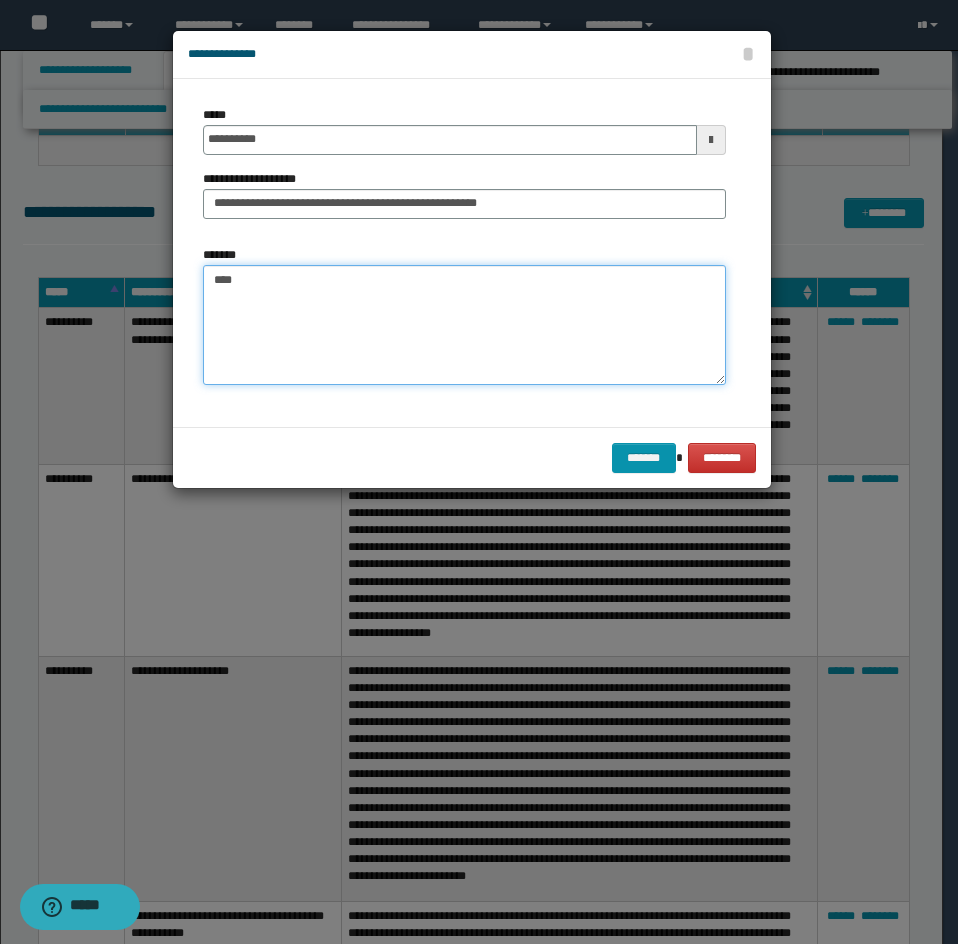 click on "****" at bounding box center [464, 325] 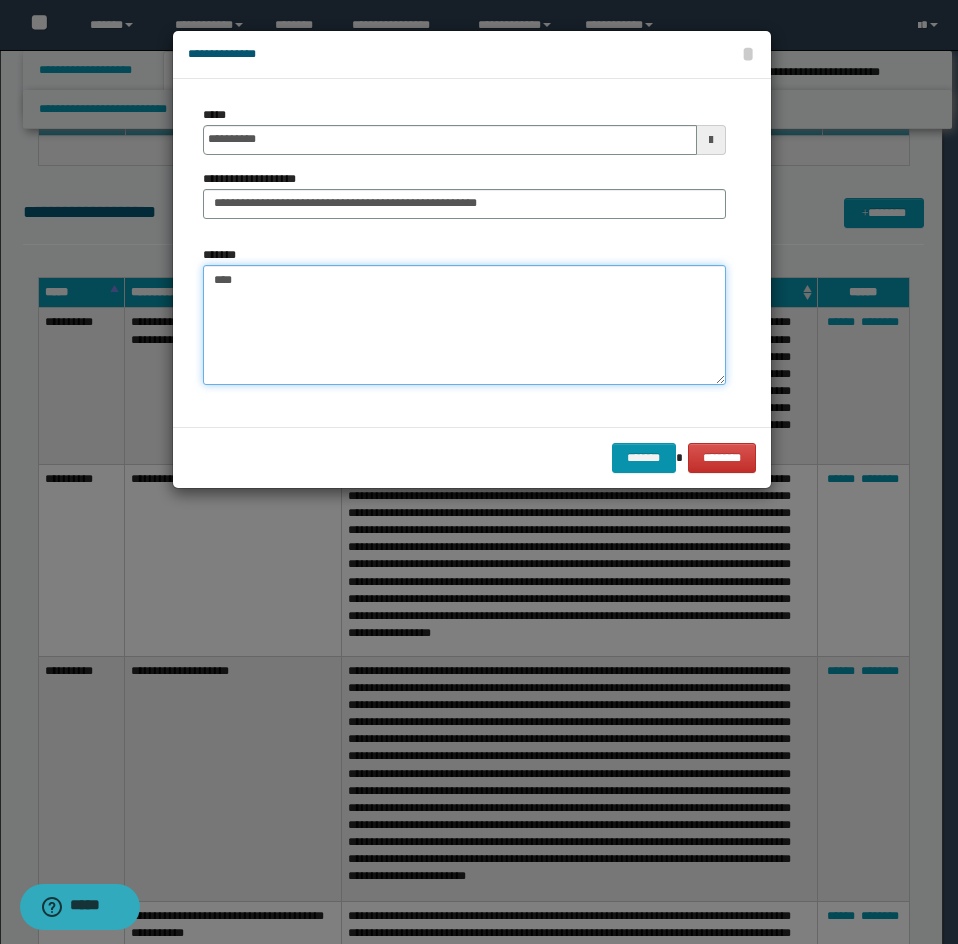 paste on "**********" 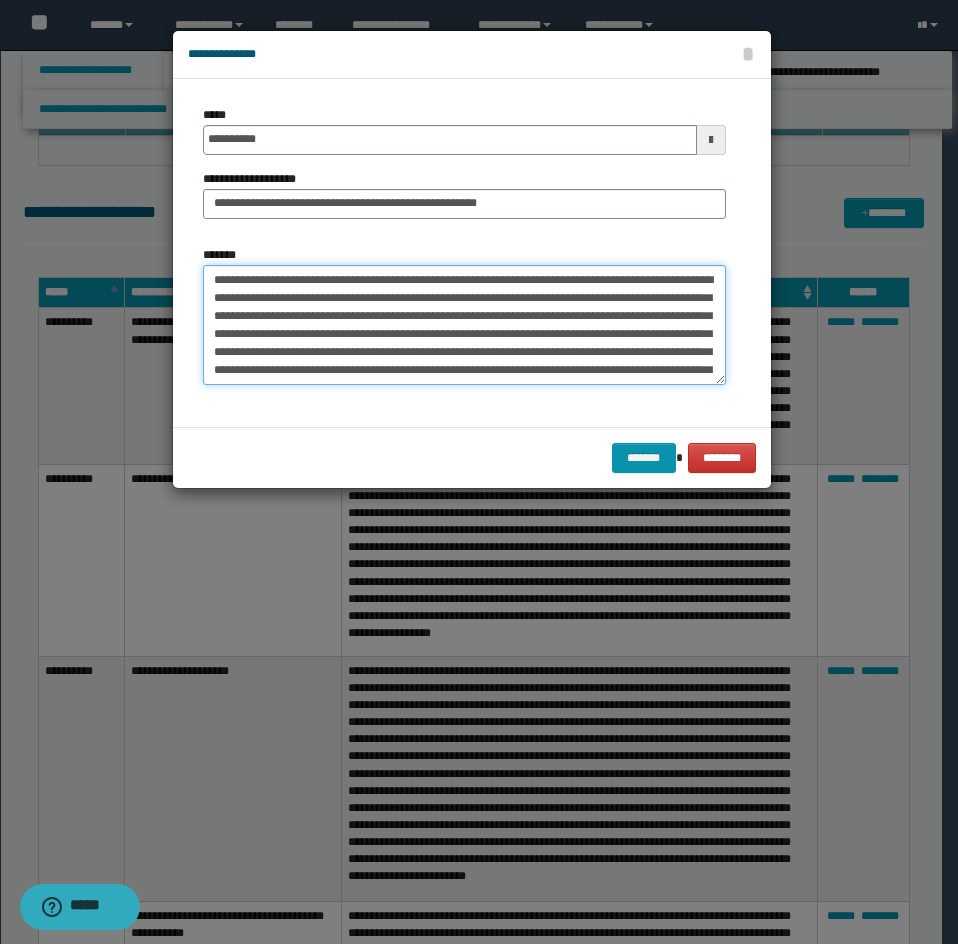 scroll, scrollTop: 48, scrollLeft: 0, axis: vertical 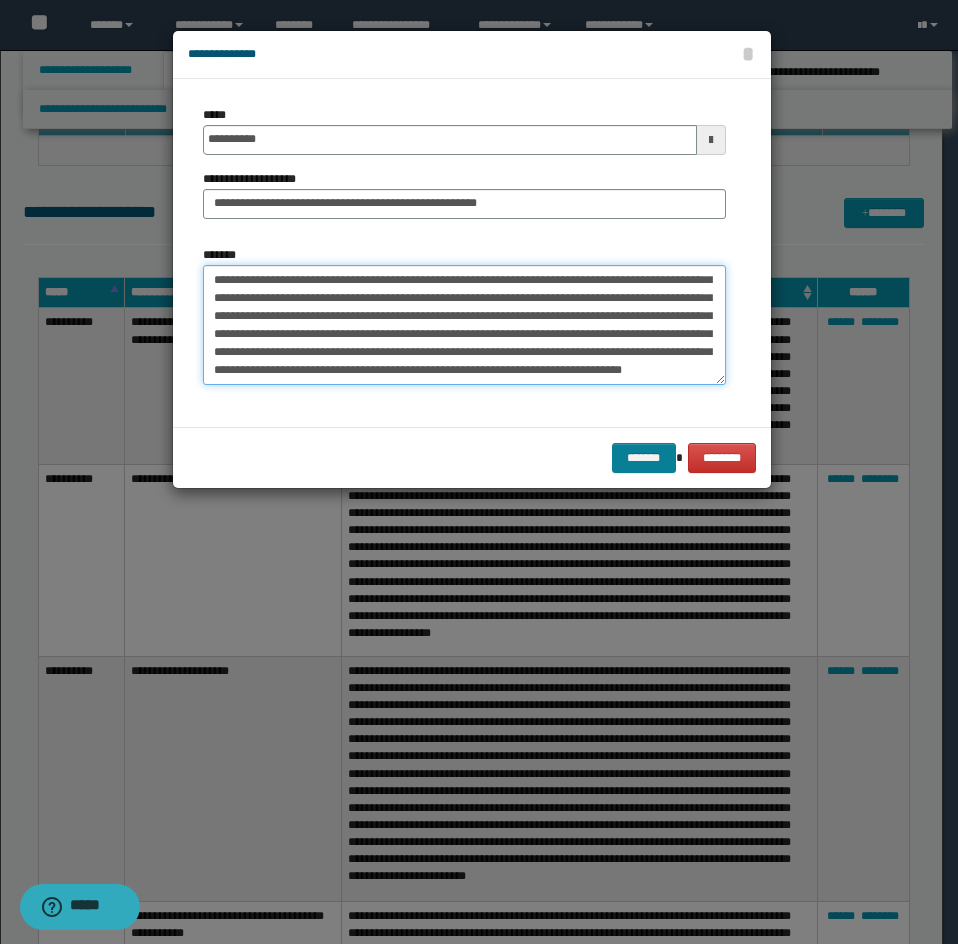type on "**********" 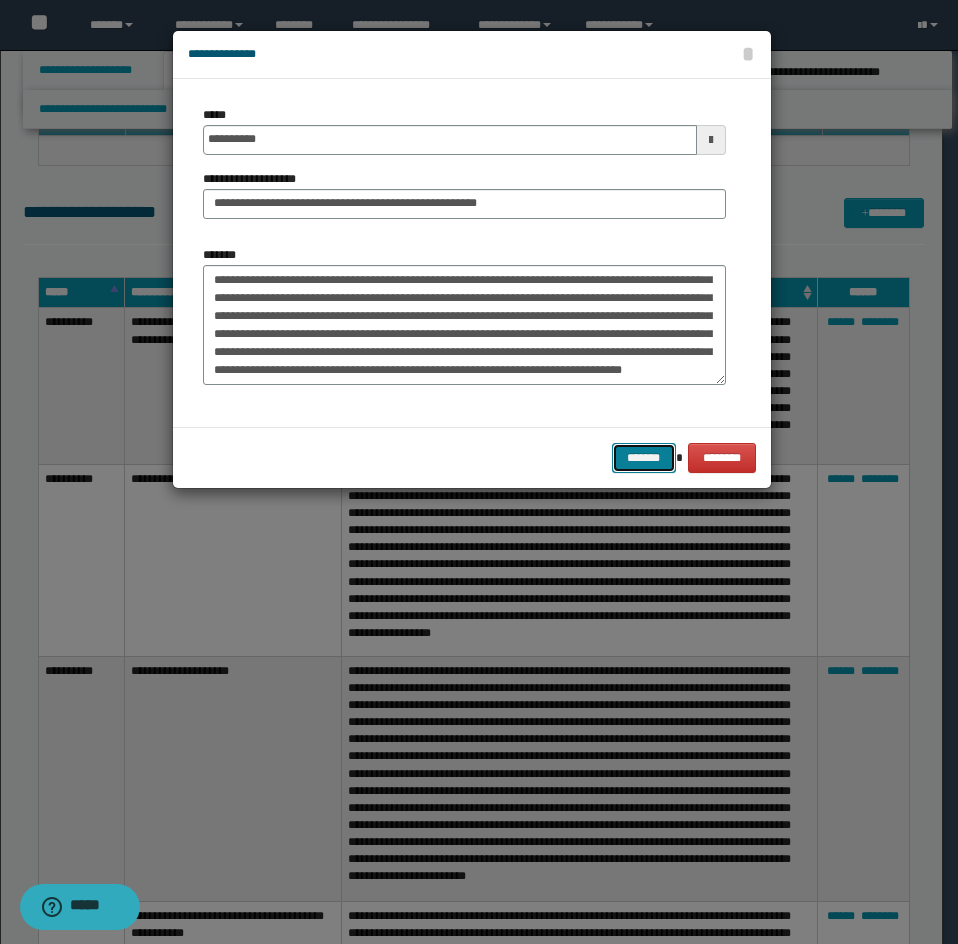 click on "*******" at bounding box center (644, 458) 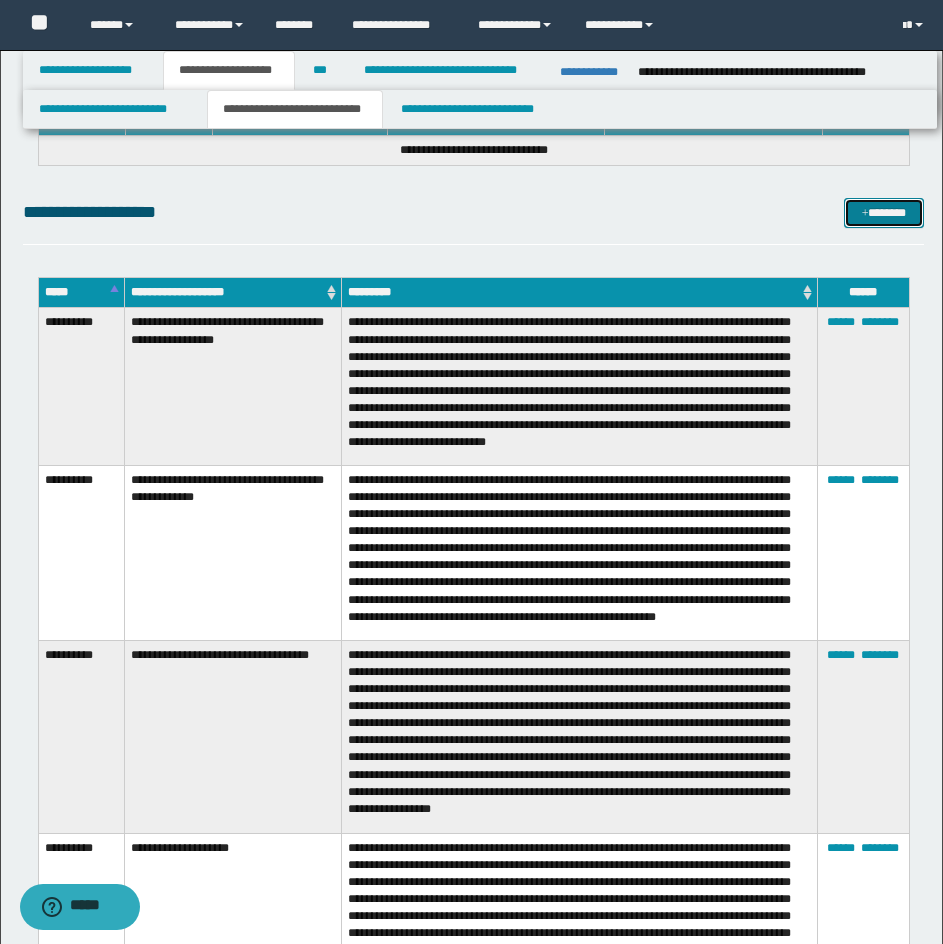 click on "*******" at bounding box center (884, 213) 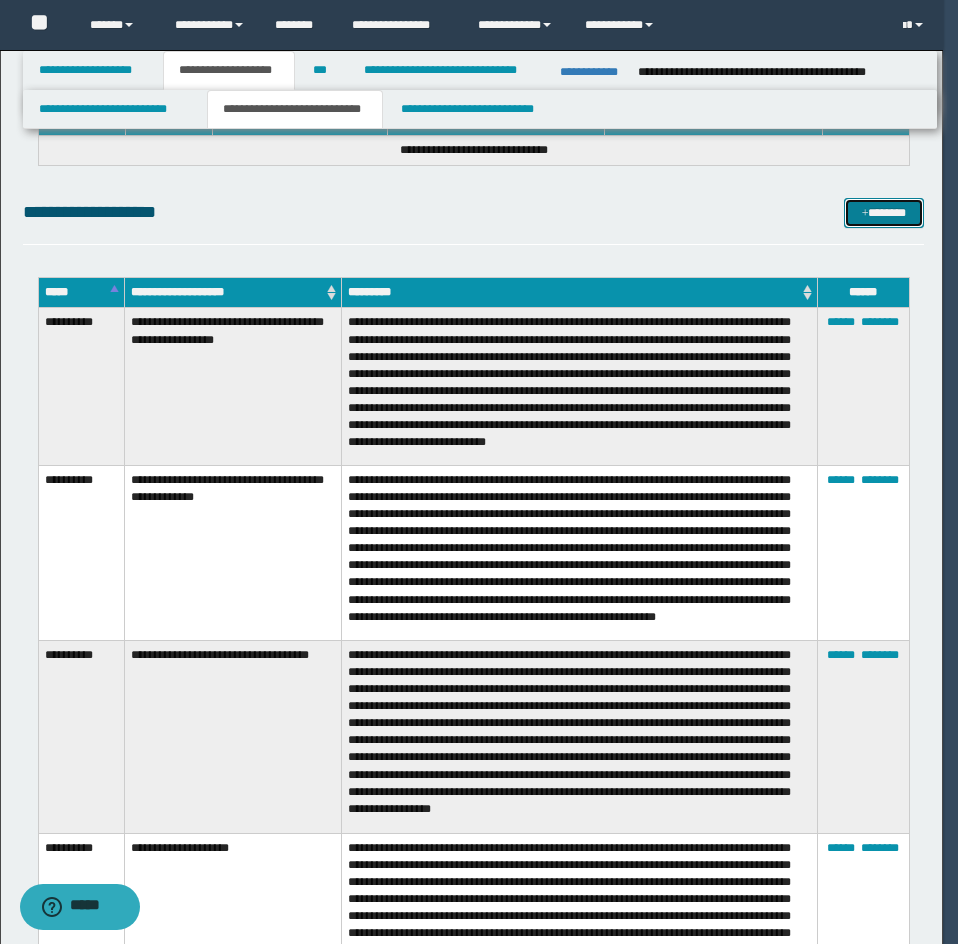 scroll, scrollTop: 0, scrollLeft: 0, axis: both 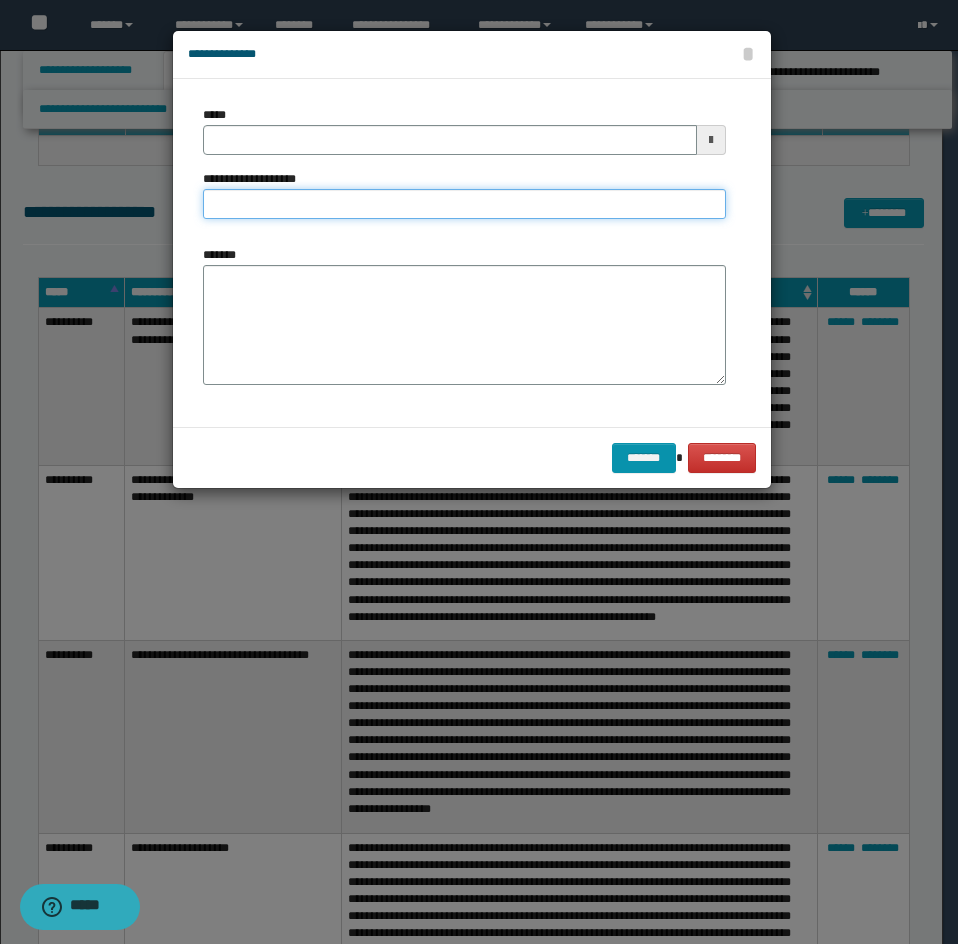 click on "**********" at bounding box center (464, 204) 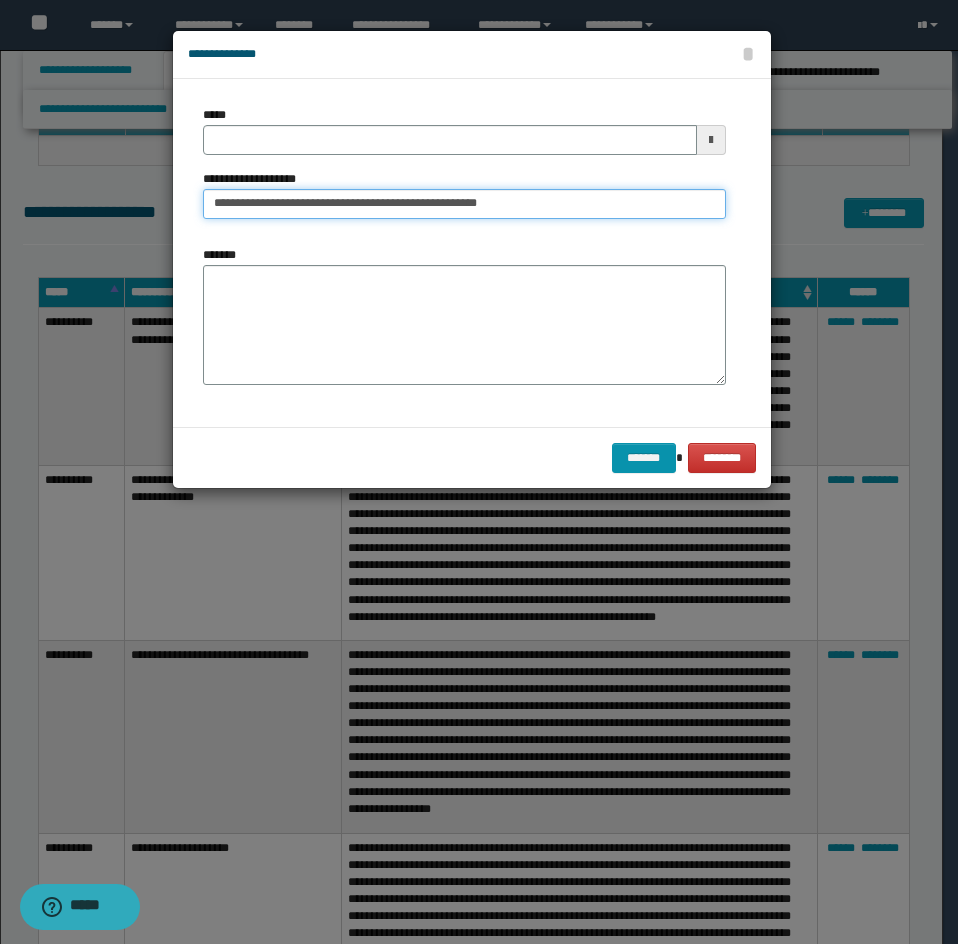 type 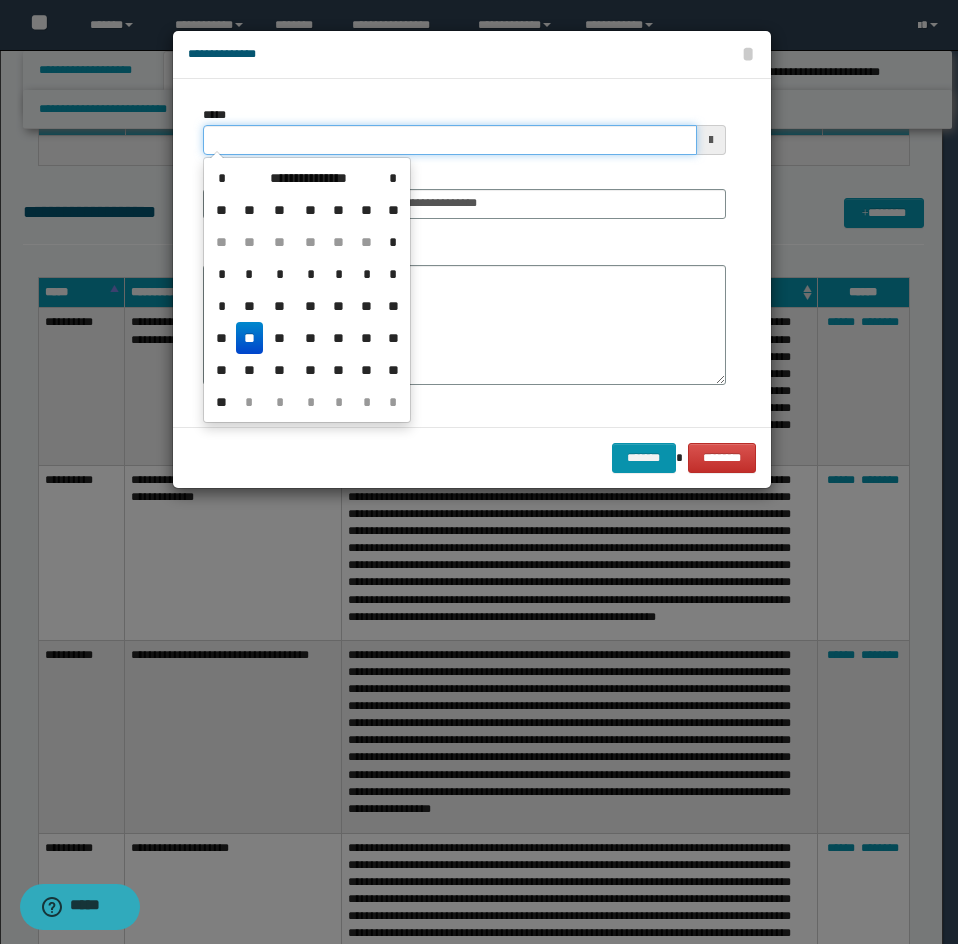 click on "*****" at bounding box center [450, 140] 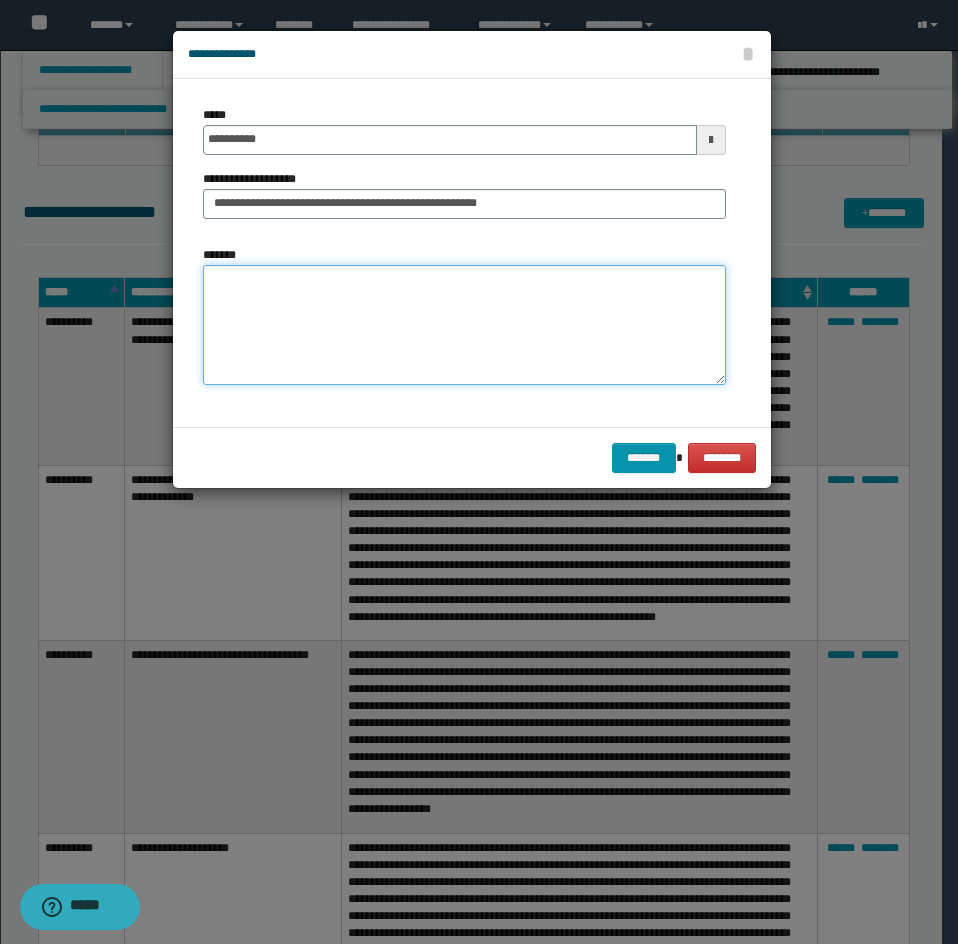 type on "**********" 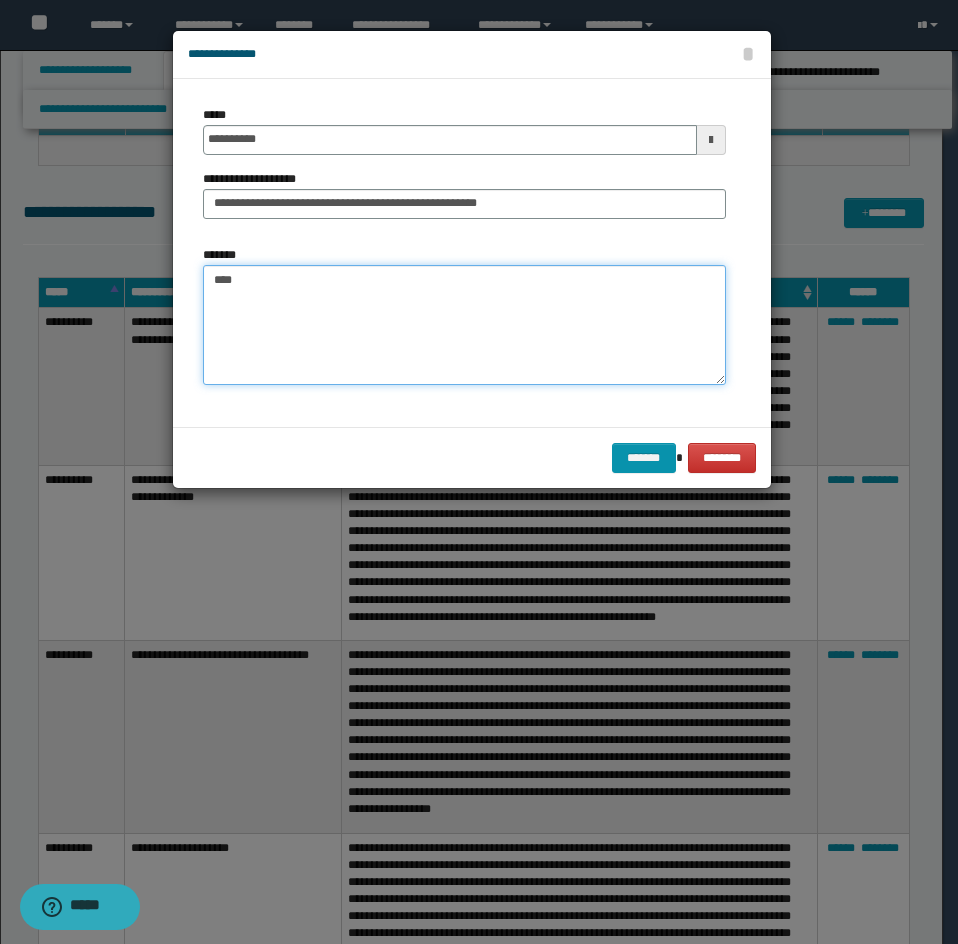 paste on "**********" 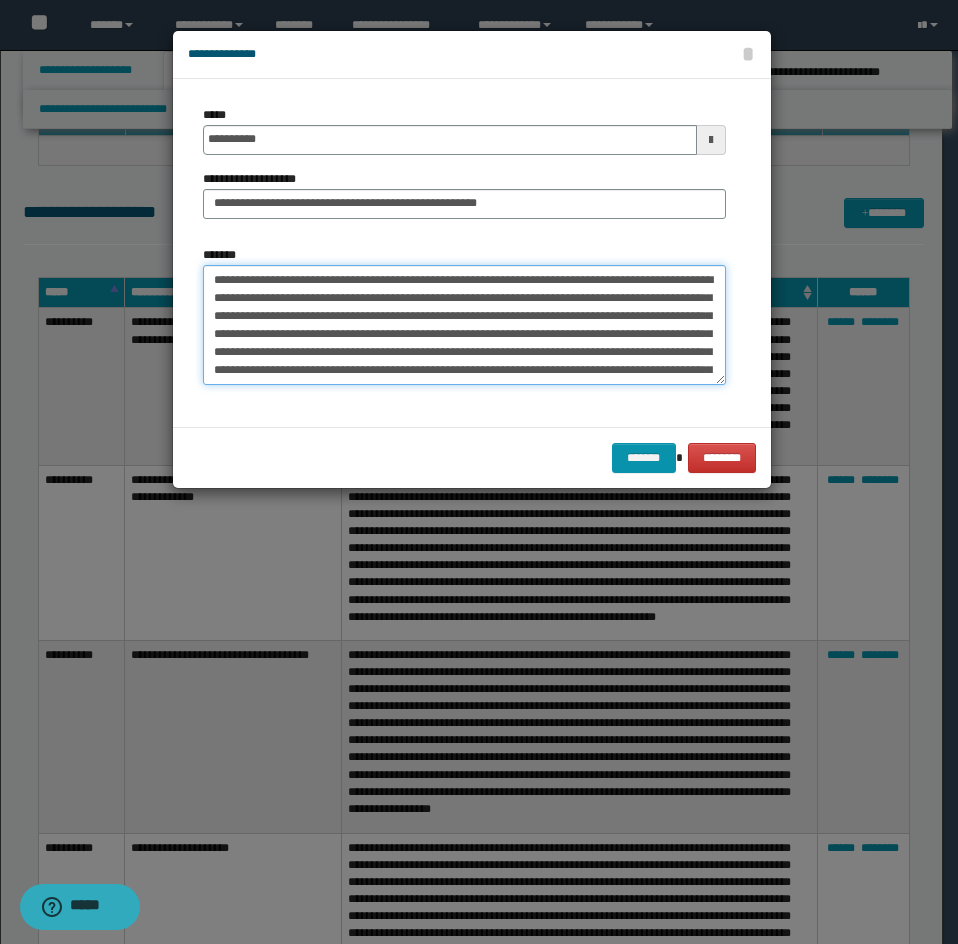 scroll, scrollTop: 300, scrollLeft: 0, axis: vertical 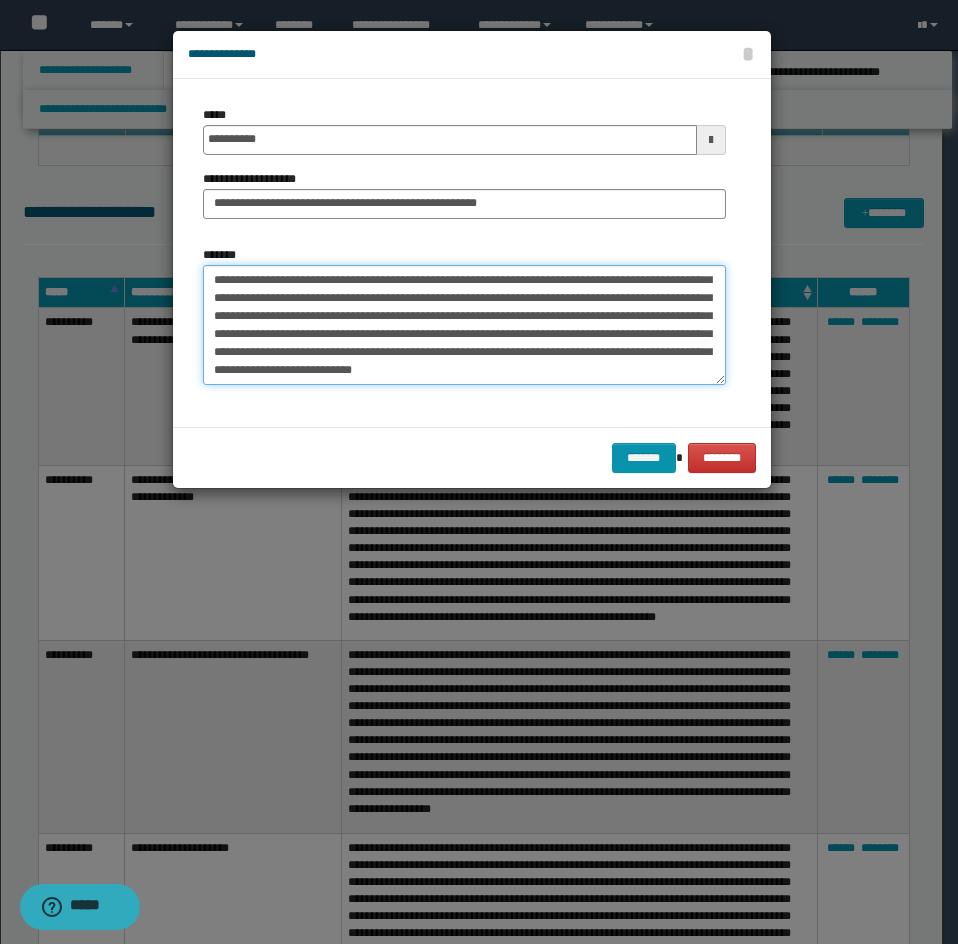 click on "*******" at bounding box center [464, 325] 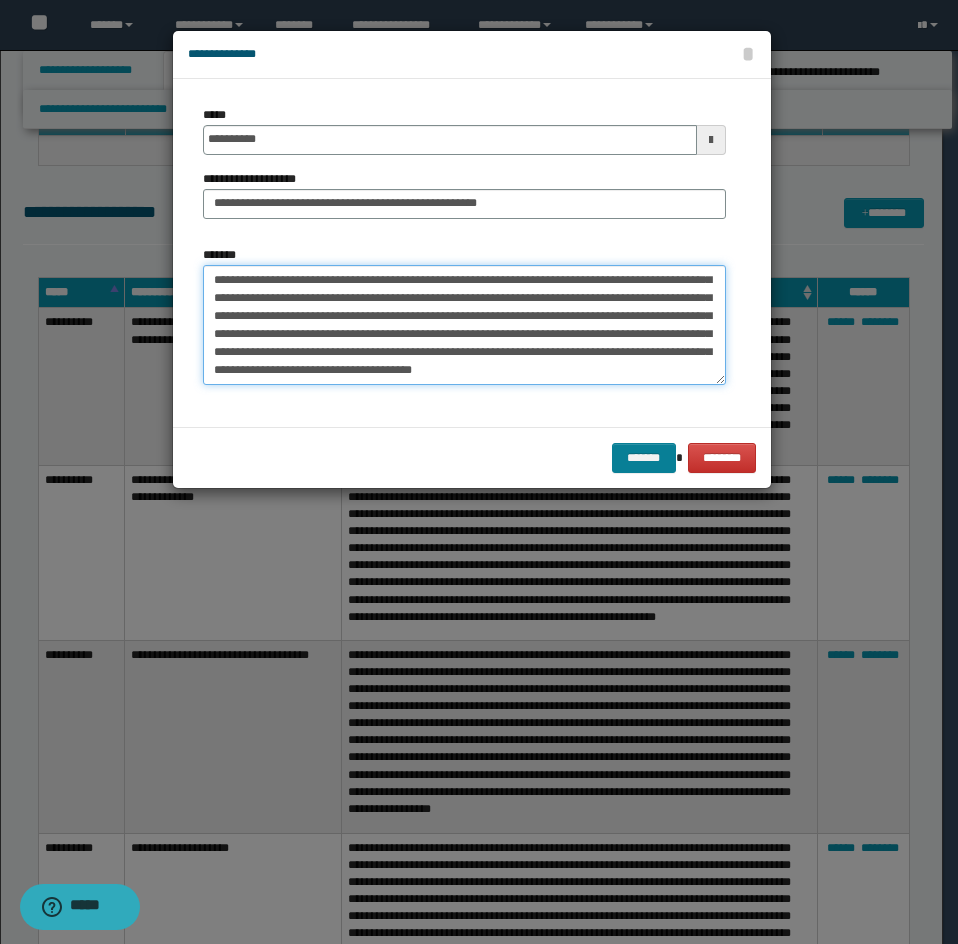 type on "**********" 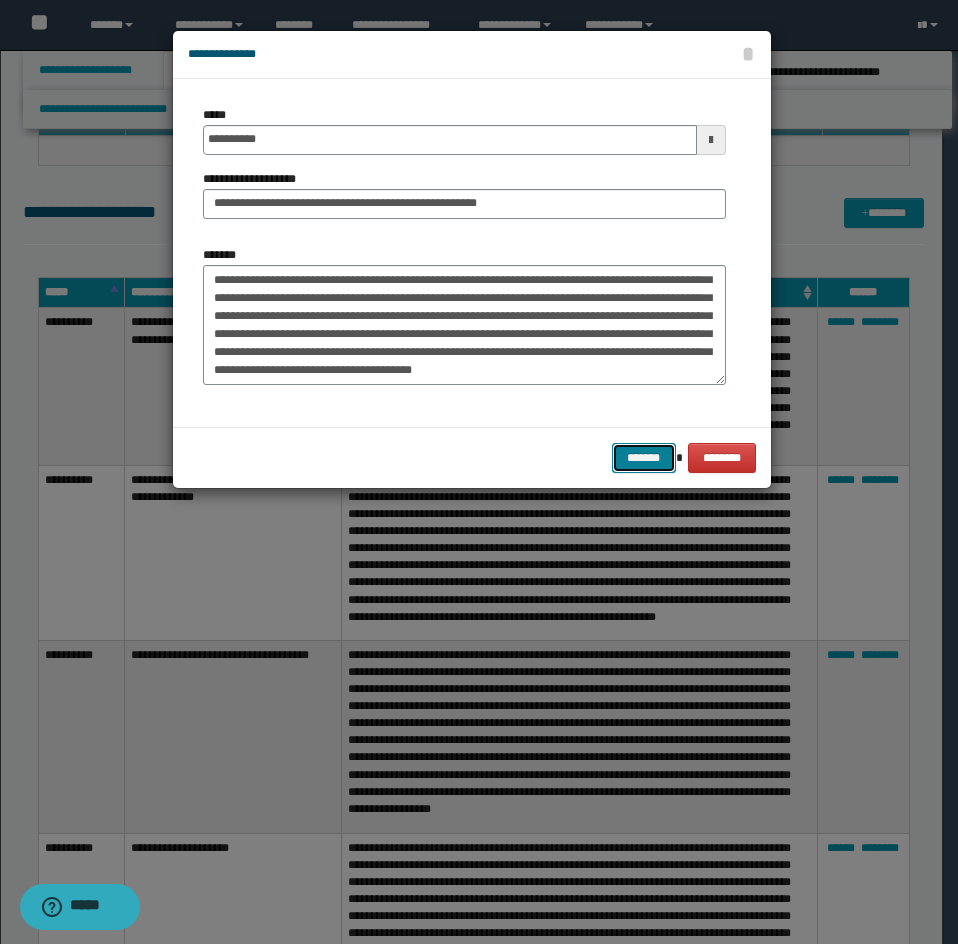 click on "*******" at bounding box center (644, 458) 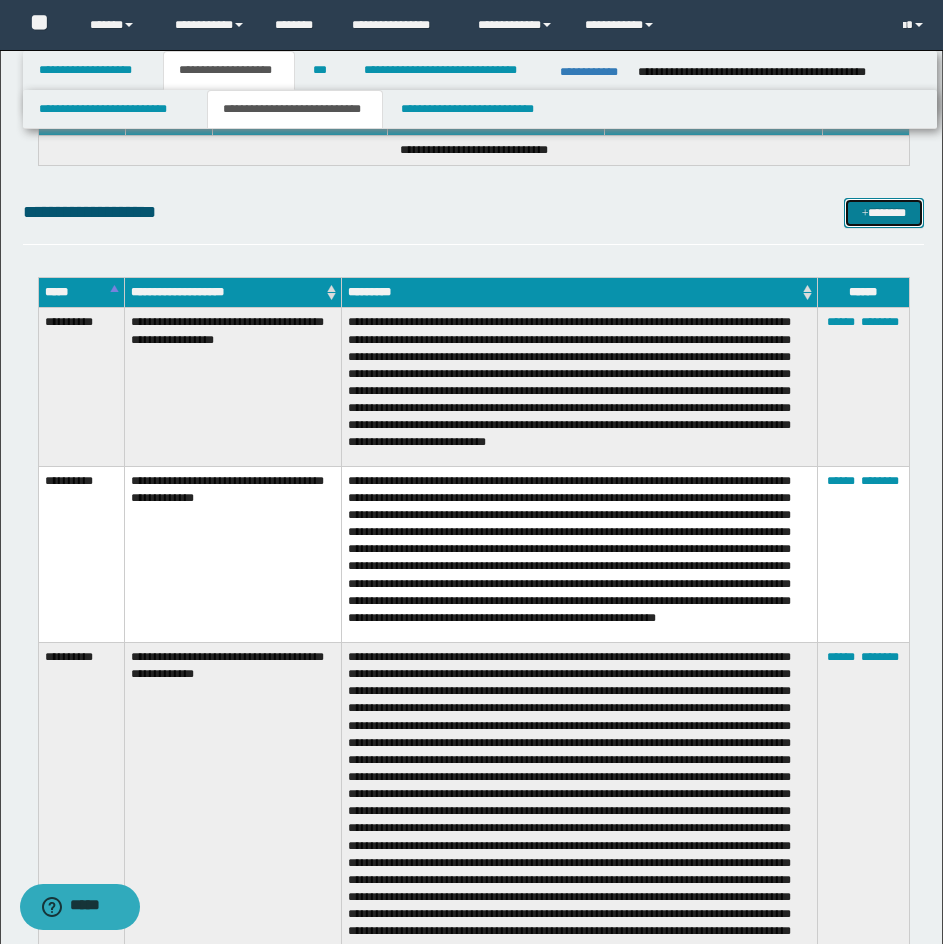 click on "*******" at bounding box center (884, 213) 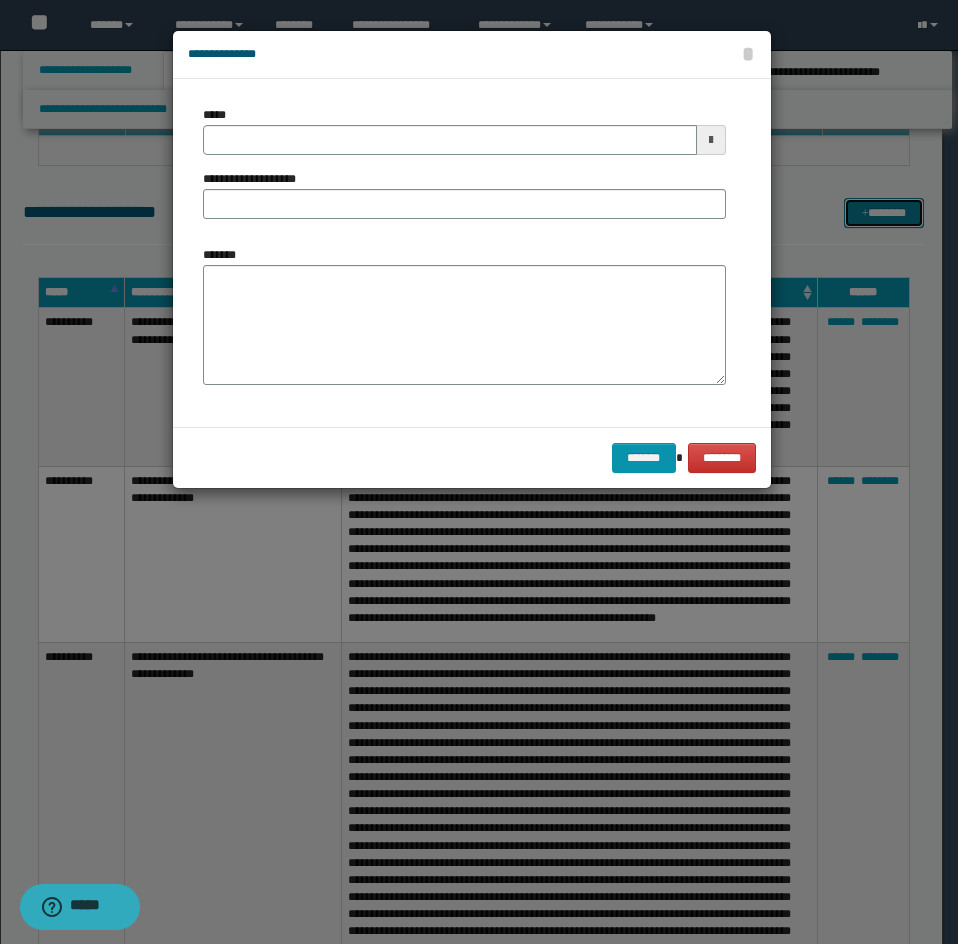 scroll, scrollTop: 0, scrollLeft: 0, axis: both 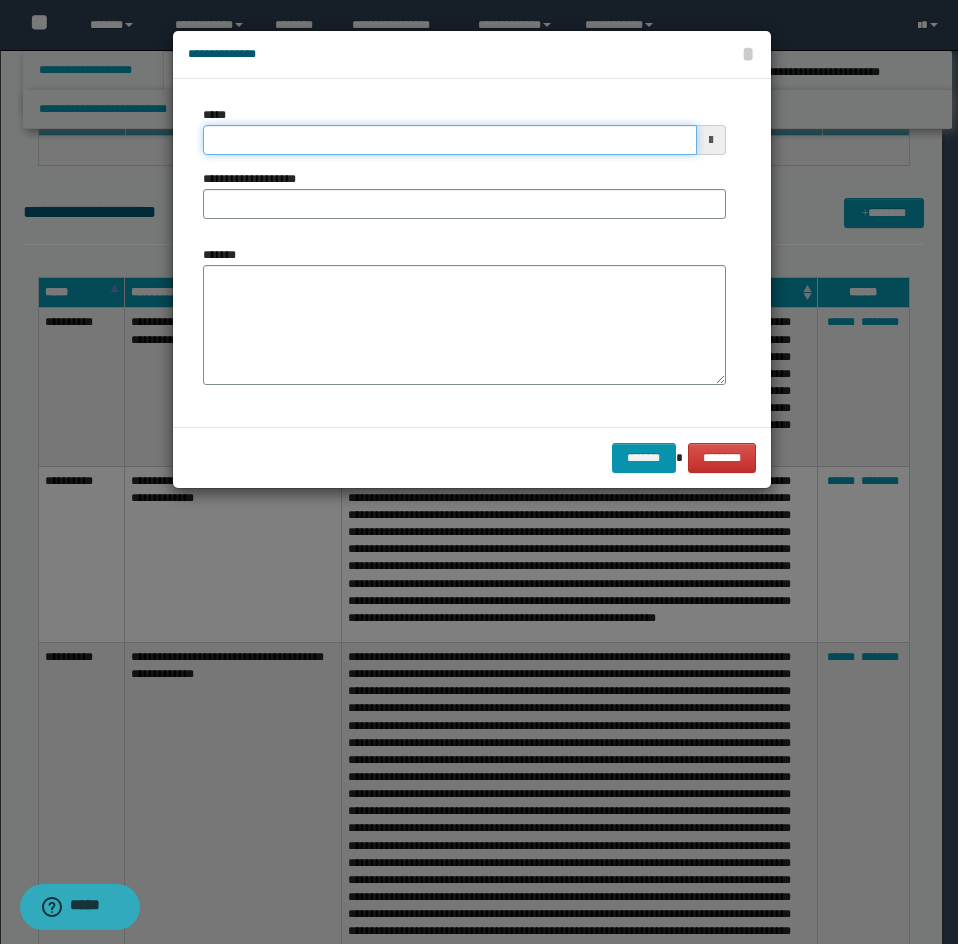 click on "*****" at bounding box center [450, 140] 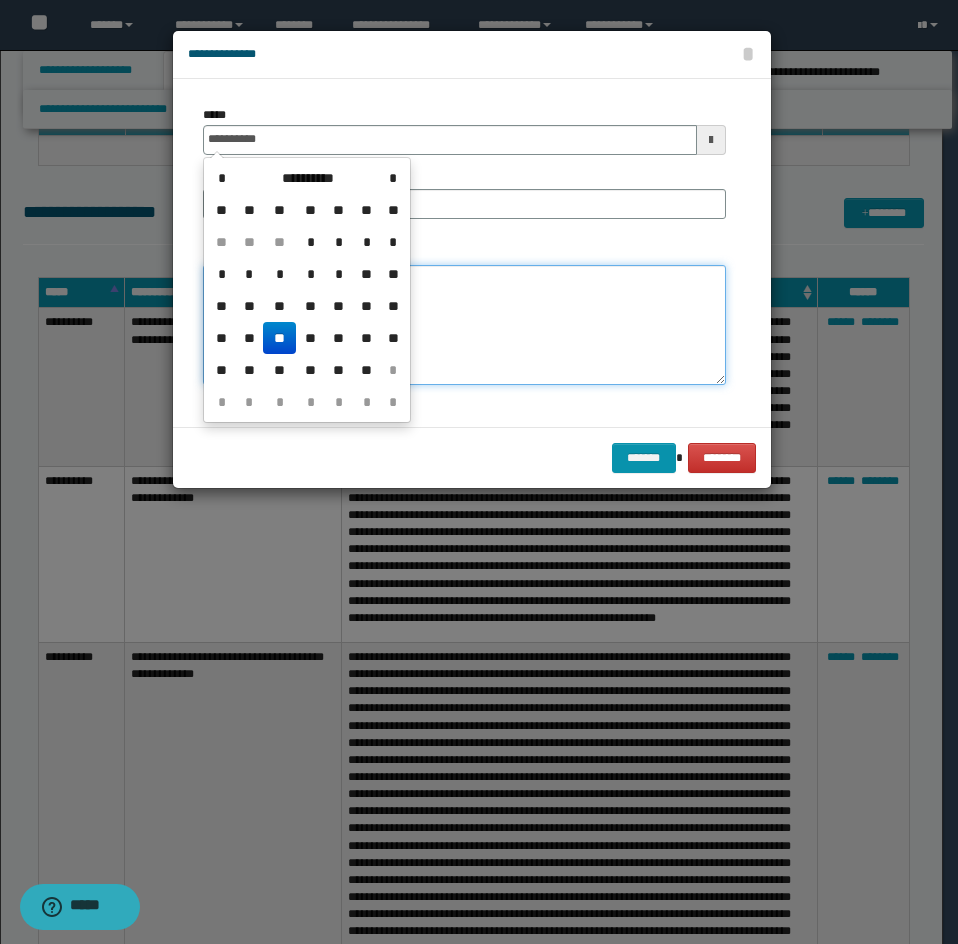 type on "**********" 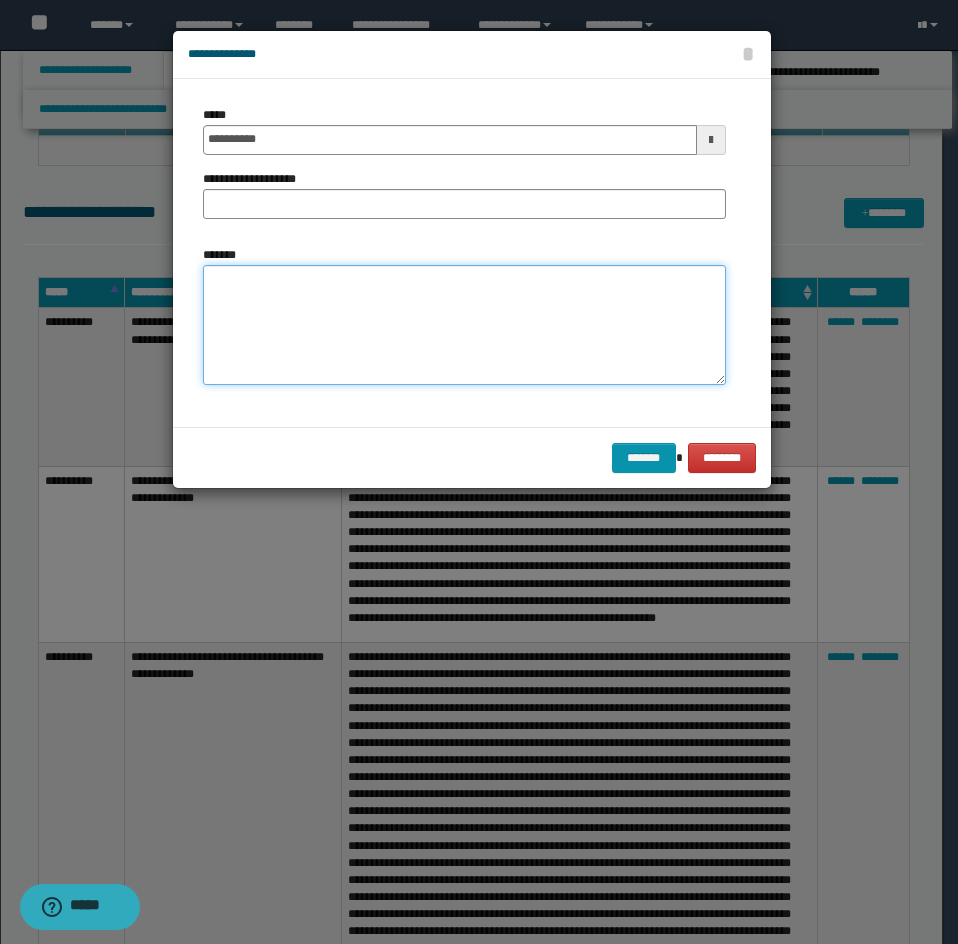 click on "*******" at bounding box center [464, 325] 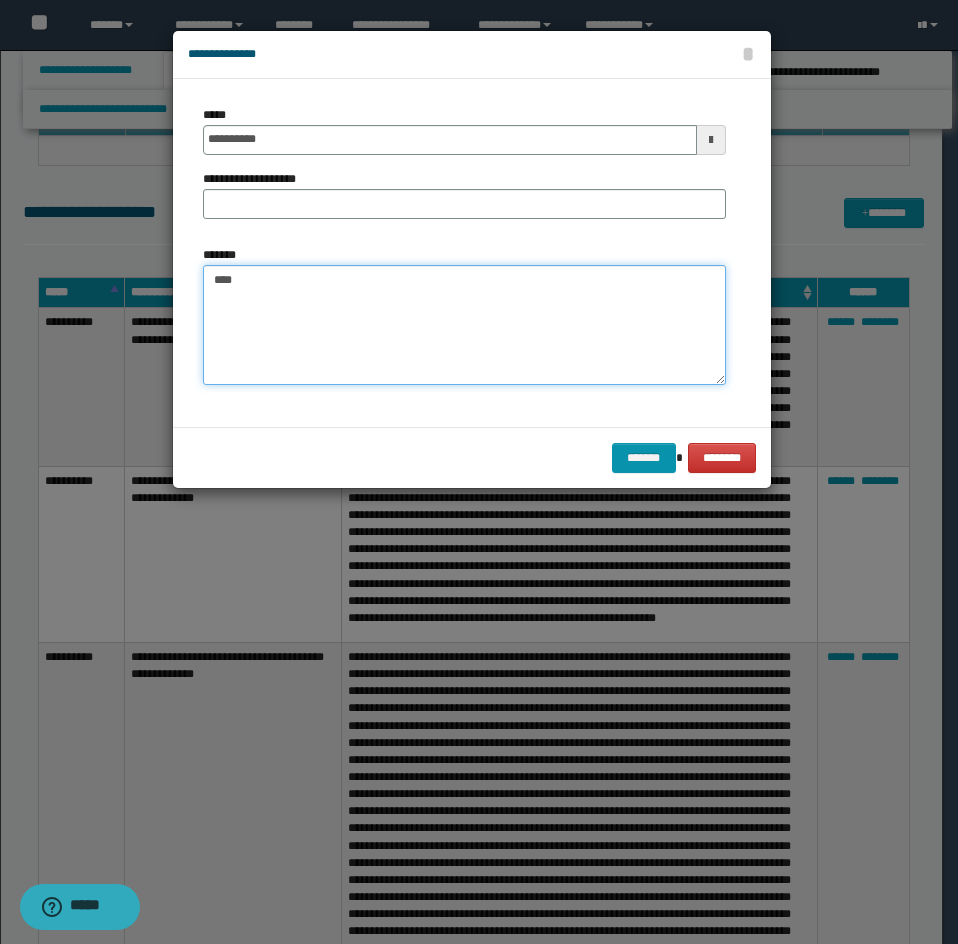 paste on "**********" 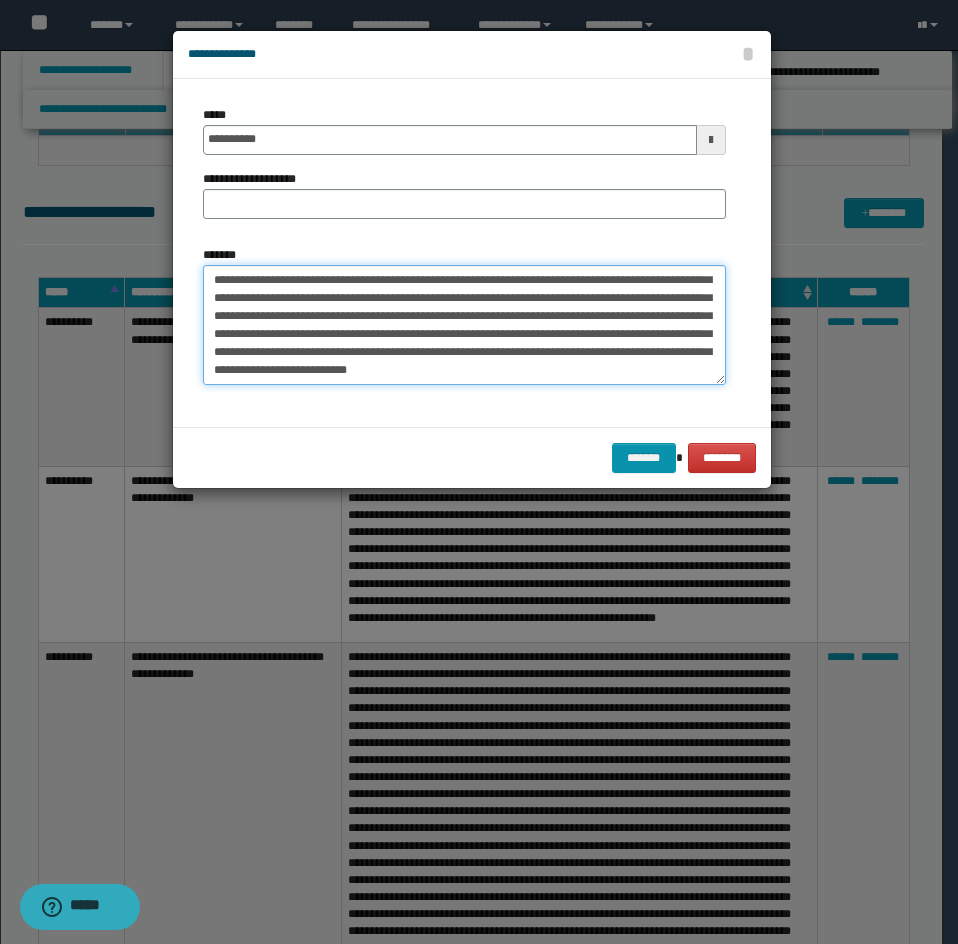scroll, scrollTop: 126, scrollLeft: 0, axis: vertical 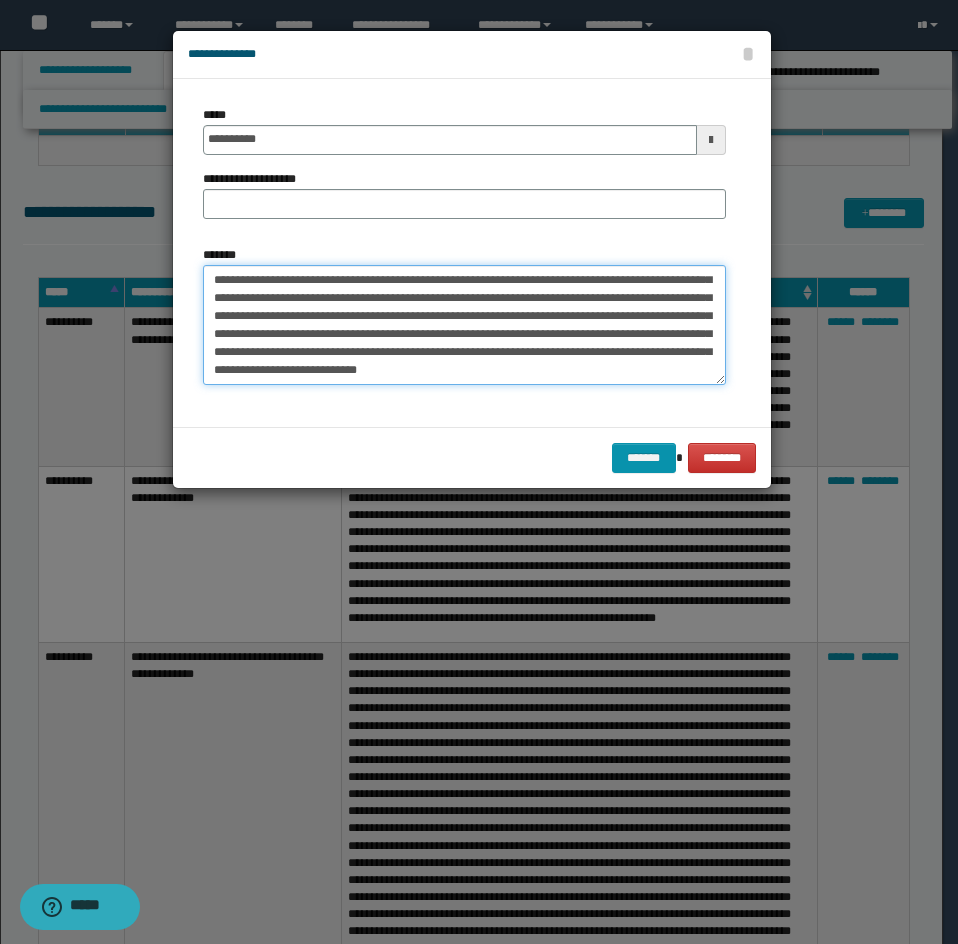 type on "**********" 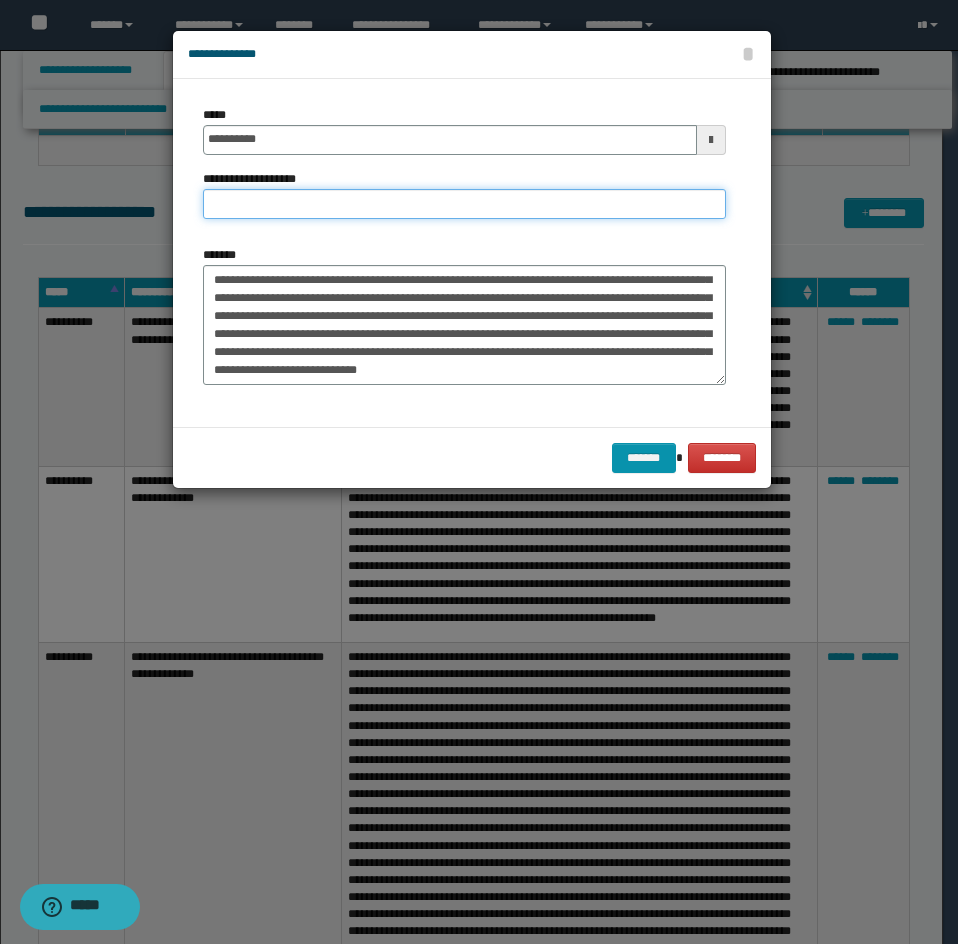 click on "**********" at bounding box center (464, 204) 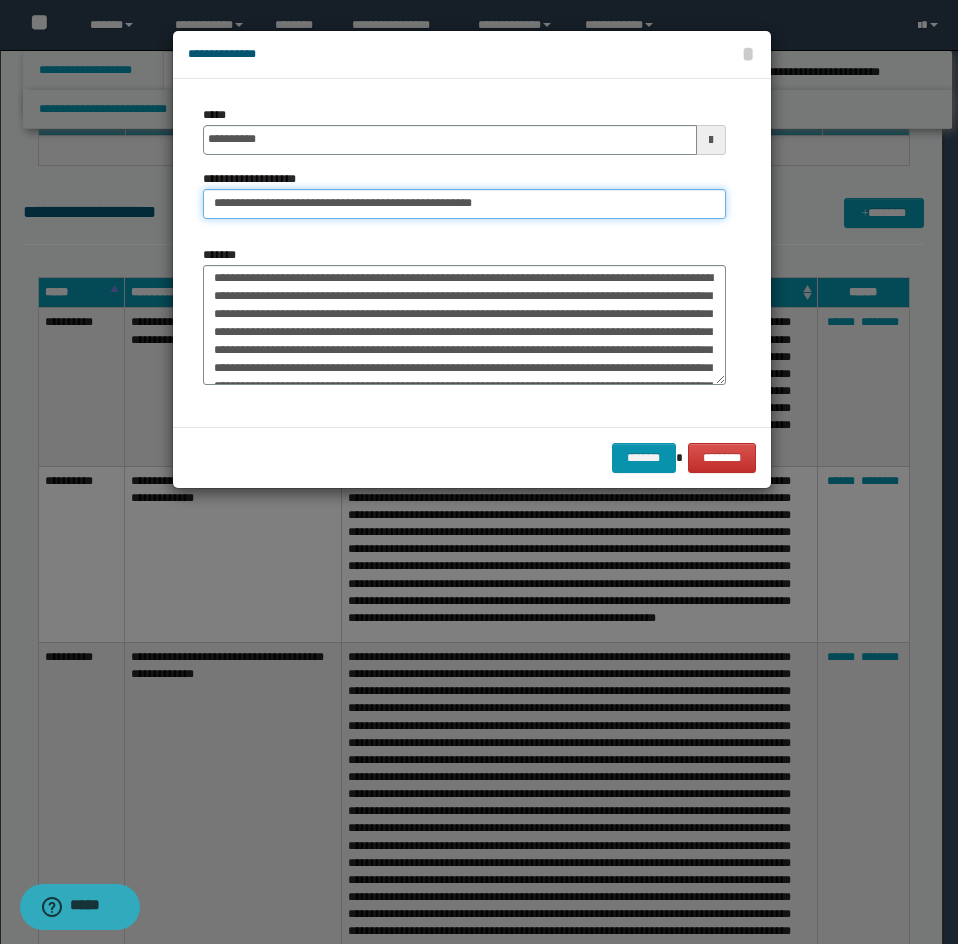 scroll, scrollTop: 0, scrollLeft: 0, axis: both 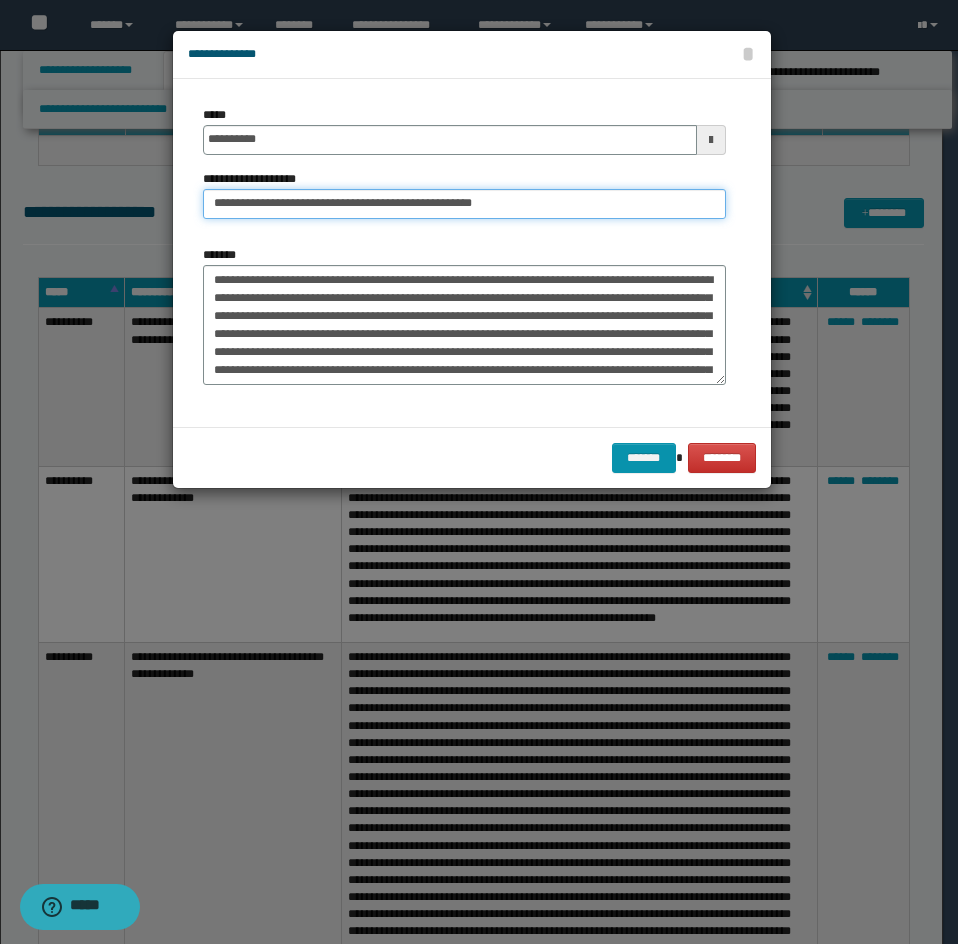 type on "**********" 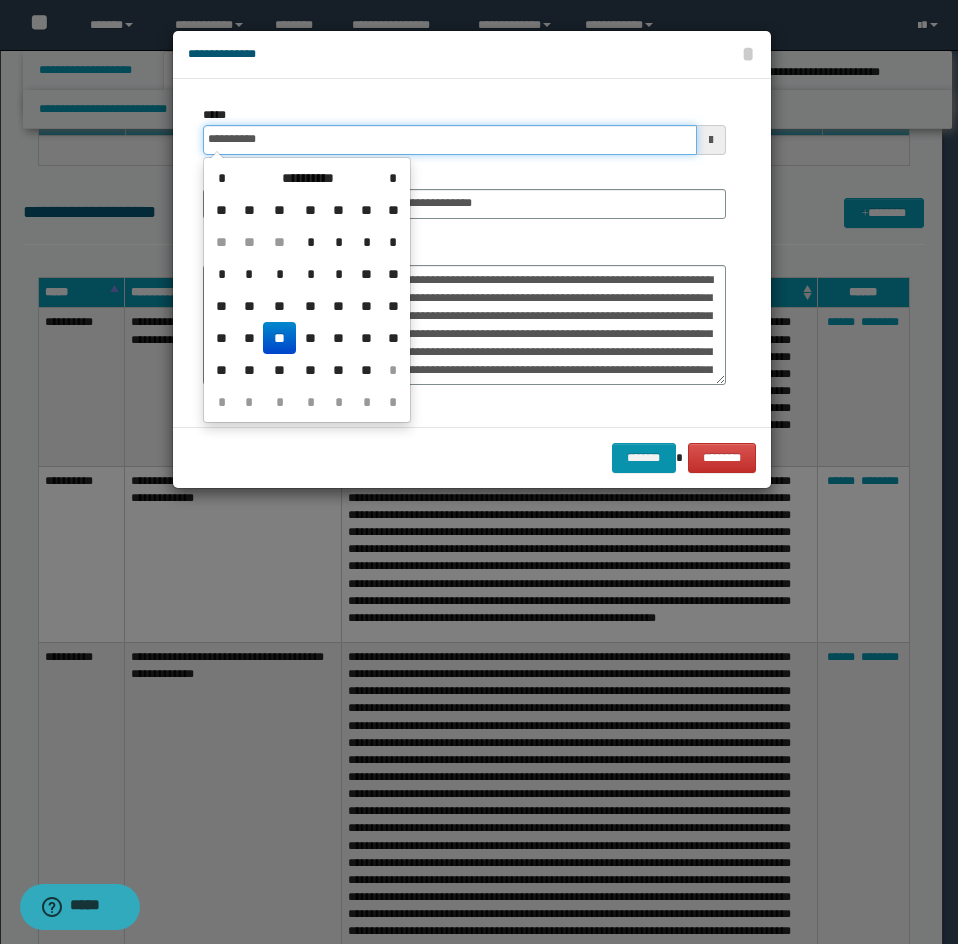 drag, startPoint x: 276, startPoint y: 134, endPoint x: 167, endPoint y: 133, distance: 109.004585 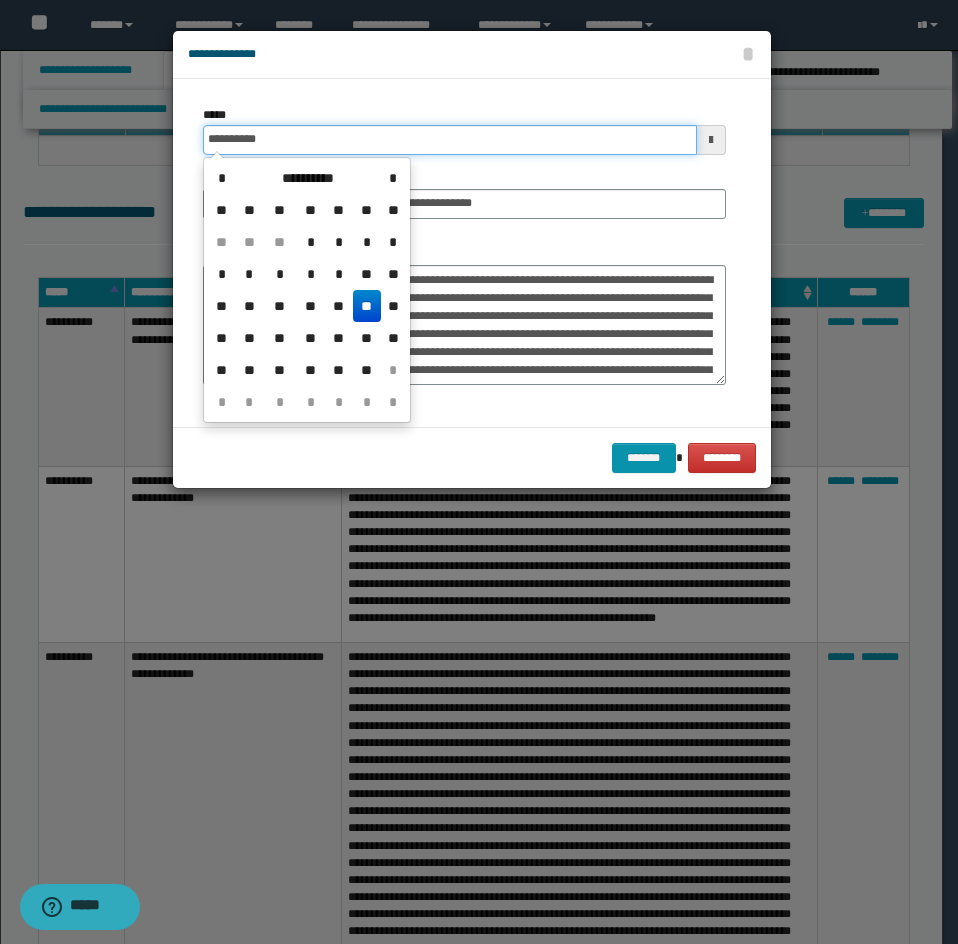 click on "**********" at bounding box center (450, 140) 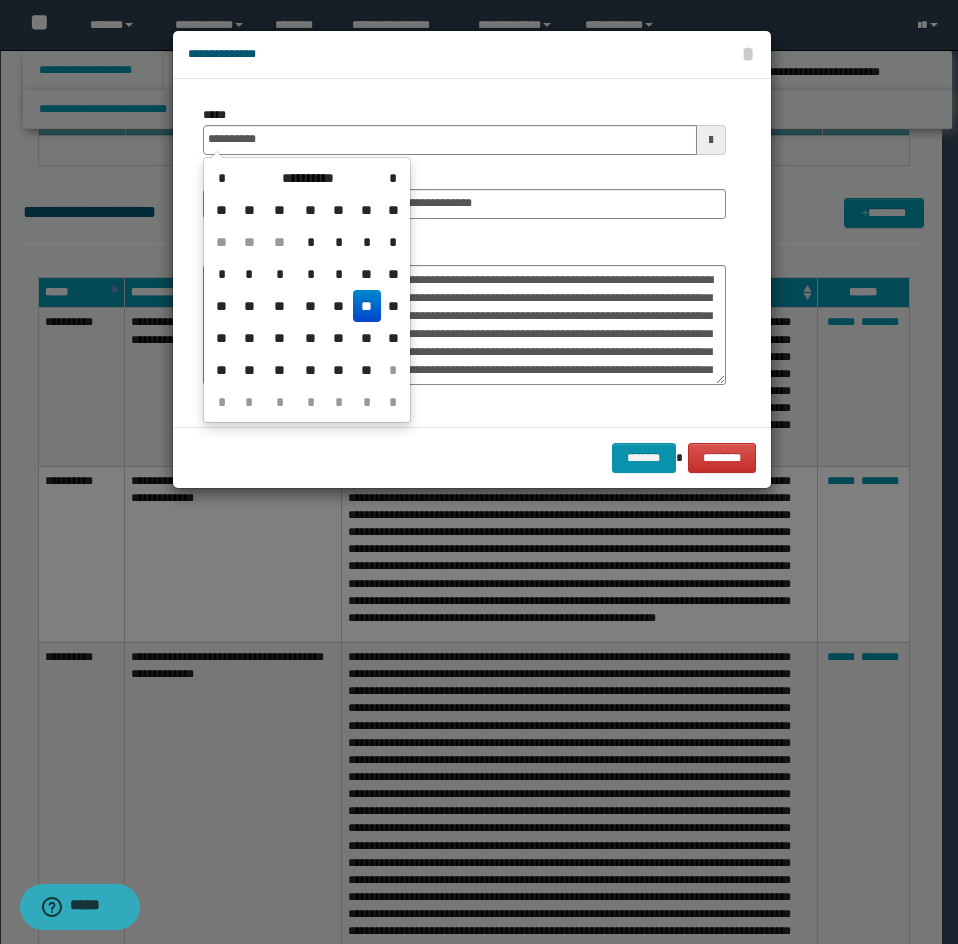 type on "**********" 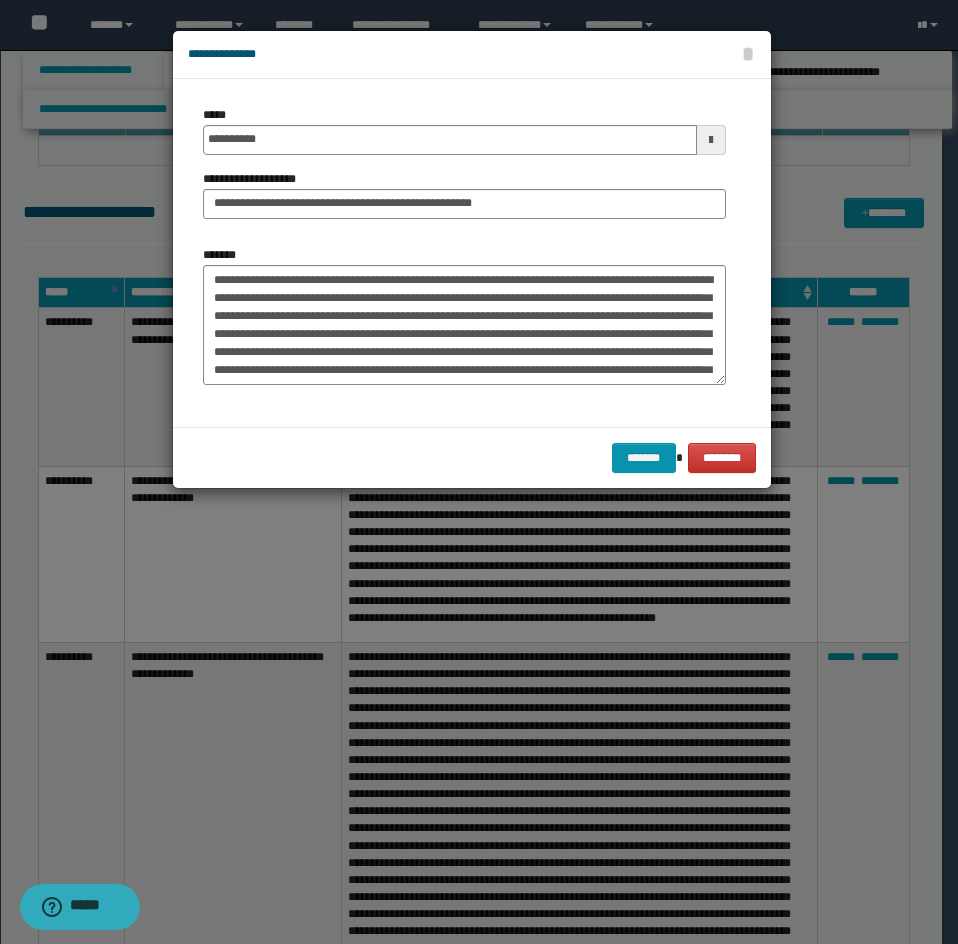 click on "*******" at bounding box center [464, 315] 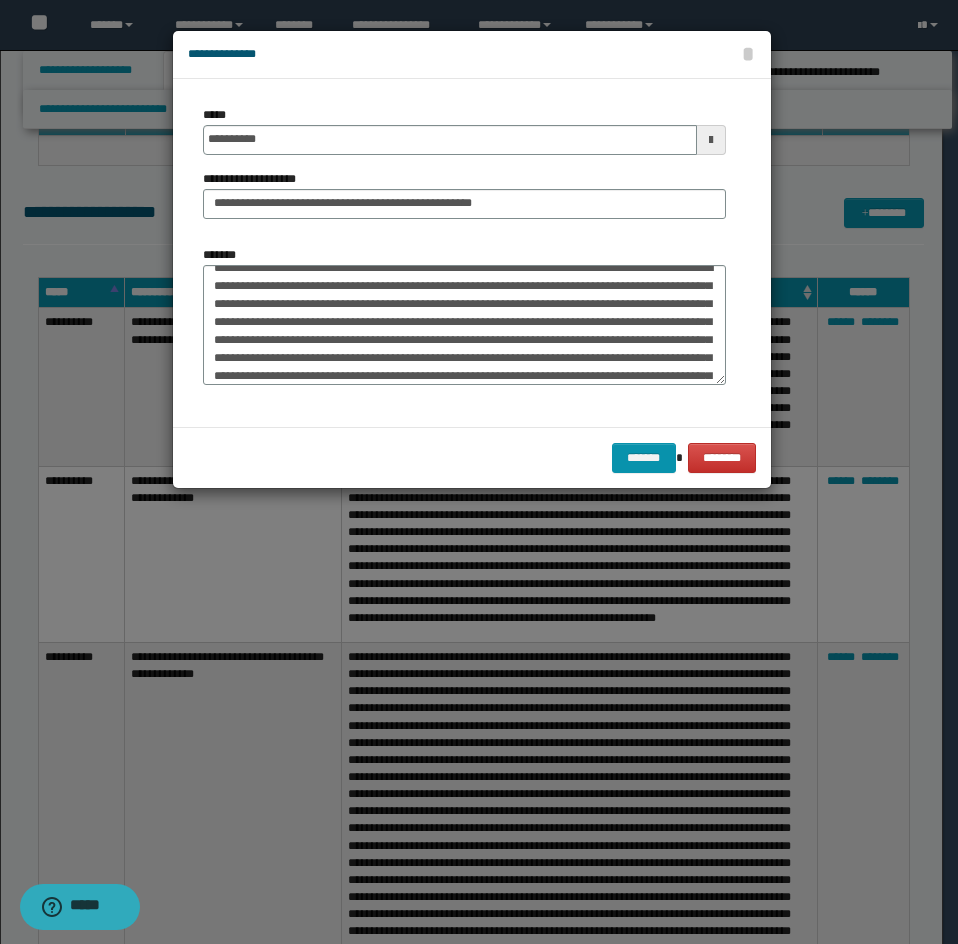 scroll, scrollTop: 0, scrollLeft: 0, axis: both 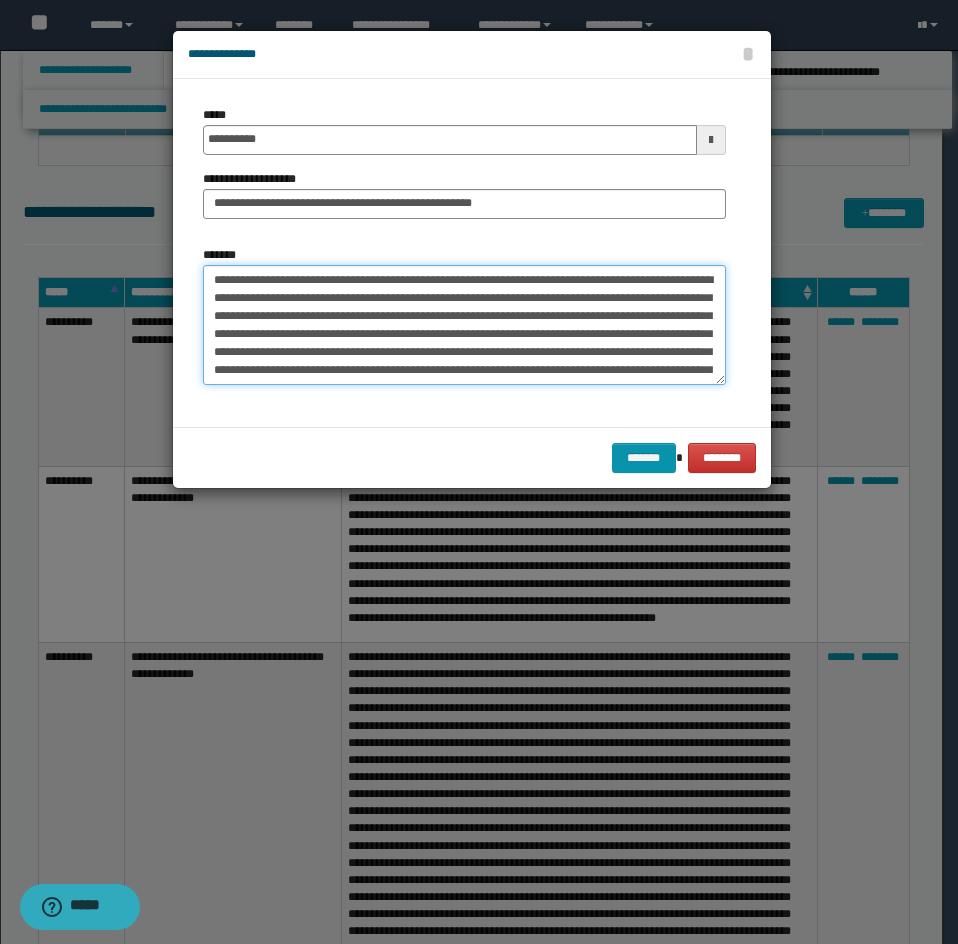 click on "*******" at bounding box center [464, 325] 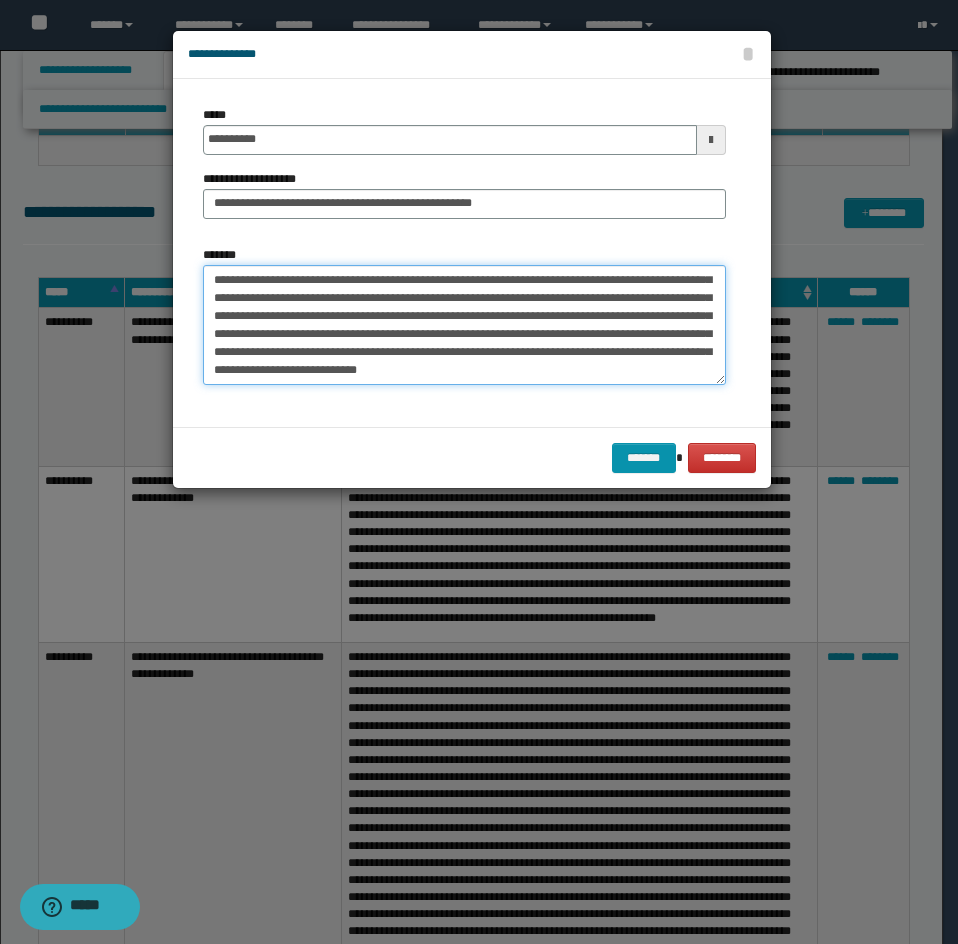 scroll, scrollTop: 126, scrollLeft: 0, axis: vertical 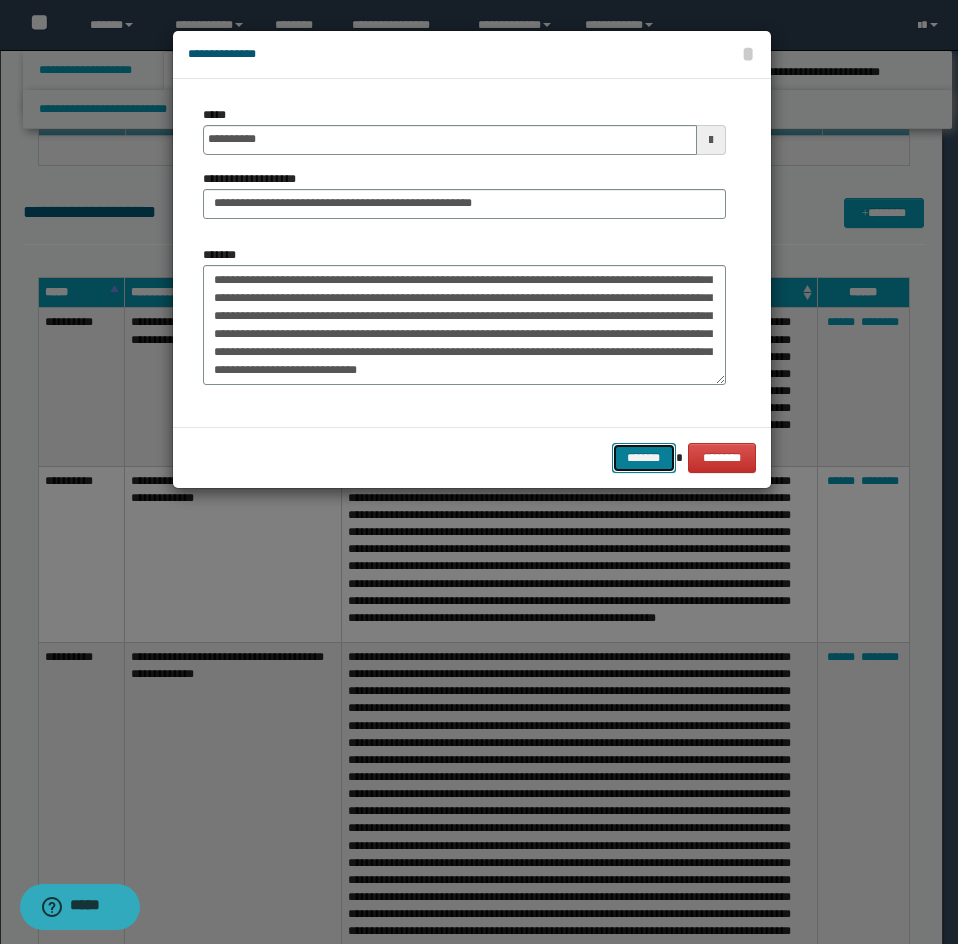 click on "*******" at bounding box center (644, 458) 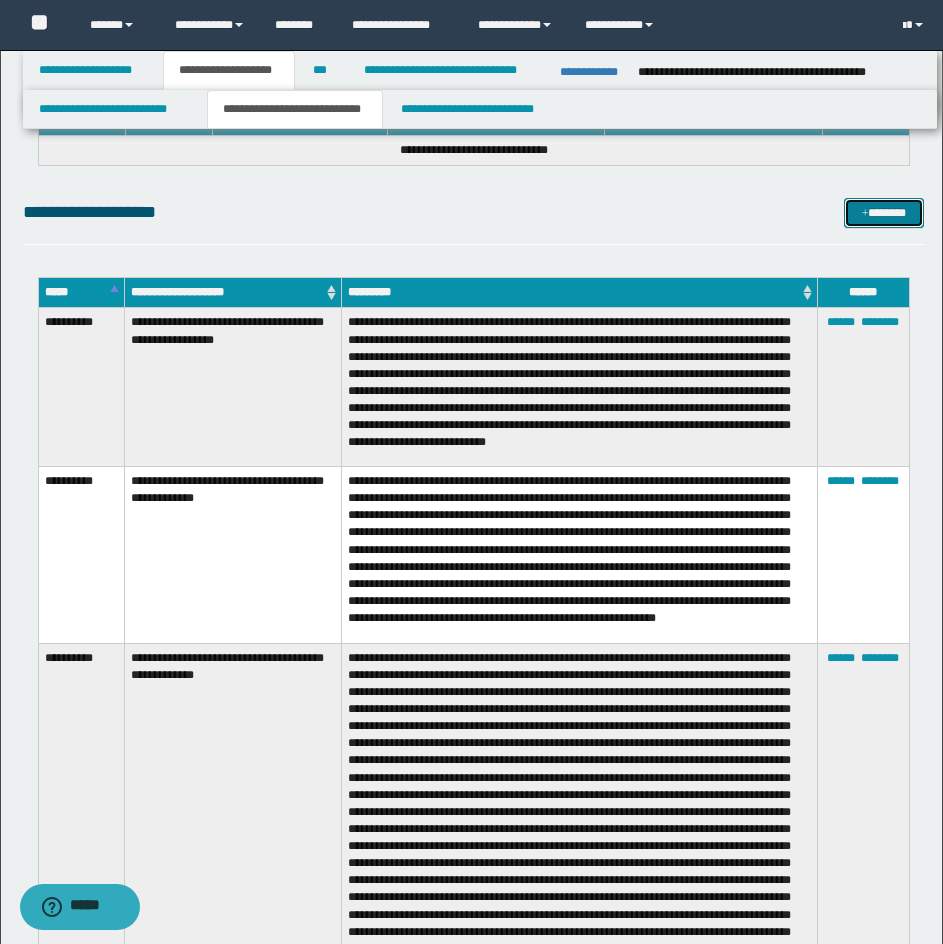 click on "*******" at bounding box center [884, 213] 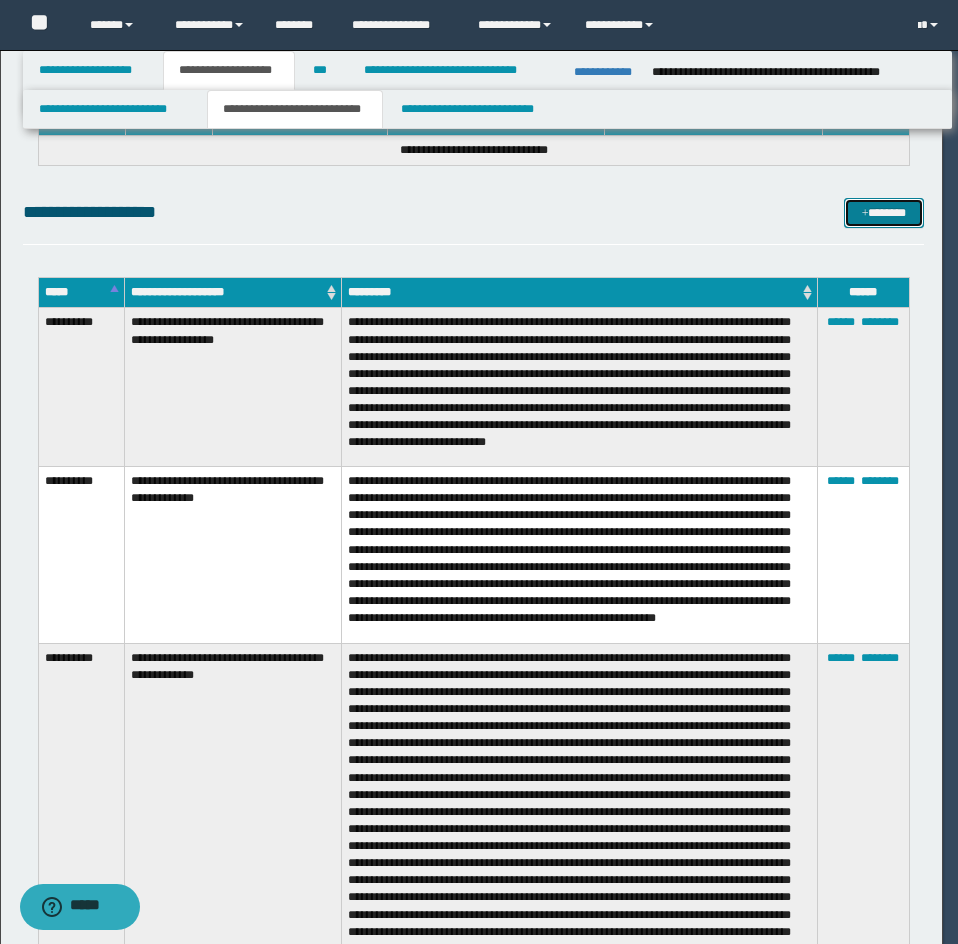 scroll, scrollTop: 0, scrollLeft: 0, axis: both 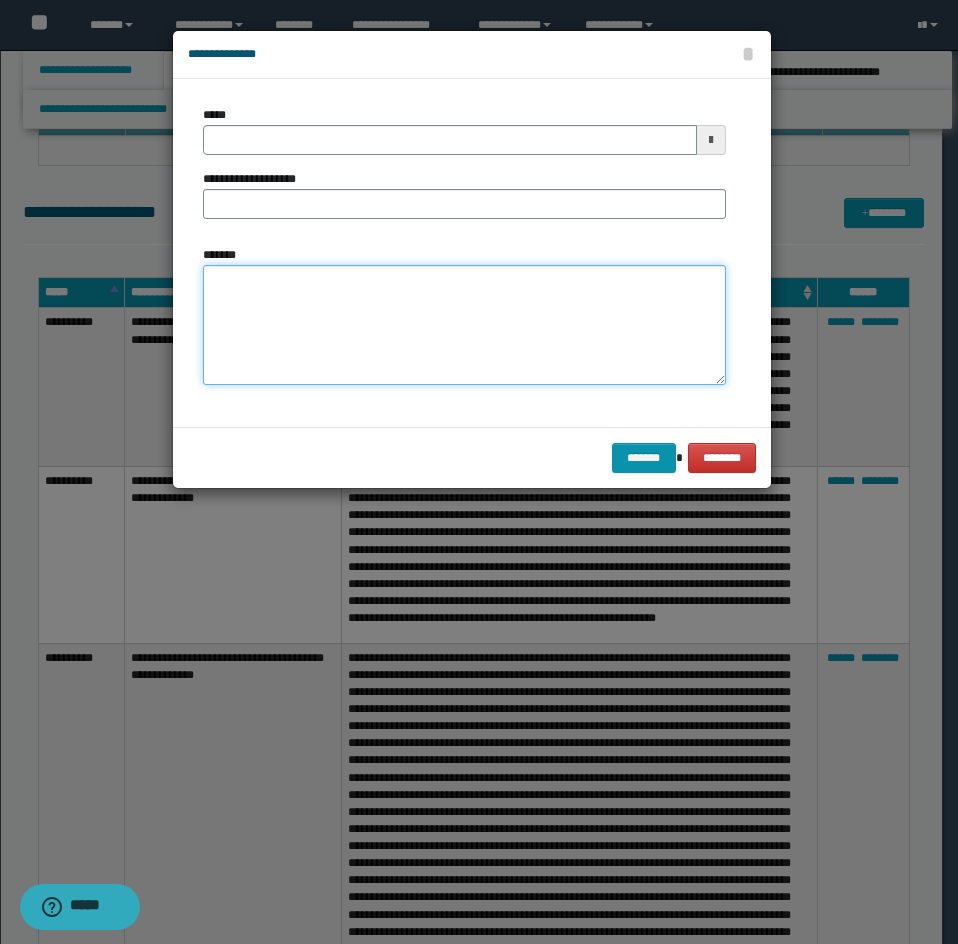 click on "*******" at bounding box center [464, 325] 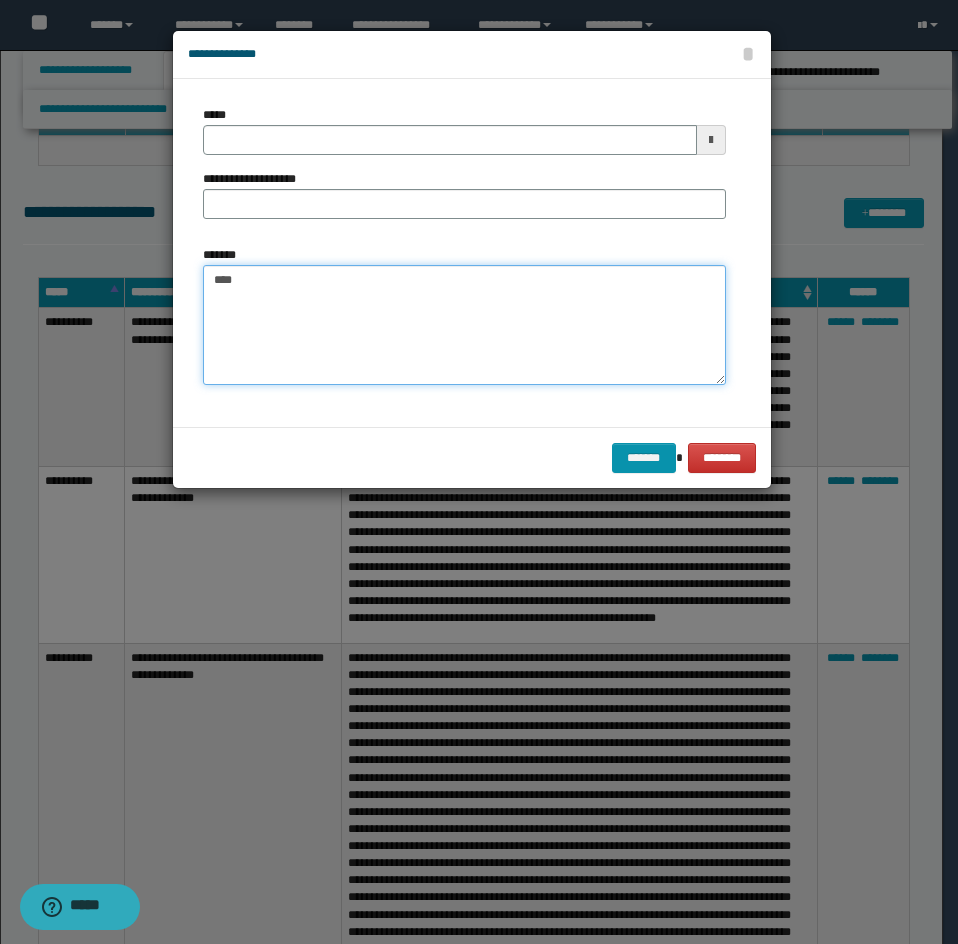 paste on "**********" 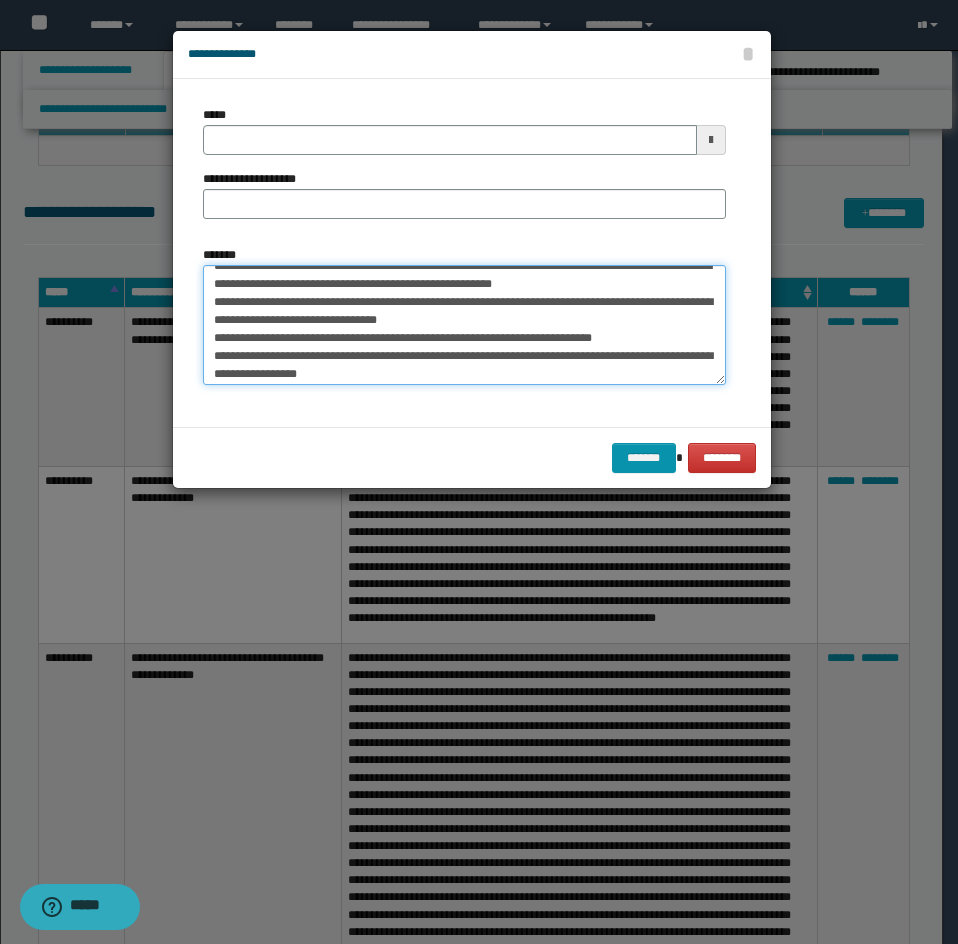 scroll, scrollTop: 0, scrollLeft: 0, axis: both 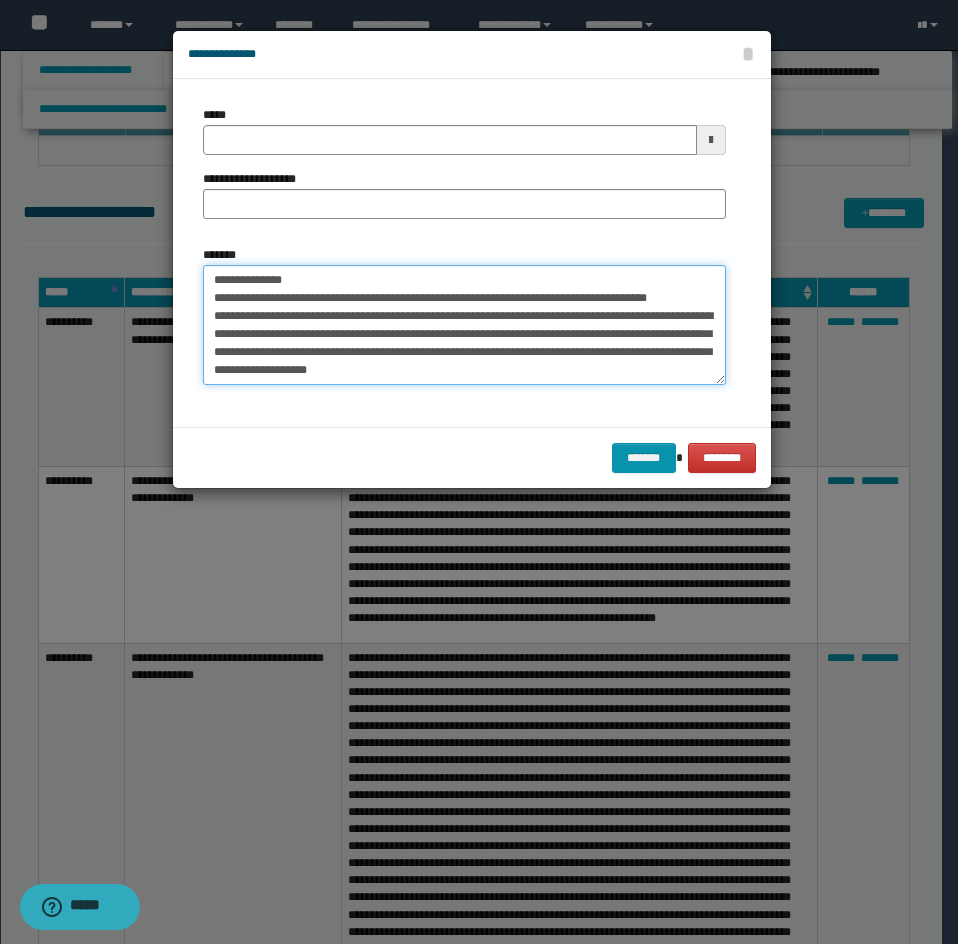 click on "*******" at bounding box center (464, 325) 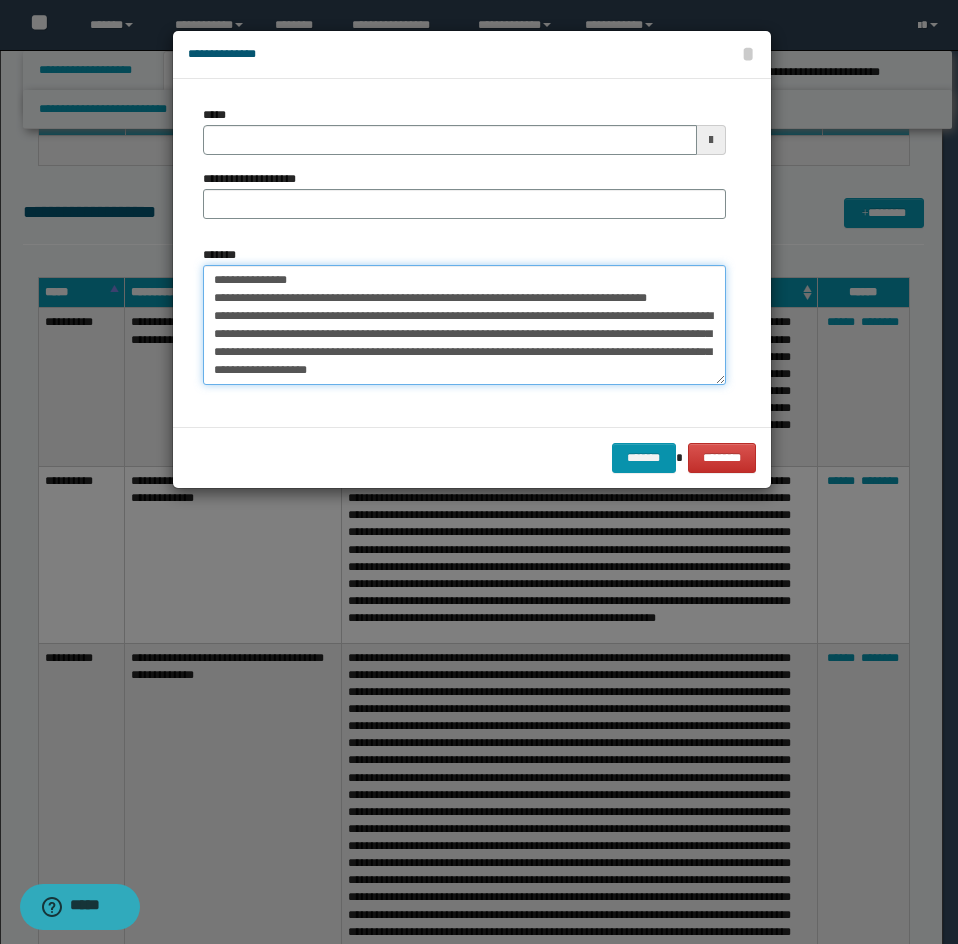 click on "*******" at bounding box center (464, 325) 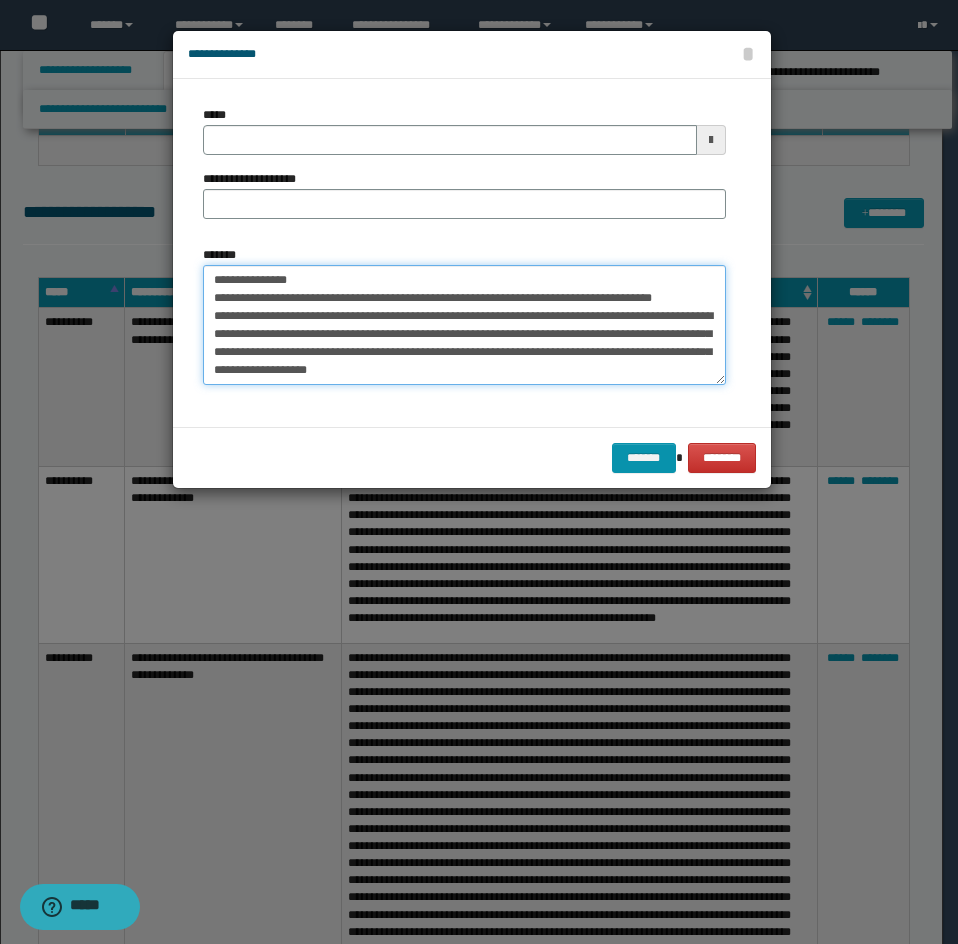 click on "*******" at bounding box center [464, 325] 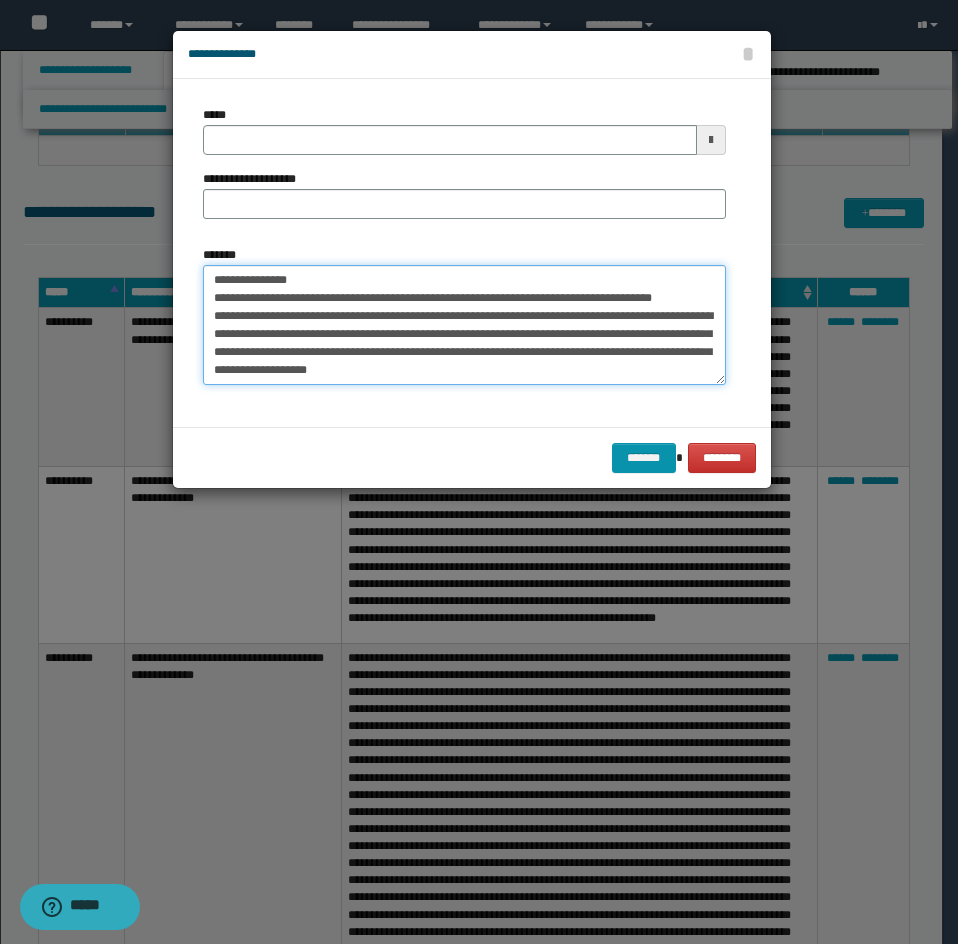 click on "*******" at bounding box center (464, 325) 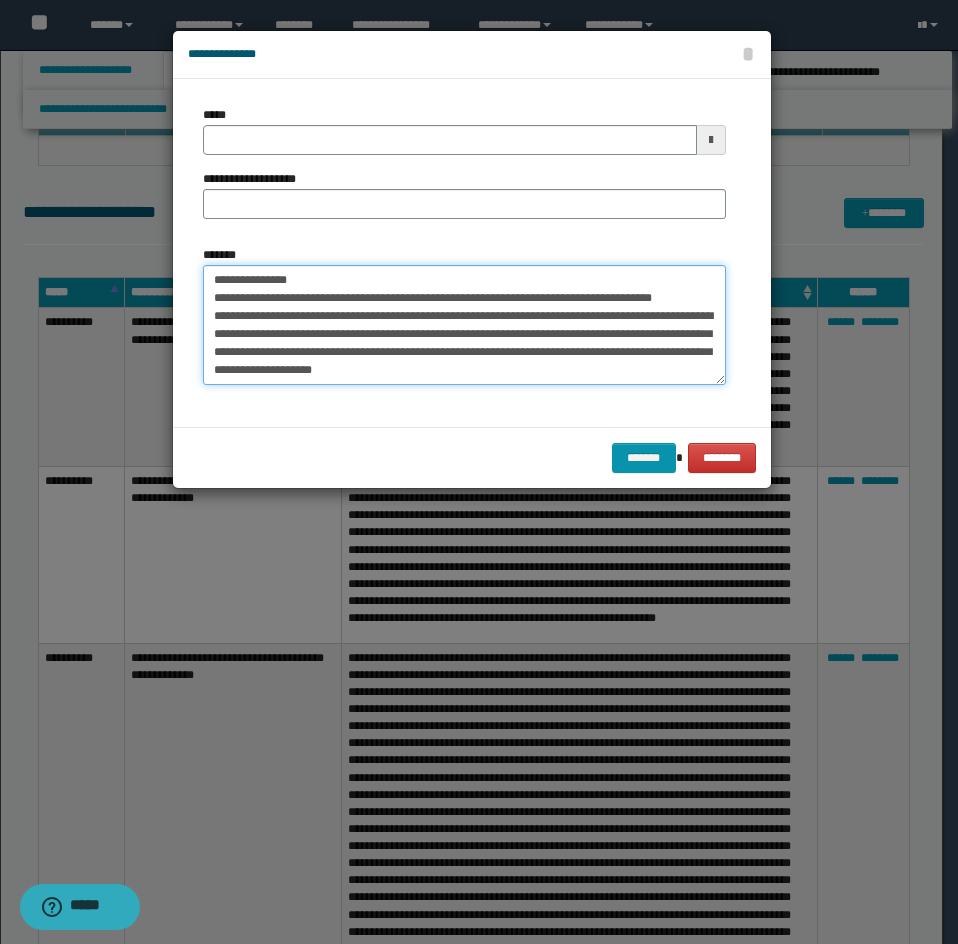scroll, scrollTop: 100, scrollLeft: 0, axis: vertical 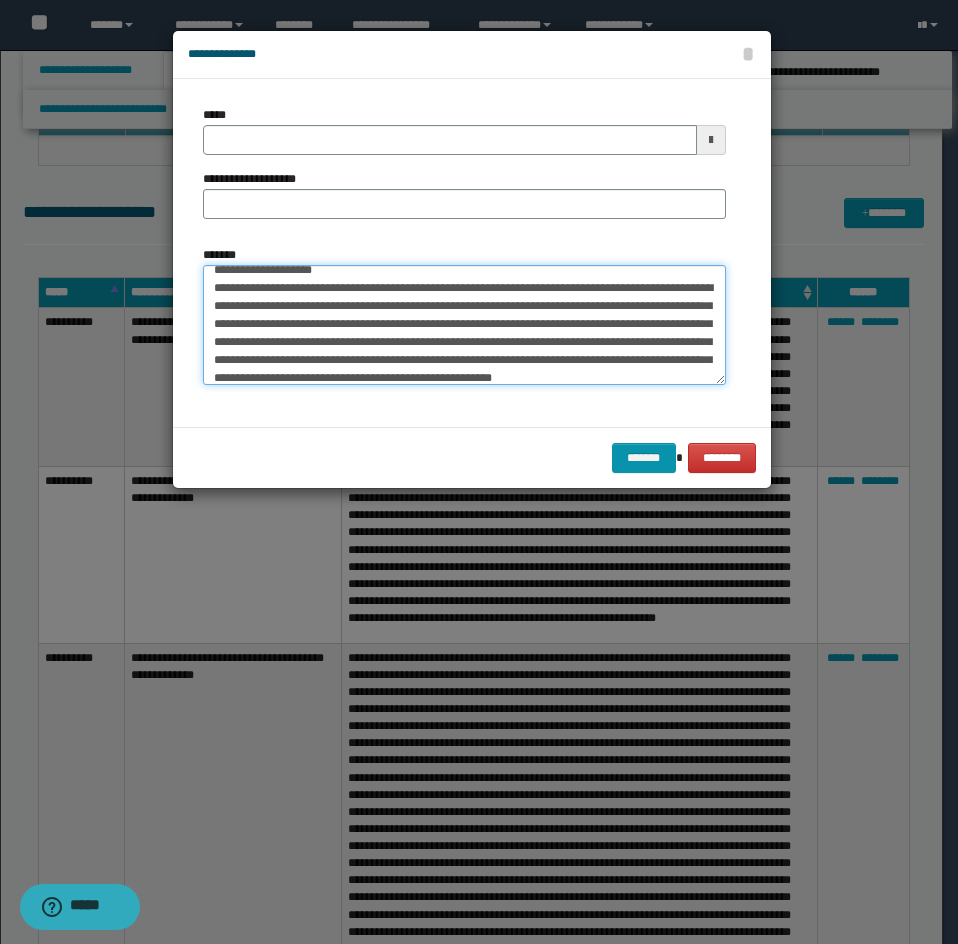 click on "*******" at bounding box center (464, 325) 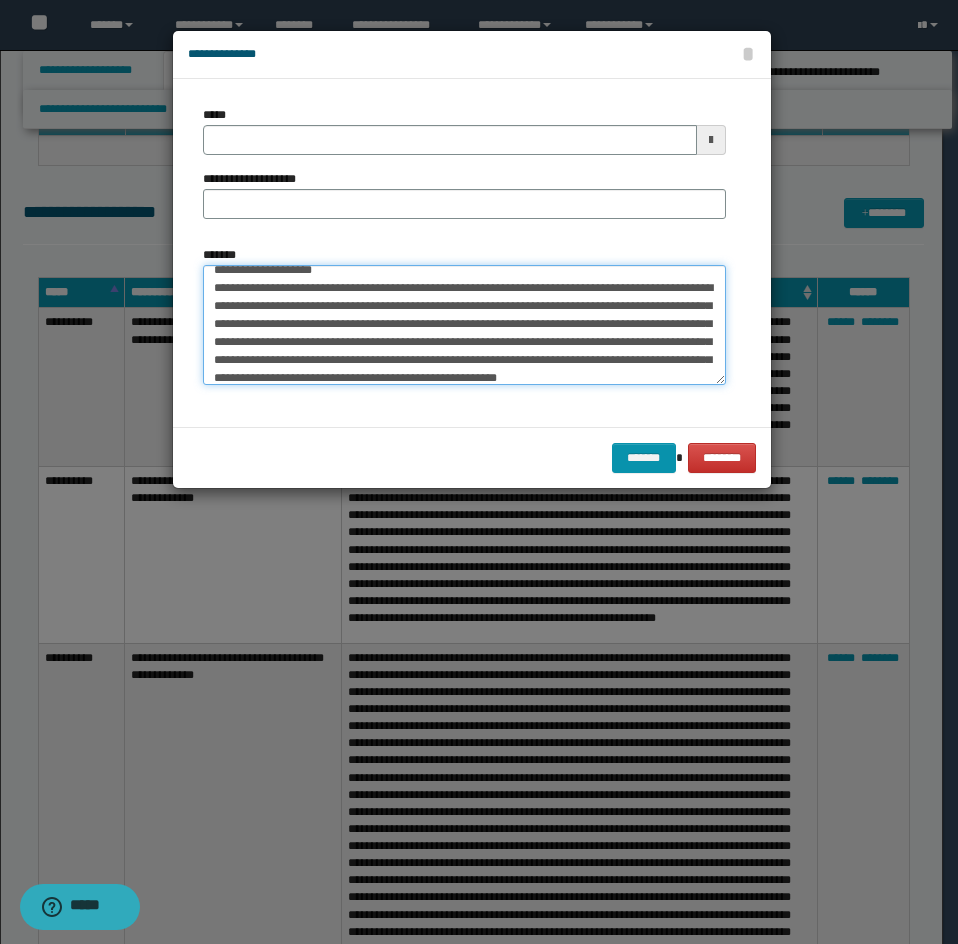 click on "*******" at bounding box center (464, 325) 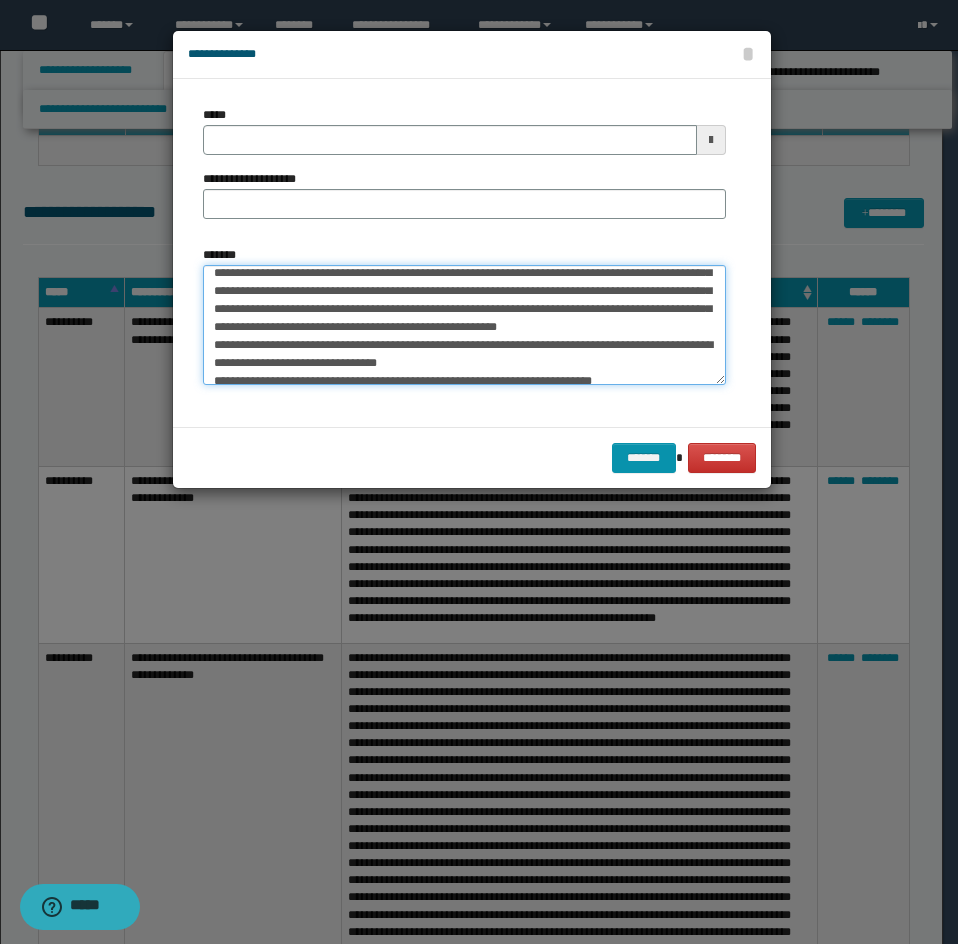 scroll, scrollTop: 200, scrollLeft: 0, axis: vertical 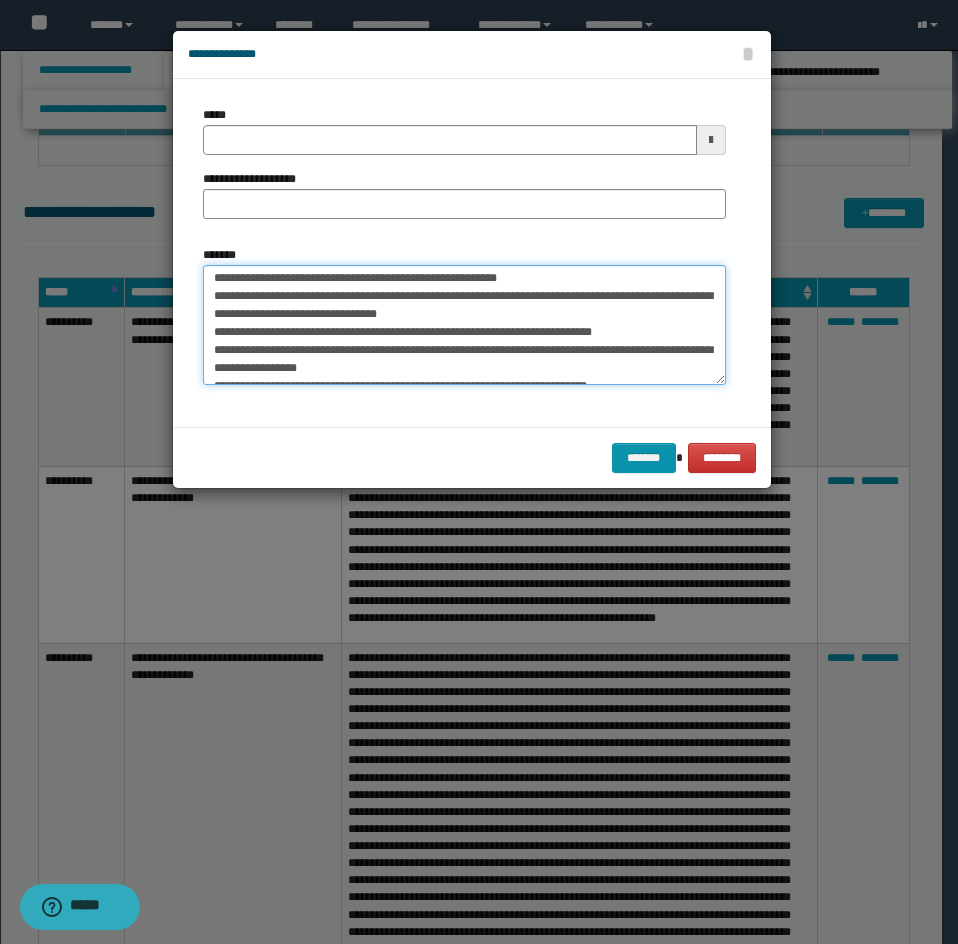 click on "*******" at bounding box center (464, 325) 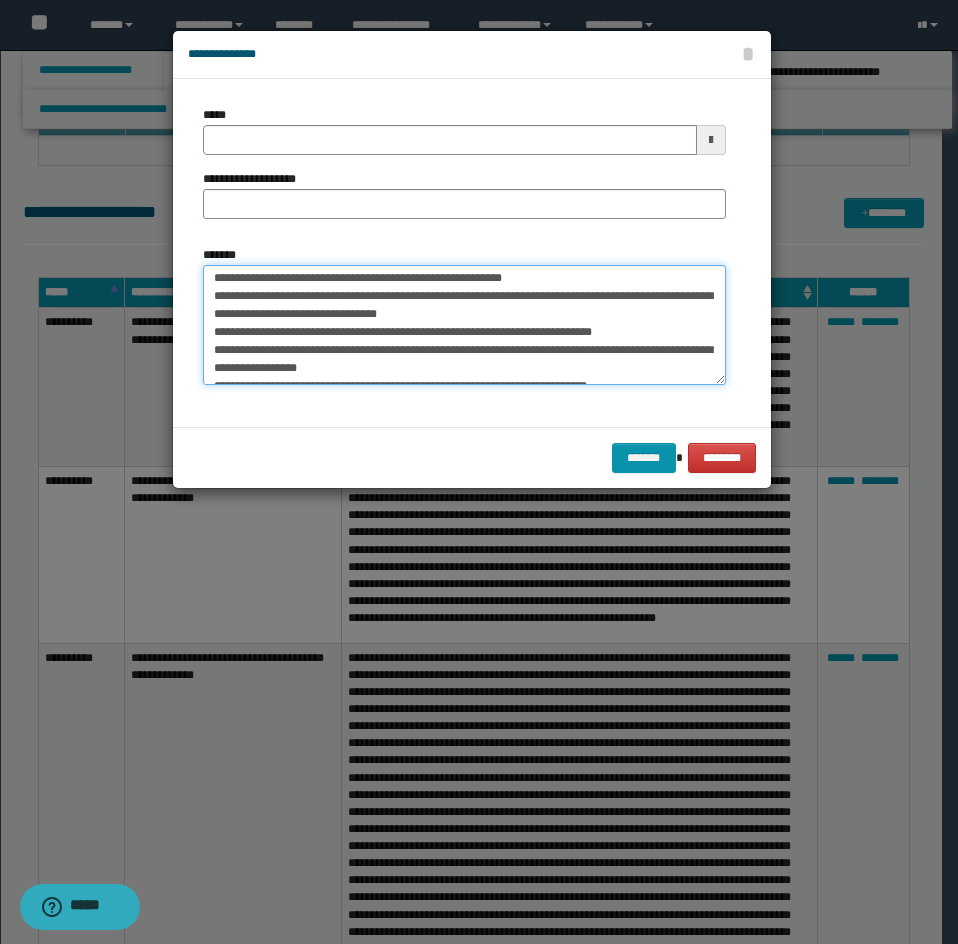 click on "*******" at bounding box center [464, 325] 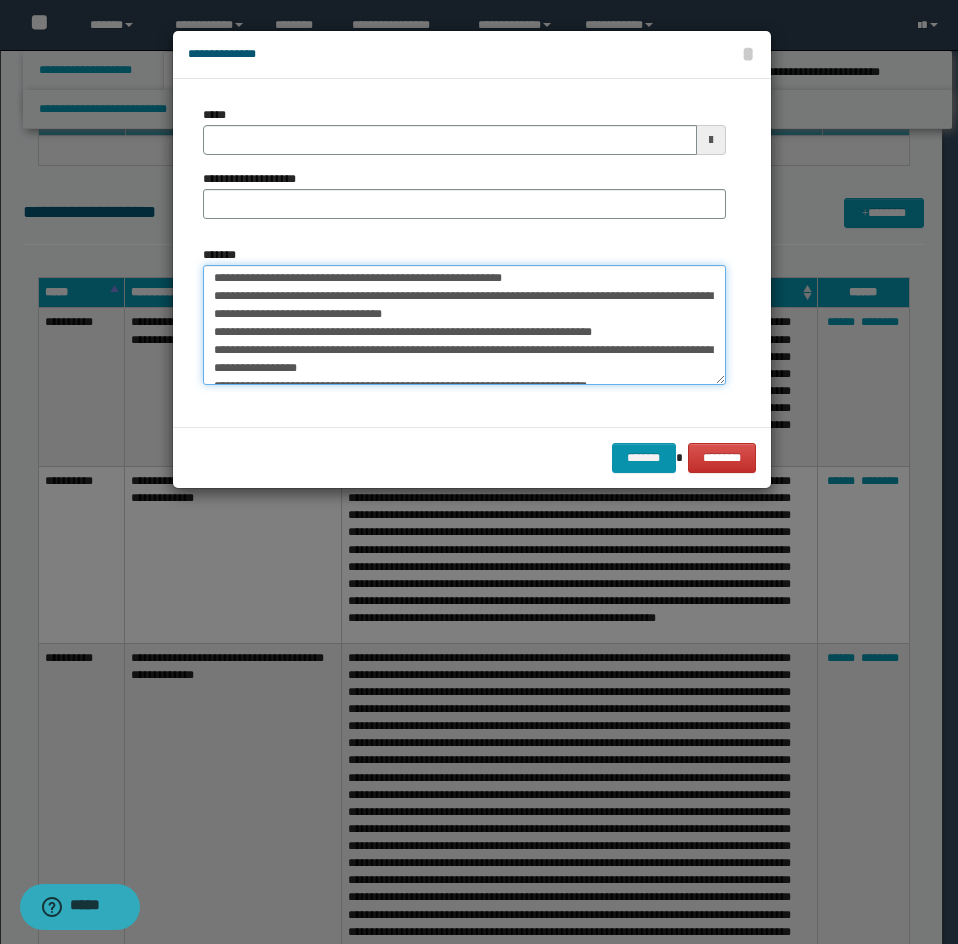 click on "*******" at bounding box center [464, 325] 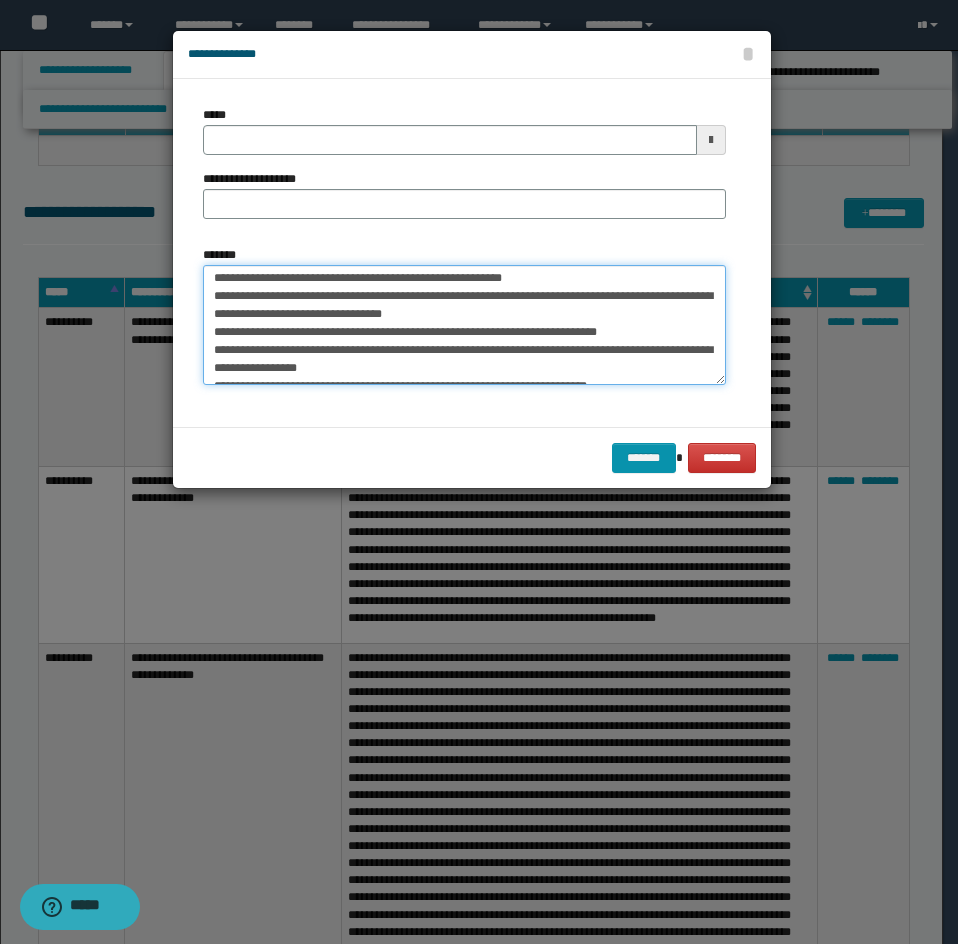 click on "*******" at bounding box center [464, 325] 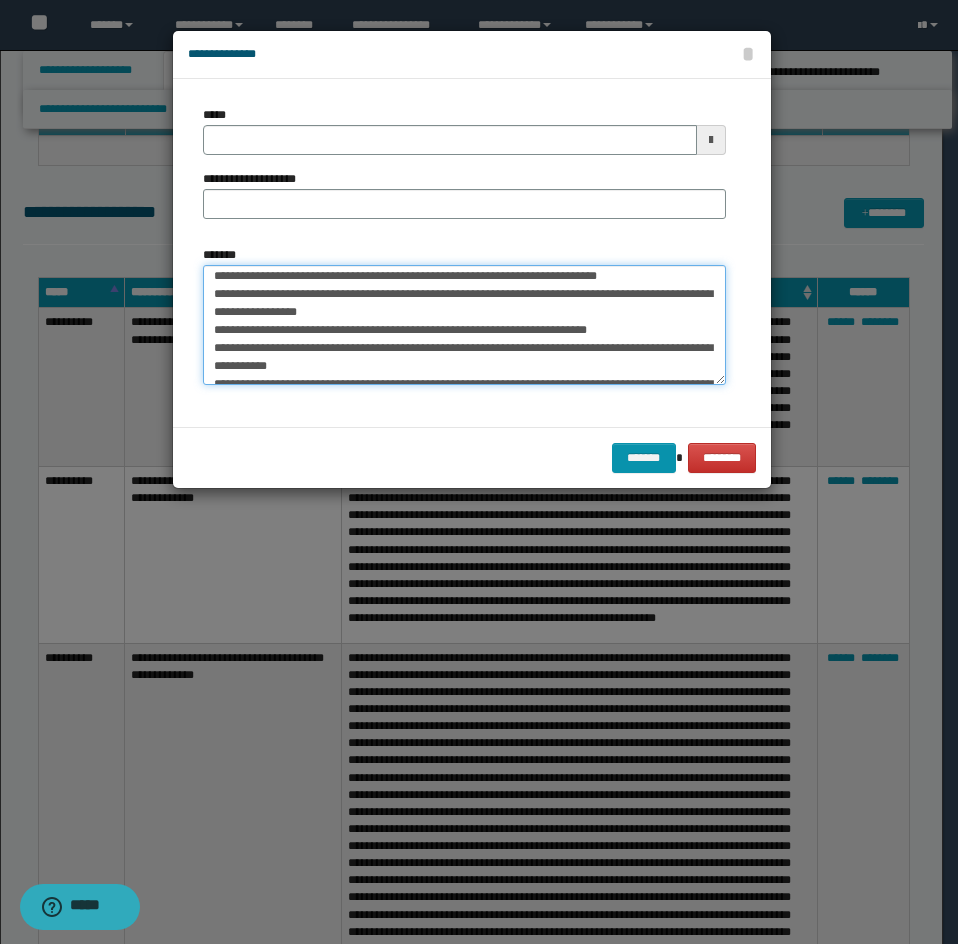 scroll, scrollTop: 300, scrollLeft: 0, axis: vertical 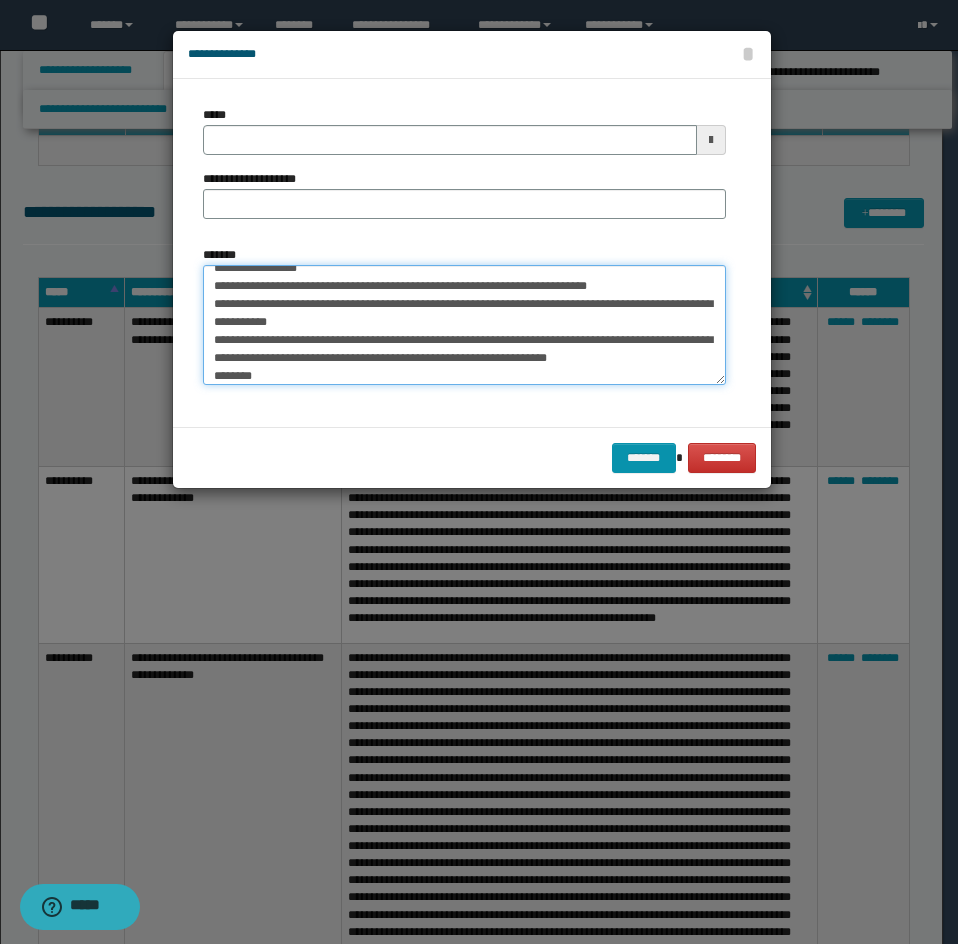 click on "*******" at bounding box center [464, 325] 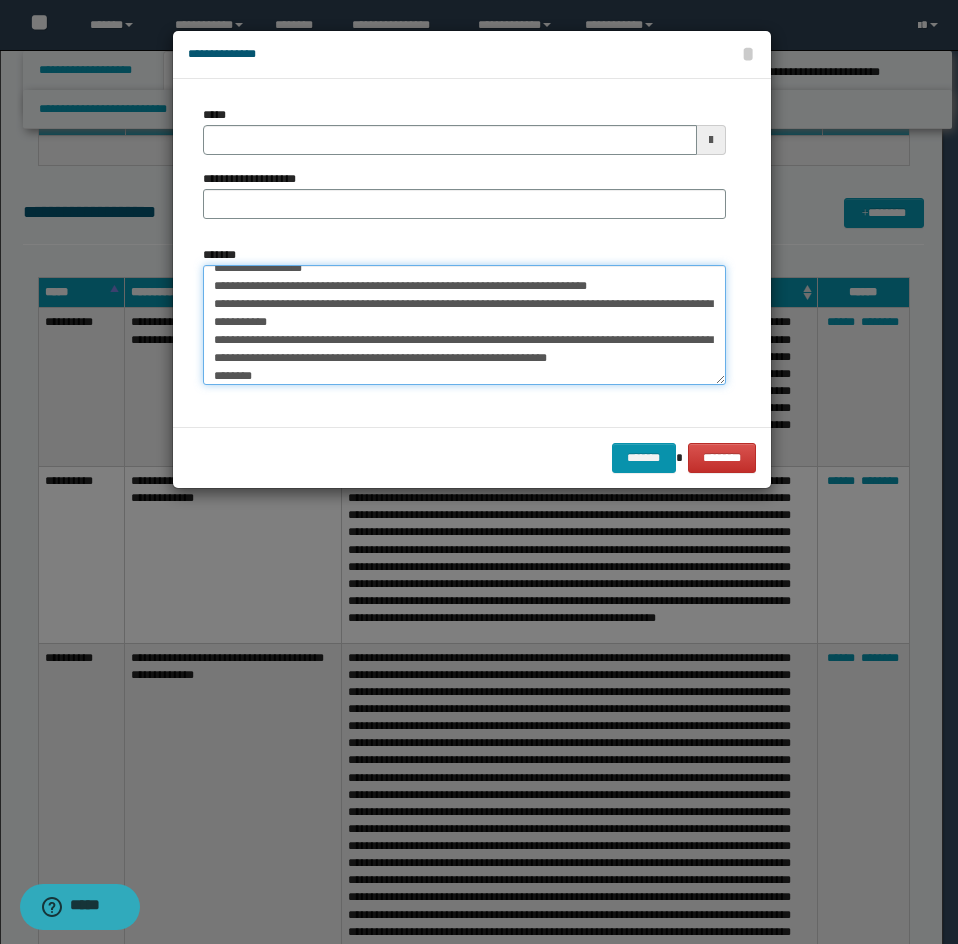 click on "*******" at bounding box center (464, 325) 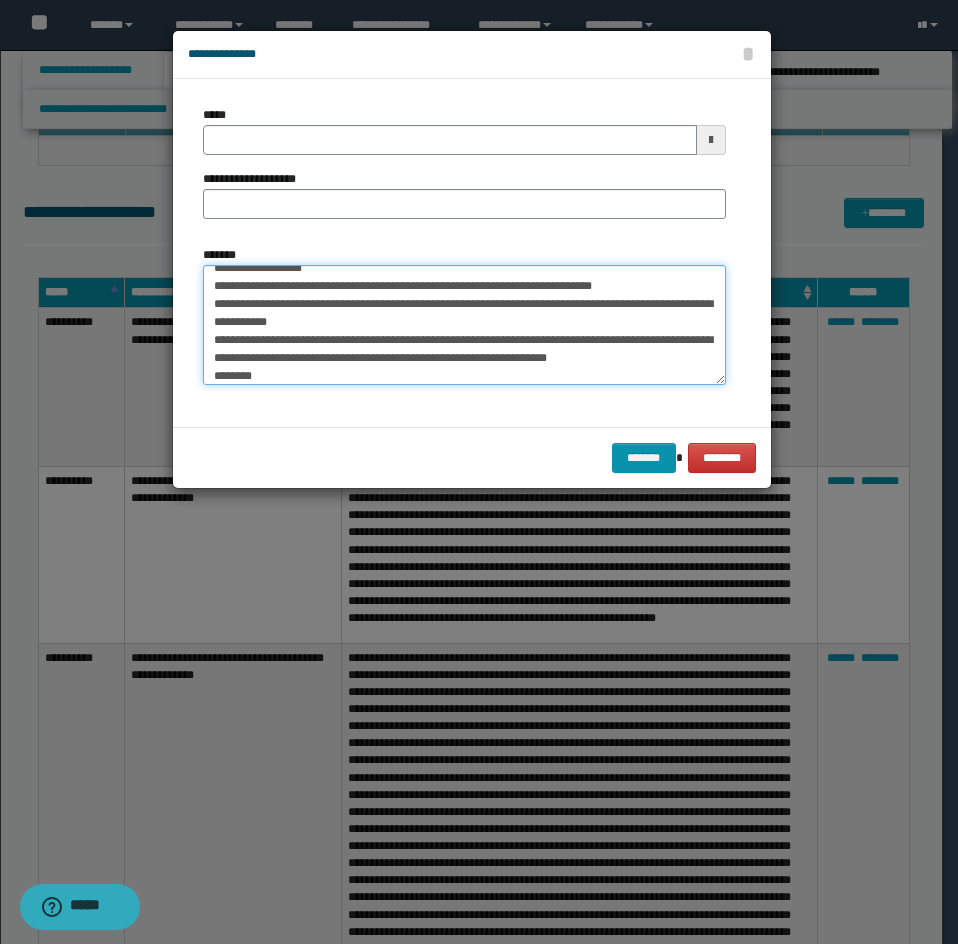 click on "*******" at bounding box center (464, 325) 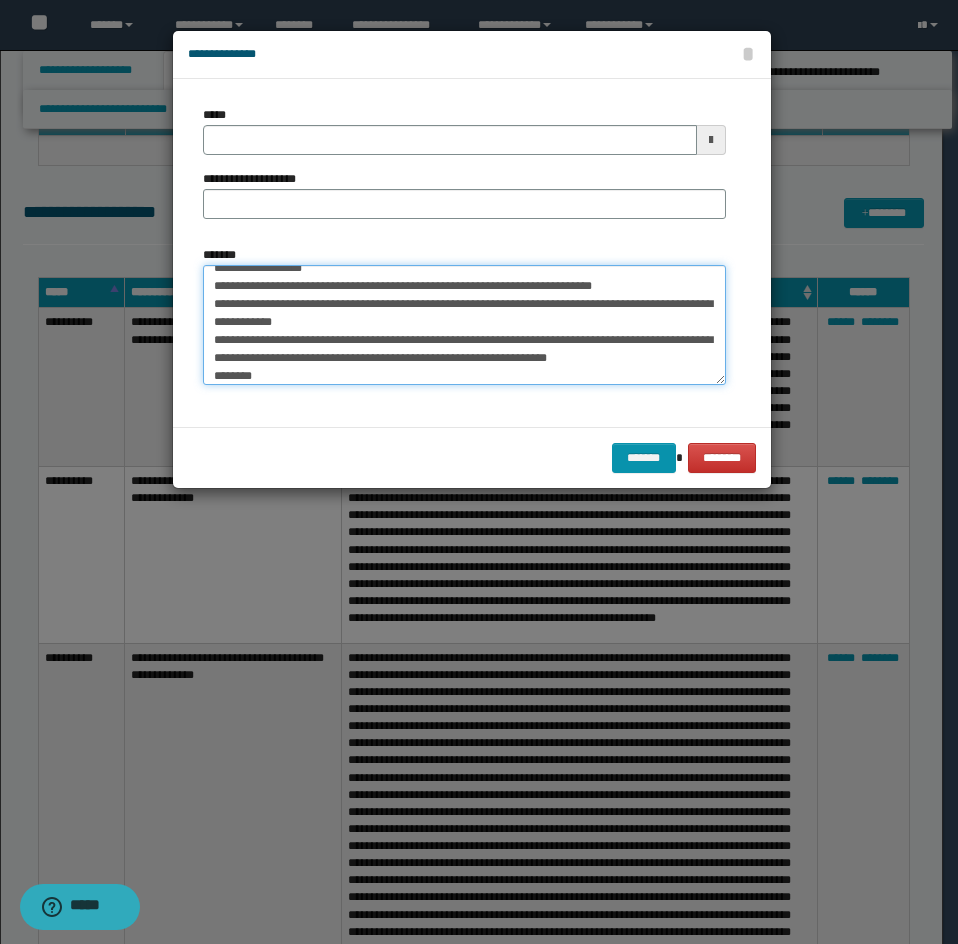 click on "*******" at bounding box center [464, 325] 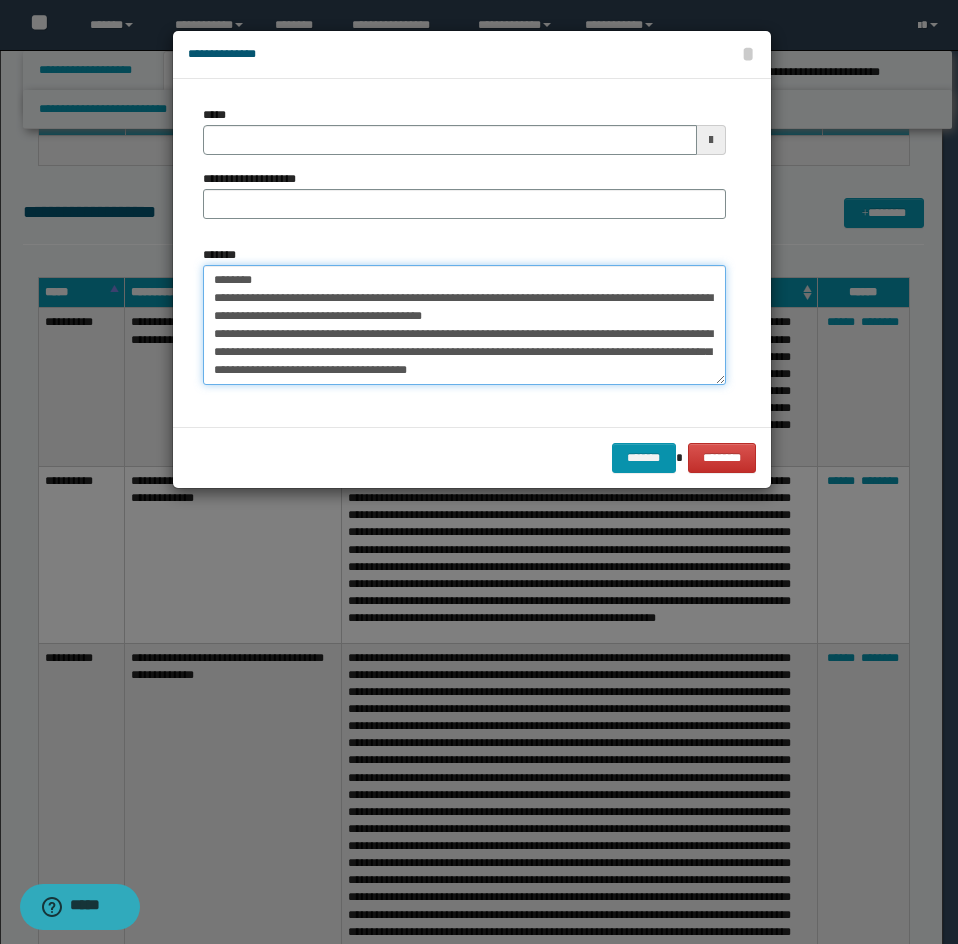 click on "*******" at bounding box center (464, 325) 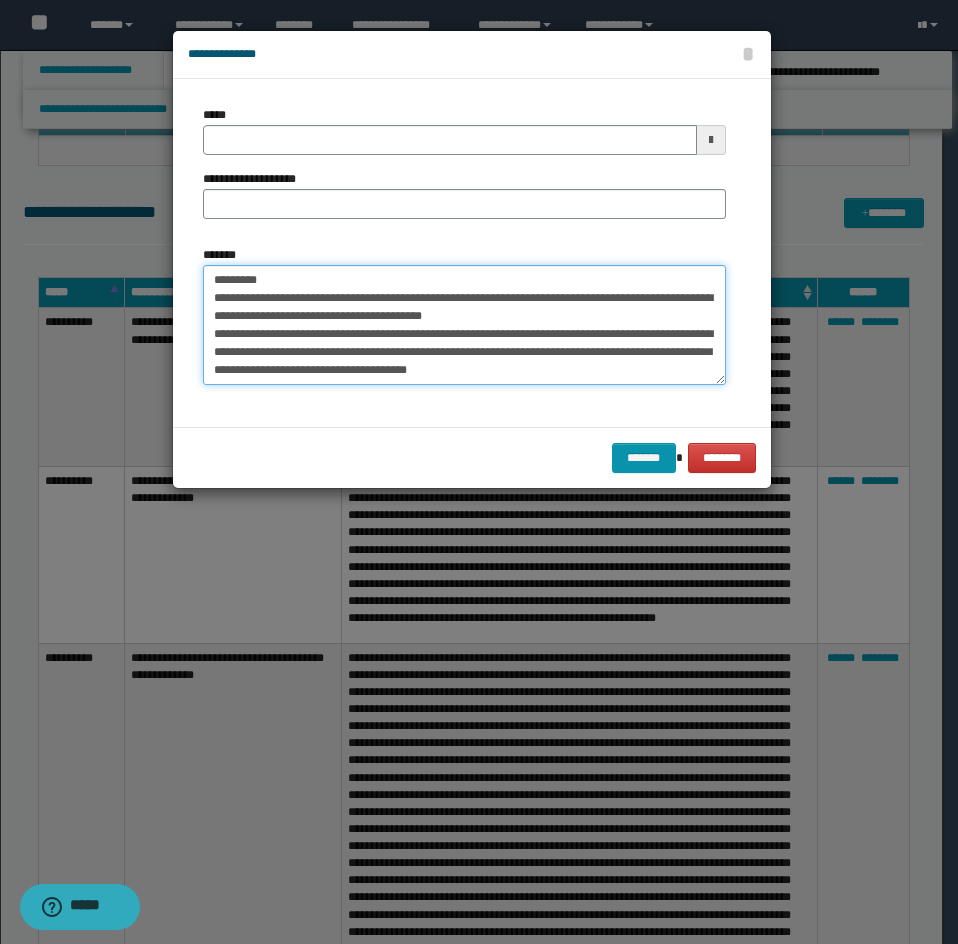 click on "*******" at bounding box center (464, 325) 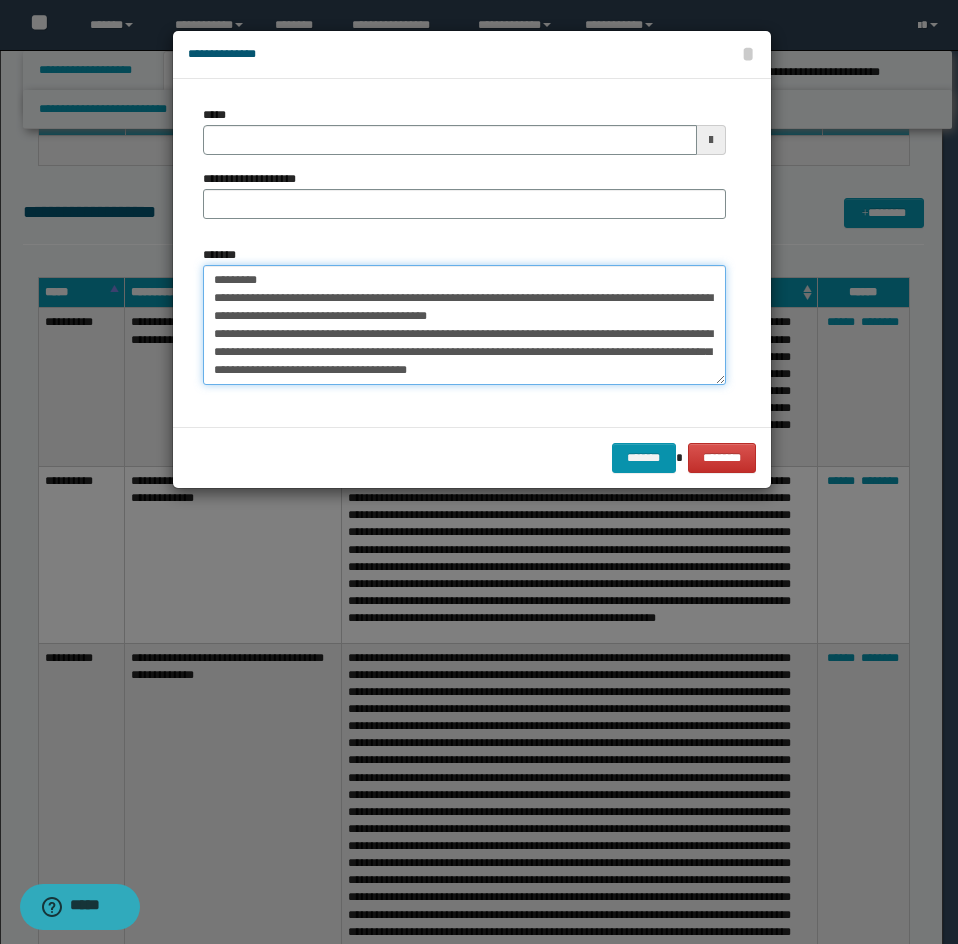 click on "*******" at bounding box center (464, 325) 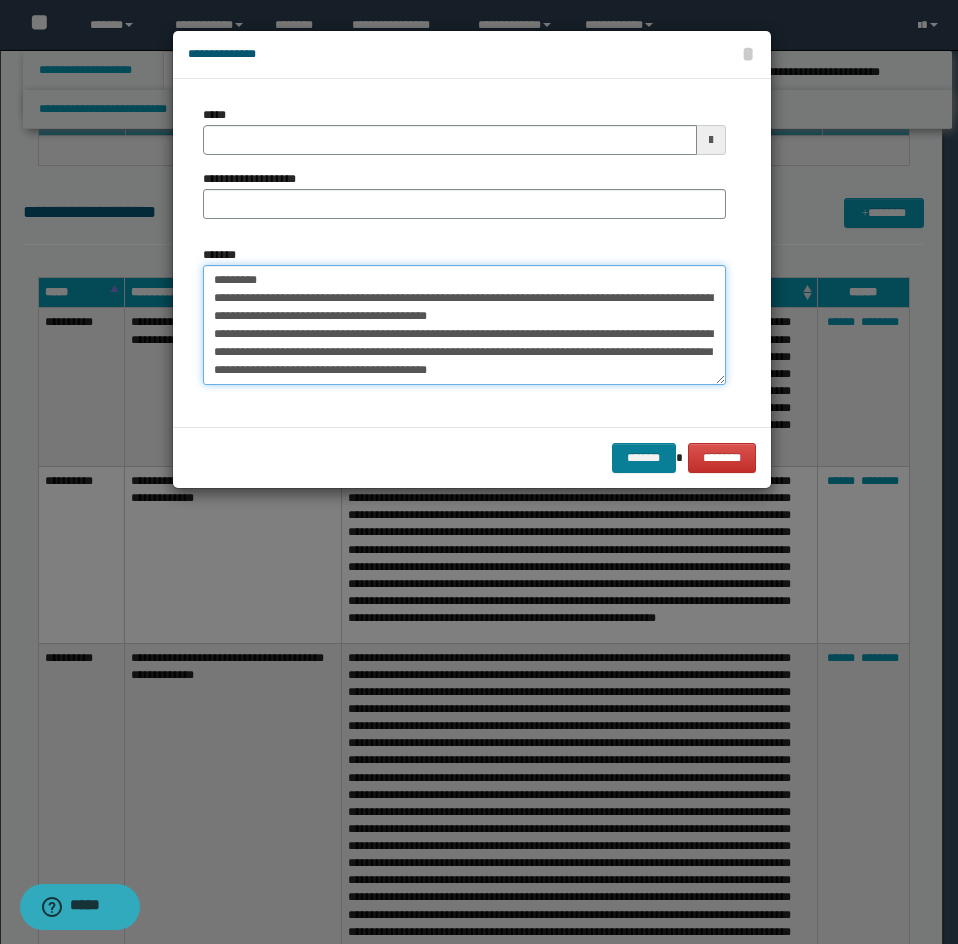 type on "**********" 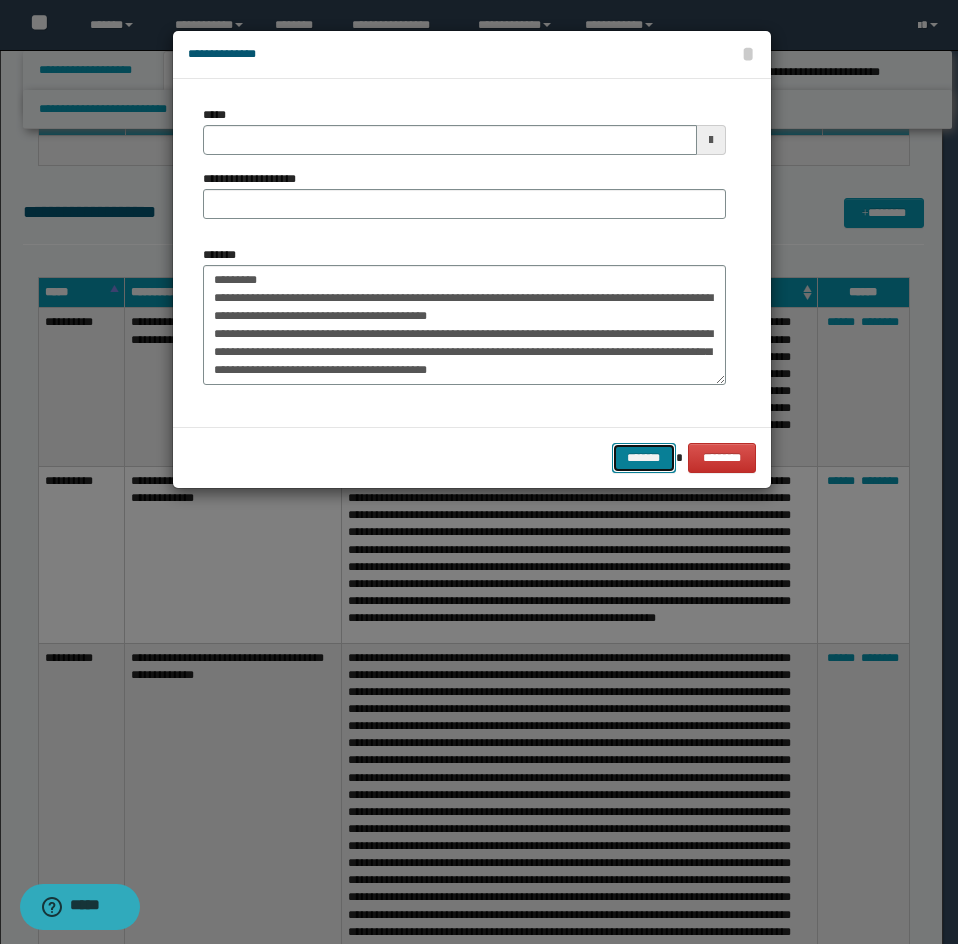 click on "*******" at bounding box center (644, 458) 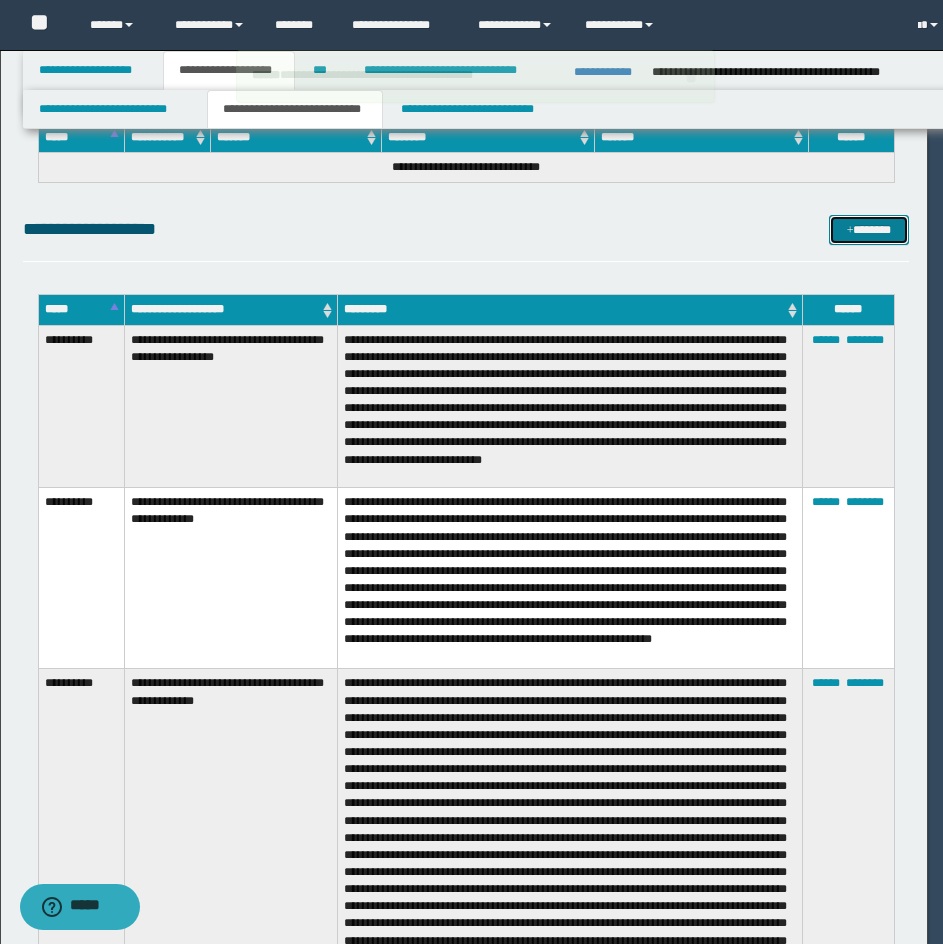 type 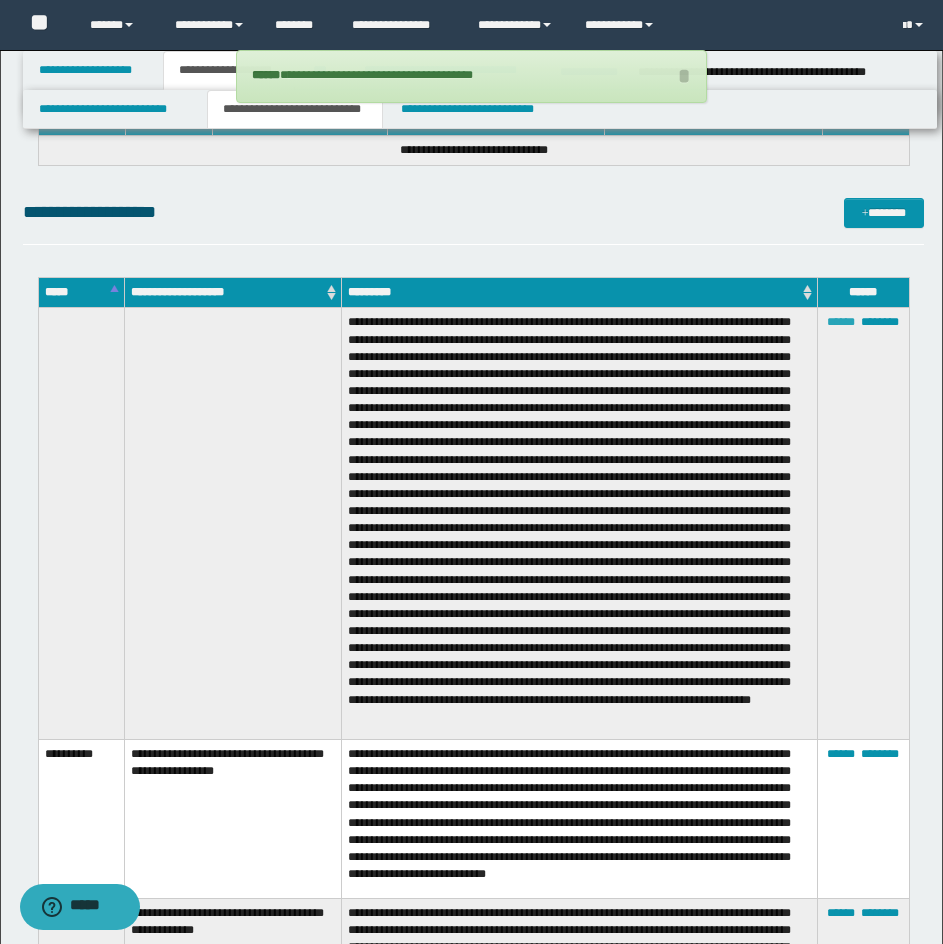 click on "******" at bounding box center [841, 322] 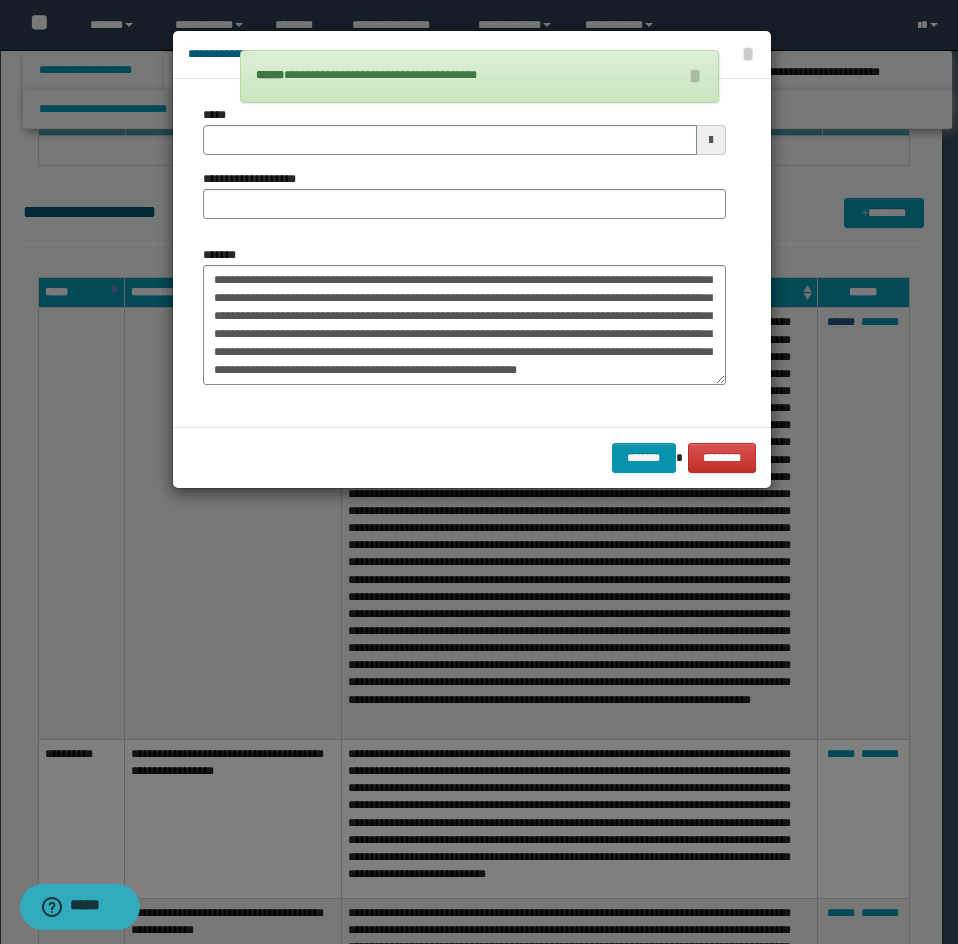 scroll, scrollTop: 324, scrollLeft: 0, axis: vertical 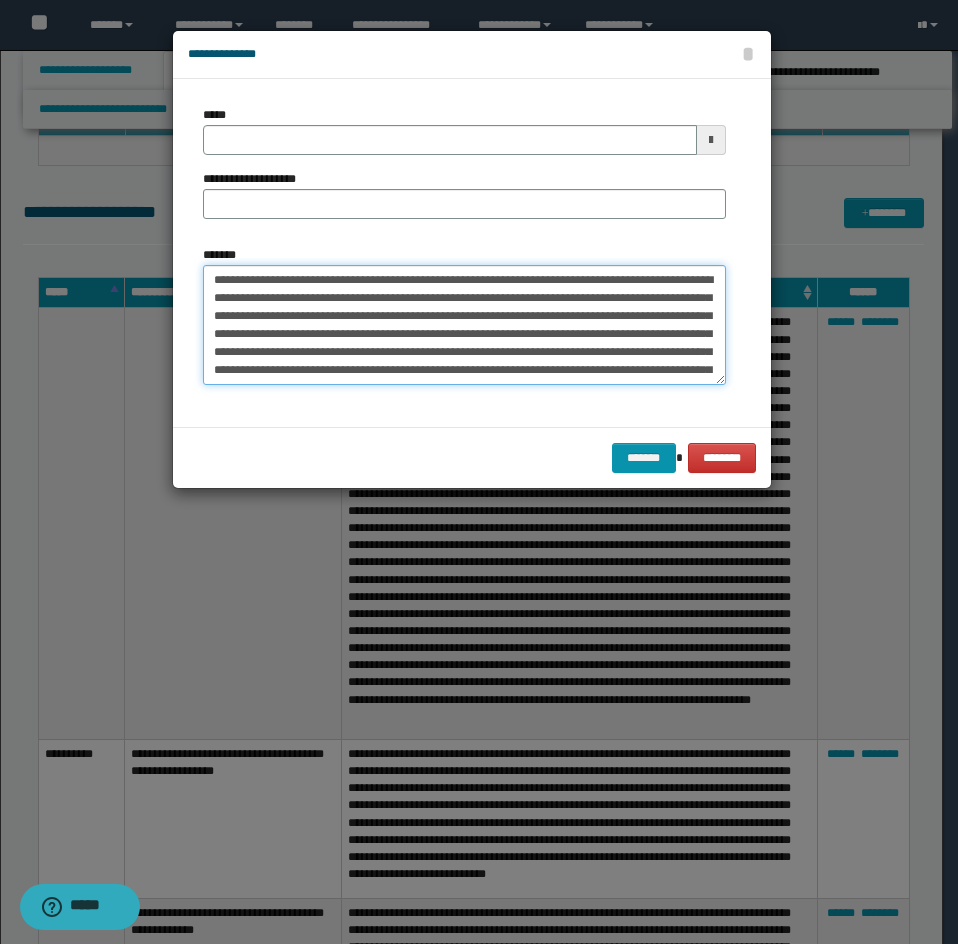 drag, startPoint x: 500, startPoint y: 374, endPoint x: 185, endPoint y: 257, distance: 336.0268 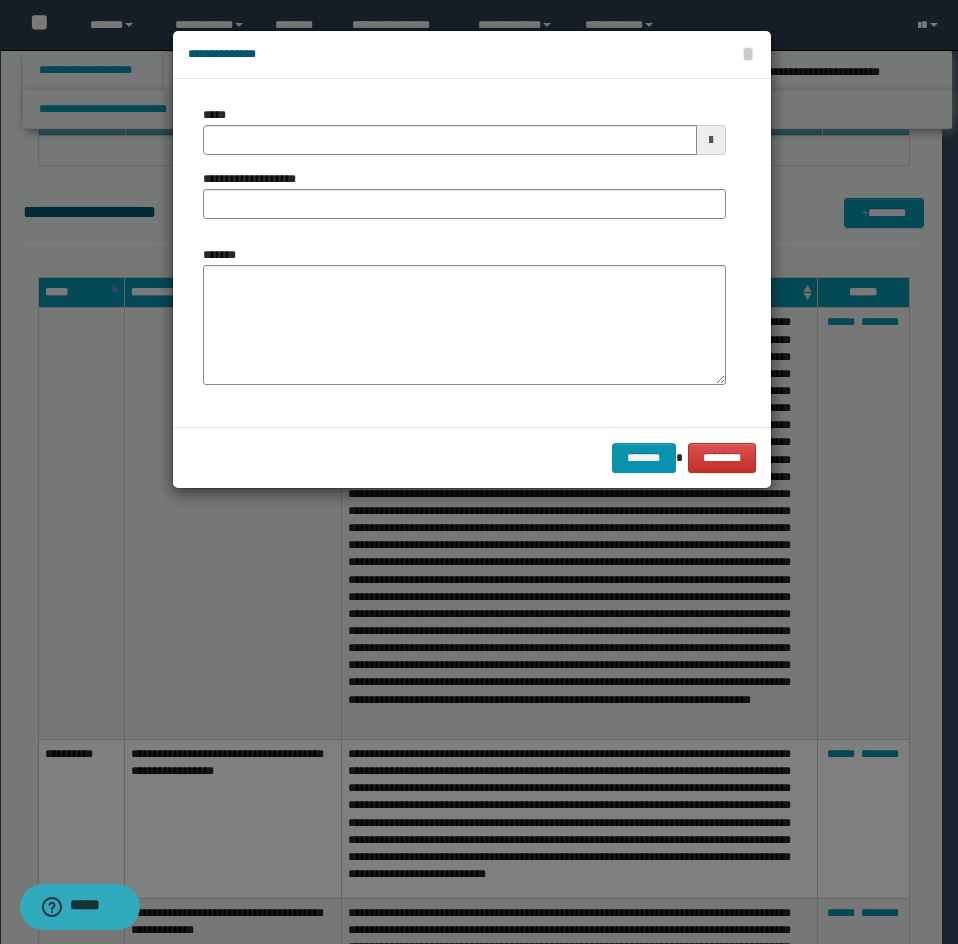 click on "**********" at bounding box center [464, 170] 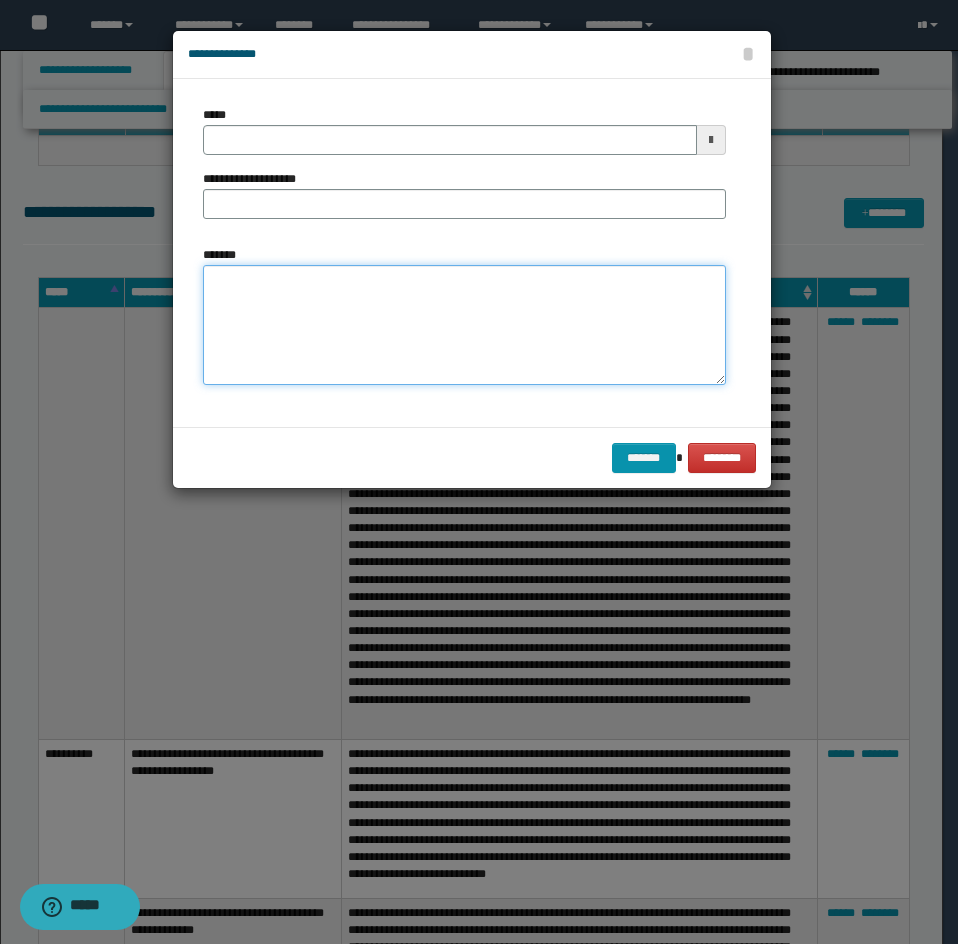 click on "*******" at bounding box center (464, 325) 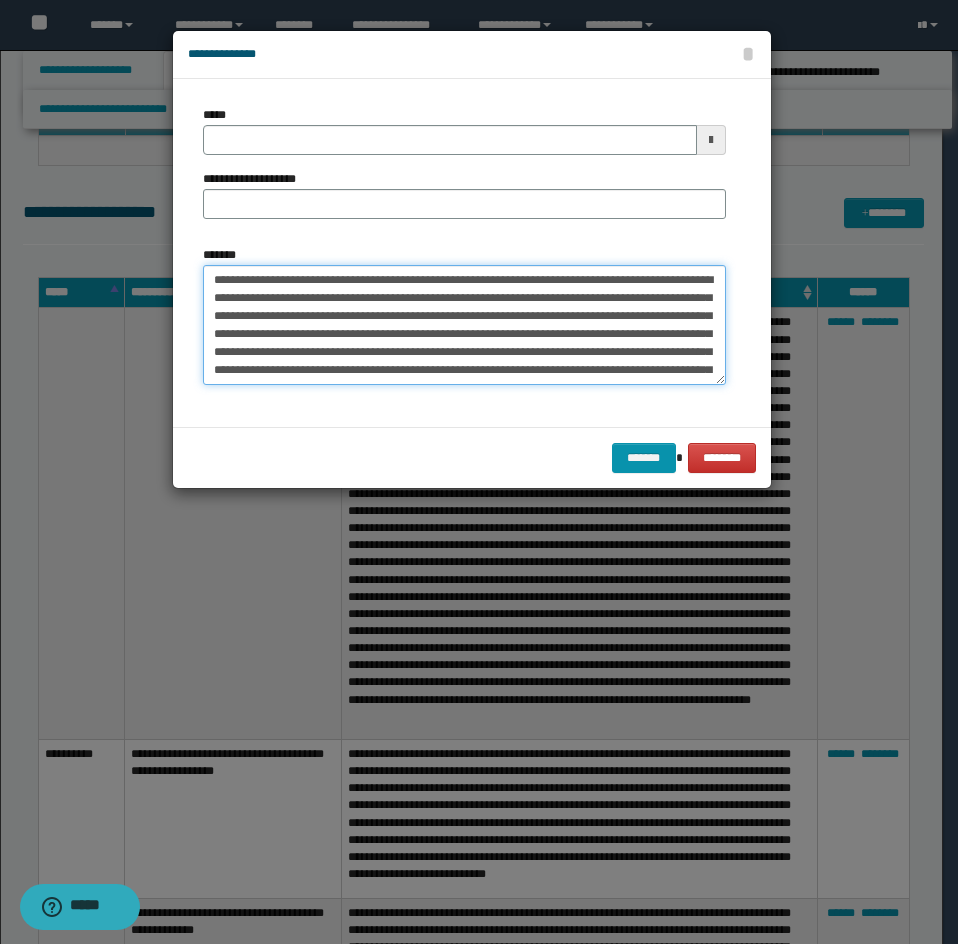 scroll, scrollTop: 318, scrollLeft: 0, axis: vertical 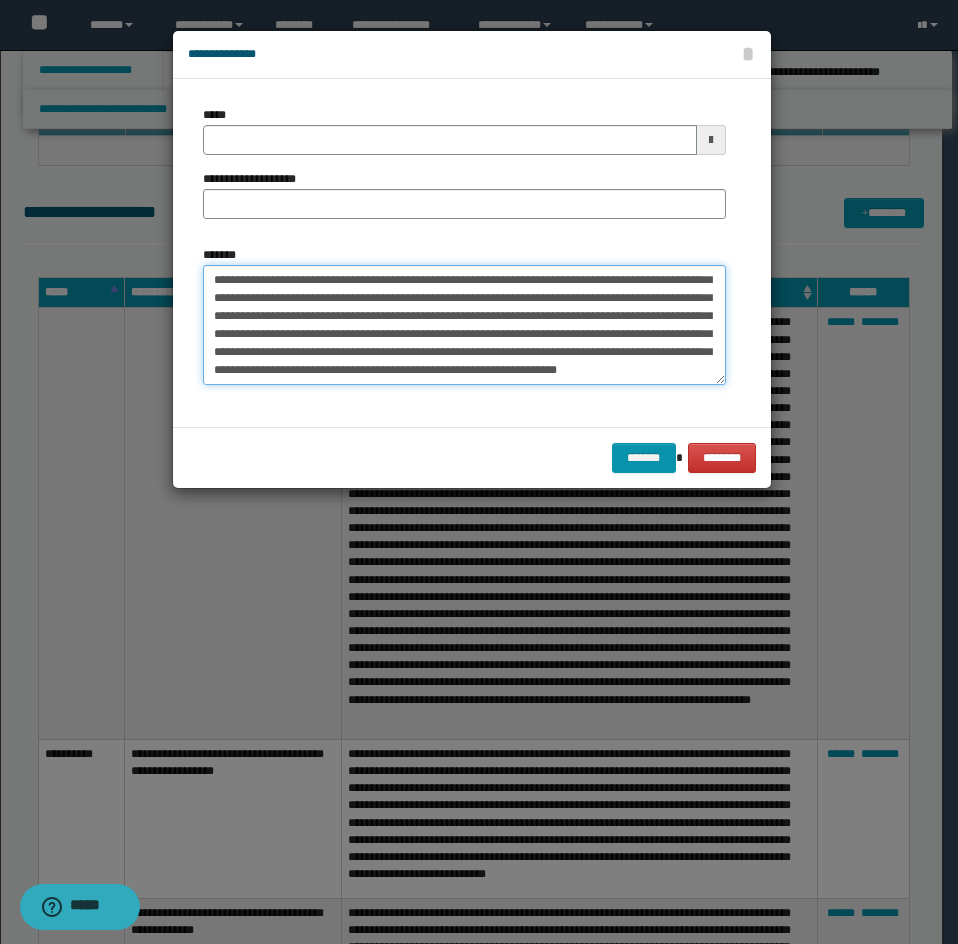 type on "**********" 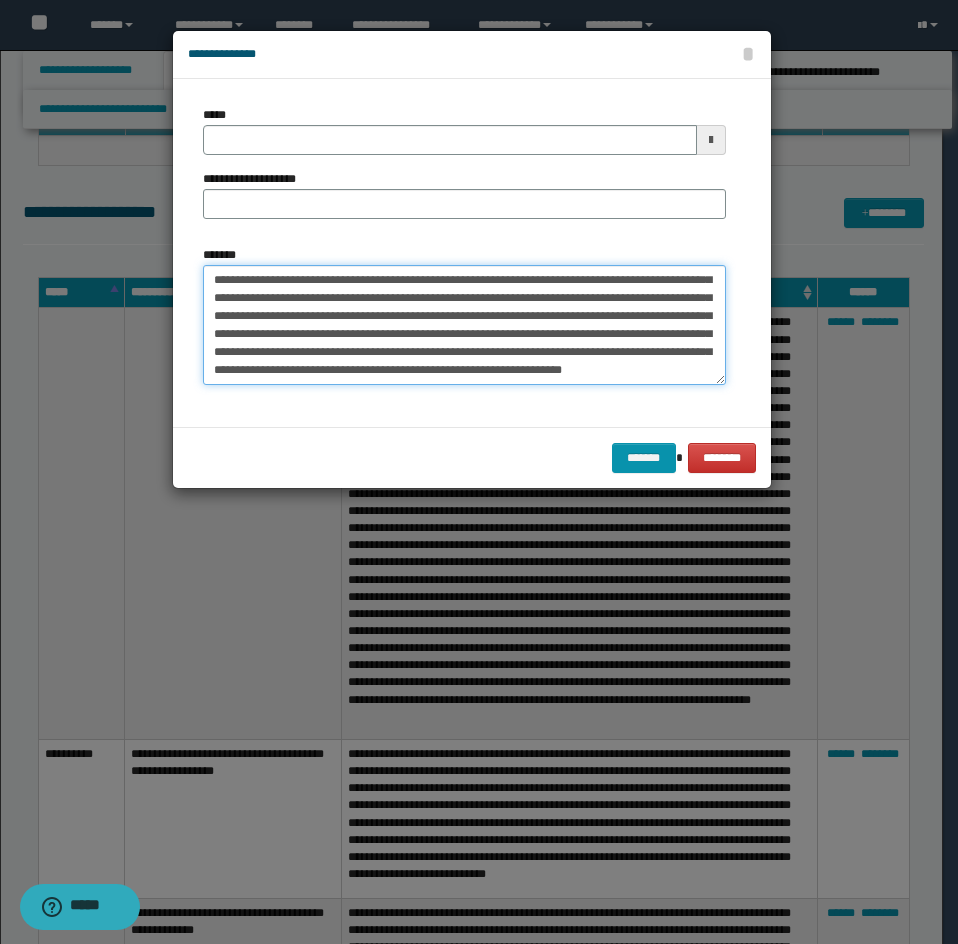 type 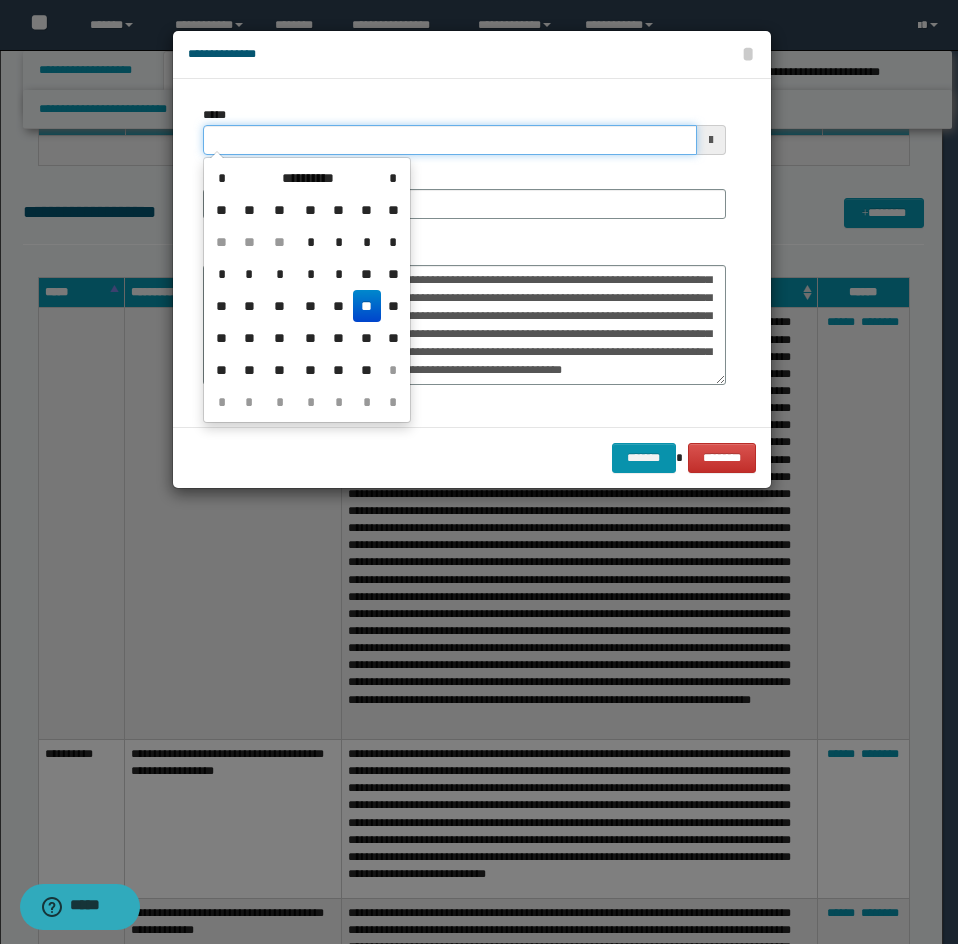 click on "*****" at bounding box center [450, 140] 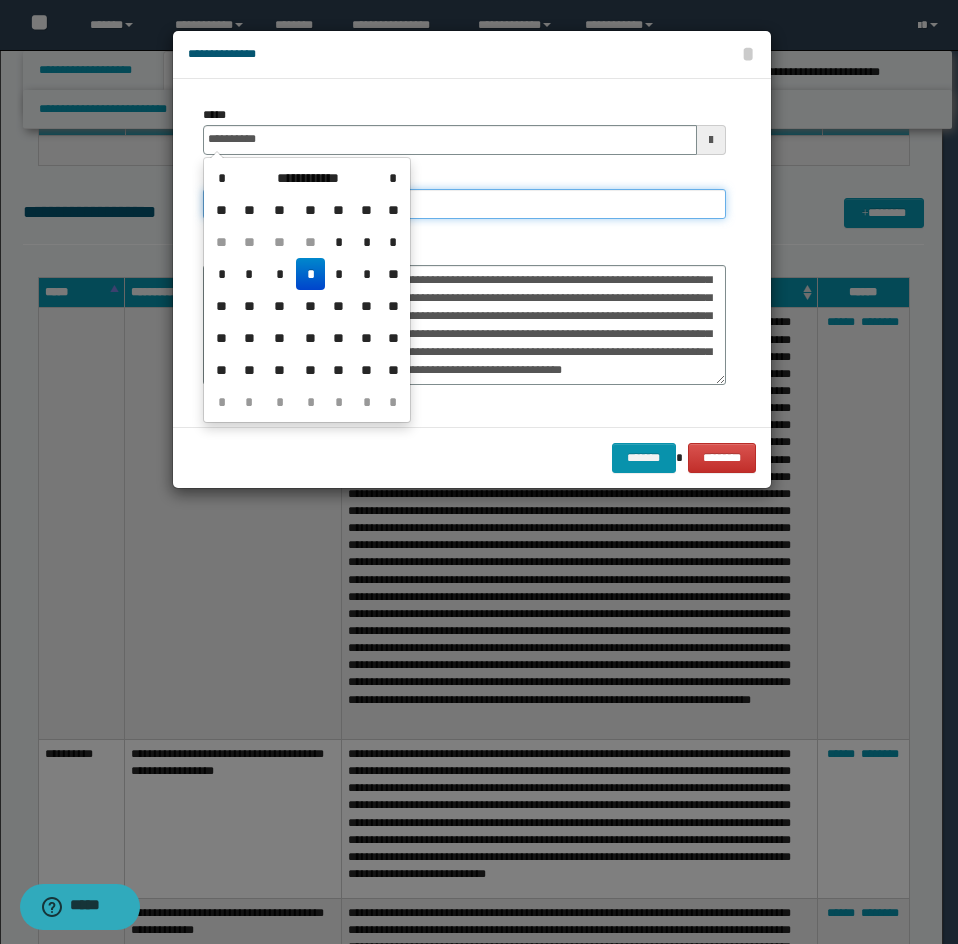 type on "**********" 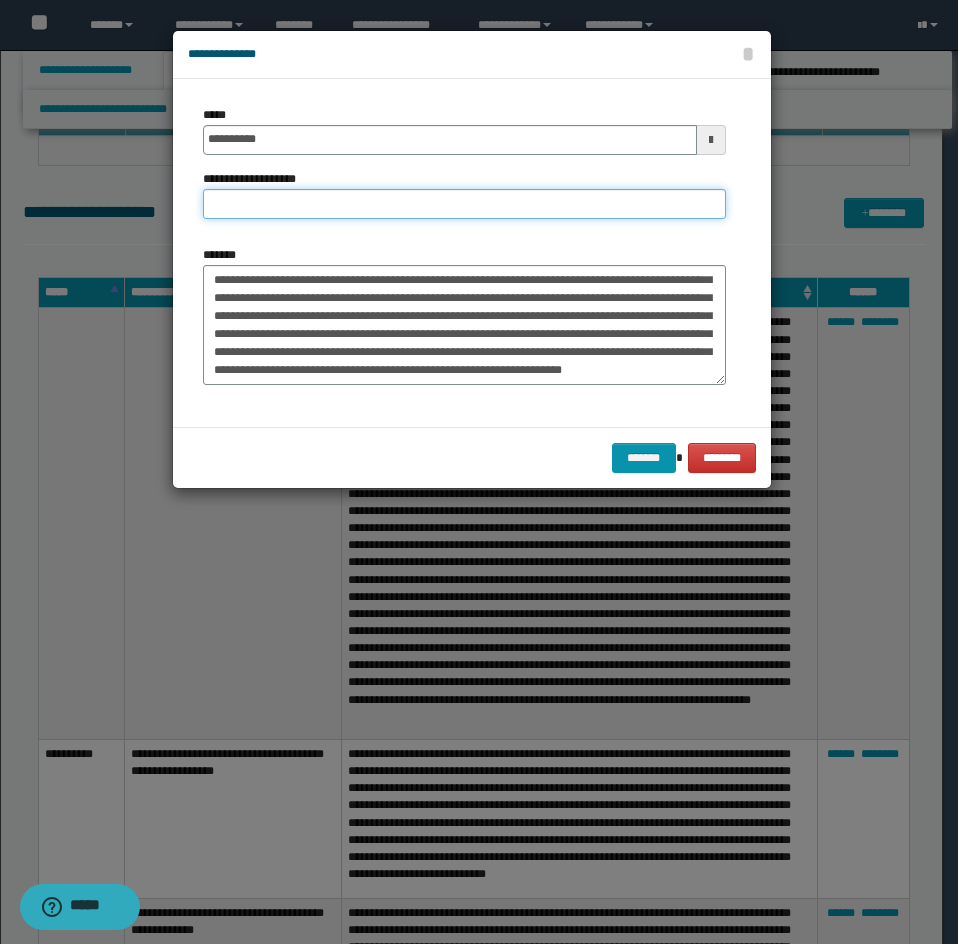 paste on "**********" 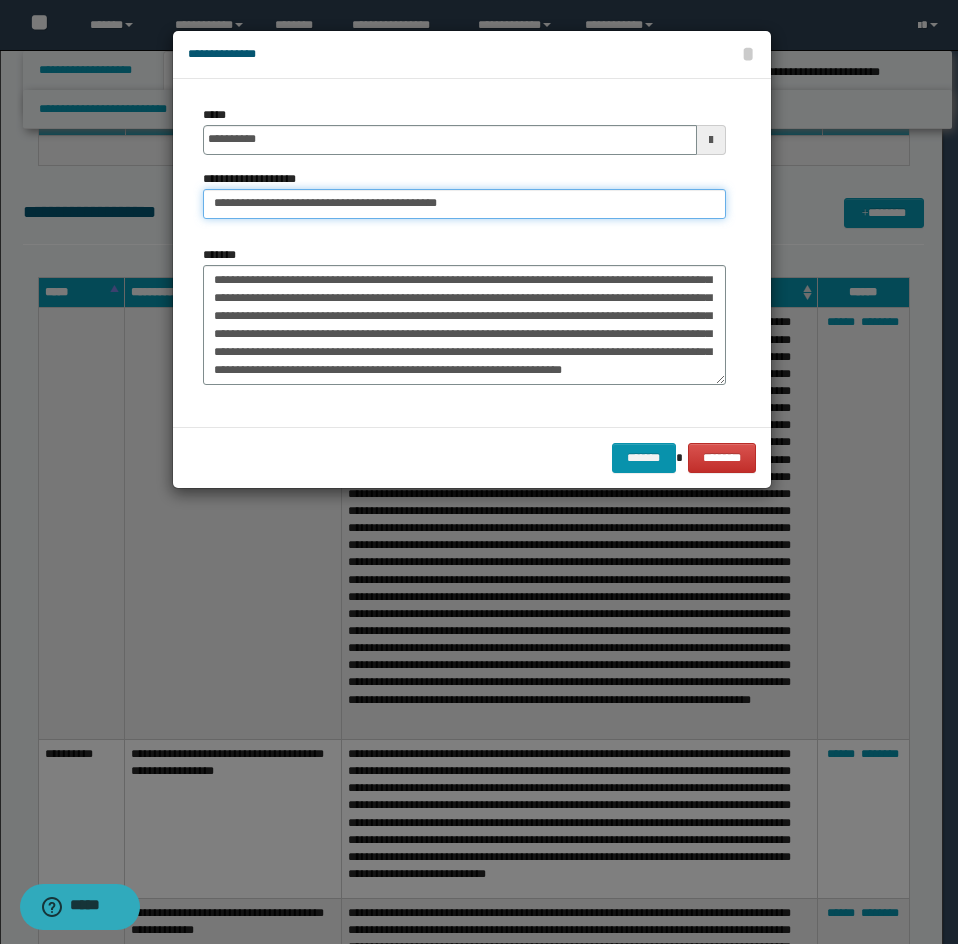 type on "**********" 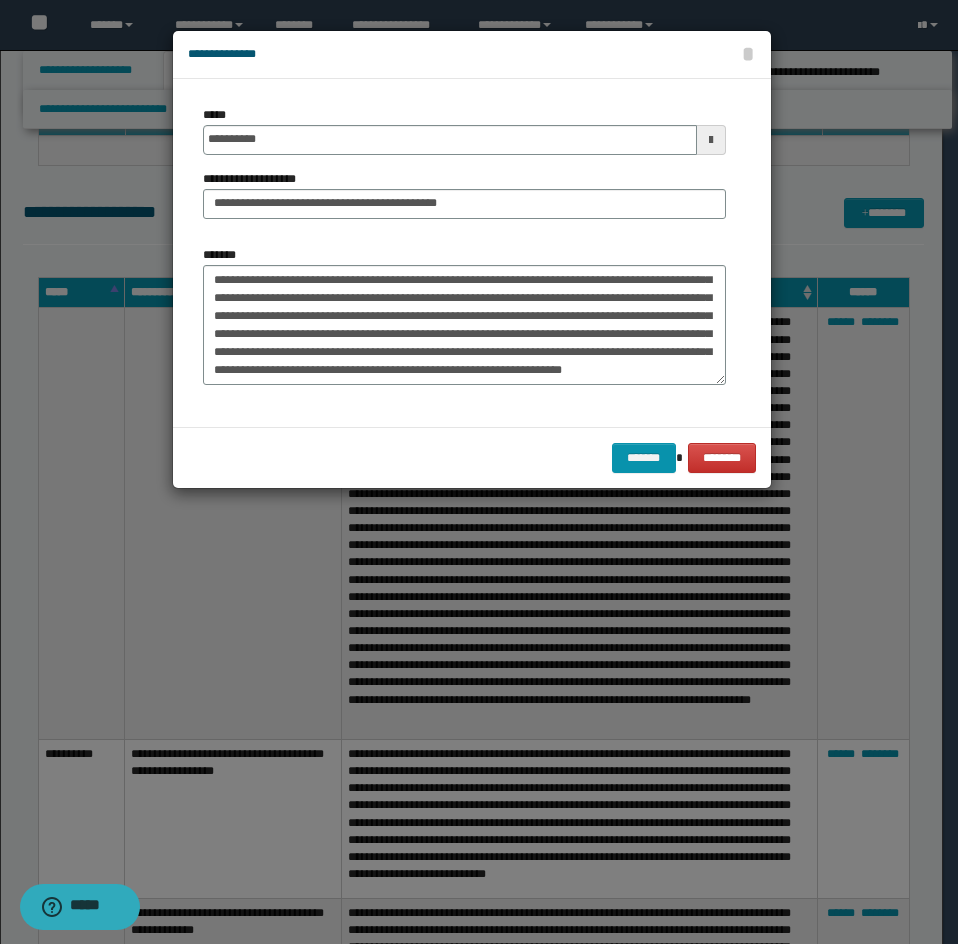 click on "**********" at bounding box center [464, 170] 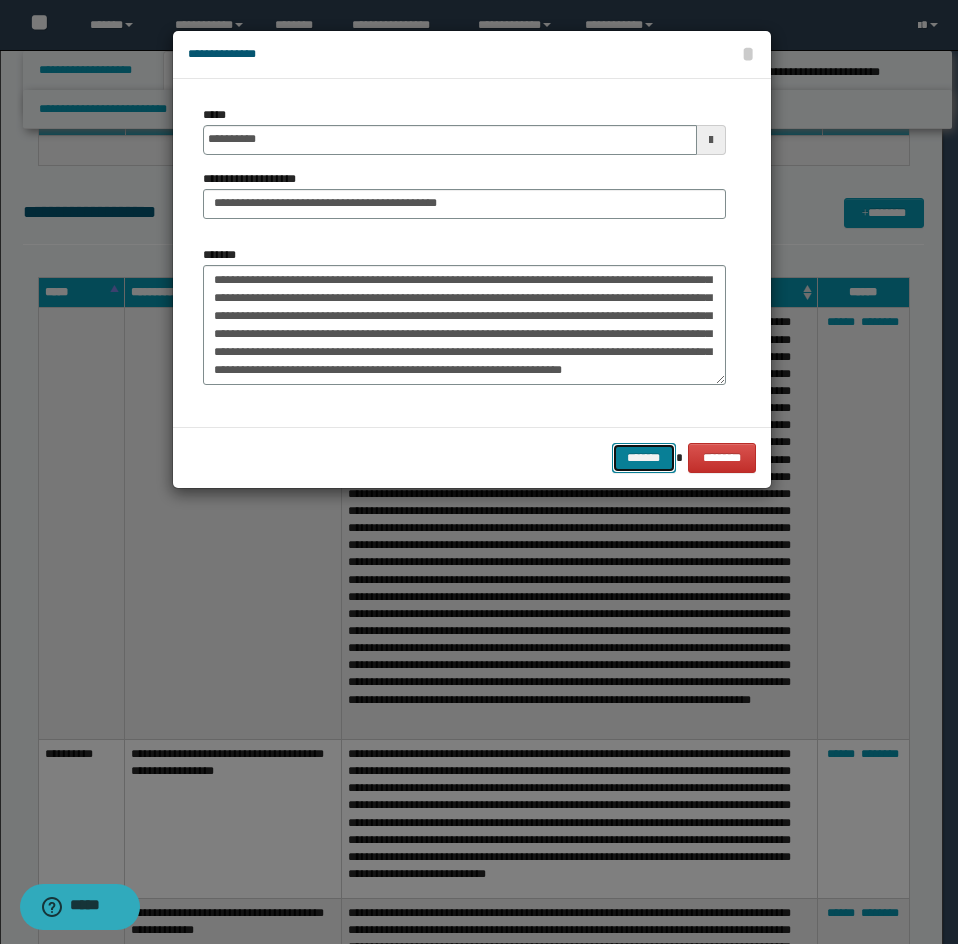 click on "*******" at bounding box center (644, 458) 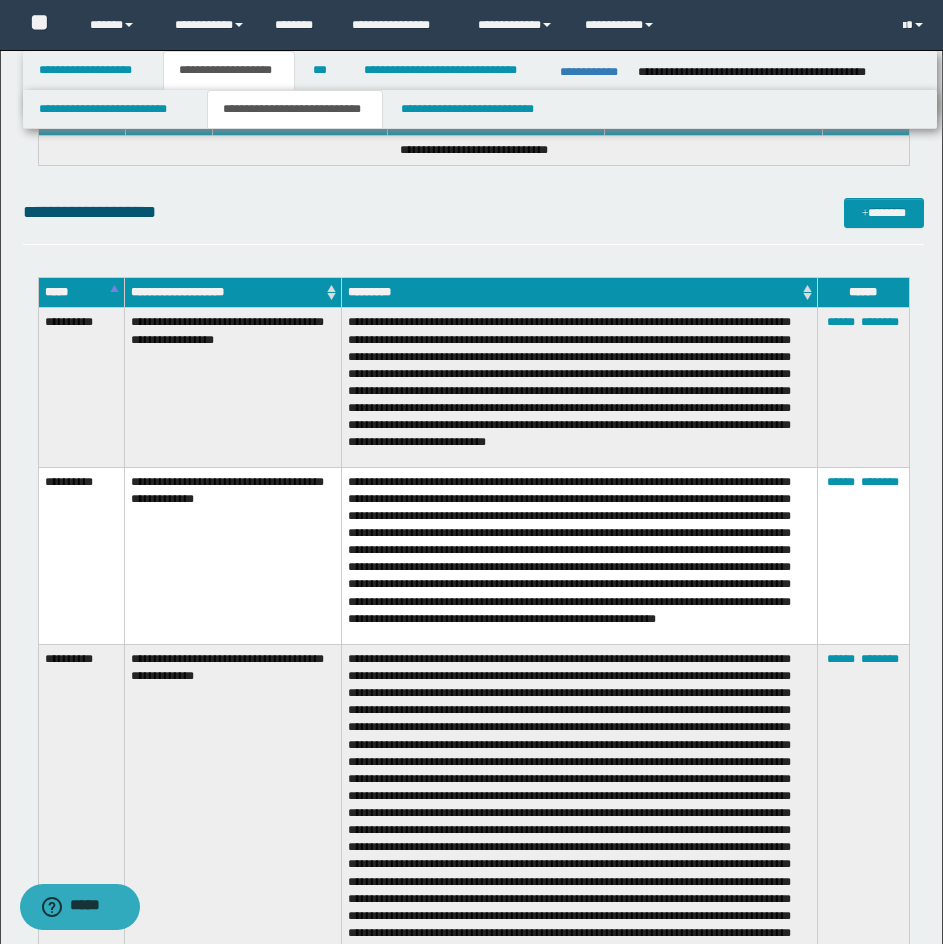 click on "******    ********" at bounding box center (863, 387) 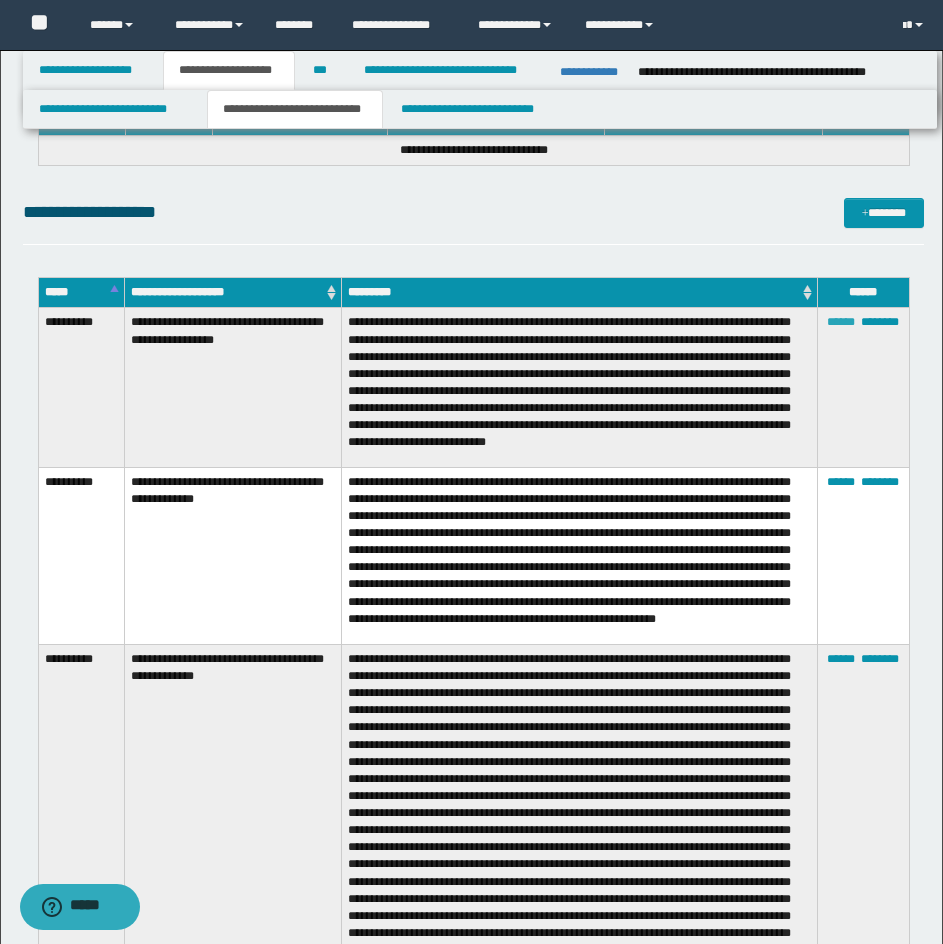 click on "******" at bounding box center [841, 322] 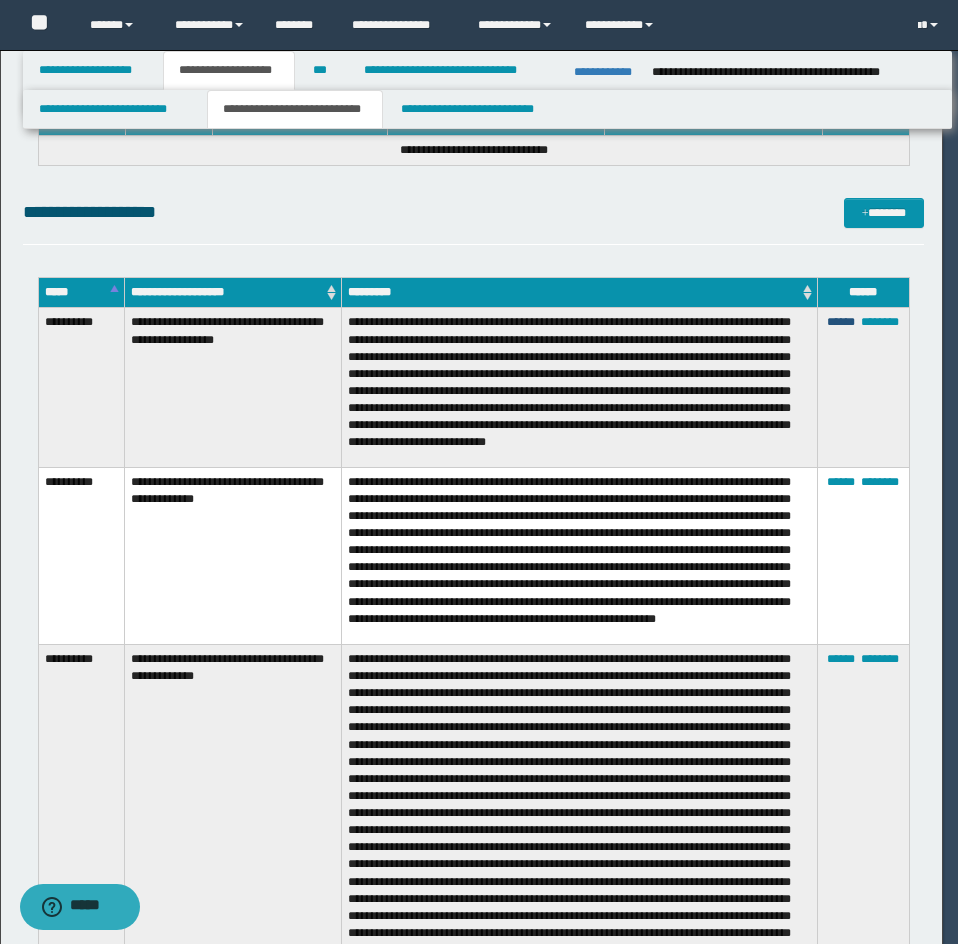 scroll, scrollTop: 36, scrollLeft: 0, axis: vertical 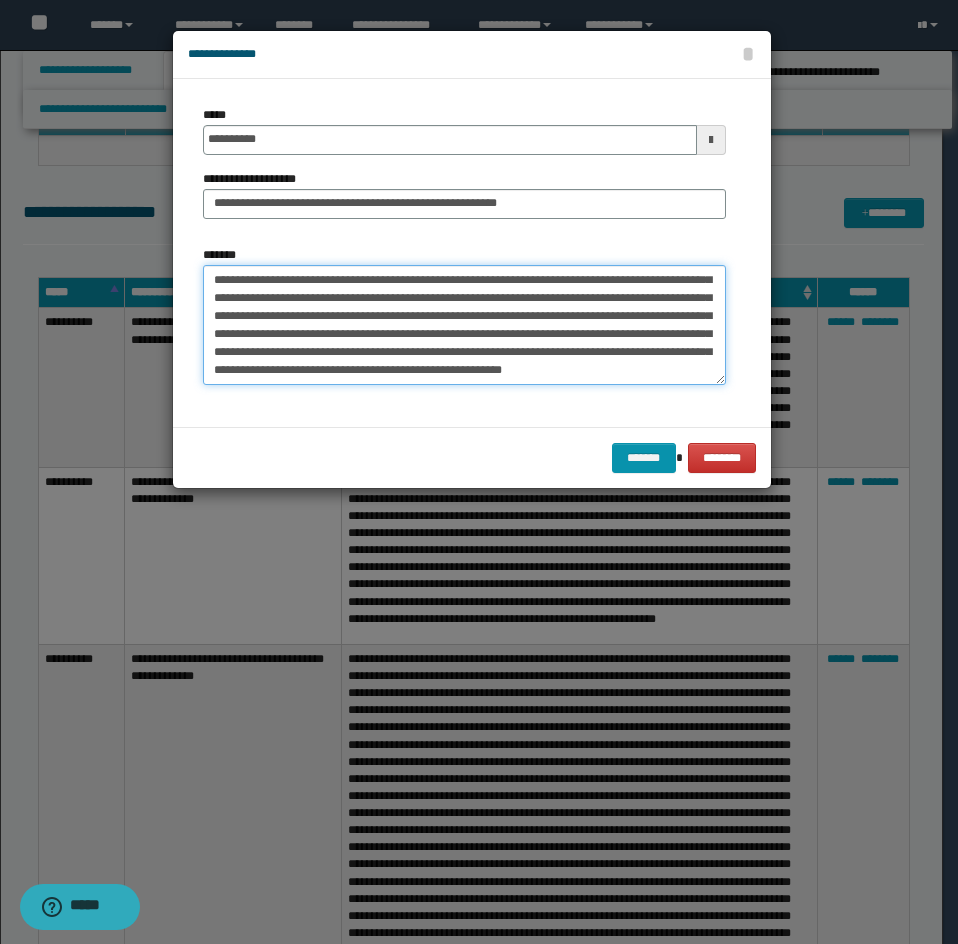 click on "**********" at bounding box center (464, 325) 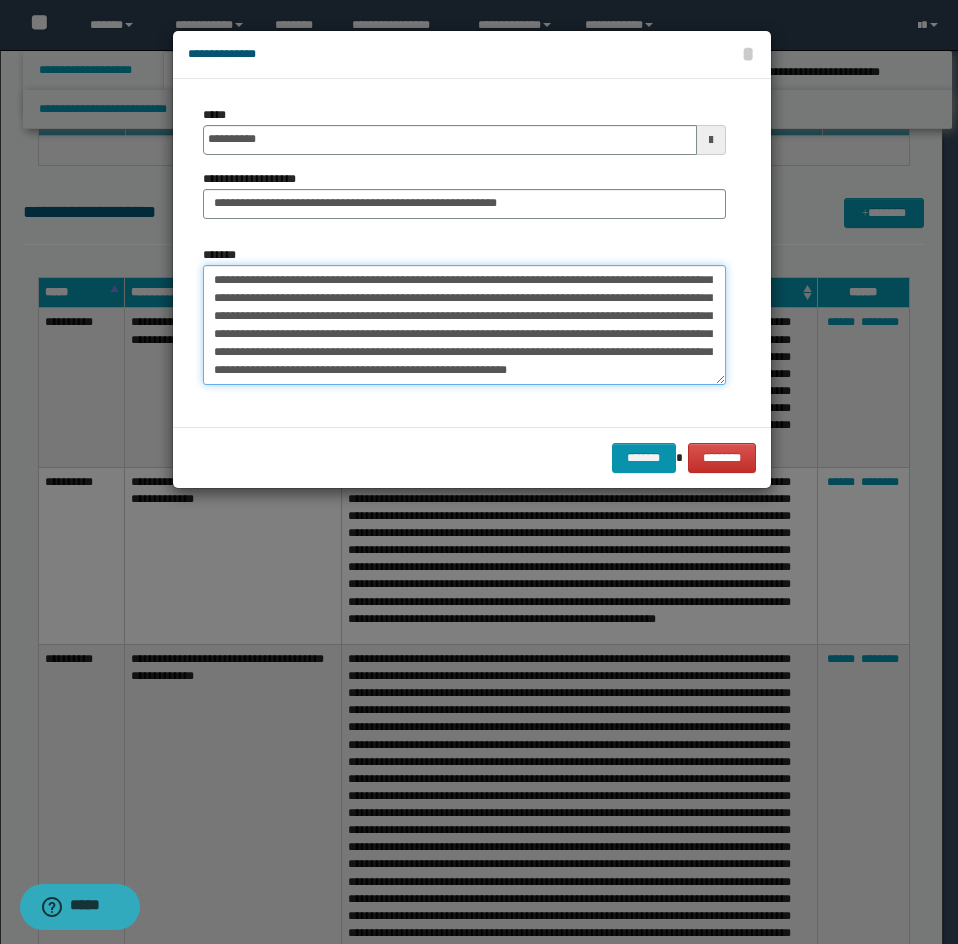 paste on "**********" 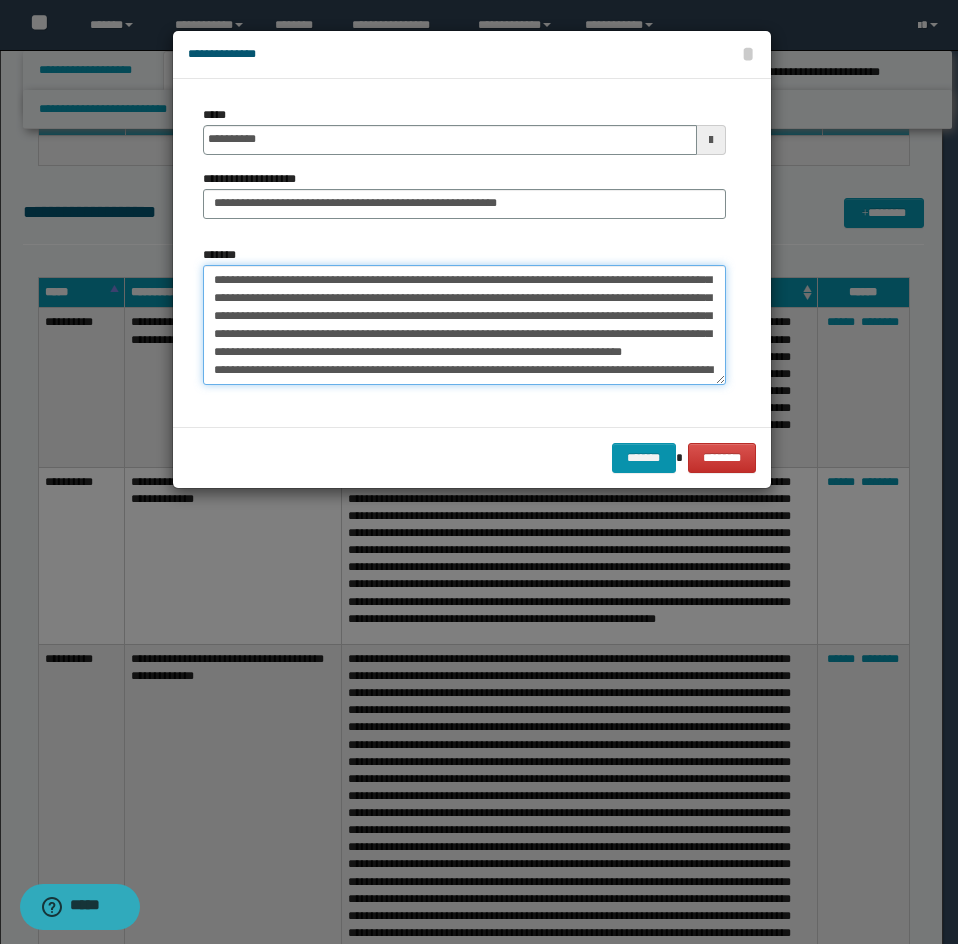 scroll, scrollTop: 72, scrollLeft: 0, axis: vertical 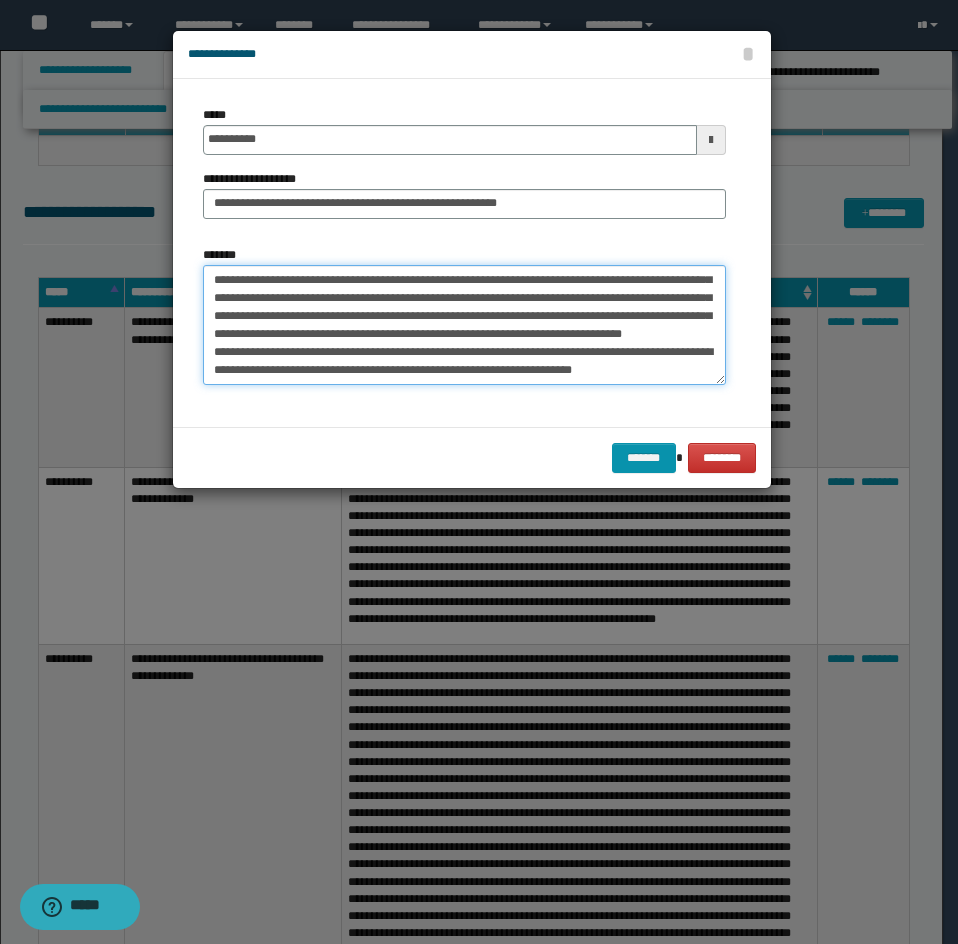 click on "**********" at bounding box center [464, 325] 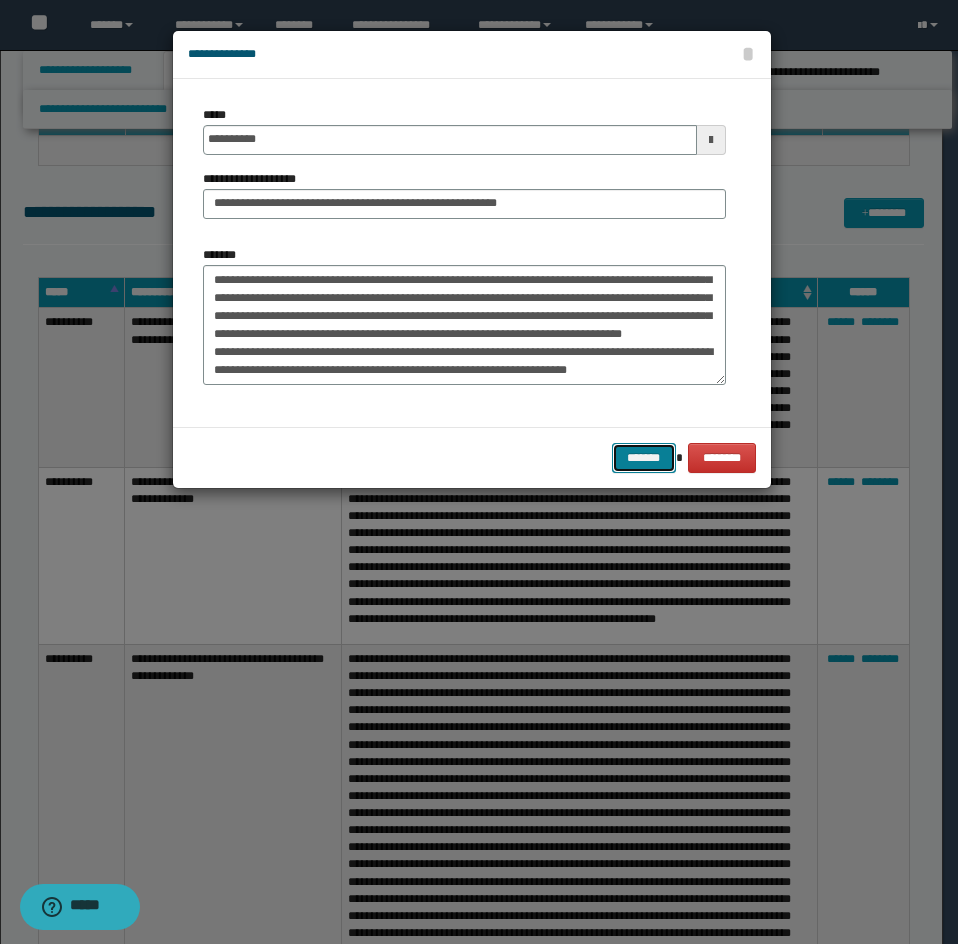 click on "*******" at bounding box center (644, 458) 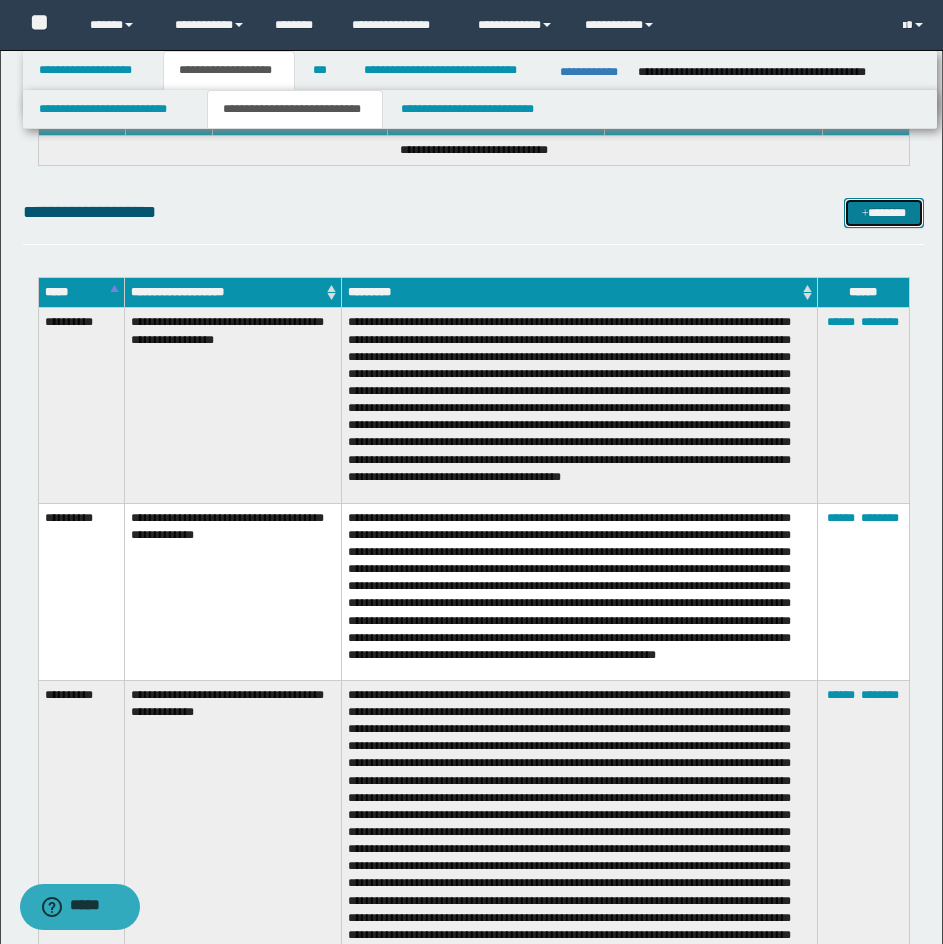 click at bounding box center [865, 214] 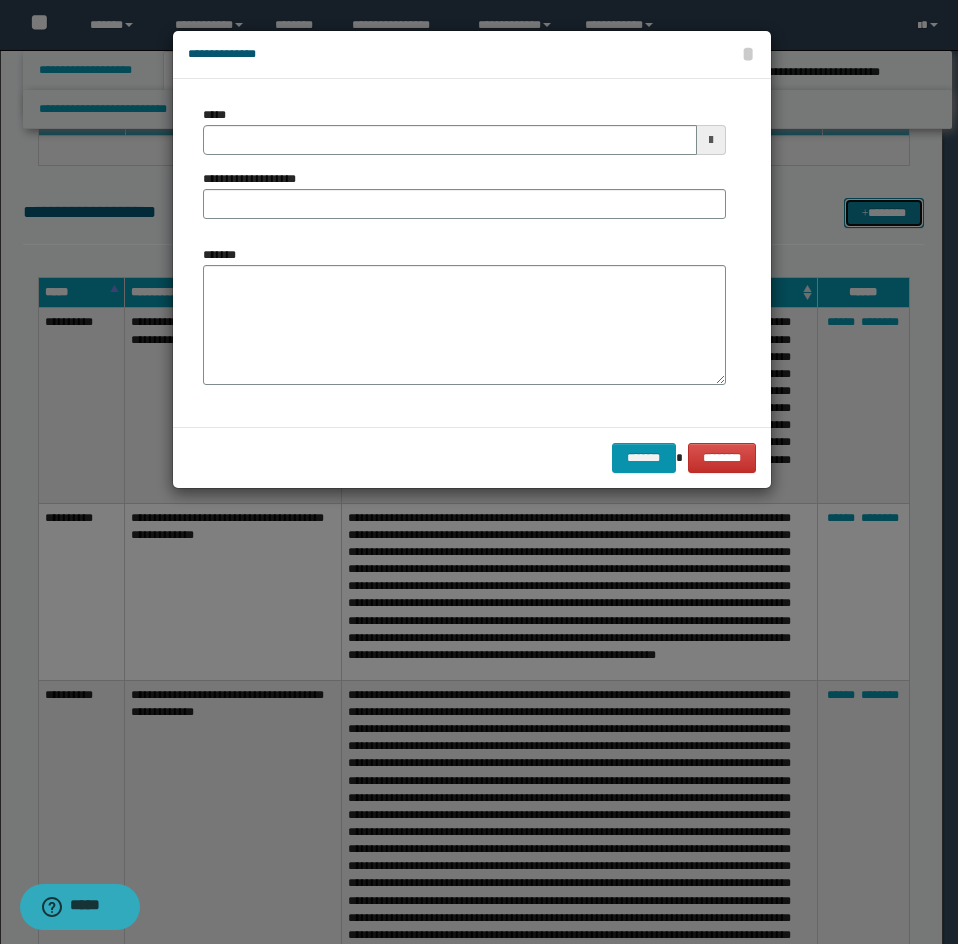 scroll, scrollTop: 0, scrollLeft: 0, axis: both 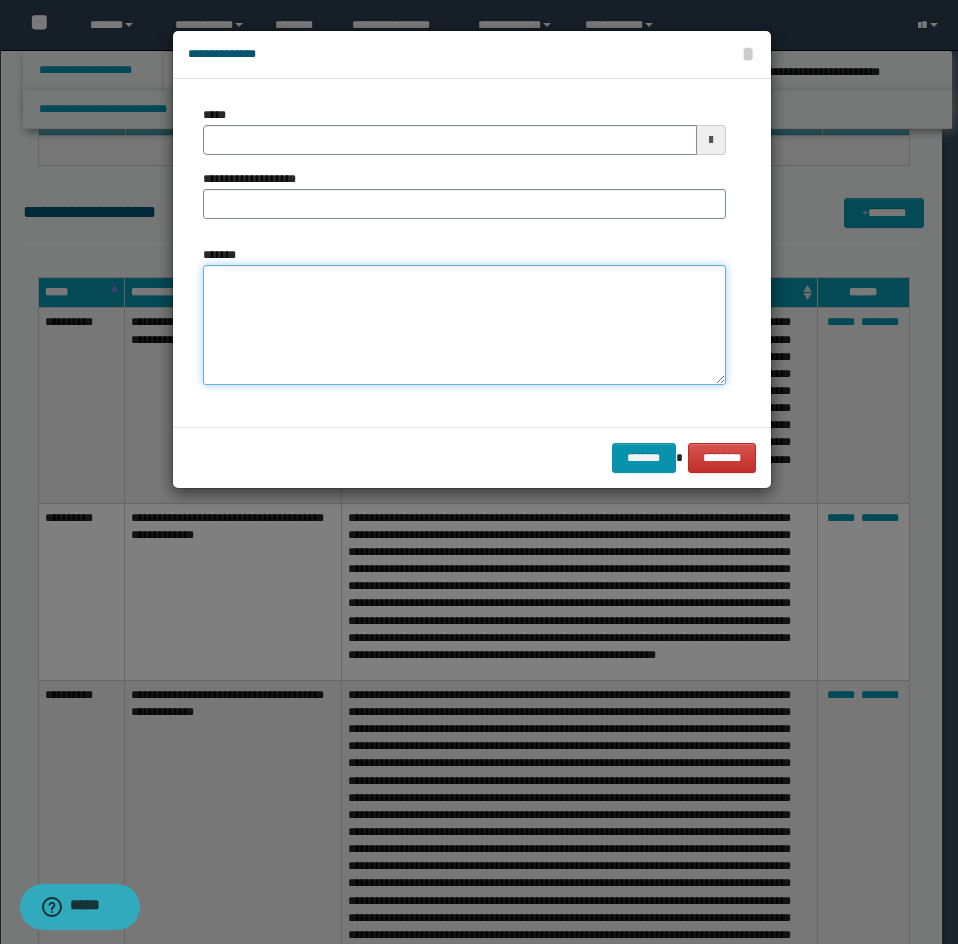 click on "*******" at bounding box center (464, 325) 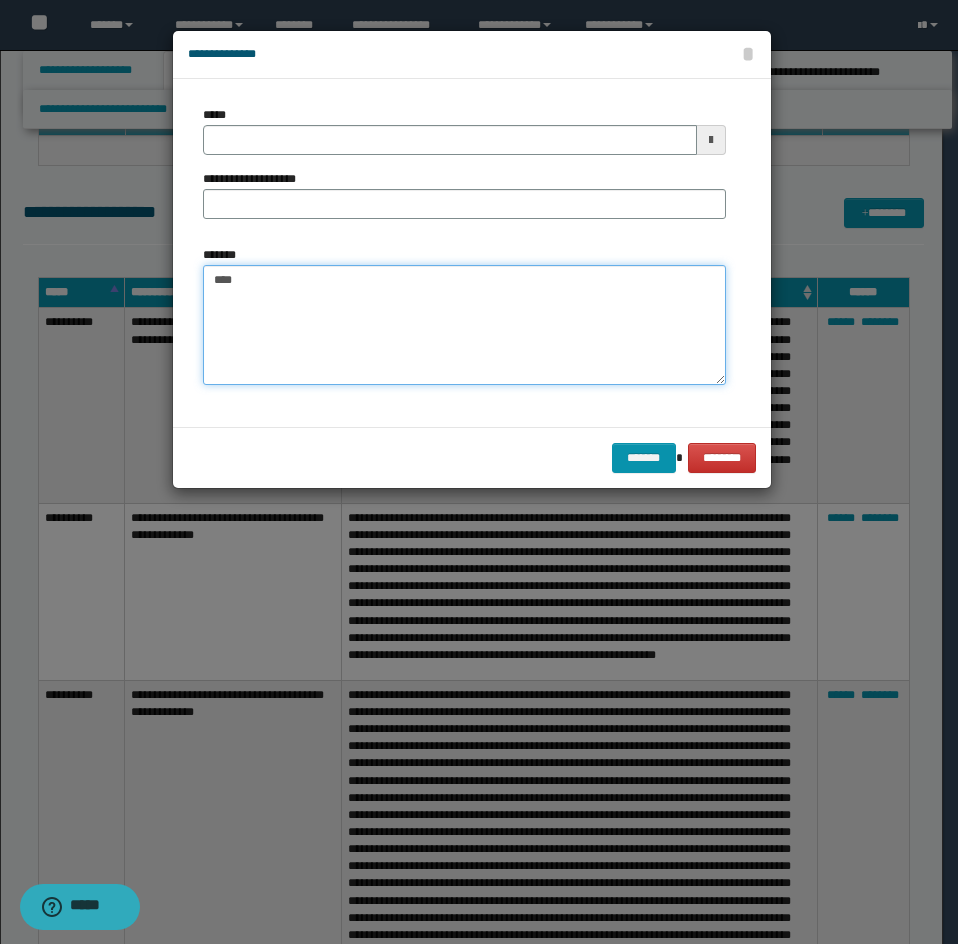 paste on "**********" 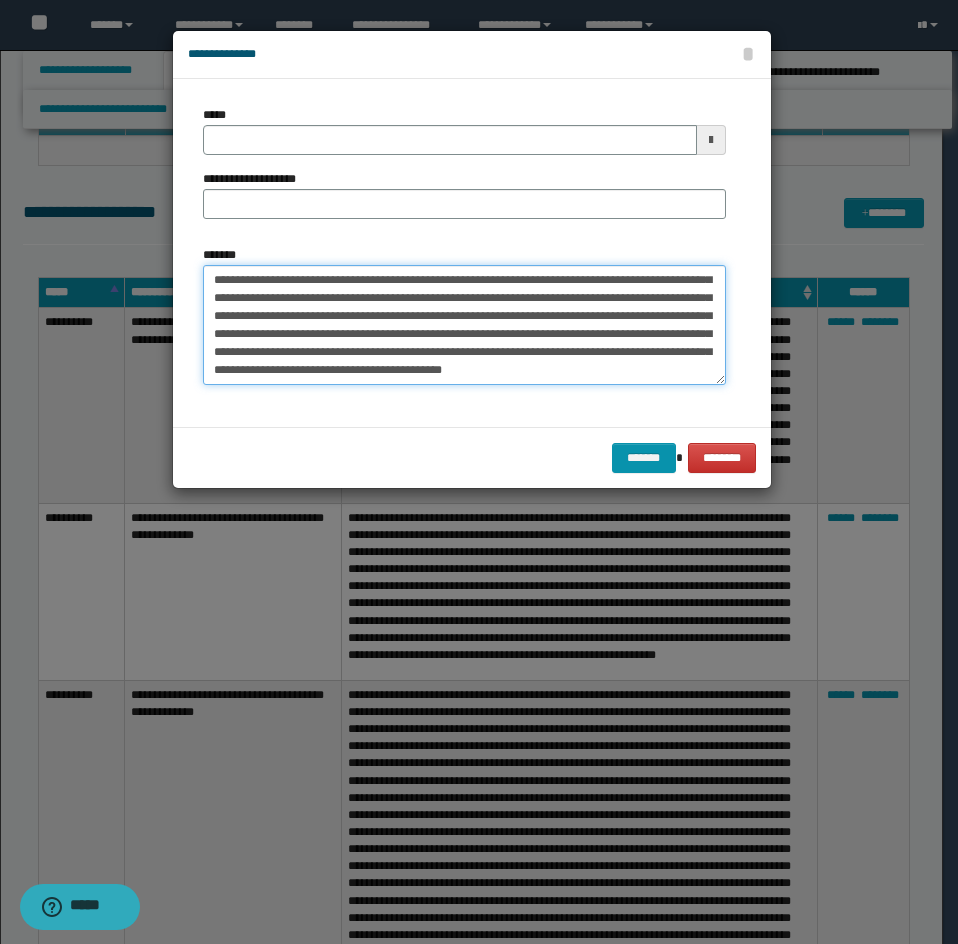 scroll, scrollTop: 282, scrollLeft: 0, axis: vertical 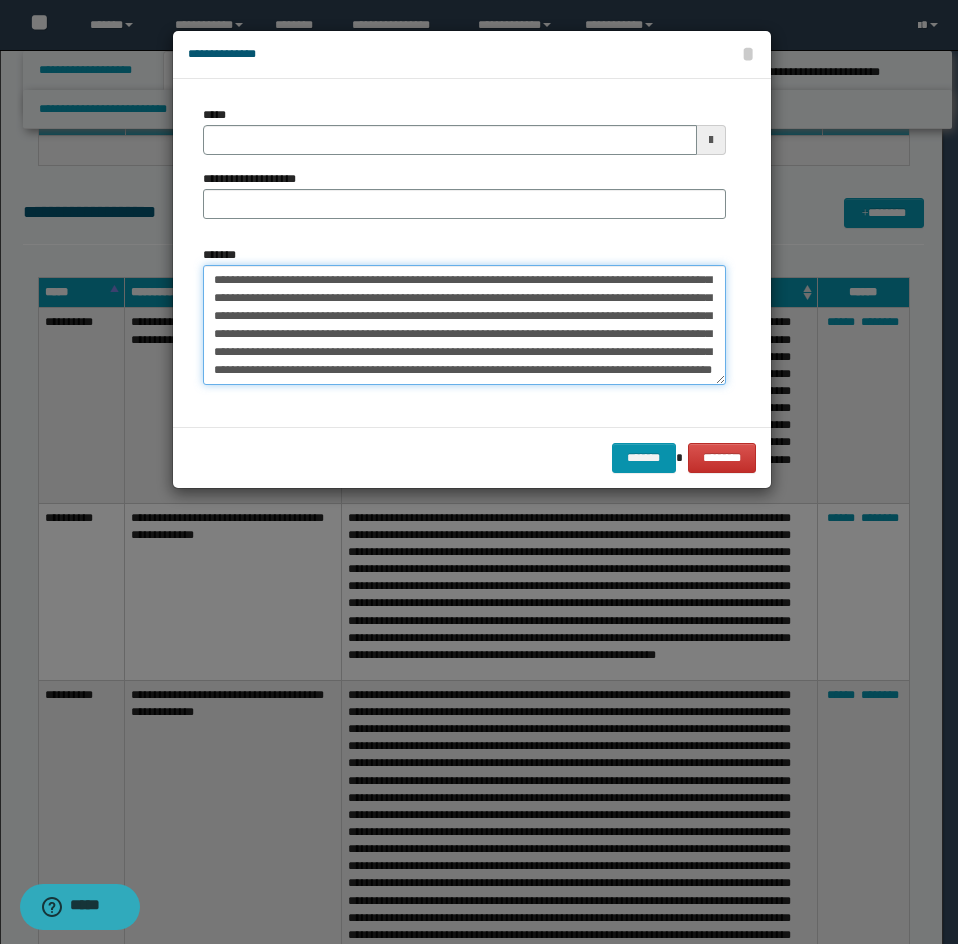 click on "*******" at bounding box center [464, 325] 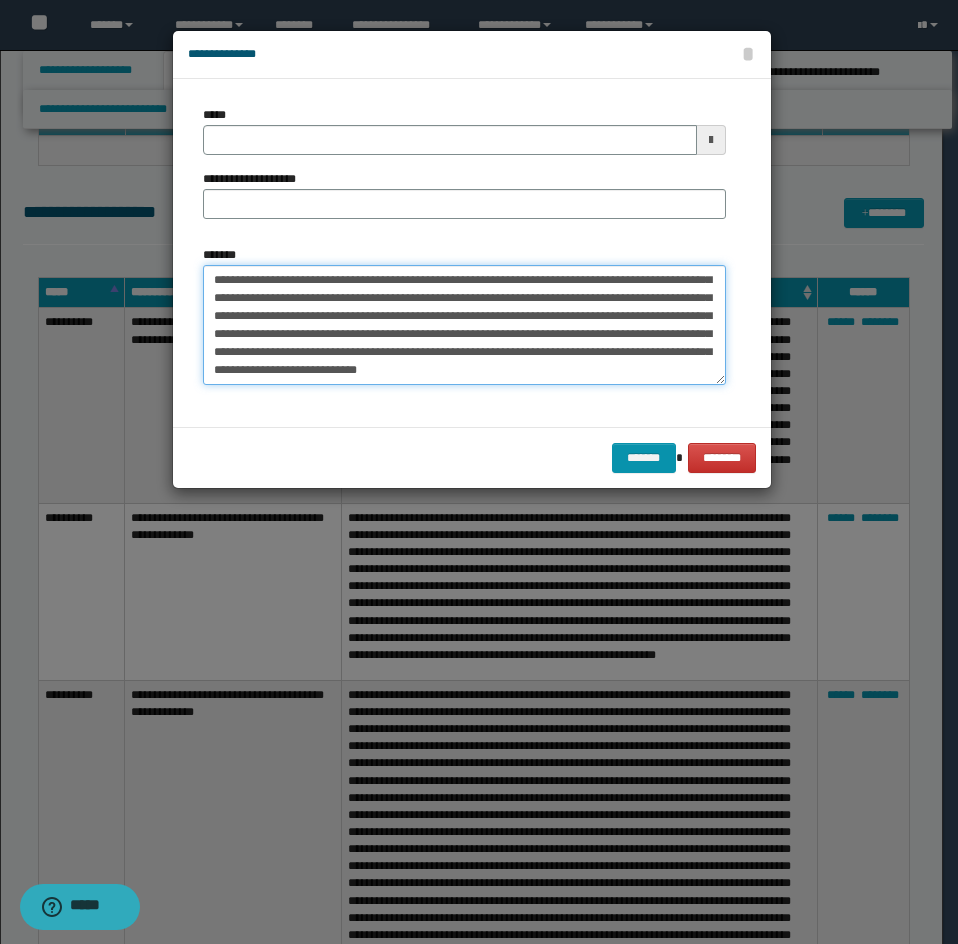 scroll, scrollTop: 300, scrollLeft: 0, axis: vertical 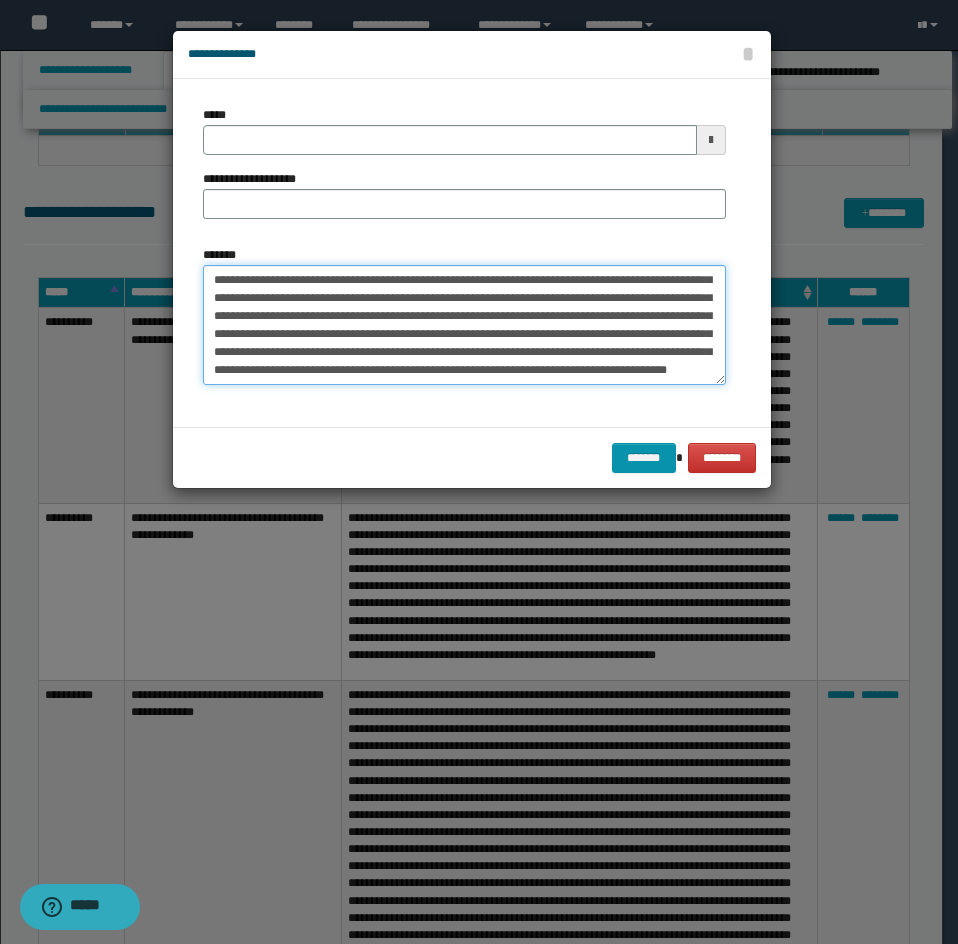 type on "**********" 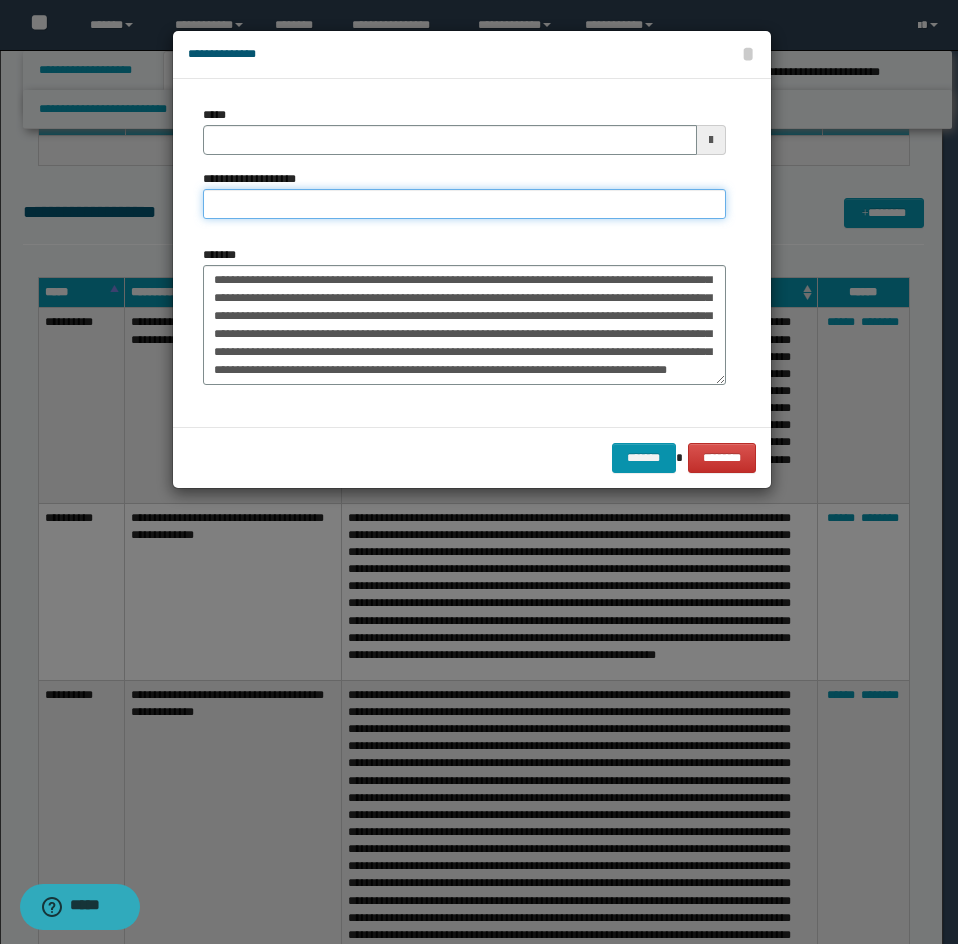 click on "**********" at bounding box center [464, 204] 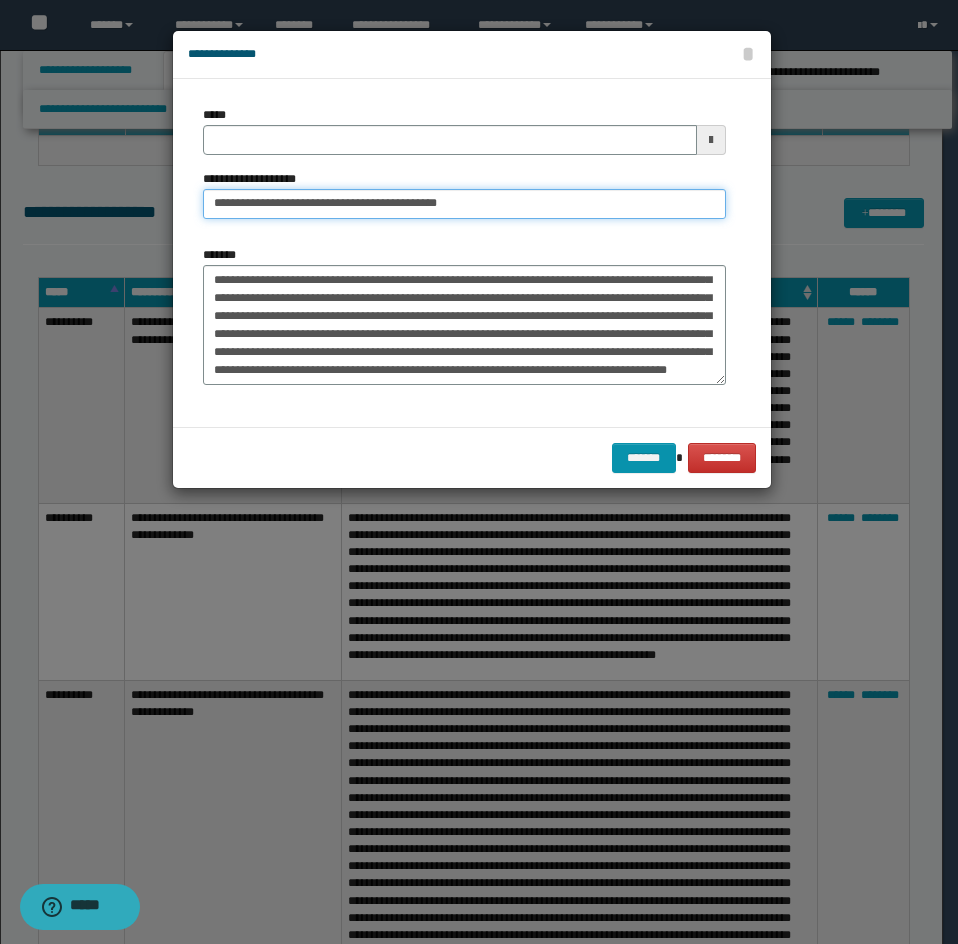 type 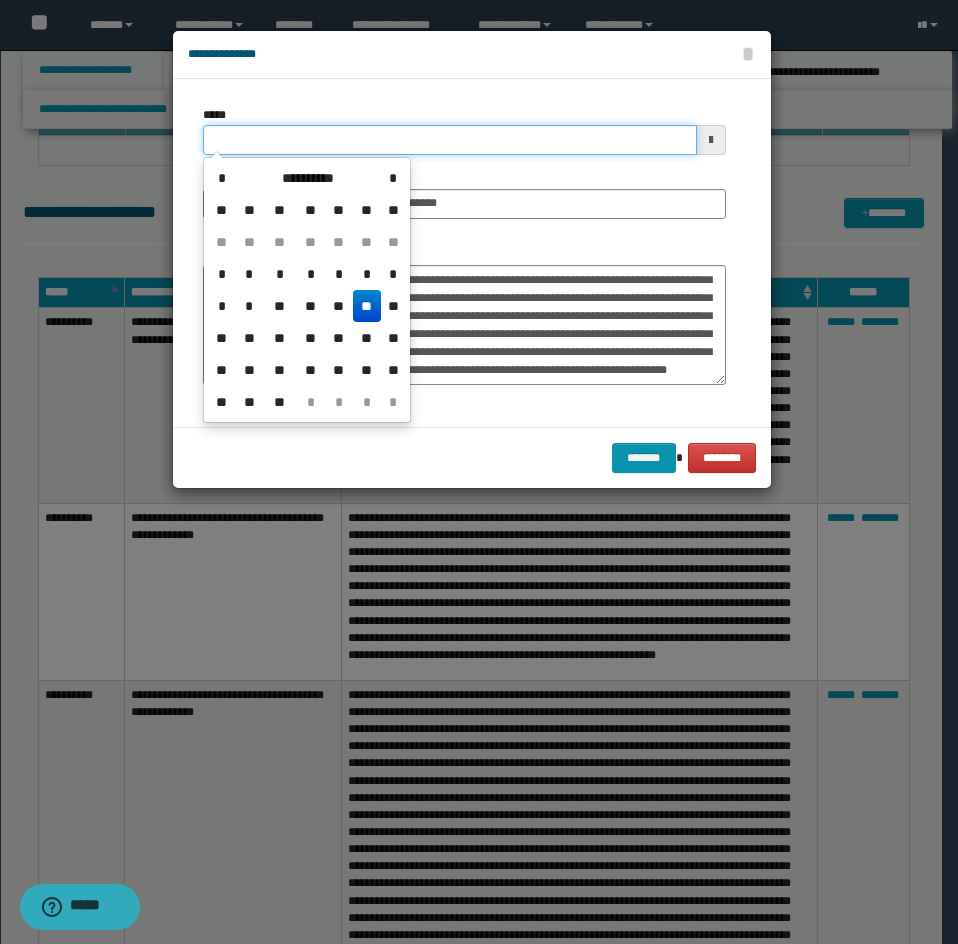 click on "*****" at bounding box center [450, 140] 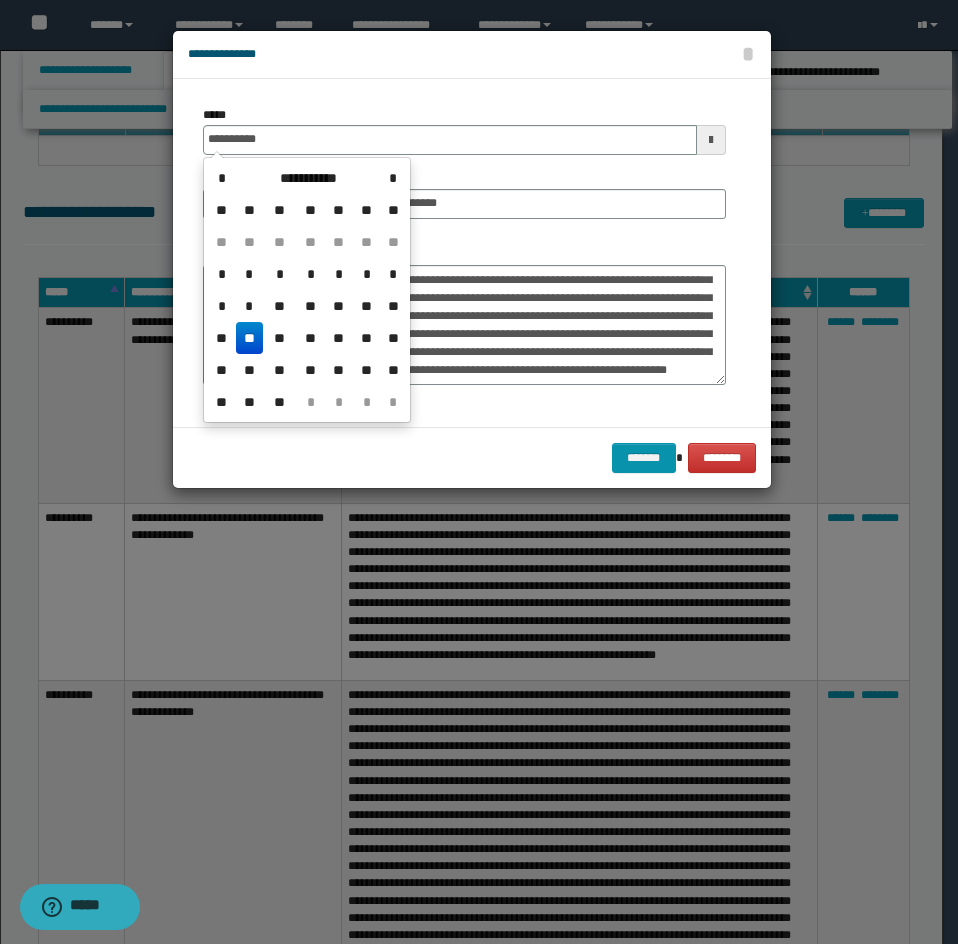 type on "**********" 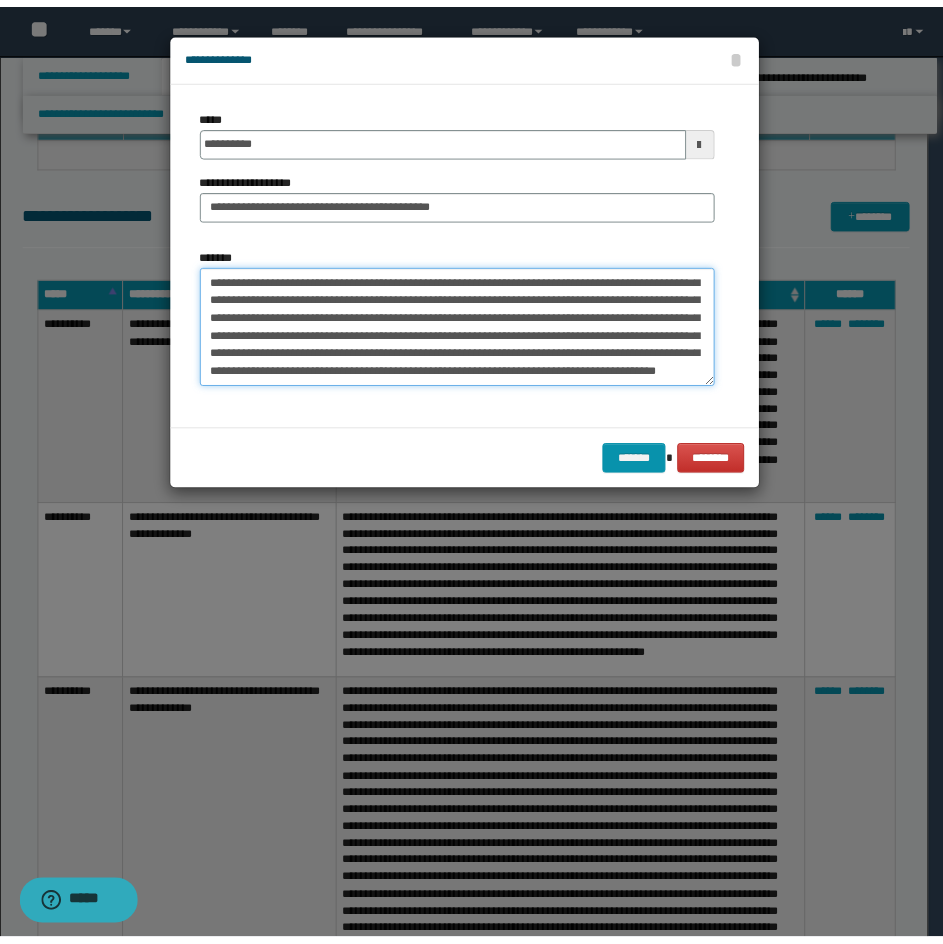scroll, scrollTop: 306, scrollLeft: 0, axis: vertical 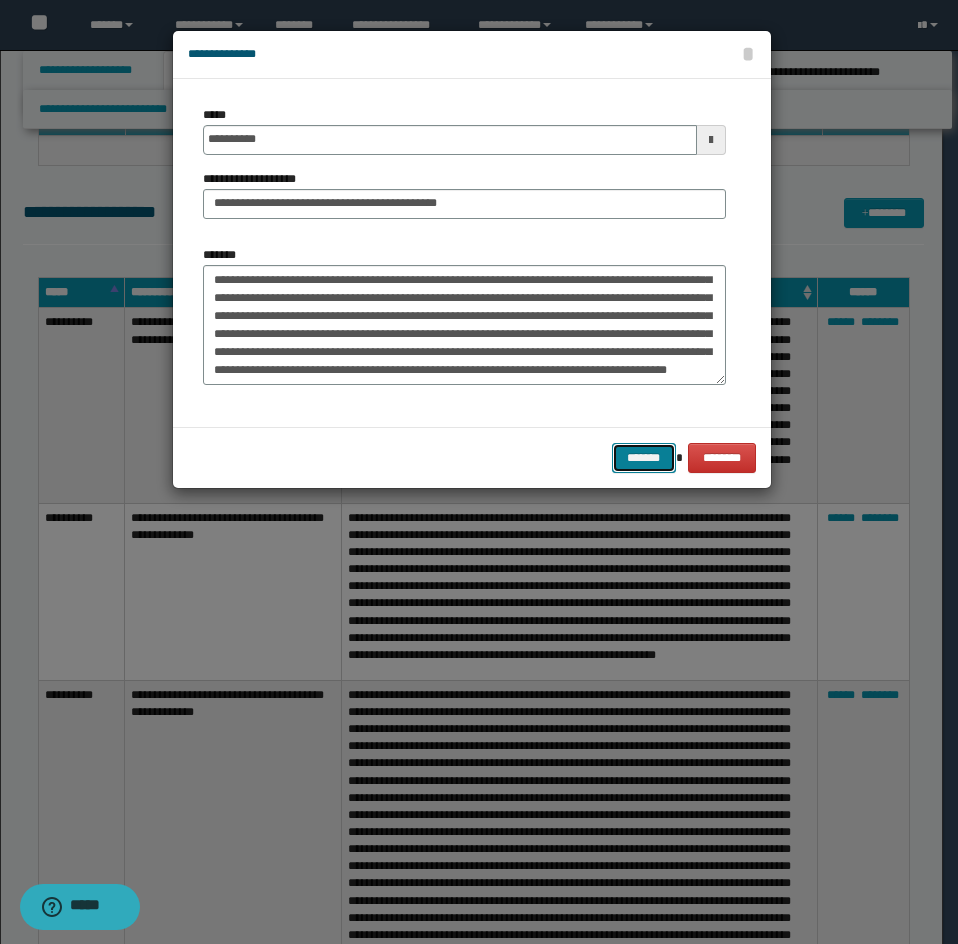 click on "*******" at bounding box center [644, 458] 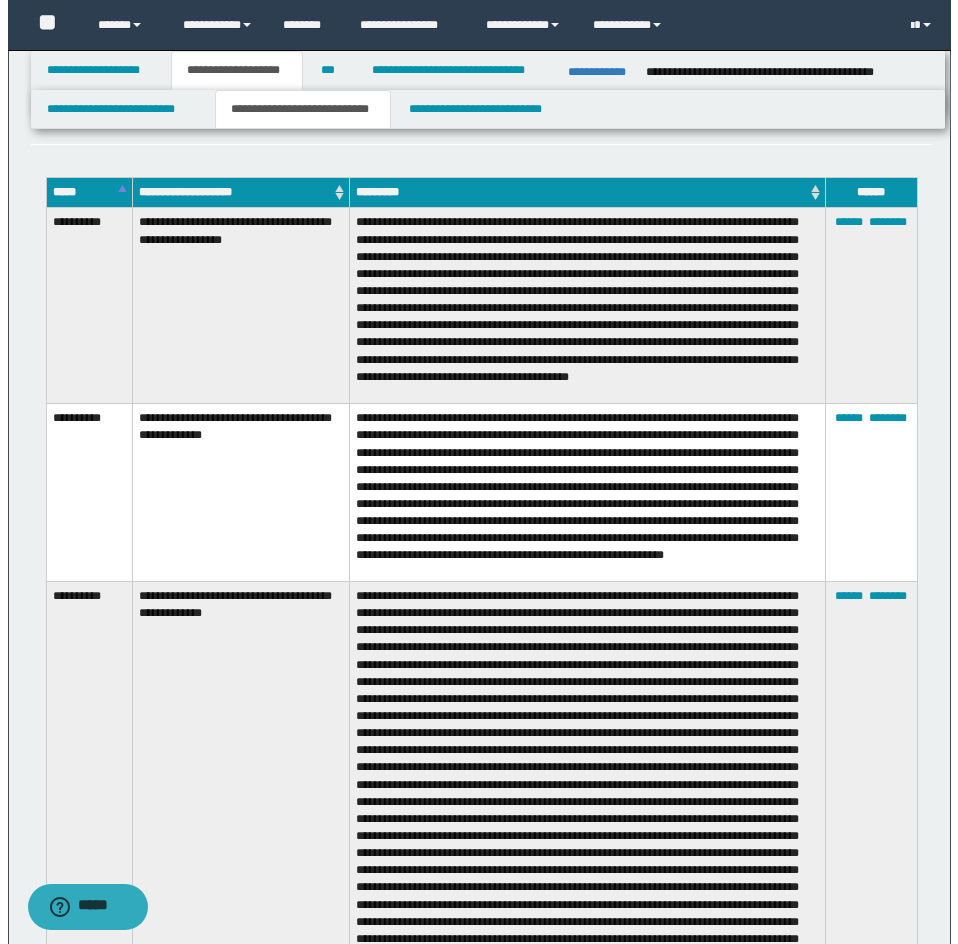 scroll, scrollTop: 4372, scrollLeft: 0, axis: vertical 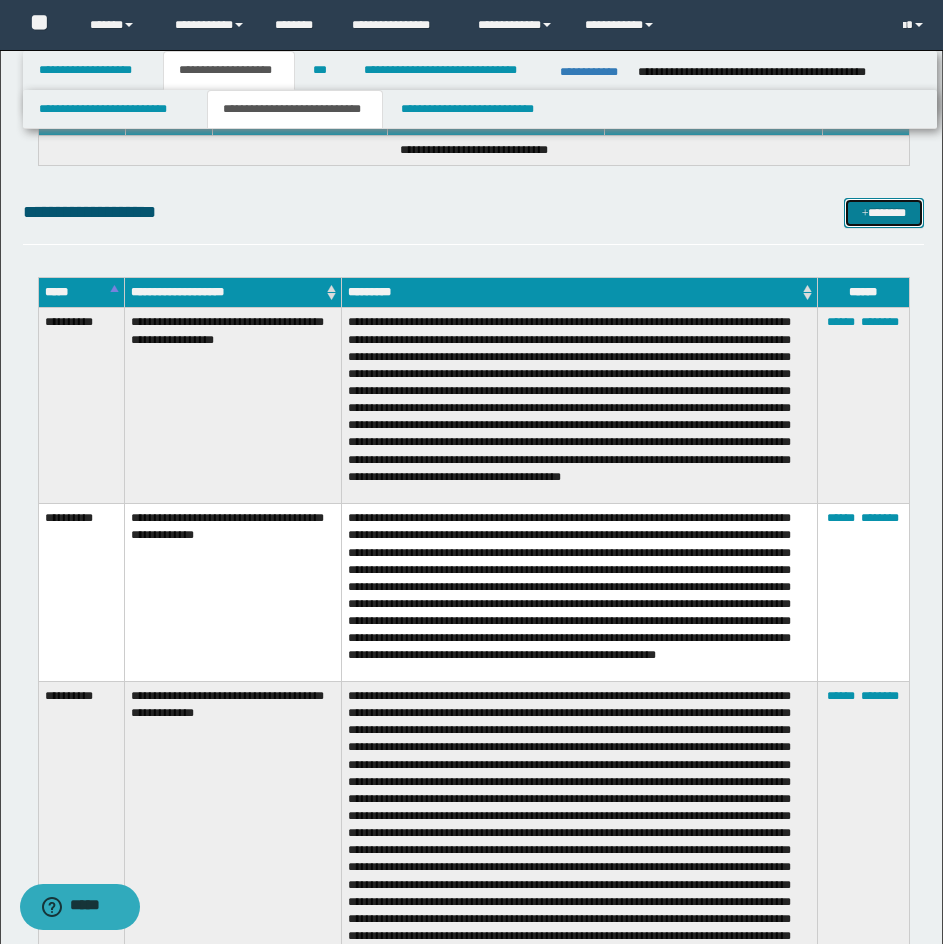 click on "*******" at bounding box center [884, 213] 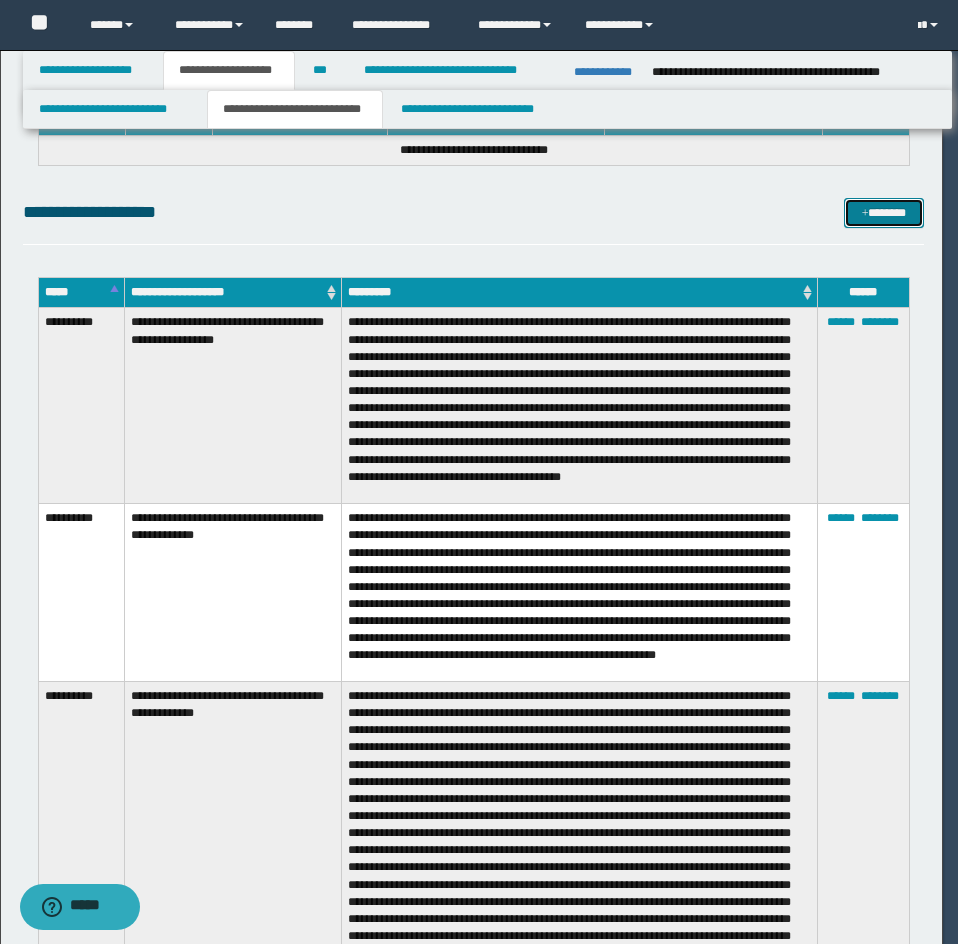scroll, scrollTop: 0, scrollLeft: 0, axis: both 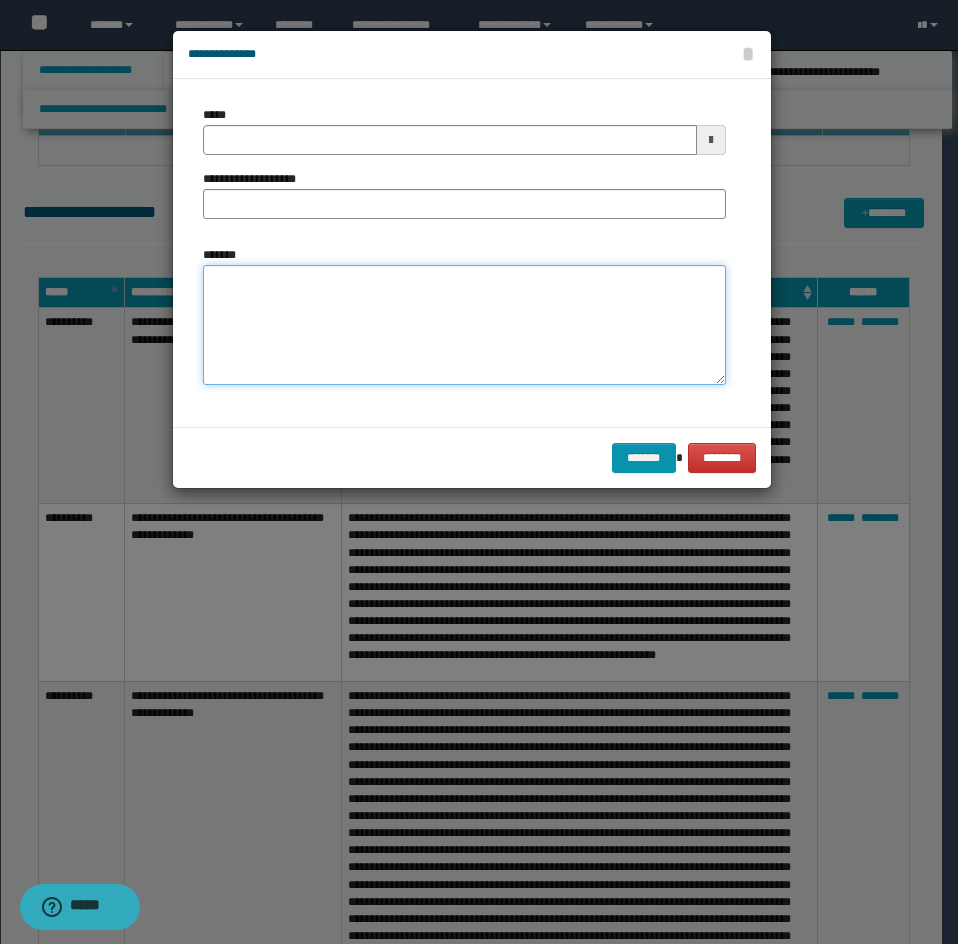 click on "*******" at bounding box center (464, 325) 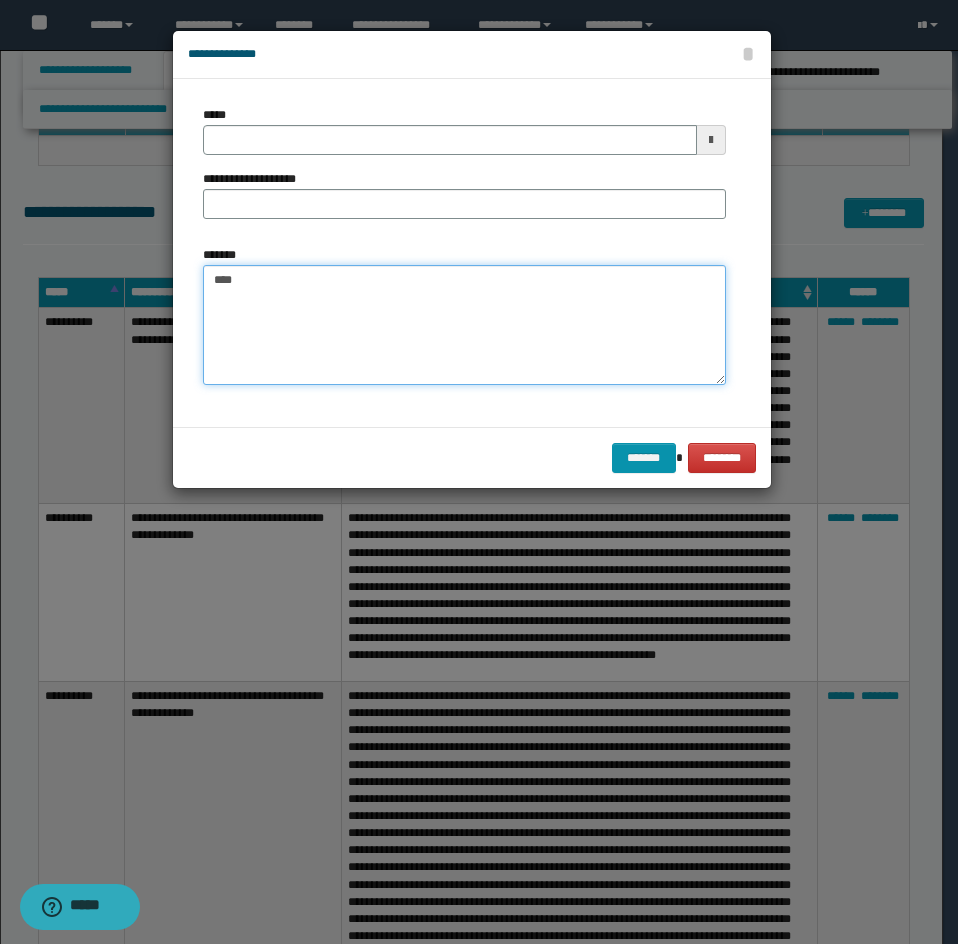 paste on "**********" 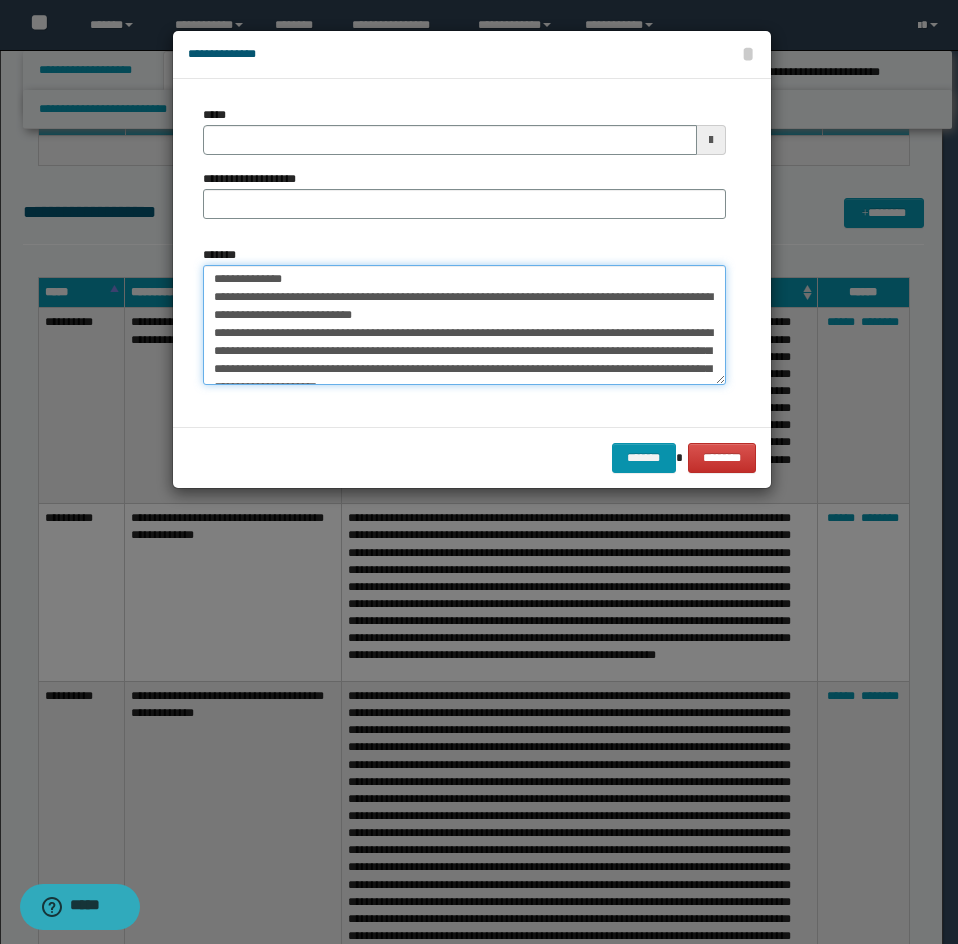 scroll, scrollTop: 0, scrollLeft: 0, axis: both 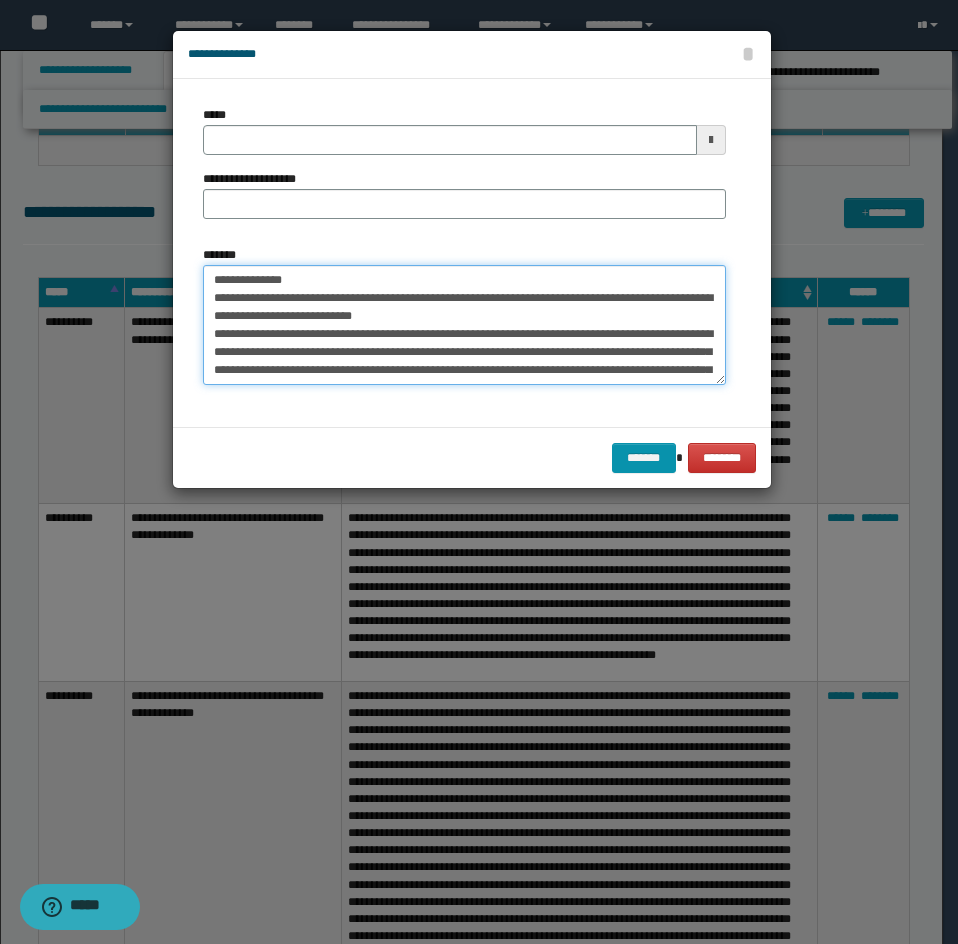 click on "**********" at bounding box center [464, 325] 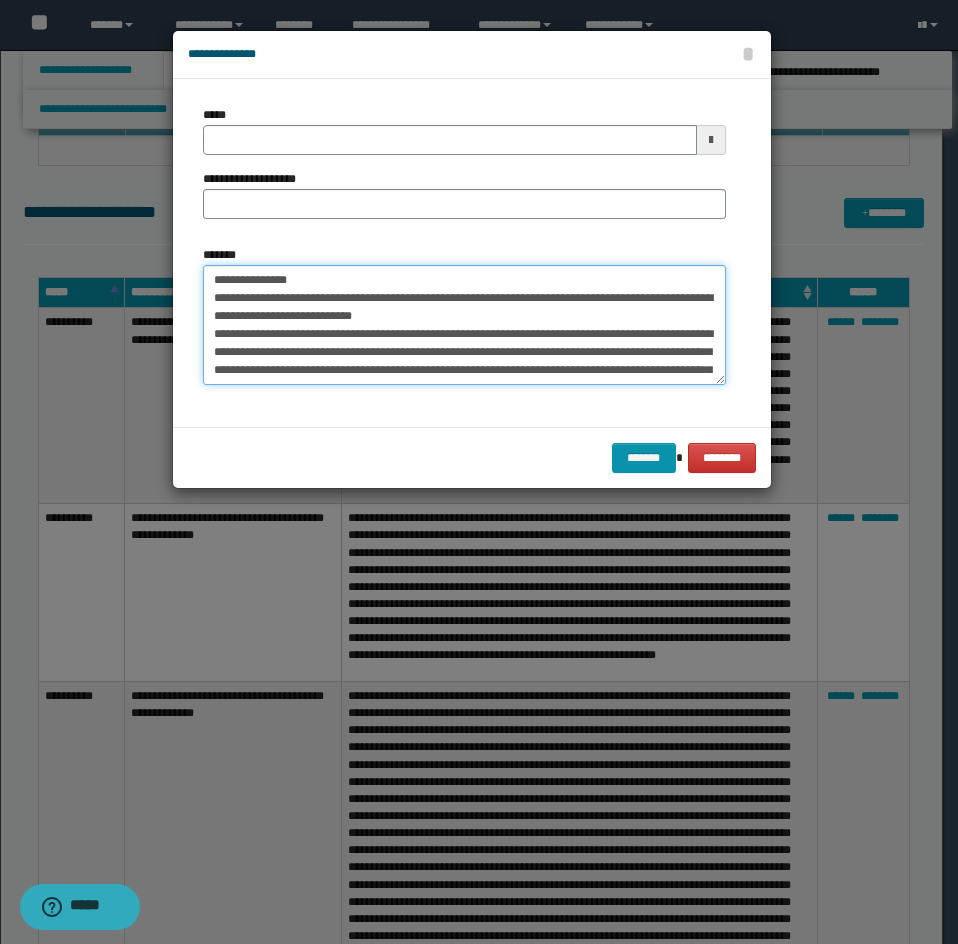 click on "**********" at bounding box center [464, 325] 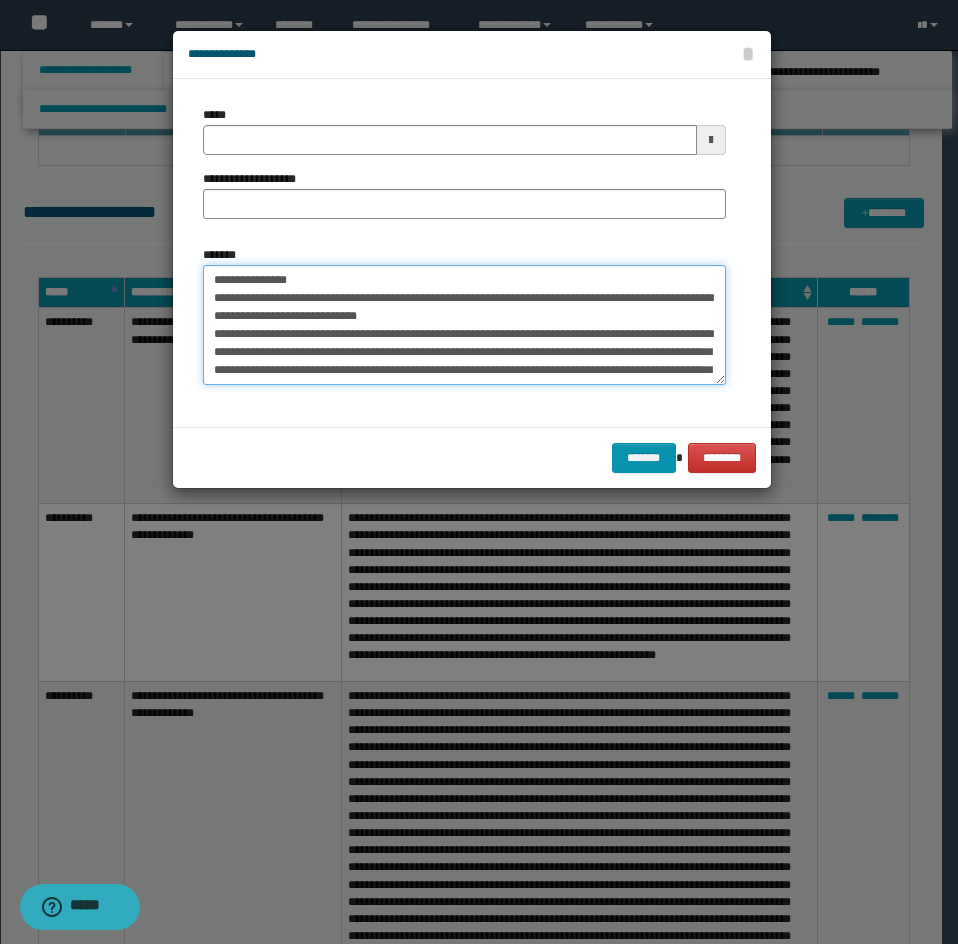 click on "**********" at bounding box center (464, 325) 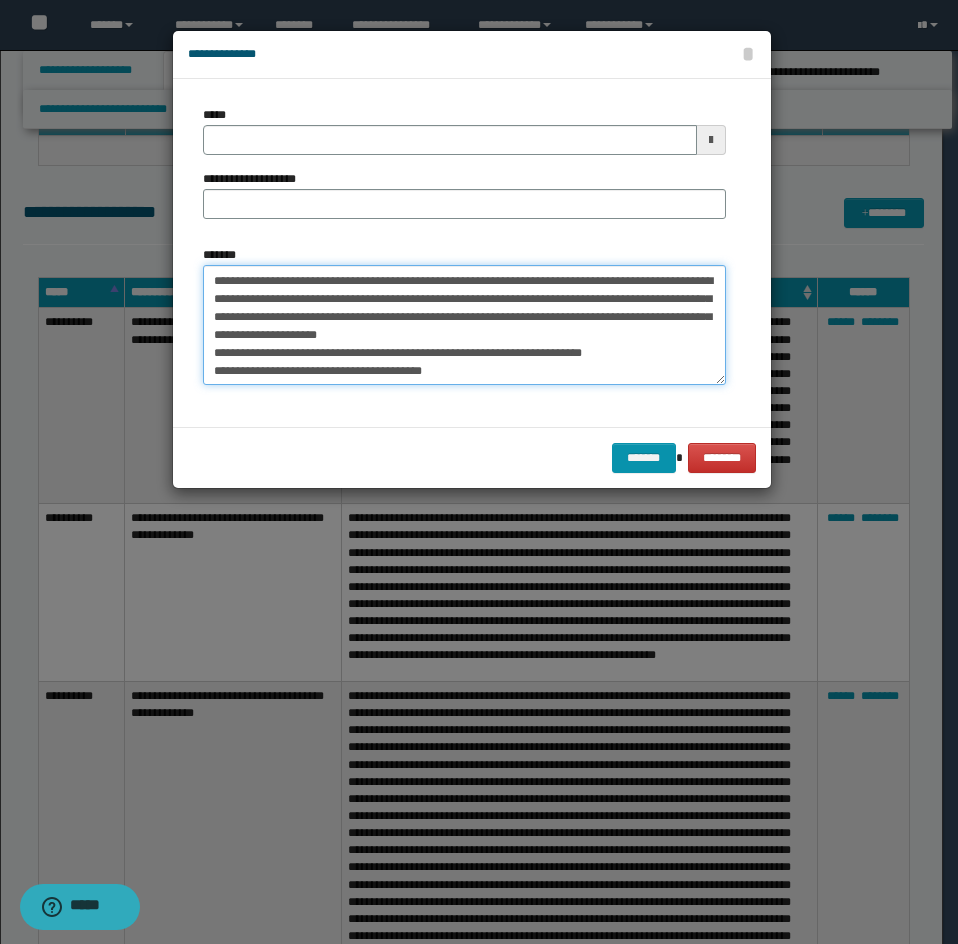 scroll, scrollTop: 100, scrollLeft: 0, axis: vertical 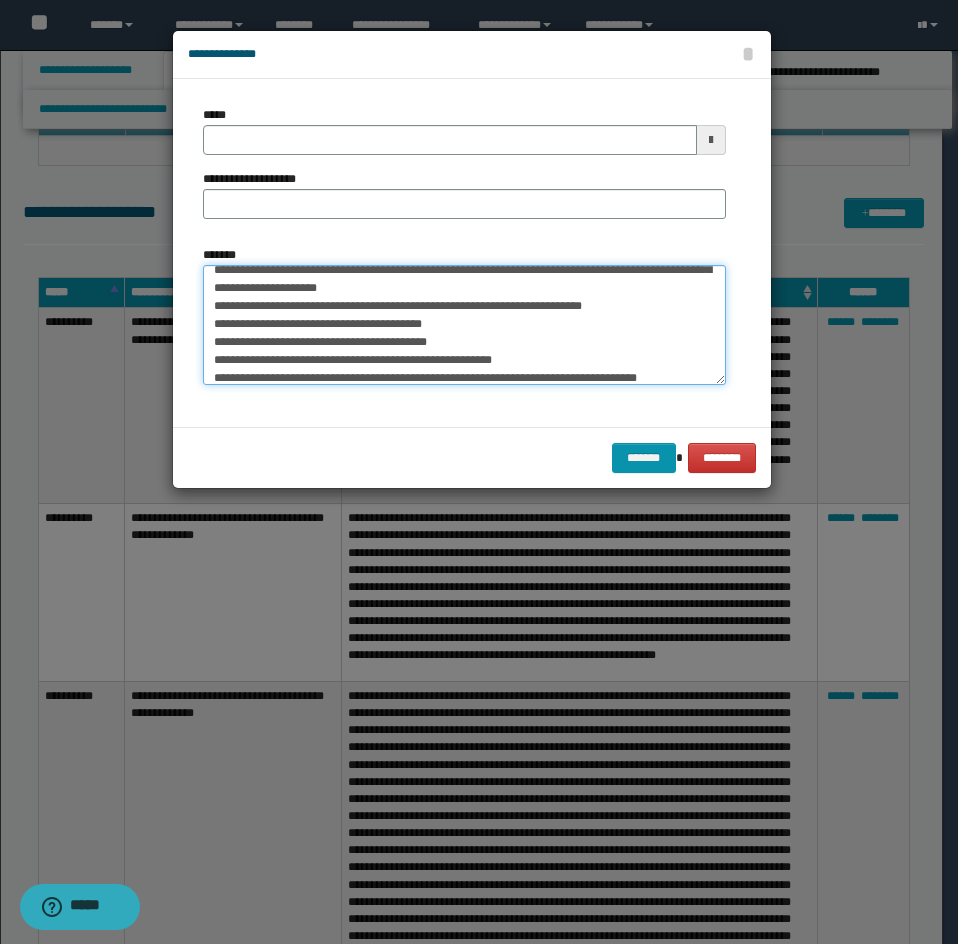 click on "**********" at bounding box center (464, 325) 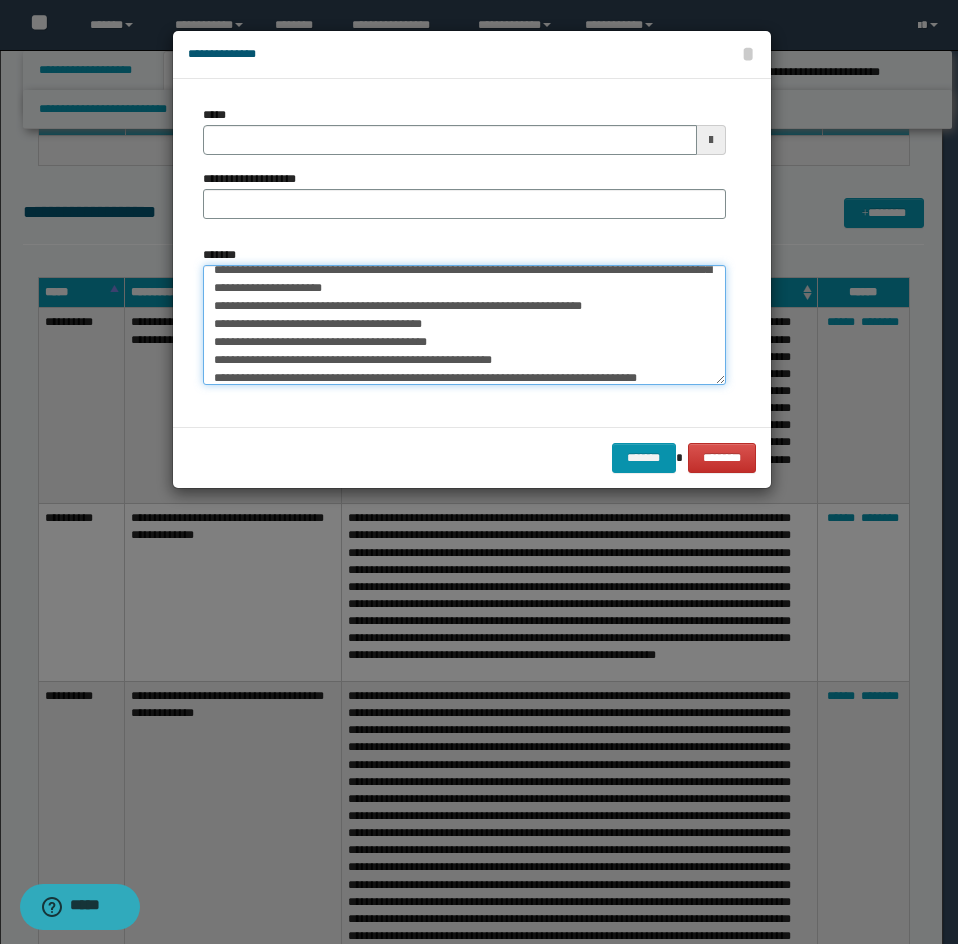 click on "**********" at bounding box center (464, 325) 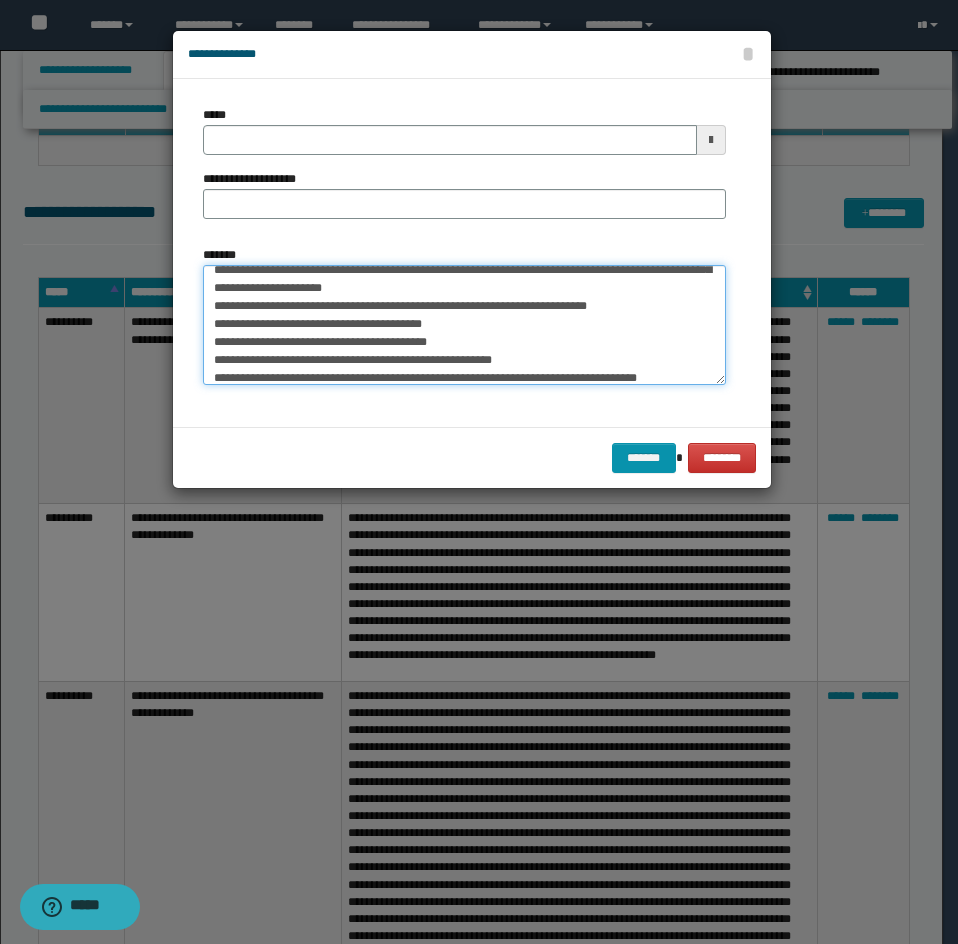 click on "**********" at bounding box center (464, 325) 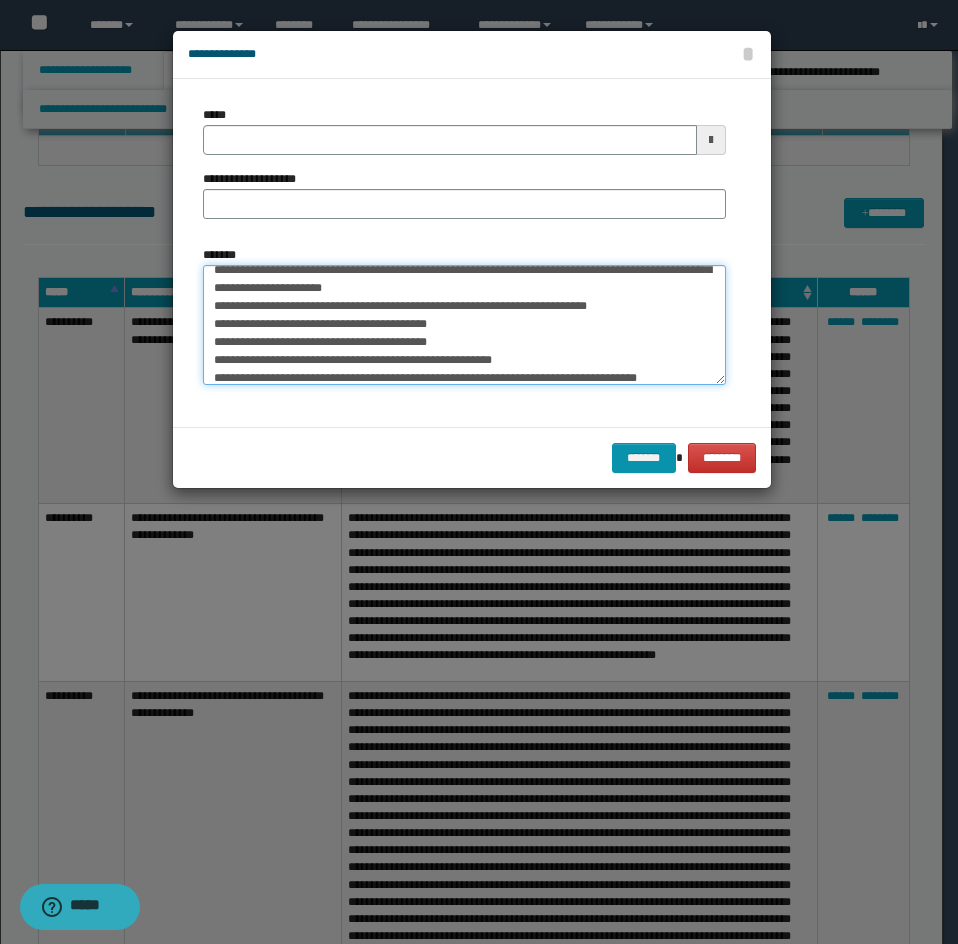 click on "**********" at bounding box center [464, 325] 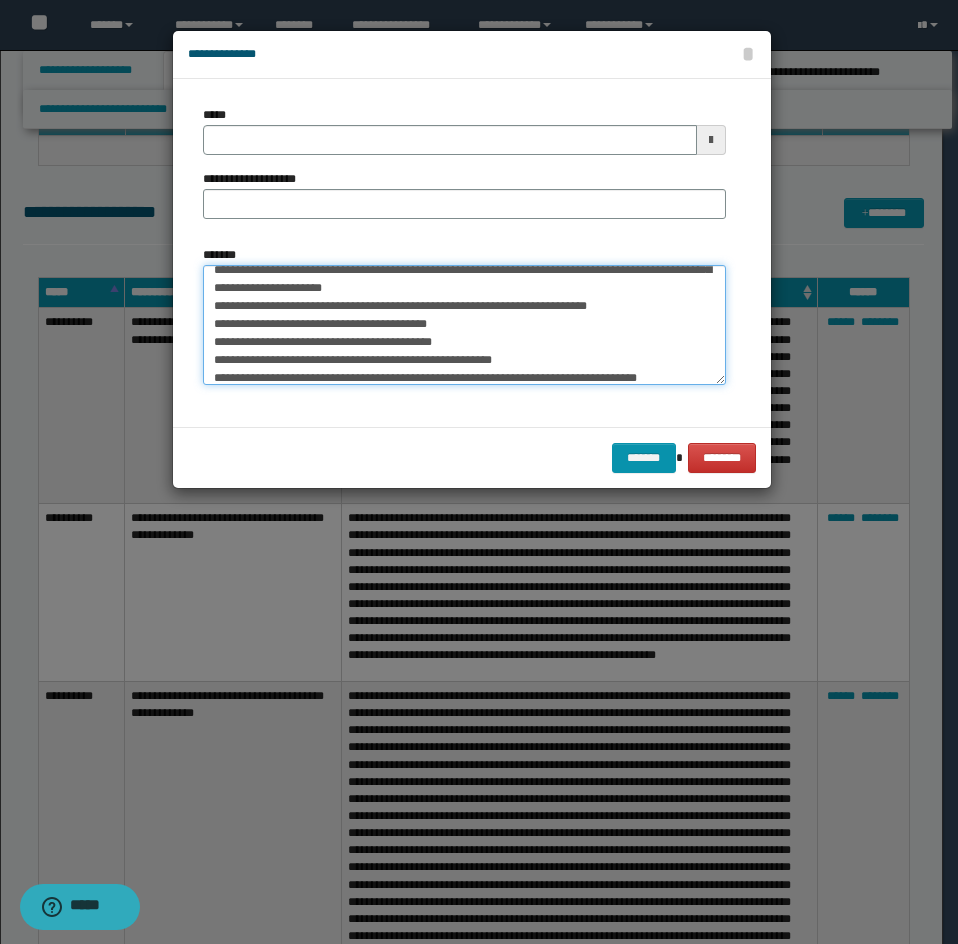 click on "**********" at bounding box center [464, 325] 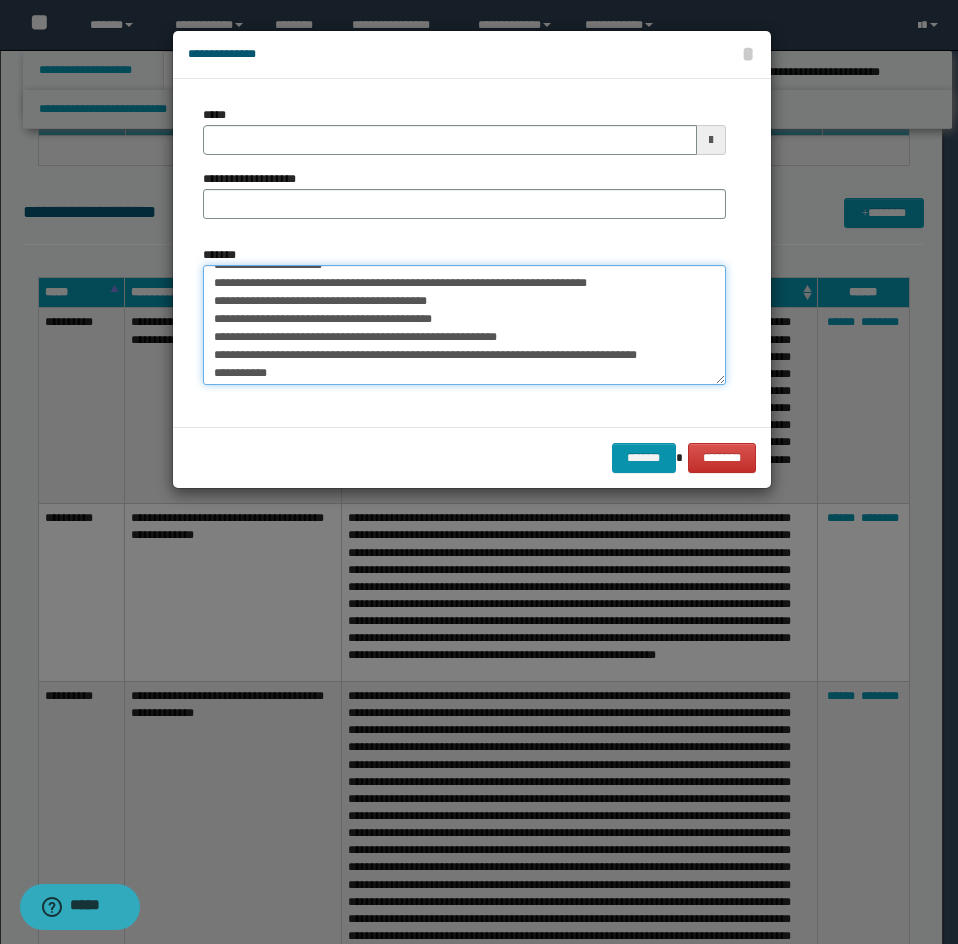 scroll, scrollTop: 144, scrollLeft: 0, axis: vertical 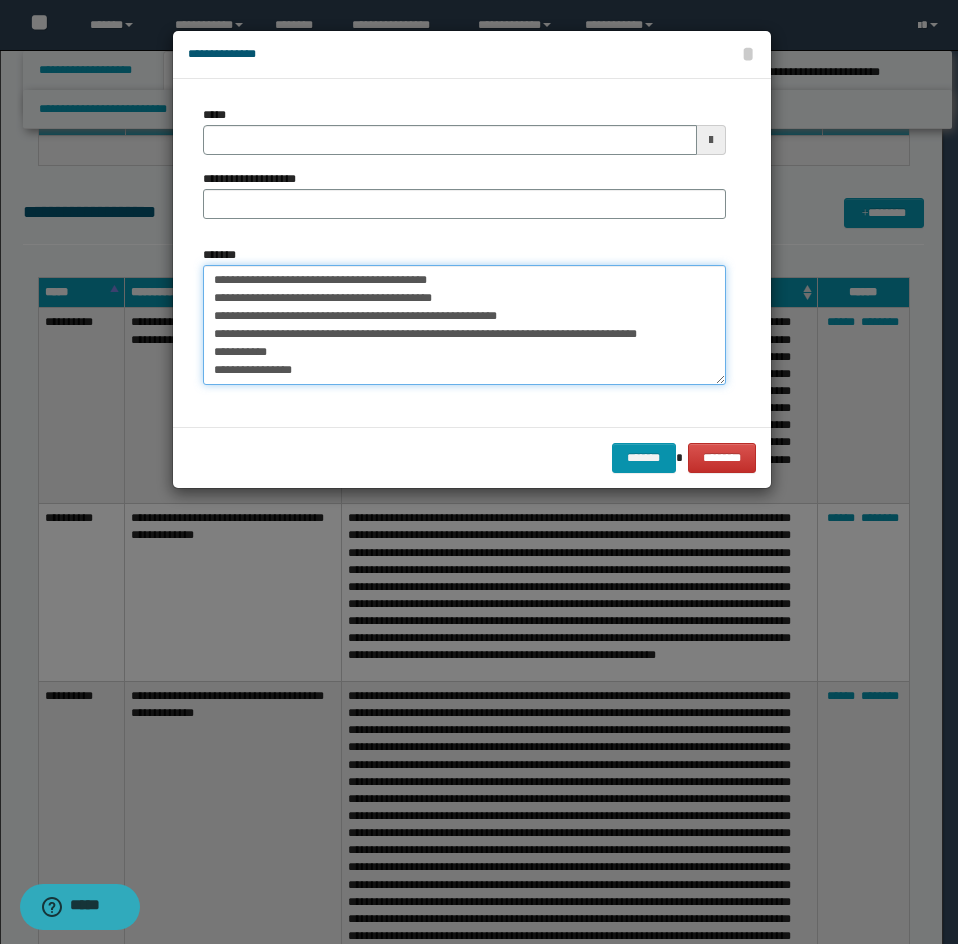 click on "**********" at bounding box center (464, 325) 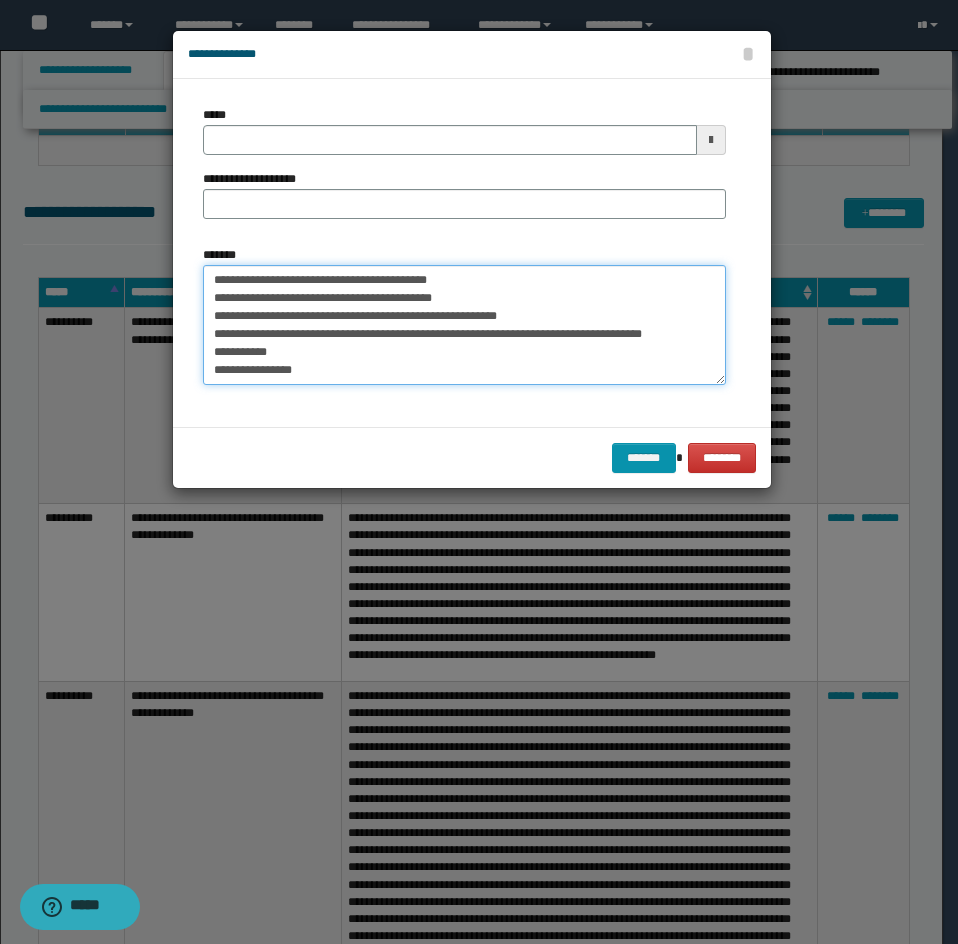 click on "**********" at bounding box center (464, 325) 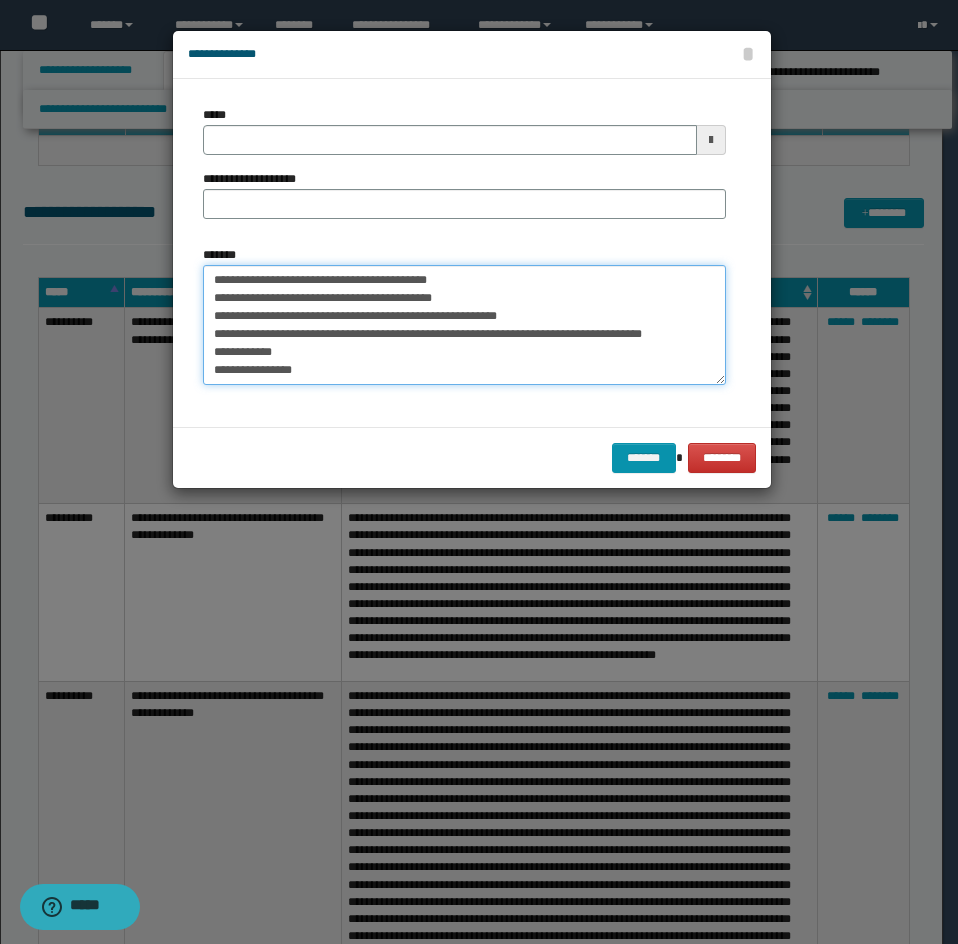click on "**********" at bounding box center [464, 325] 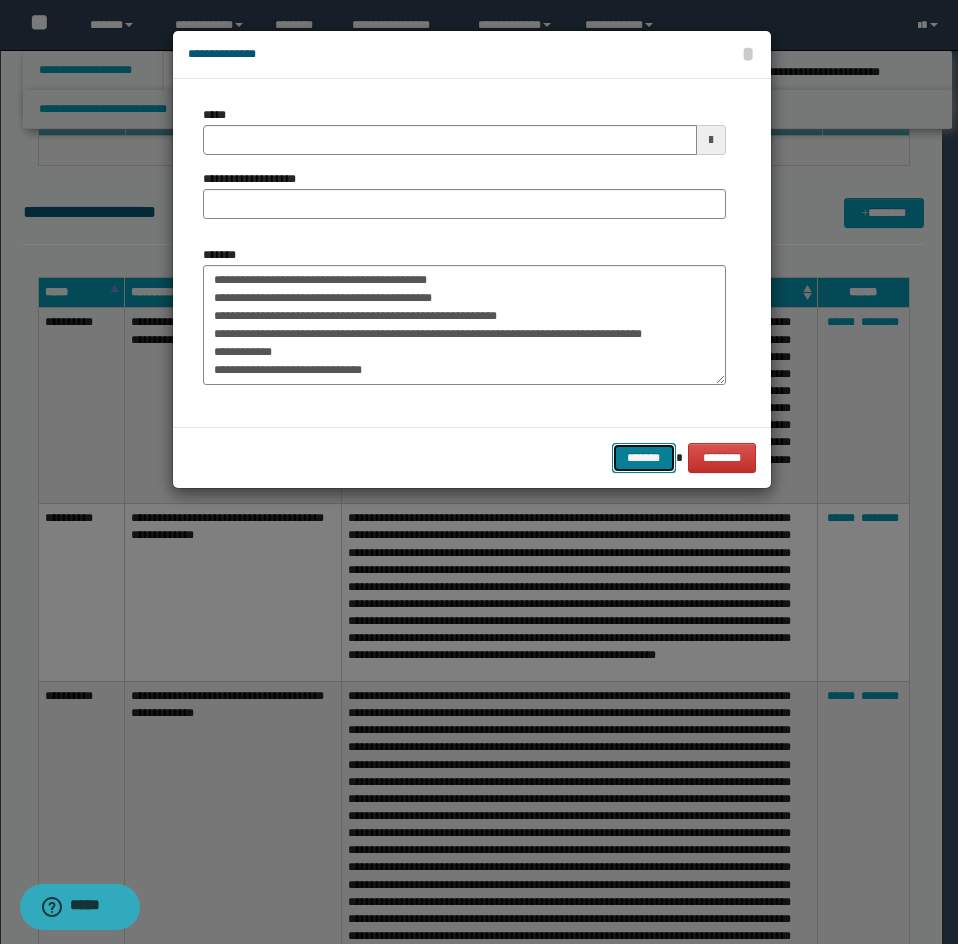 click on "*******" at bounding box center [644, 458] 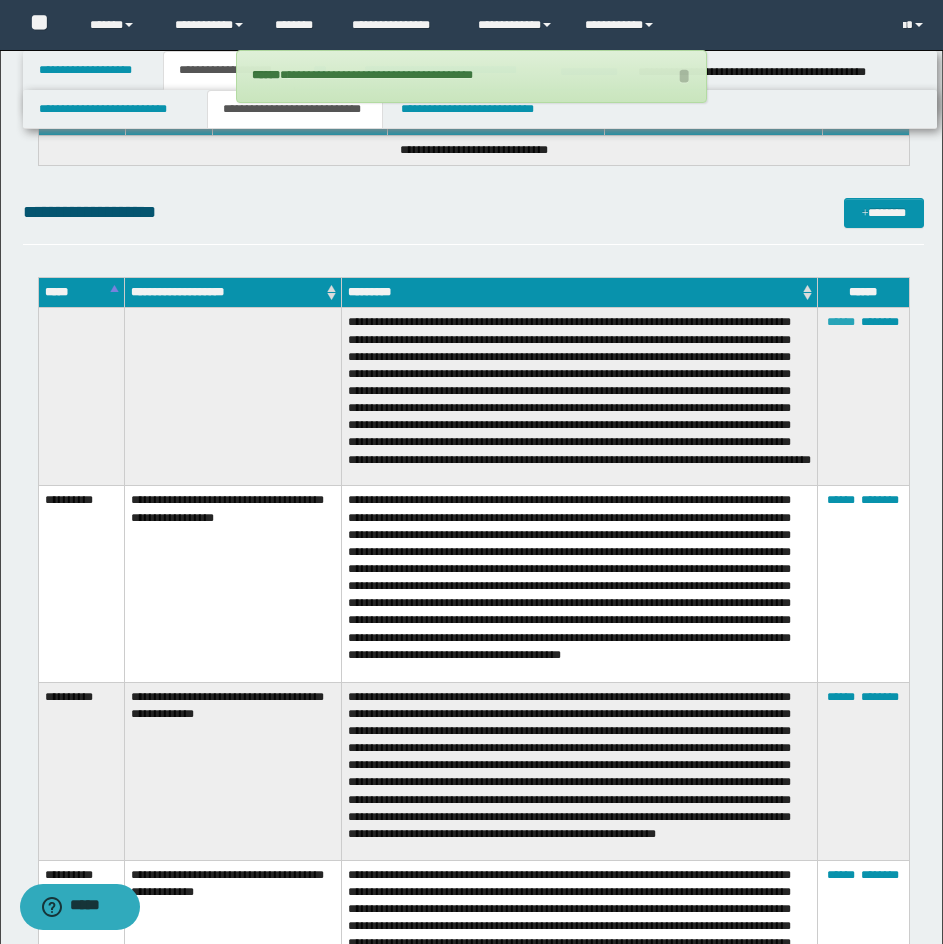 click on "******" at bounding box center [841, 322] 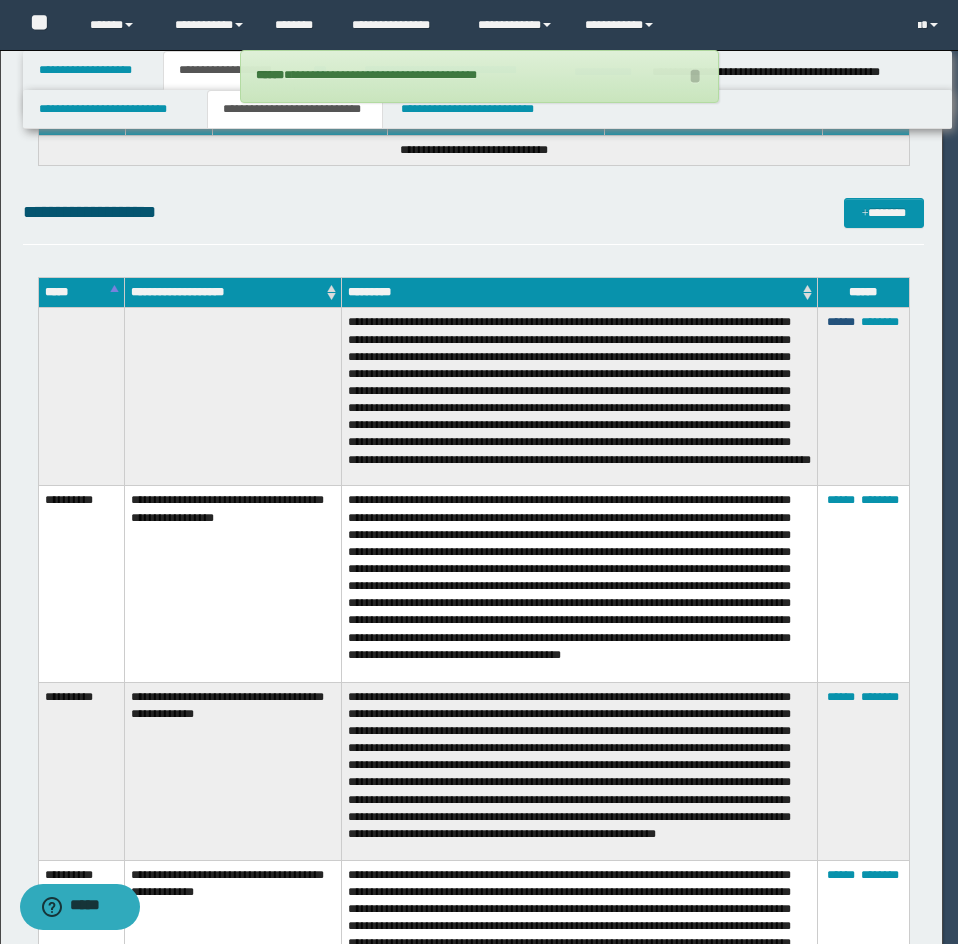 scroll, scrollTop: 72, scrollLeft: 0, axis: vertical 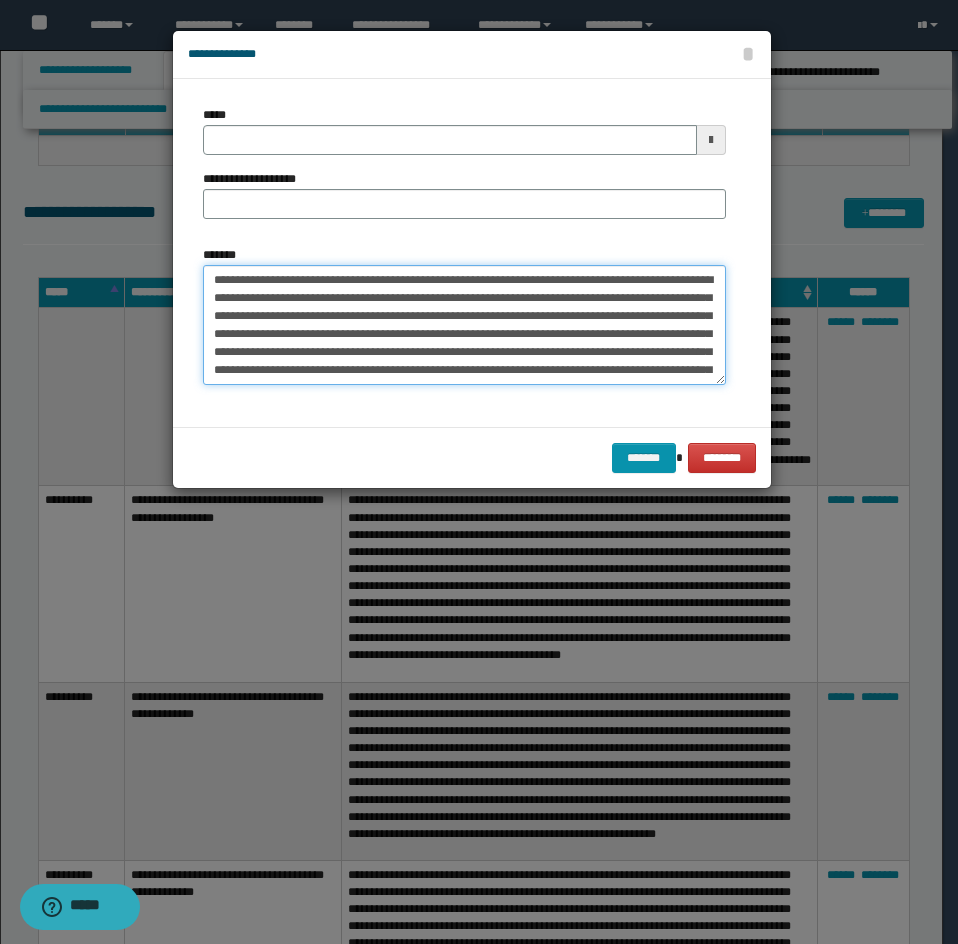 drag, startPoint x: 485, startPoint y: 374, endPoint x: 207, endPoint y: 261, distance: 300.08832 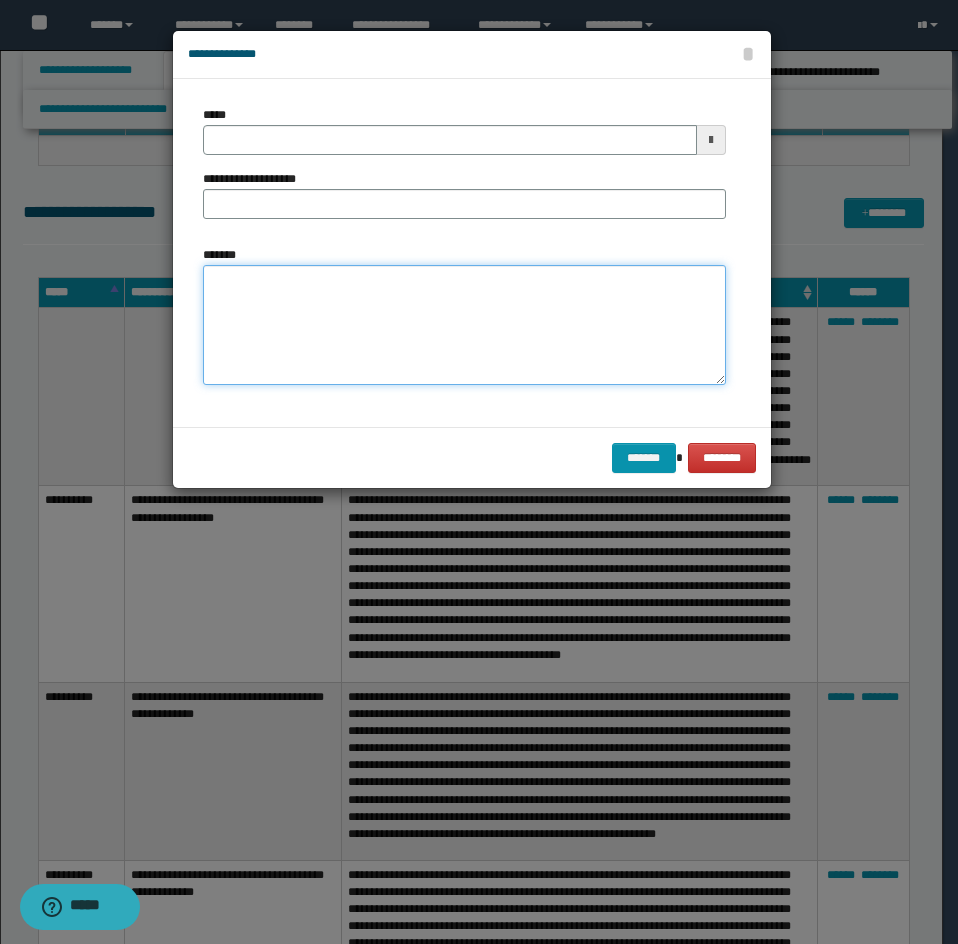 click on "*******" at bounding box center [464, 325] 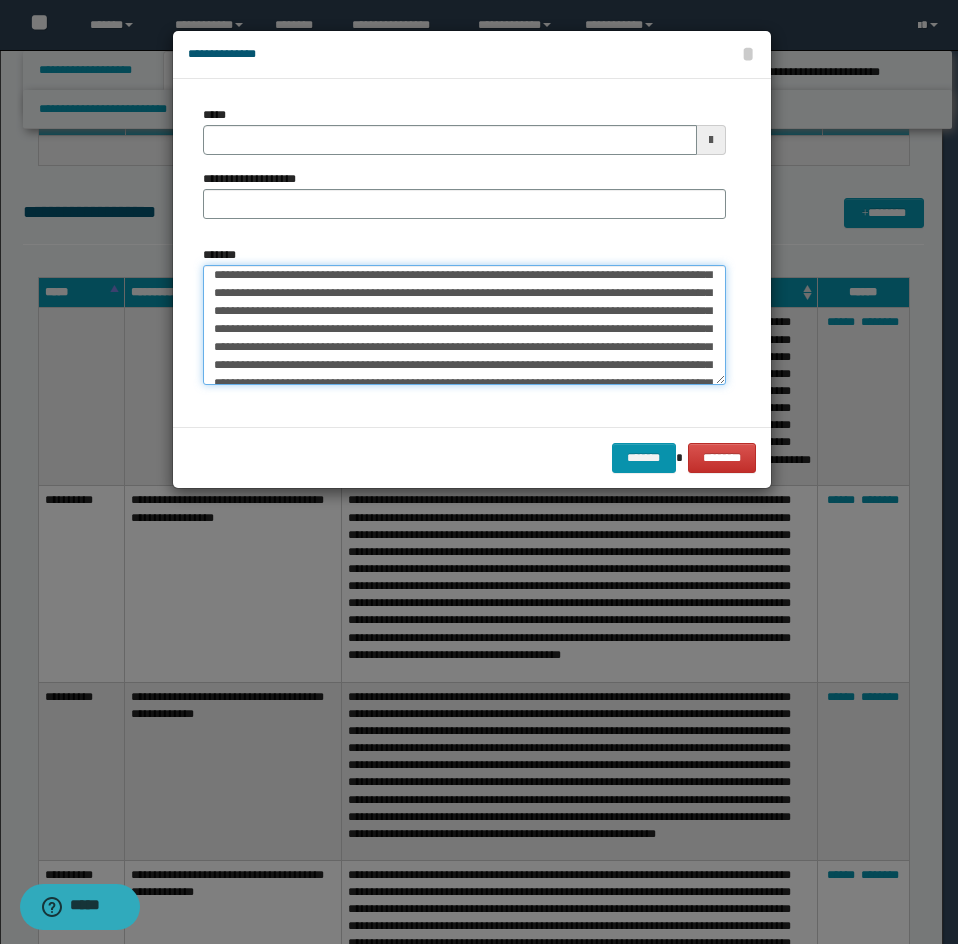 scroll, scrollTop: 0, scrollLeft: 0, axis: both 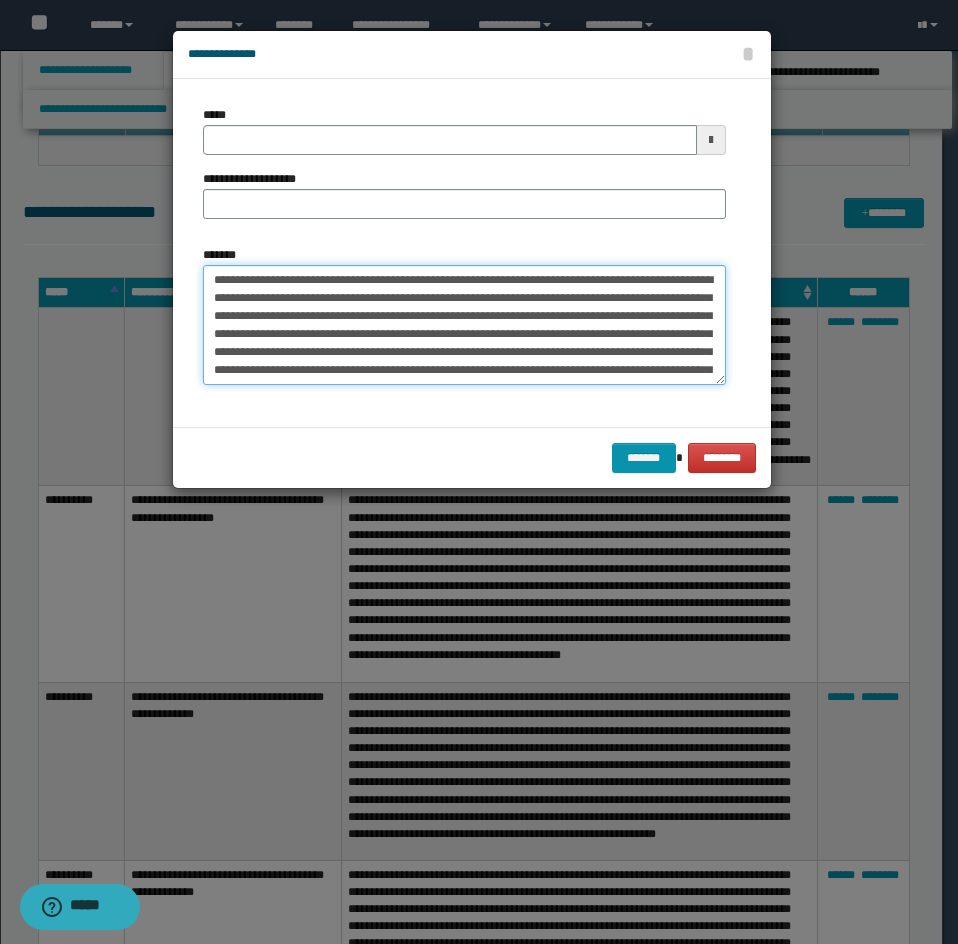 type on "**********" 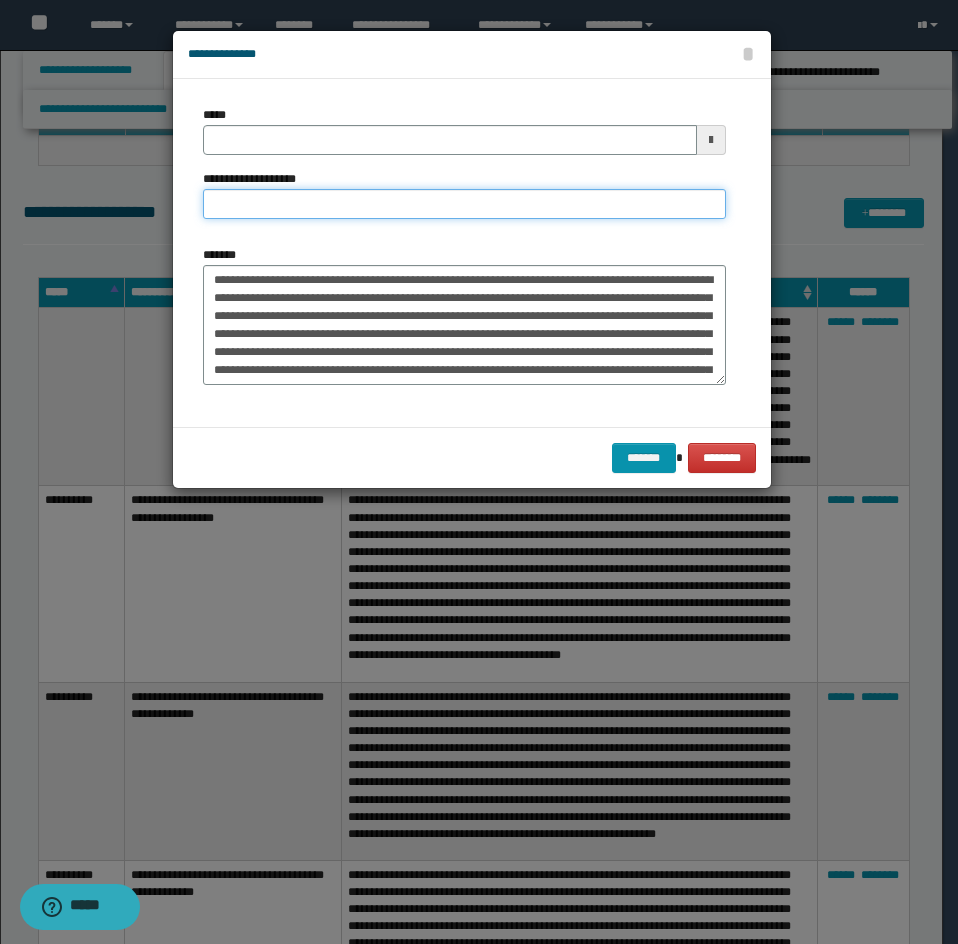 click on "**********" at bounding box center [464, 204] 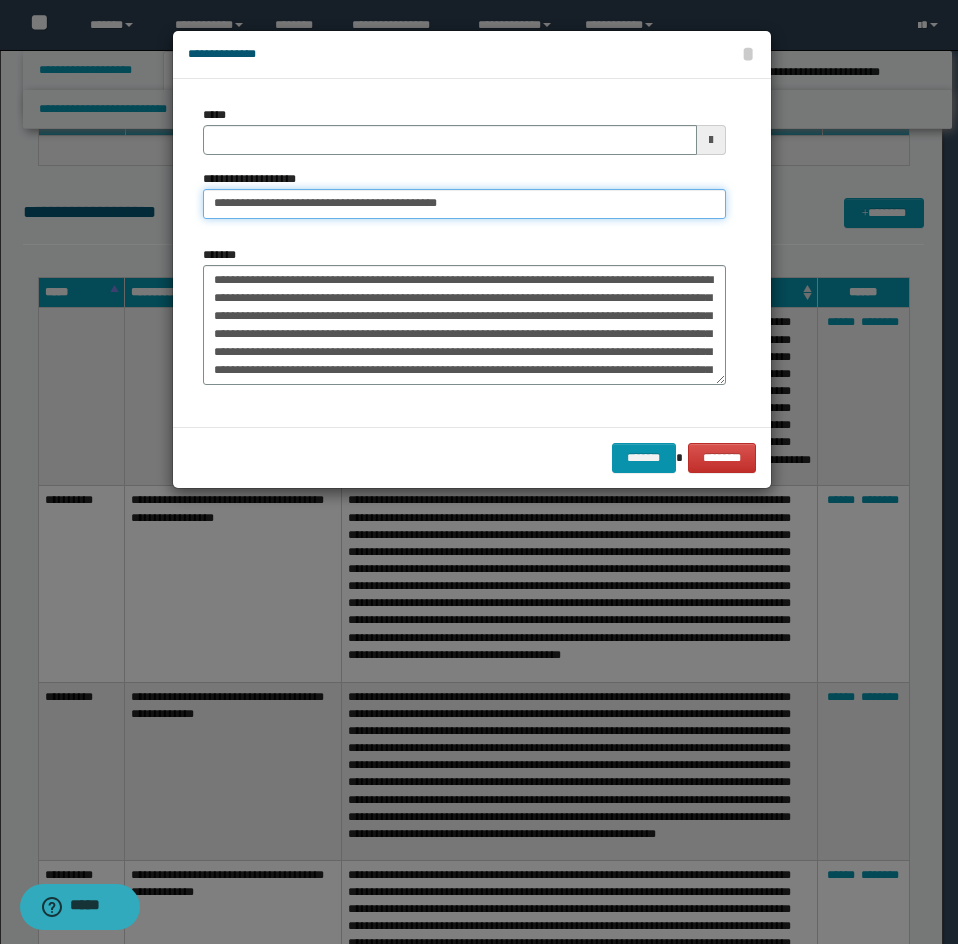 type 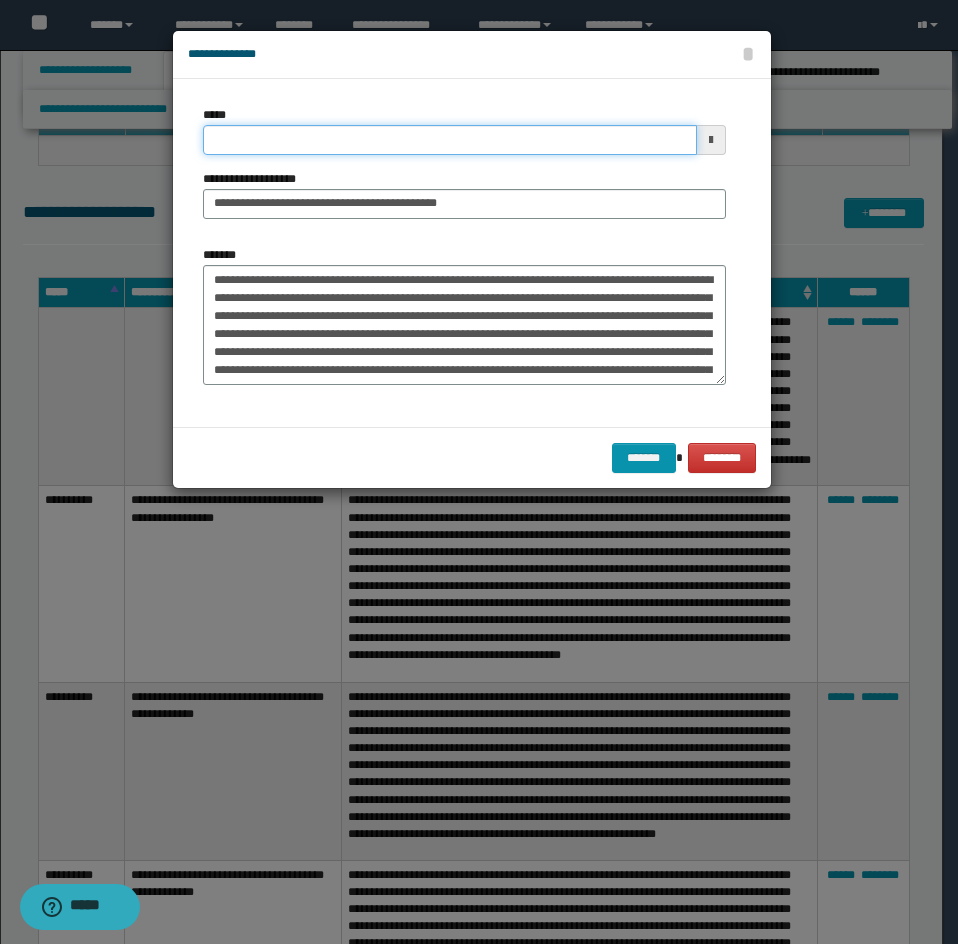 click on "*****" at bounding box center (450, 140) 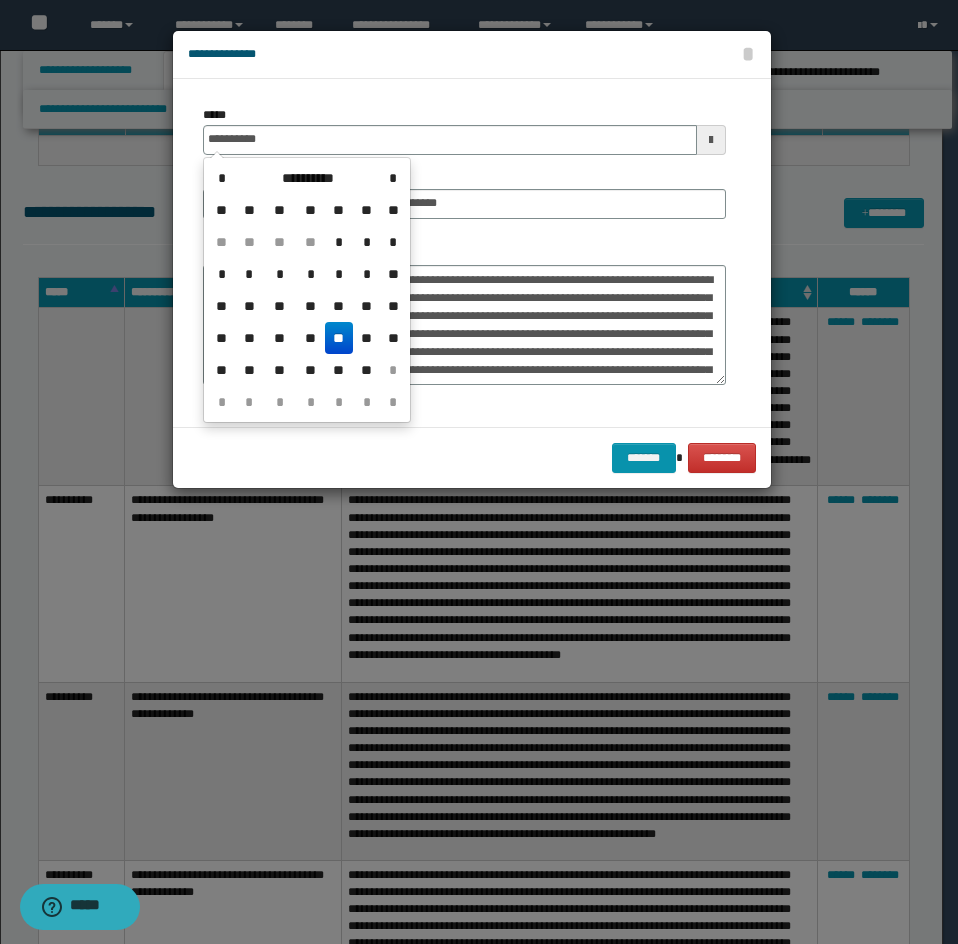 type on "**********" 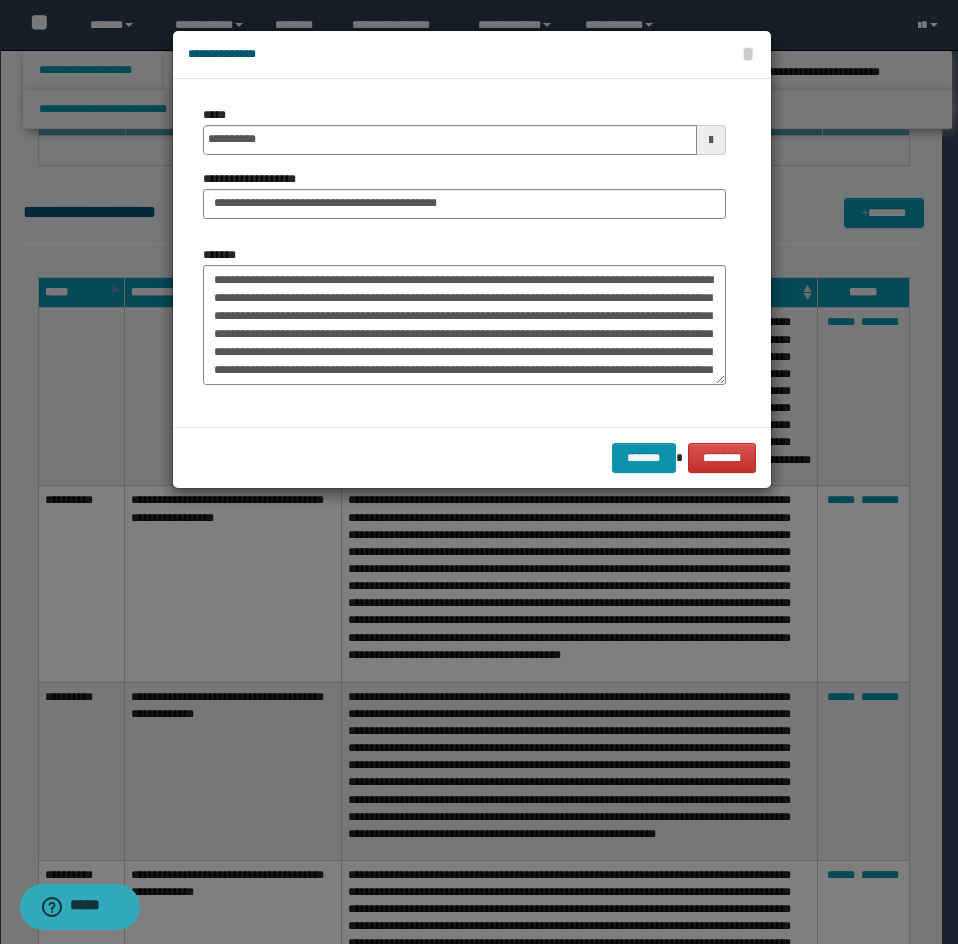 click on "**********" at bounding box center [464, 170] 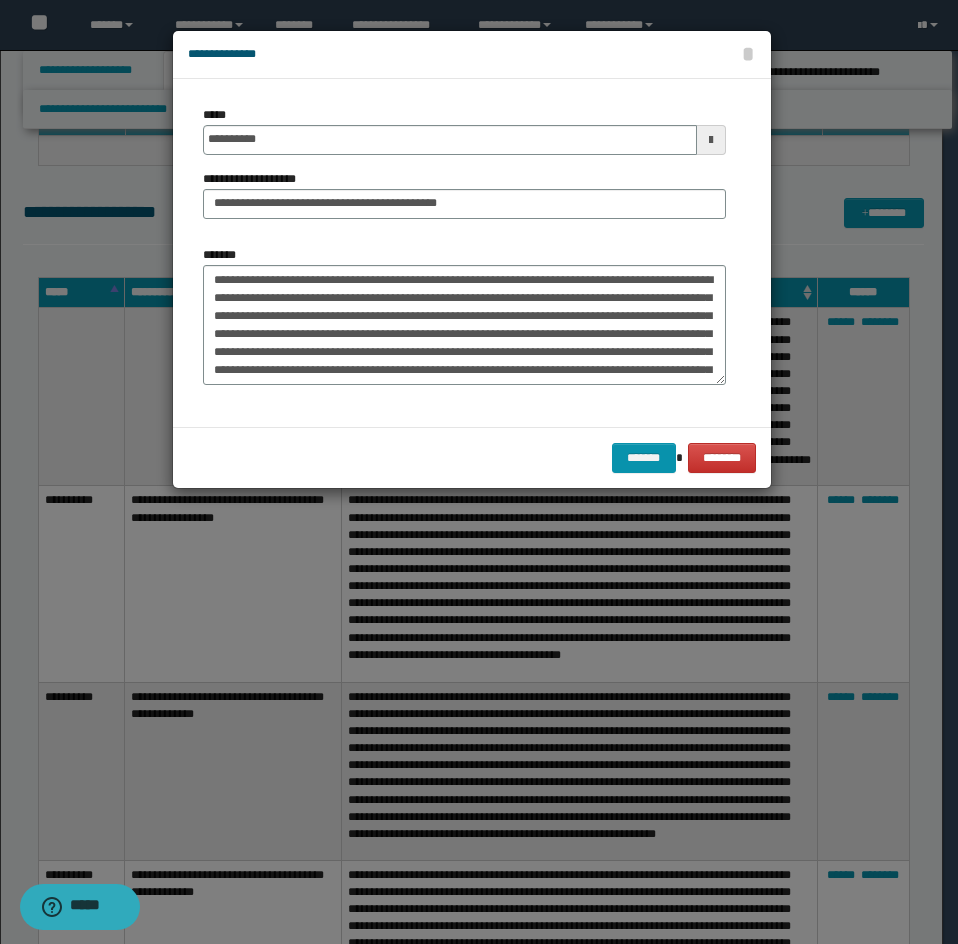 scroll, scrollTop: 72, scrollLeft: 0, axis: vertical 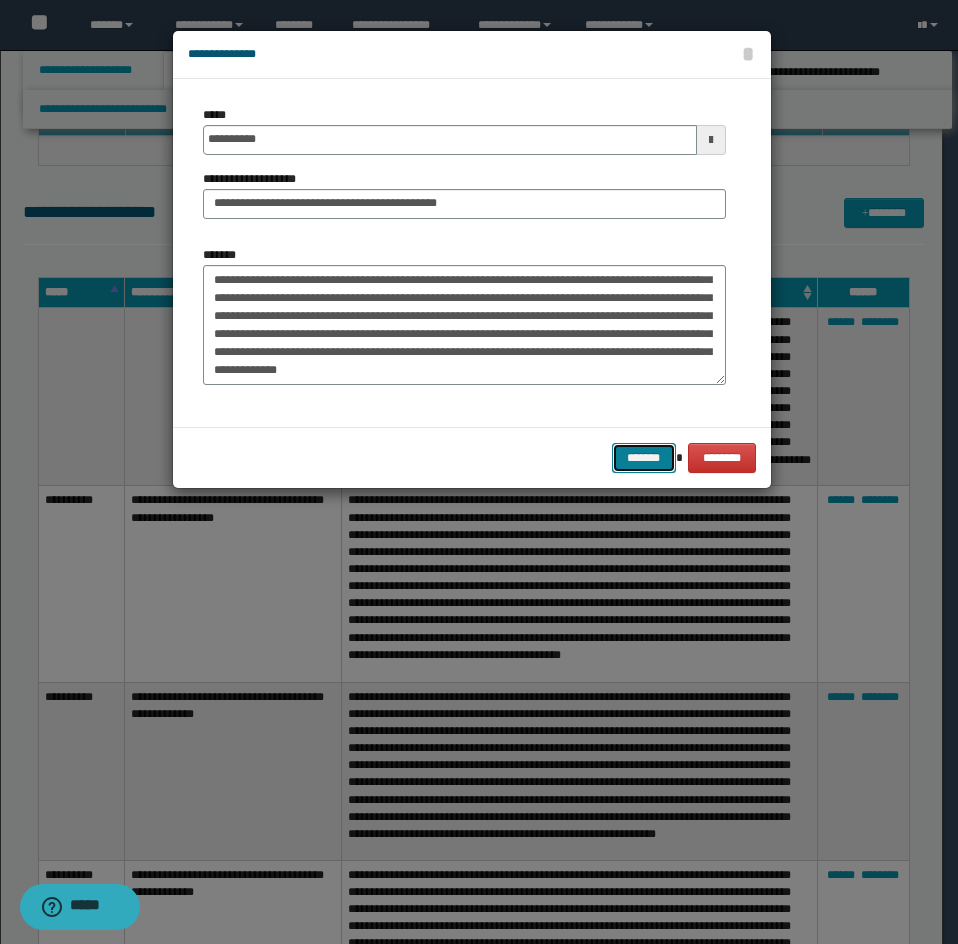 click on "*******" at bounding box center [644, 458] 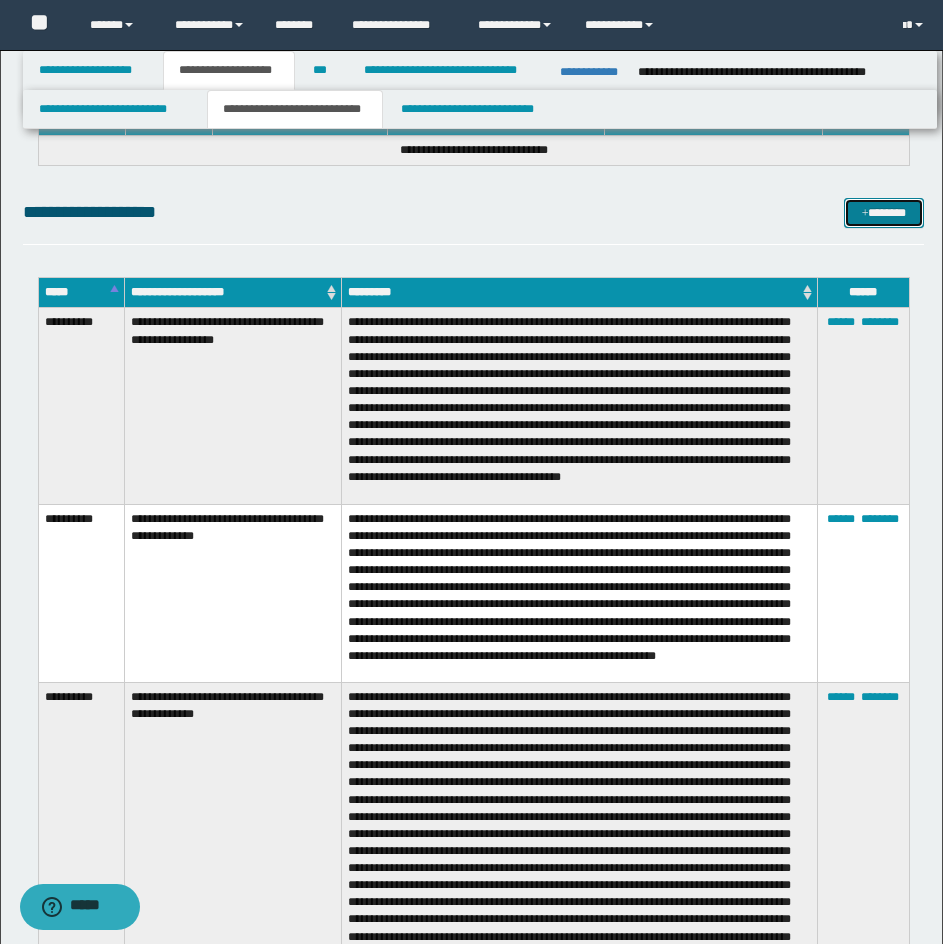 click on "*******" at bounding box center [884, 213] 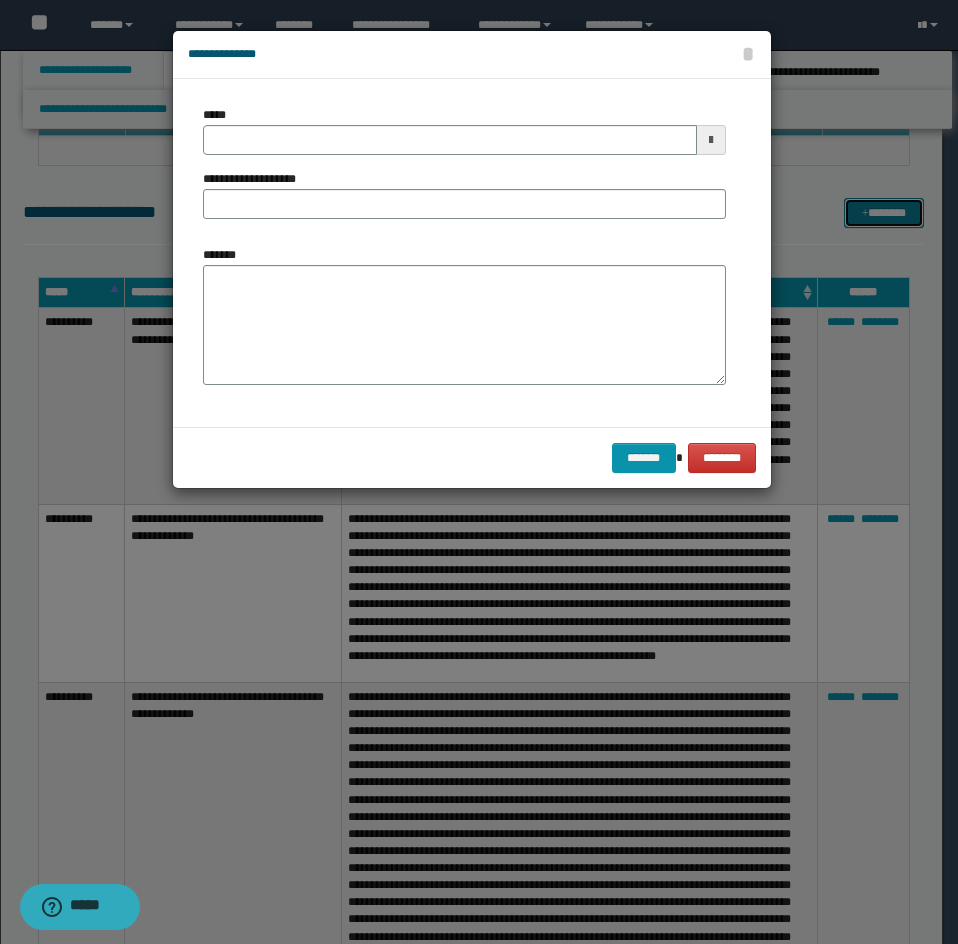 scroll, scrollTop: 0, scrollLeft: 0, axis: both 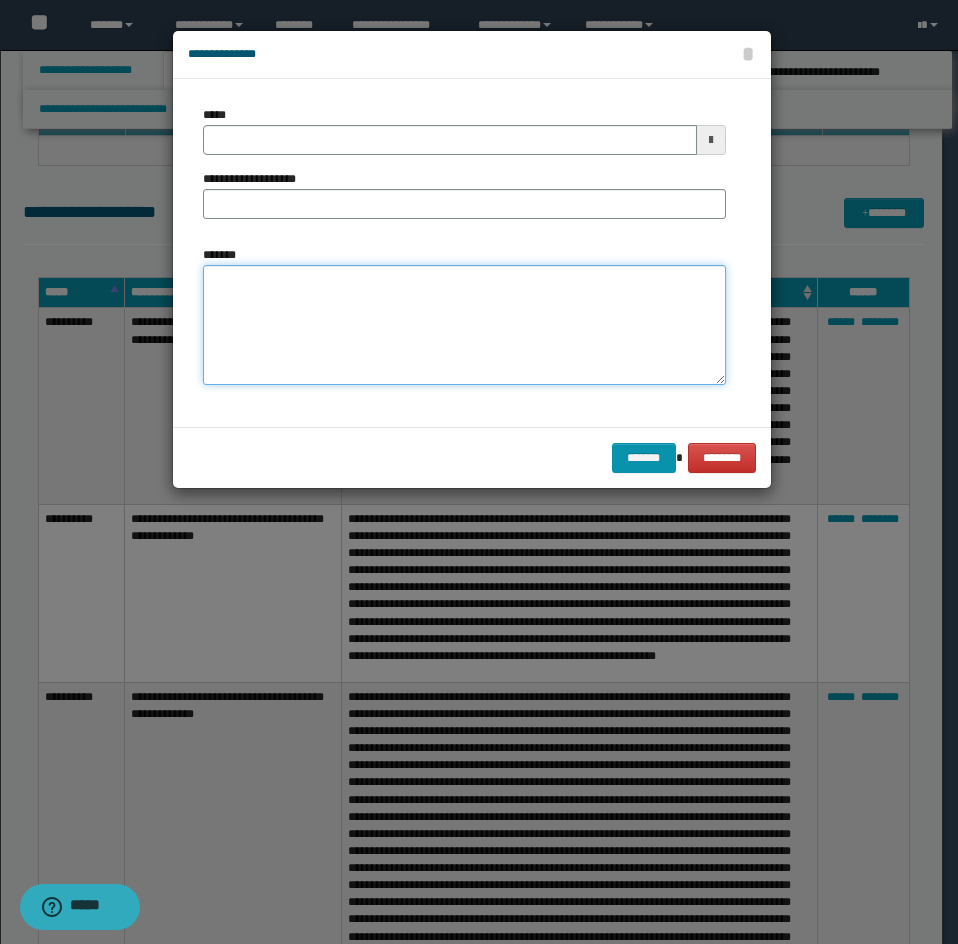 click on "*******" at bounding box center (464, 325) 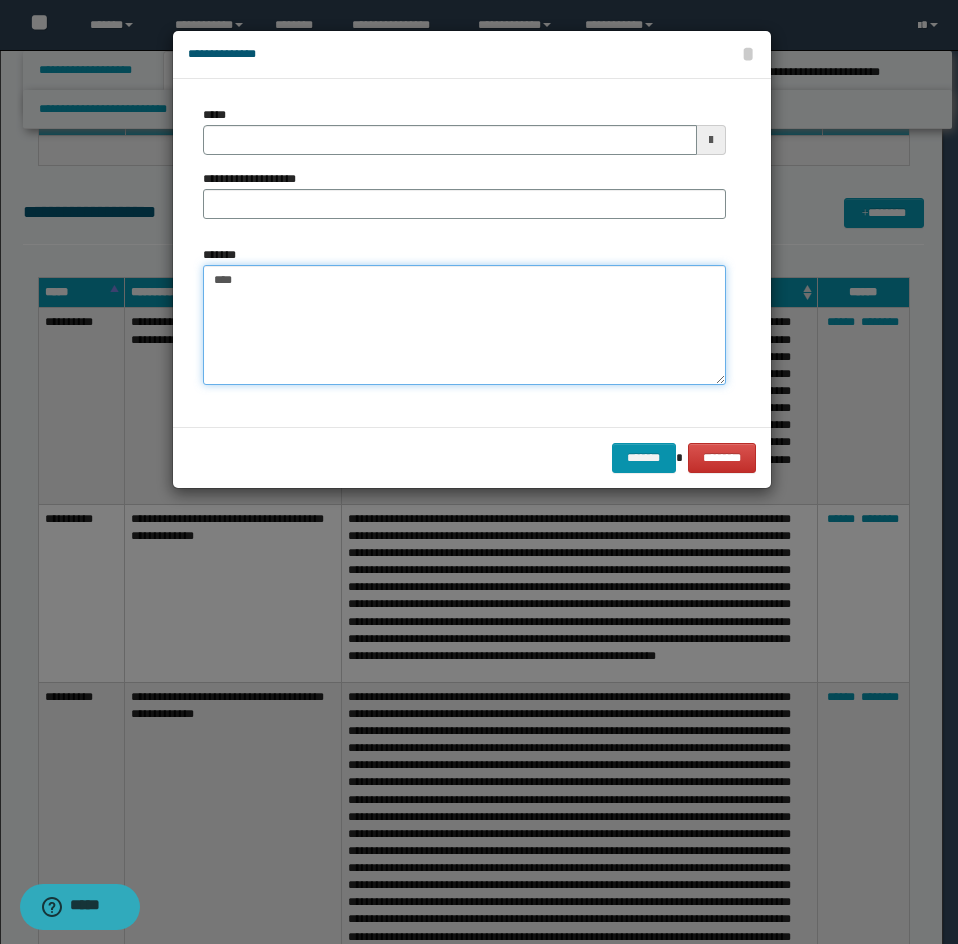 paste on "**********" 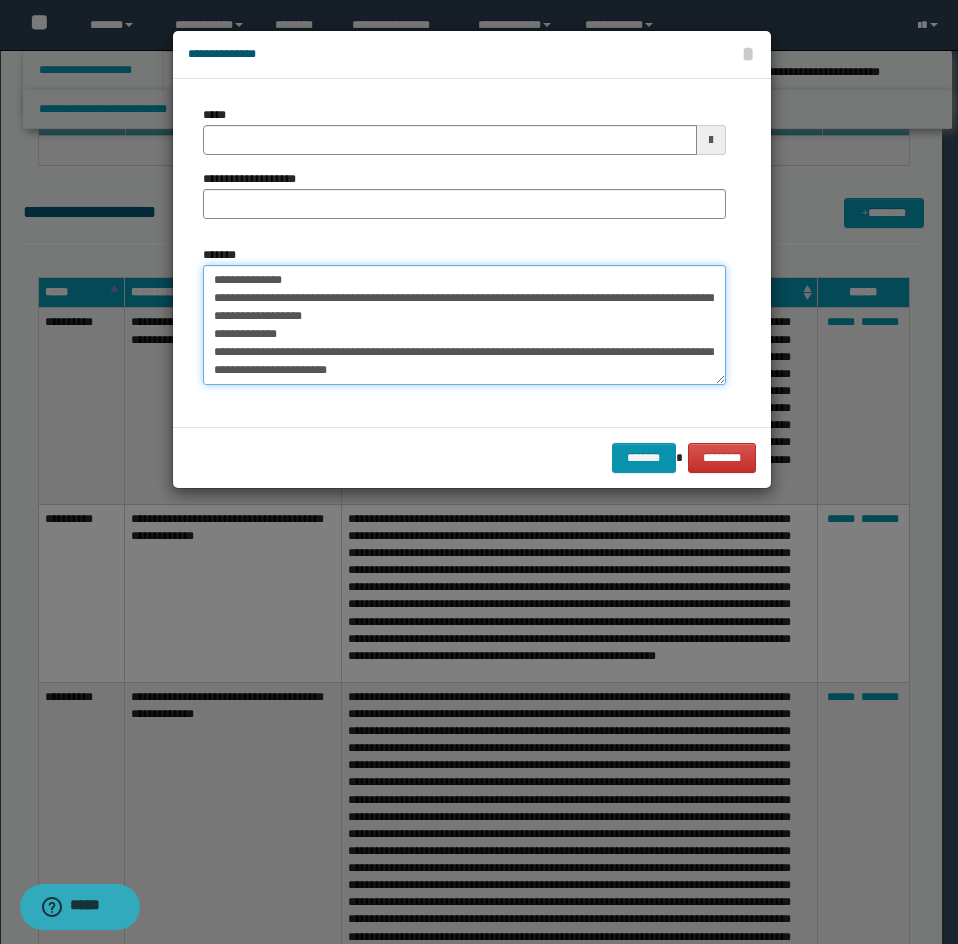 scroll, scrollTop: 372, scrollLeft: 0, axis: vertical 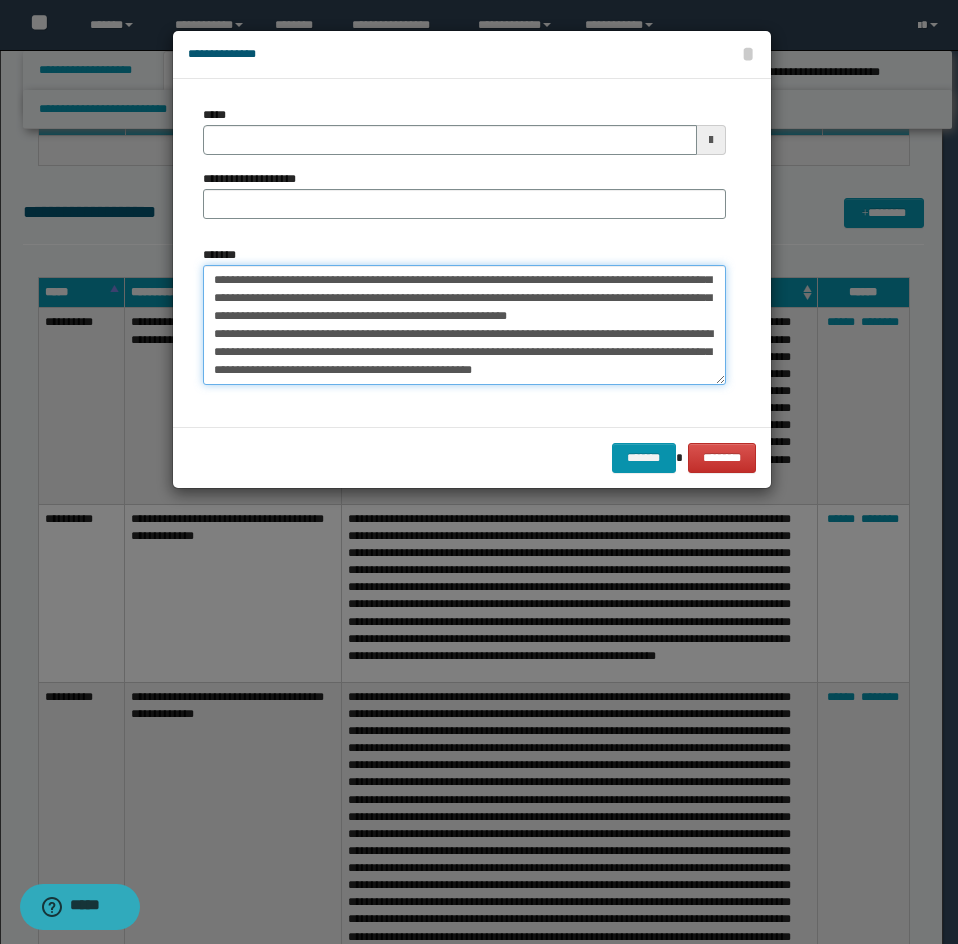type on "**********" 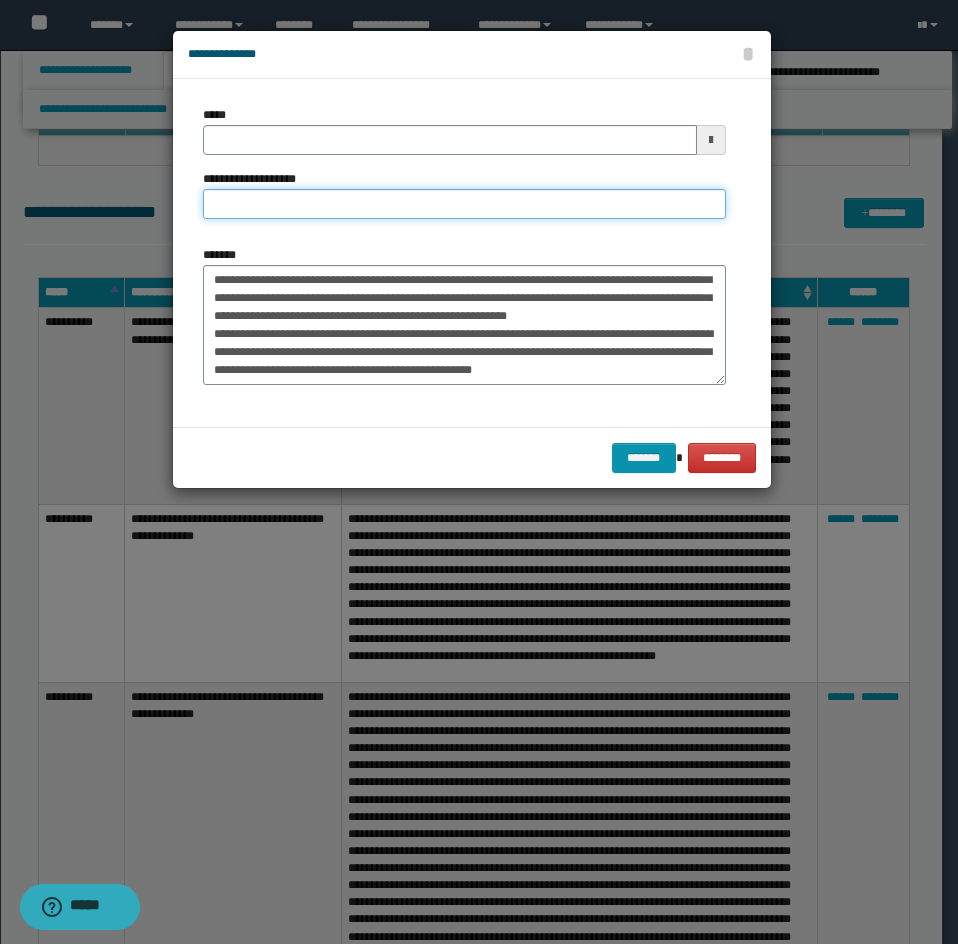 click on "**********" at bounding box center (464, 204) 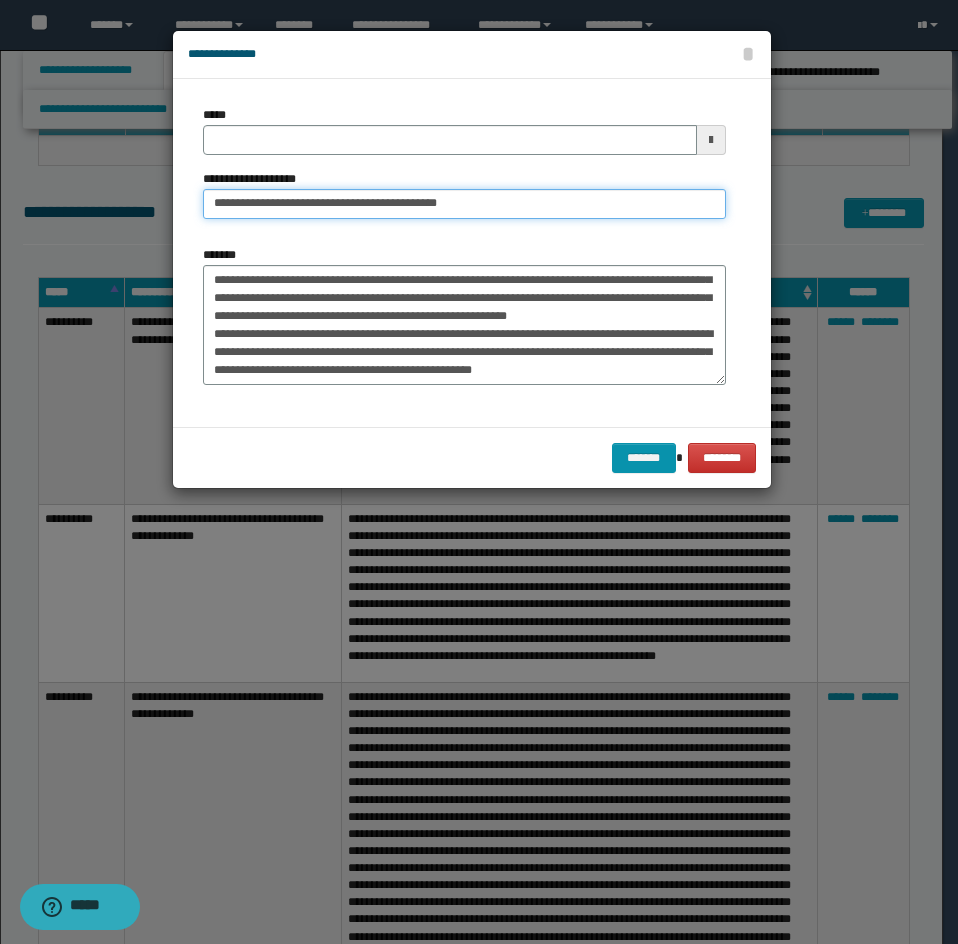 type on "**********" 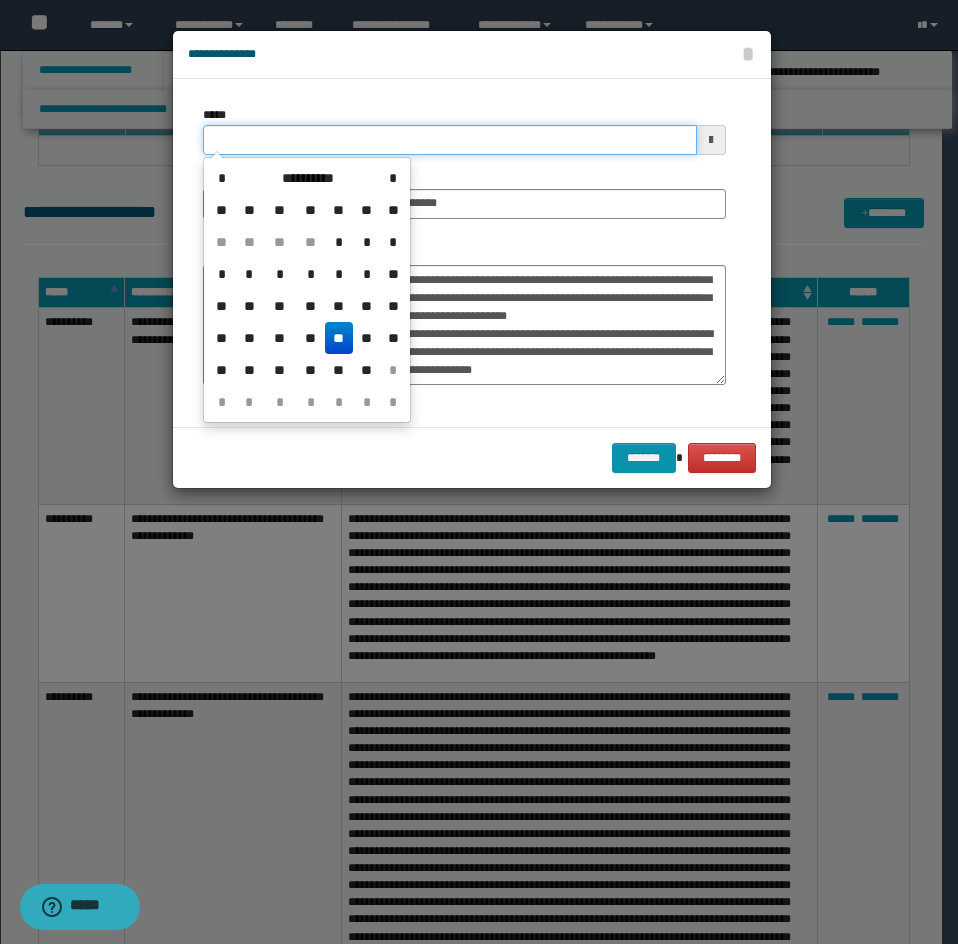 click on "*****" at bounding box center [450, 140] 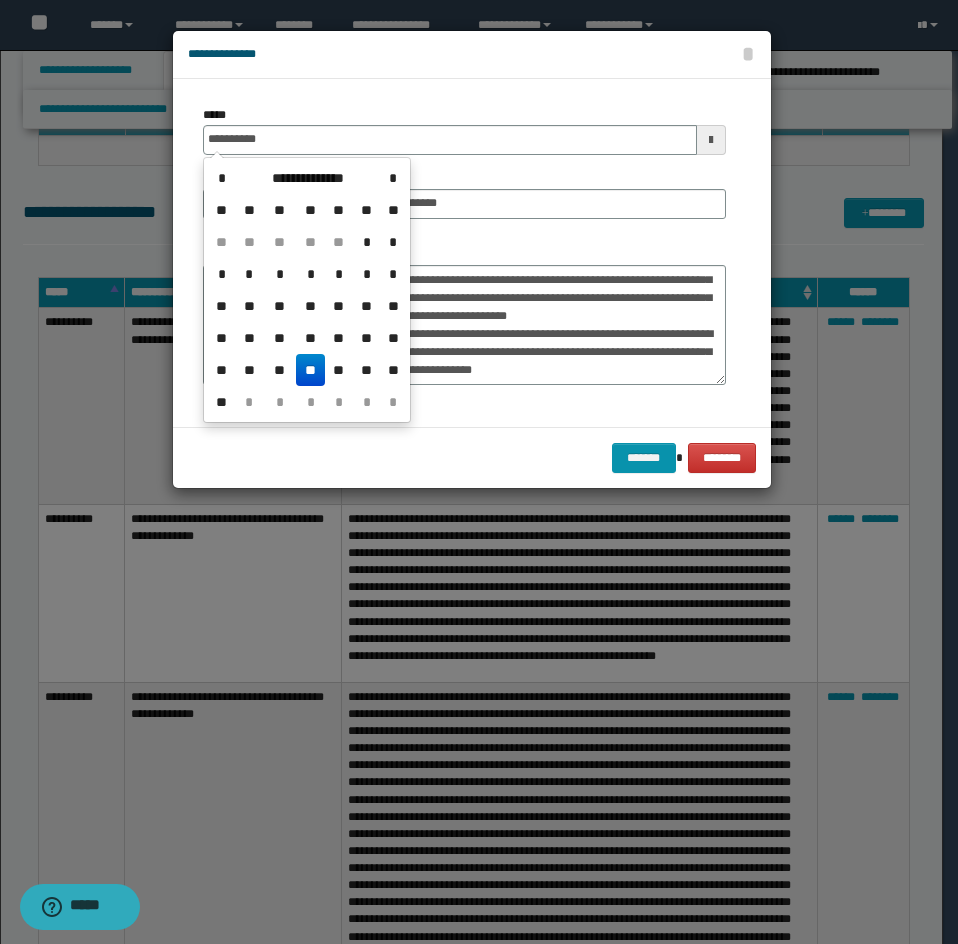type on "**********" 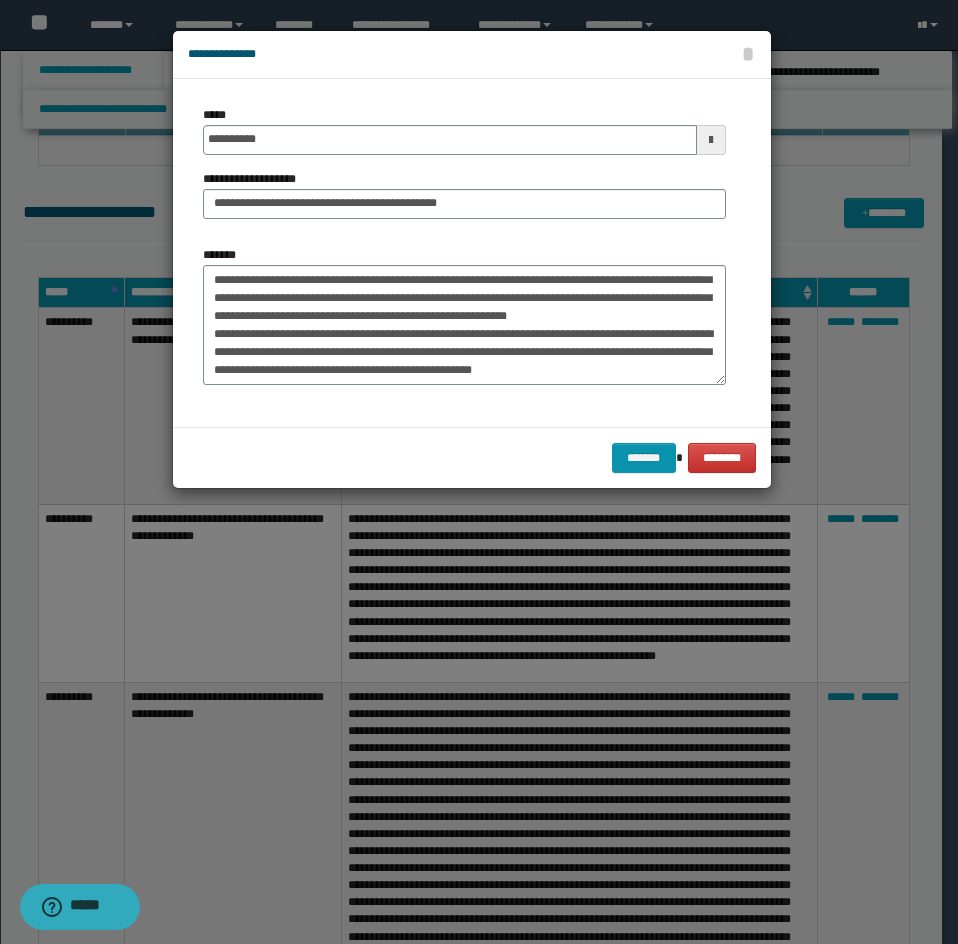 click on "**********" at bounding box center [464, 253] 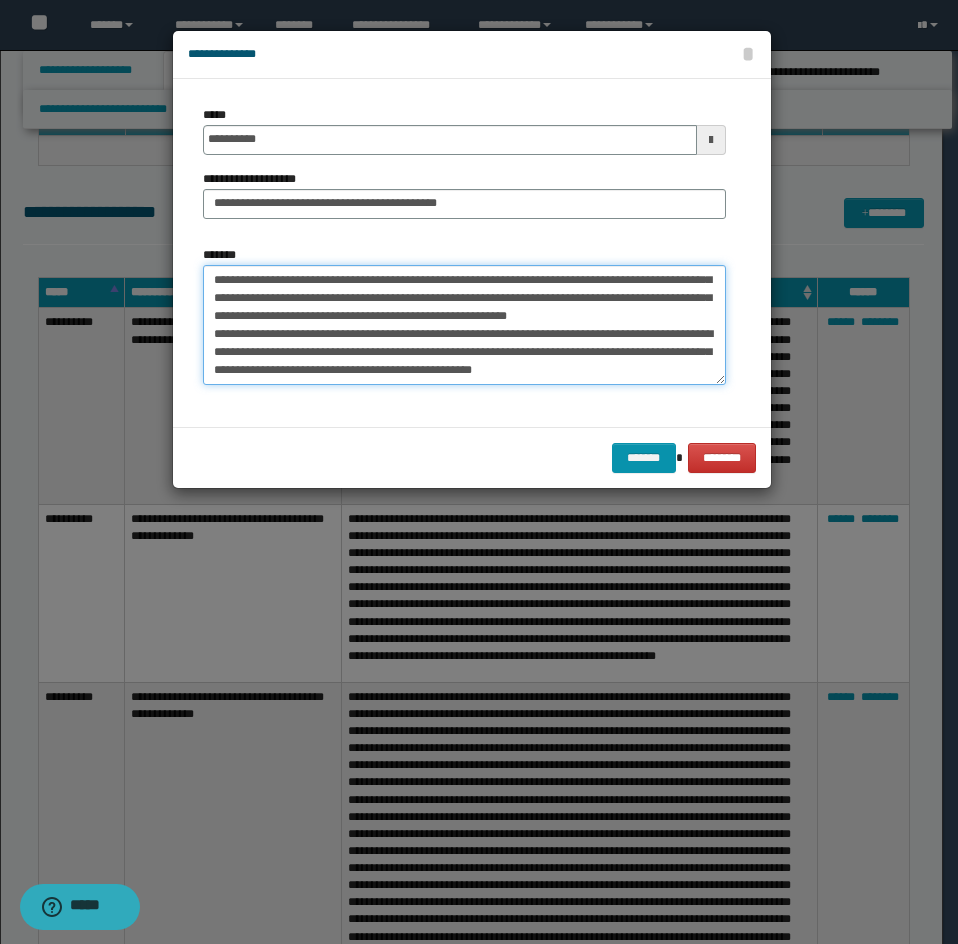click on "*******" at bounding box center (464, 325) 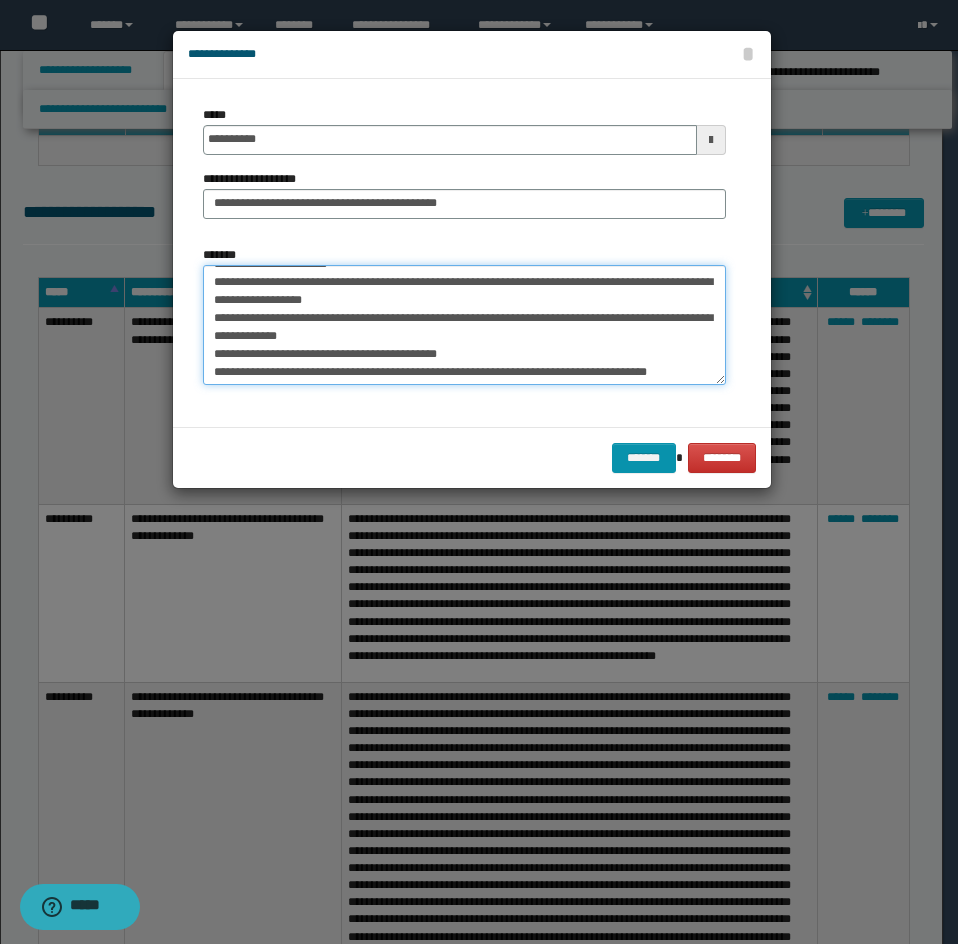 scroll, scrollTop: 0, scrollLeft: 0, axis: both 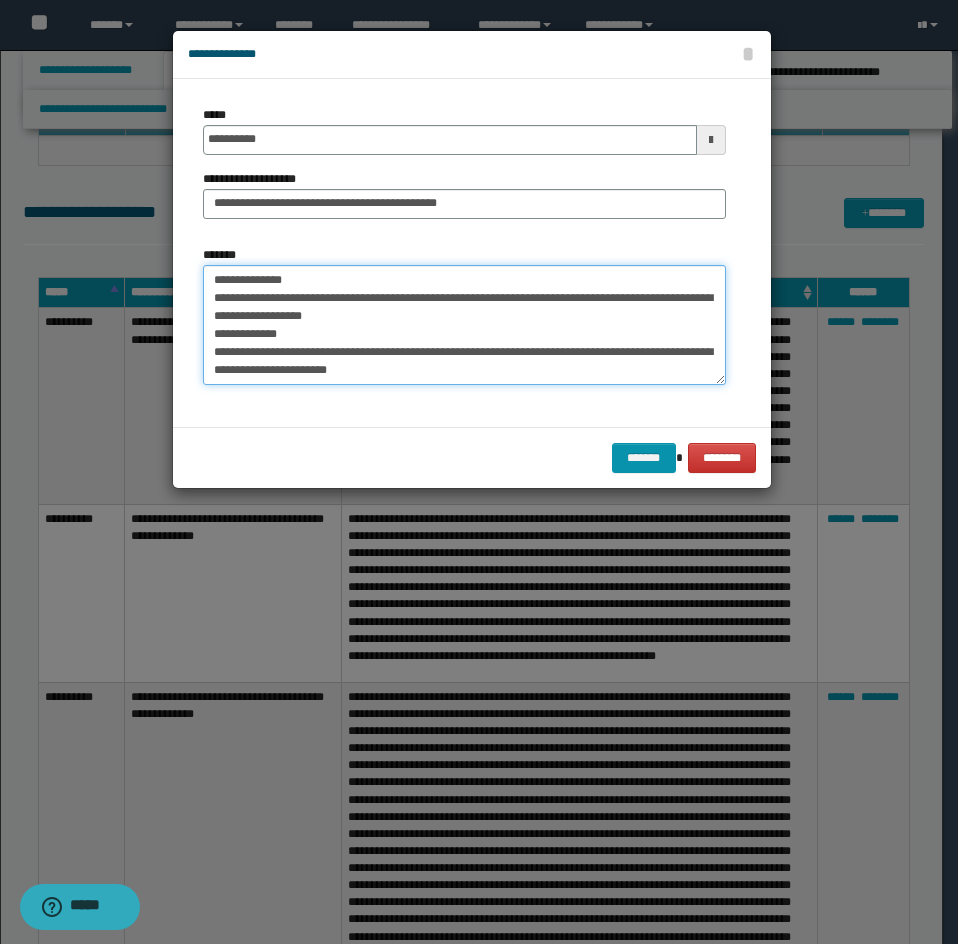 click on "*******" at bounding box center [464, 325] 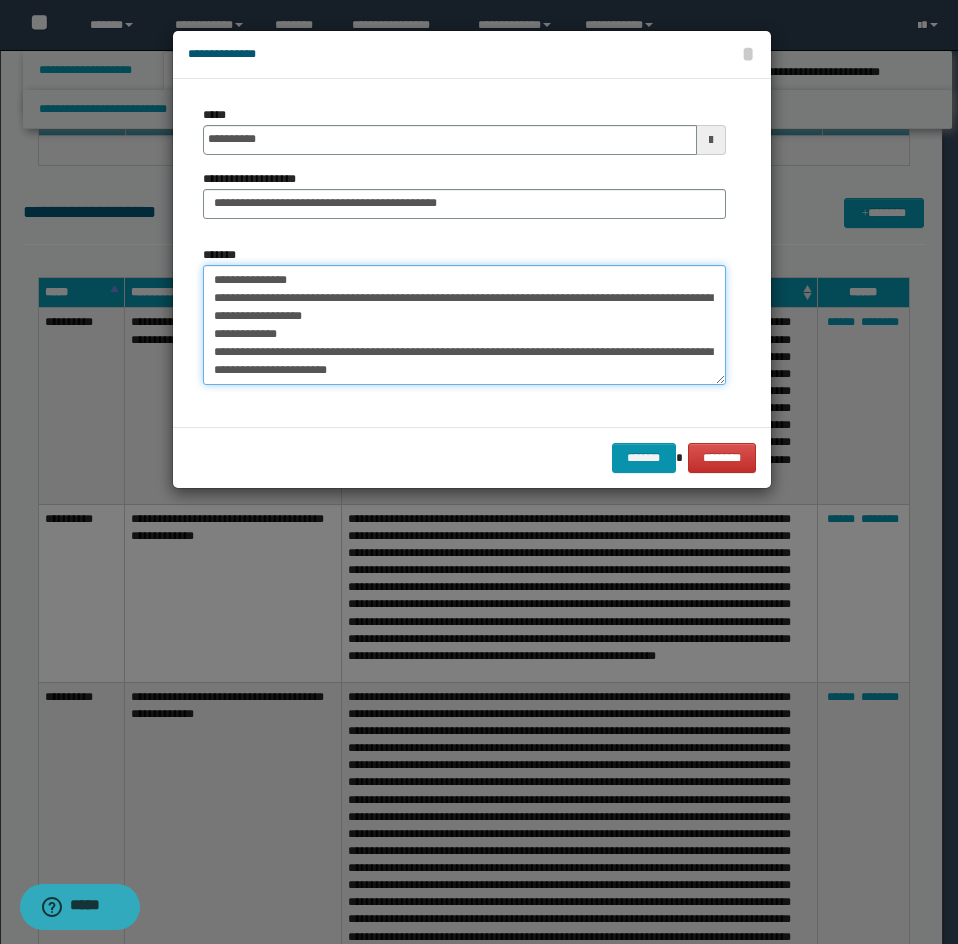click on "*******" at bounding box center [464, 325] 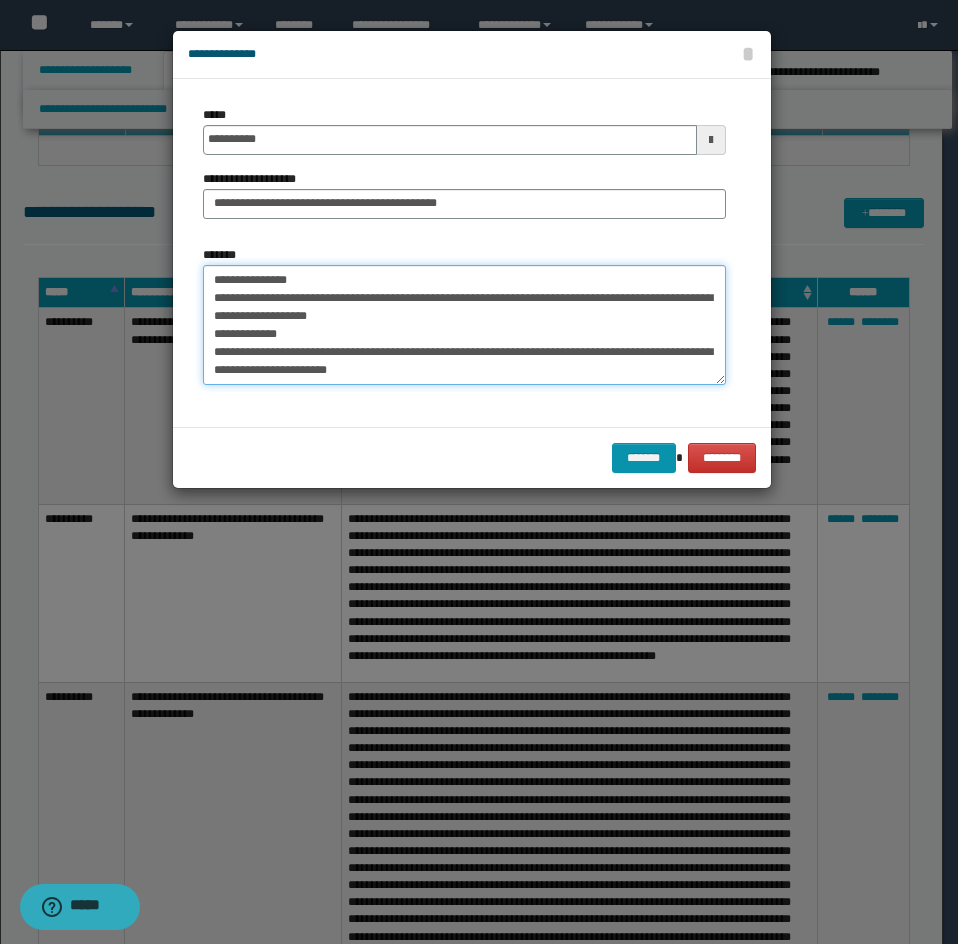 click on "*******" at bounding box center [464, 325] 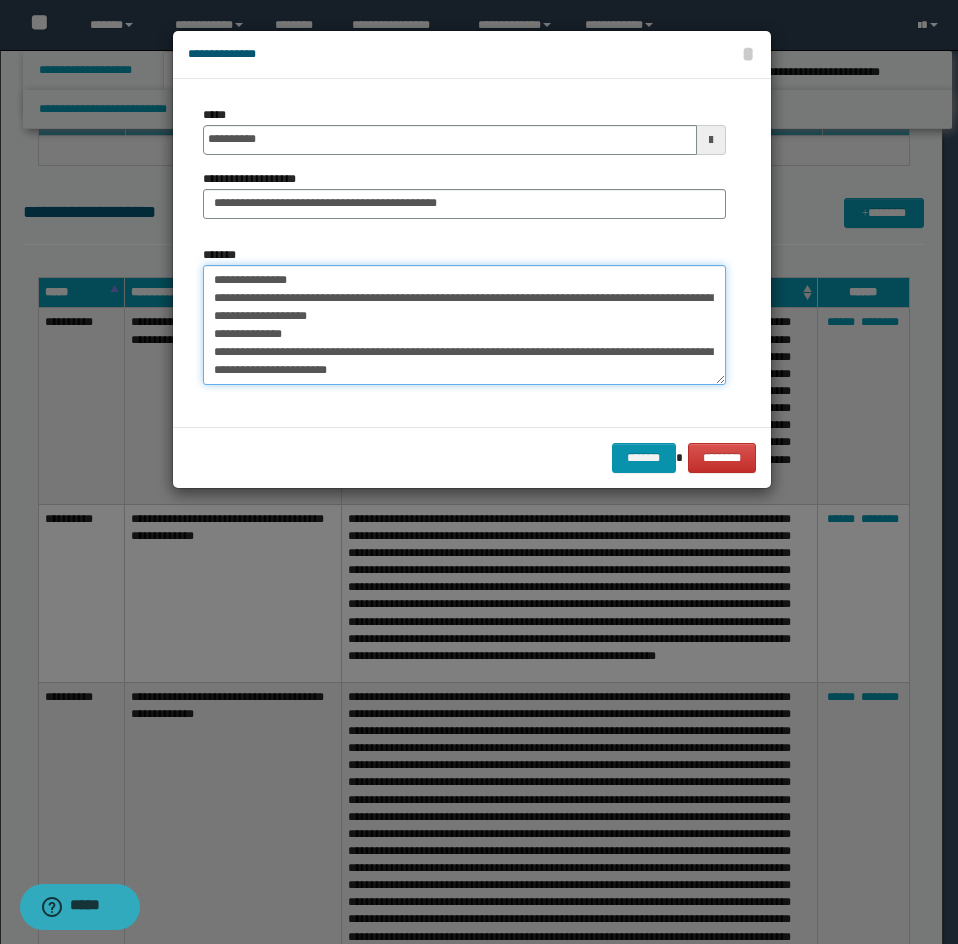 click on "*******" at bounding box center [464, 325] 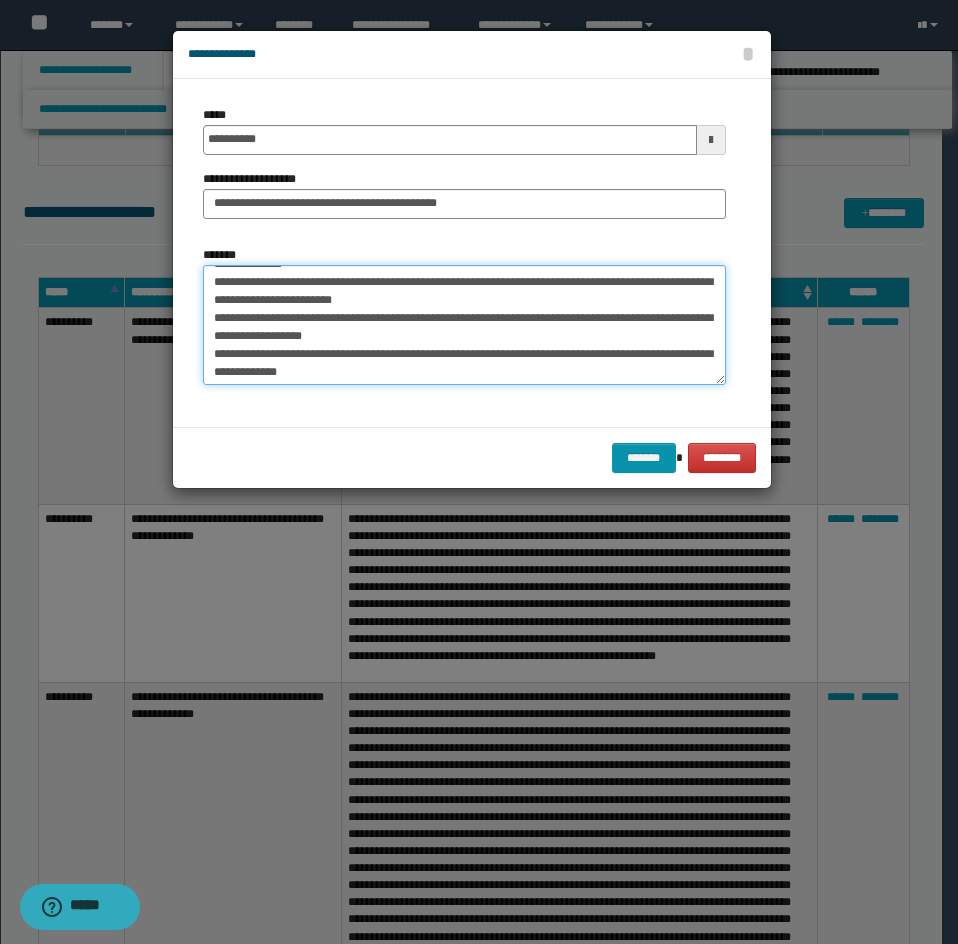 scroll, scrollTop: 100, scrollLeft: 0, axis: vertical 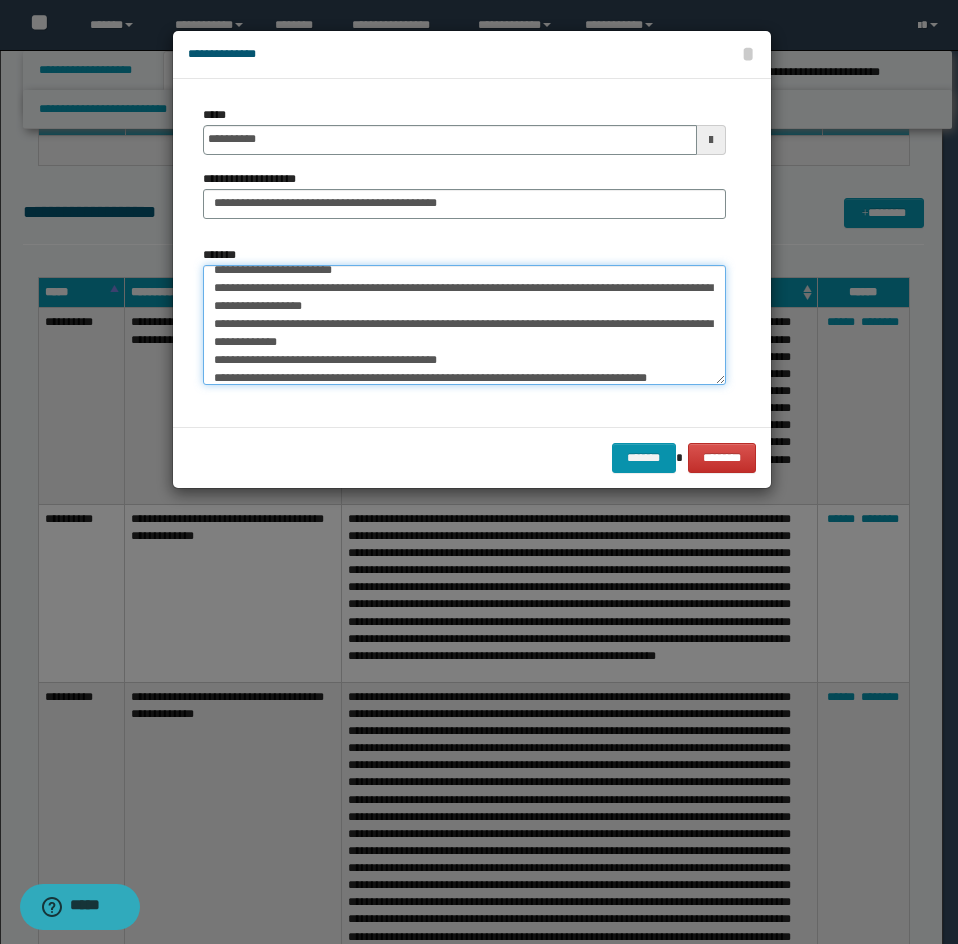 click on "*******" at bounding box center [464, 325] 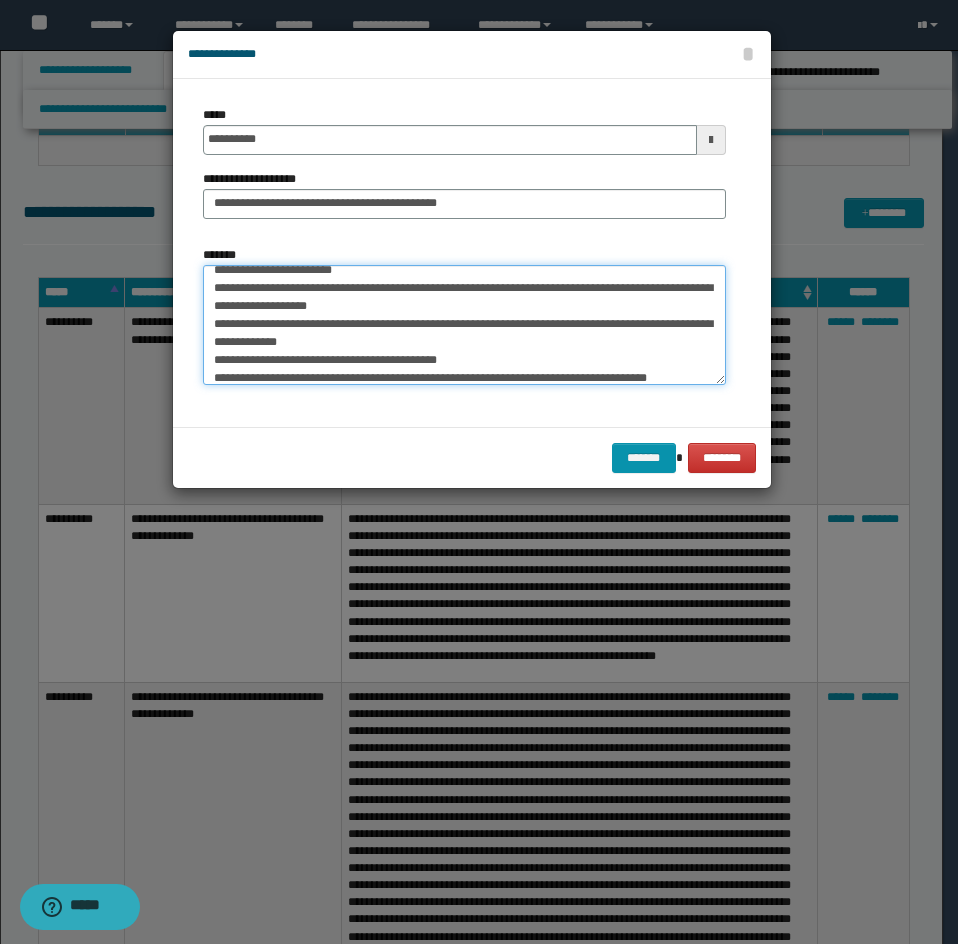 click on "*******" at bounding box center [464, 325] 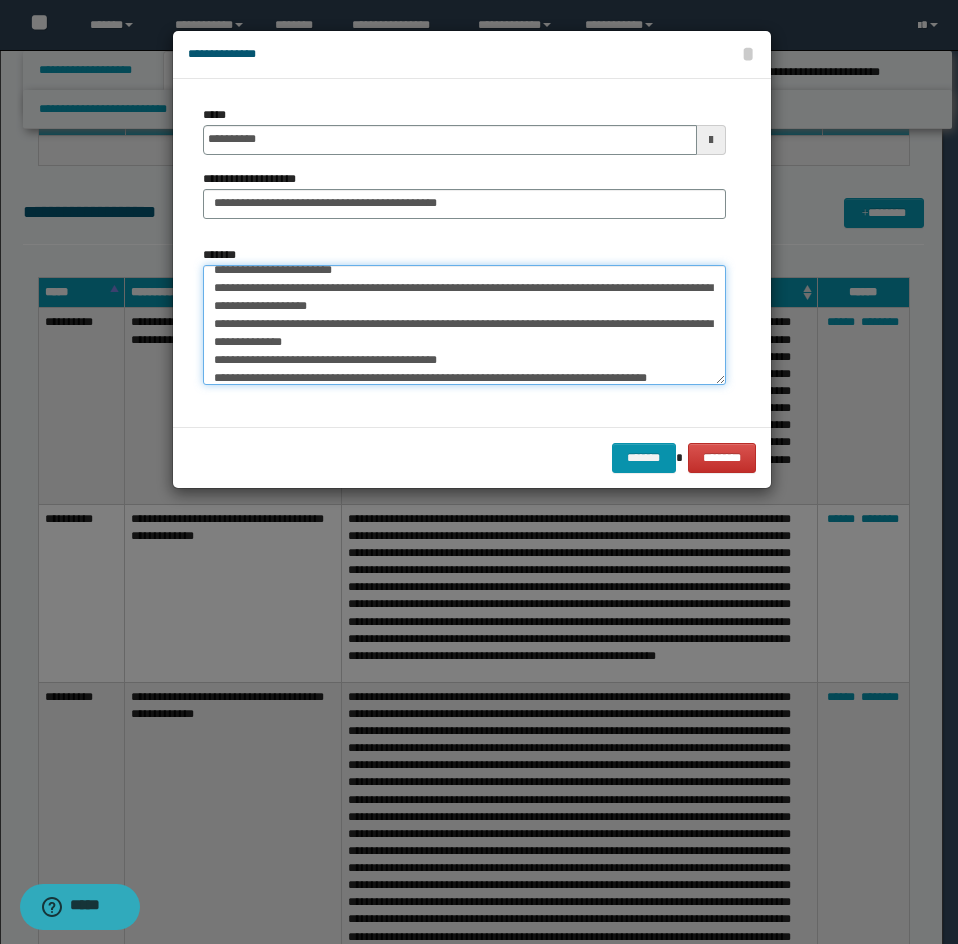 click on "*******" at bounding box center (464, 325) 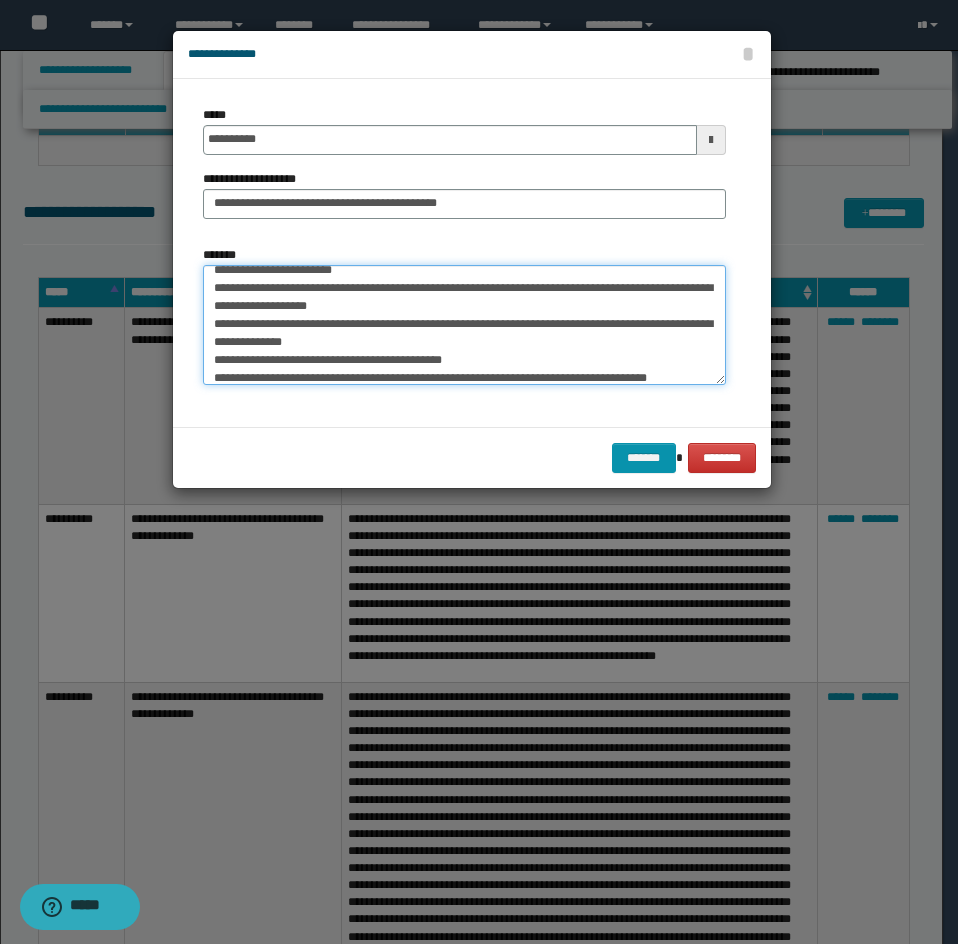 scroll, scrollTop: 200, scrollLeft: 0, axis: vertical 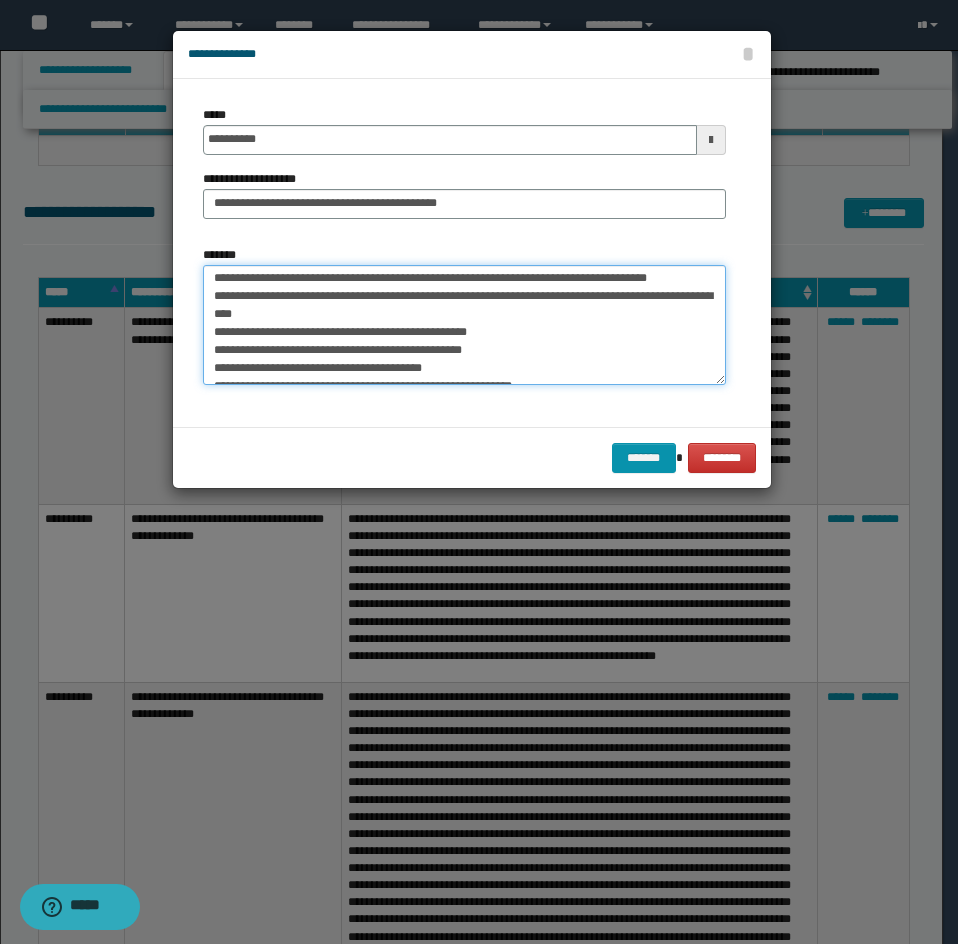click on "*******" at bounding box center [464, 325] 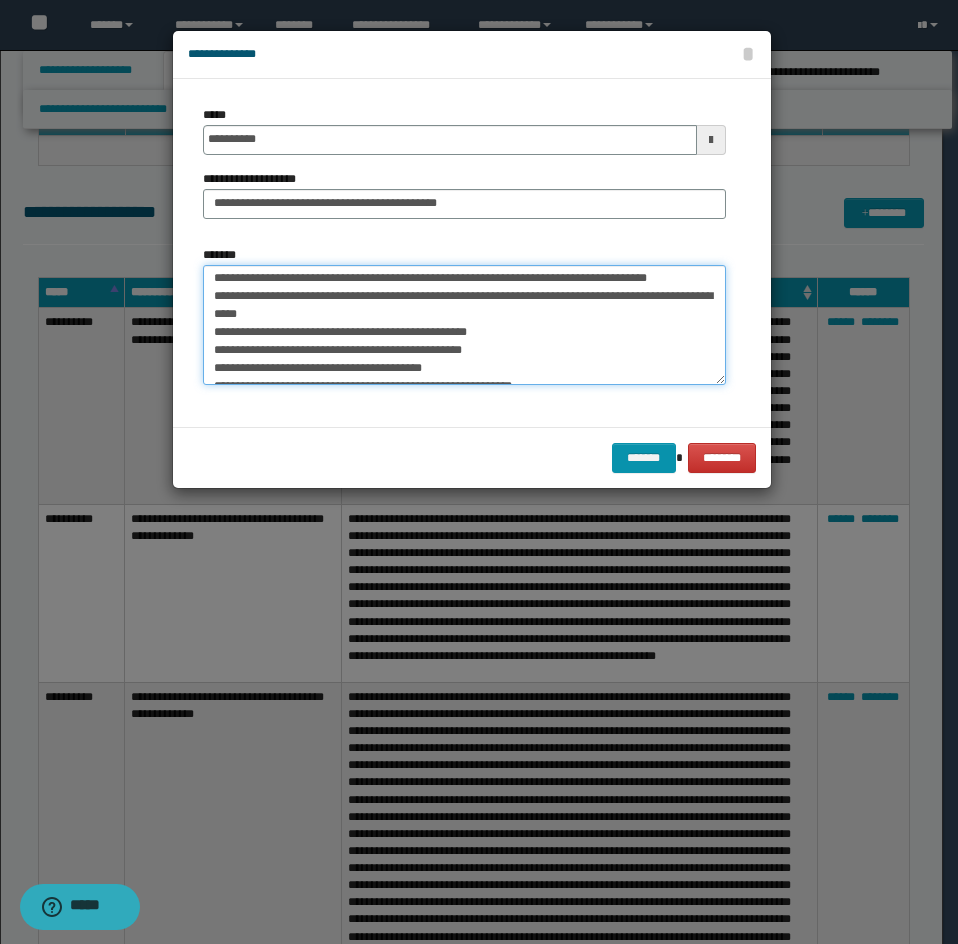 click on "*******" at bounding box center (464, 325) 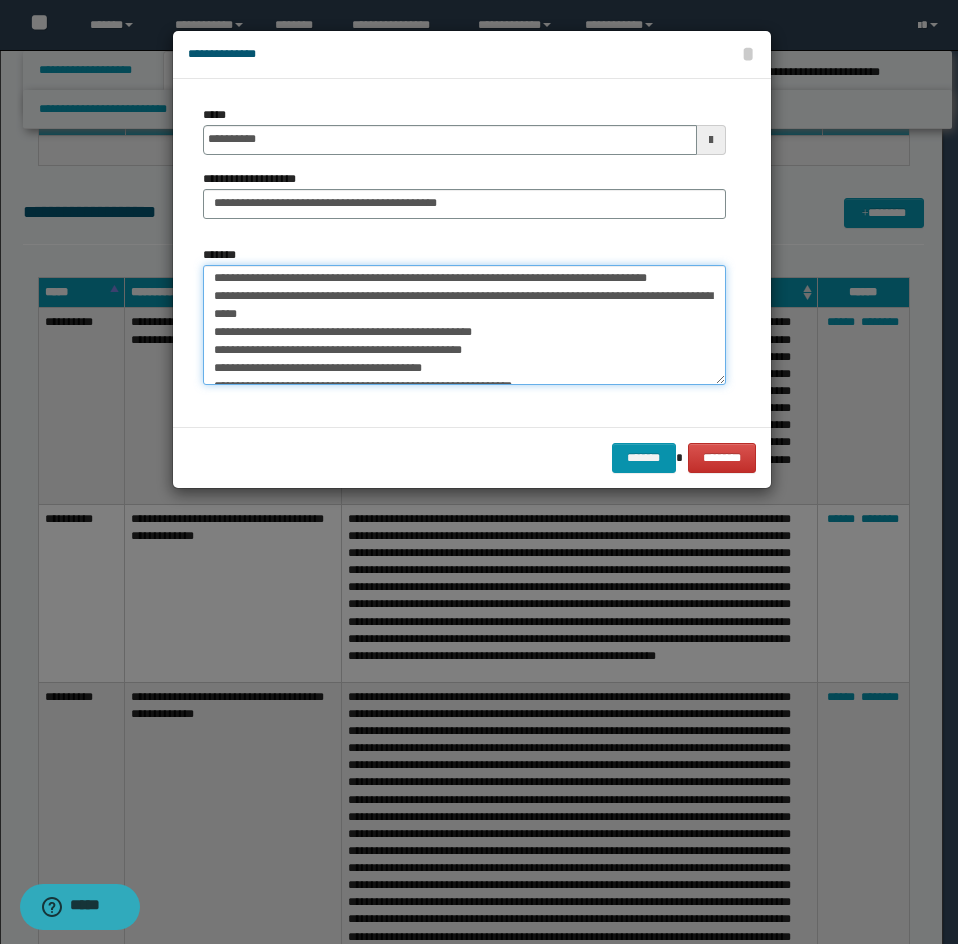 click on "*******" at bounding box center [464, 325] 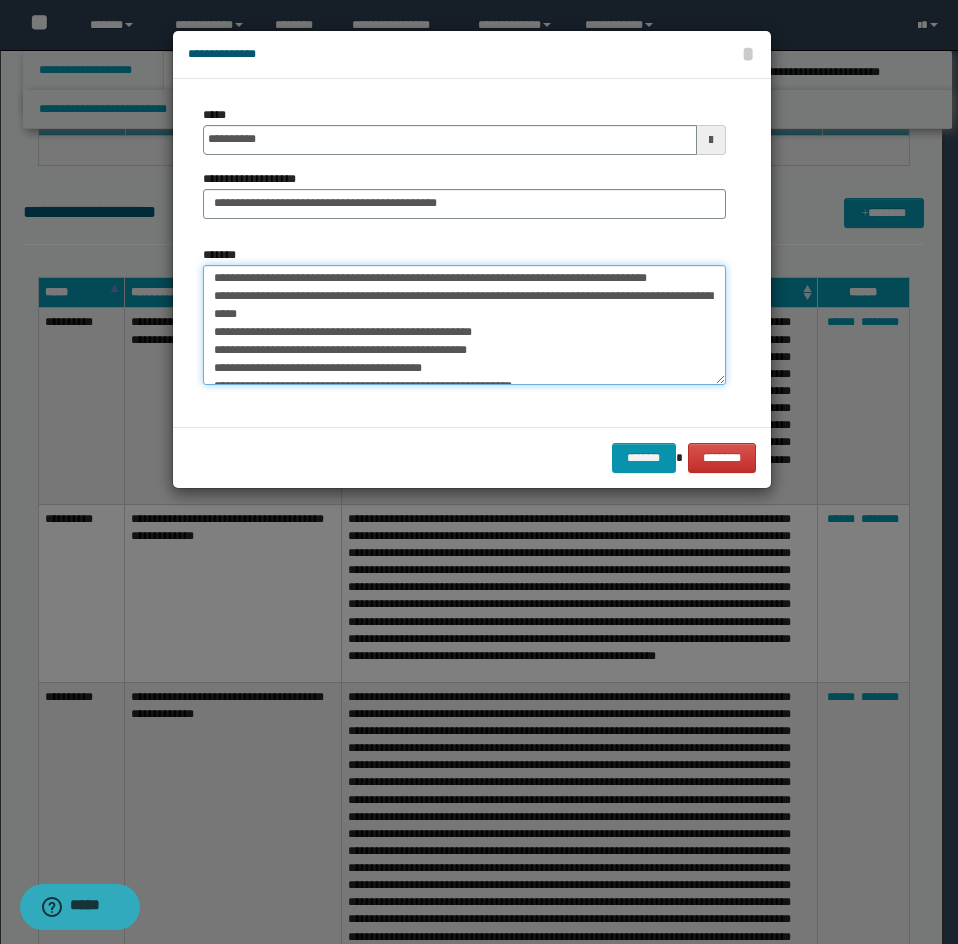 click on "*******" at bounding box center (464, 325) 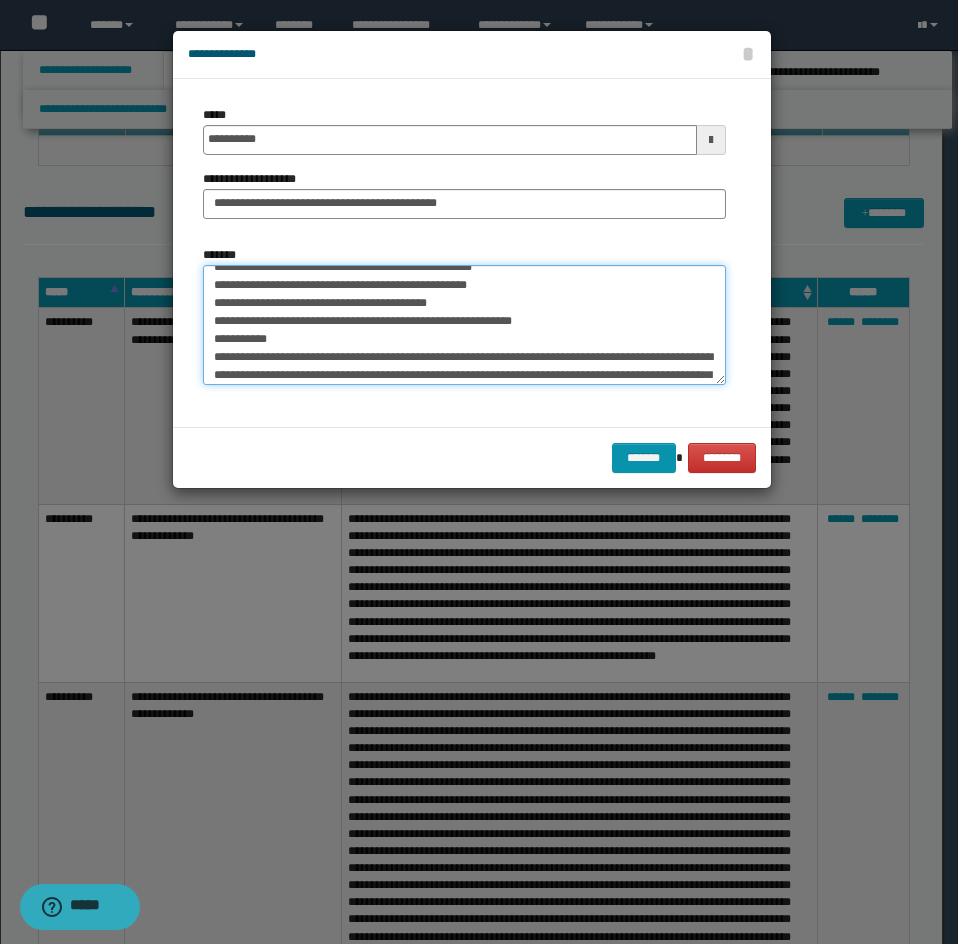 scroll, scrollTop: 300, scrollLeft: 0, axis: vertical 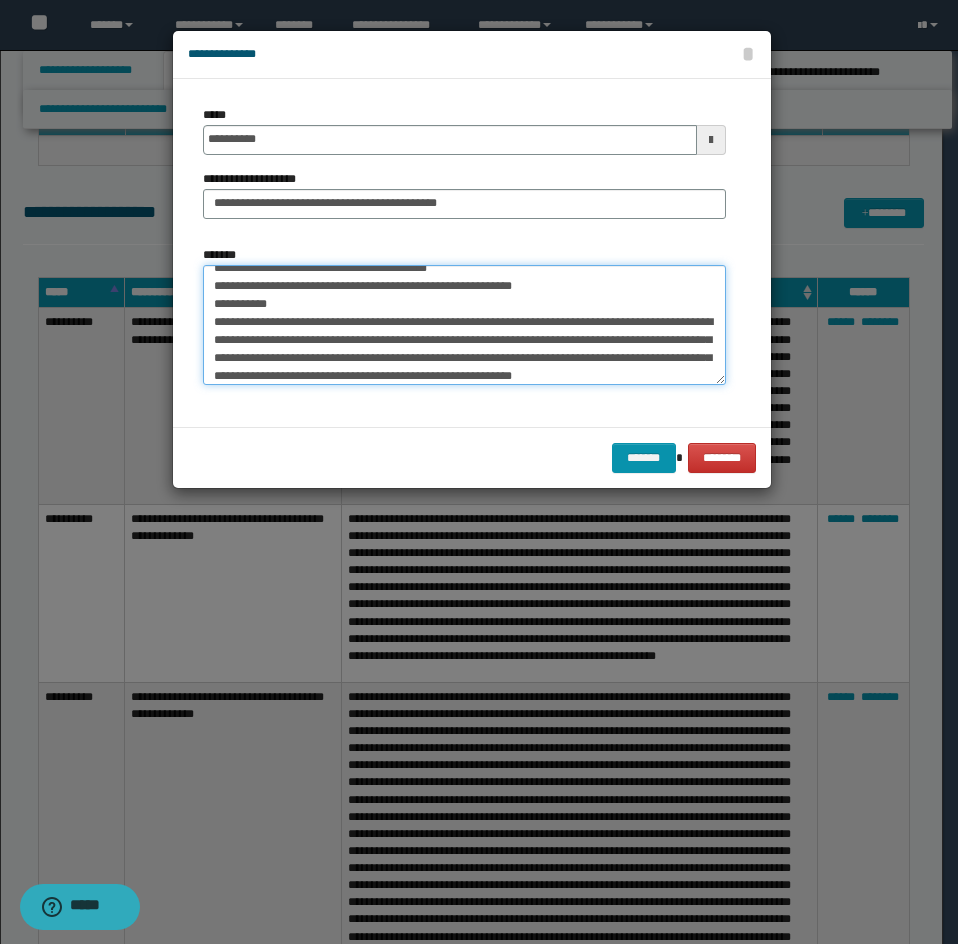 click on "*******" at bounding box center [464, 325] 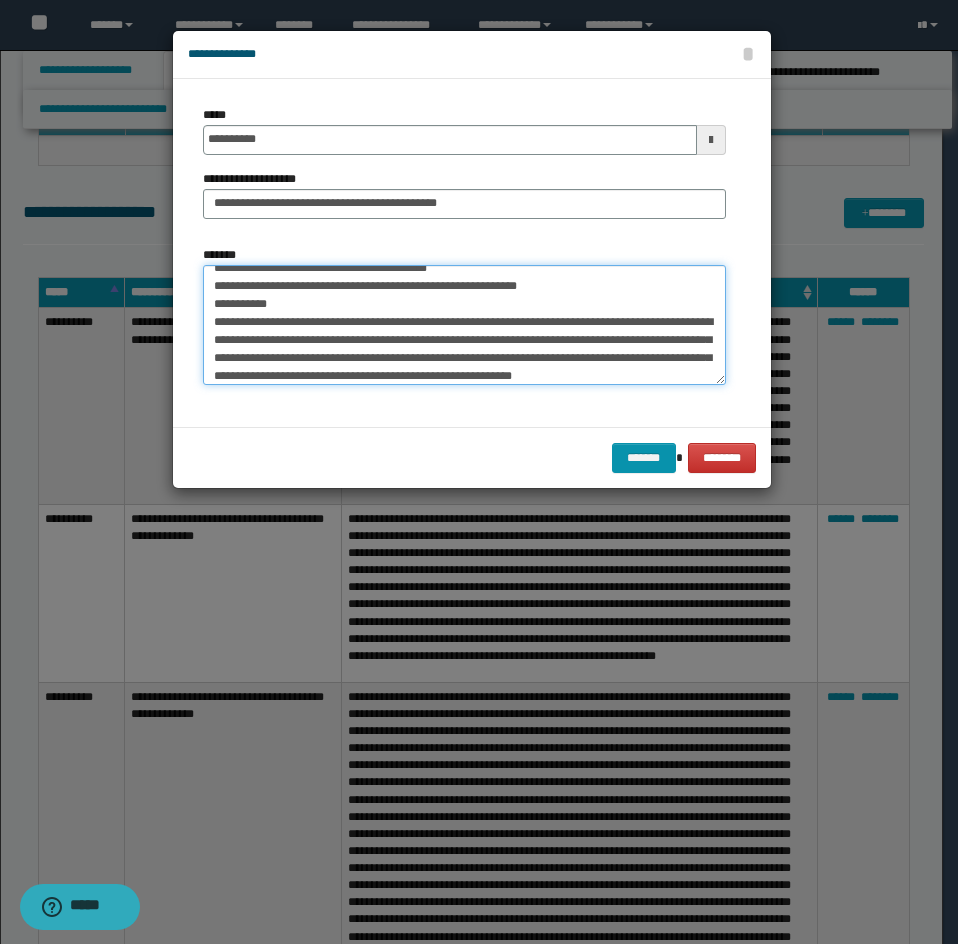 click on "*******" at bounding box center [464, 325] 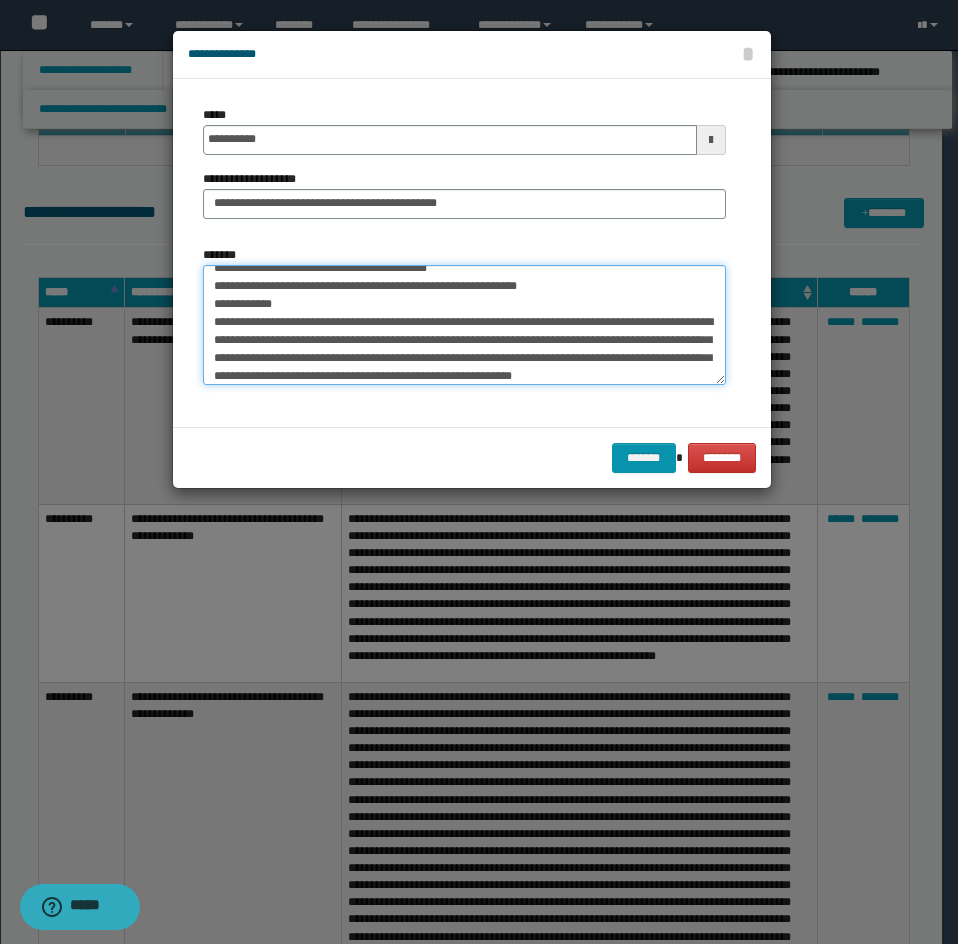 click on "*******" at bounding box center (464, 325) 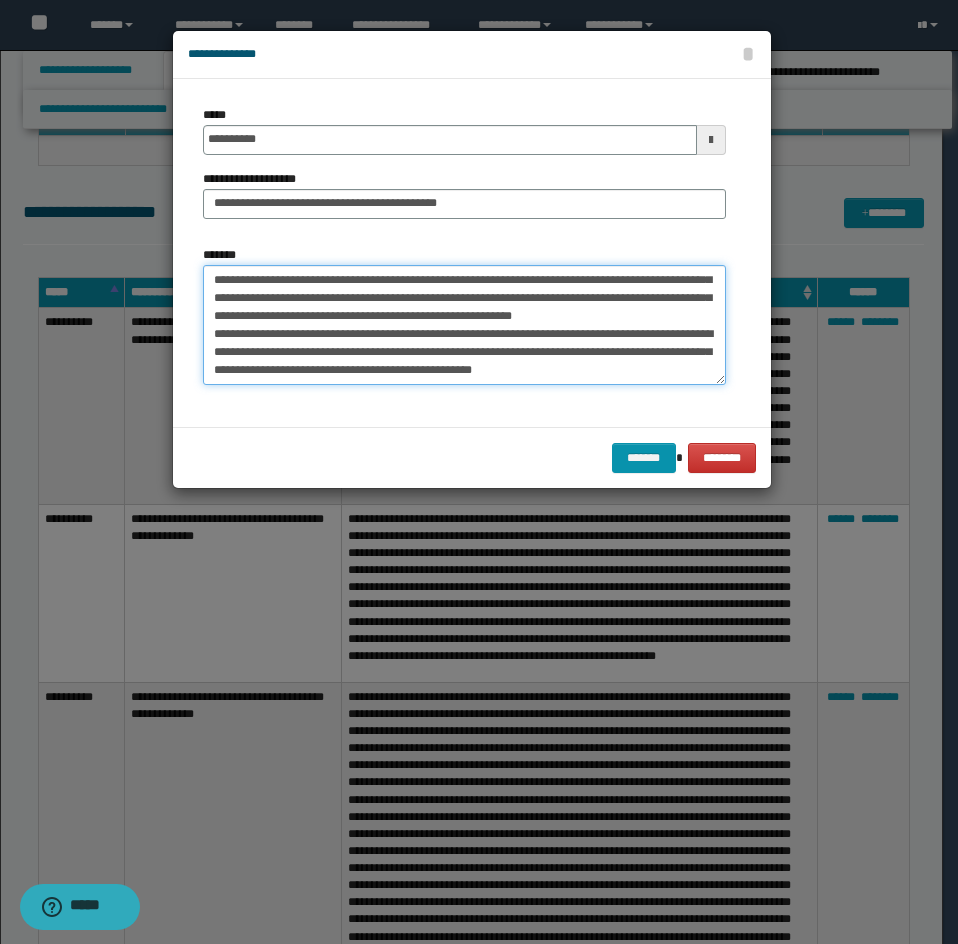 click on "*******" at bounding box center [464, 325] 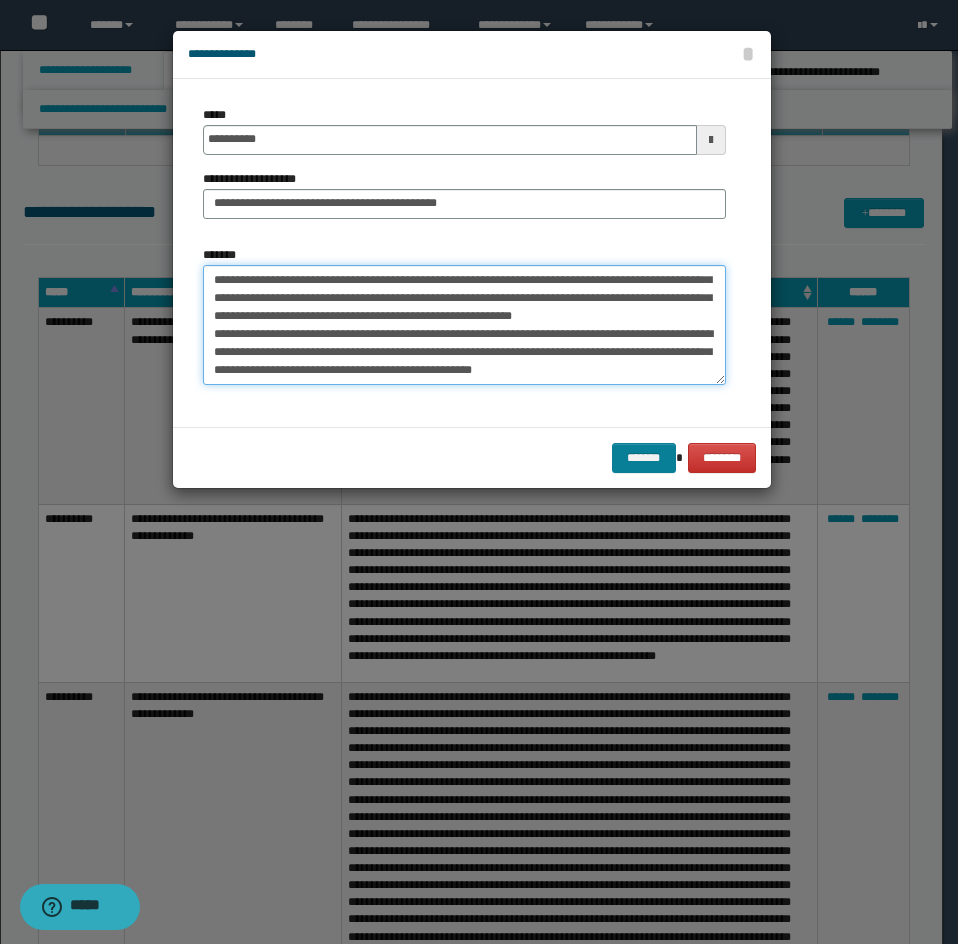 type on "**********" 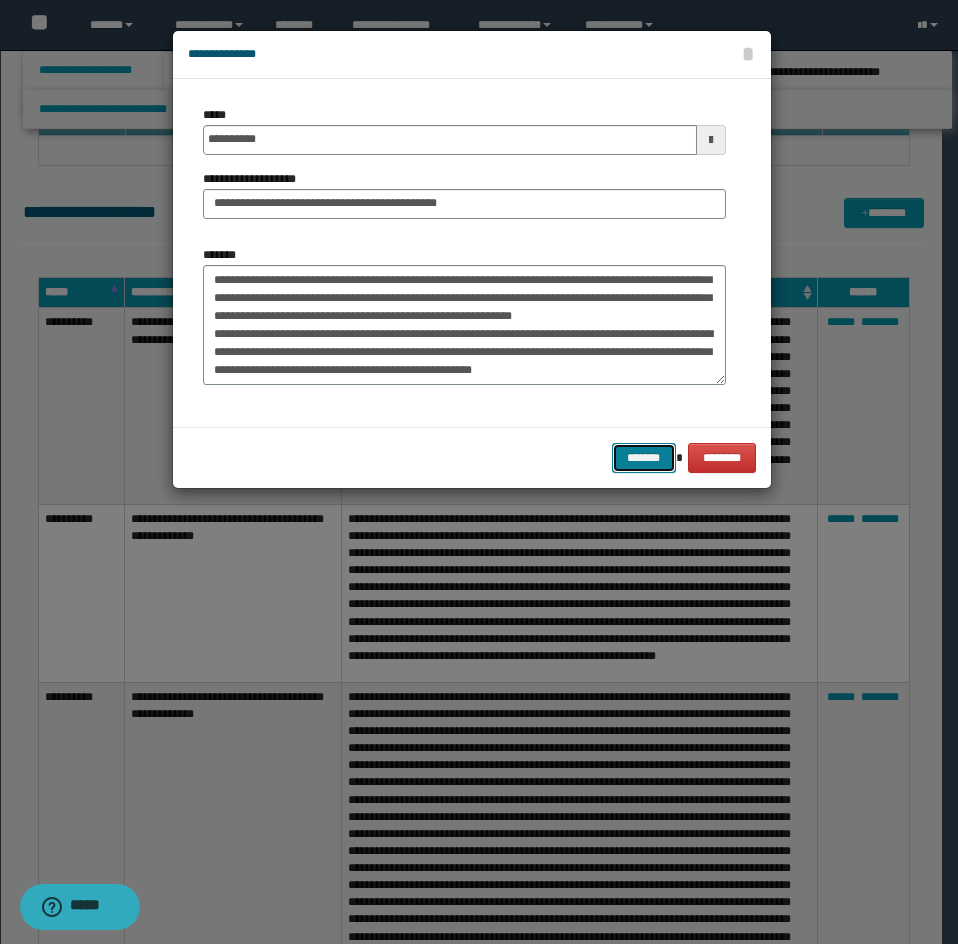 click on "*******" at bounding box center (644, 458) 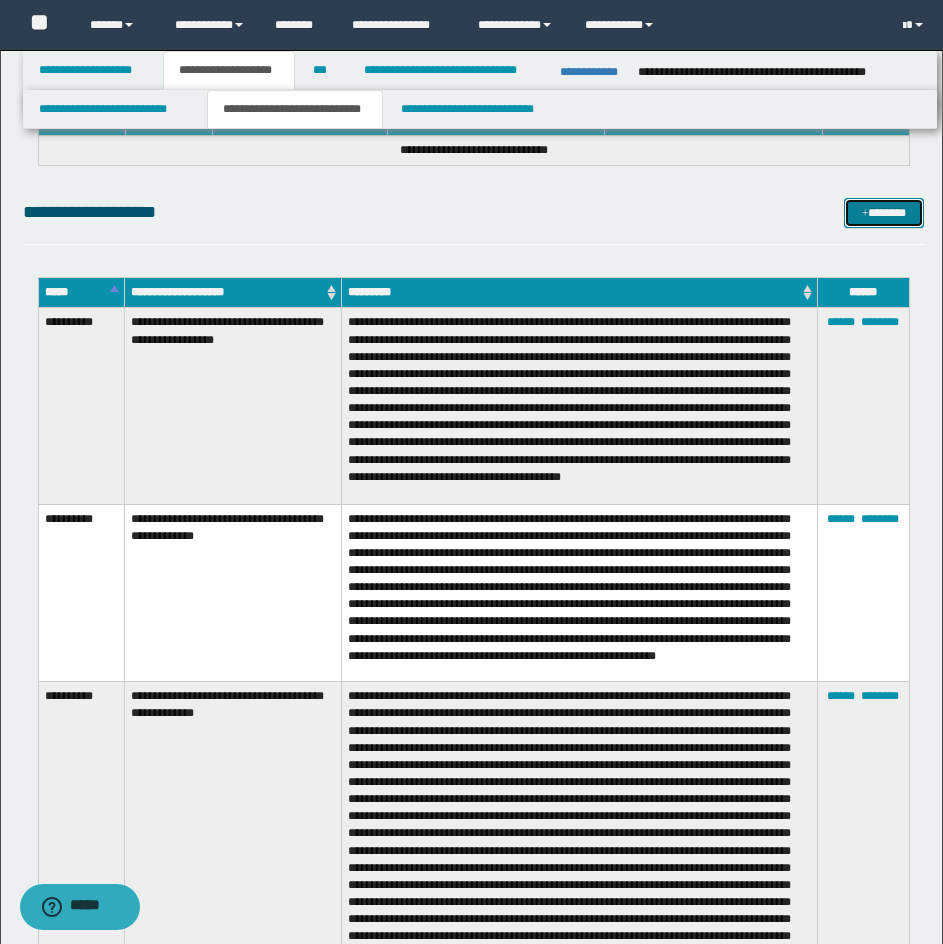click on "*******" at bounding box center [884, 213] 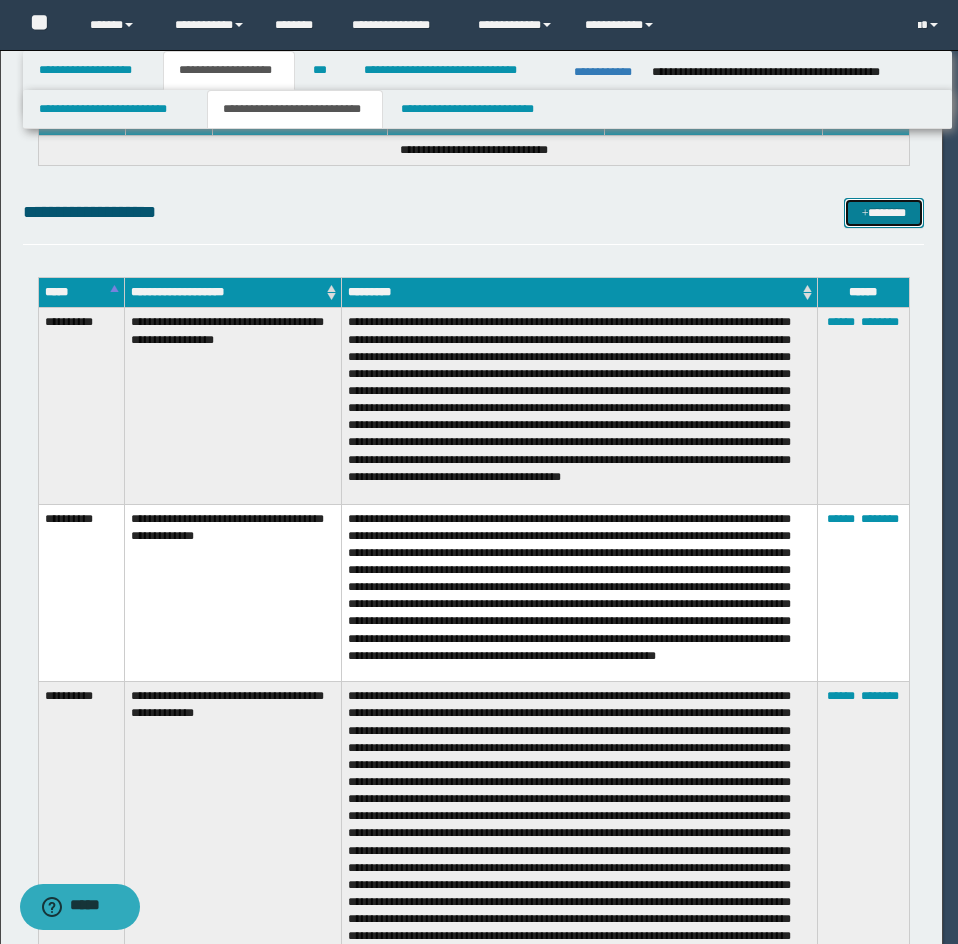 scroll, scrollTop: 0, scrollLeft: 0, axis: both 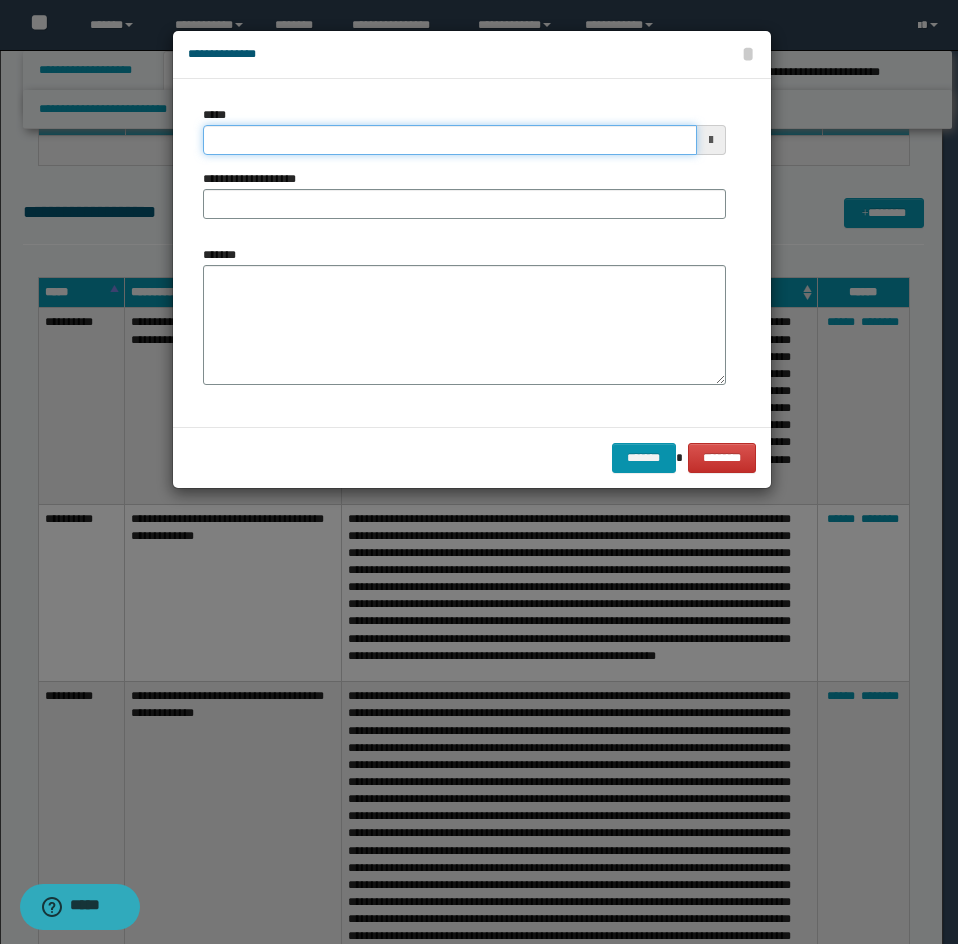 click on "*****" at bounding box center [450, 140] 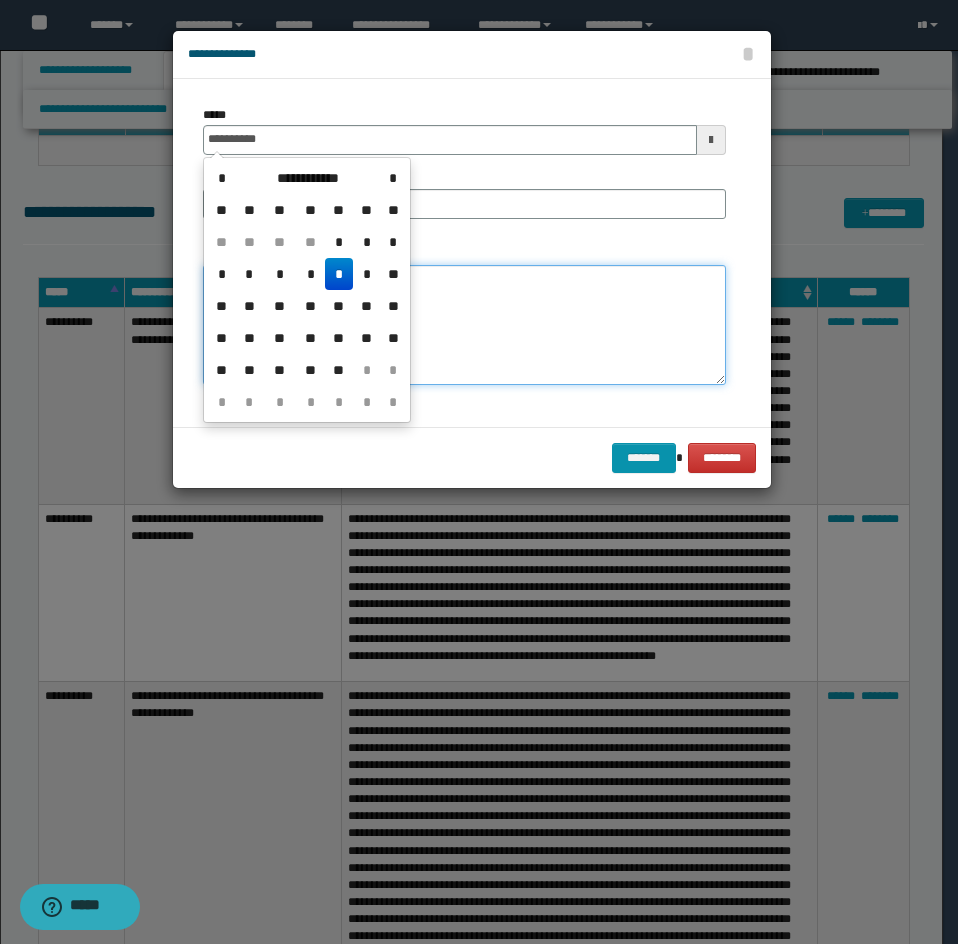 type on "**********" 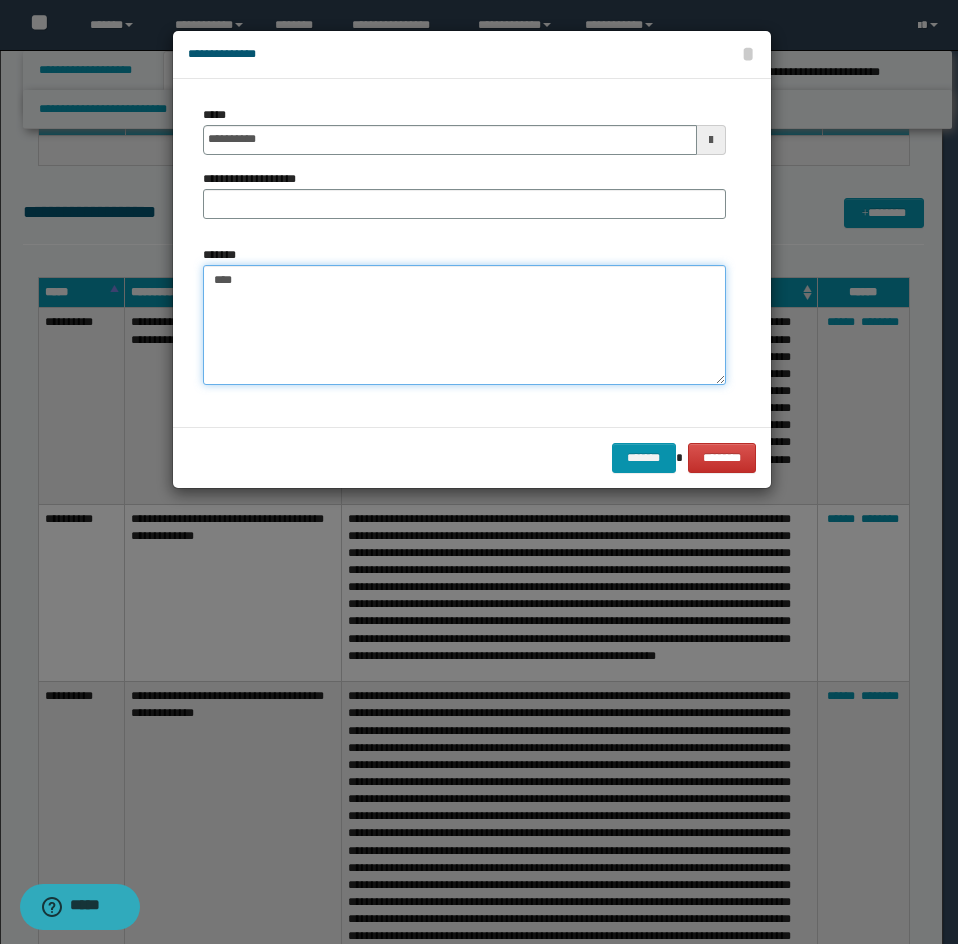 click on "****" at bounding box center [464, 325] 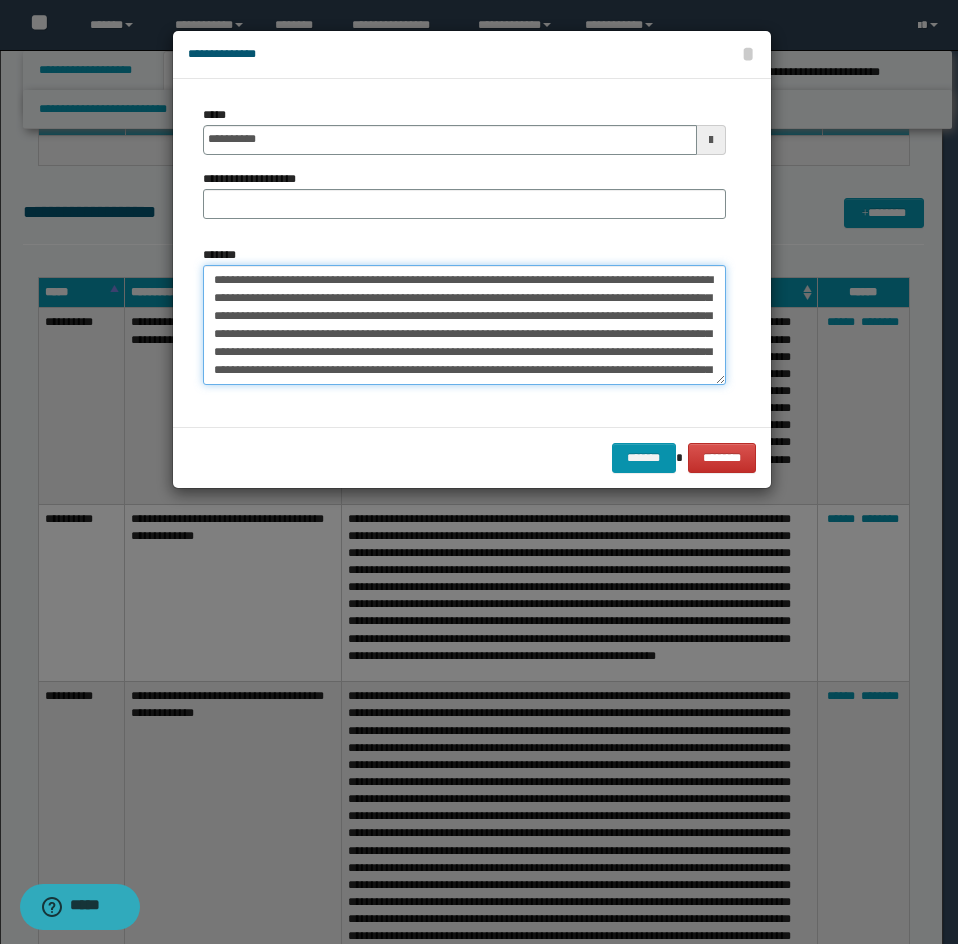 scroll, scrollTop: 48, scrollLeft: 0, axis: vertical 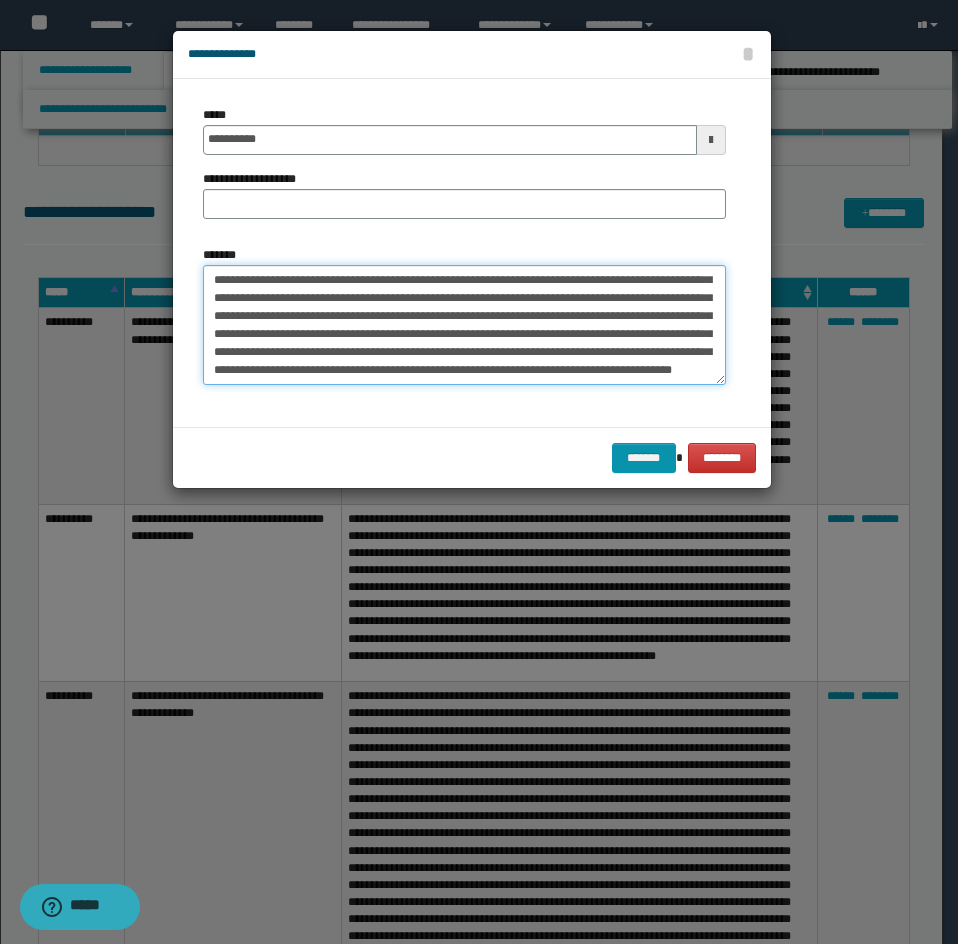 type on "**********" 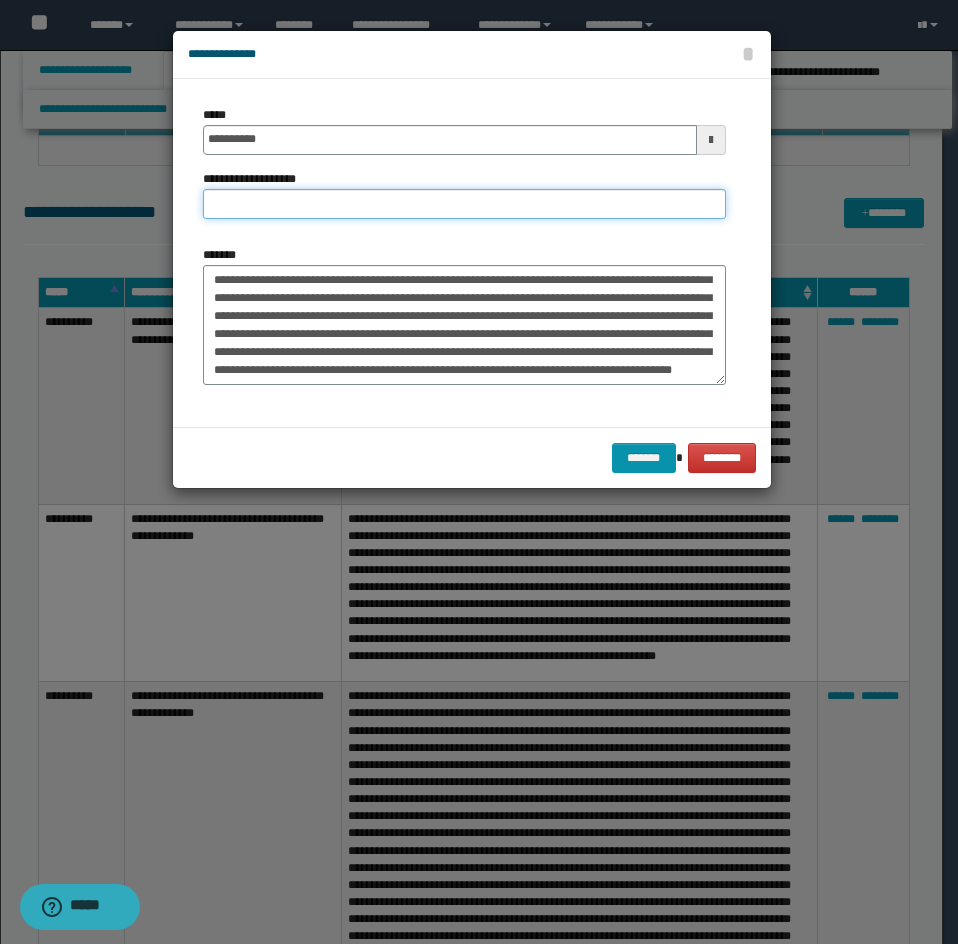 click on "**********" at bounding box center (464, 204) 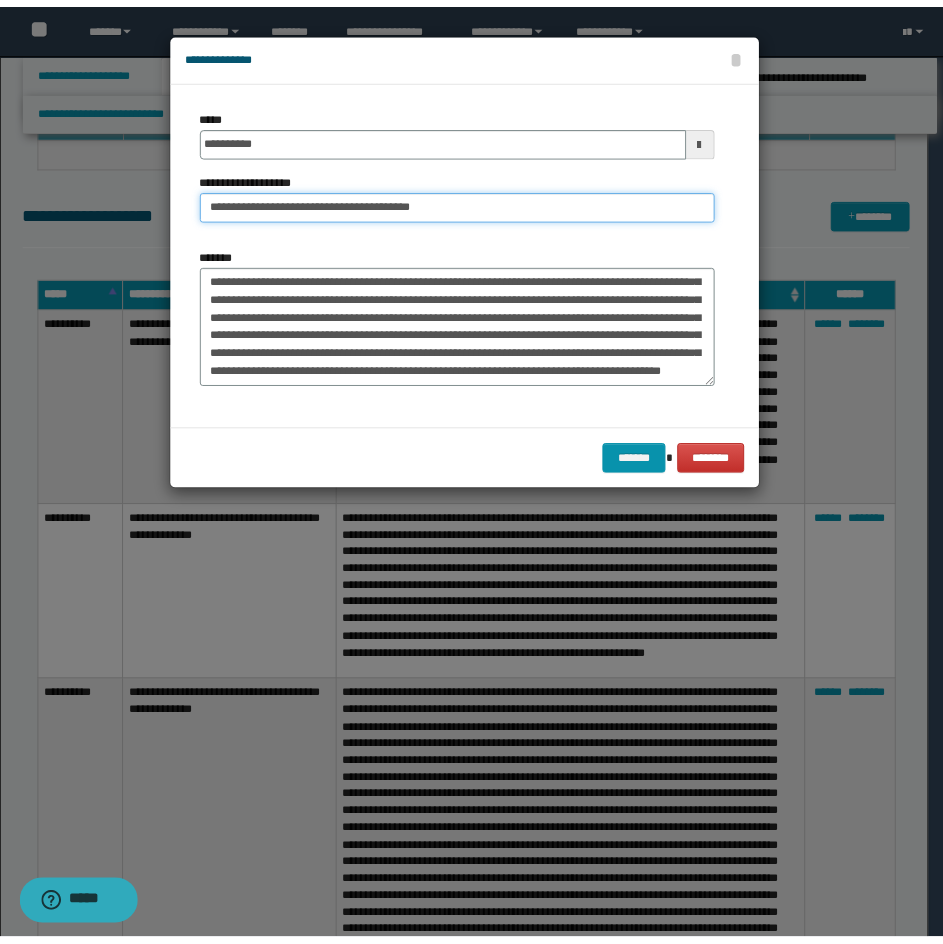 scroll, scrollTop: 54, scrollLeft: 0, axis: vertical 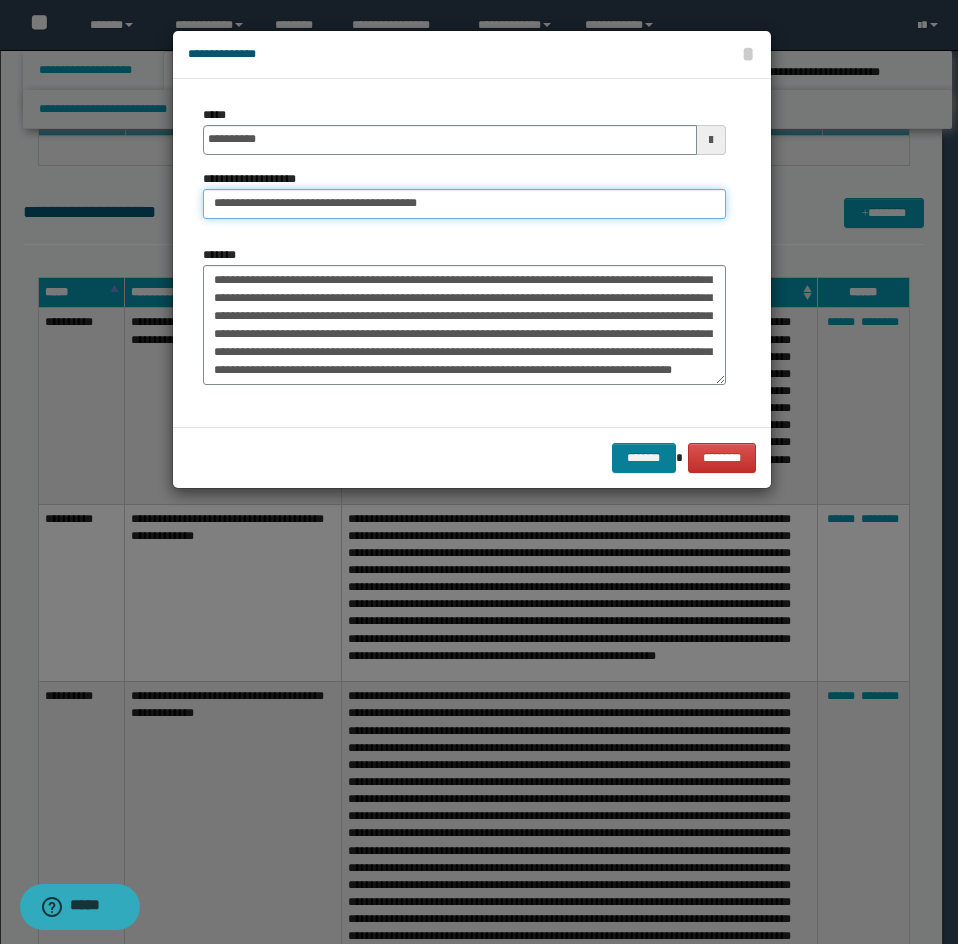 type on "**********" 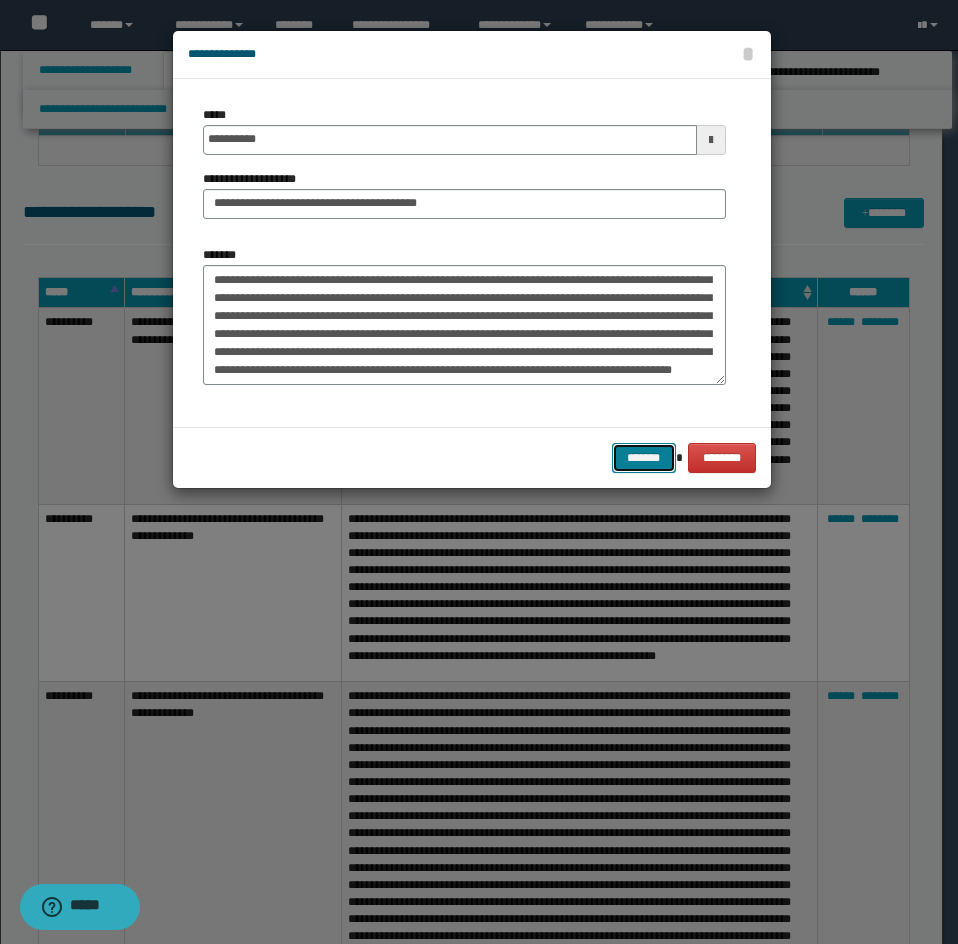 click on "*******" at bounding box center [644, 458] 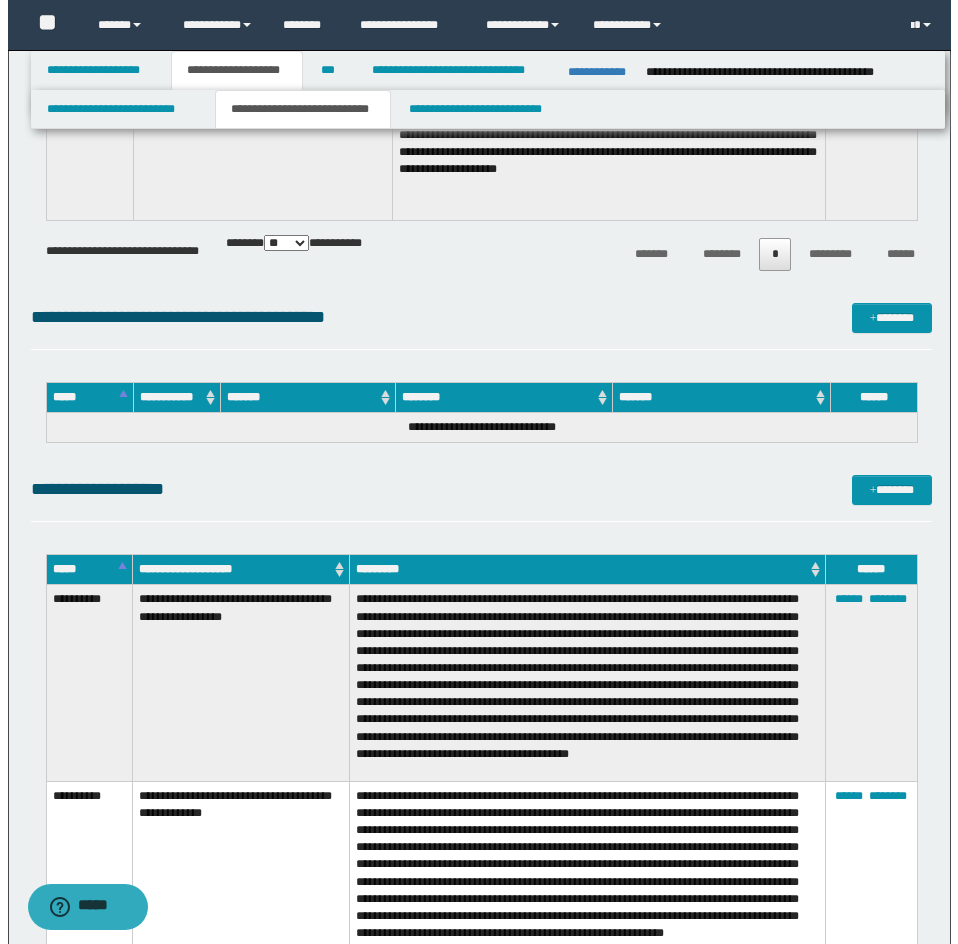 scroll, scrollTop: 4072, scrollLeft: 0, axis: vertical 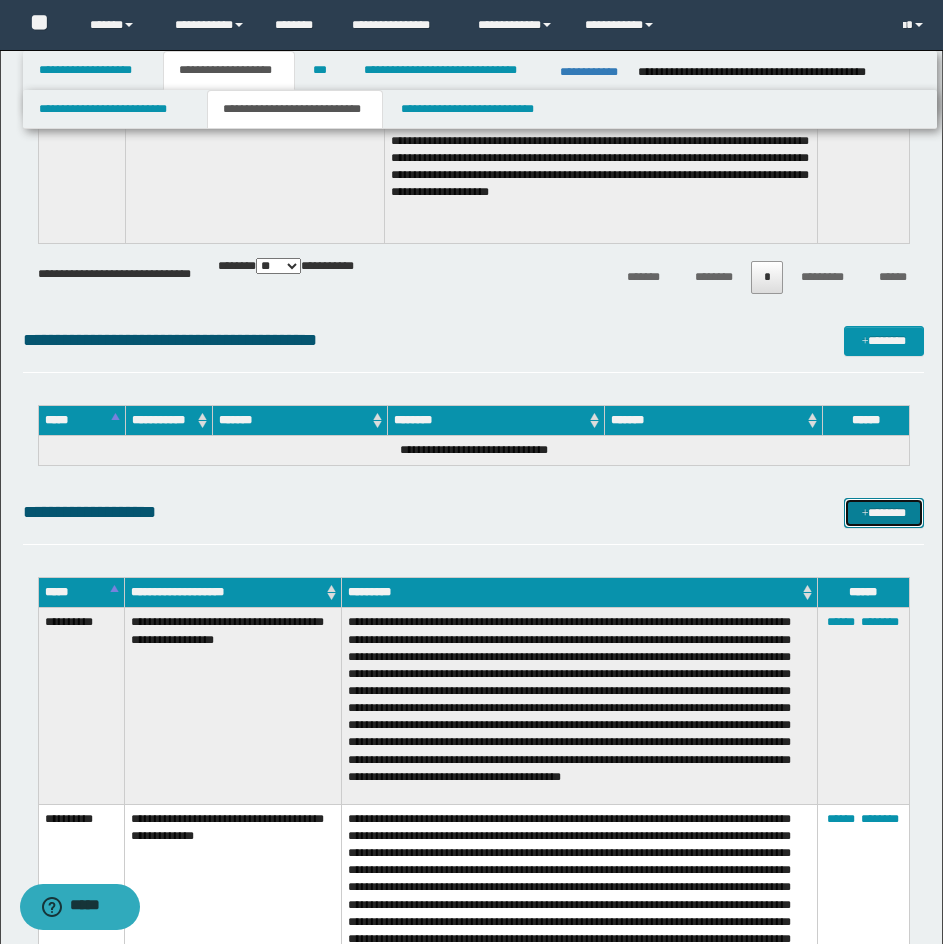 click on "*******" at bounding box center (884, 513) 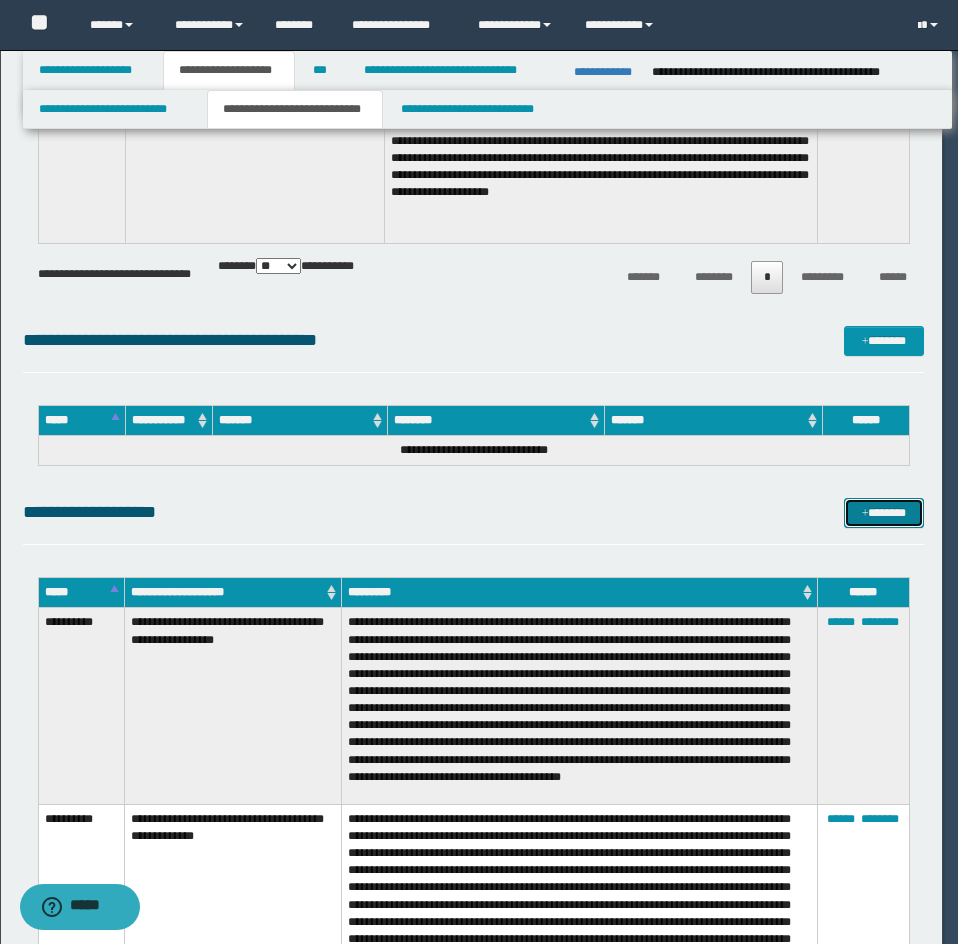 scroll, scrollTop: 0, scrollLeft: 0, axis: both 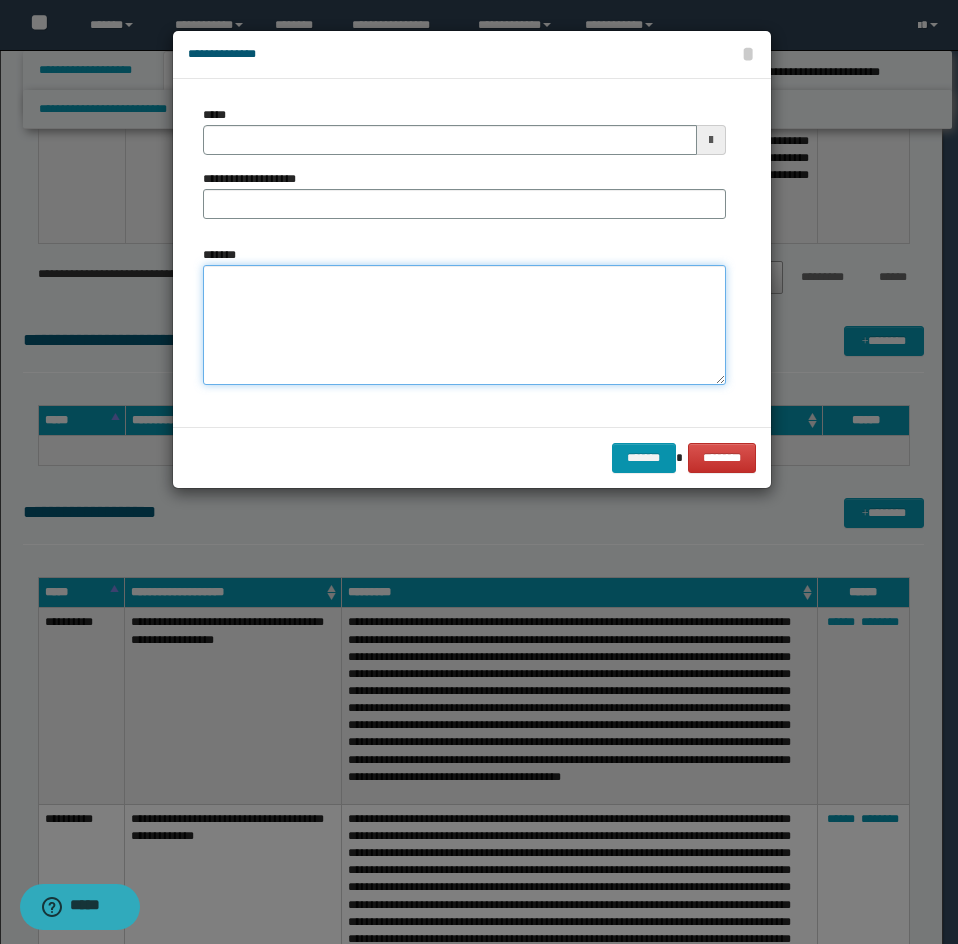 click on "*******" at bounding box center (464, 325) 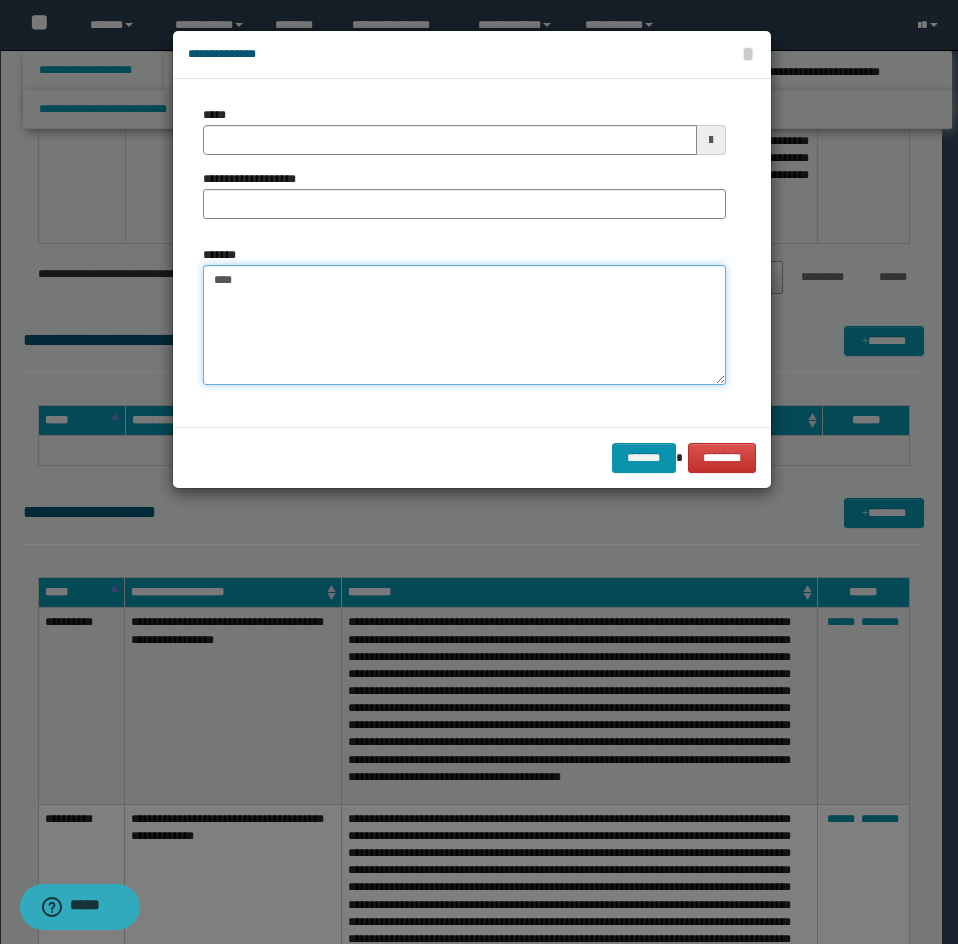 paste on "**********" 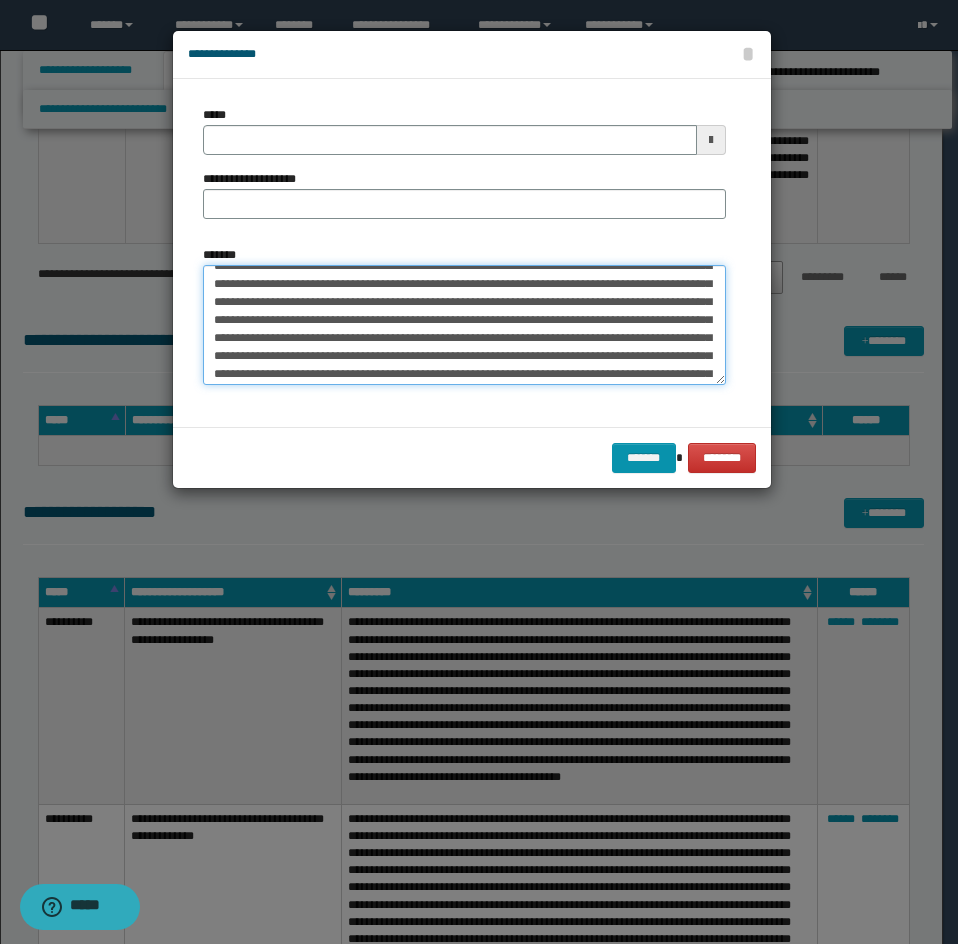scroll, scrollTop: 0, scrollLeft: 0, axis: both 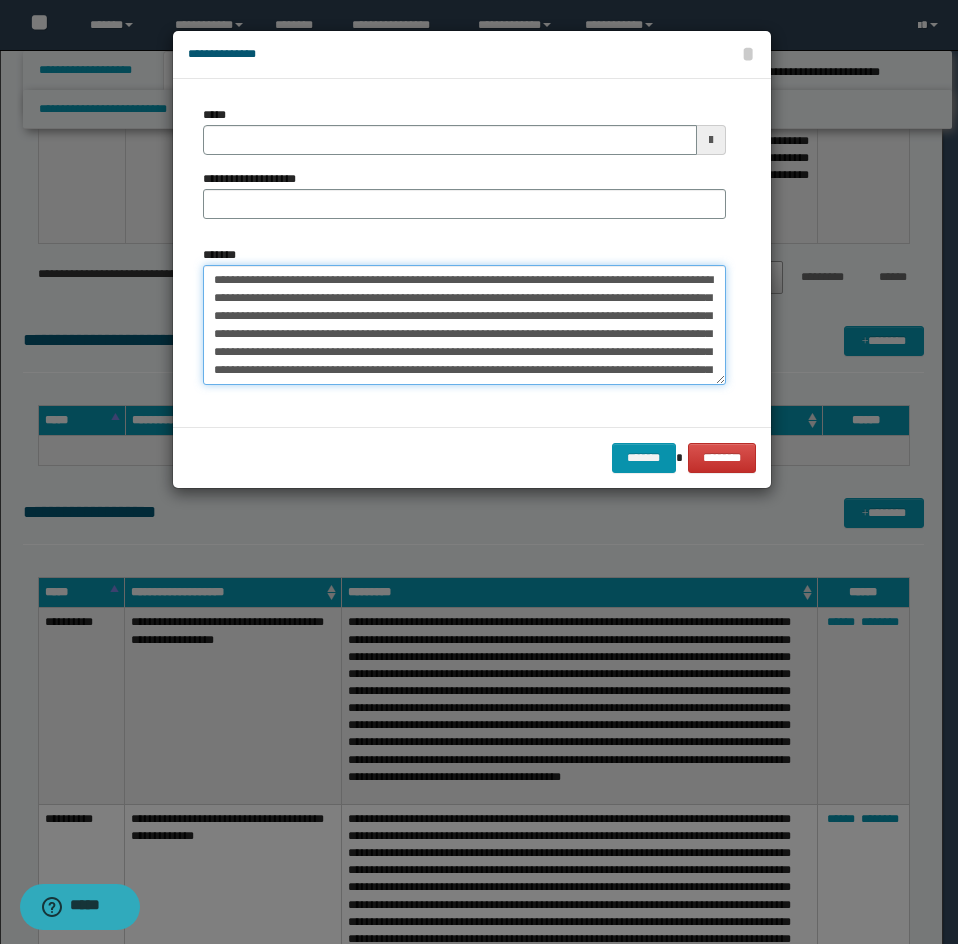 type on "**********" 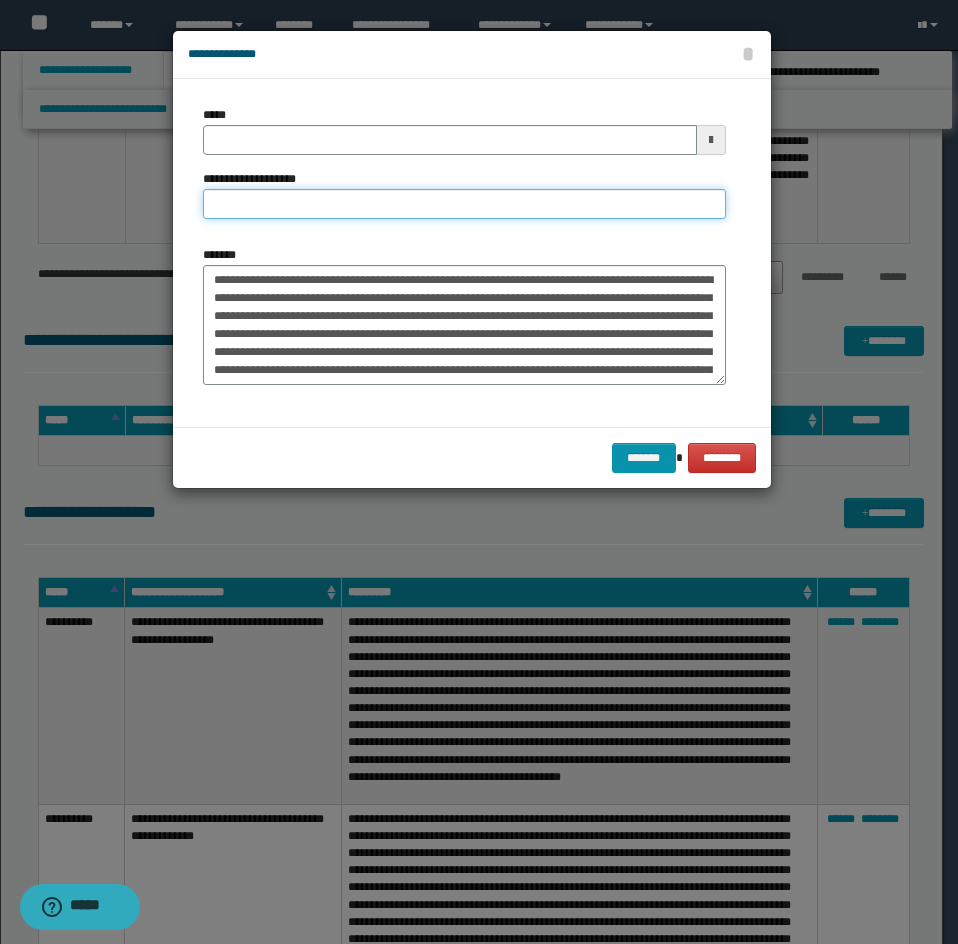click on "**********" at bounding box center (464, 204) 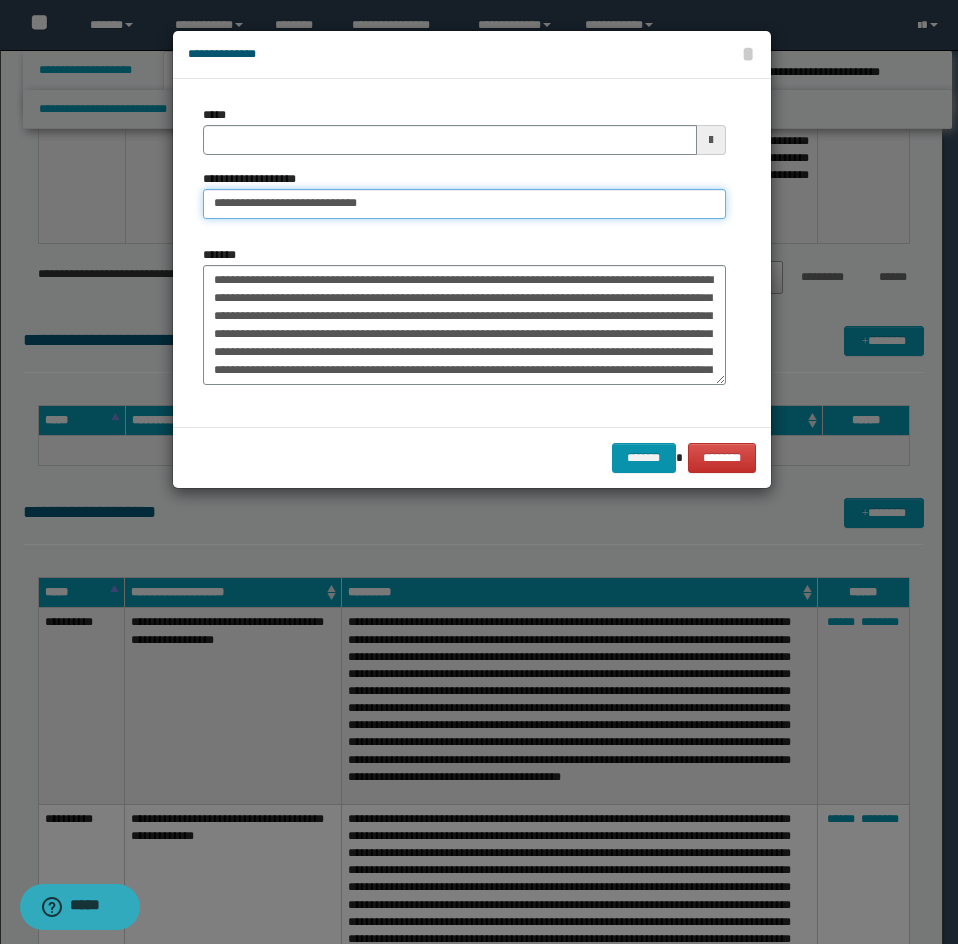 type on "**********" 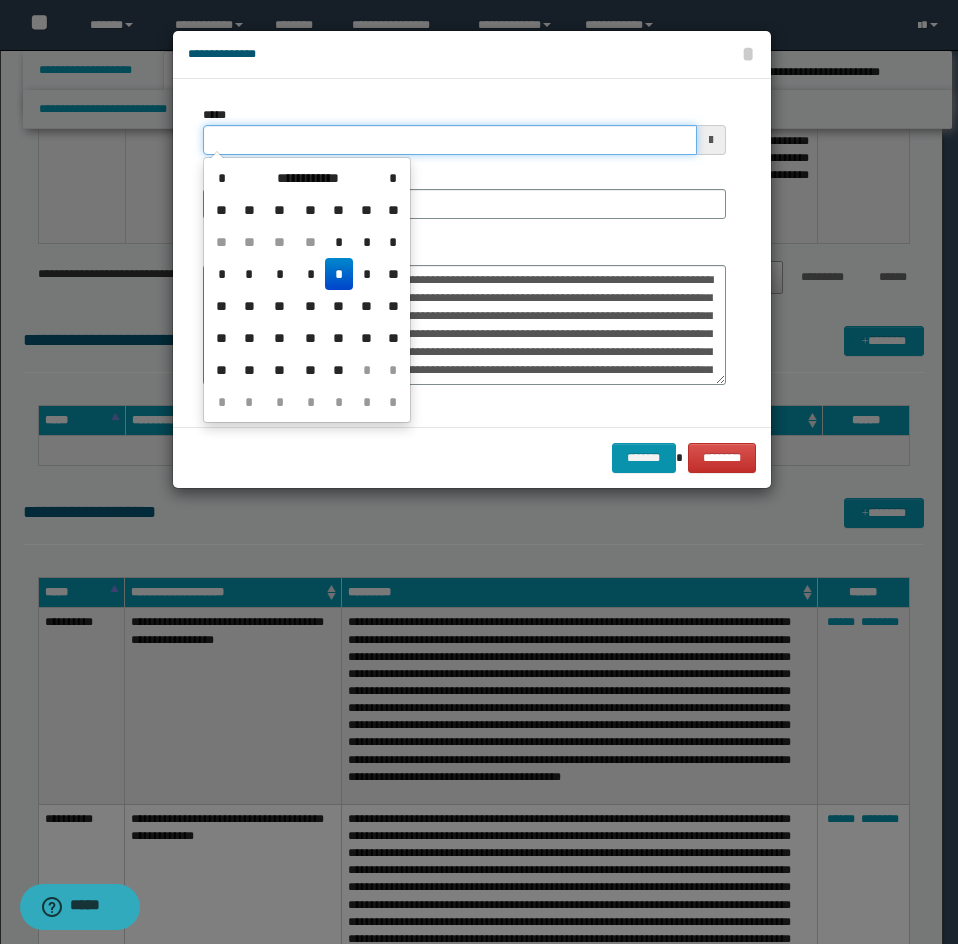 drag, startPoint x: 244, startPoint y: 206, endPoint x: 350, endPoint y: 136, distance: 127.02756 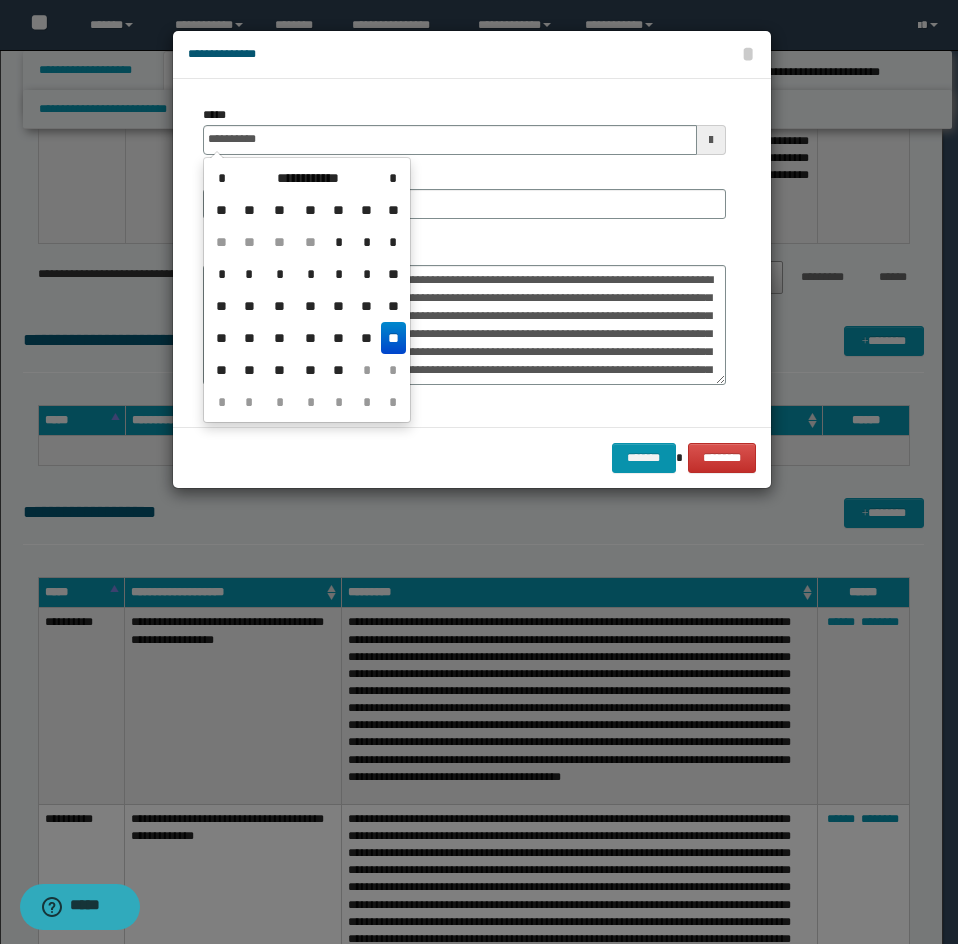 click on "**********" at bounding box center [464, 170] 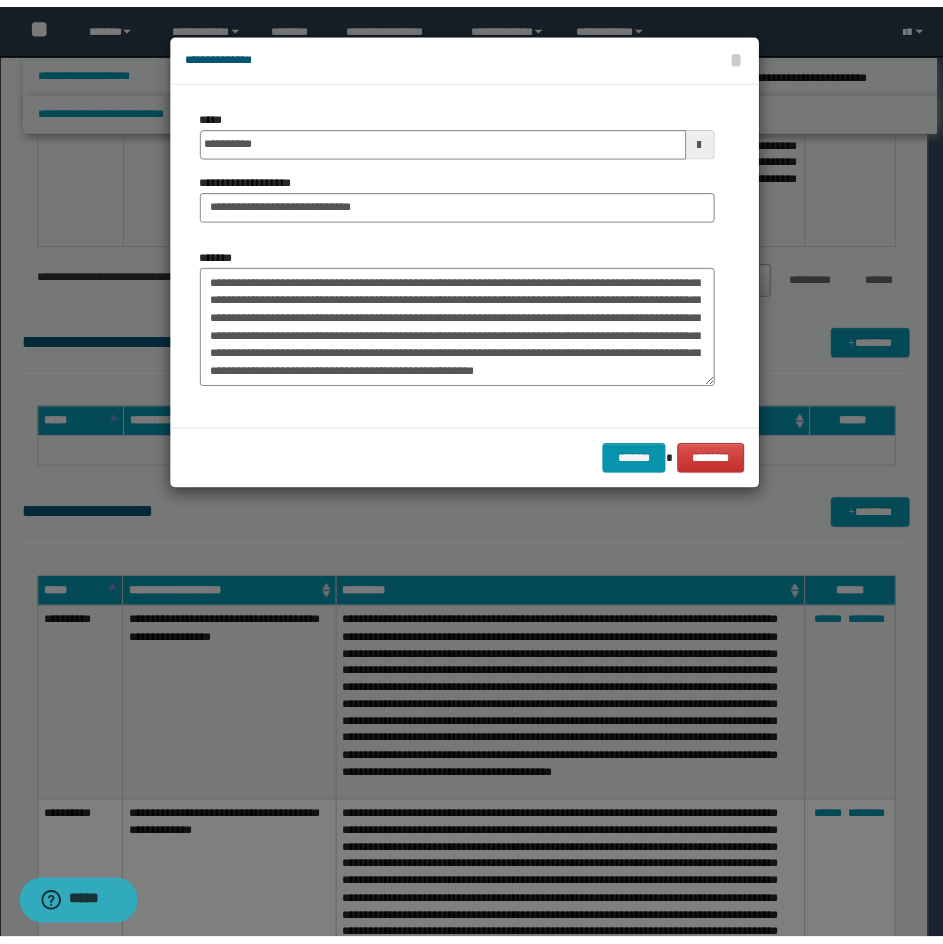 scroll, scrollTop: 342, scrollLeft: 0, axis: vertical 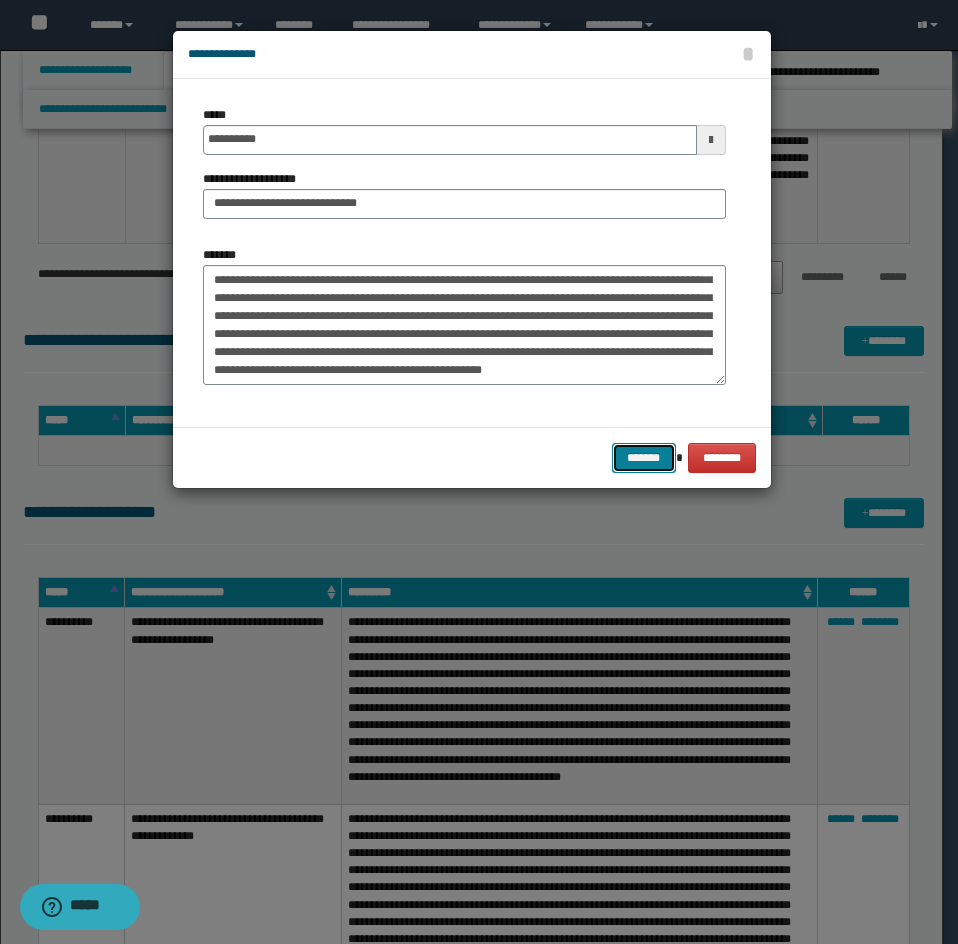 click on "*******" at bounding box center (644, 458) 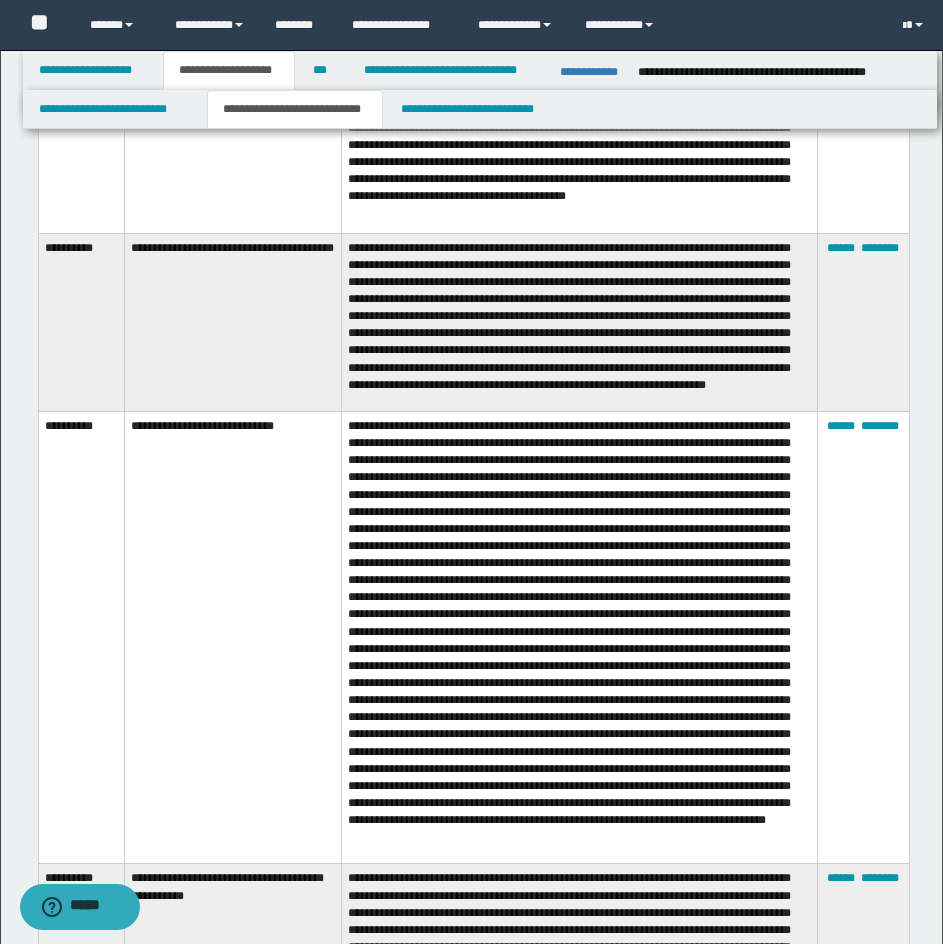 scroll, scrollTop: 7372, scrollLeft: 0, axis: vertical 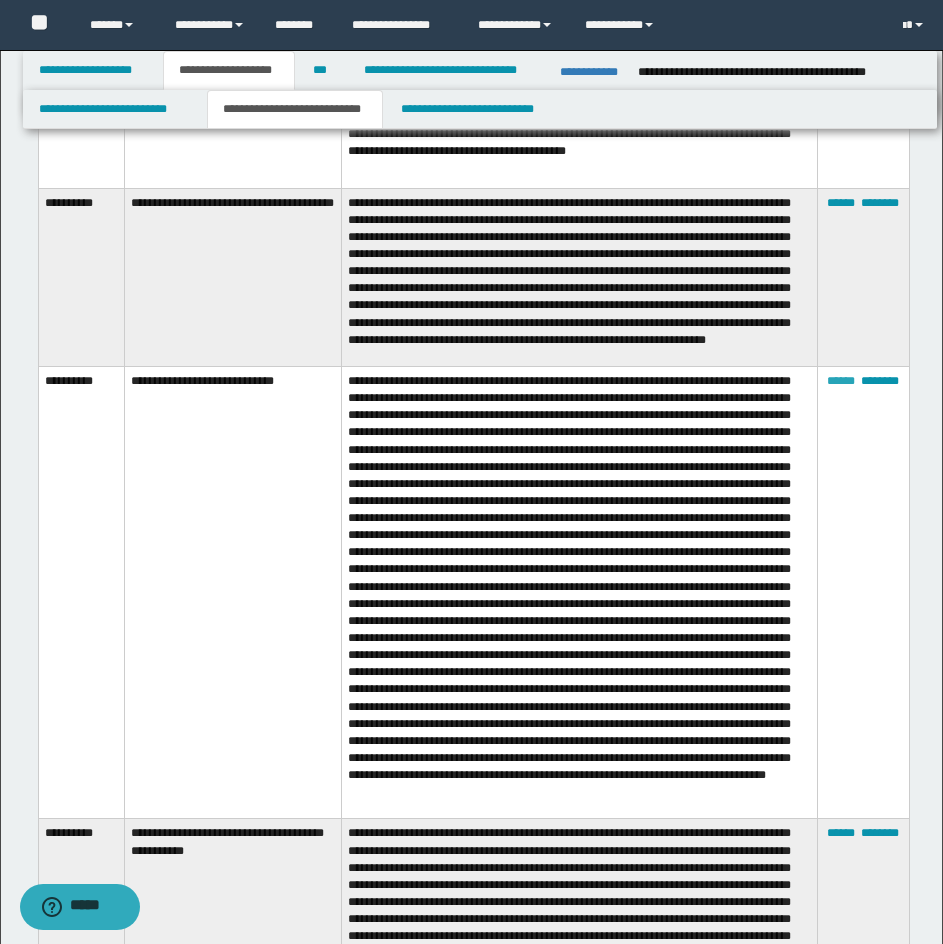 click on "******" at bounding box center [841, 381] 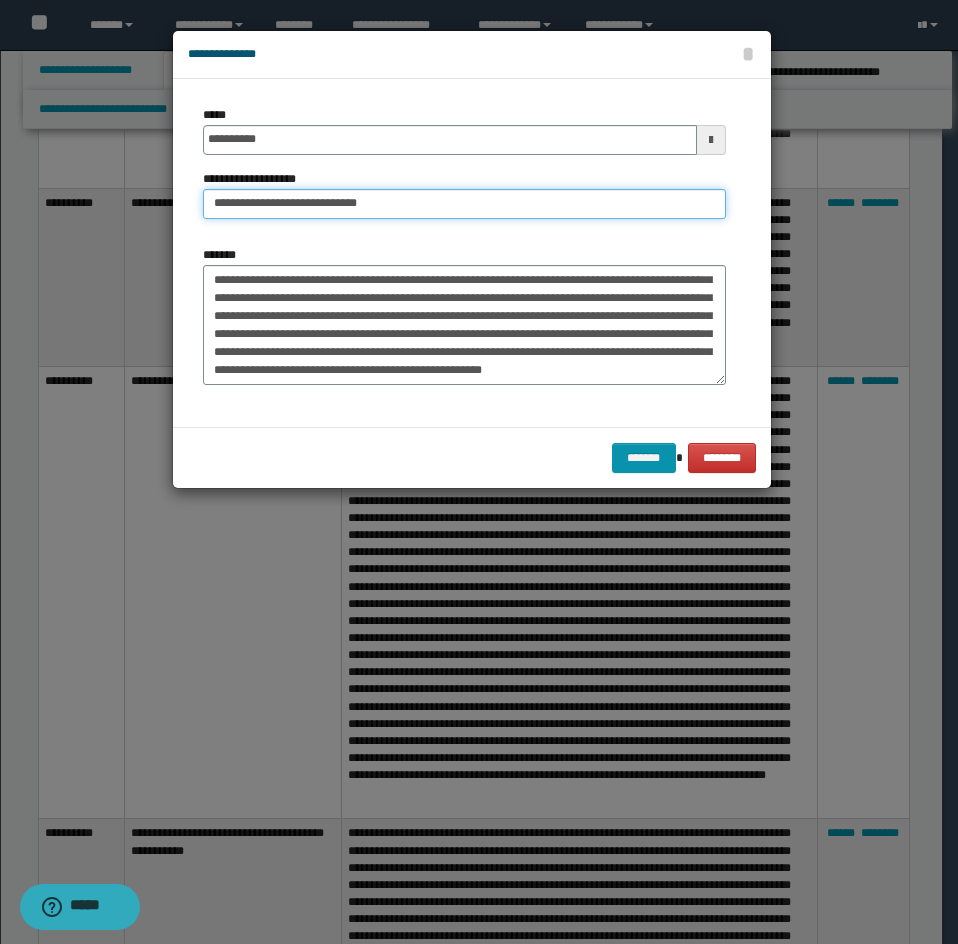 drag, startPoint x: 395, startPoint y: 202, endPoint x: 148, endPoint y: 210, distance: 247.12952 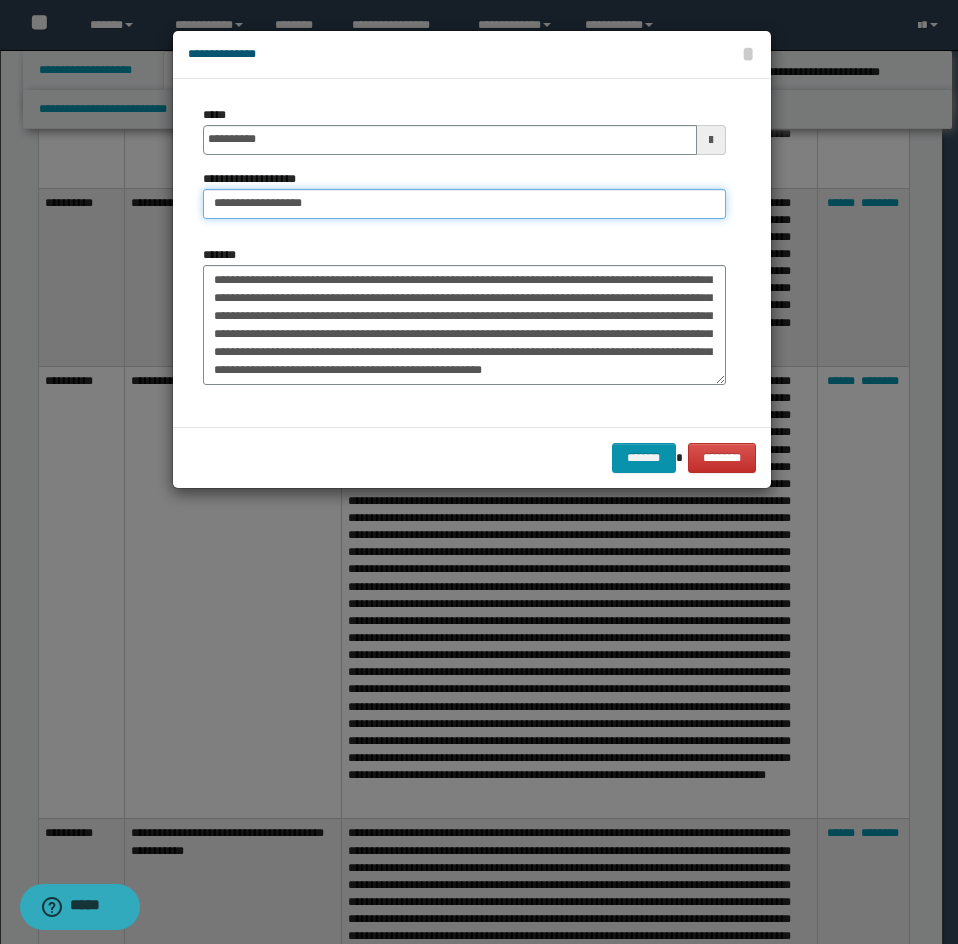 click on "**********" at bounding box center (464, 204) 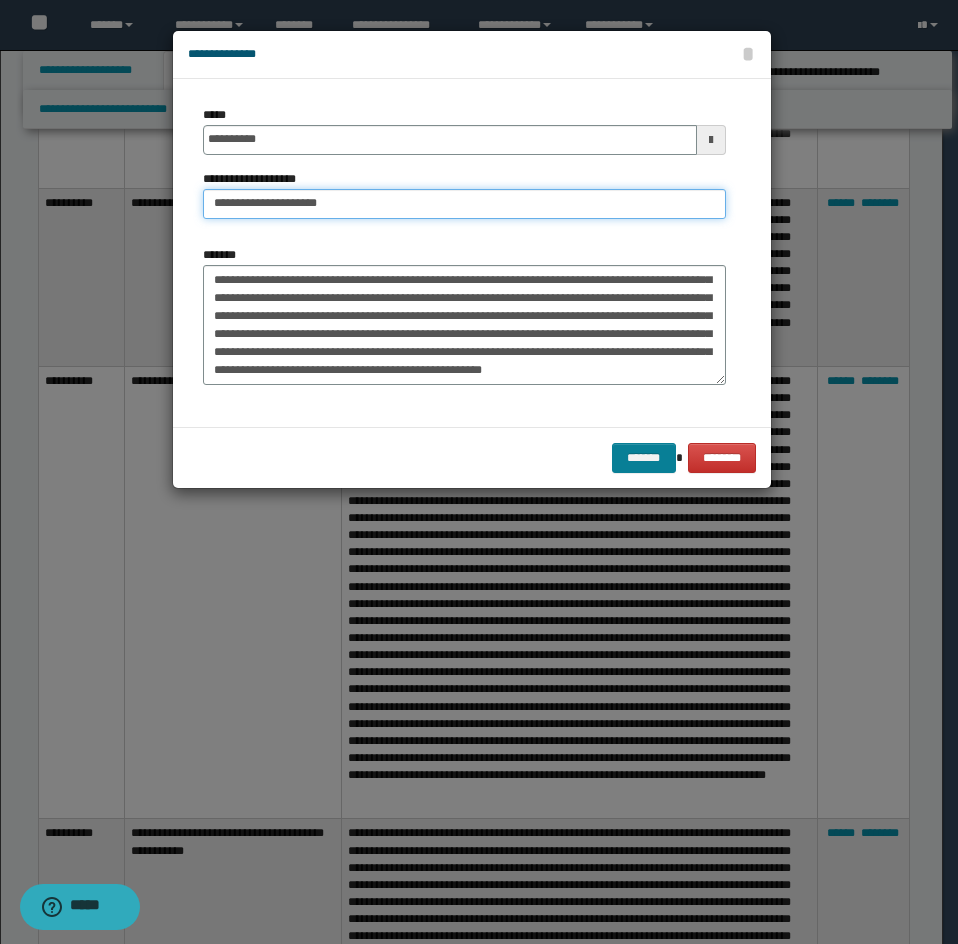 type on "**********" 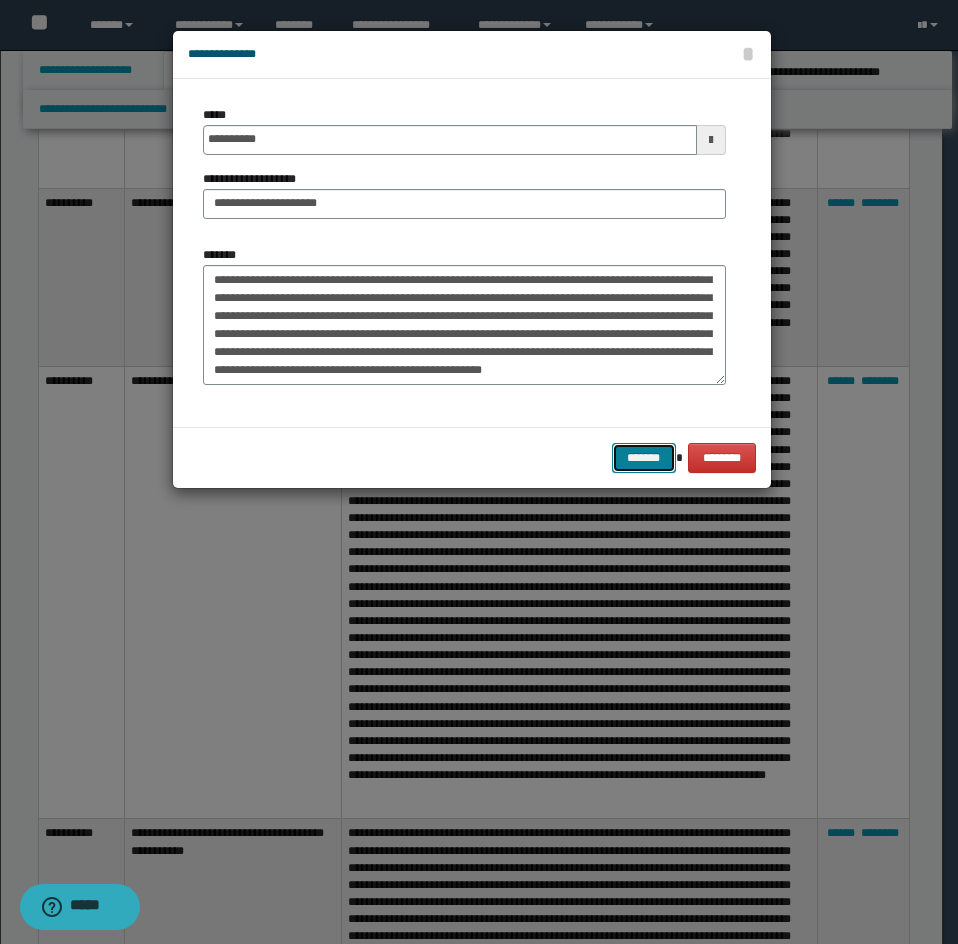 click on "*******" at bounding box center [644, 458] 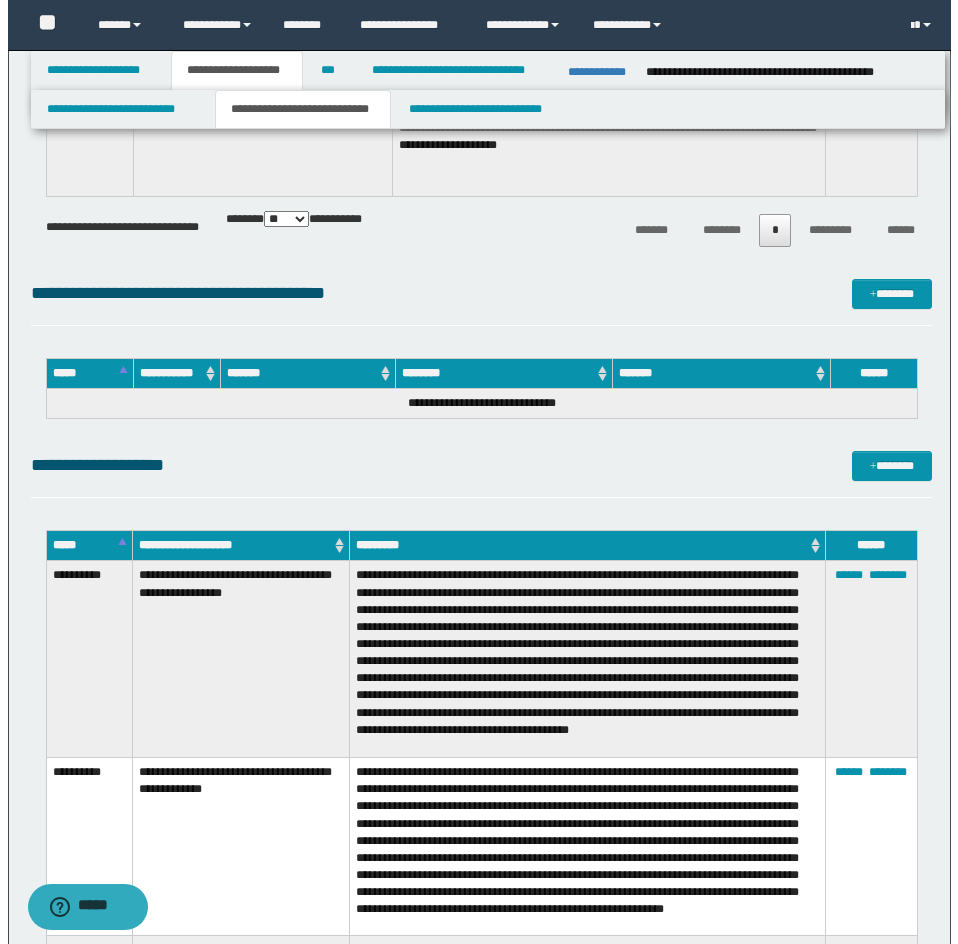scroll, scrollTop: 4072, scrollLeft: 0, axis: vertical 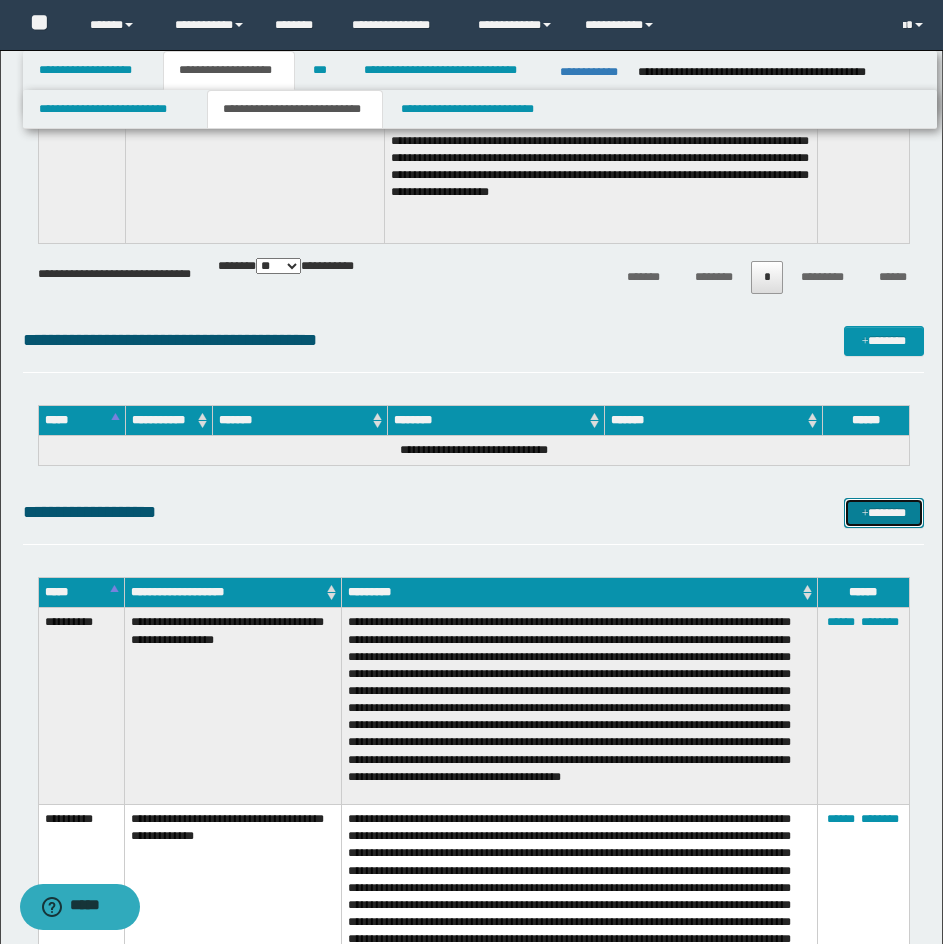 click on "*******" at bounding box center [884, 513] 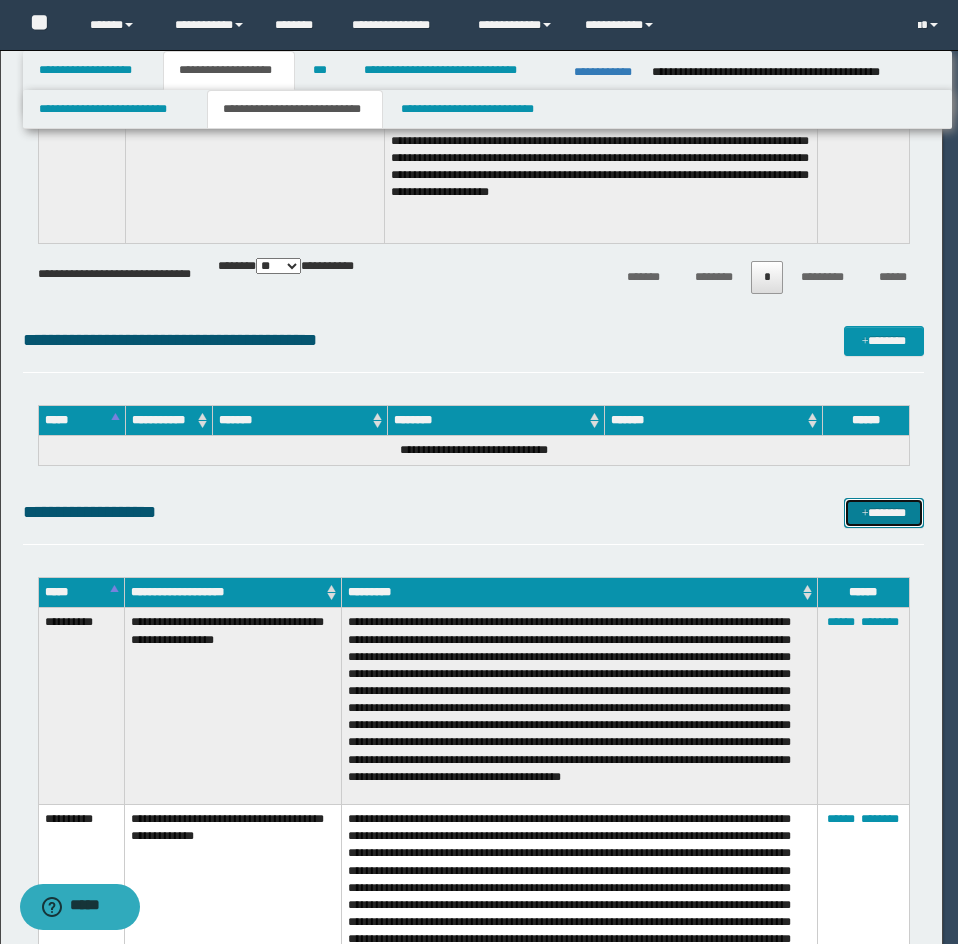 scroll, scrollTop: 0, scrollLeft: 0, axis: both 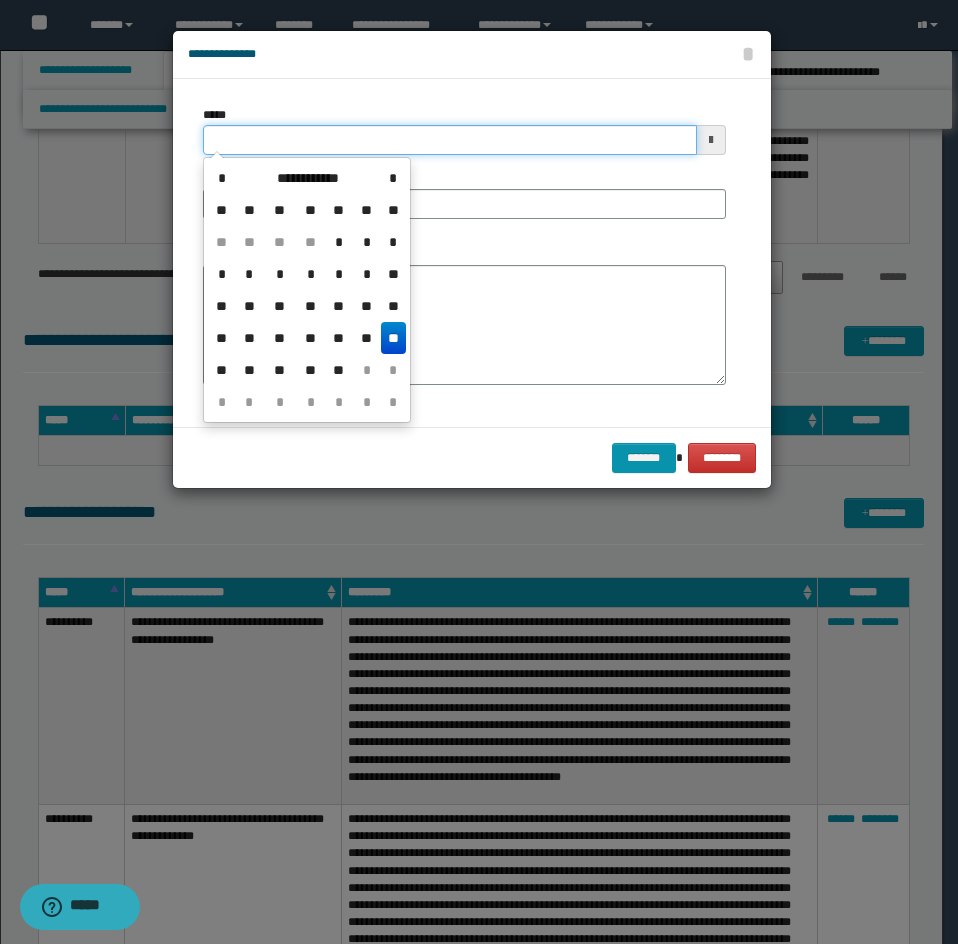 click on "*****" at bounding box center (450, 140) 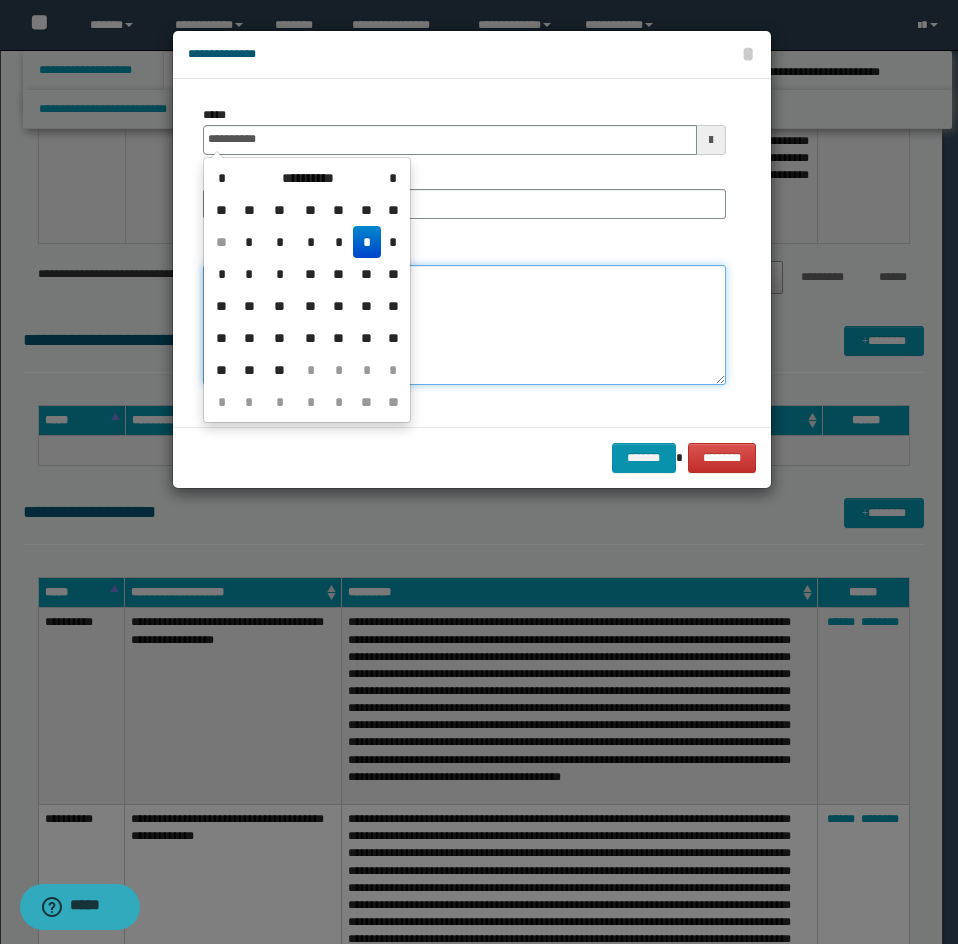type on "**********" 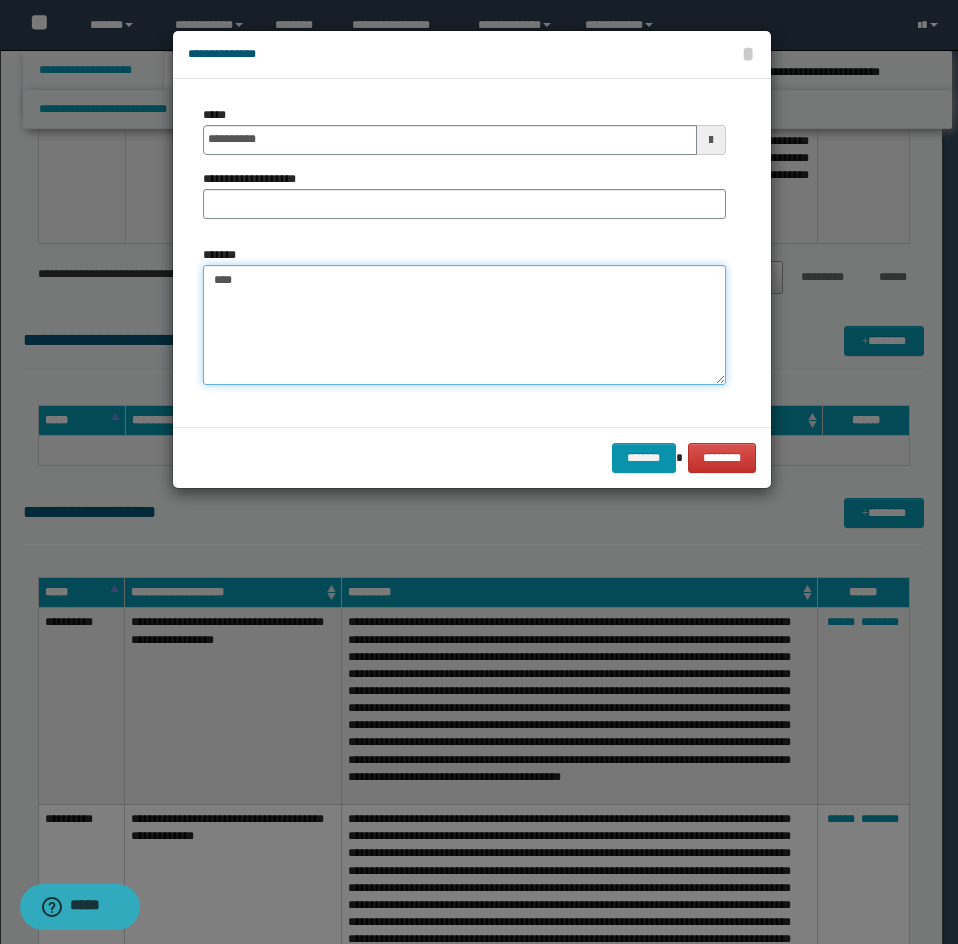 paste on "**********" 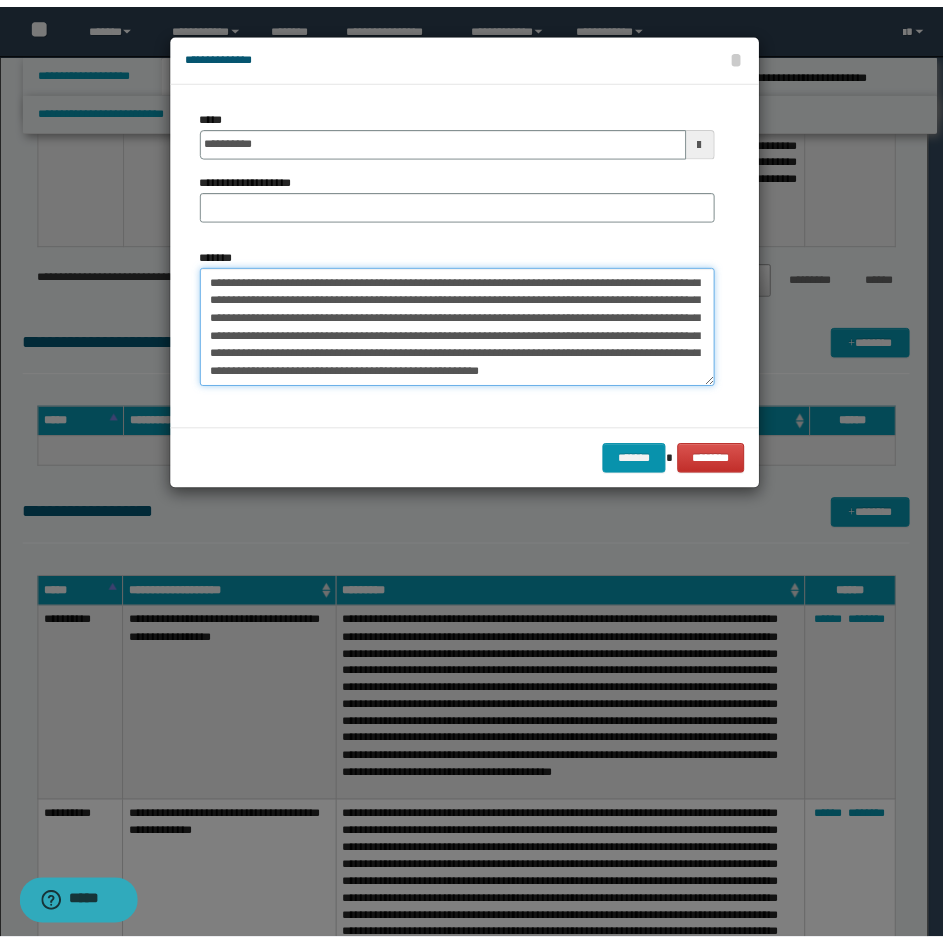 scroll, scrollTop: 264, scrollLeft: 0, axis: vertical 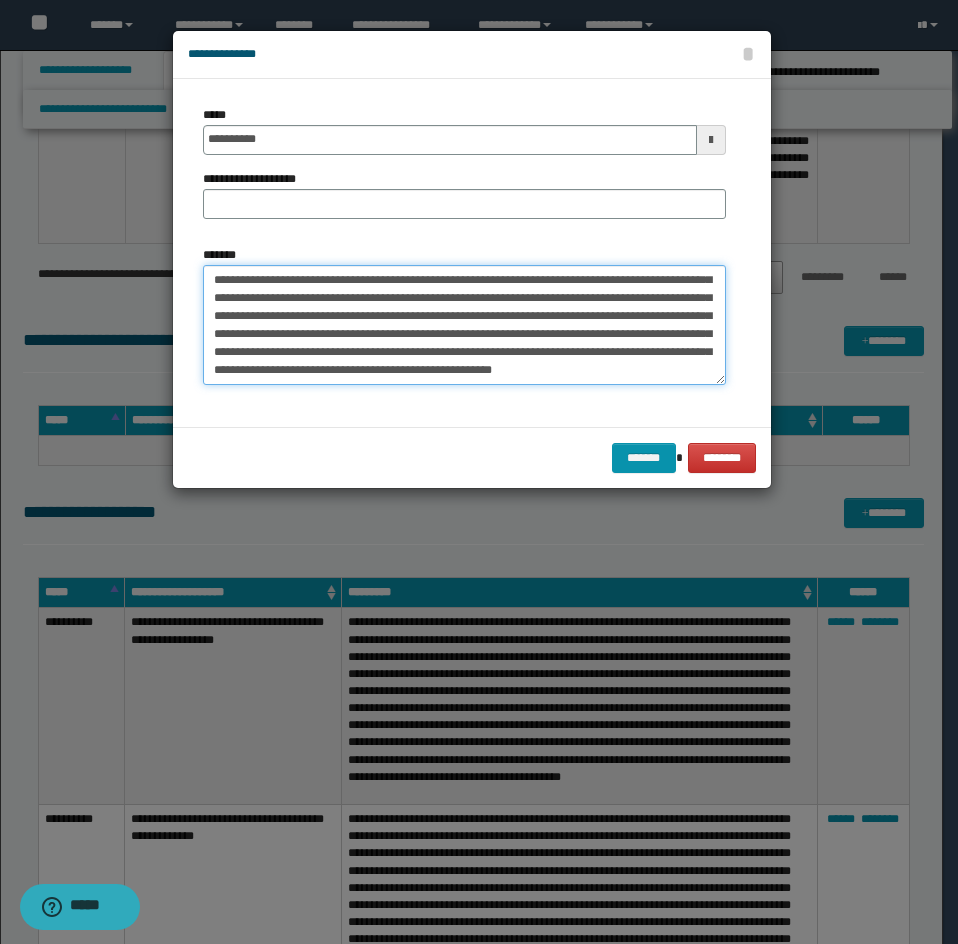 type on "**********" 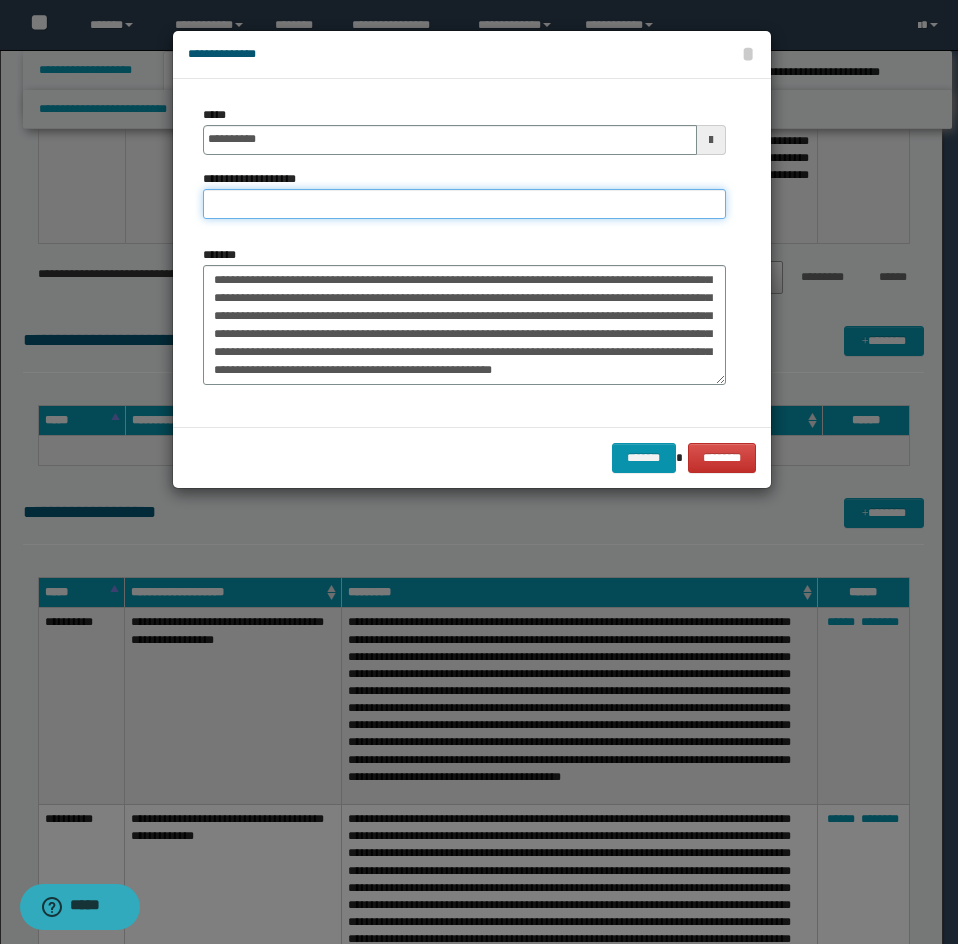 click on "**********" at bounding box center (464, 204) 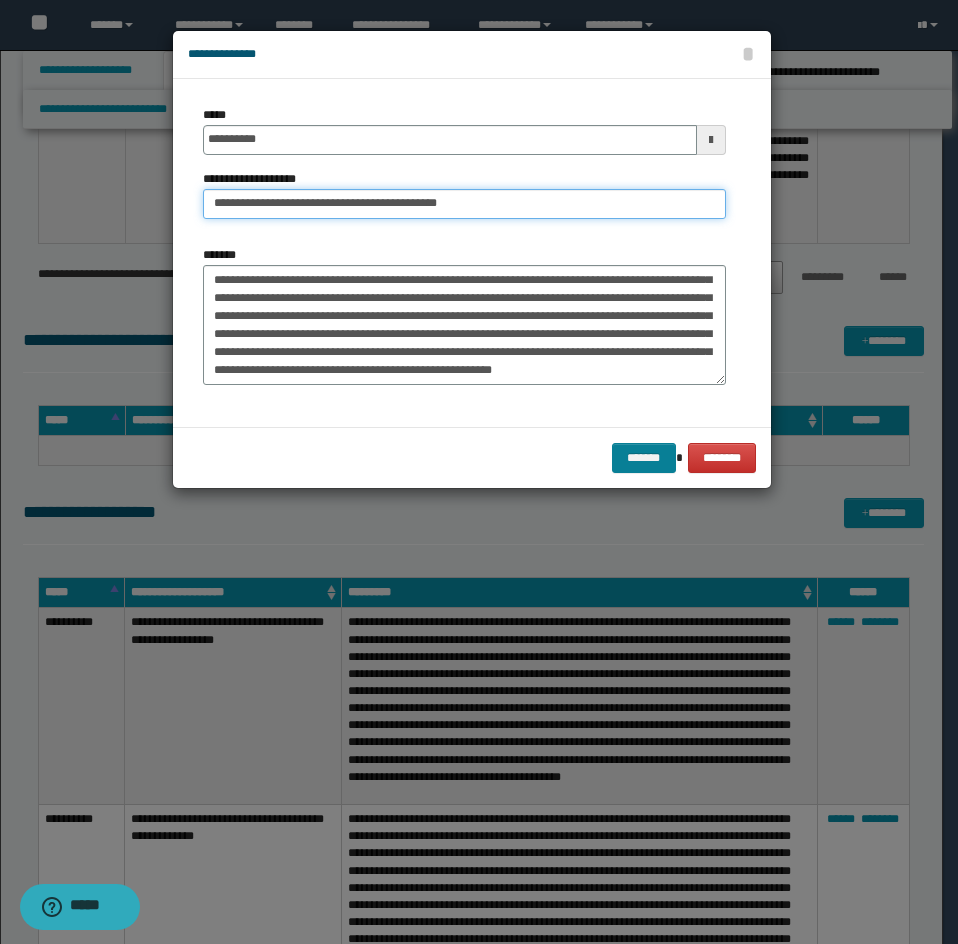 type on "**********" 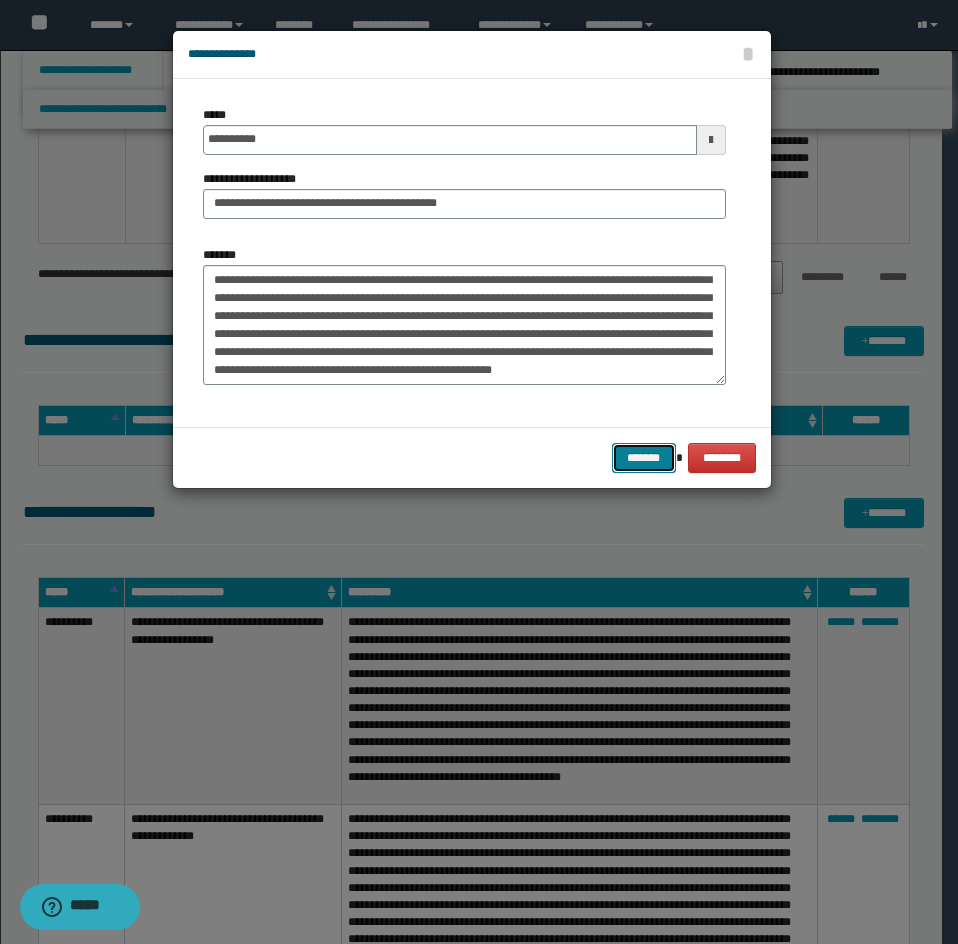 click on "*******" at bounding box center [644, 458] 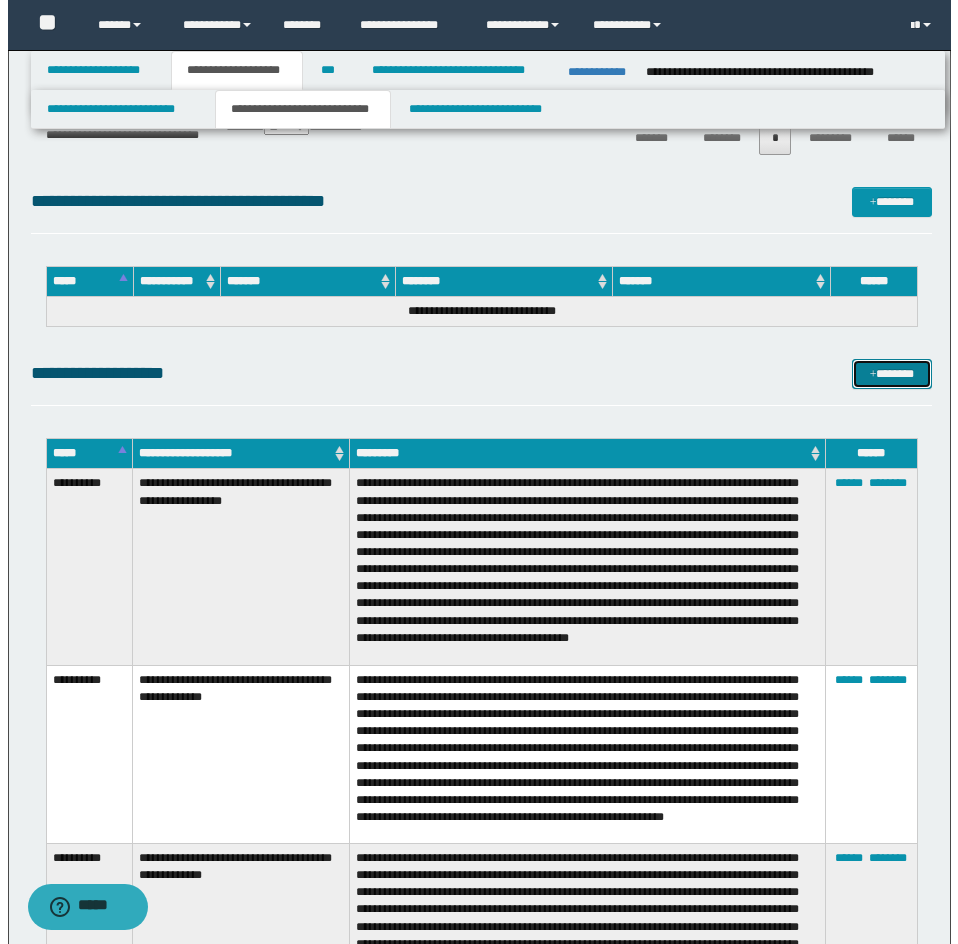 scroll, scrollTop: 4272, scrollLeft: 0, axis: vertical 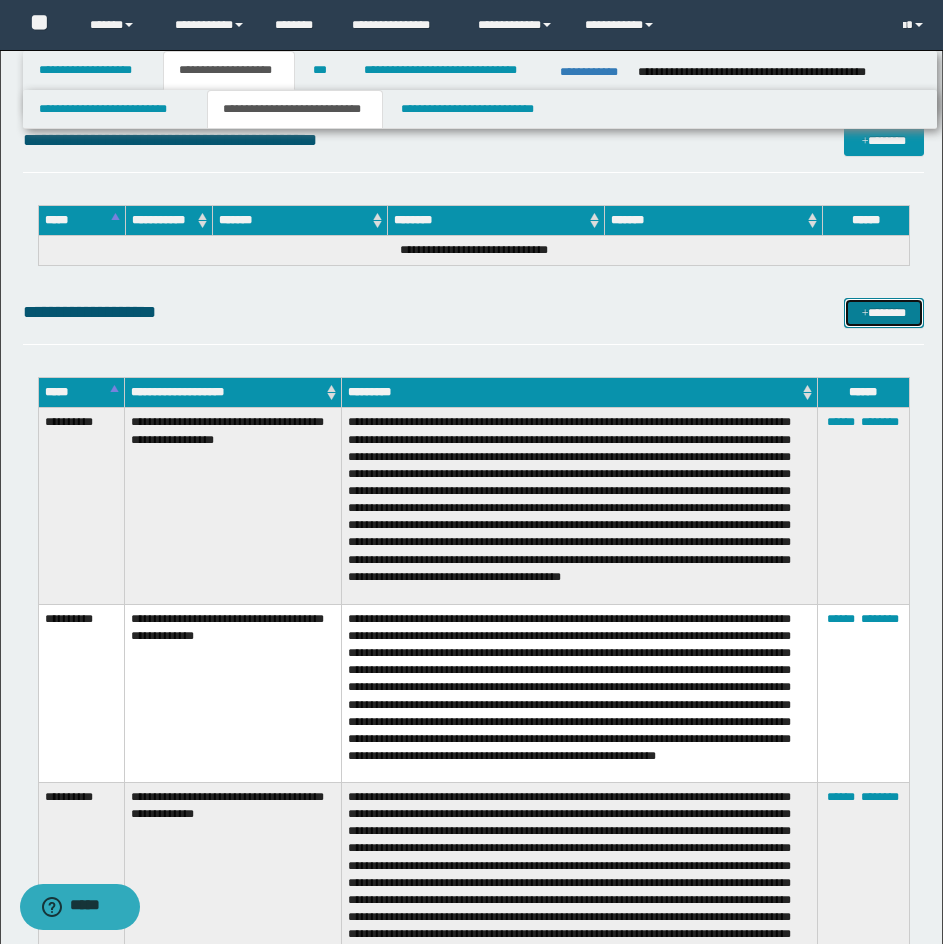 click on "*******" at bounding box center (884, 313) 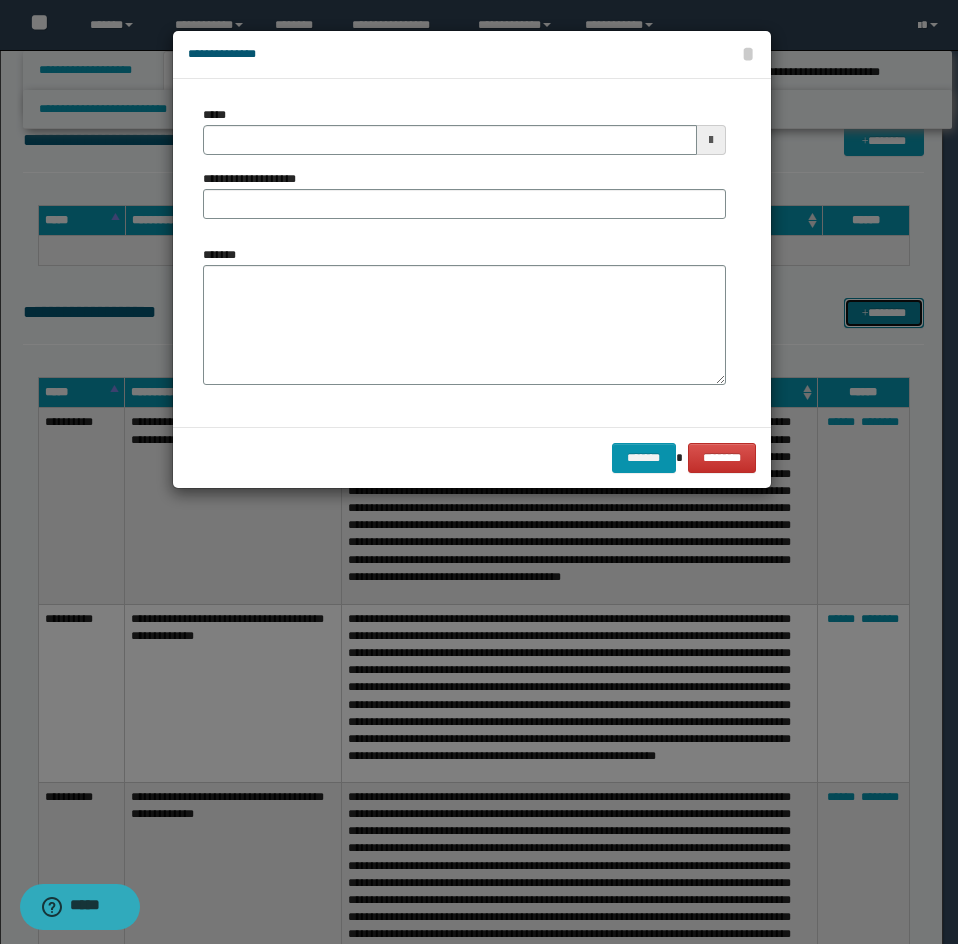 scroll, scrollTop: 0, scrollLeft: 0, axis: both 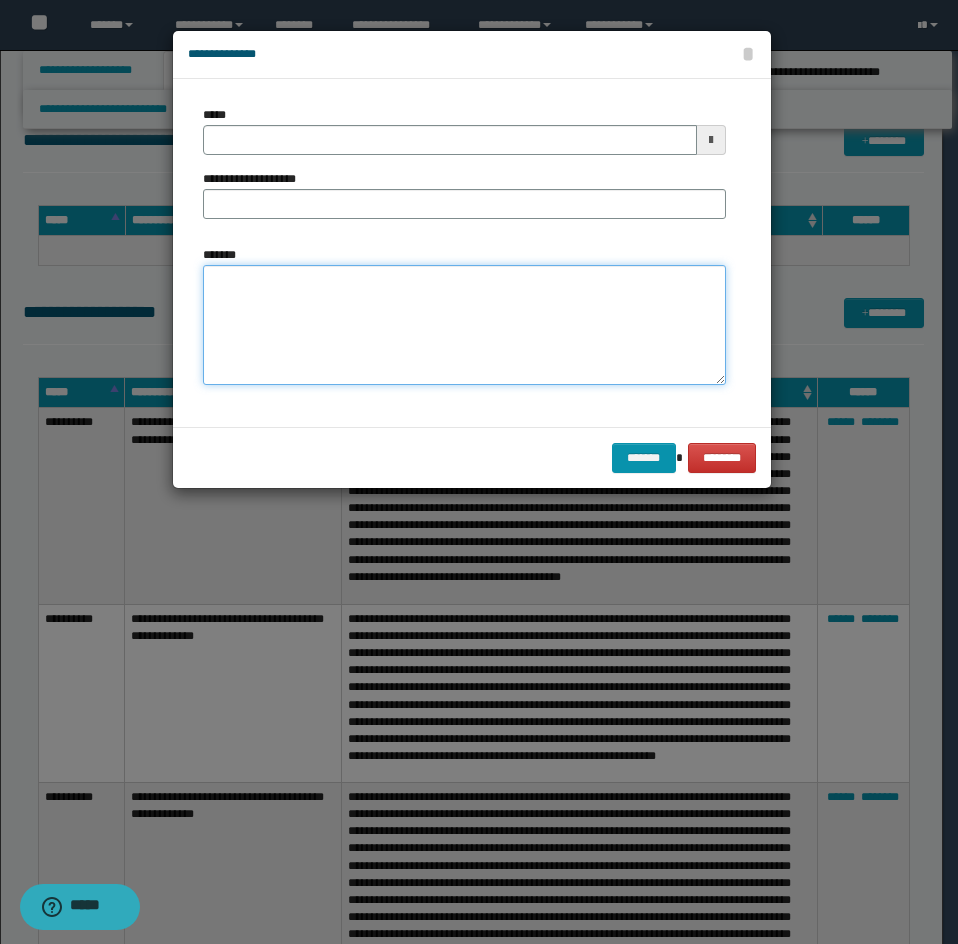 click on "*******" at bounding box center (464, 325) 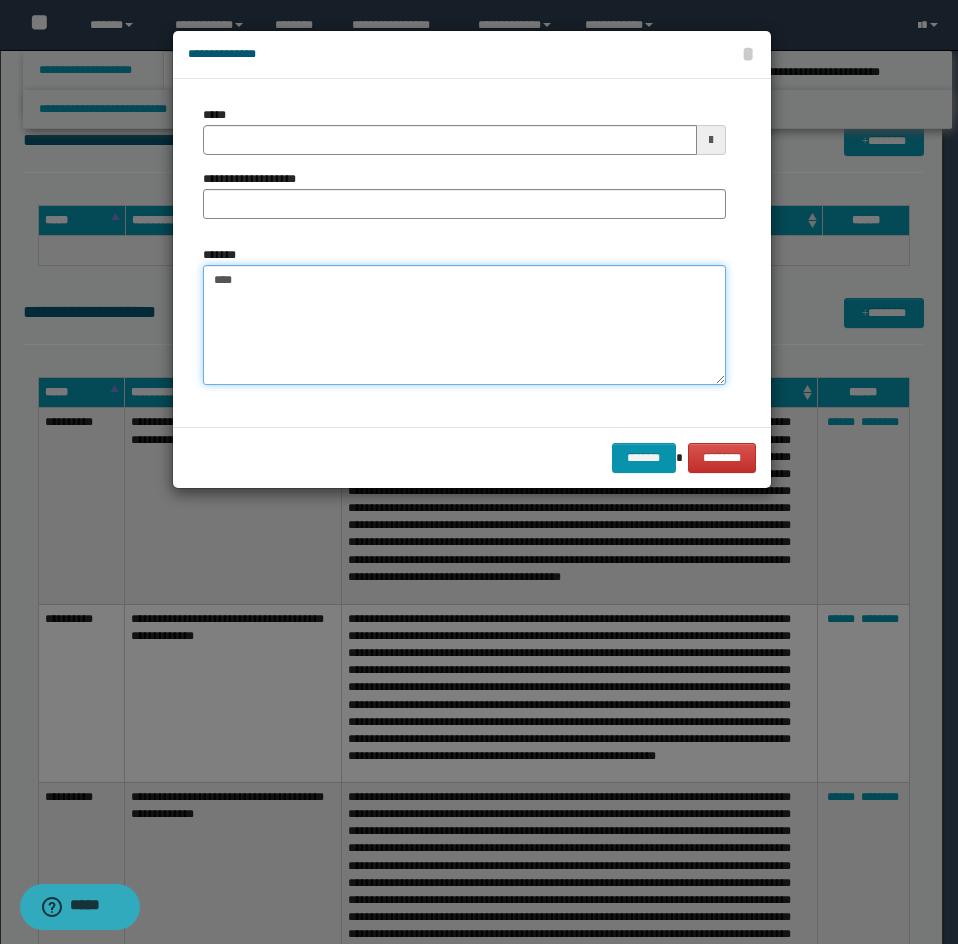 paste on "**********" 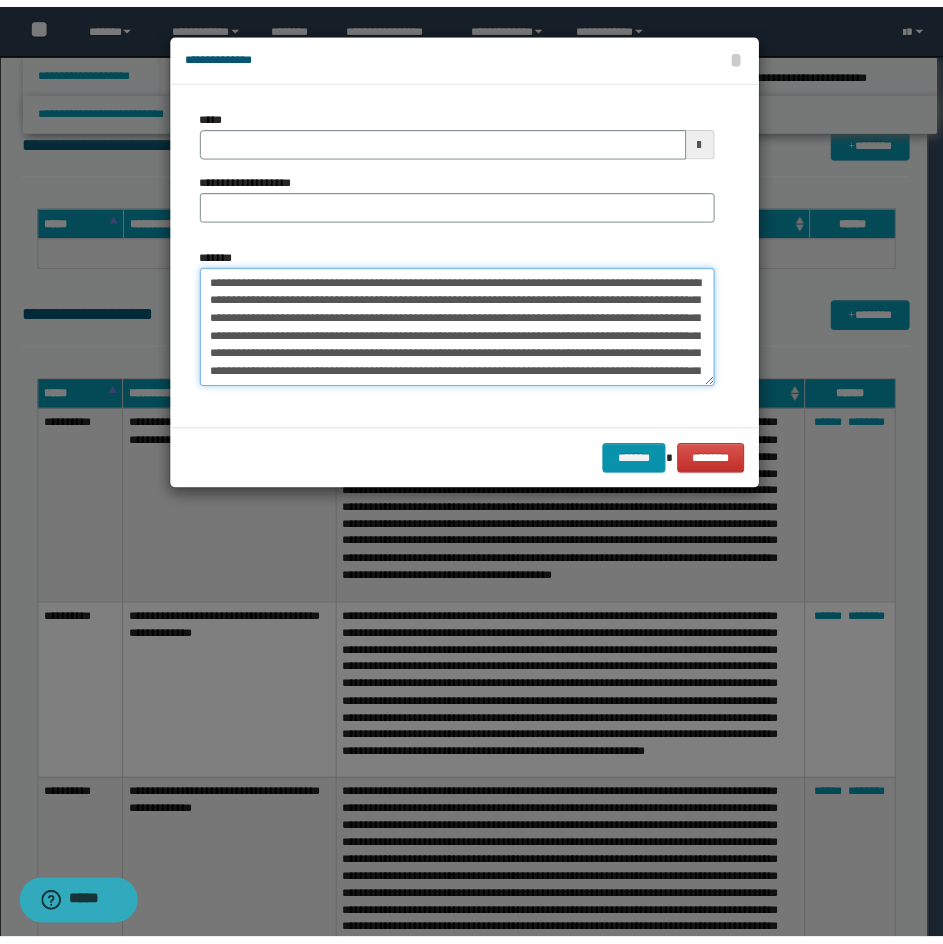 scroll, scrollTop: 246, scrollLeft: 0, axis: vertical 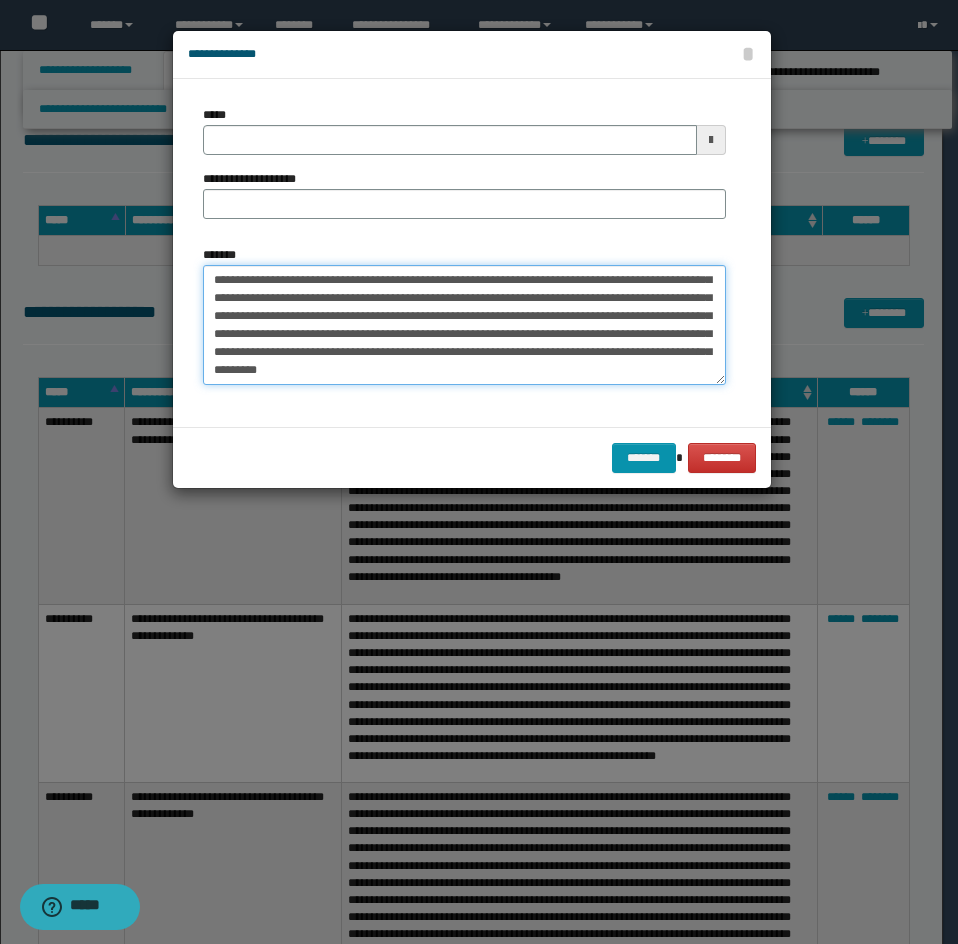 type on "**********" 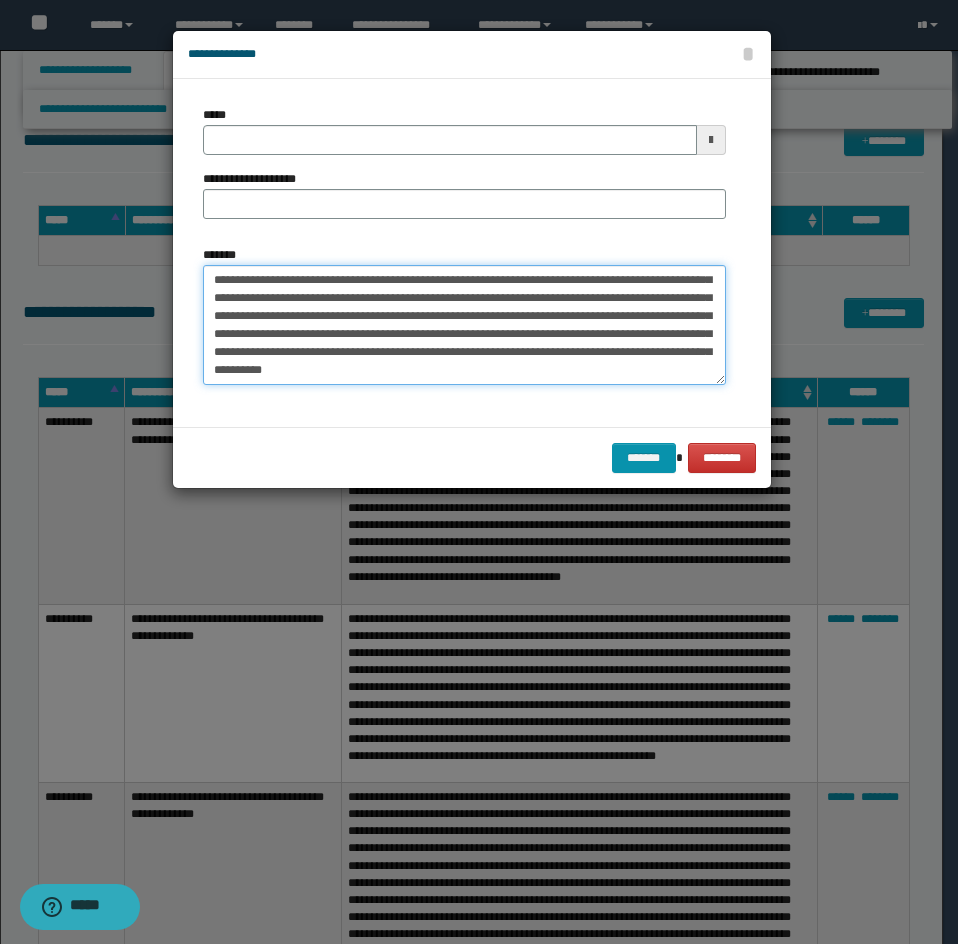 type 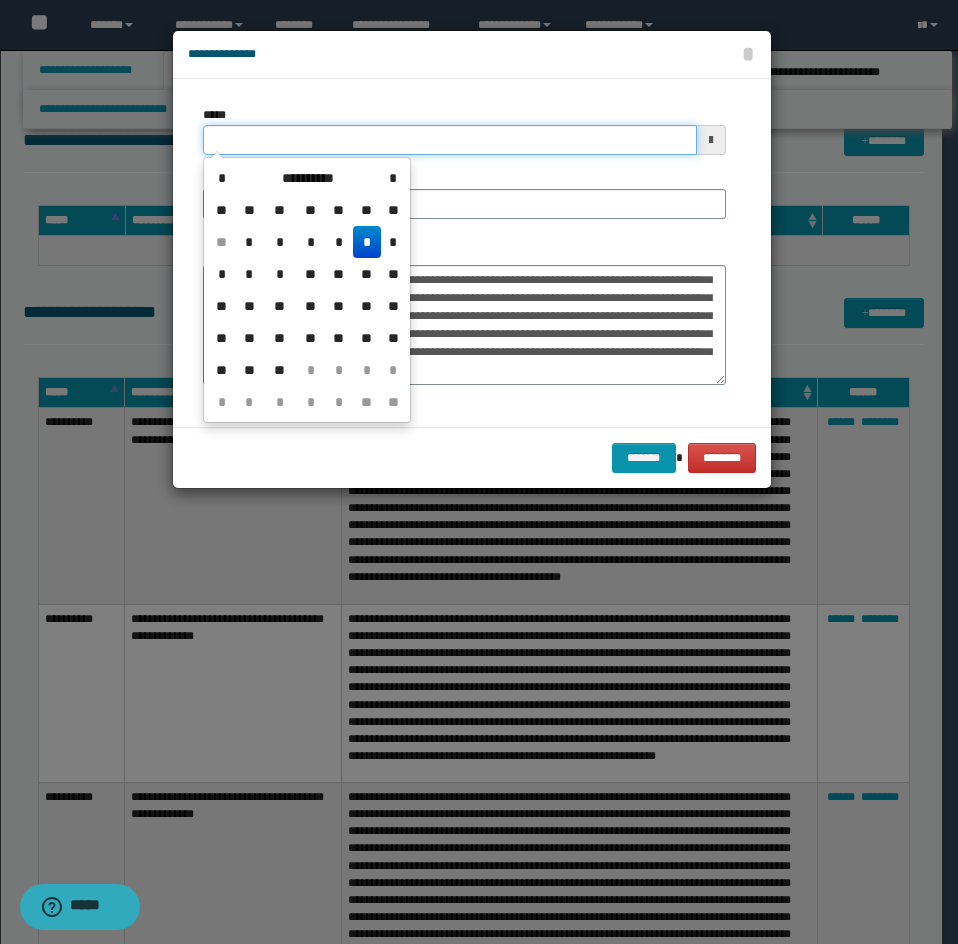 click on "*****" at bounding box center [450, 140] 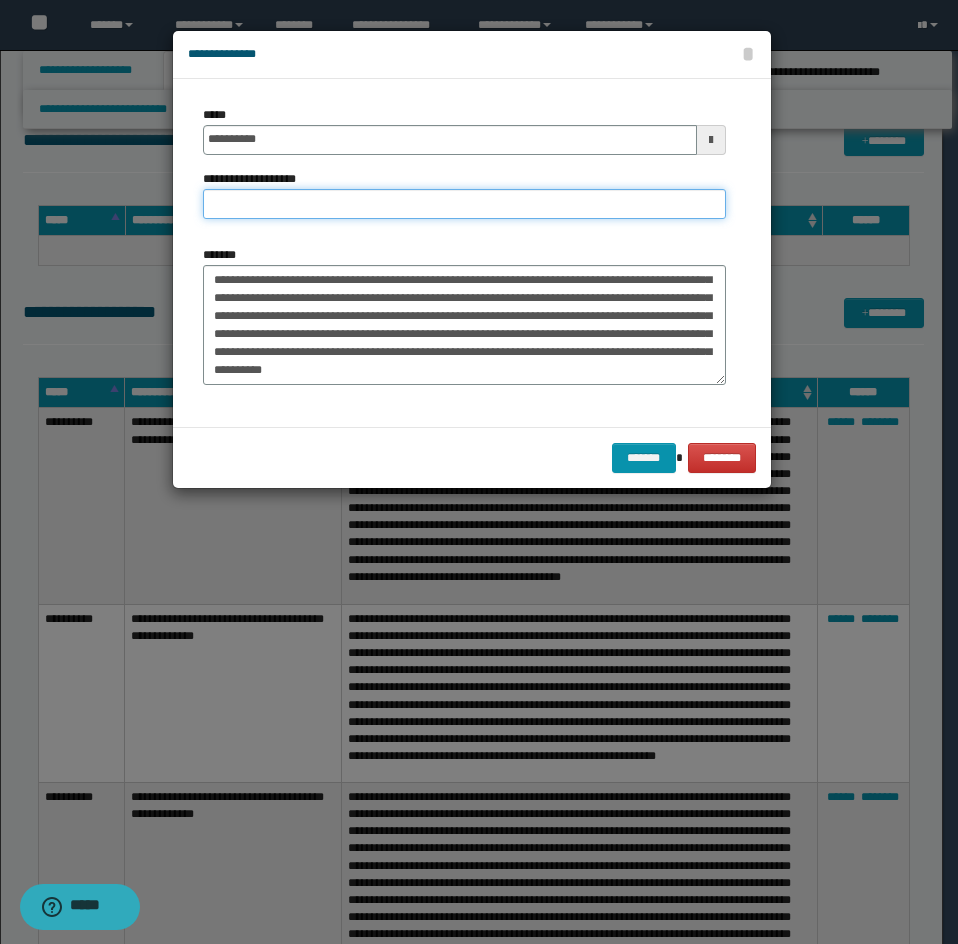 type on "**********" 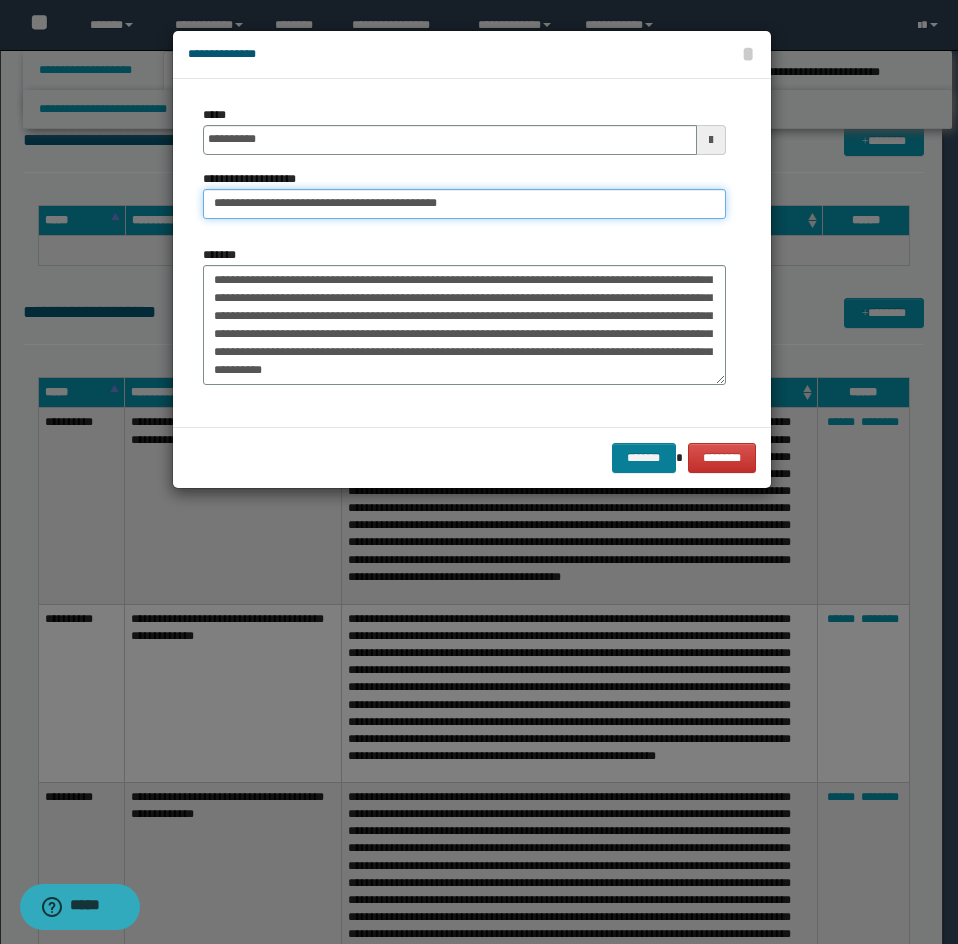 type on "**********" 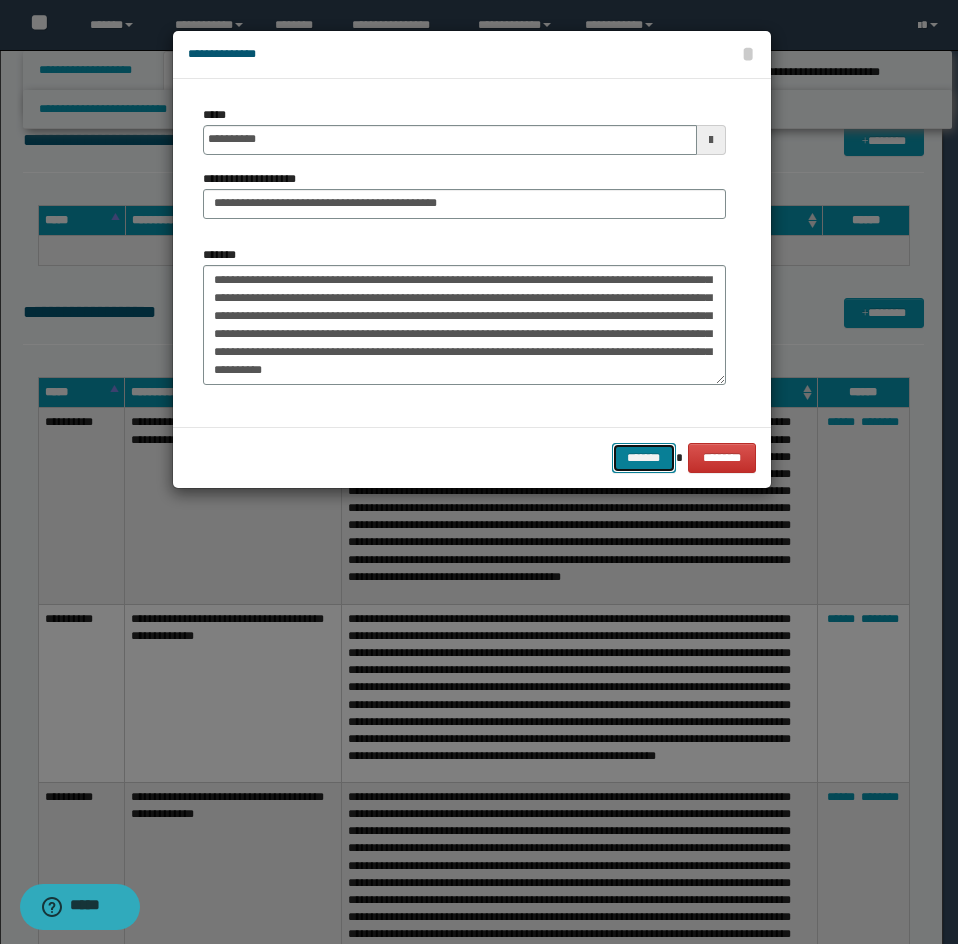 click on "*******" at bounding box center (644, 458) 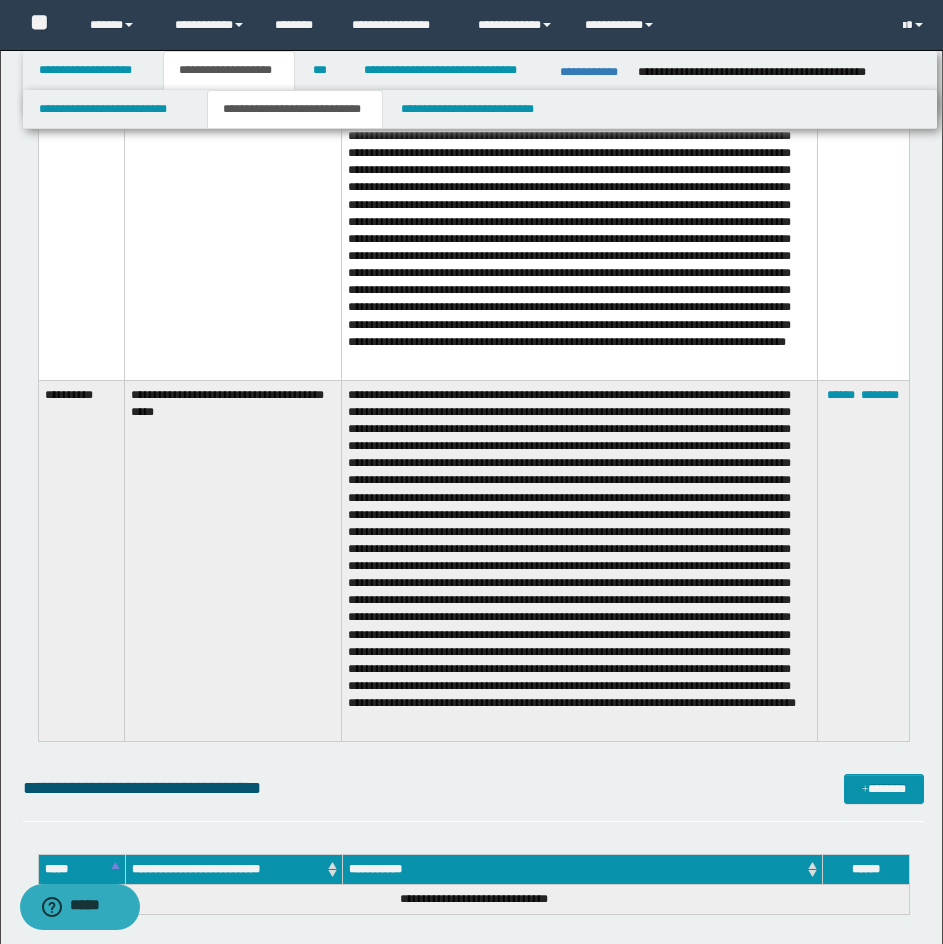 scroll, scrollTop: 9372, scrollLeft: 0, axis: vertical 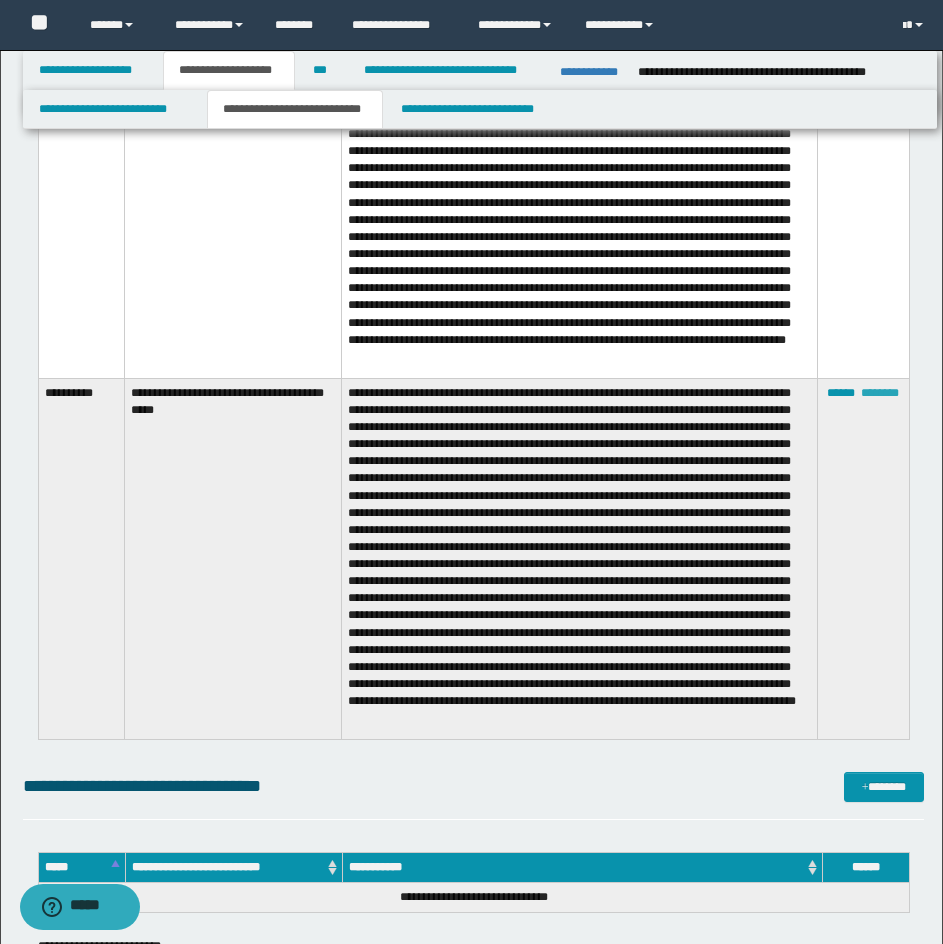 click on "********" at bounding box center (880, 393) 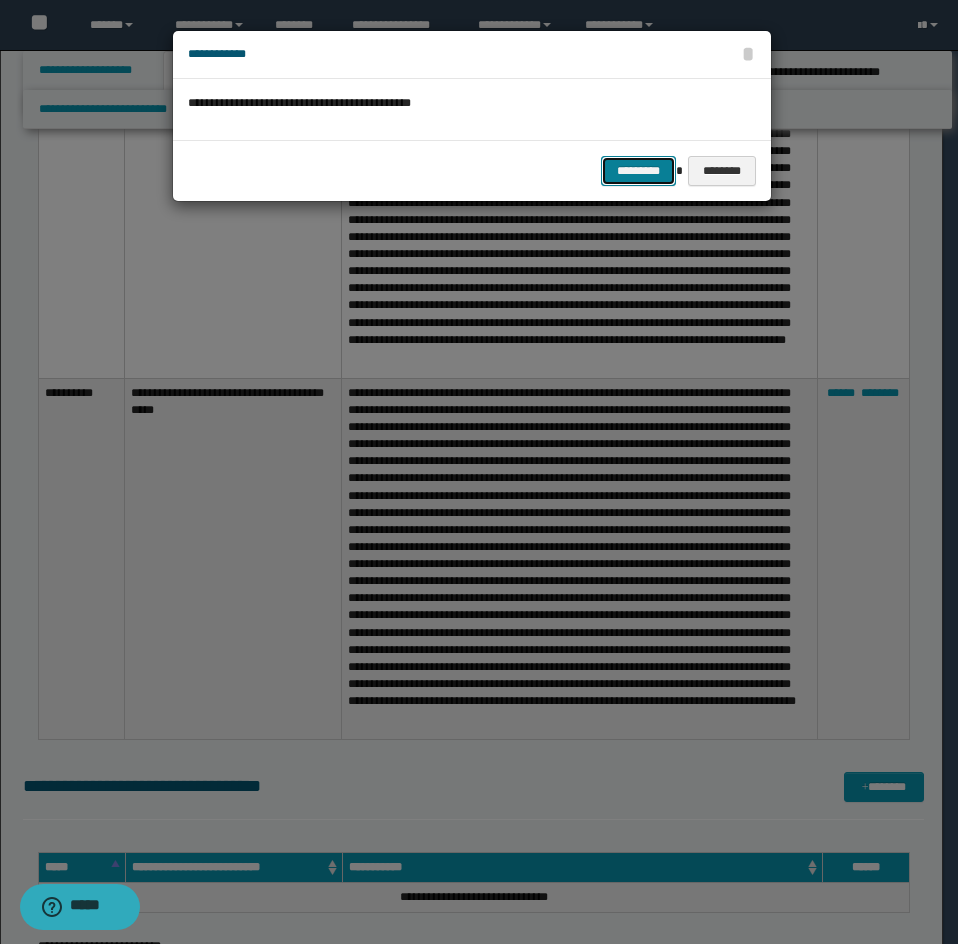 click on "*********" at bounding box center (638, 171) 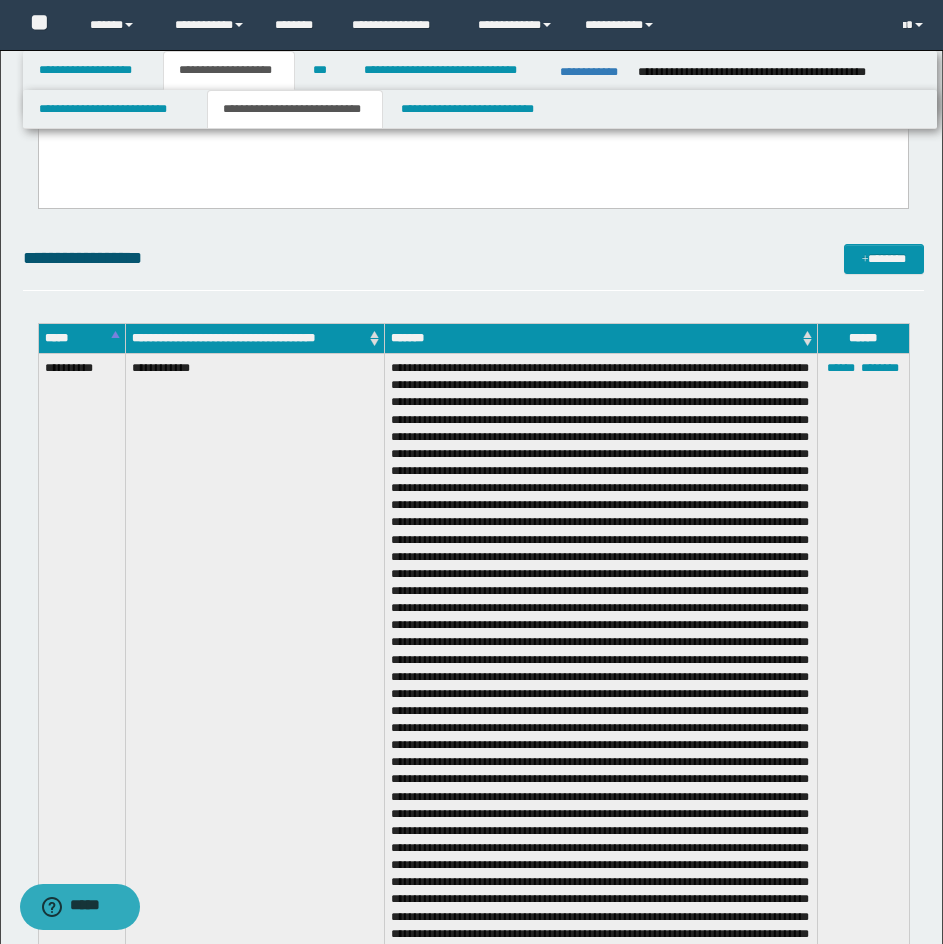 scroll, scrollTop: 2672, scrollLeft: 0, axis: vertical 